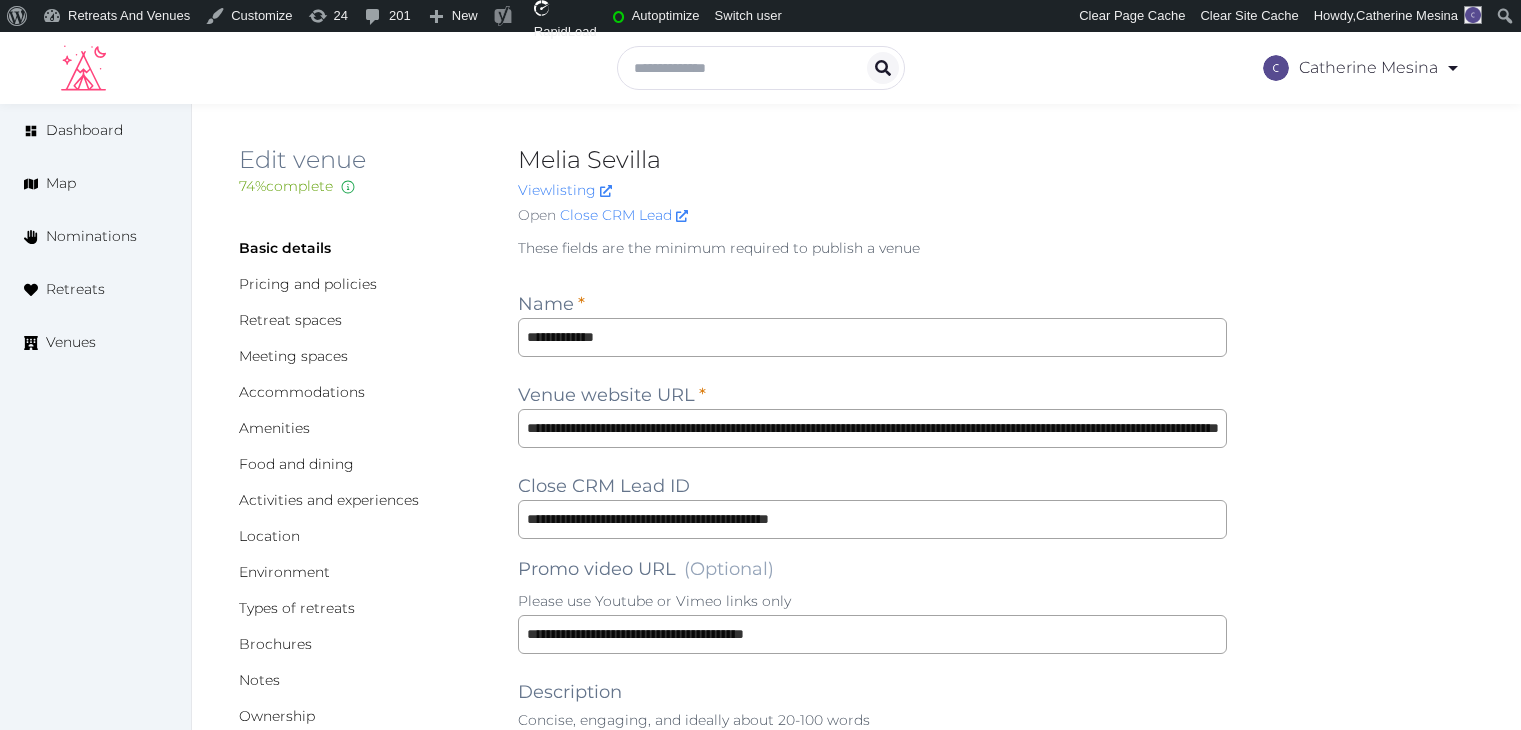 scroll, scrollTop: 0, scrollLeft: 0, axis: both 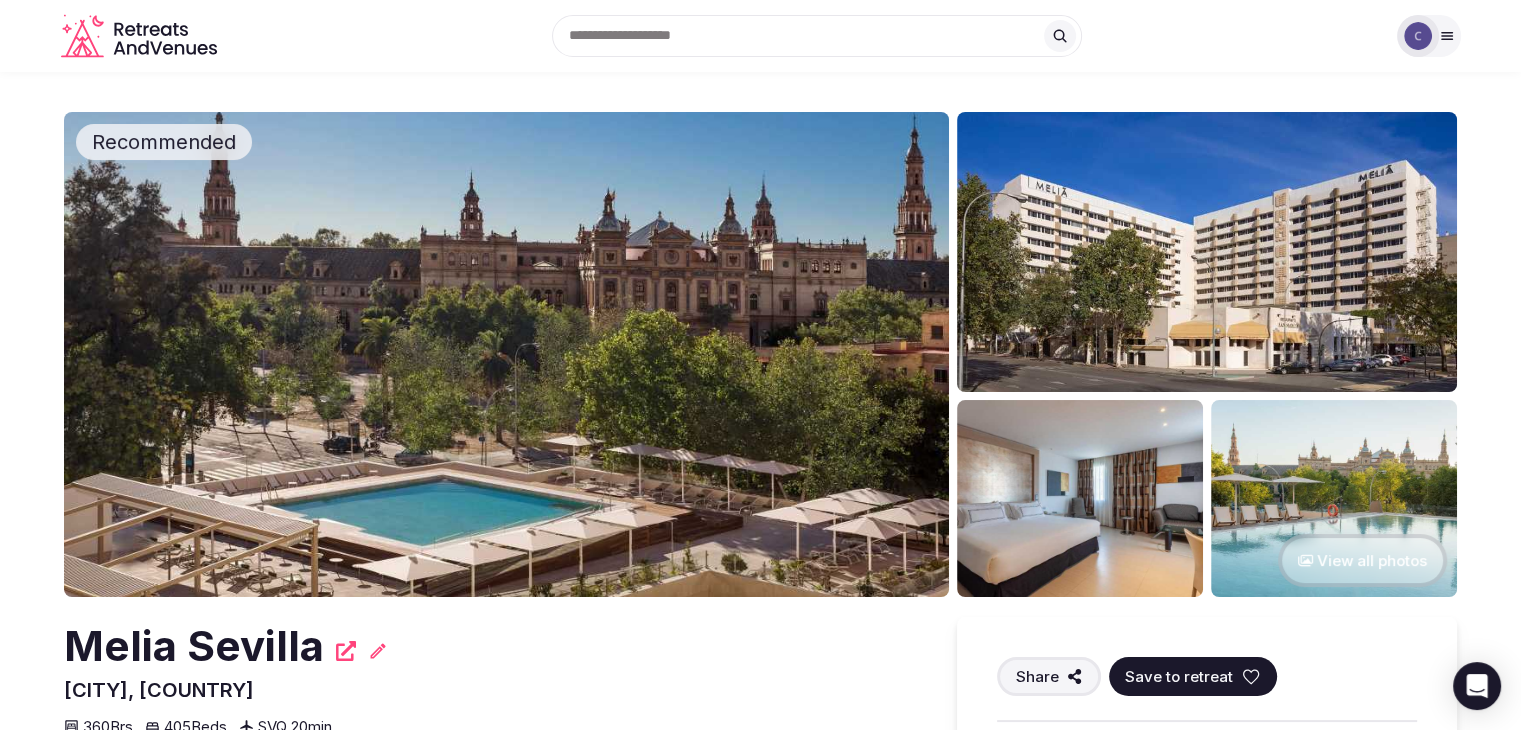 click 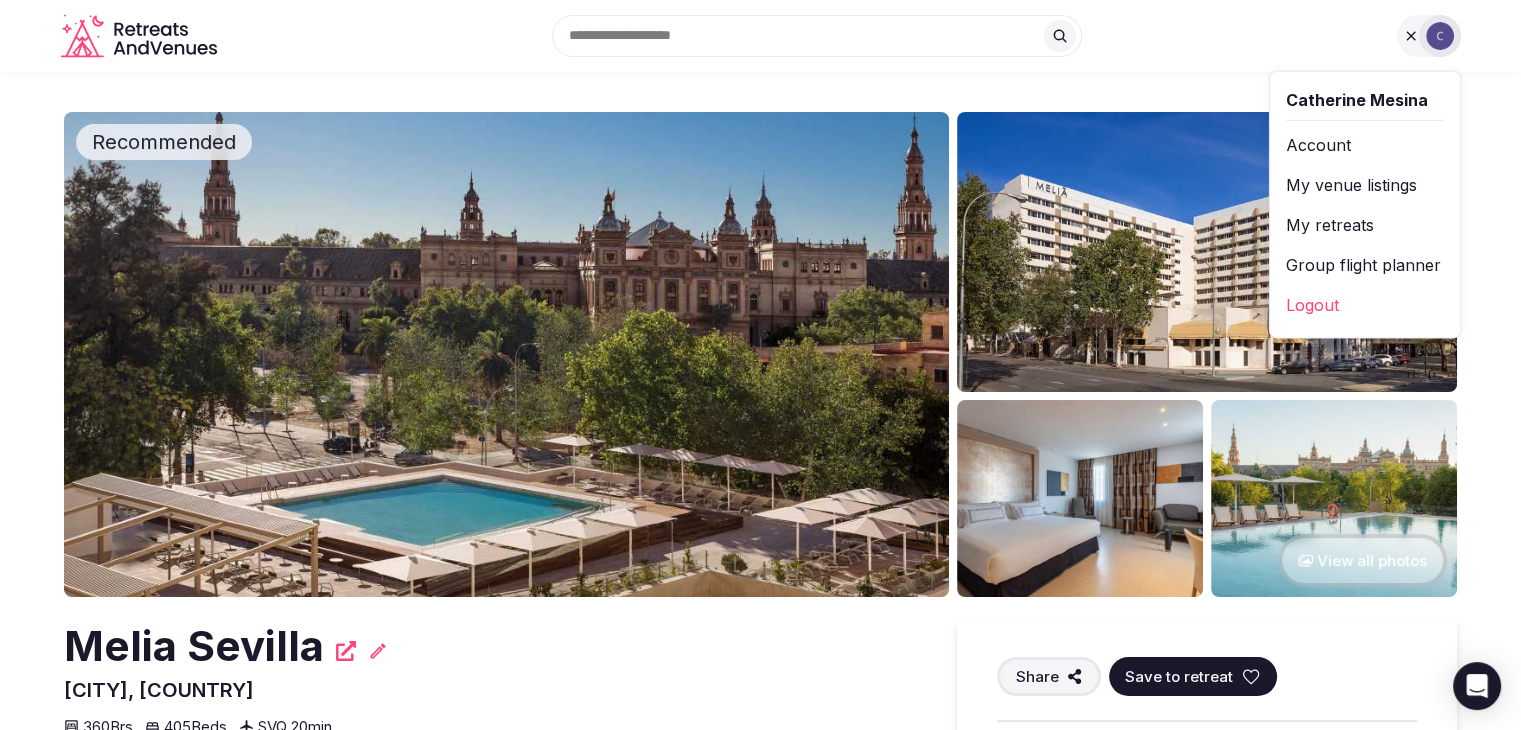 click on "Group flight planner" at bounding box center (1364, 265) 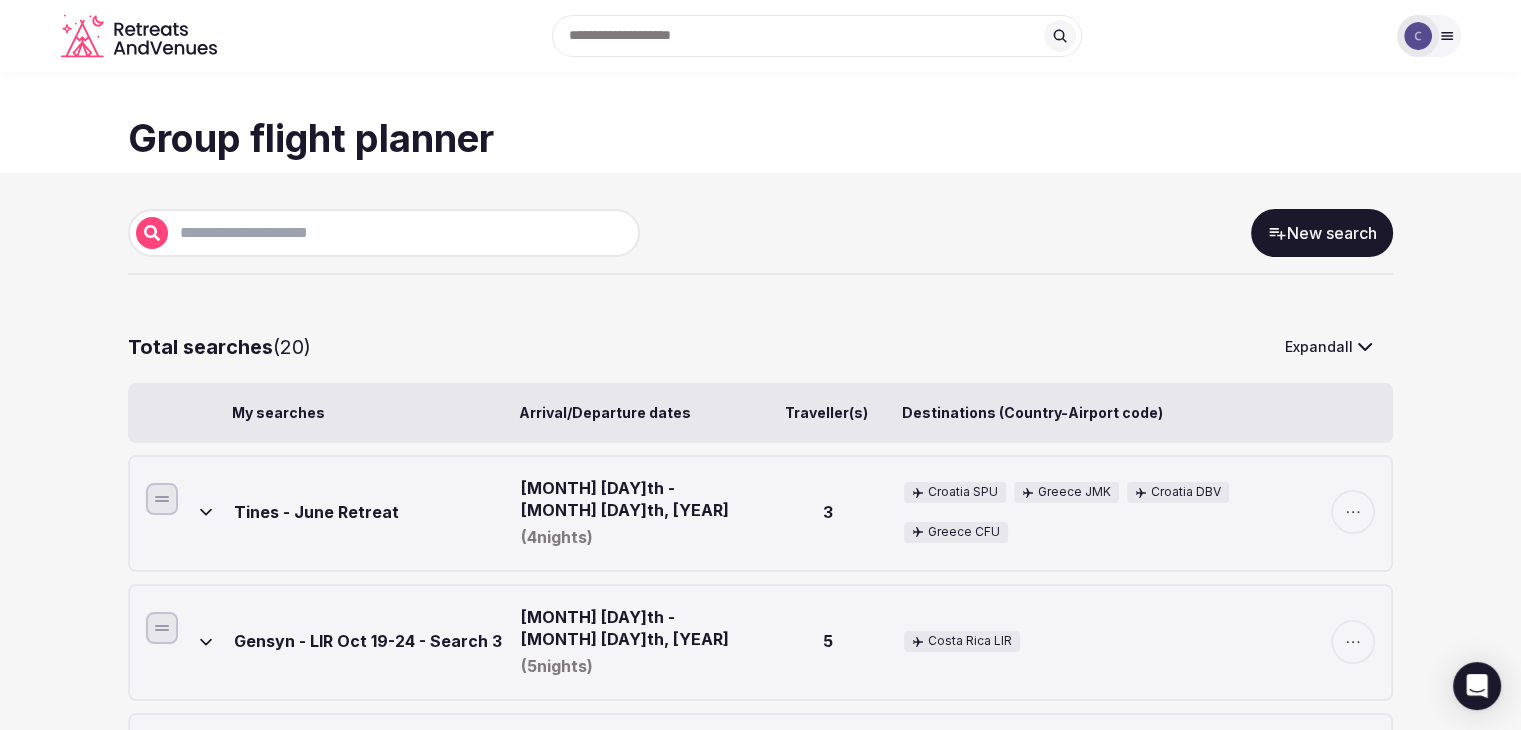 click on "New search" at bounding box center (1322, 233) 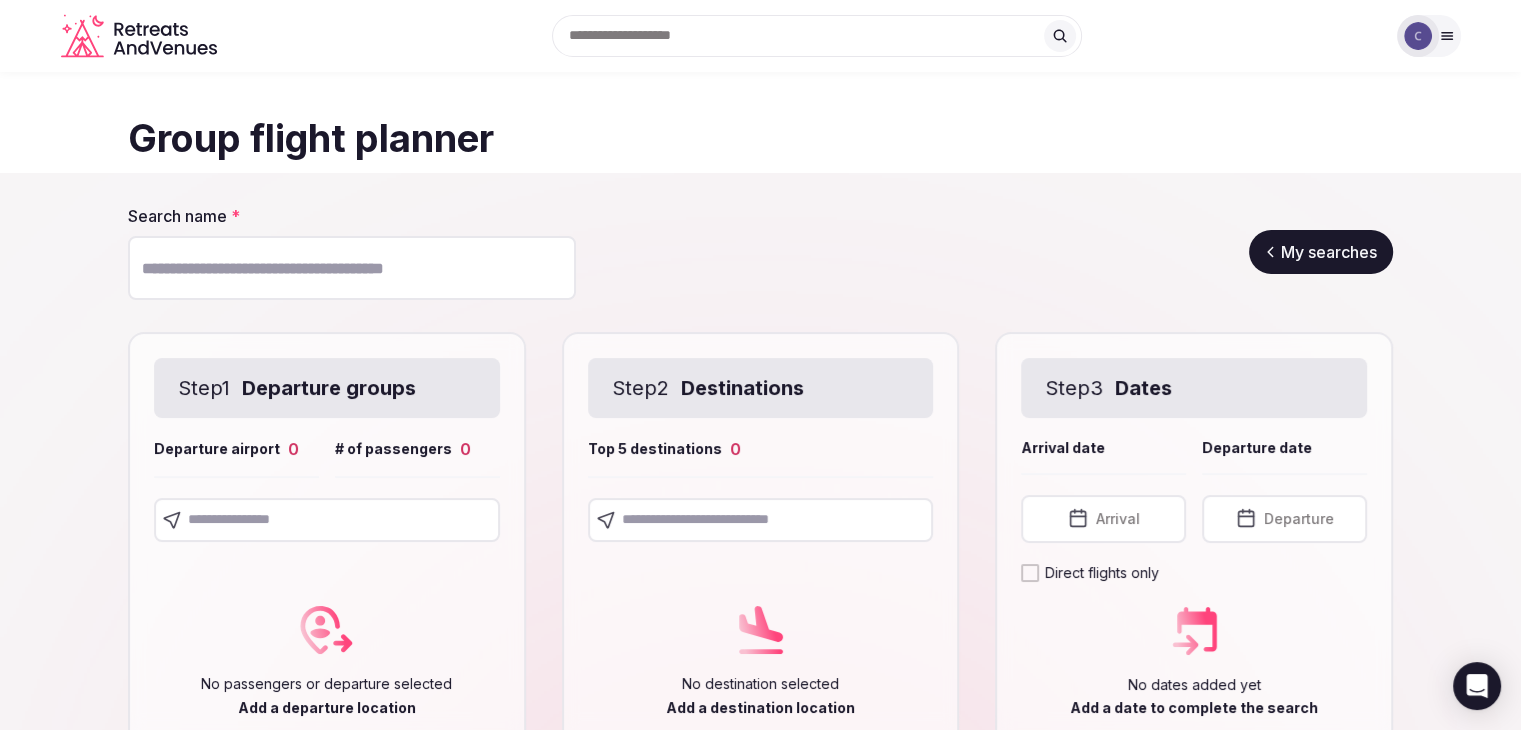 click on "Search name *" at bounding box center [352, 268] 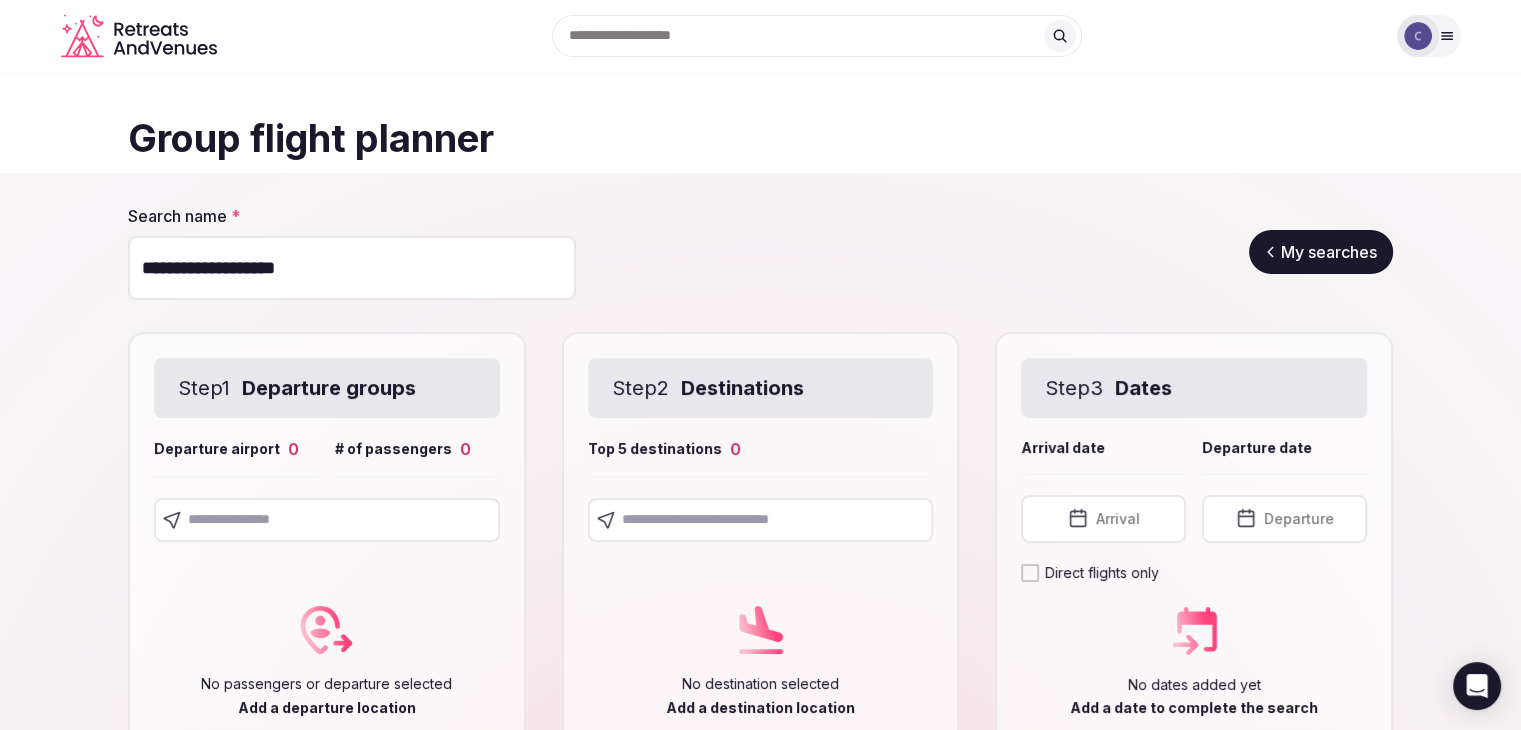 type on "**********" 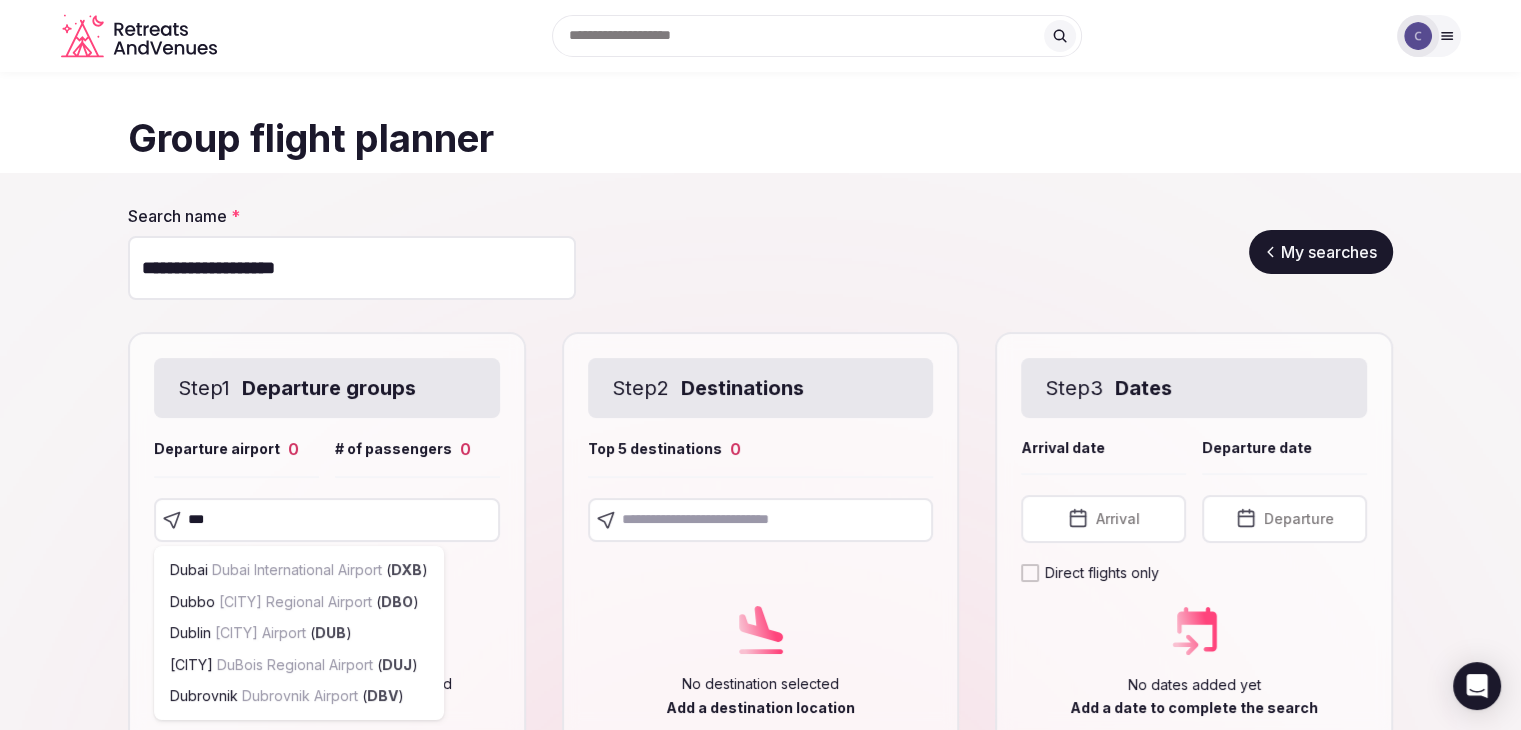 type on "****" 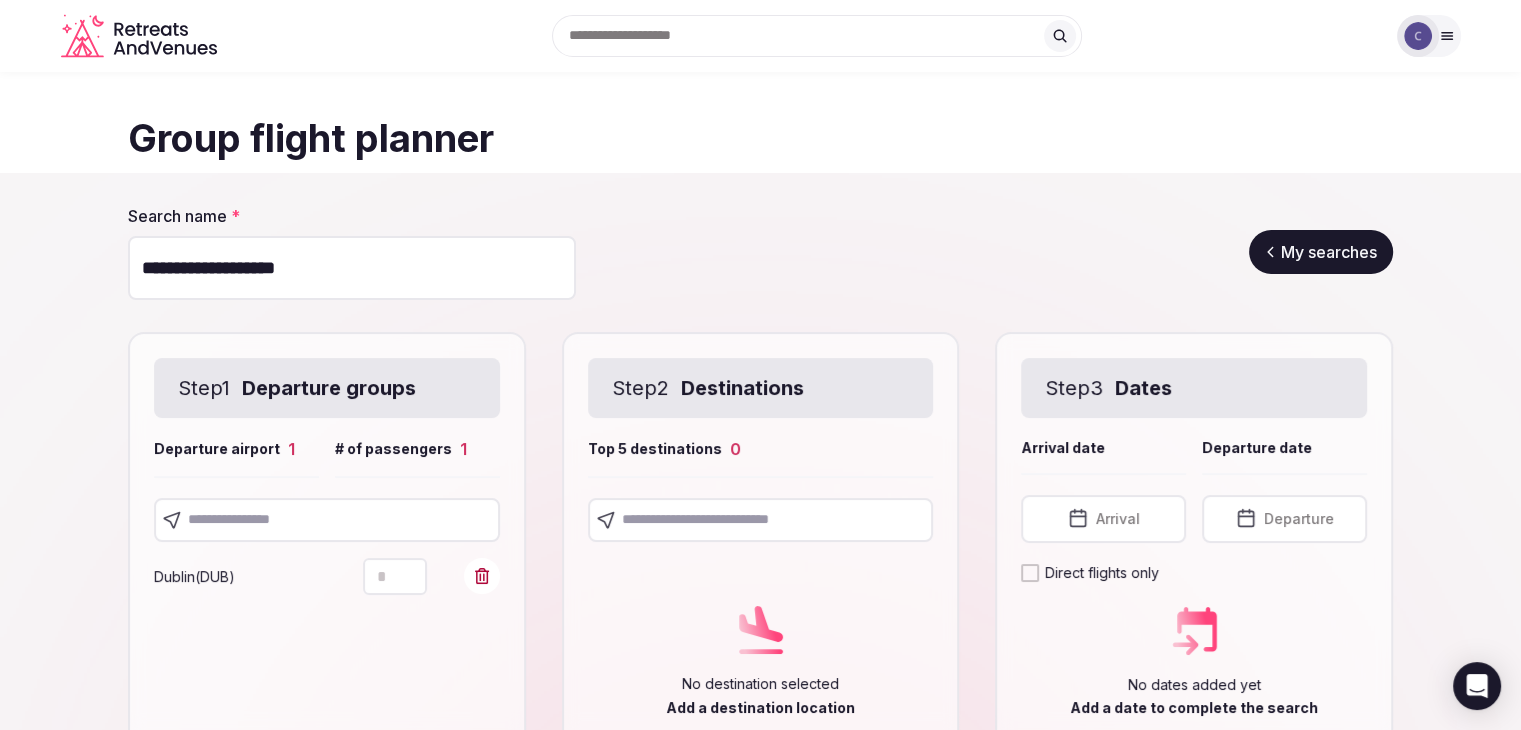 click at bounding box center [327, 520] 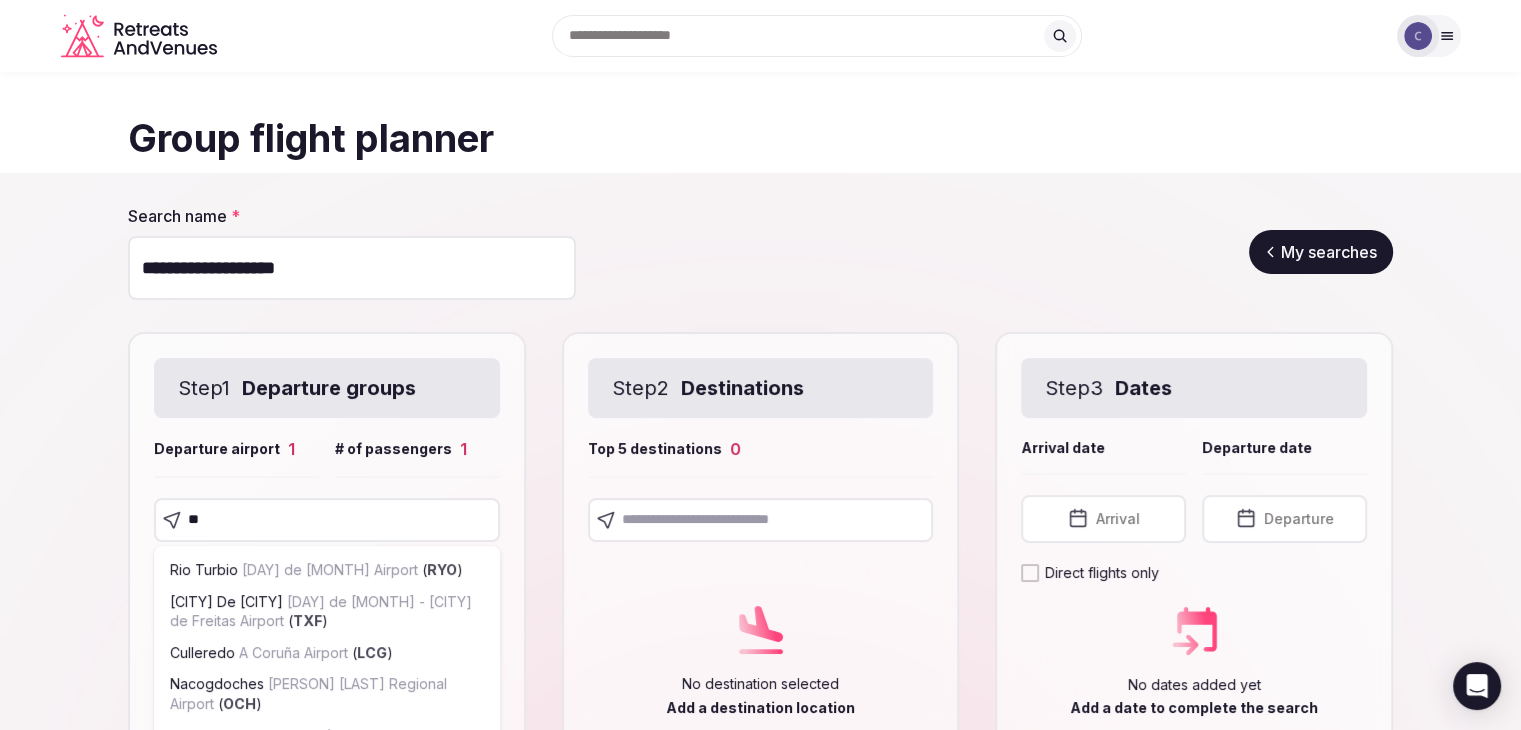 type on "***" 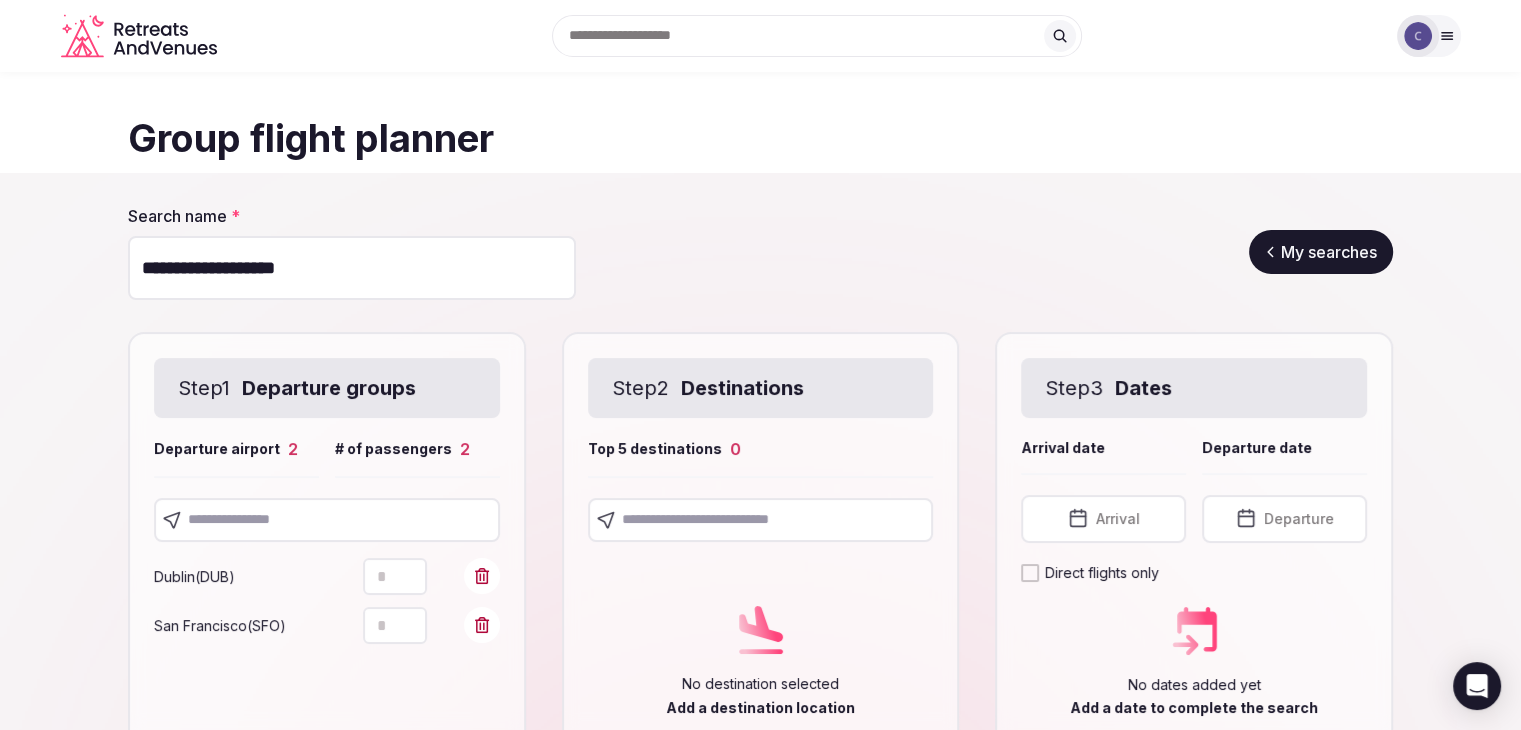 click at bounding box center (327, 520) 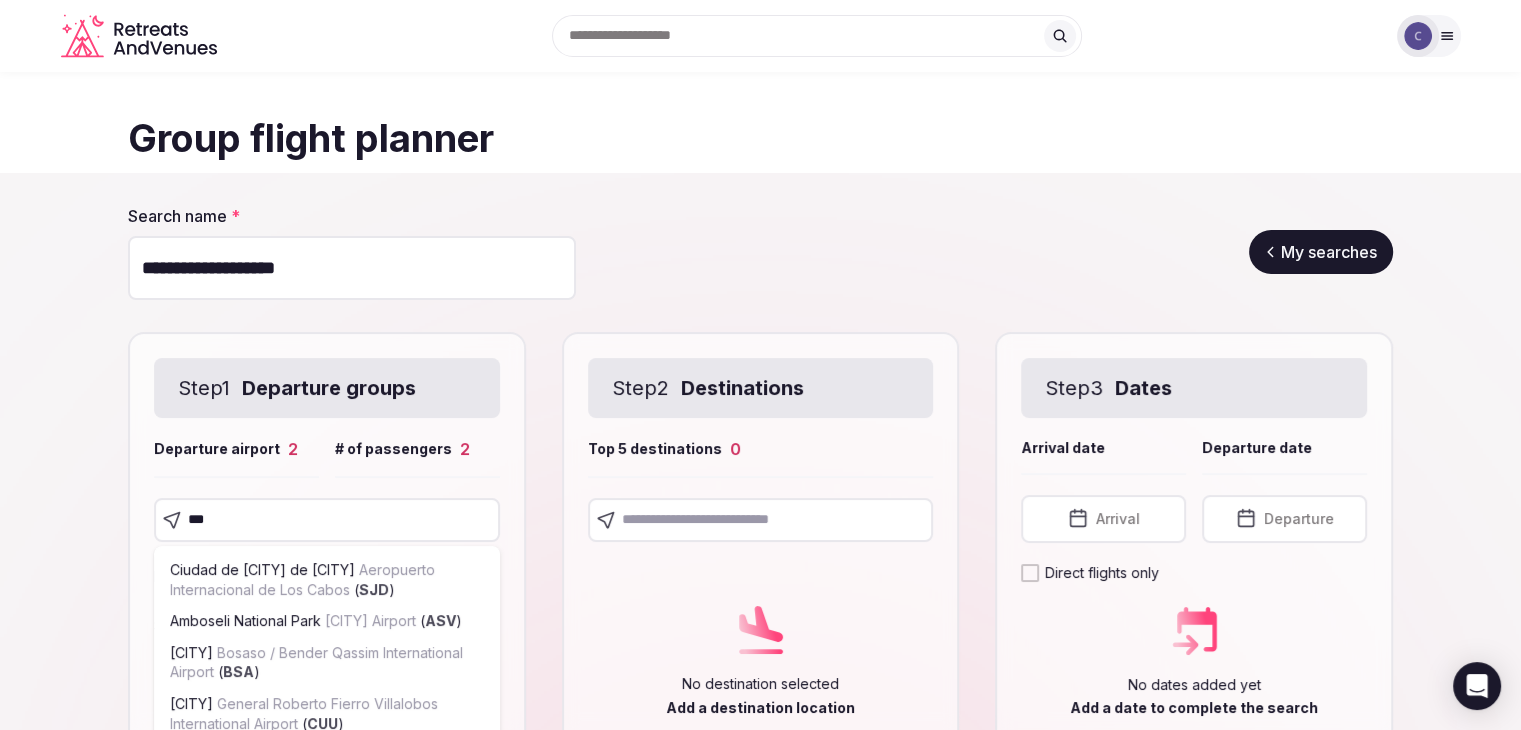 type on "****" 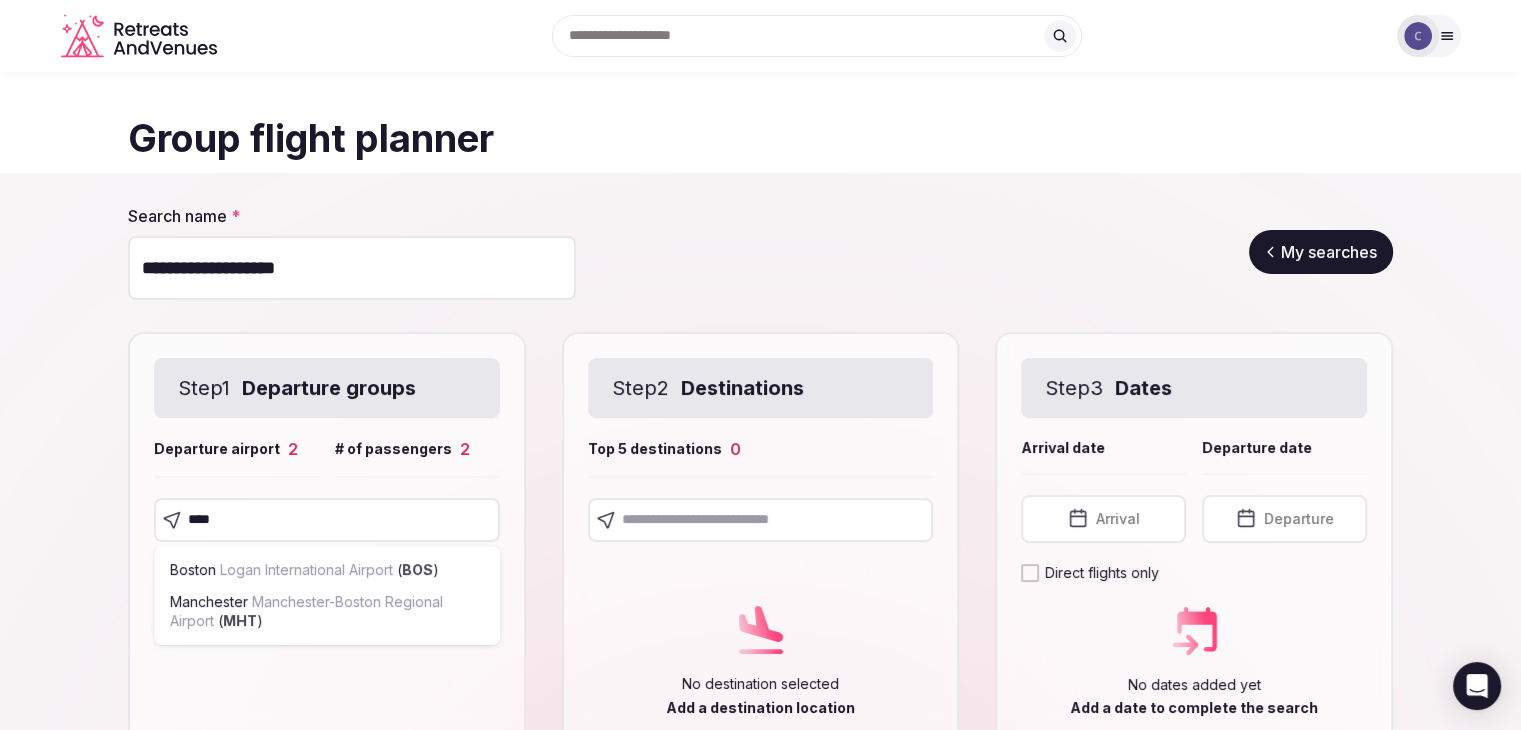 type 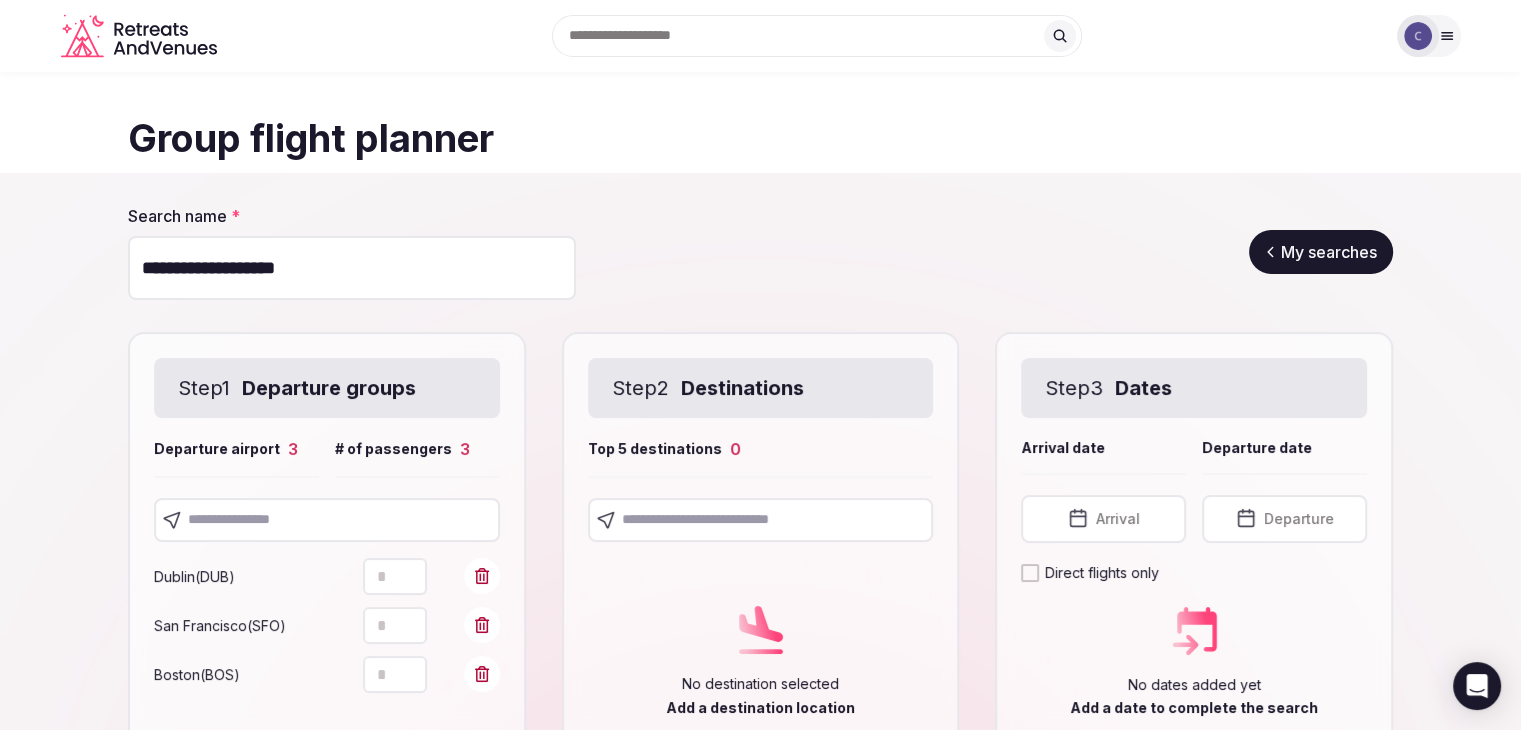 click at bounding box center [761, 520] 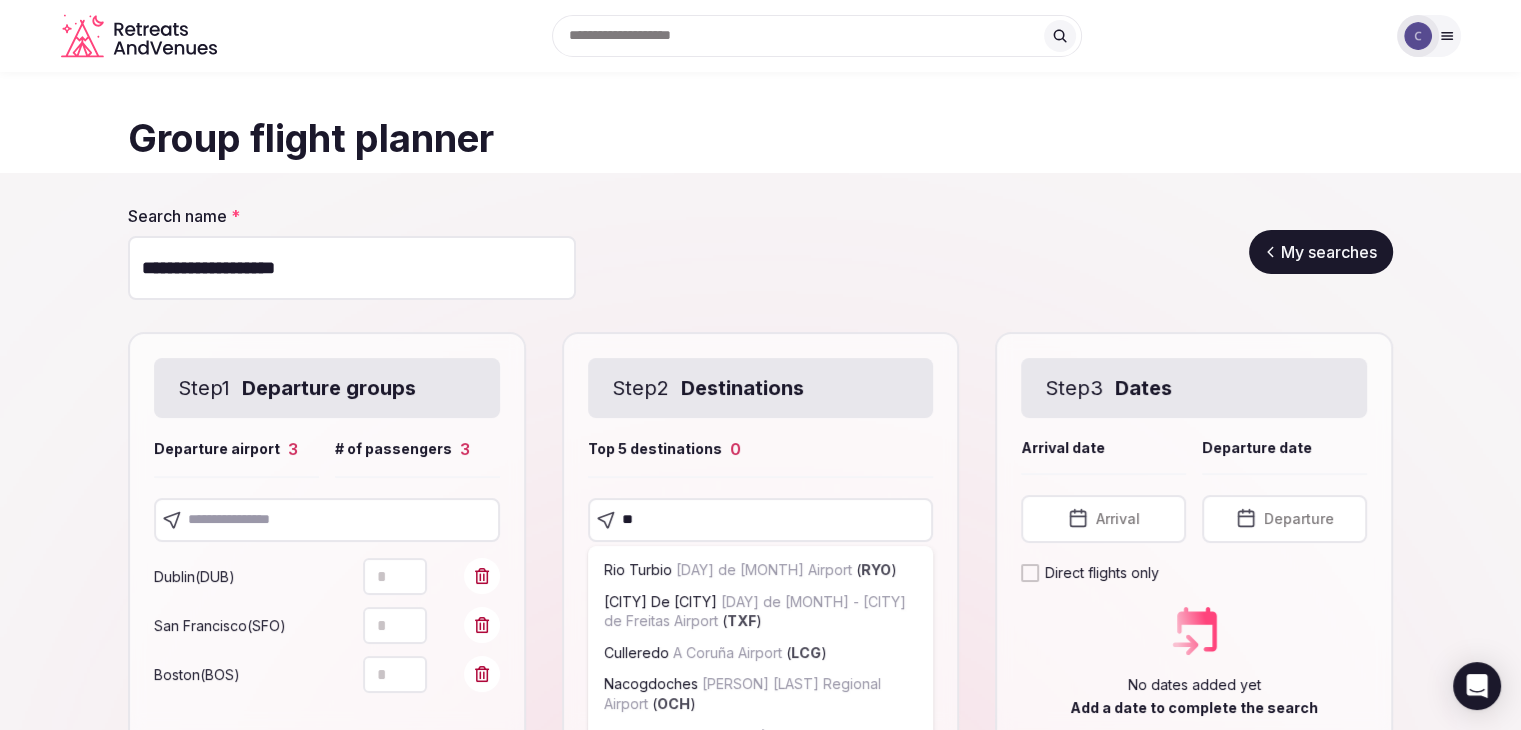 type on "***" 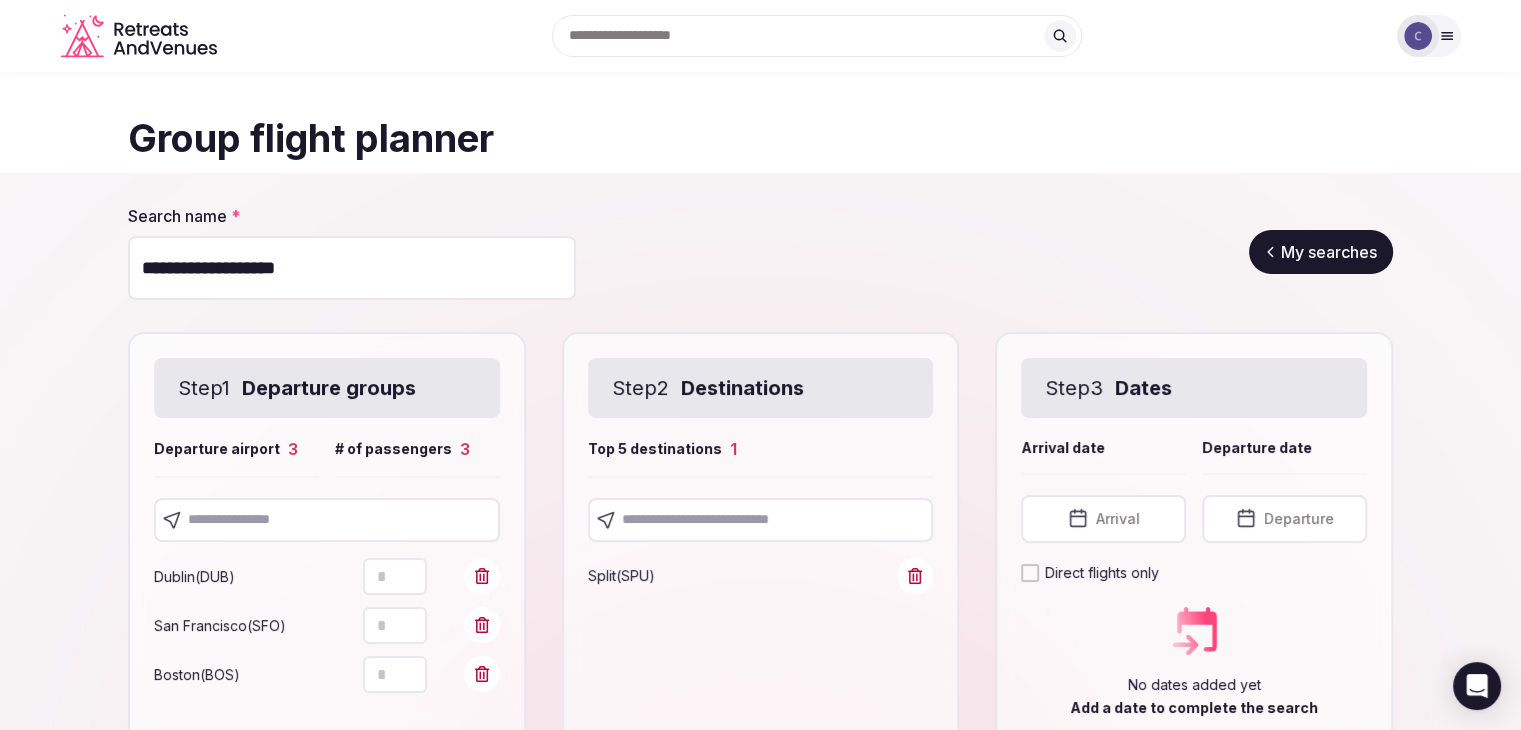 click at bounding box center (761, 520) 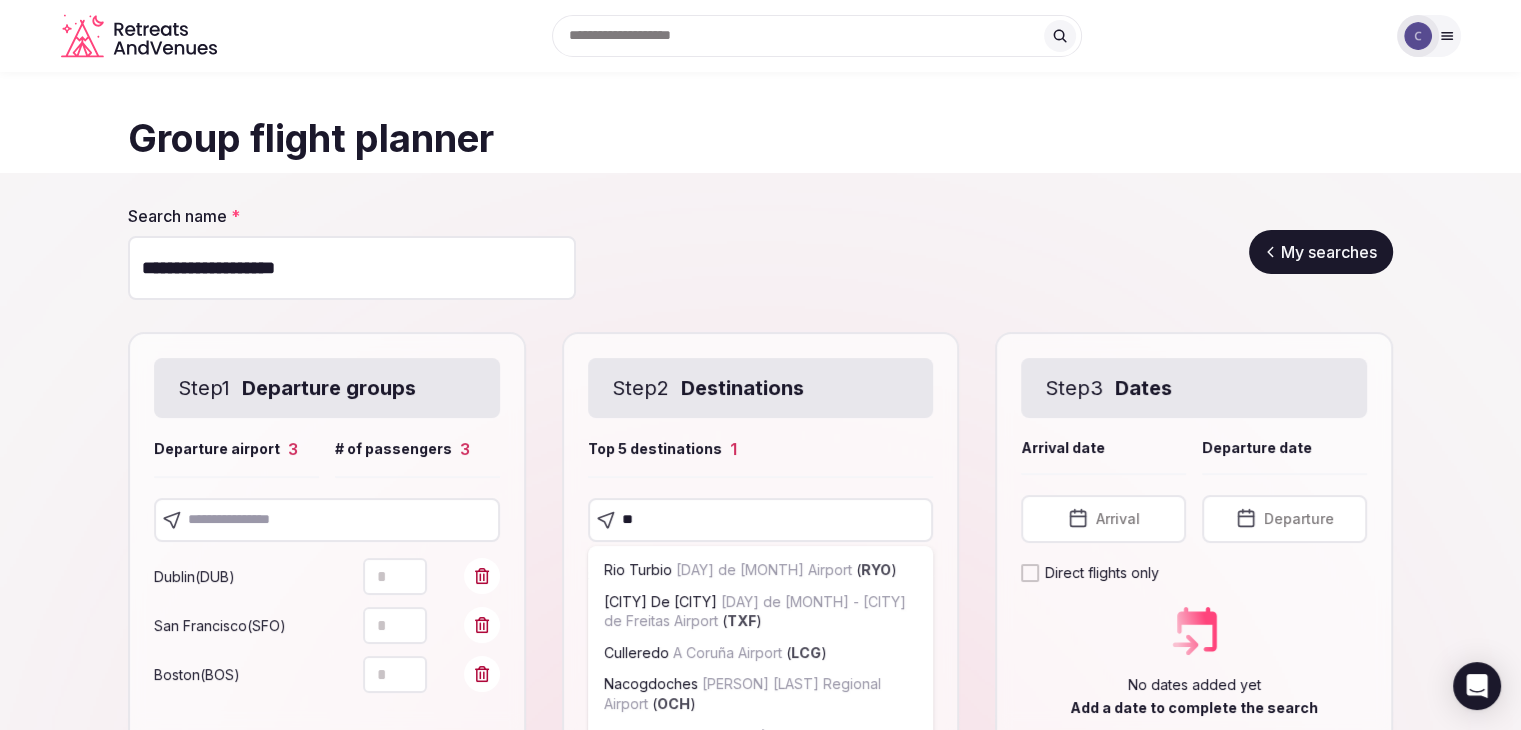 type on "***" 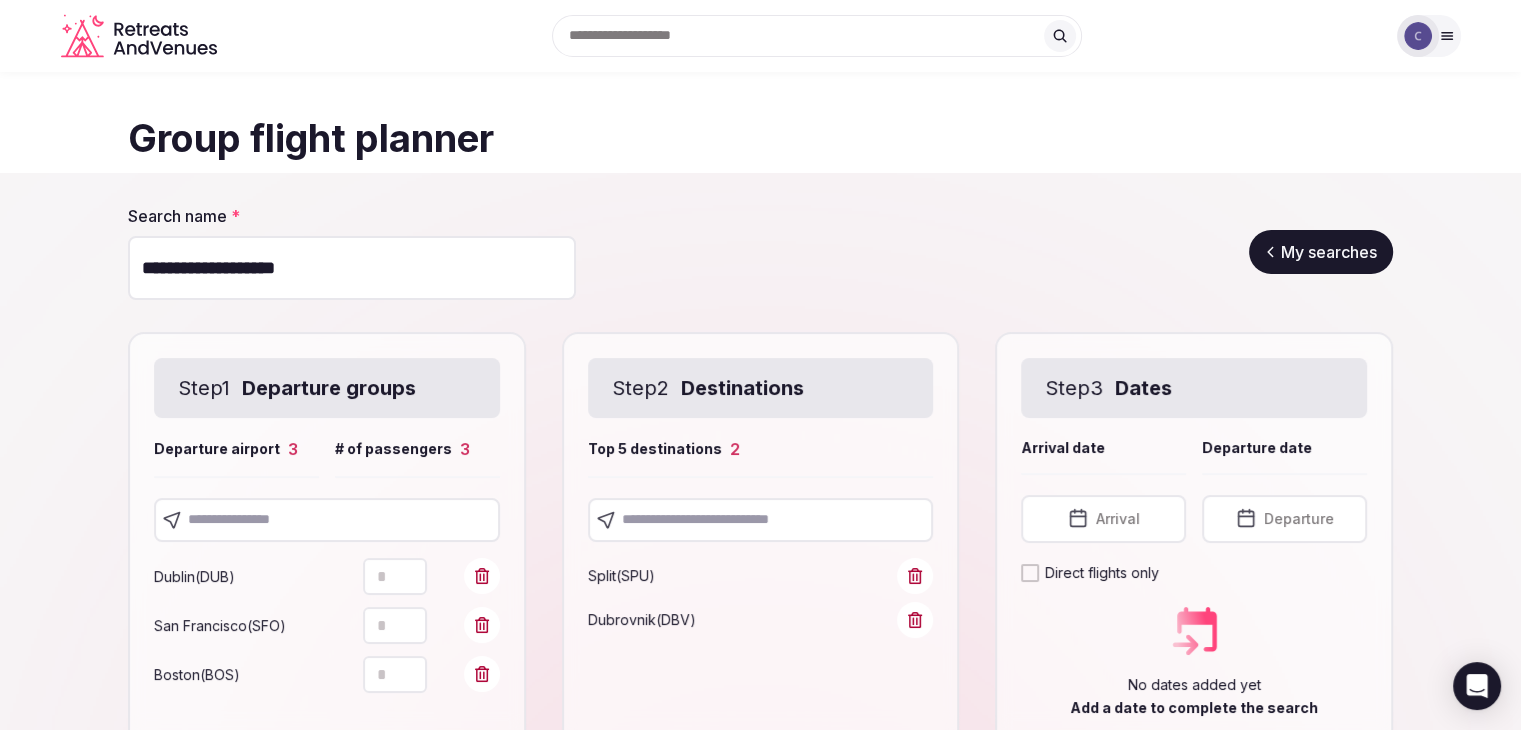click at bounding box center (761, 520) 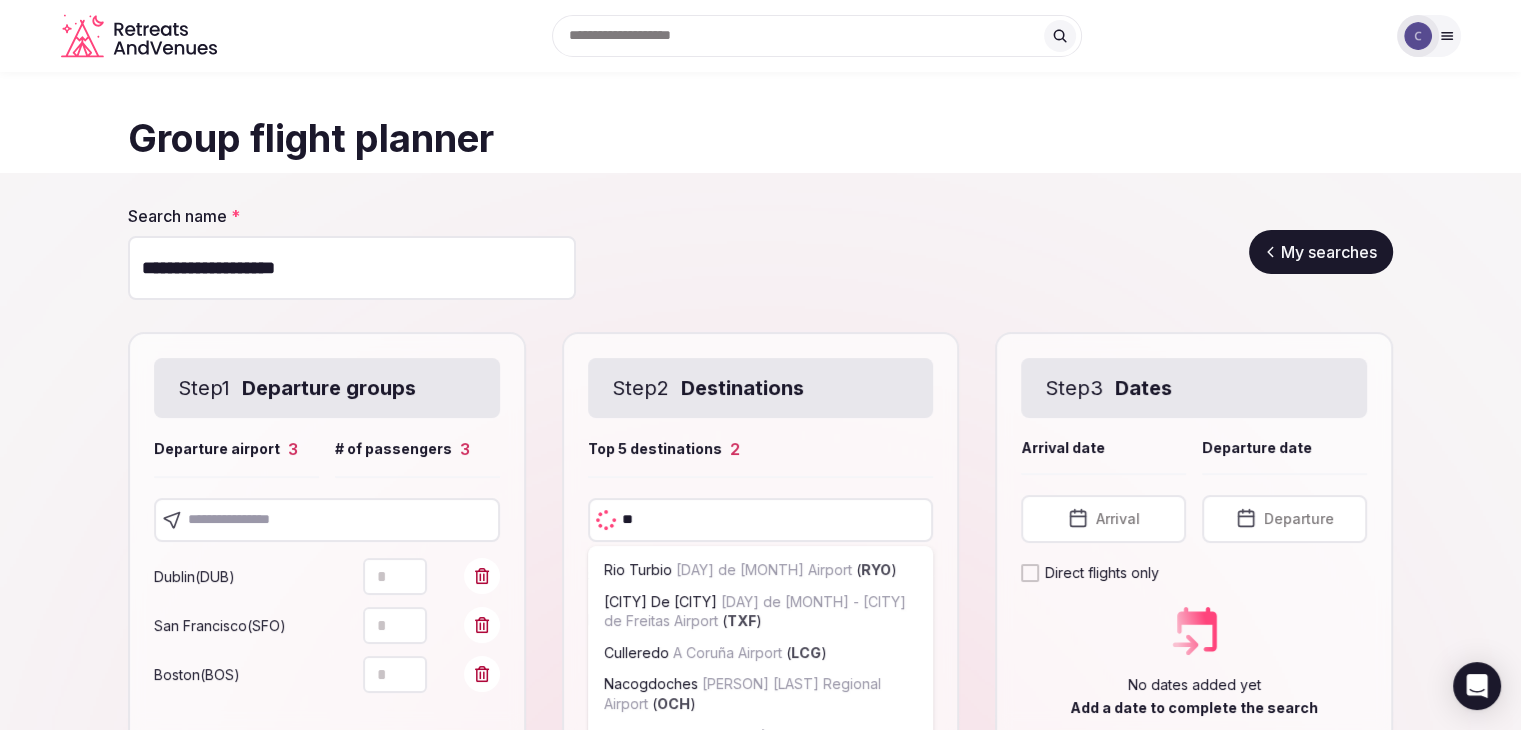 type on "***" 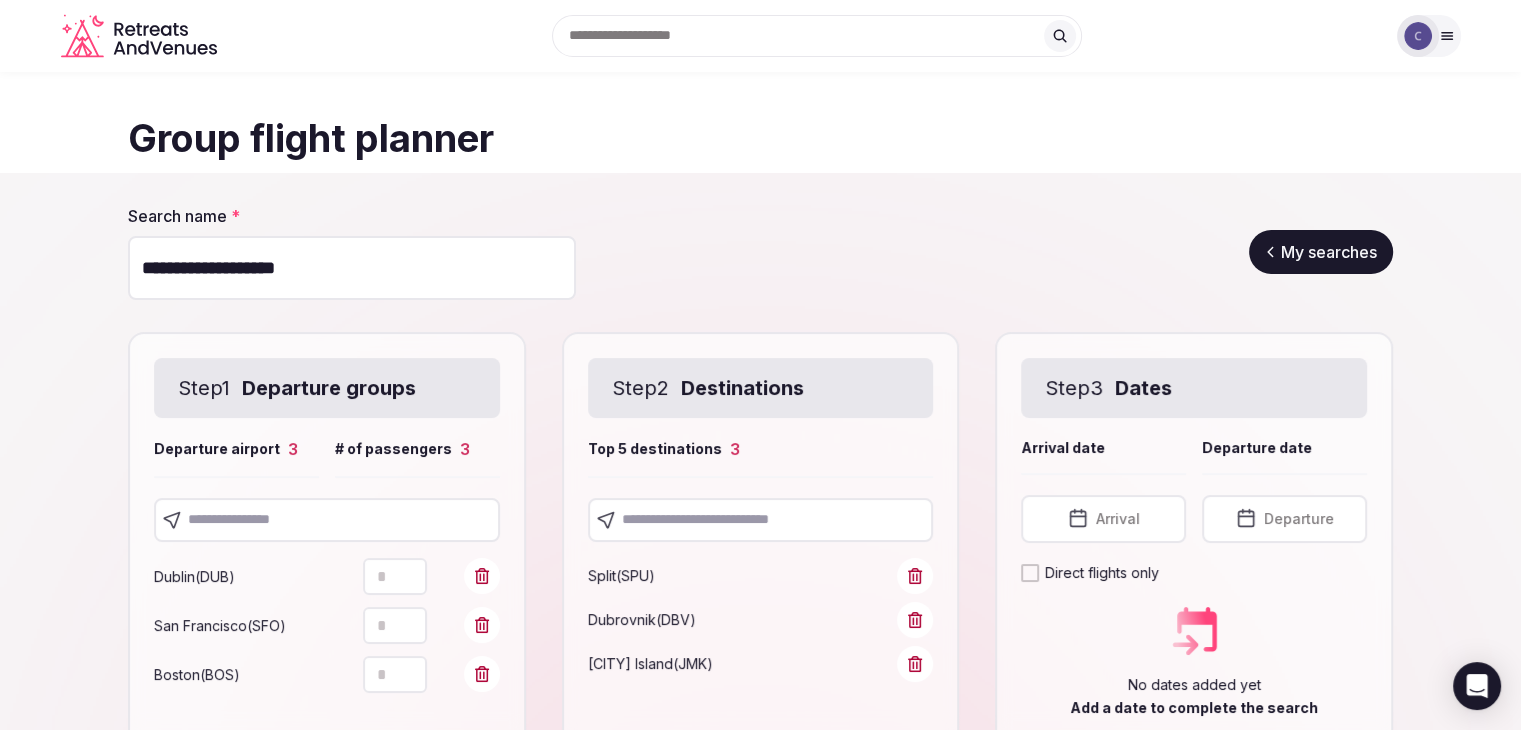 click at bounding box center (761, 520) 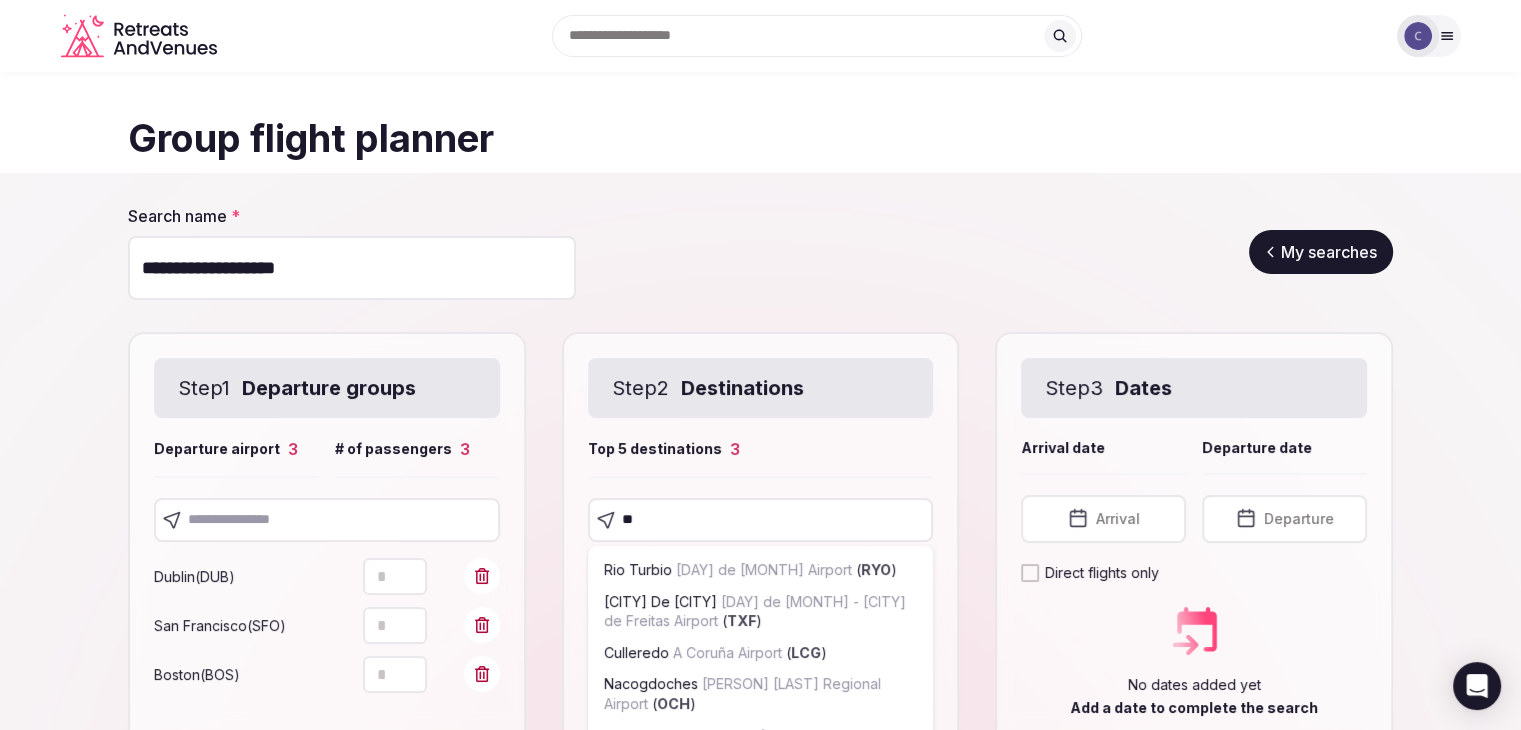 type on "***" 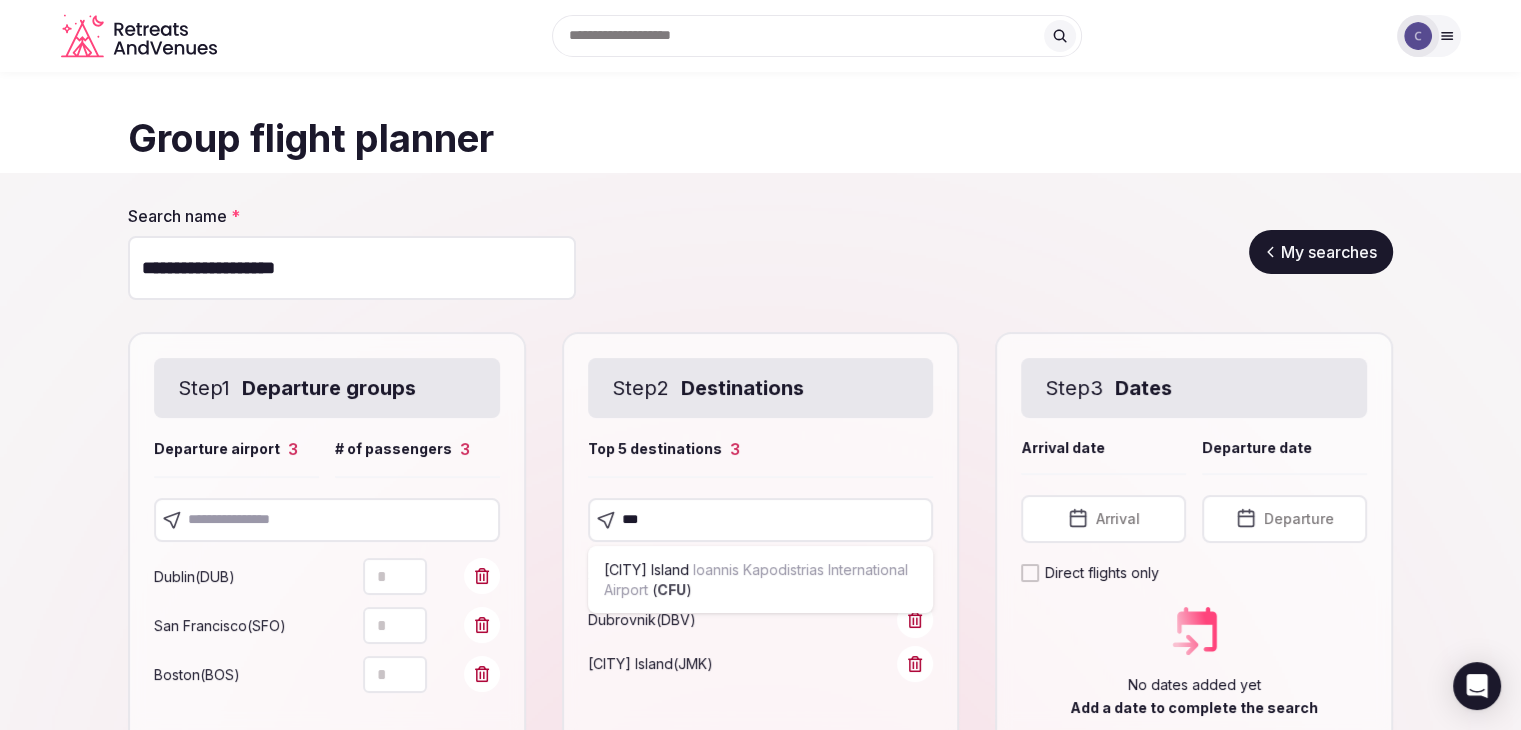 type 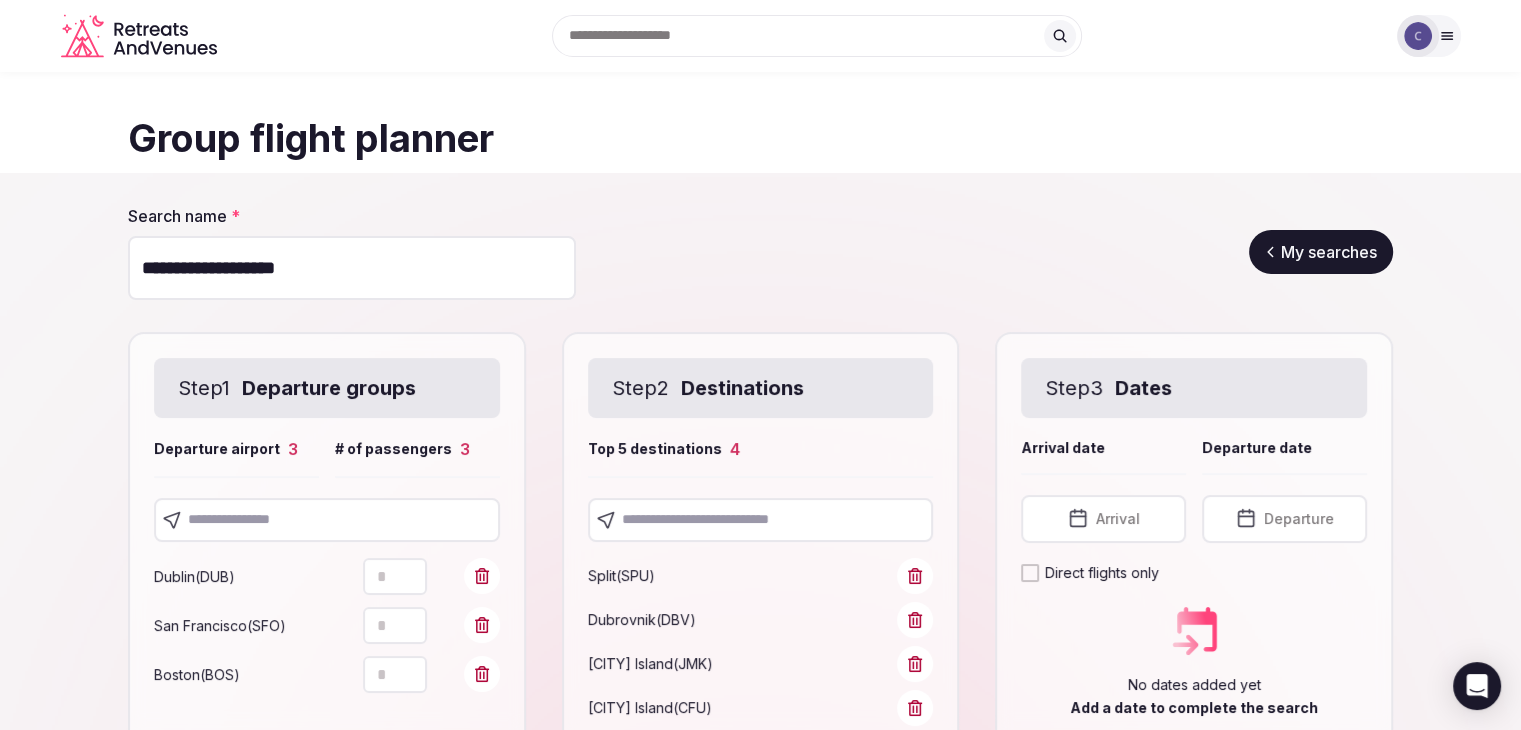 click on "Arrival" at bounding box center (1118, 519) 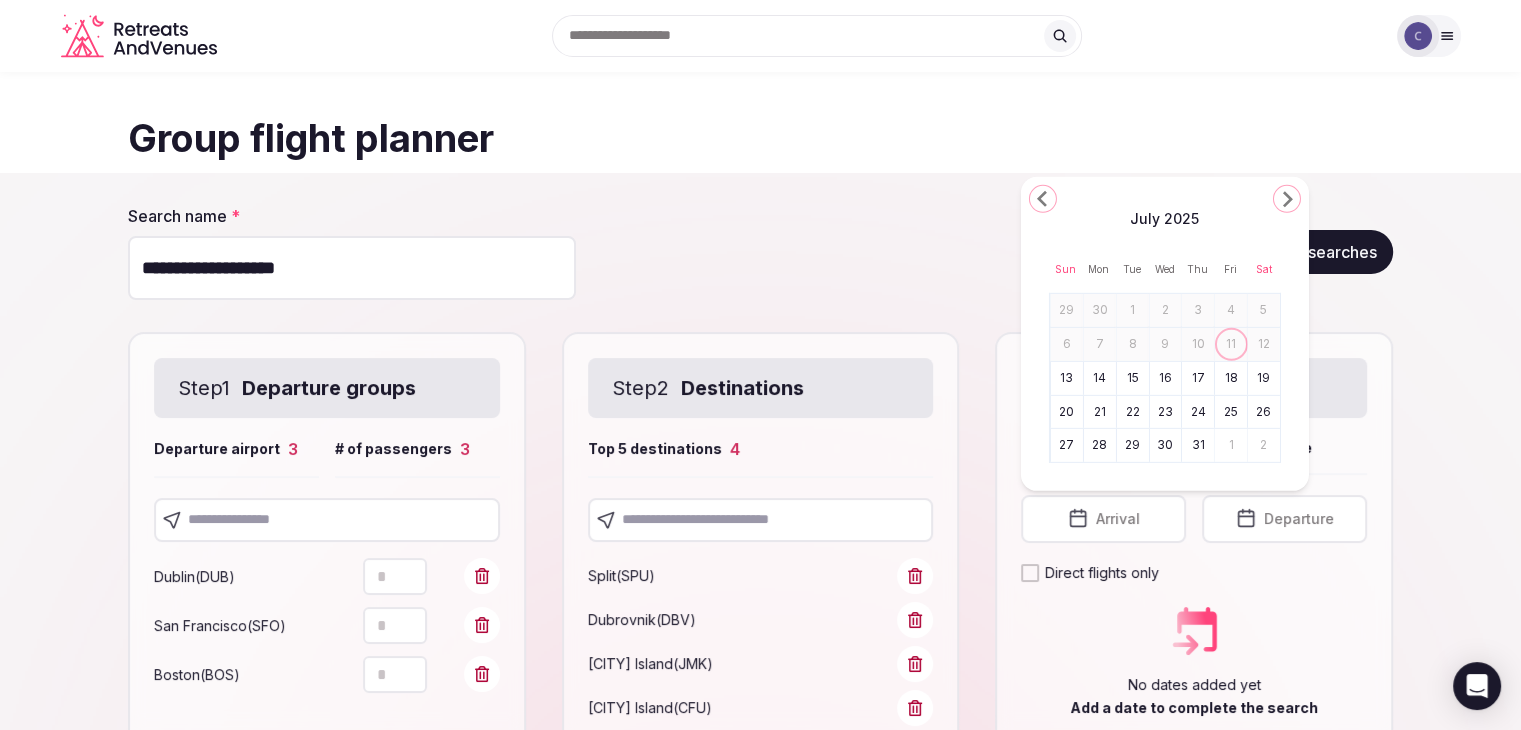 click 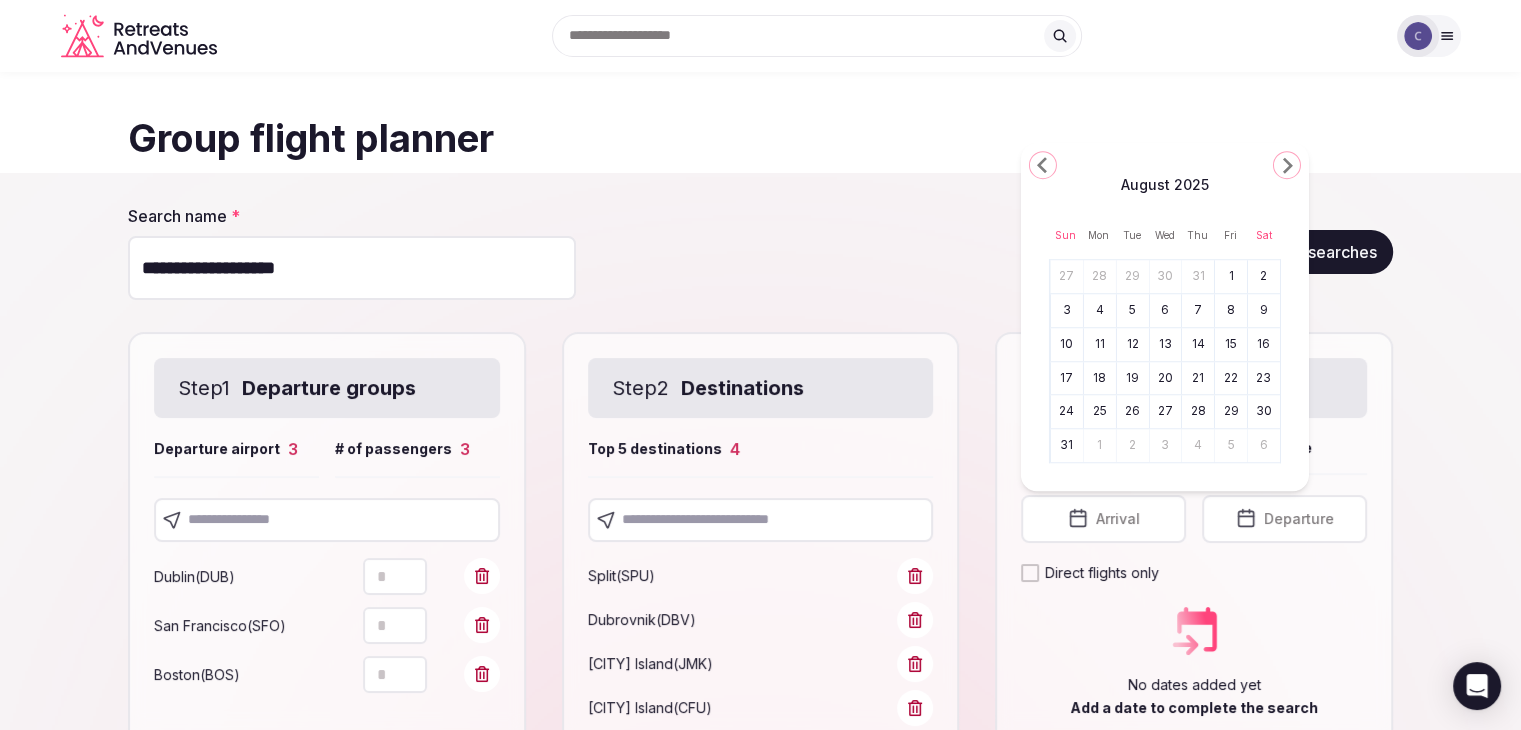 click 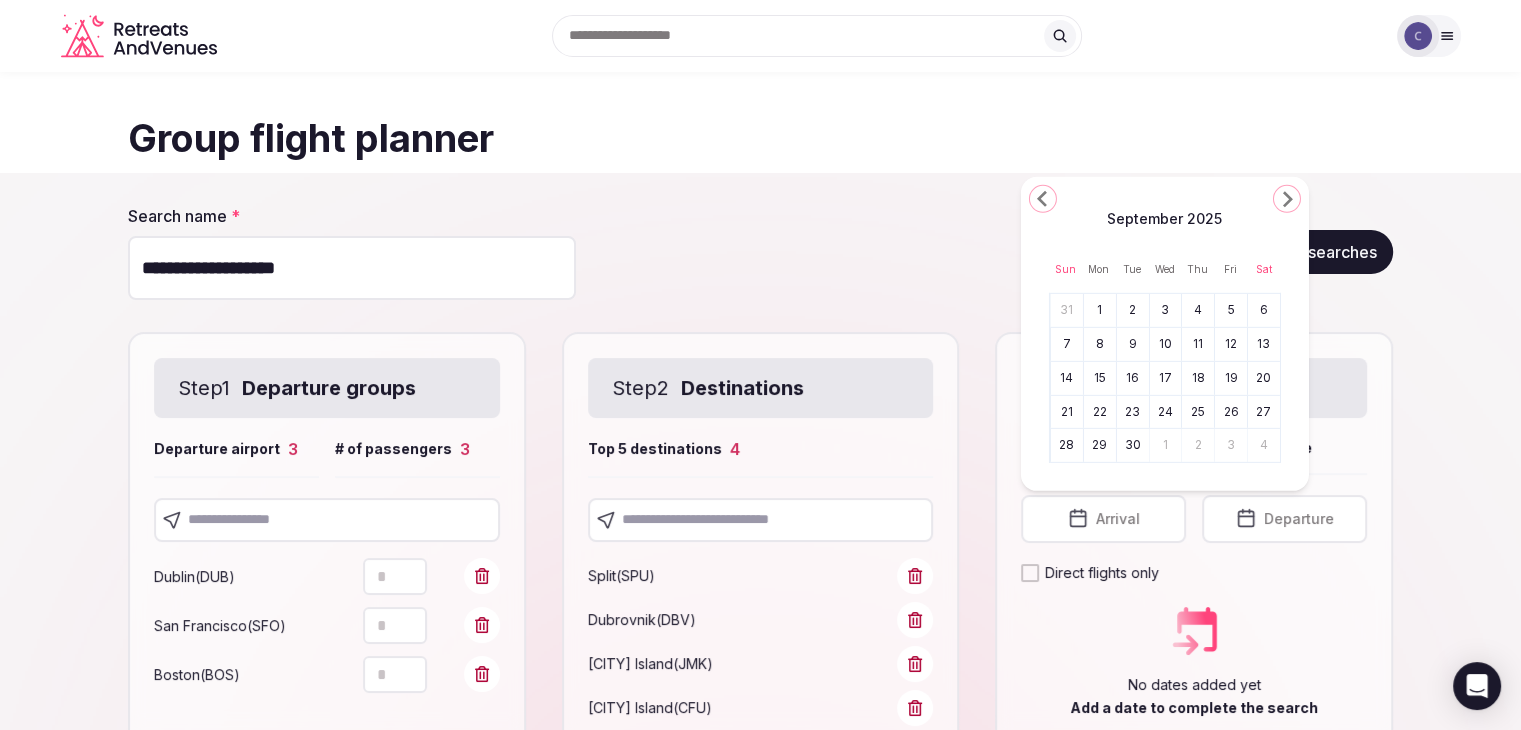 click on "Group flight planner" at bounding box center [760, 122] 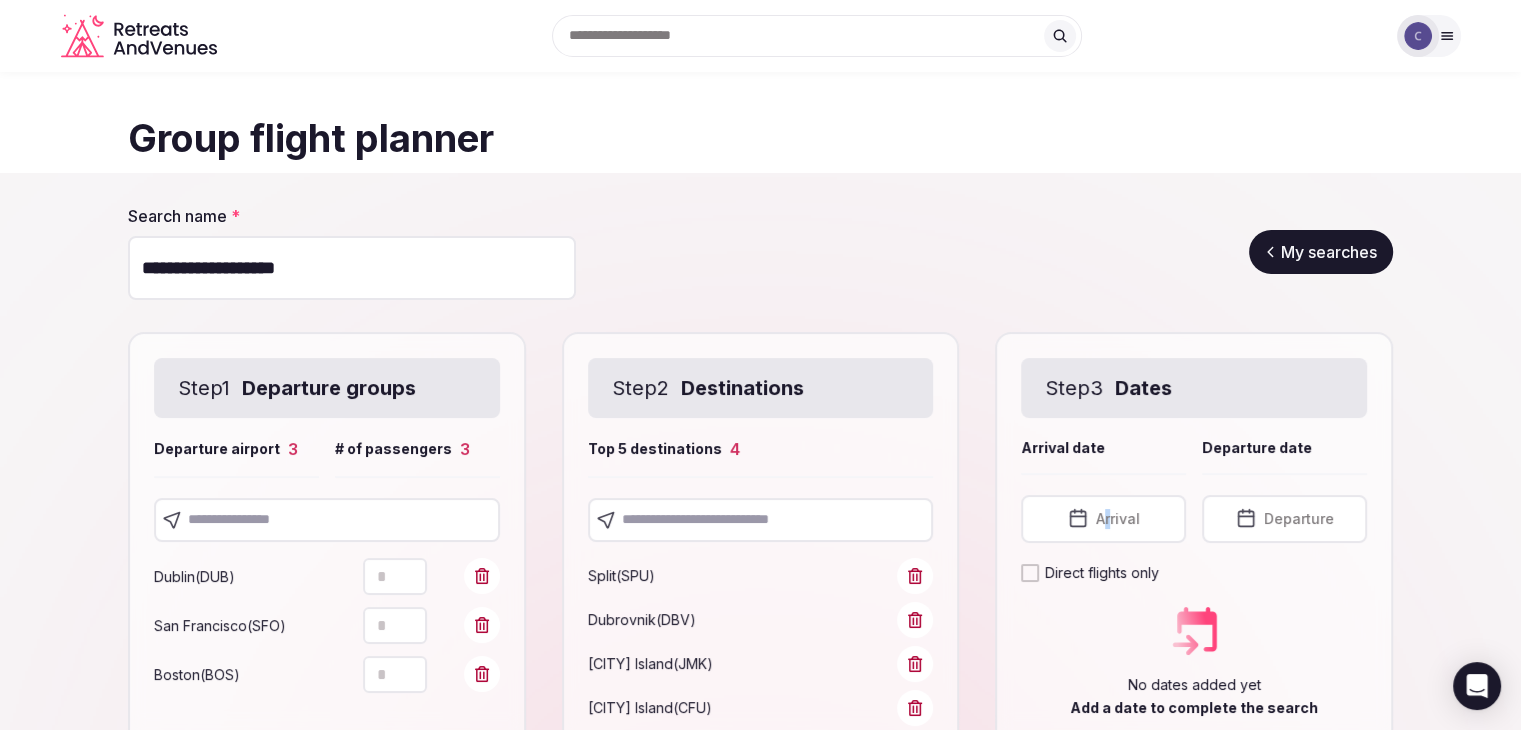 click on "Step  3   Dates Arrival date Departure date Arrival date Arrival Departure date Departure Direct flights only No dates added yet Add a date to complete the search" at bounding box center [1194, 575] 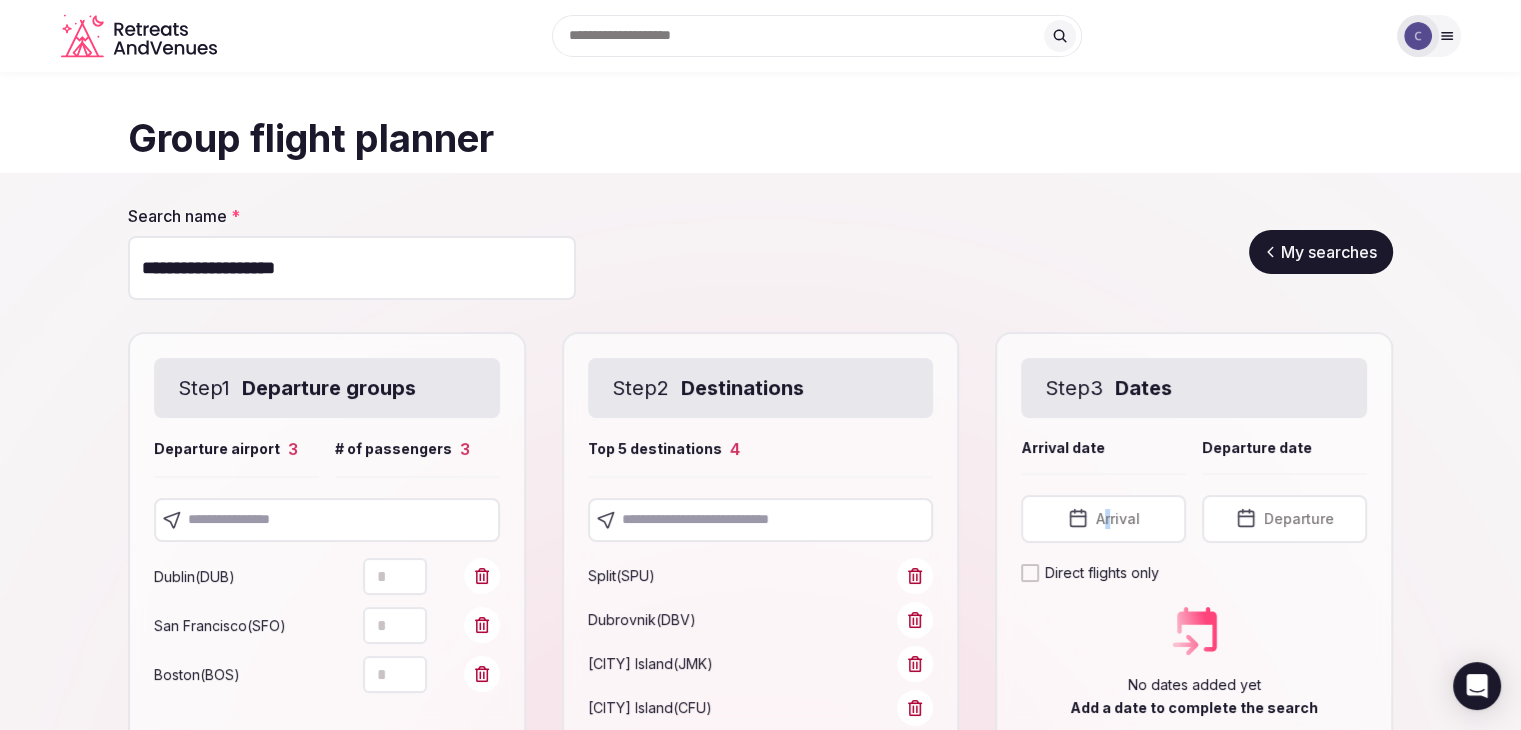 click on "Arrival" at bounding box center [1103, 519] 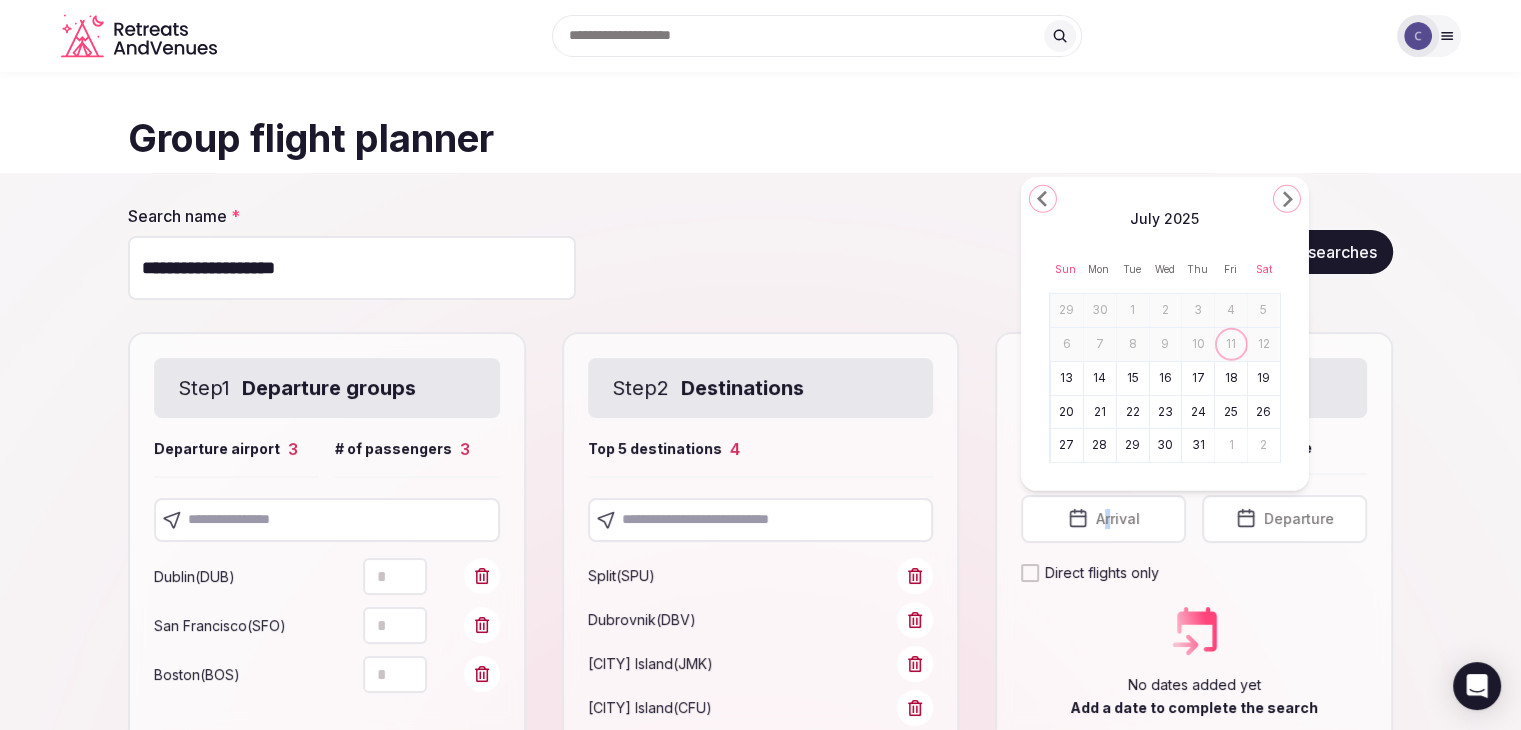click 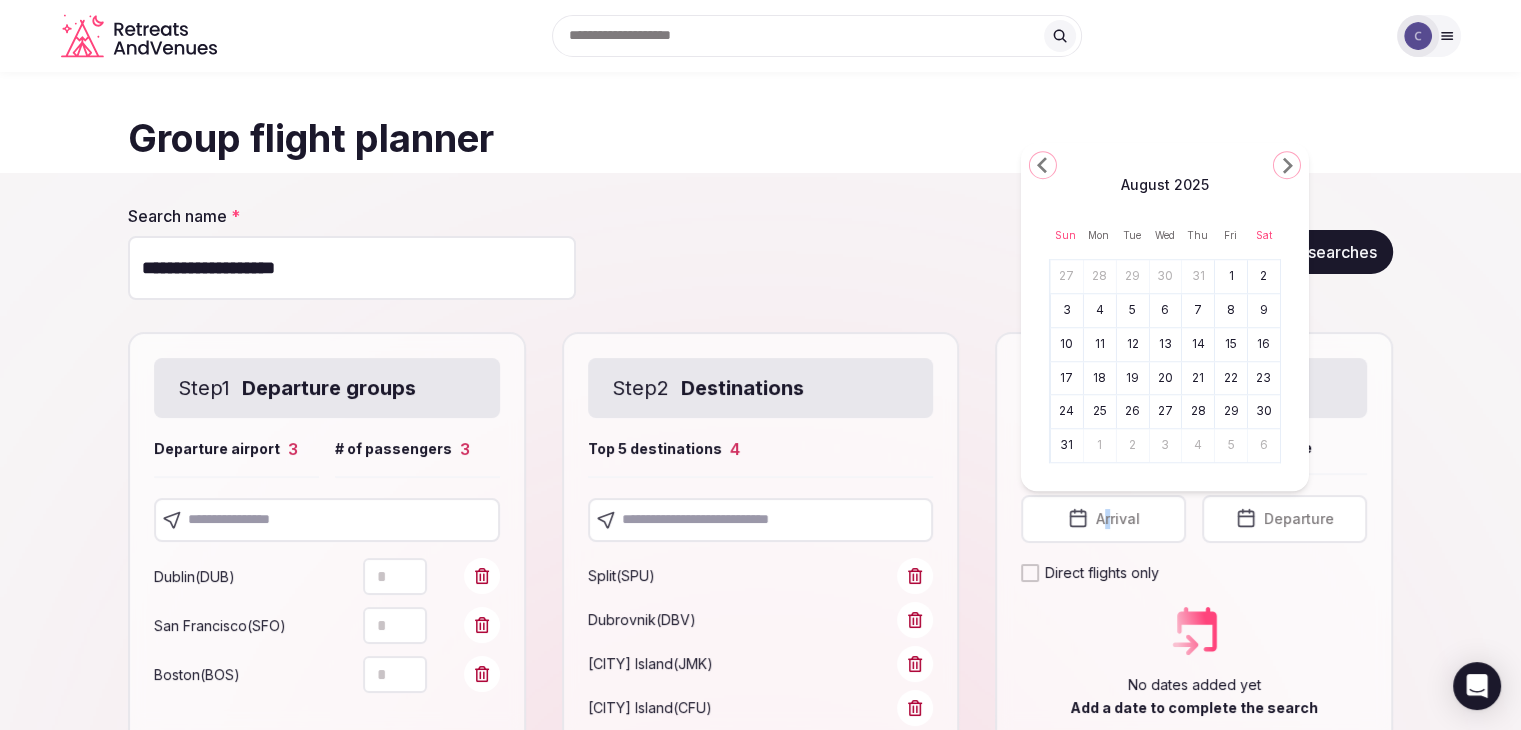click 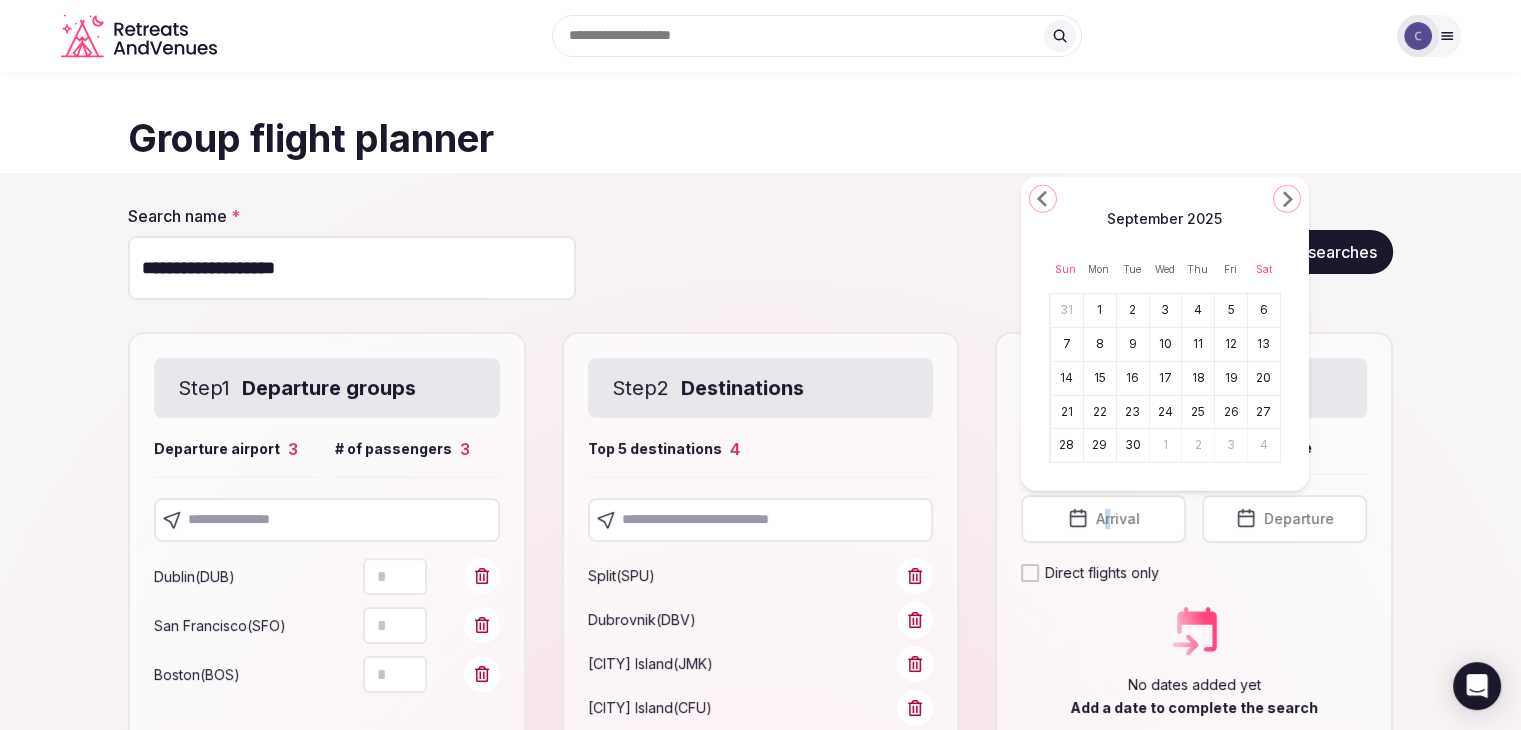click 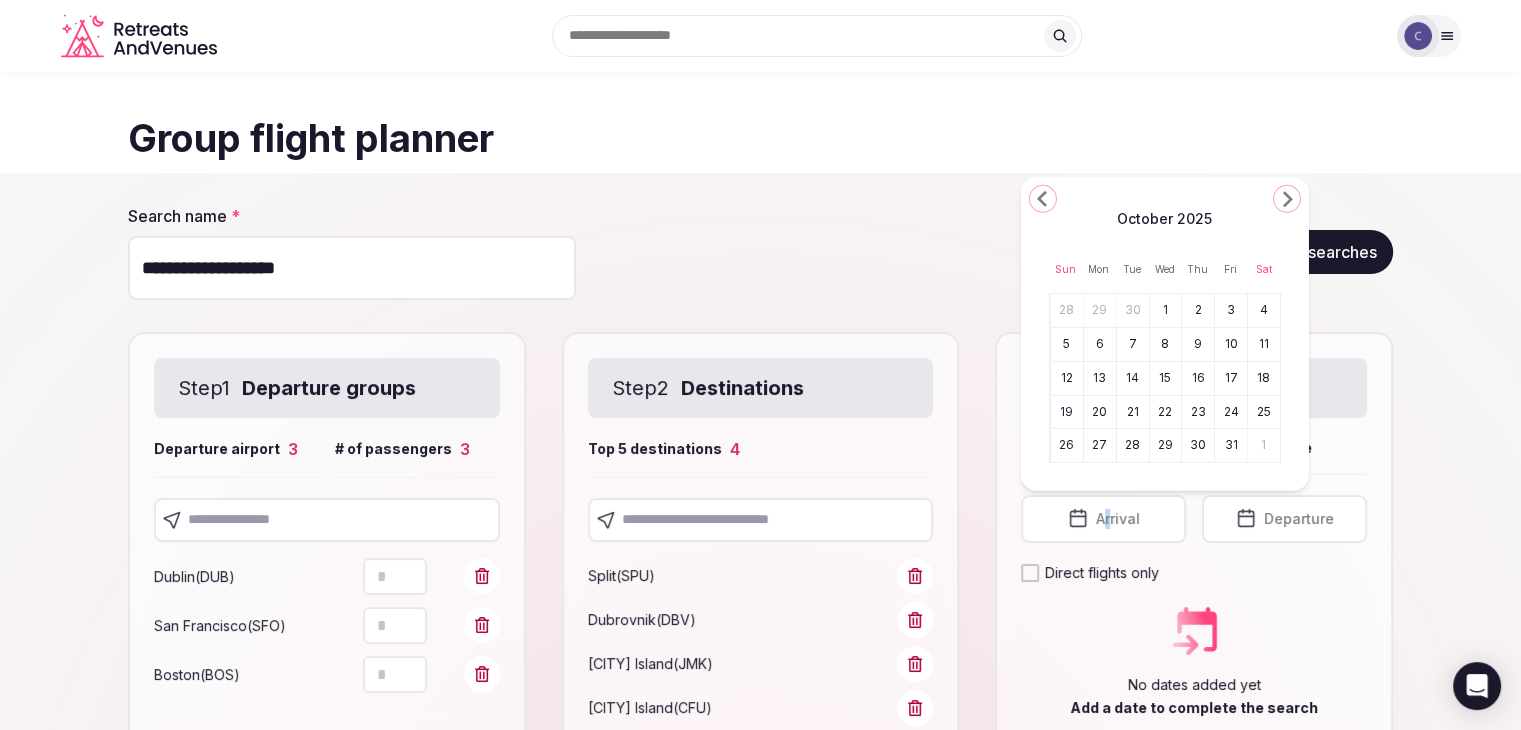 click 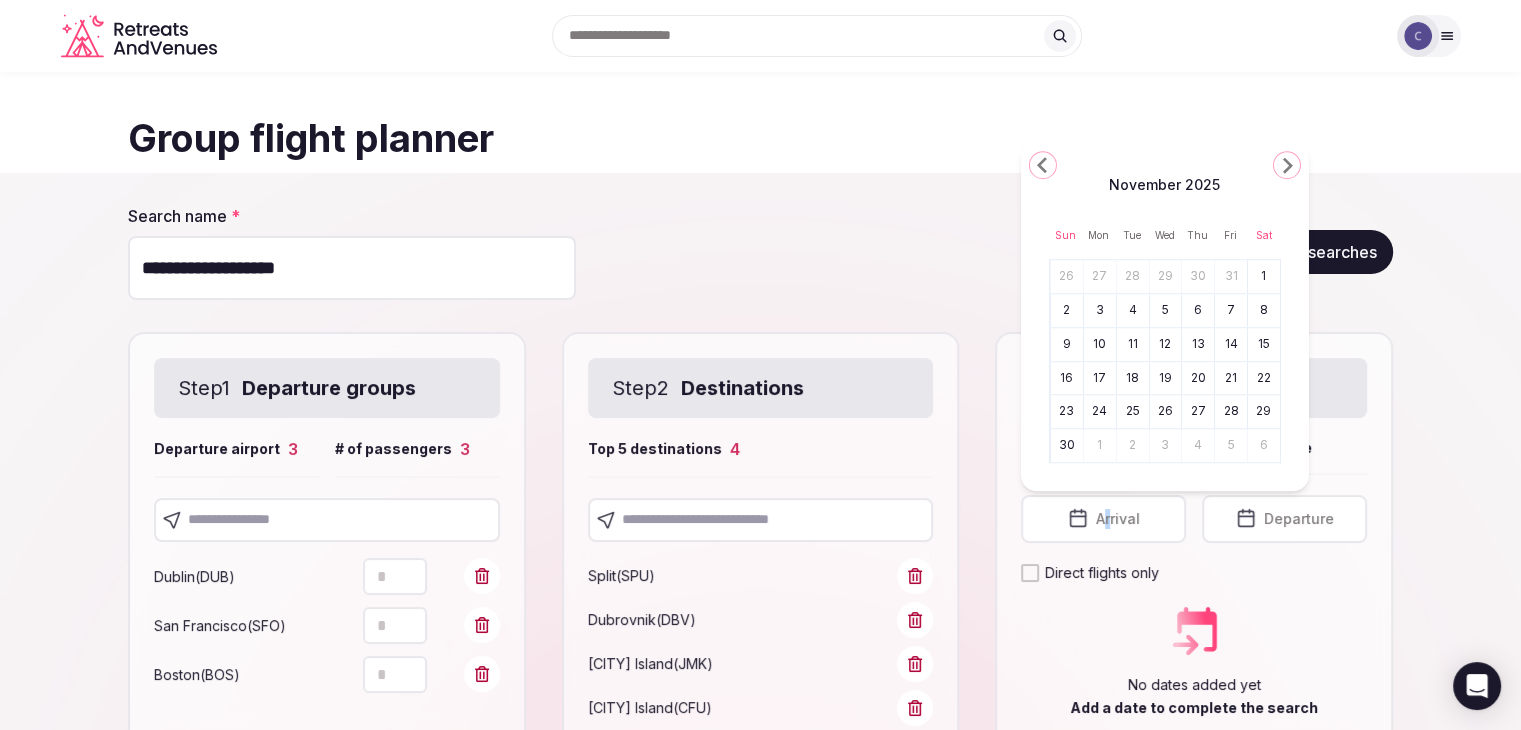 click 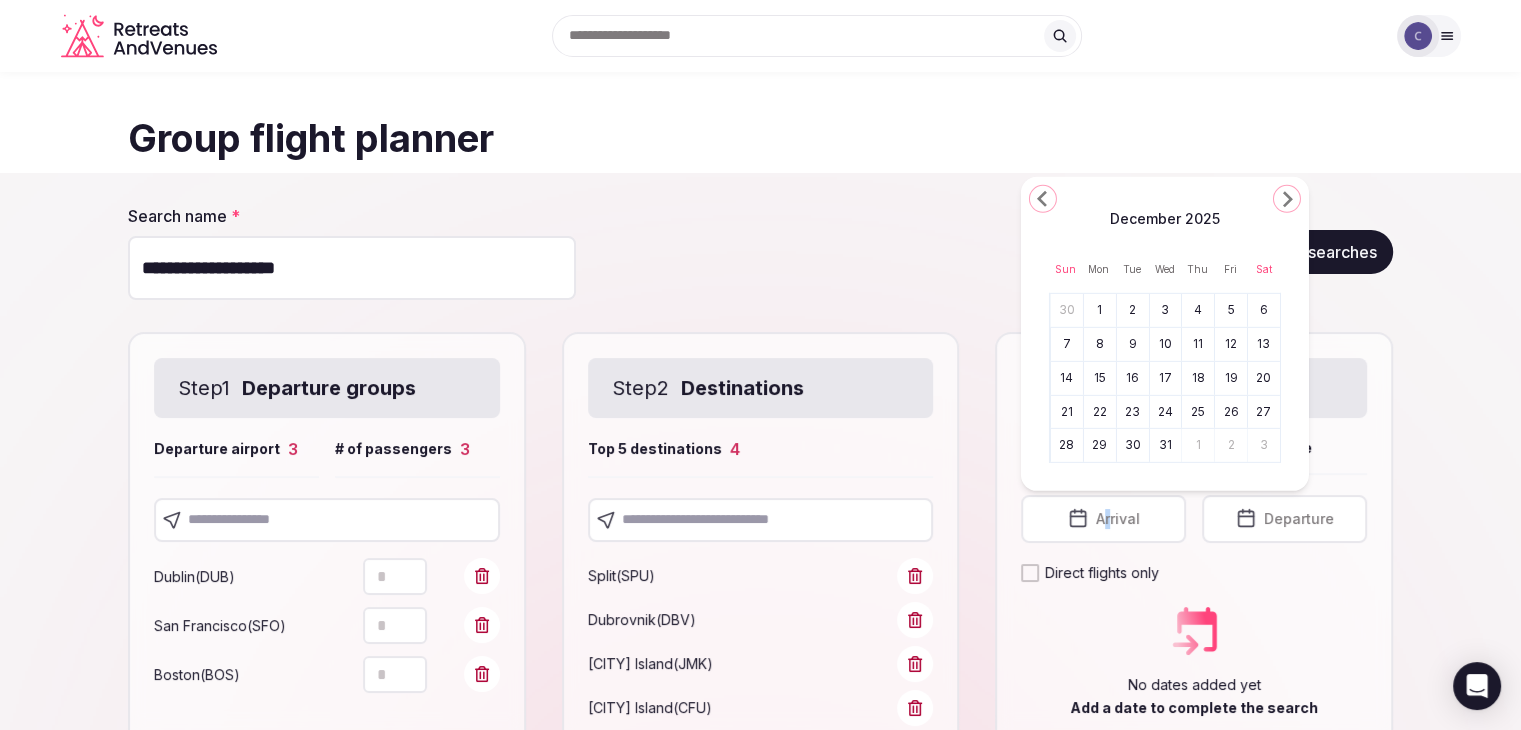 click 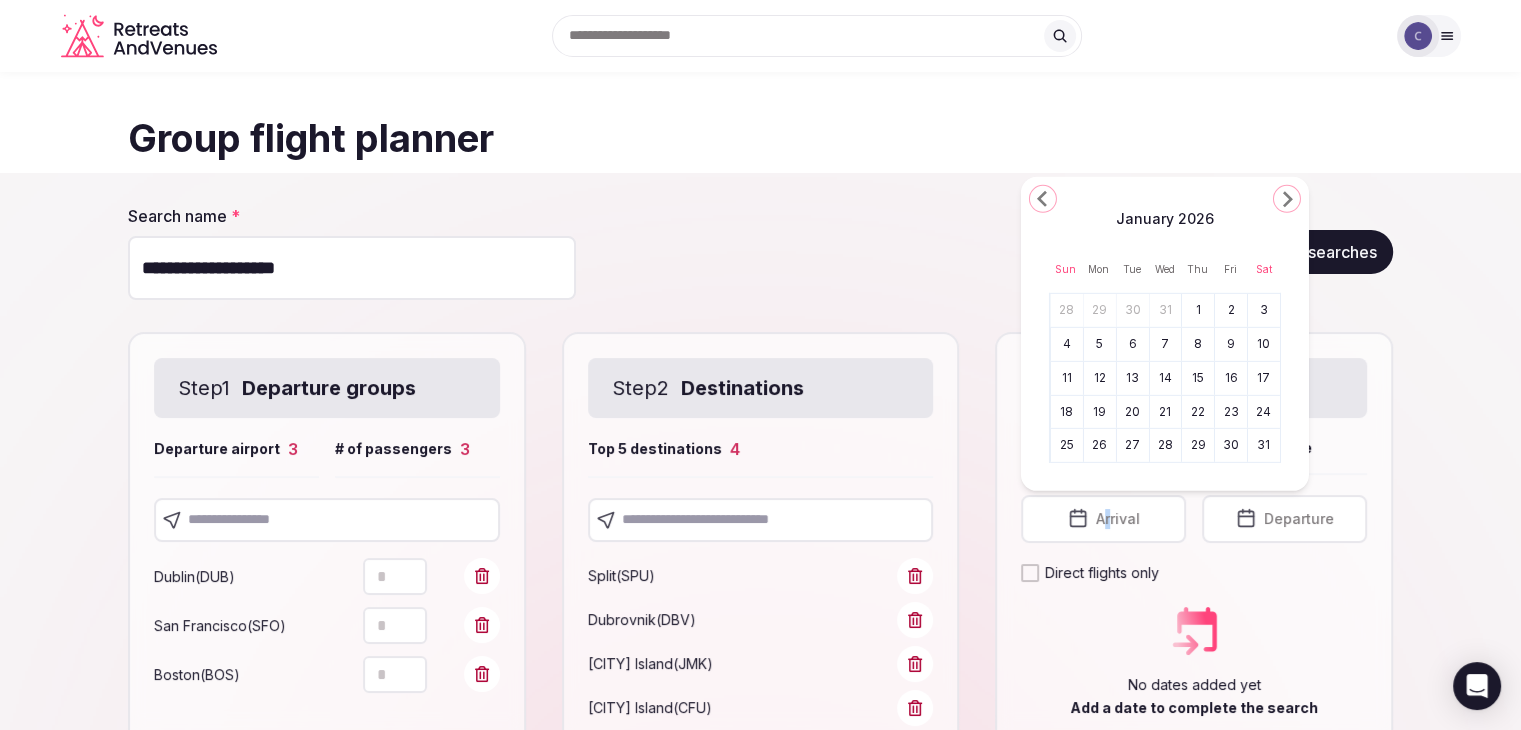 click 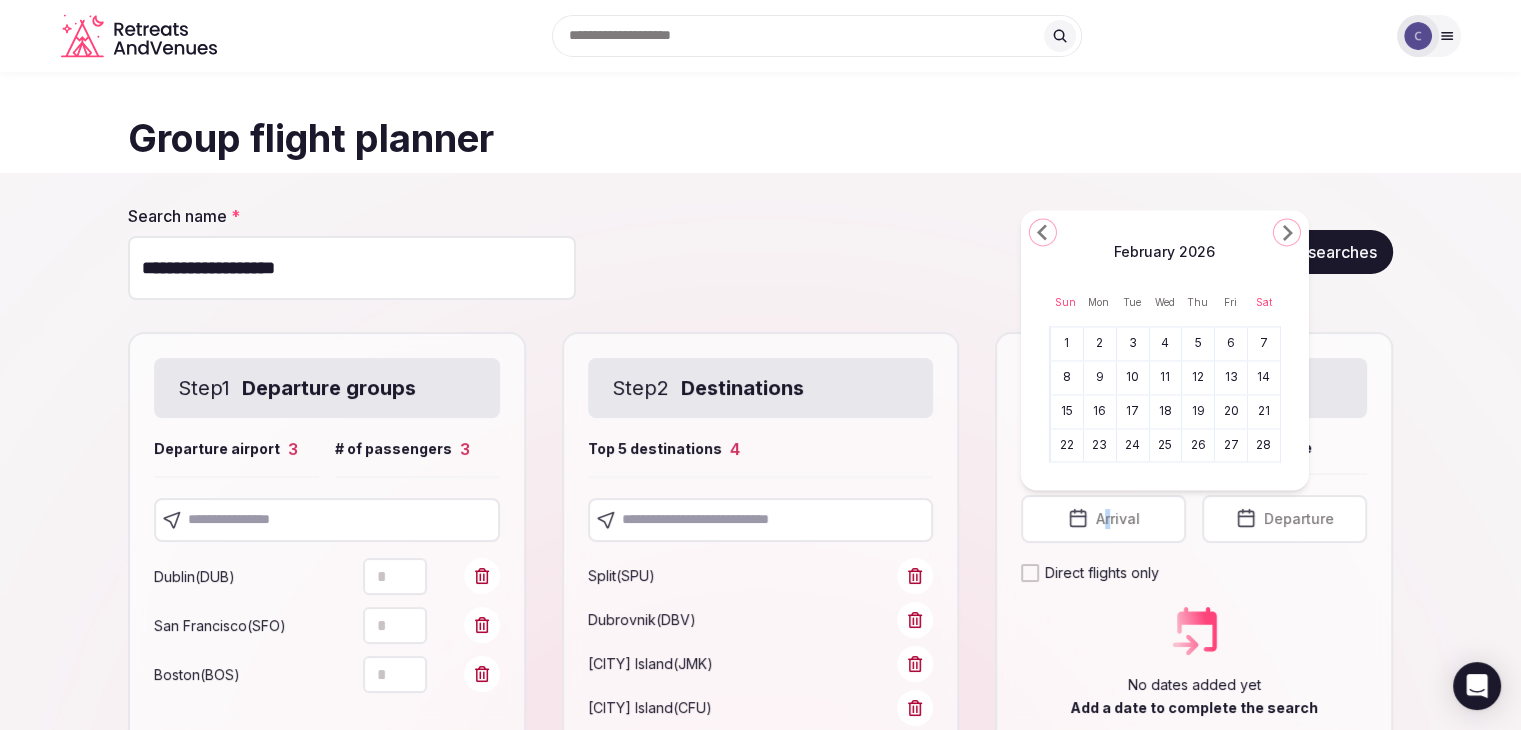 click 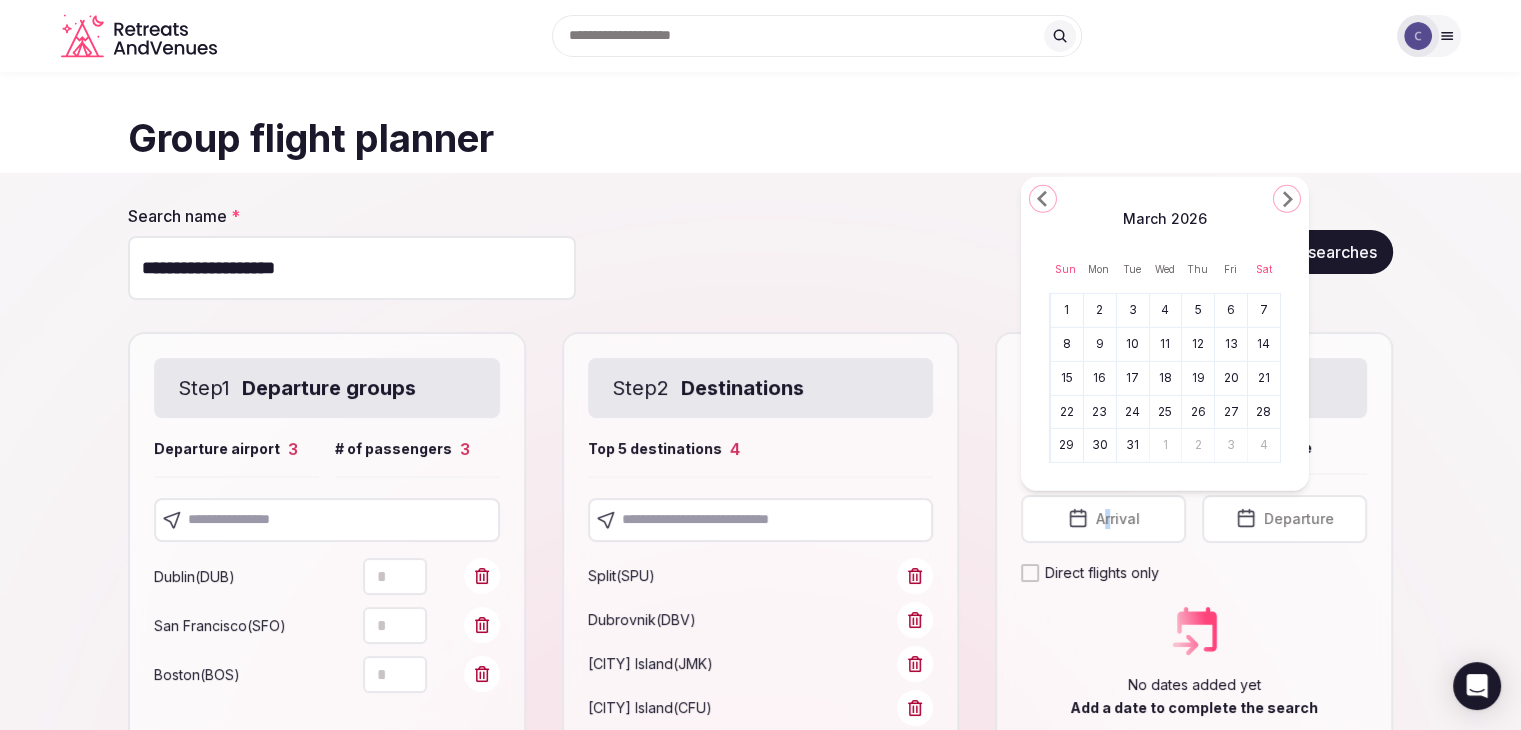 click 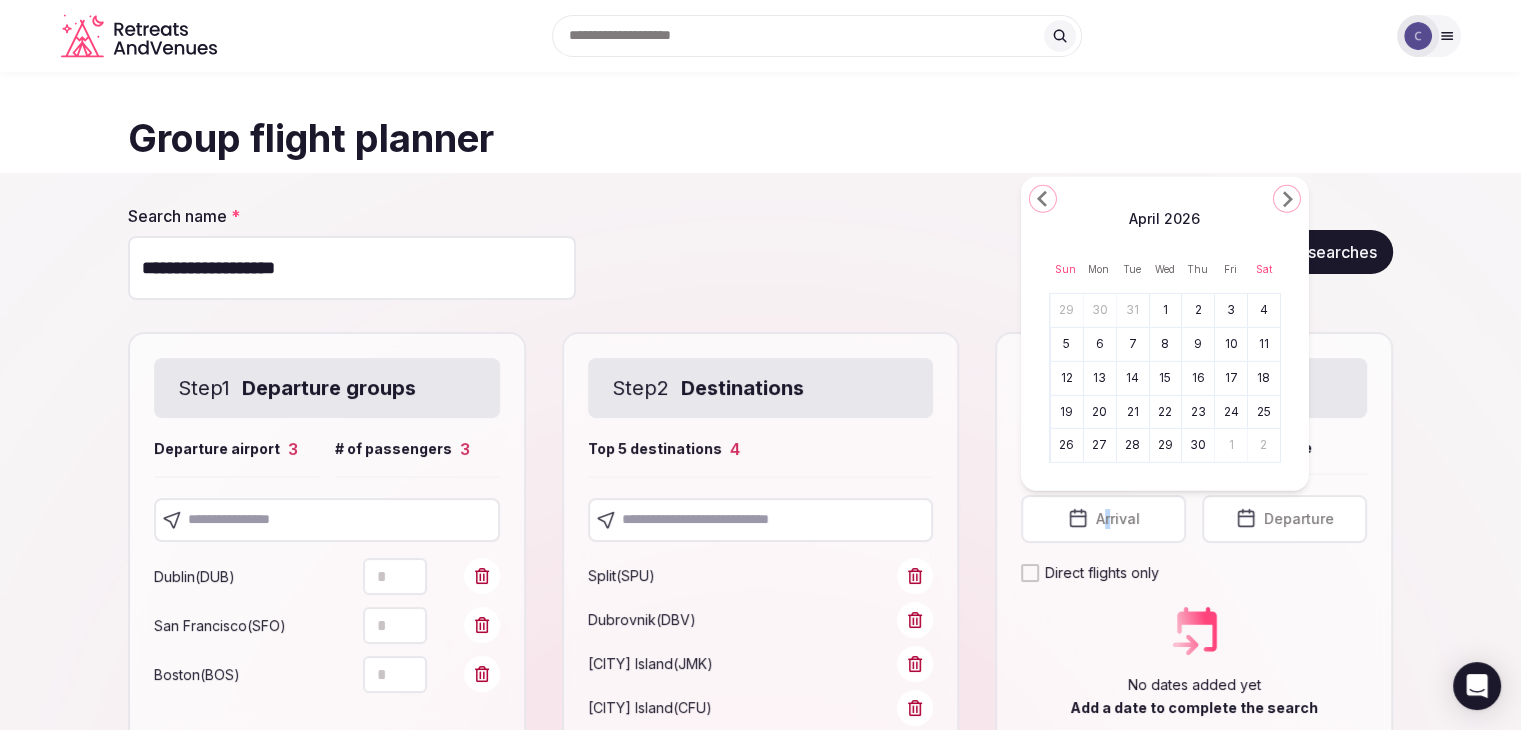 click 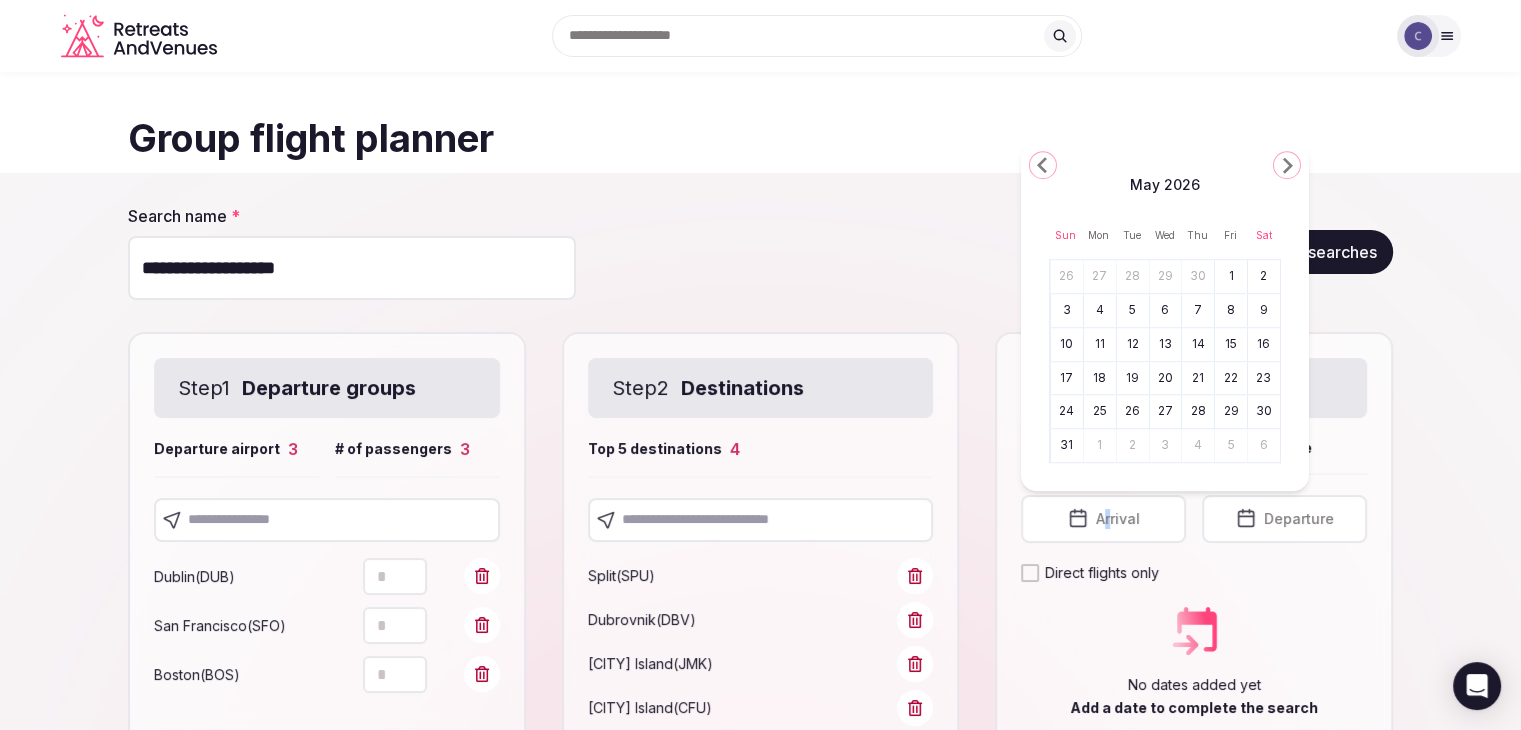 click 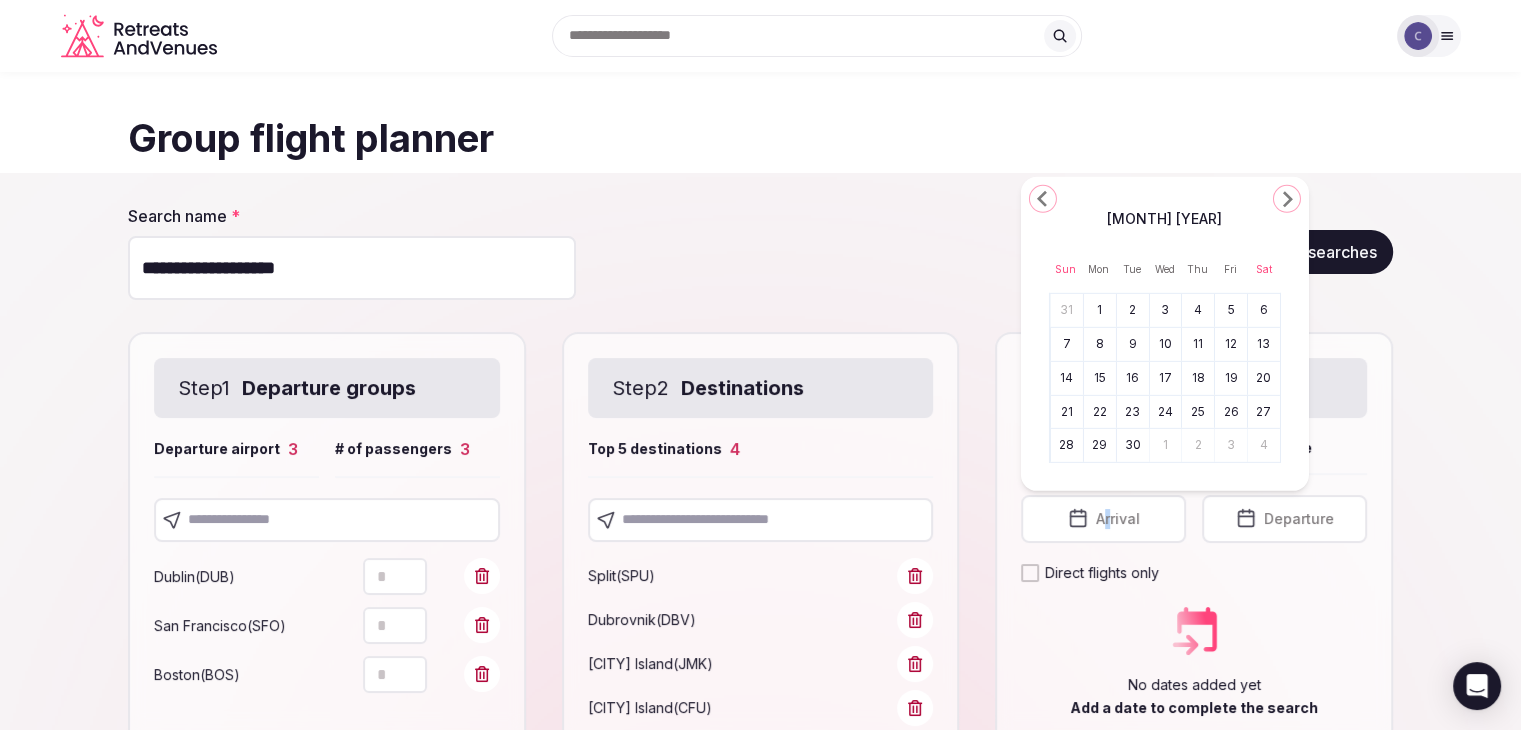click 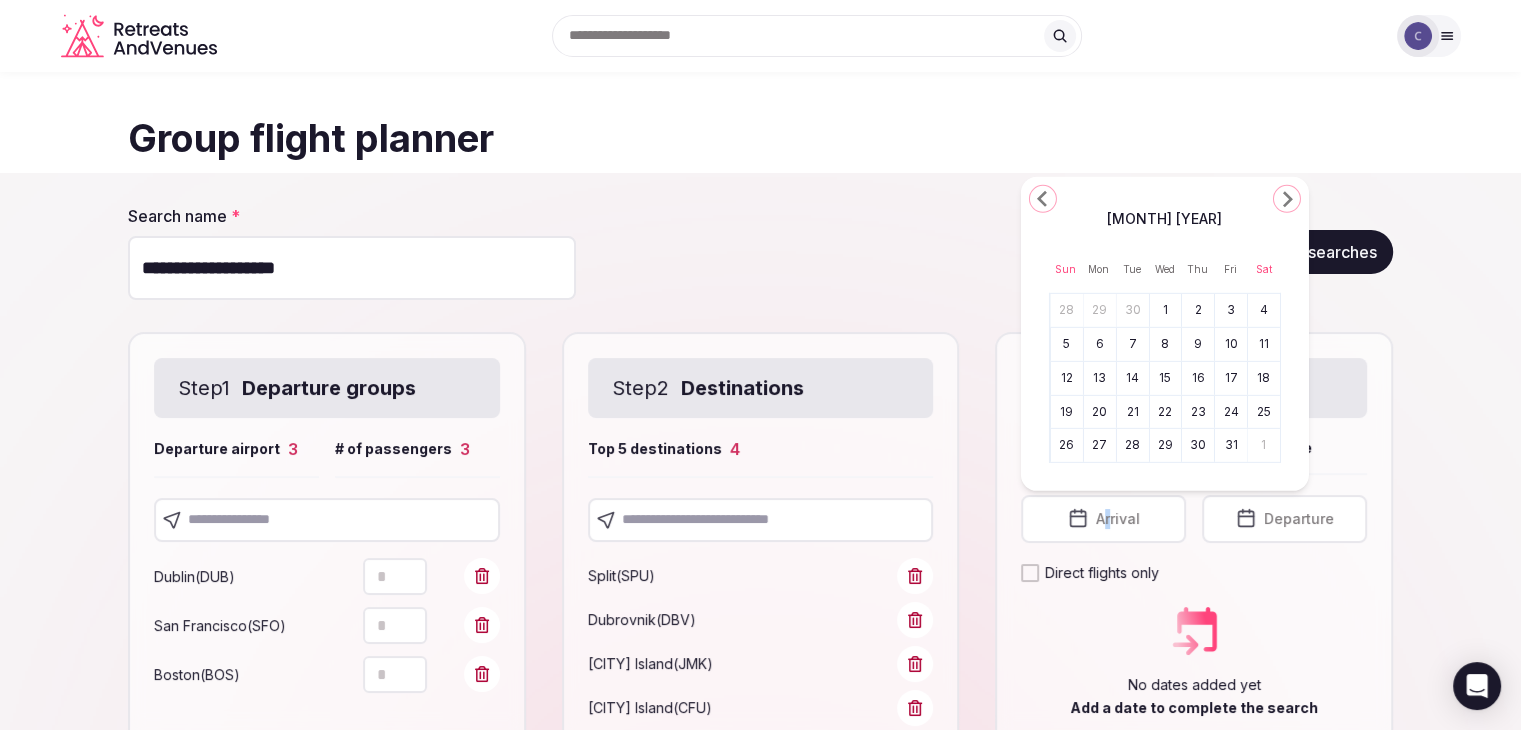 click on "6" at bounding box center [1100, 344] 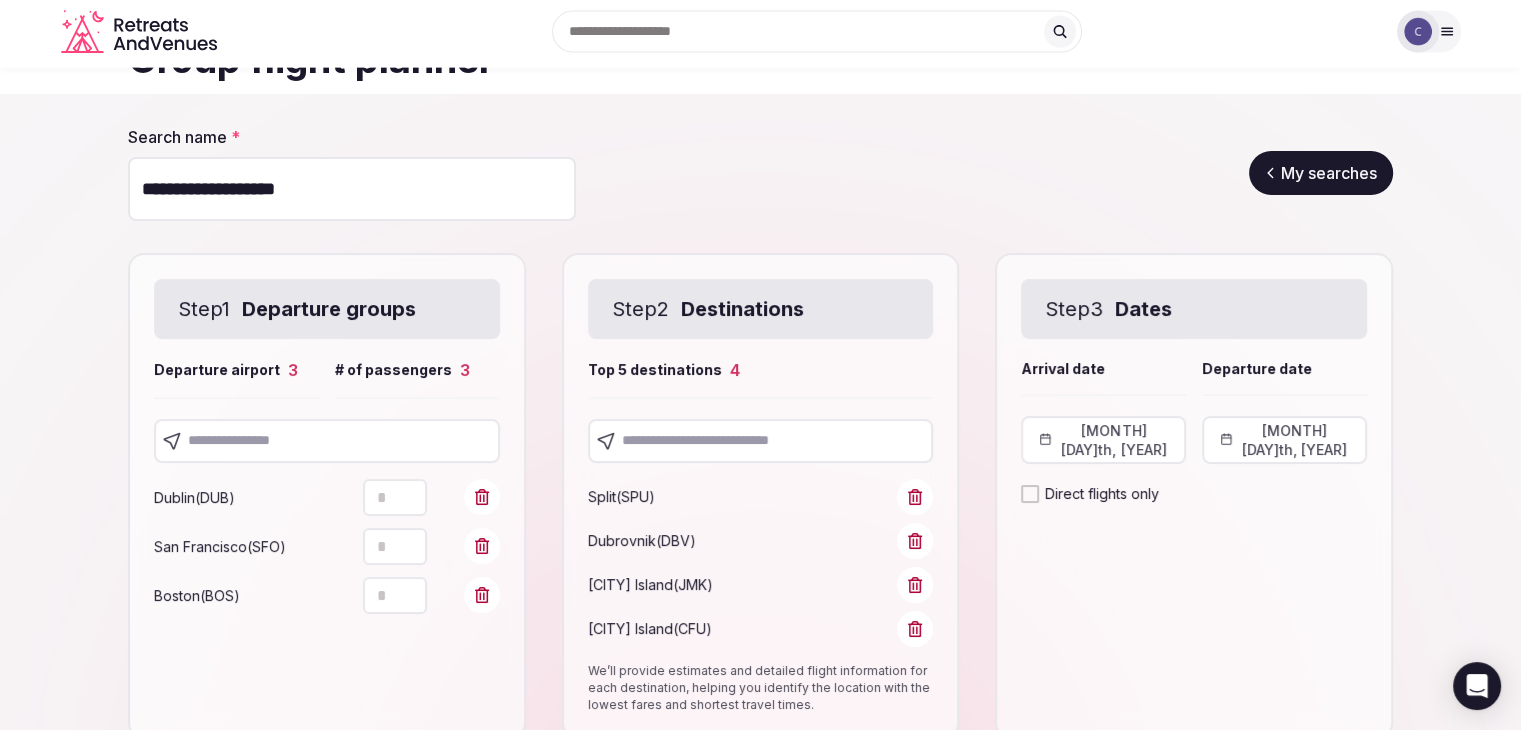 scroll, scrollTop: 200, scrollLeft: 0, axis: vertical 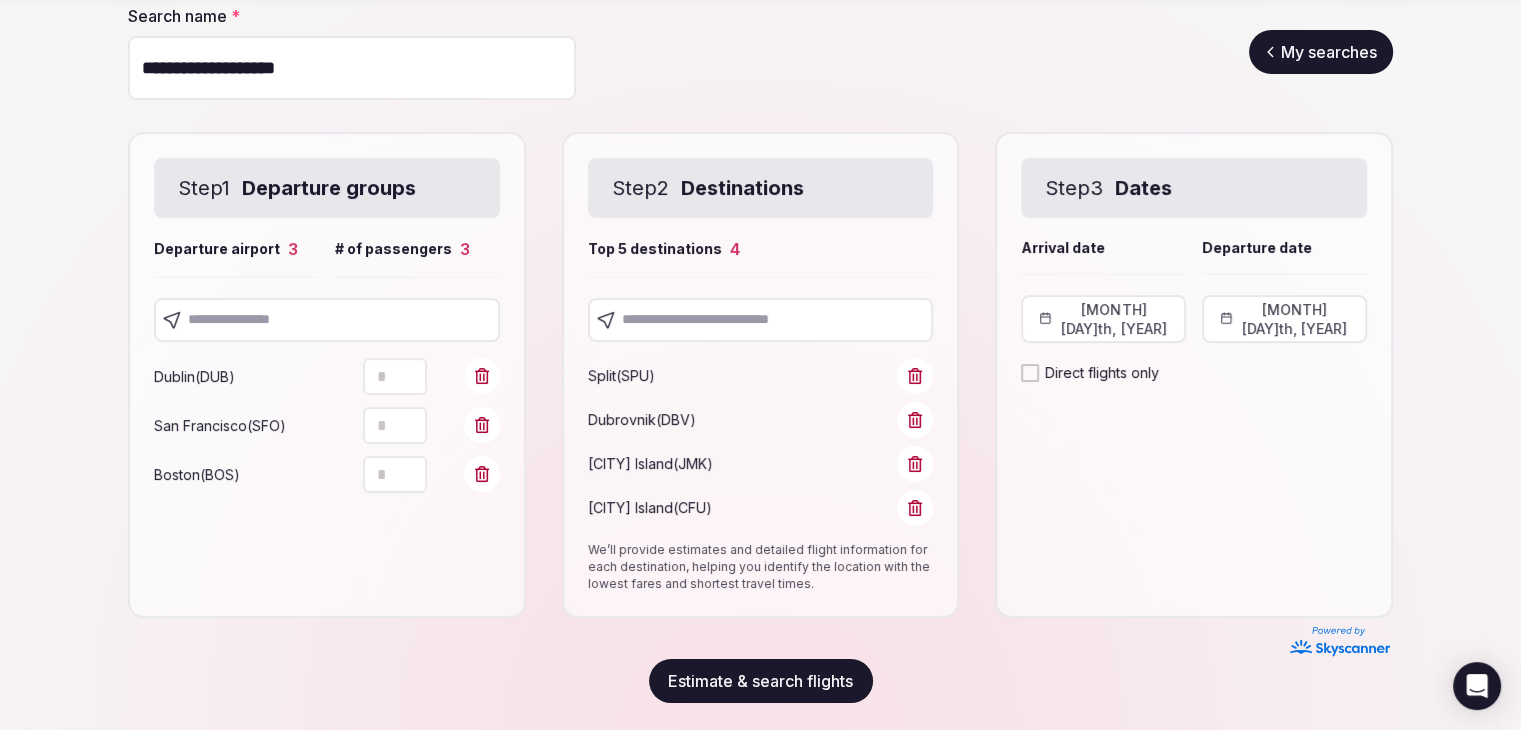 click on "July 5th, 2026" at bounding box center [1284, 319] 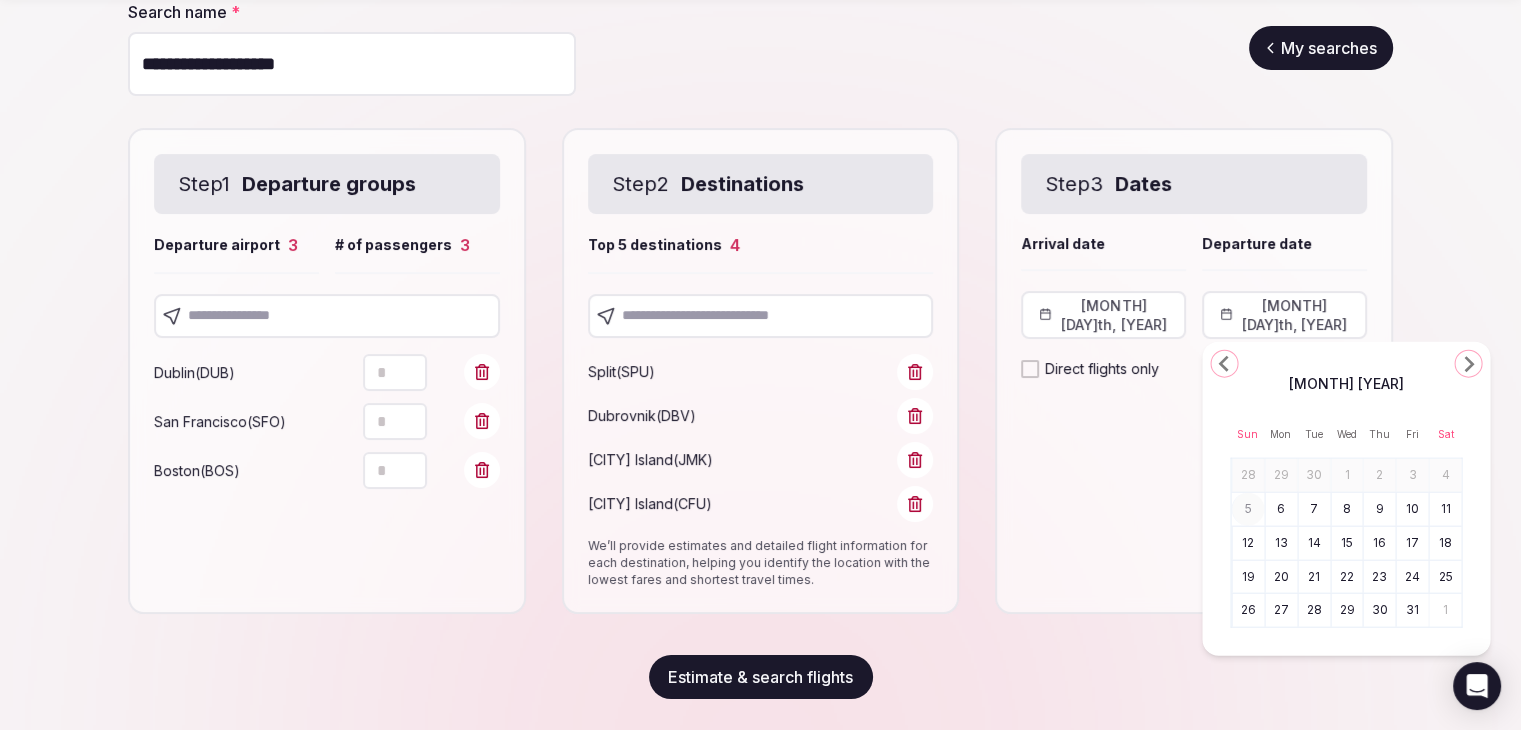 scroll, scrollTop: 204, scrollLeft: 0, axis: vertical 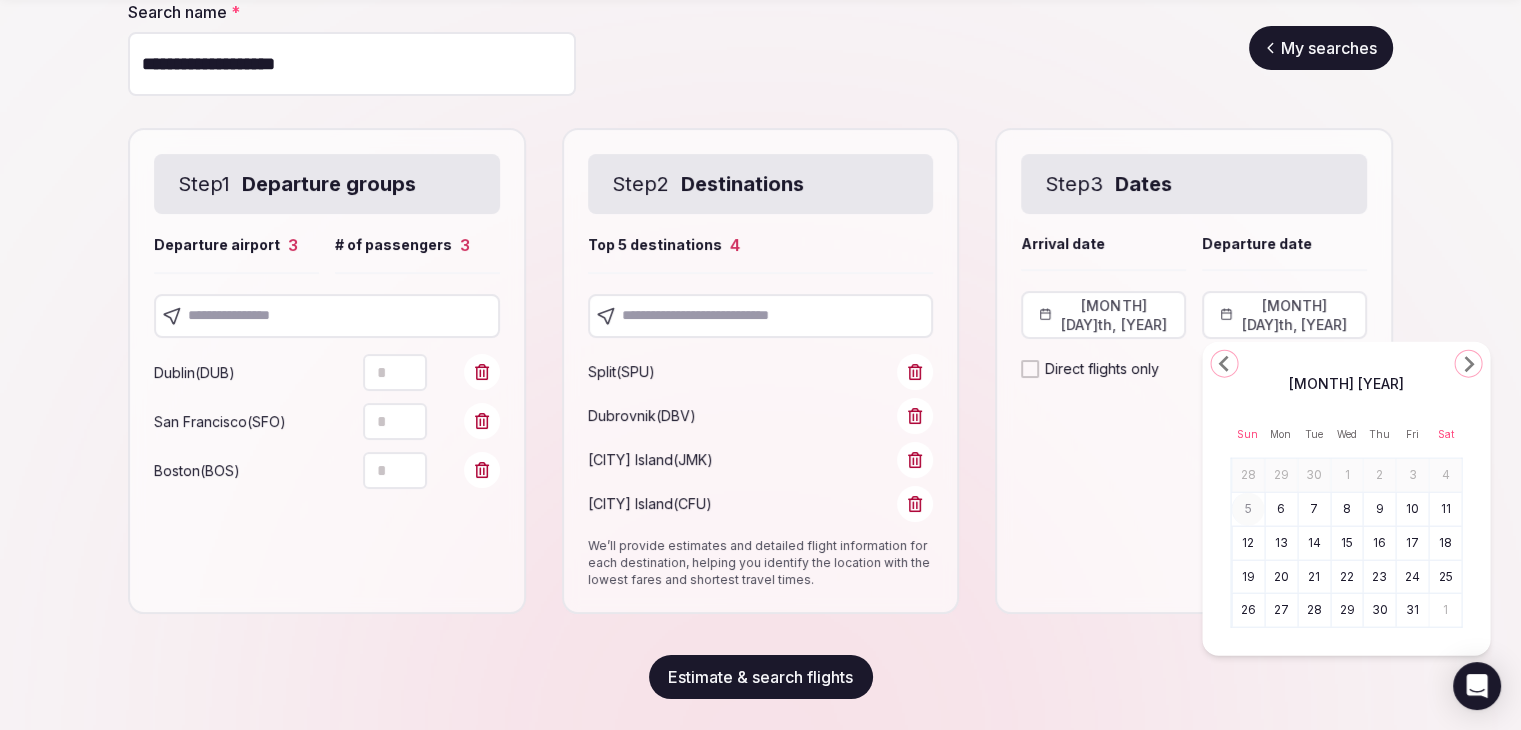 click on "10" at bounding box center [1413, 508] 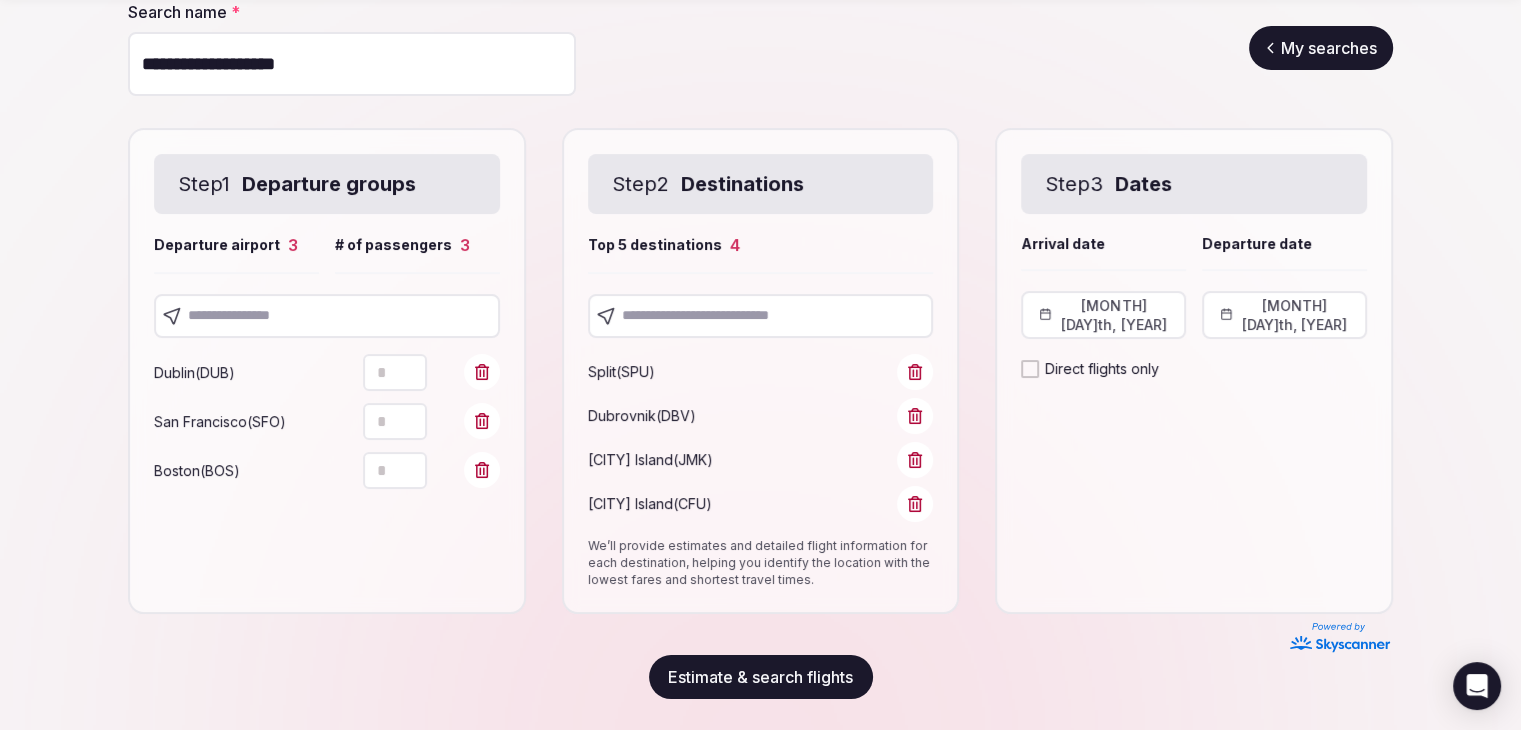 click on "Estimate & search flights" at bounding box center [761, 677] 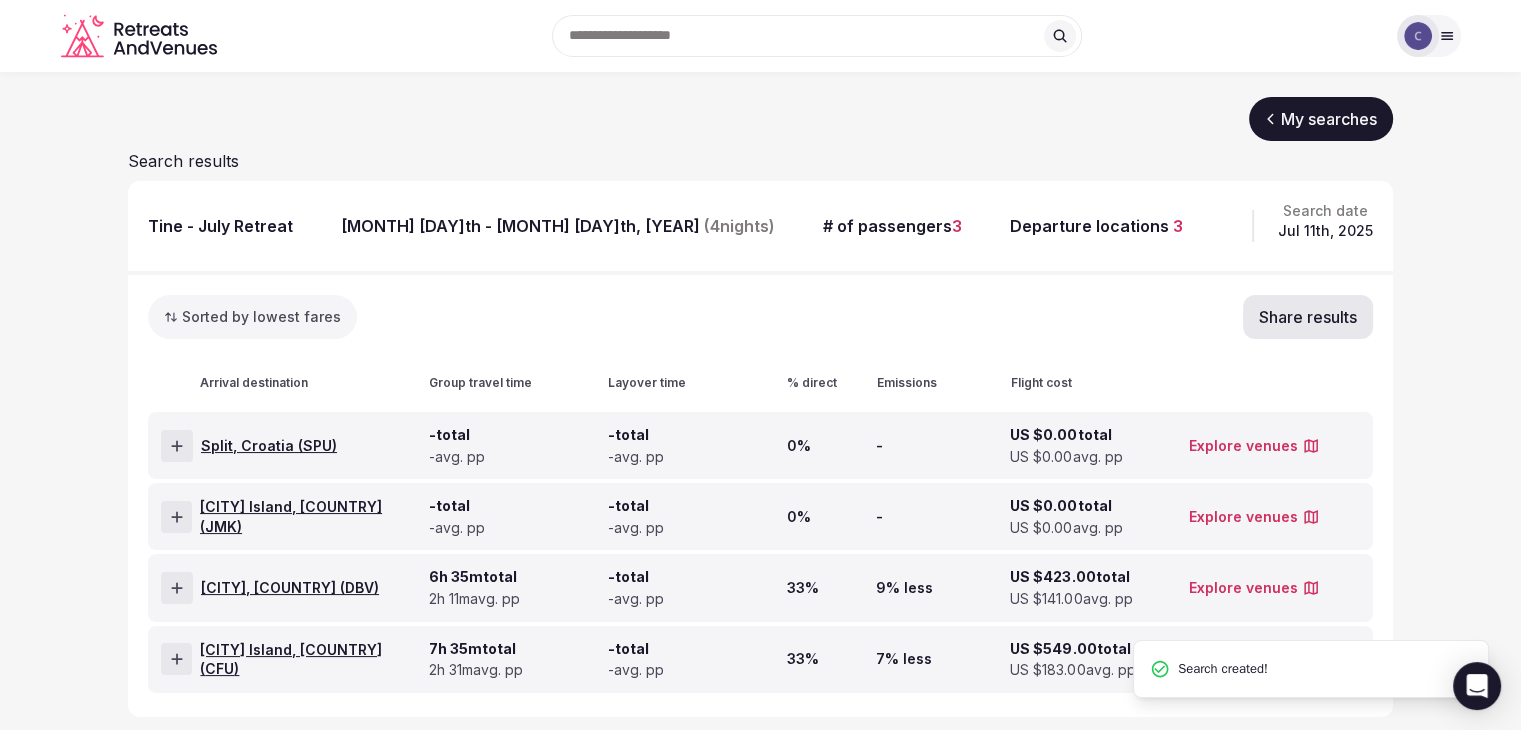scroll, scrollTop: 180, scrollLeft: 0, axis: vertical 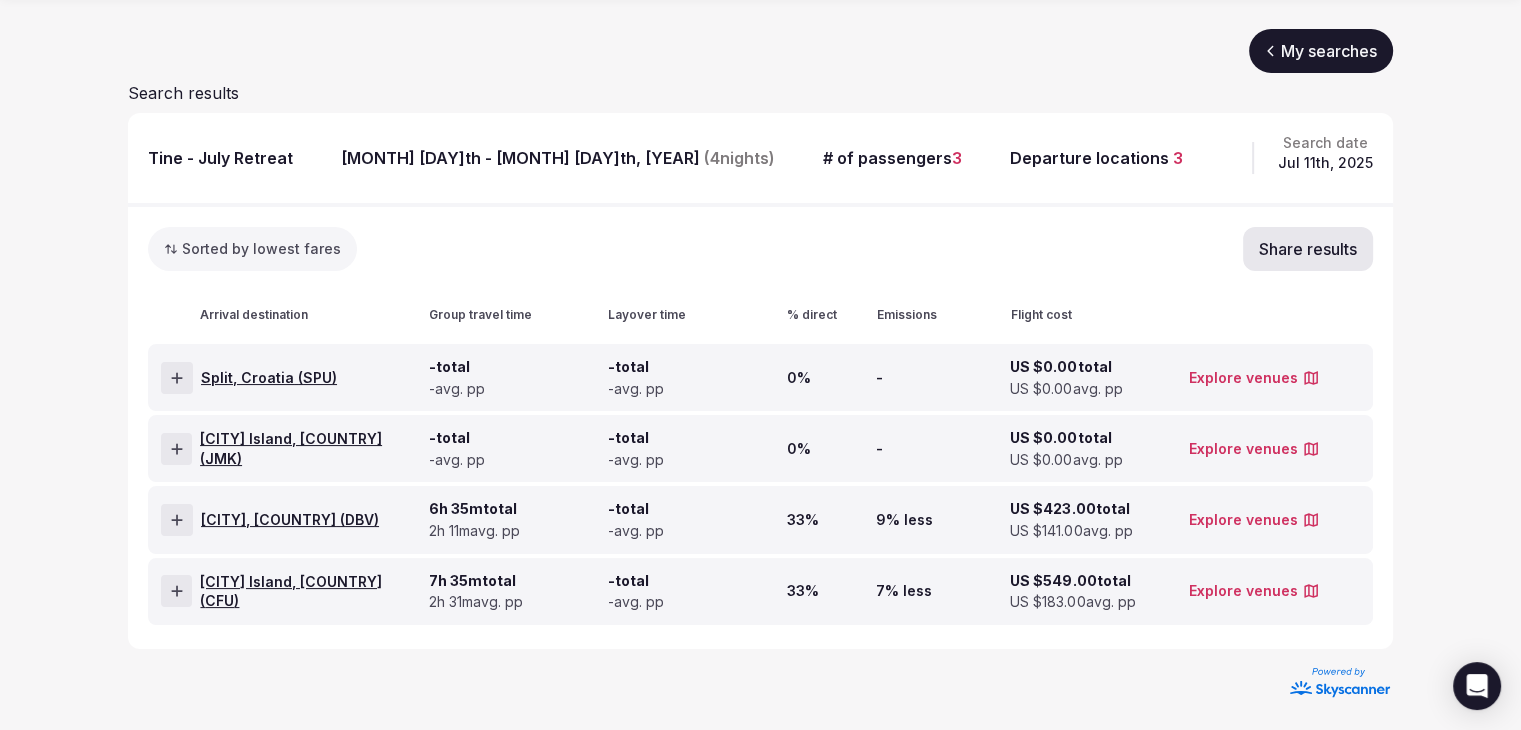 click on "Split, Croatia   ( SPU )" at bounding box center (291, 377) 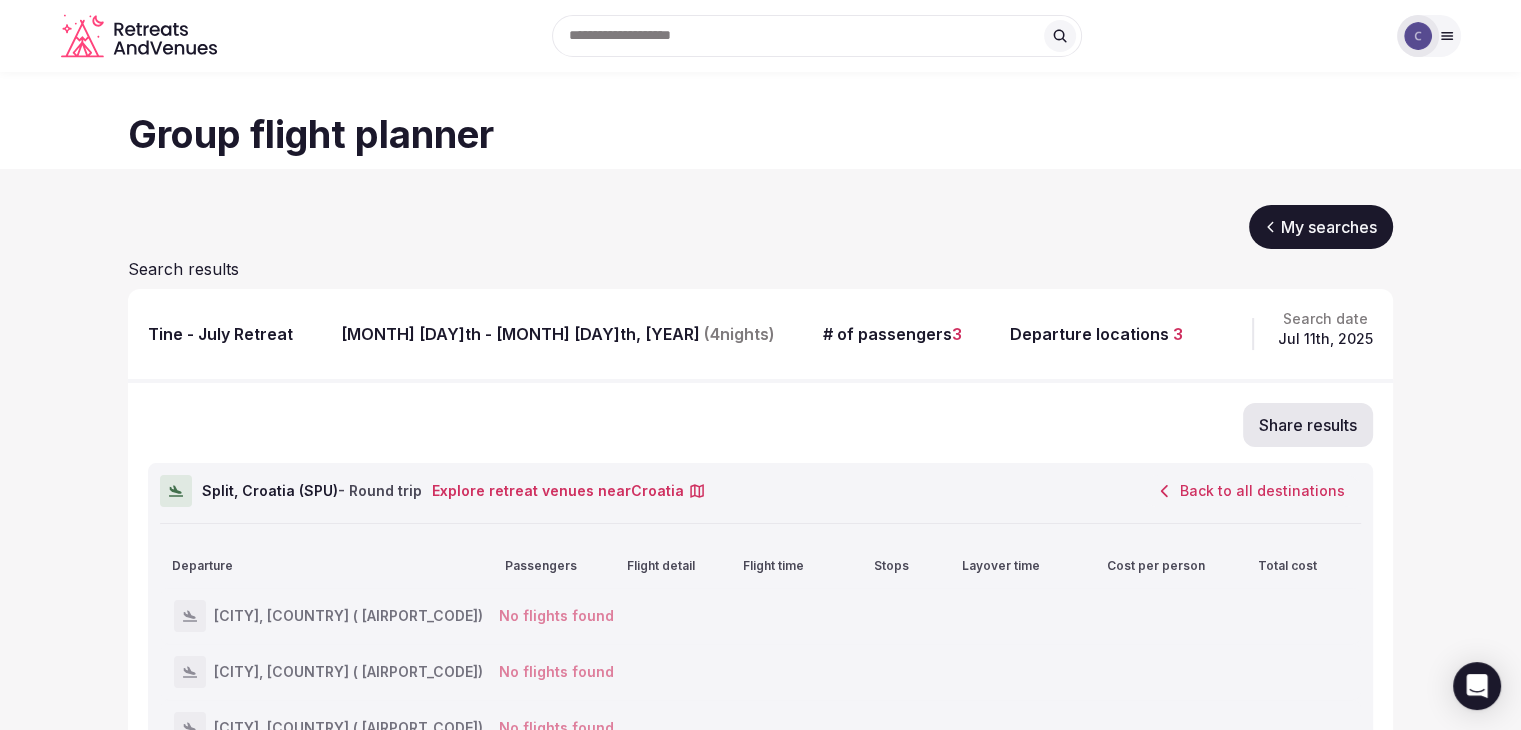 scroll, scrollTop: 0, scrollLeft: 0, axis: both 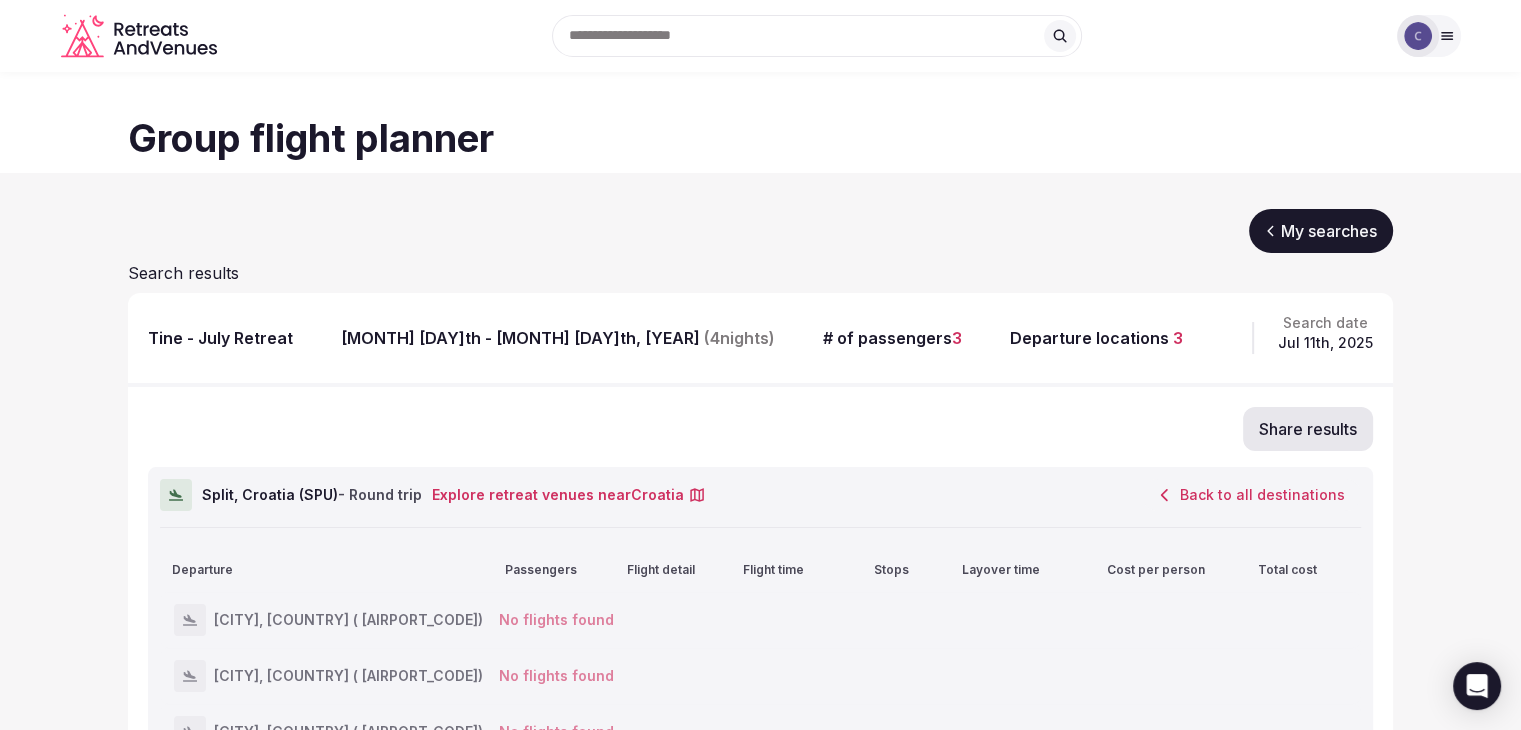 click on "My searches" at bounding box center [1321, 231] 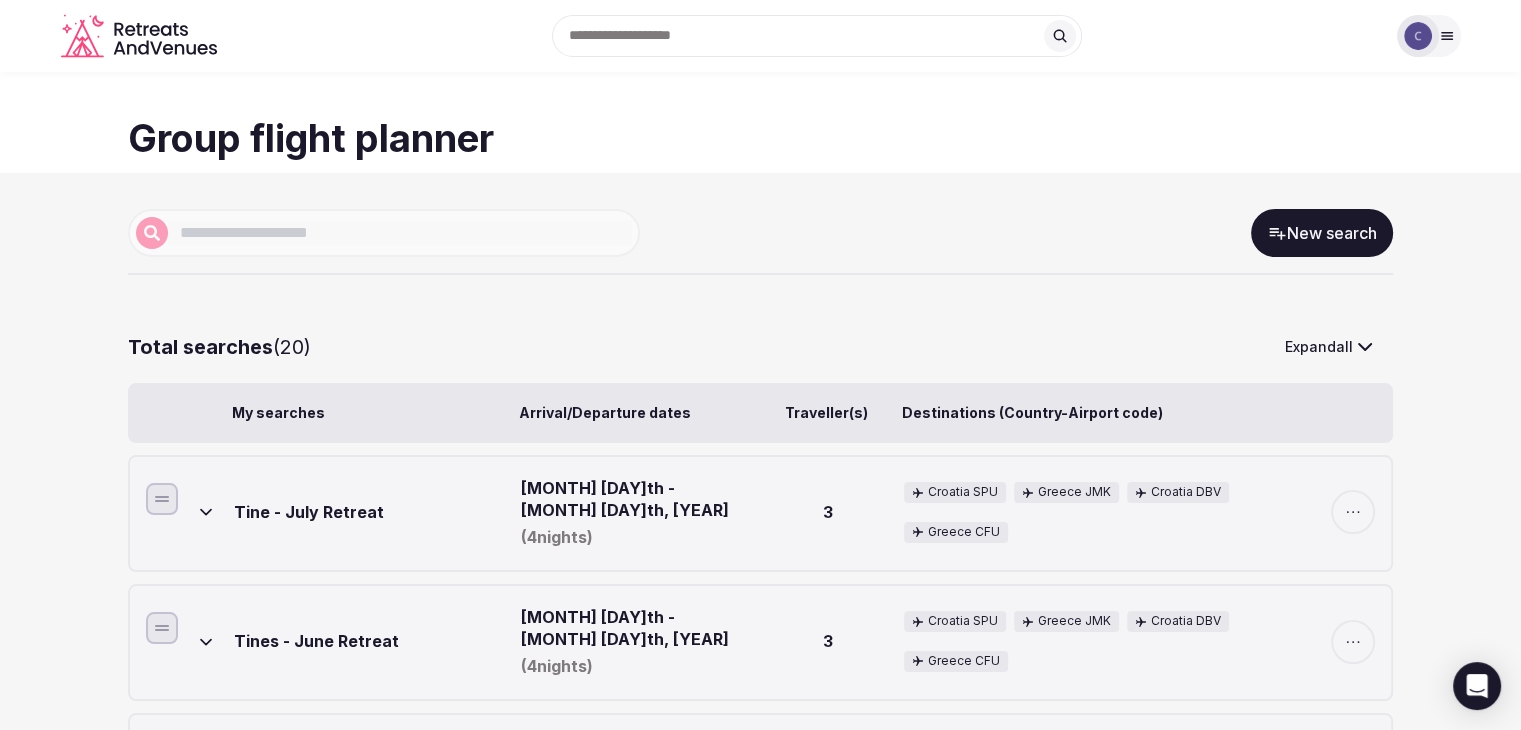 click on "New search" at bounding box center (1322, 233) 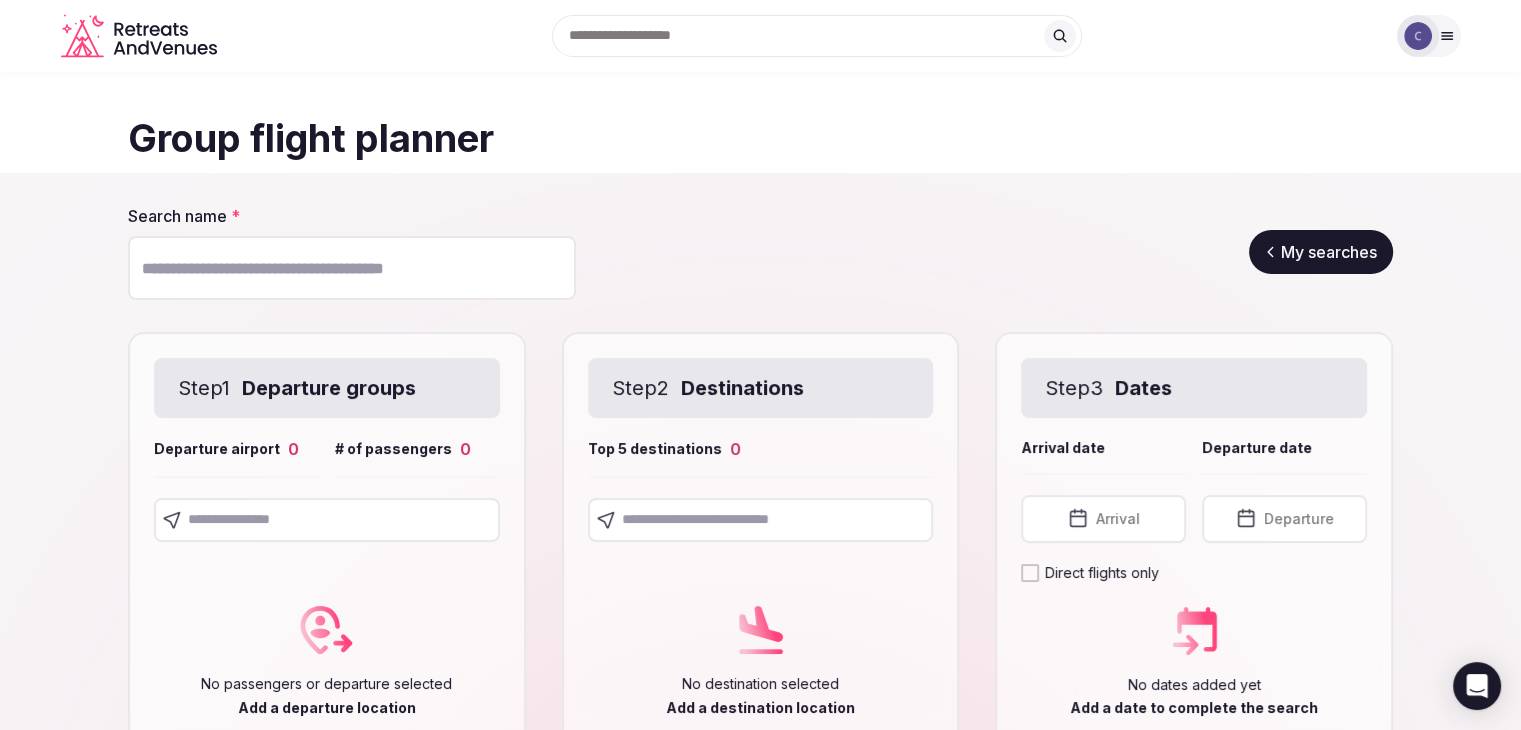 click on "Search name *" at bounding box center [352, 268] 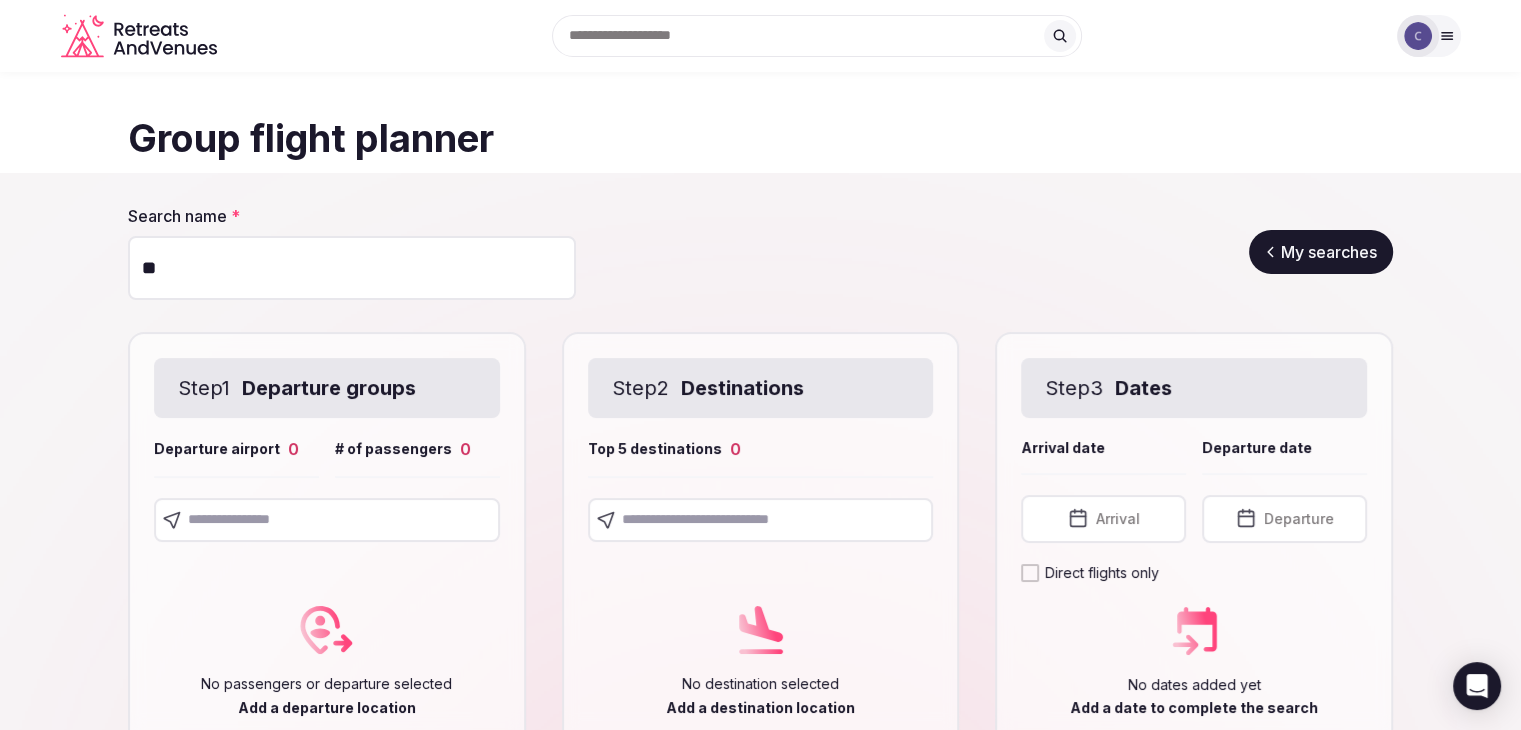 type on "*" 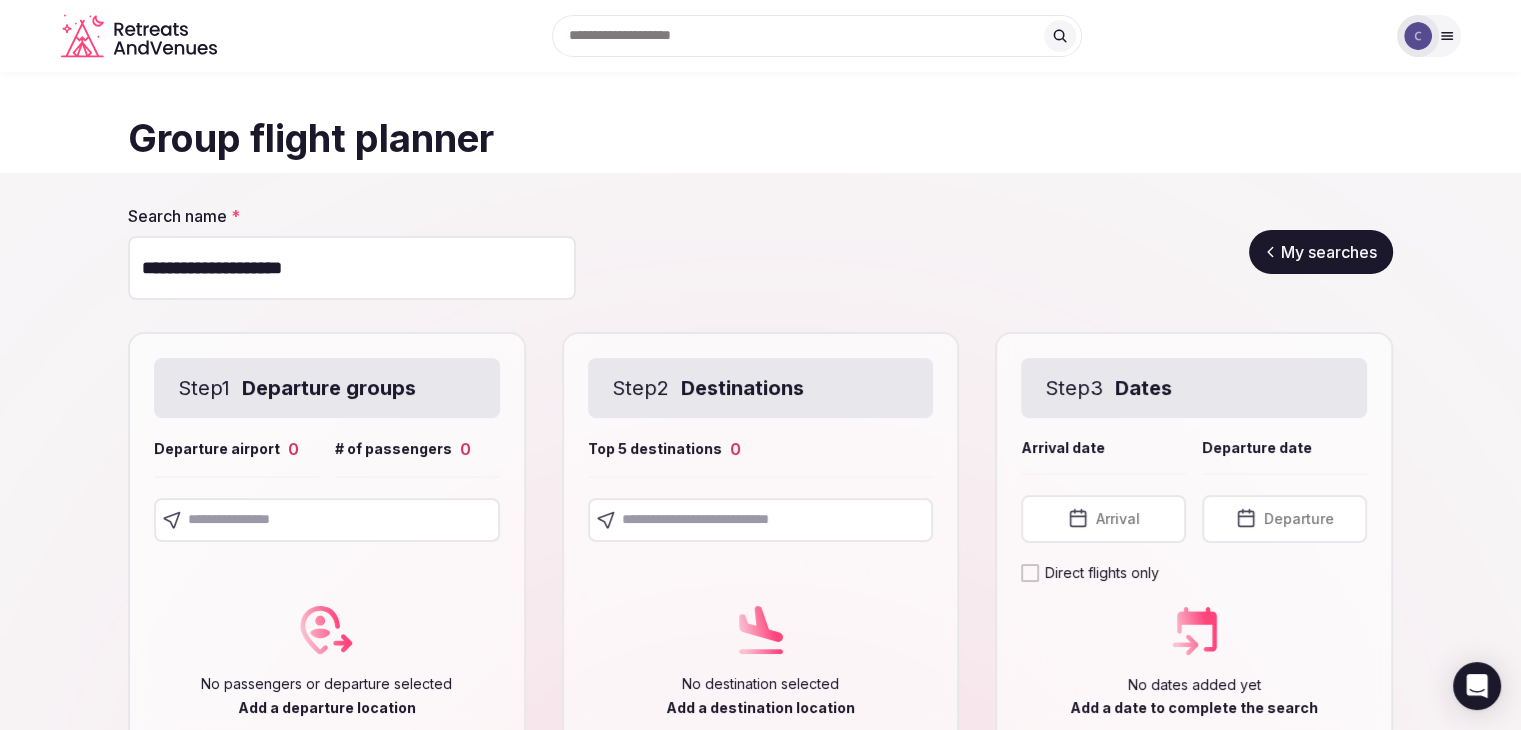 type on "**********" 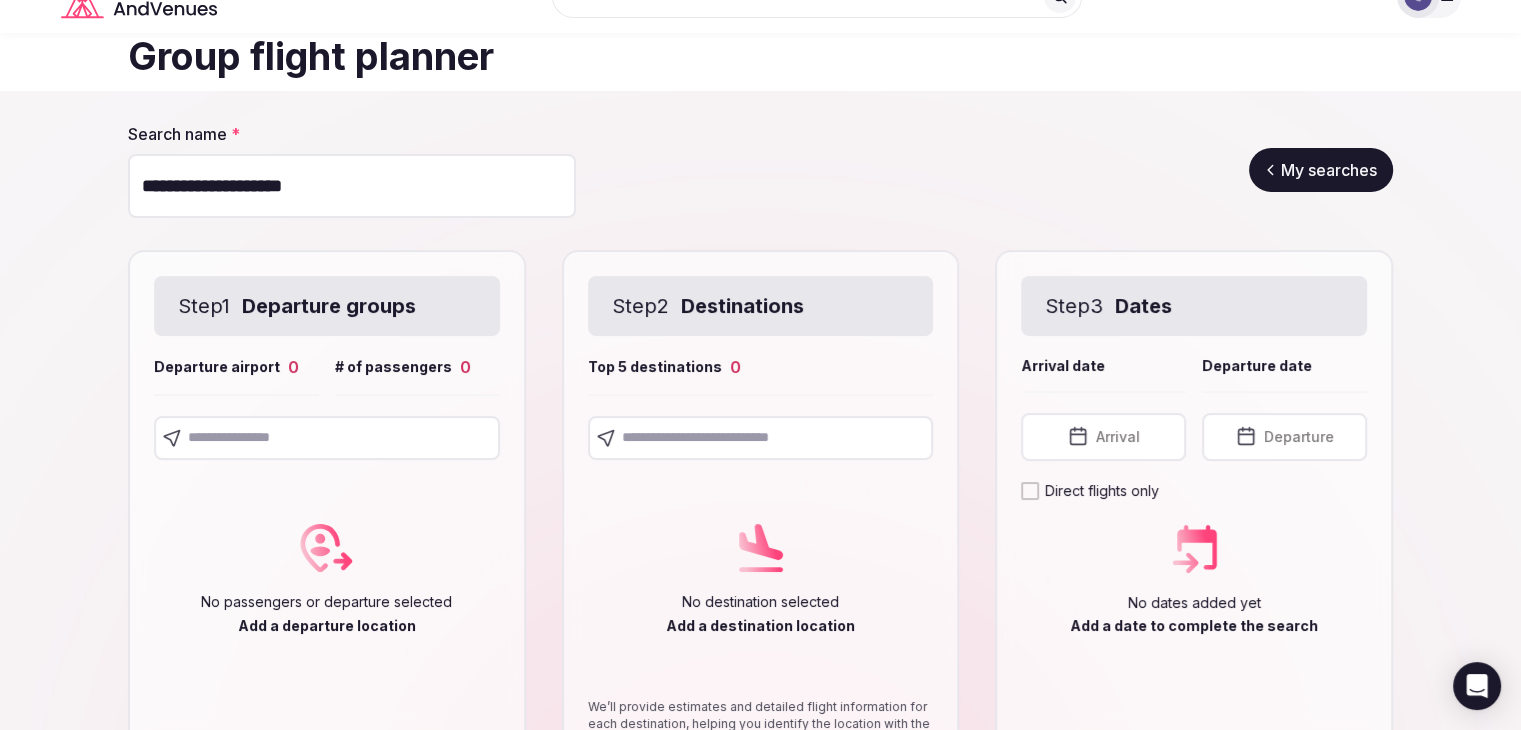 scroll, scrollTop: 244, scrollLeft: 0, axis: vertical 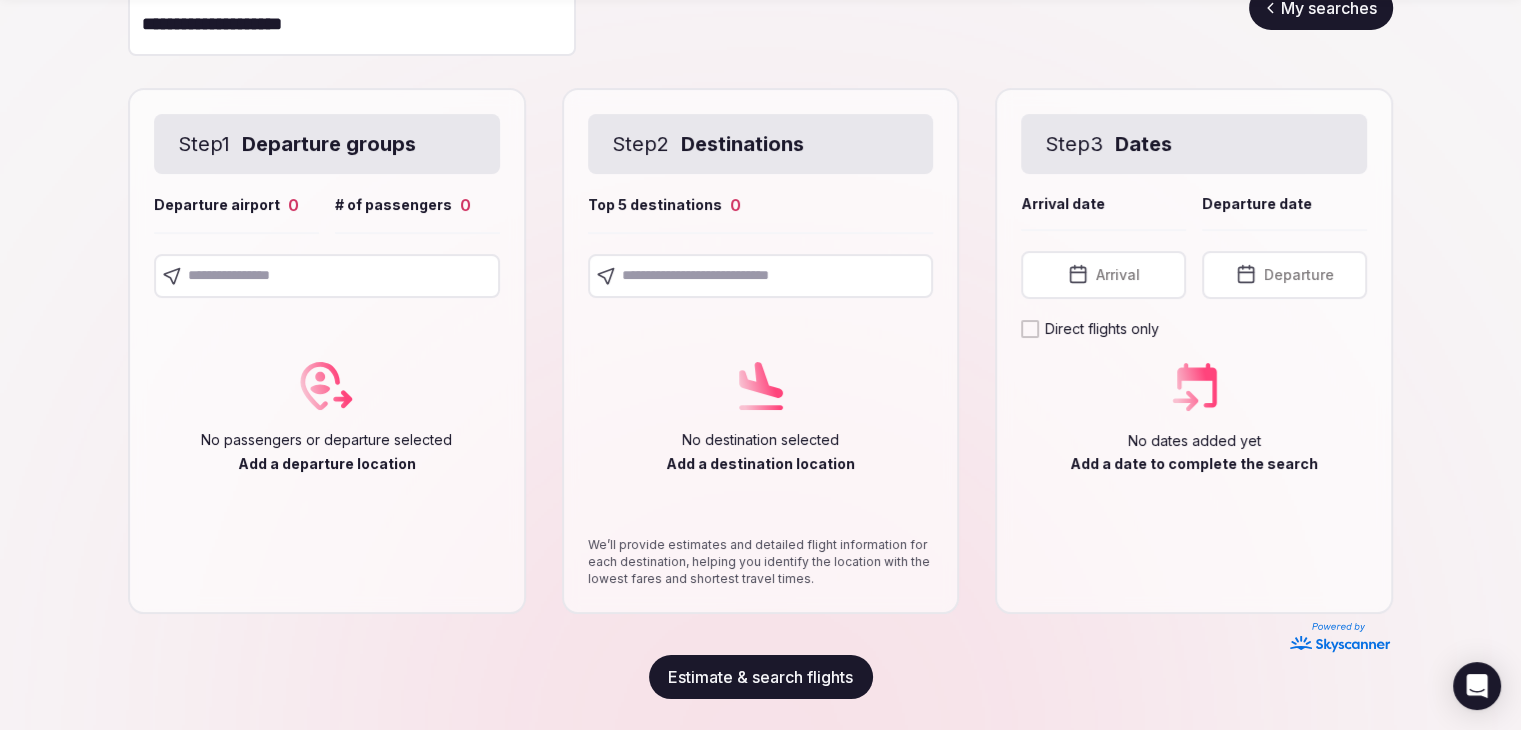 click at bounding box center (327, 276) 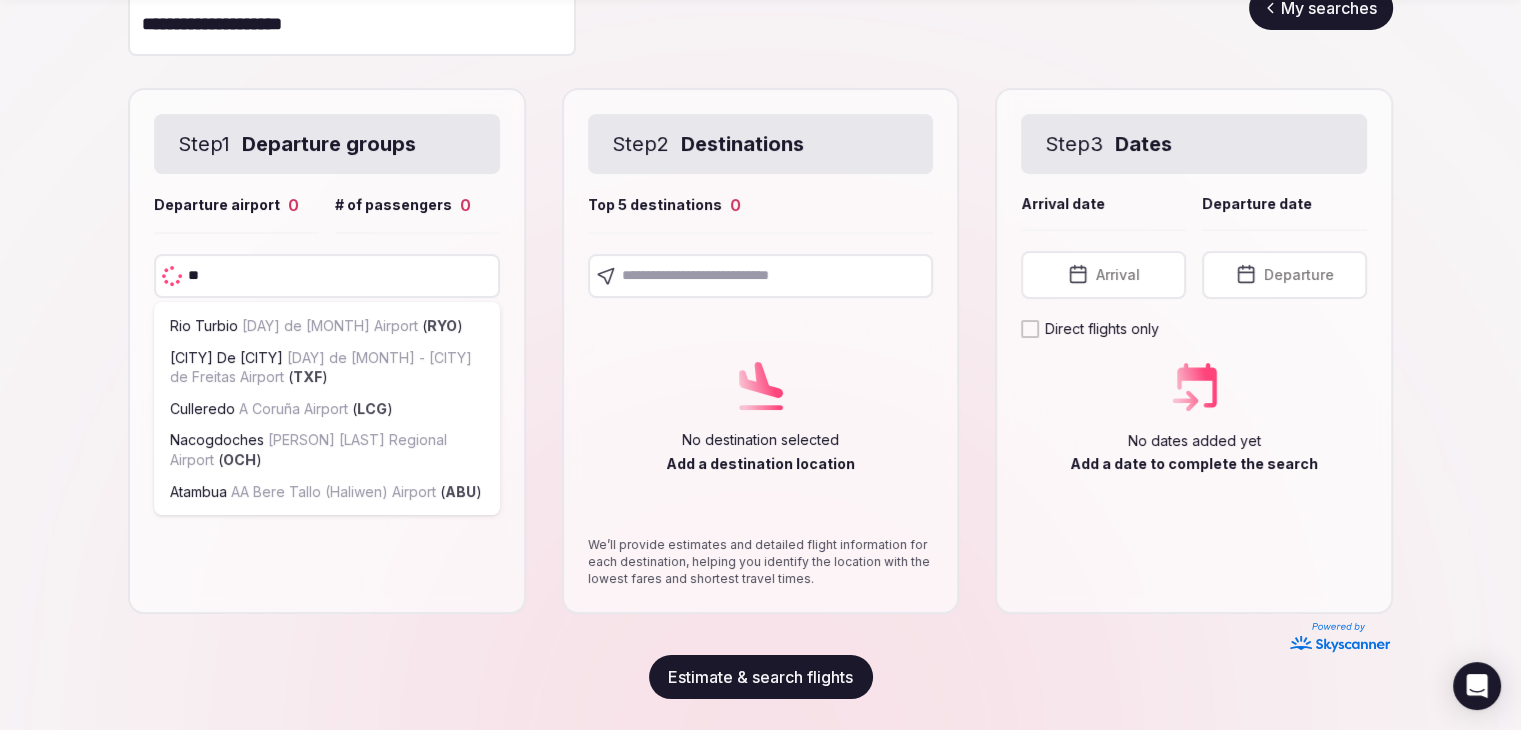 type on "***" 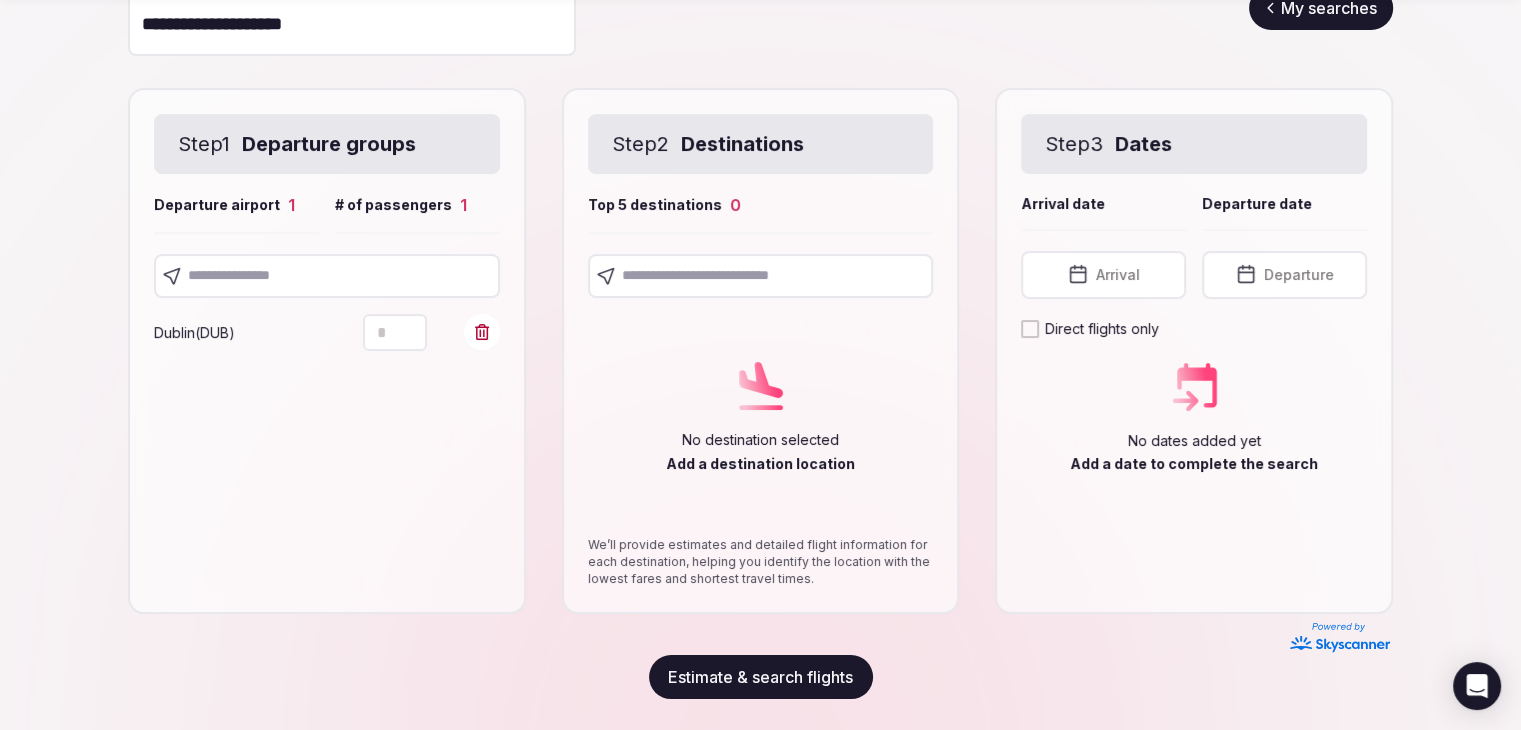 click at bounding box center (327, 276) 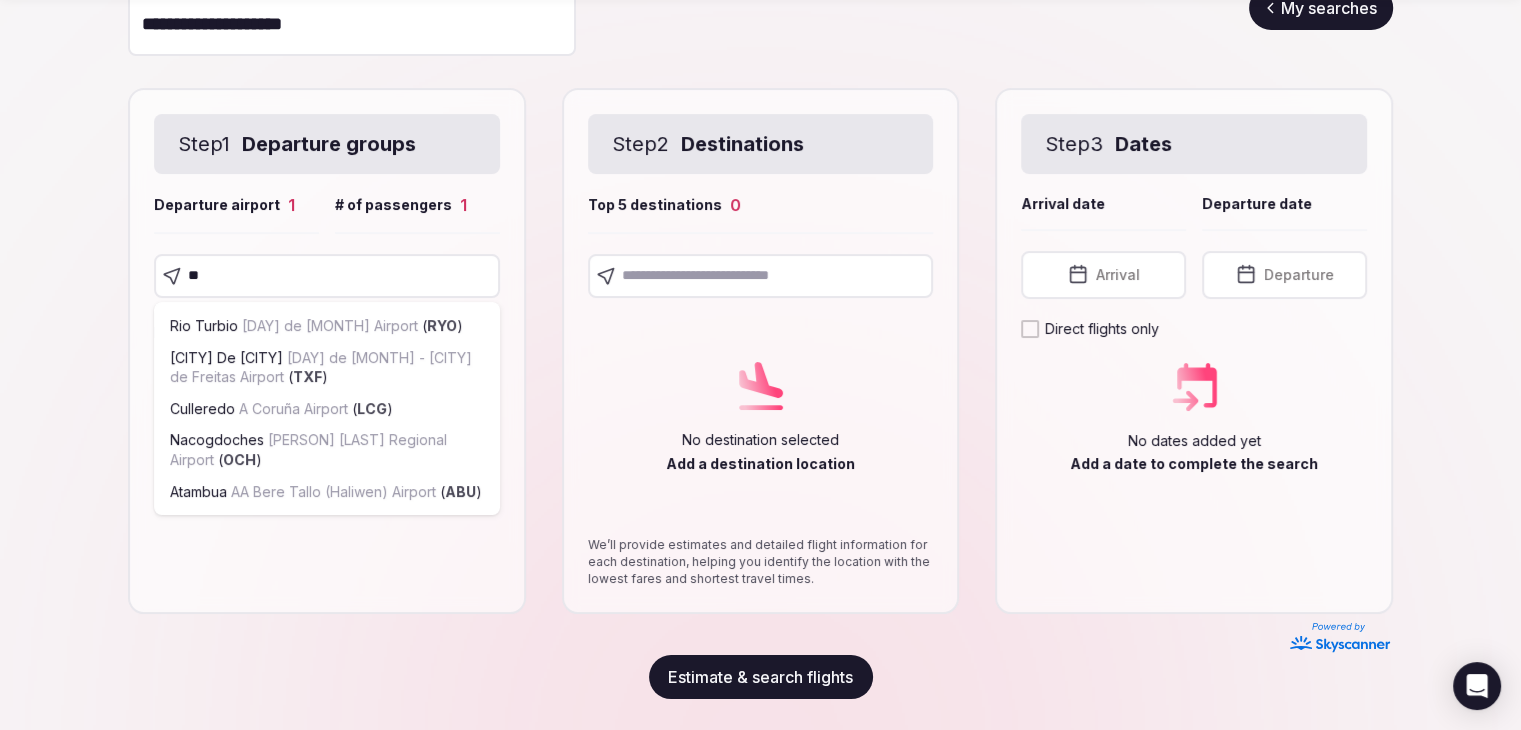 type on "***" 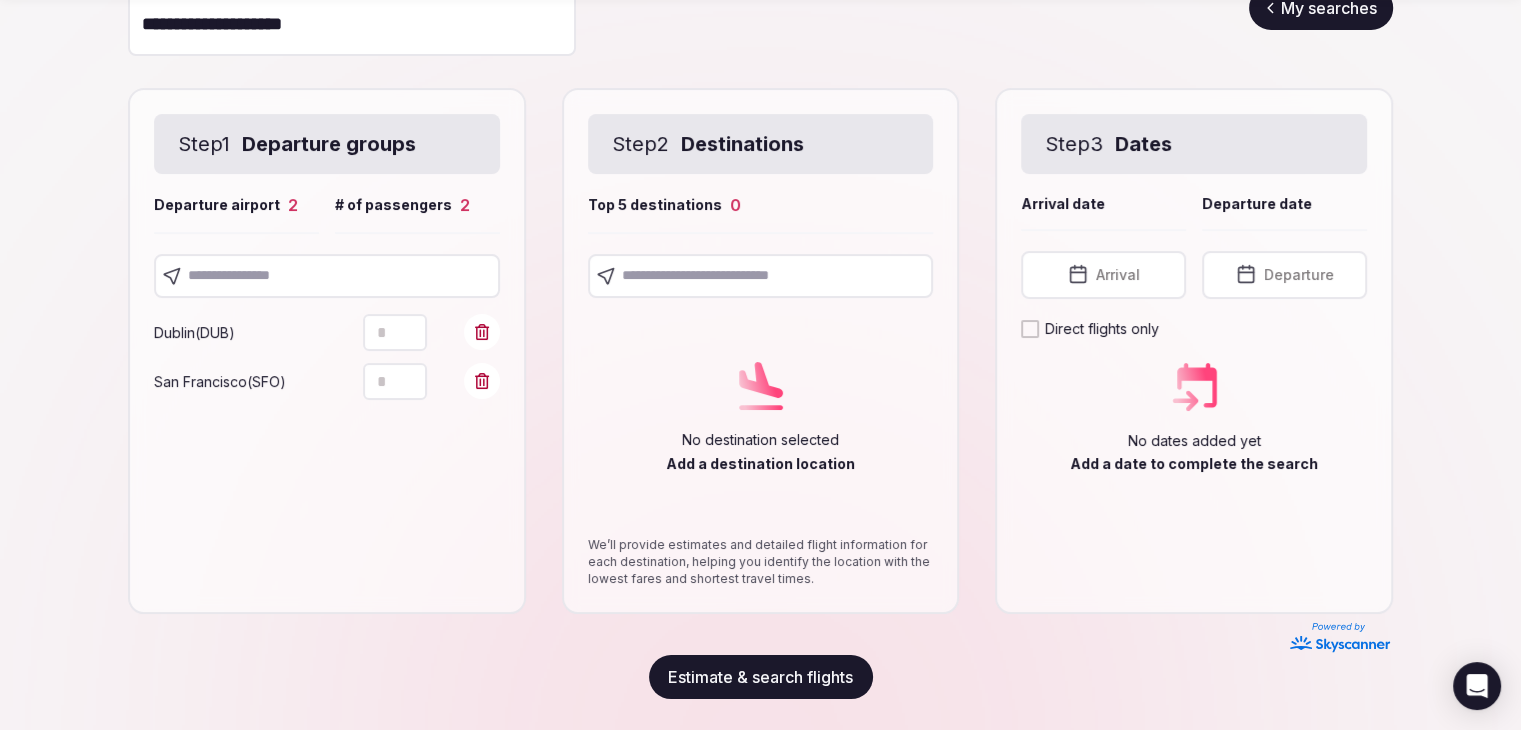 click at bounding box center [327, 276] 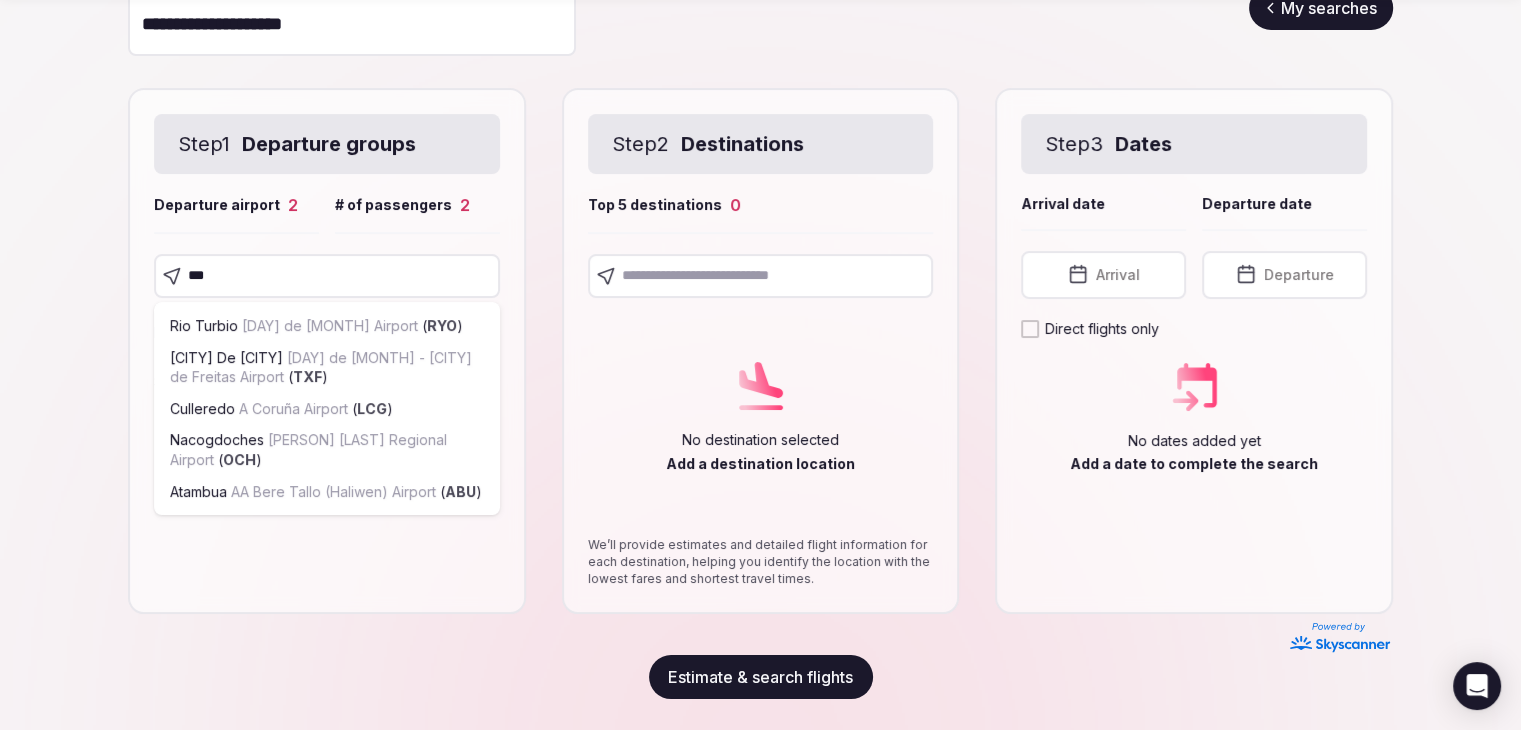type on "****" 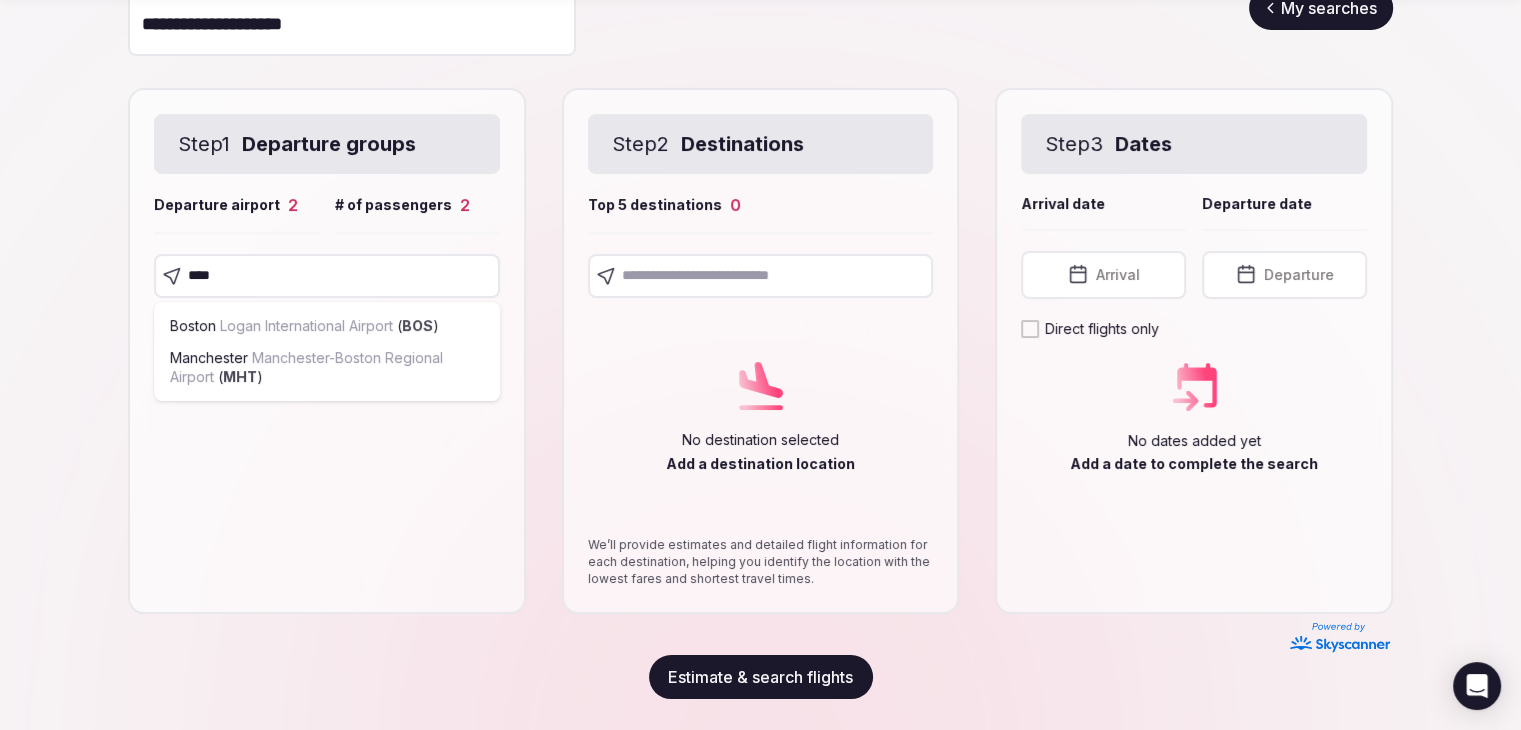 type 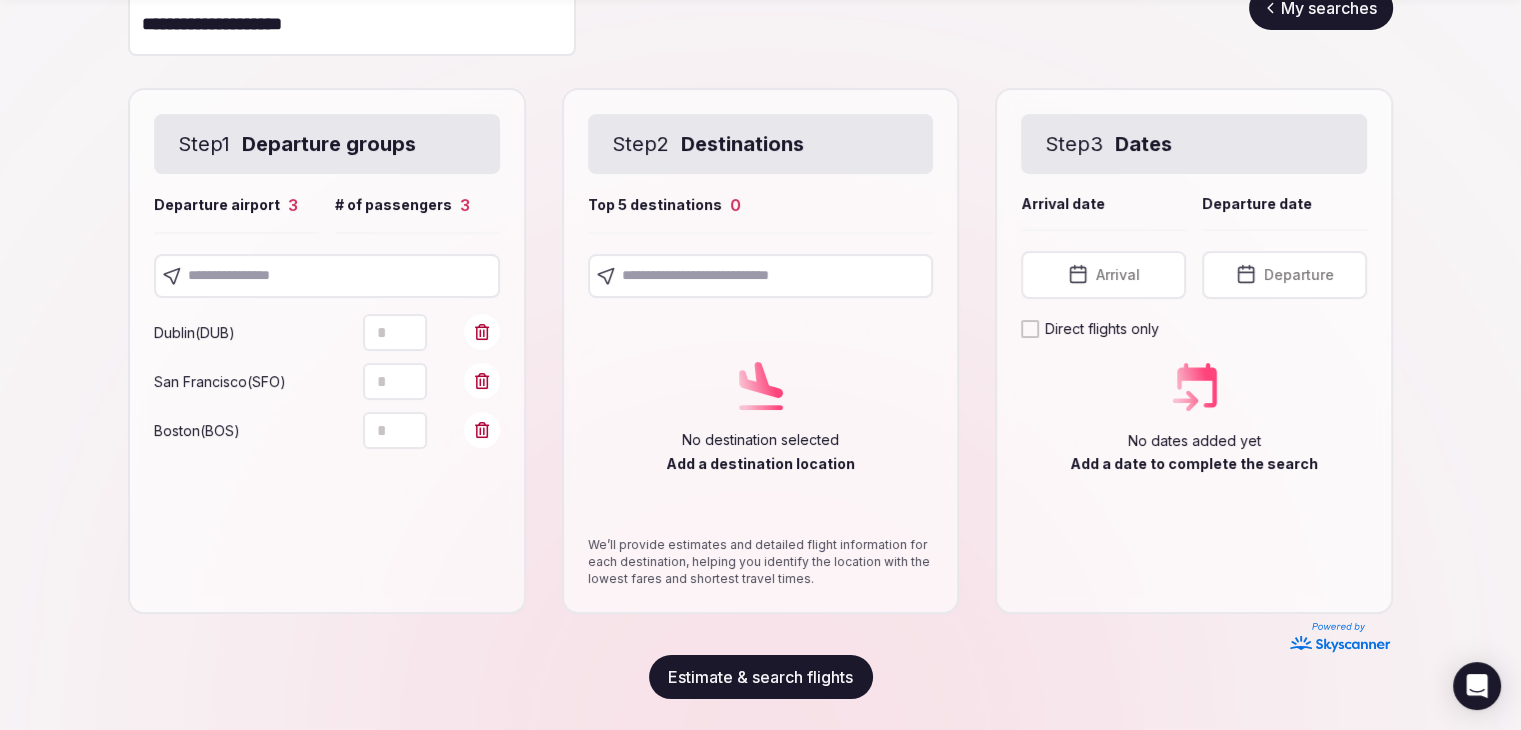 click at bounding box center (761, 276) 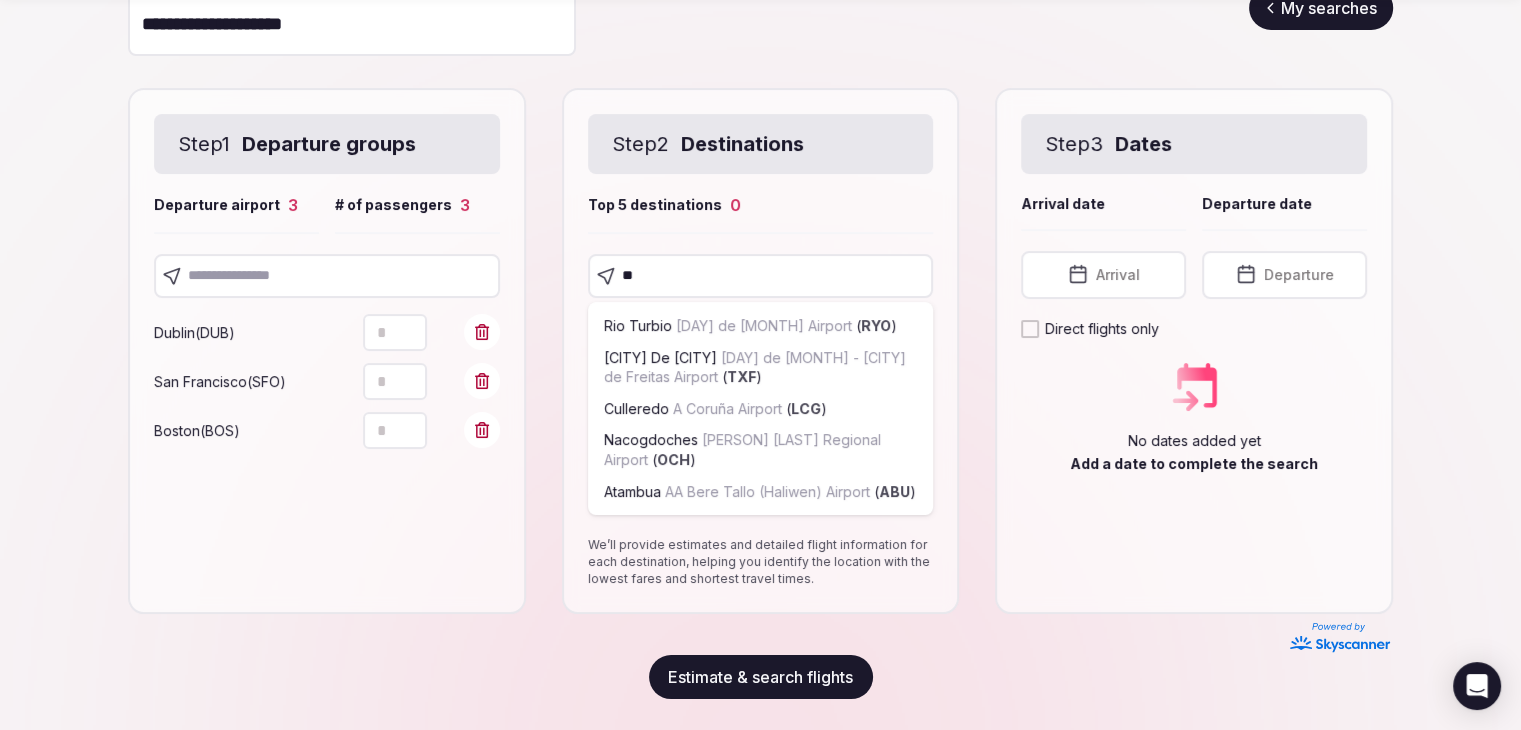 type on "***" 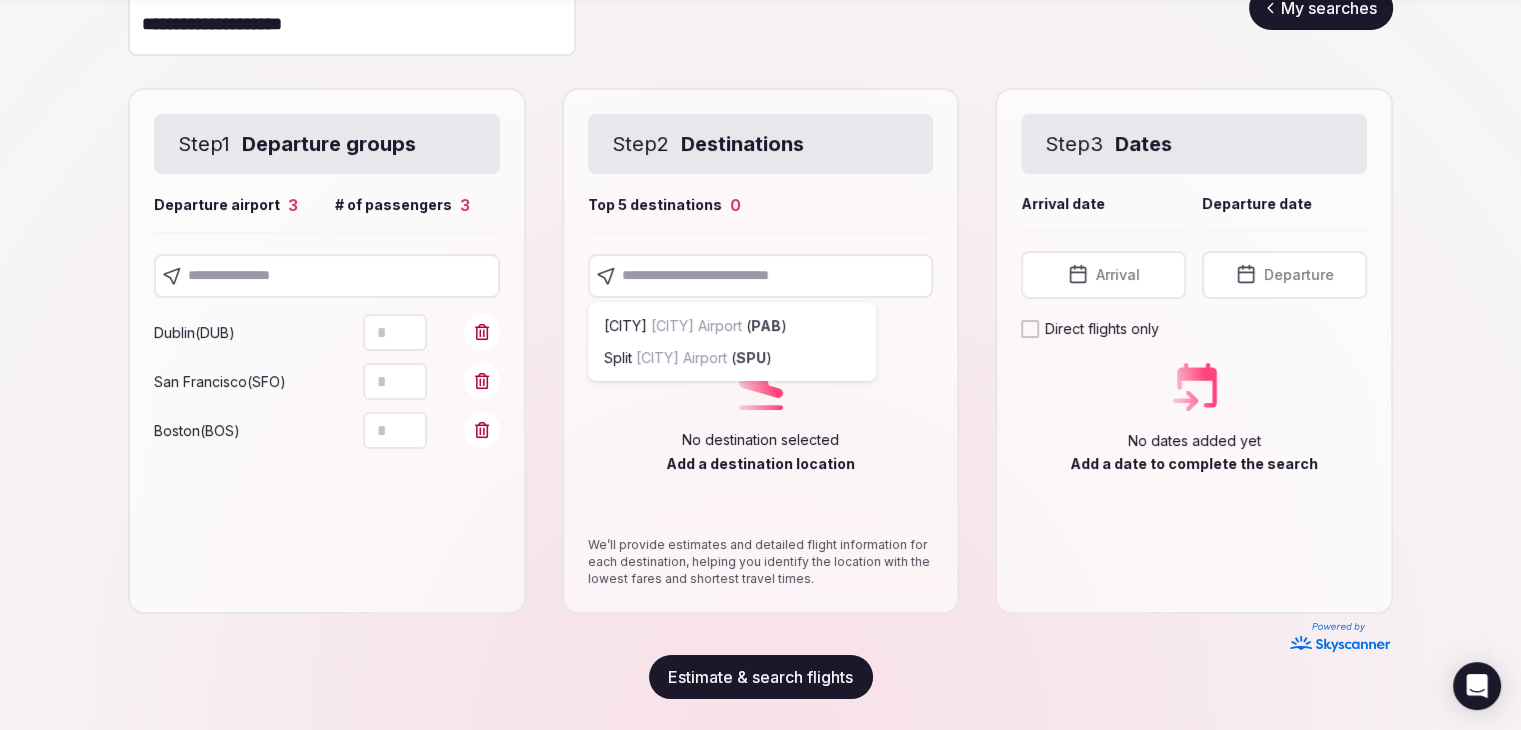 scroll, scrollTop: 194, scrollLeft: 0, axis: vertical 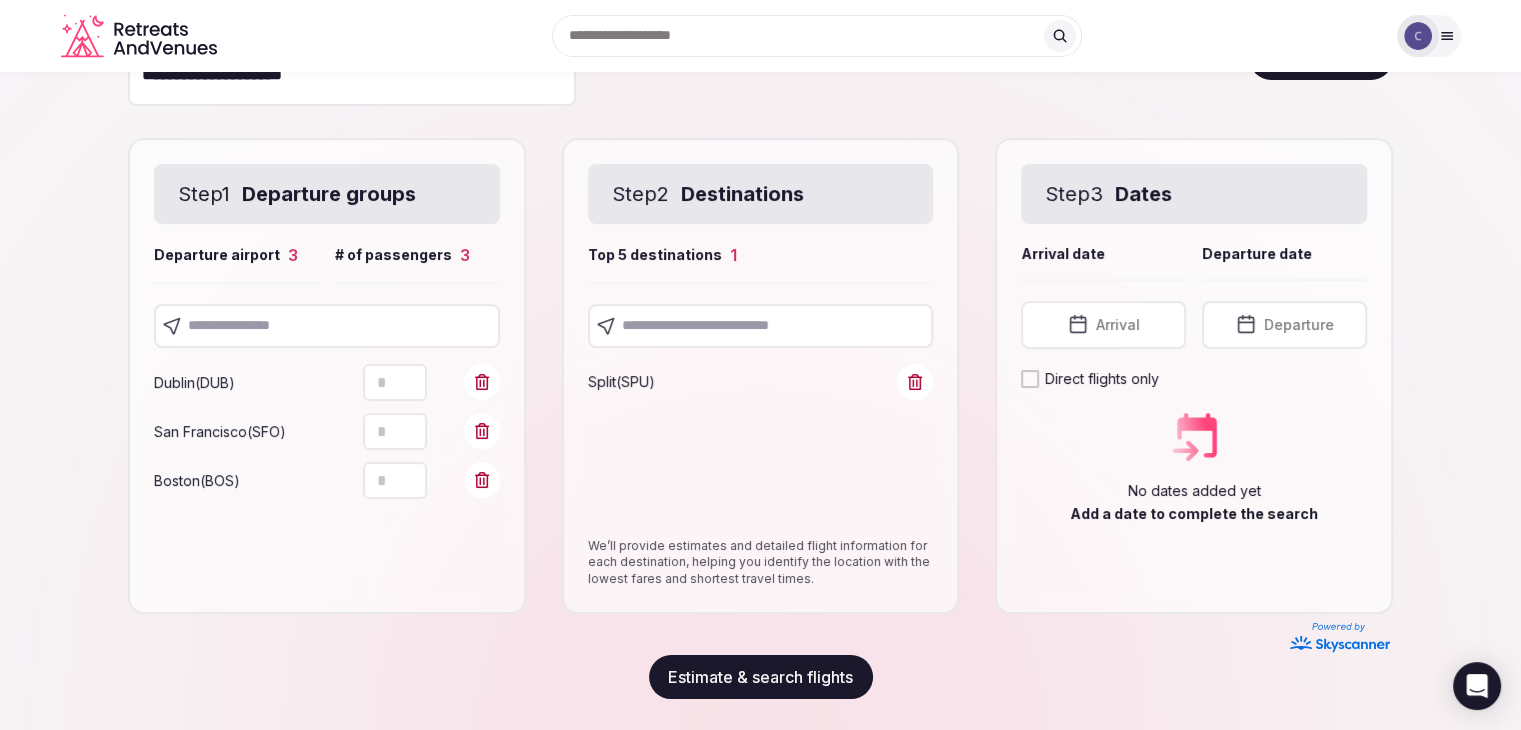 click at bounding box center (761, 326) 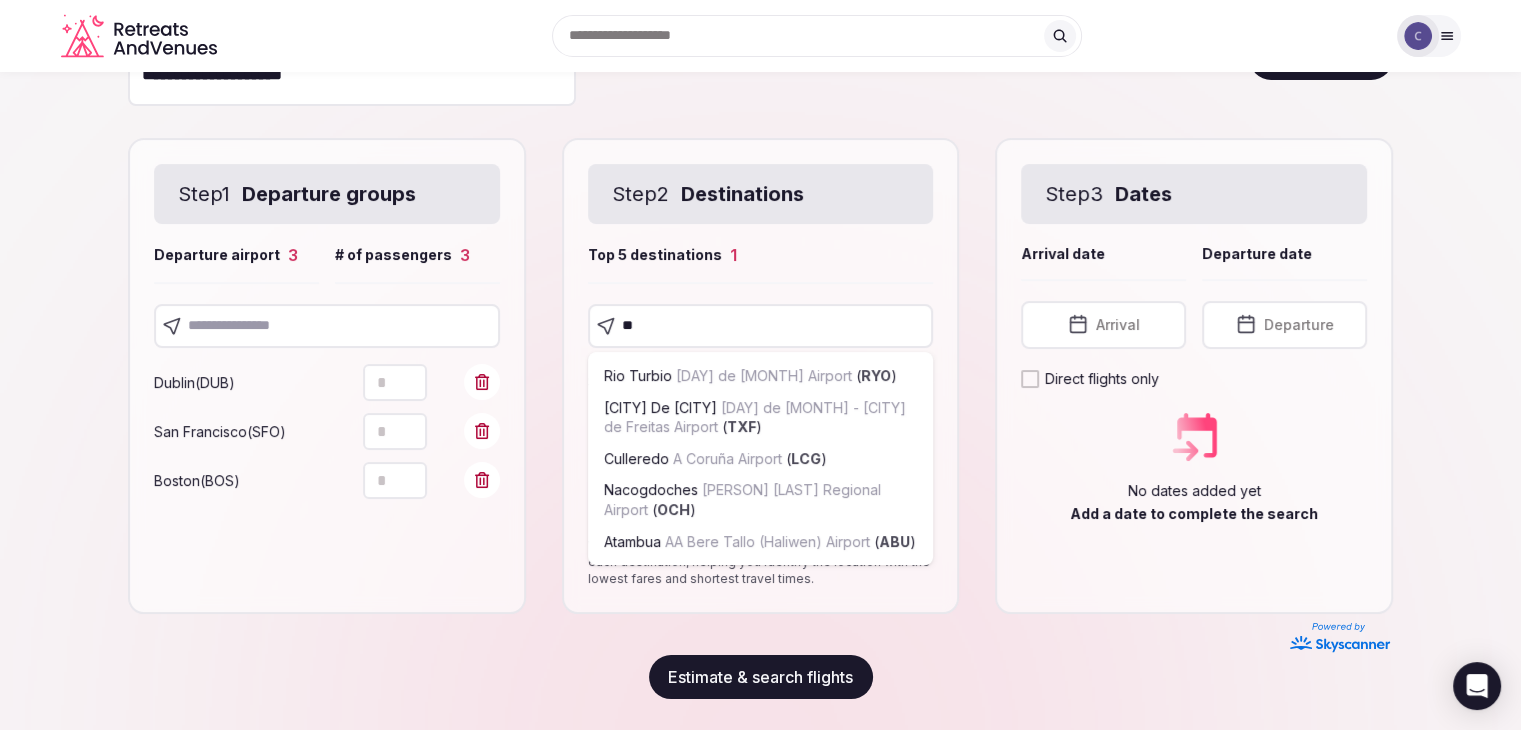 type on "***" 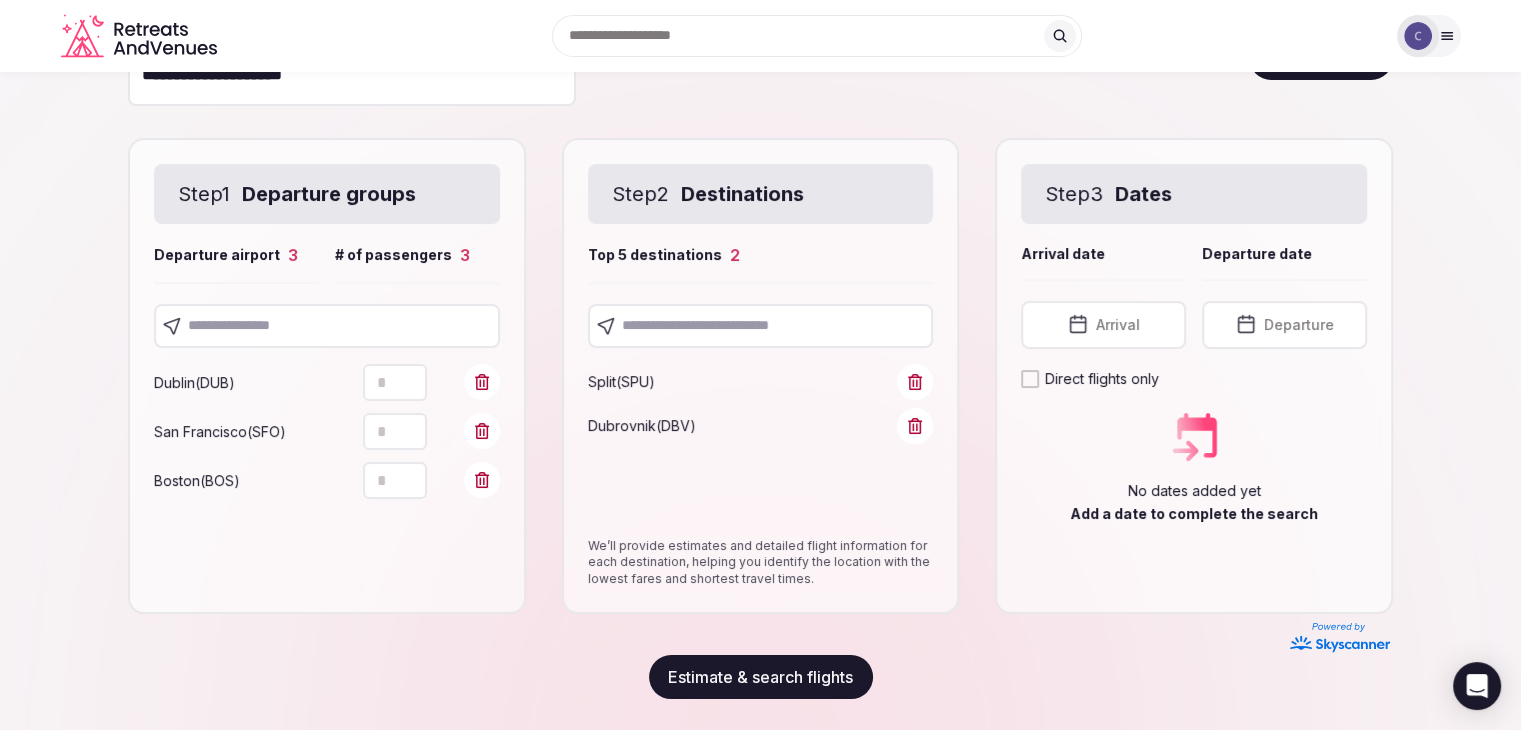 click at bounding box center (761, 326) 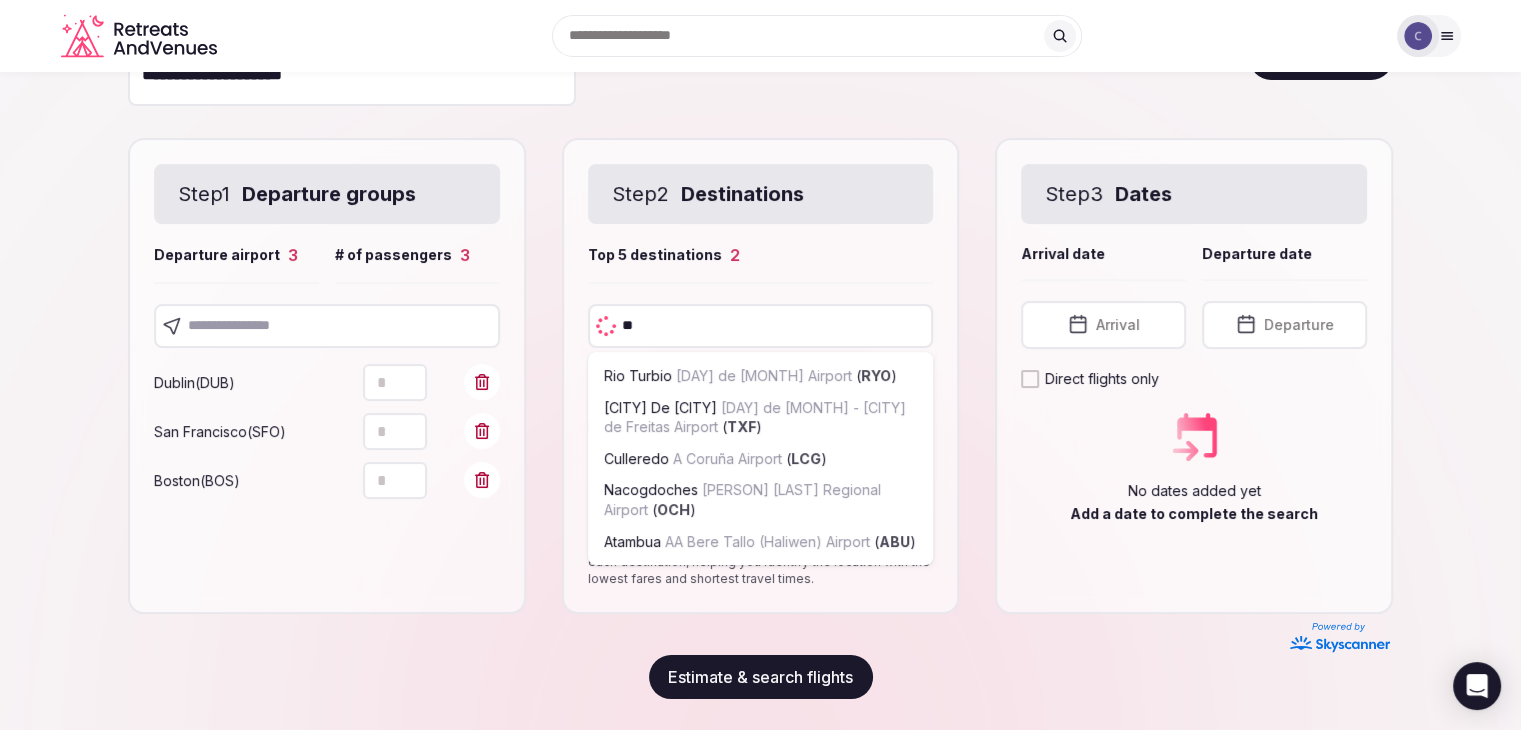 type on "***" 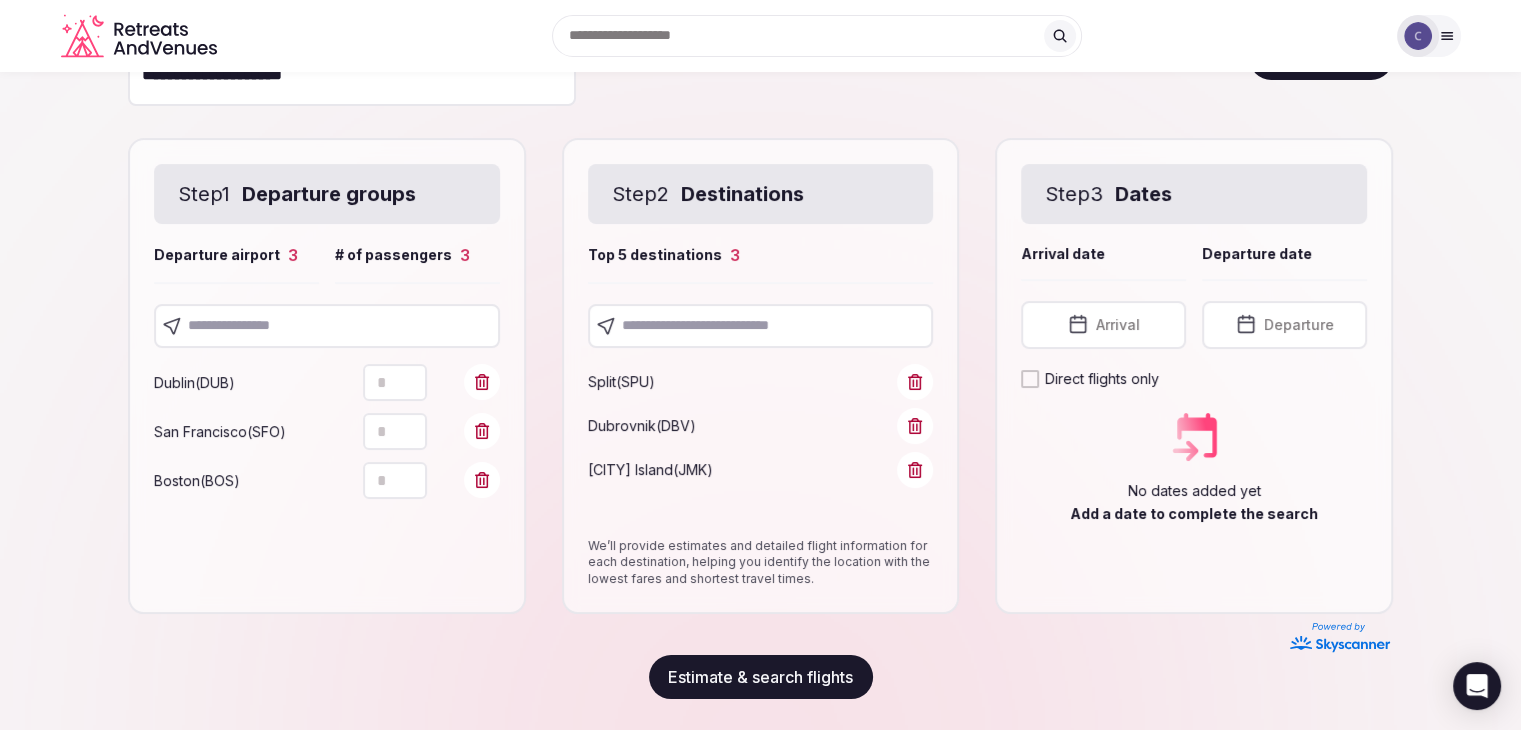 click at bounding box center [761, 326] 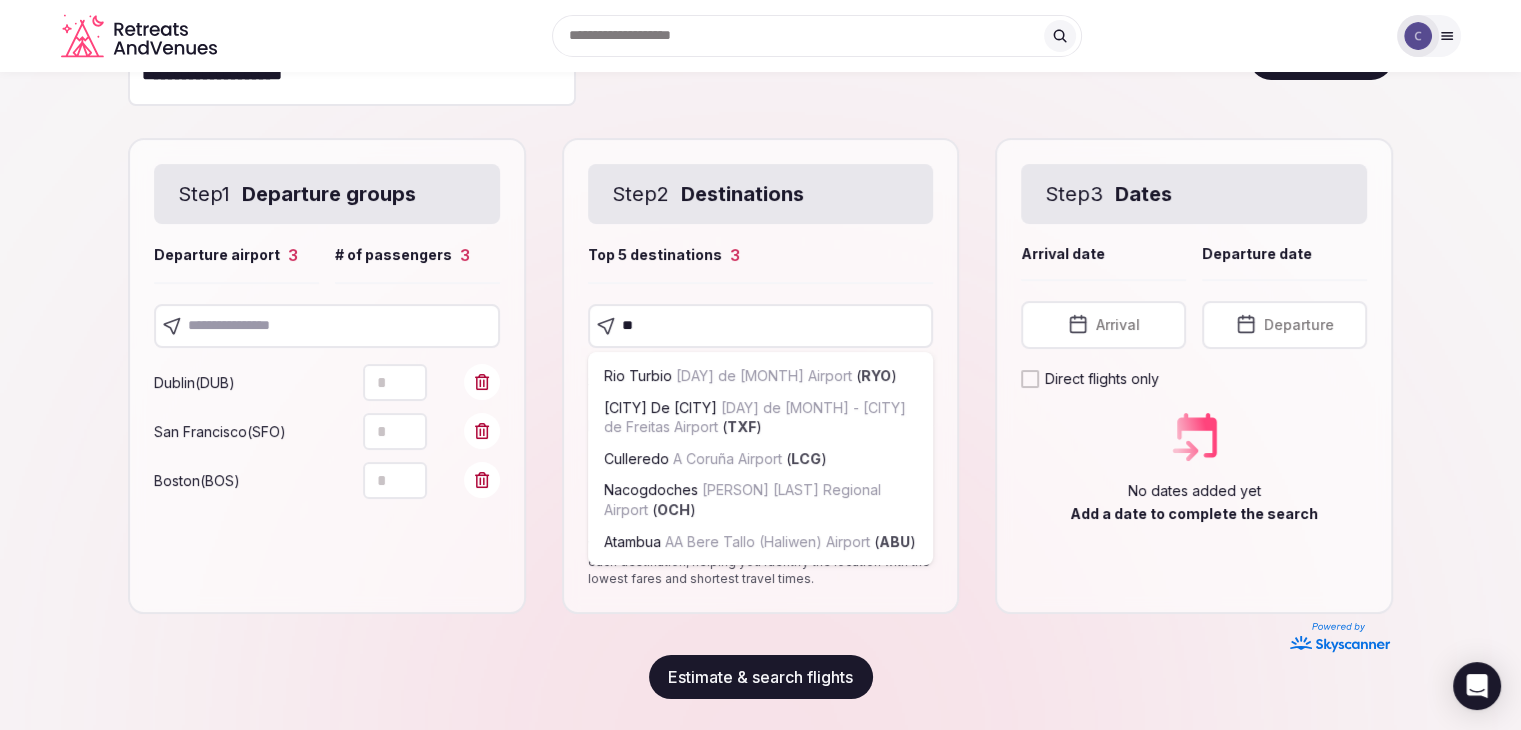 type on "***" 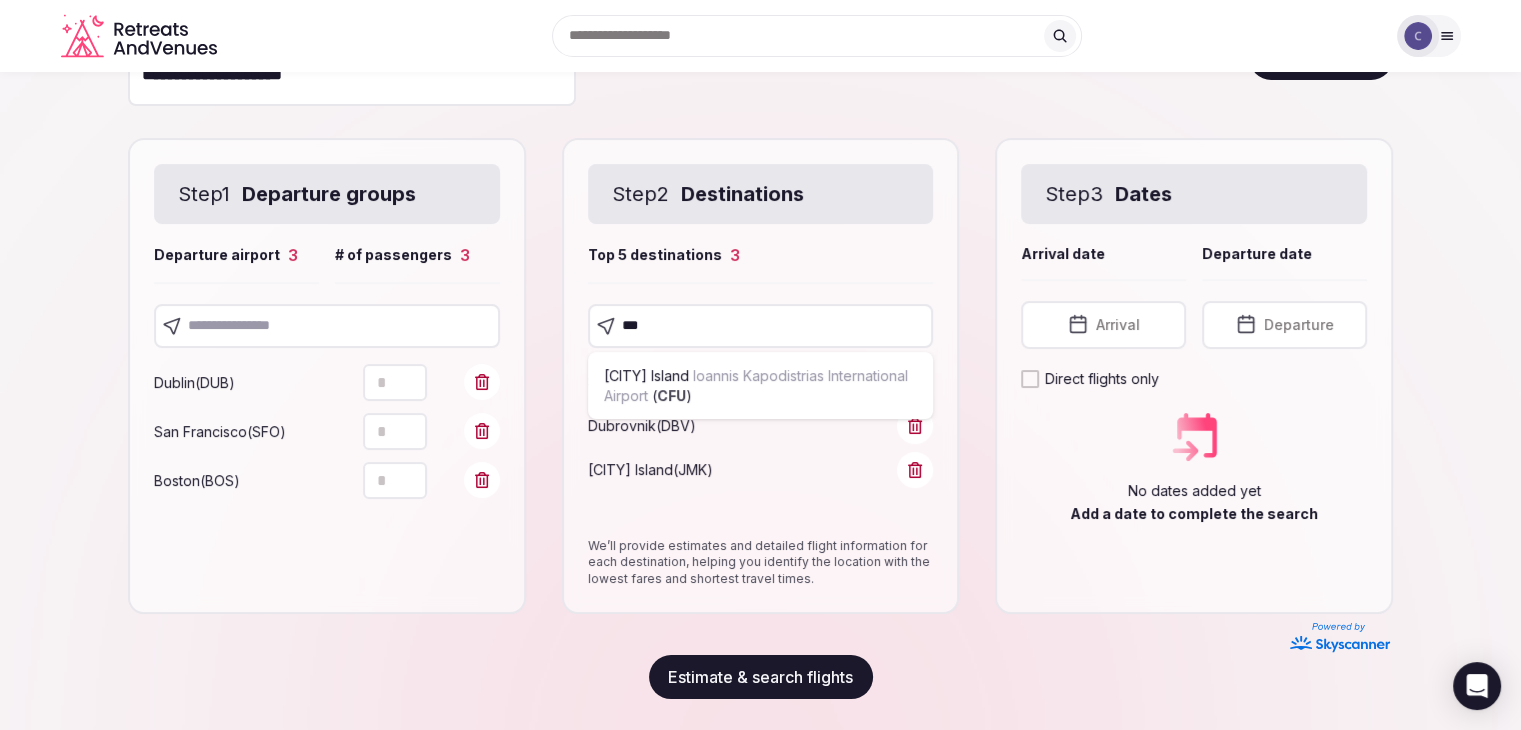 type 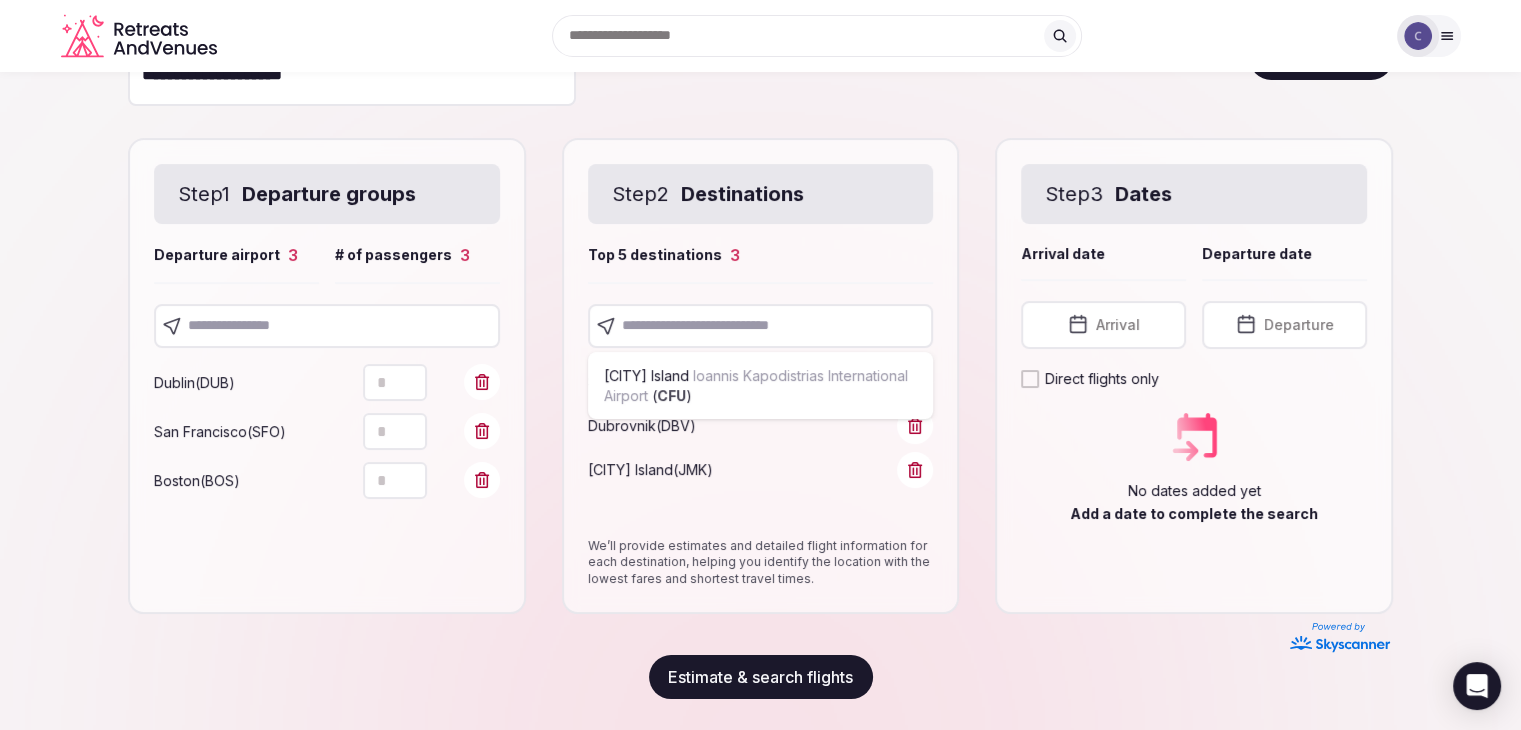 scroll, scrollTop: 204, scrollLeft: 0, axis: vertical 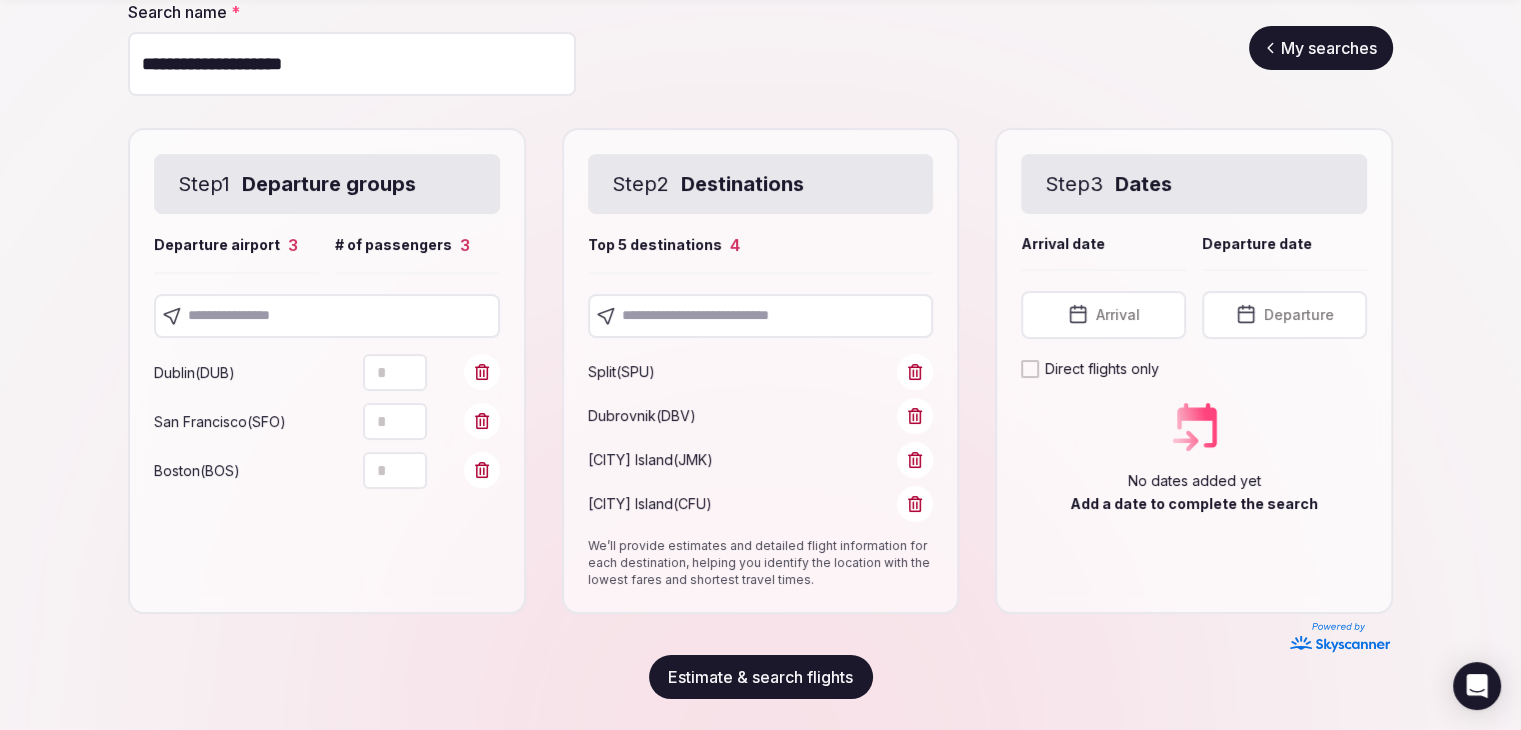 click on "Arrival" at bounding box center [1118, 315] 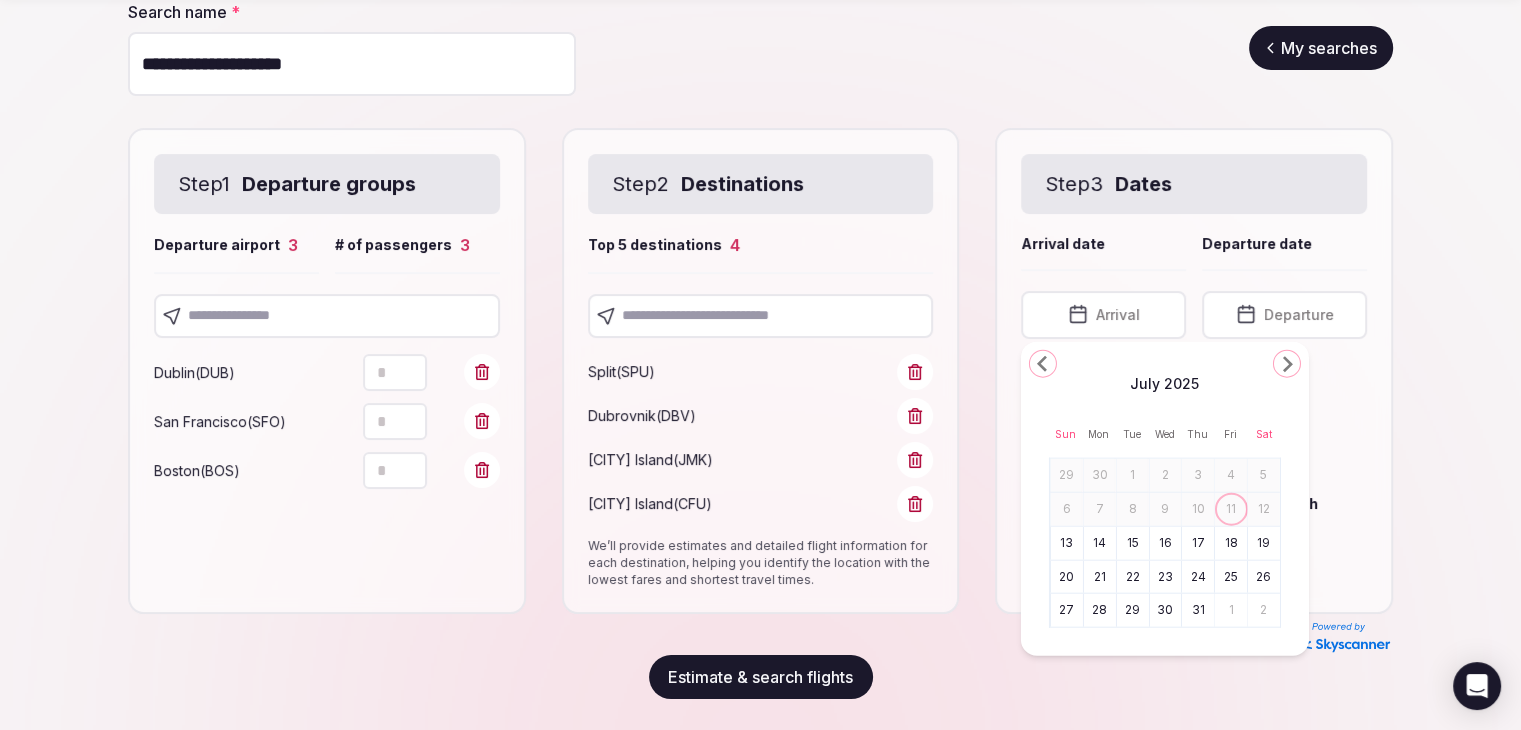 click on "14" at bounding box center [1100, 542] 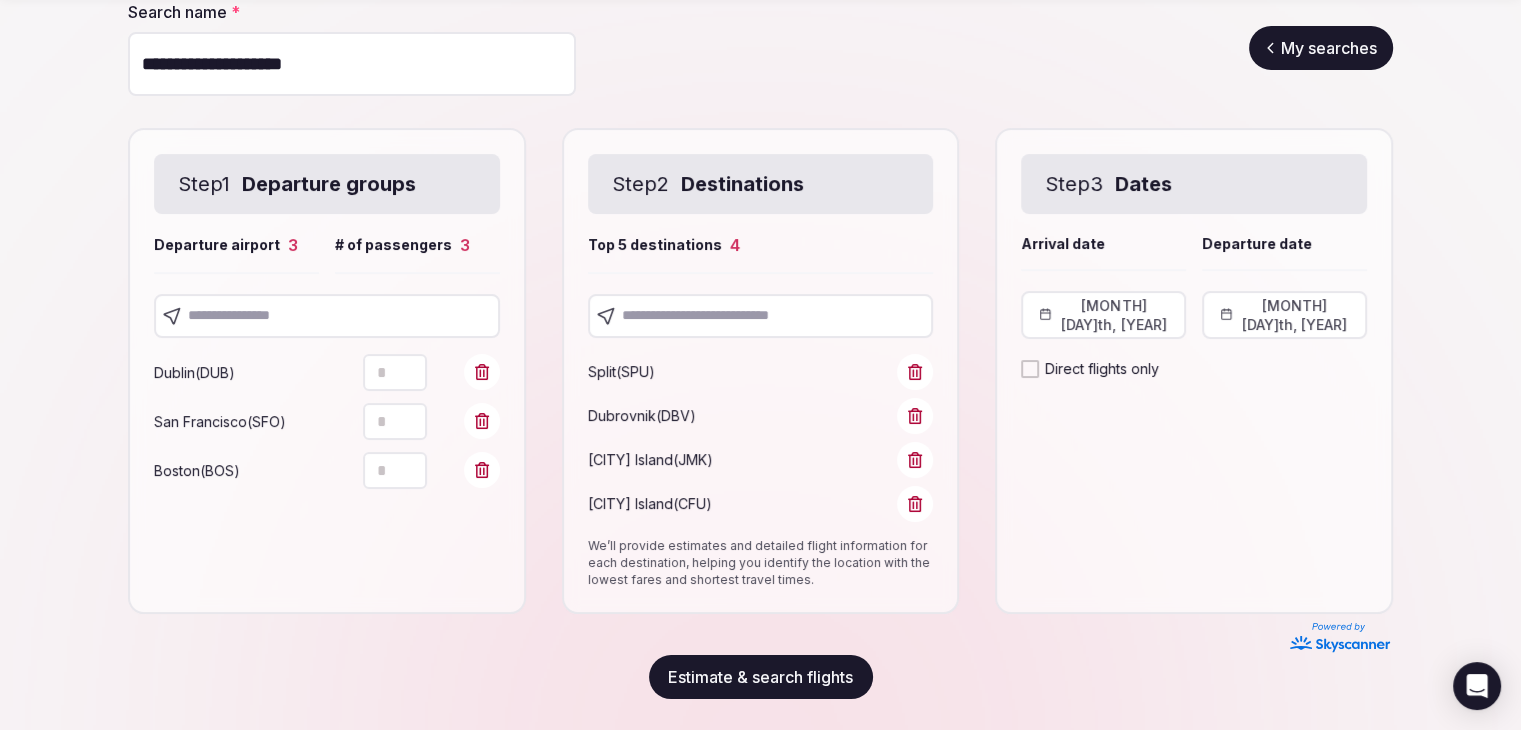 click on "July 13th, 2025" at bounding box center (1284, 315) 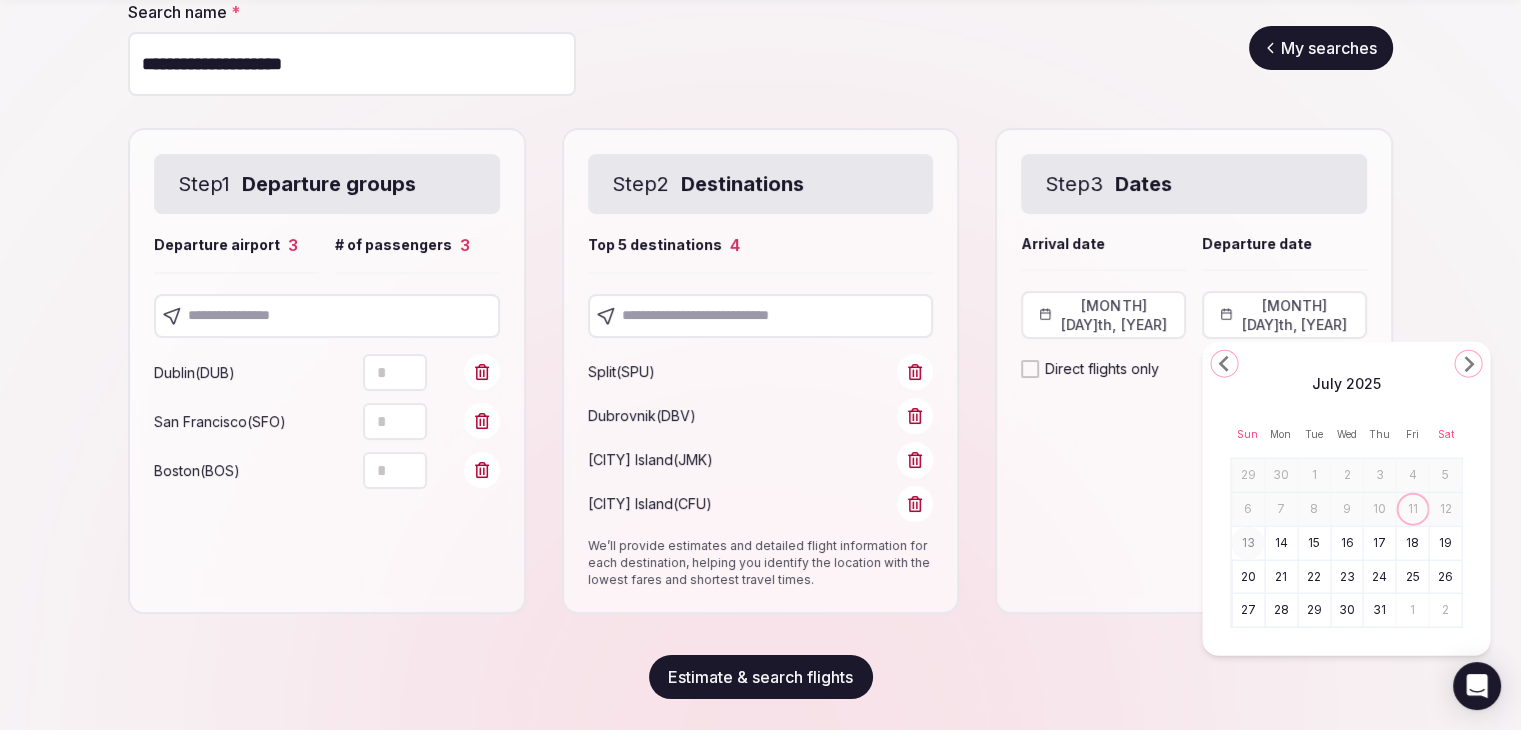 click on "18" at bounding box center (1413, 542) 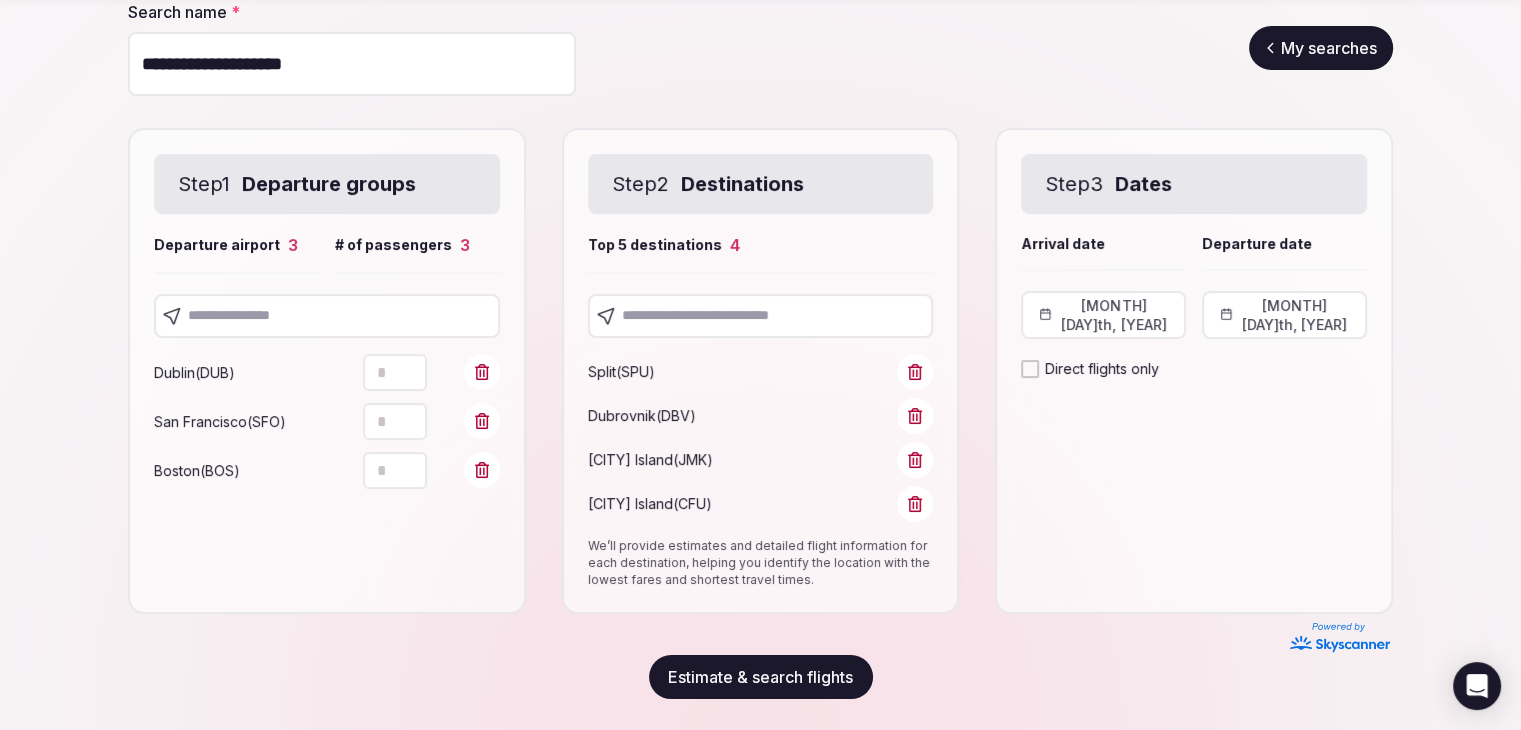 click on "Estimate & search flights" at bounding box center (761, 677) 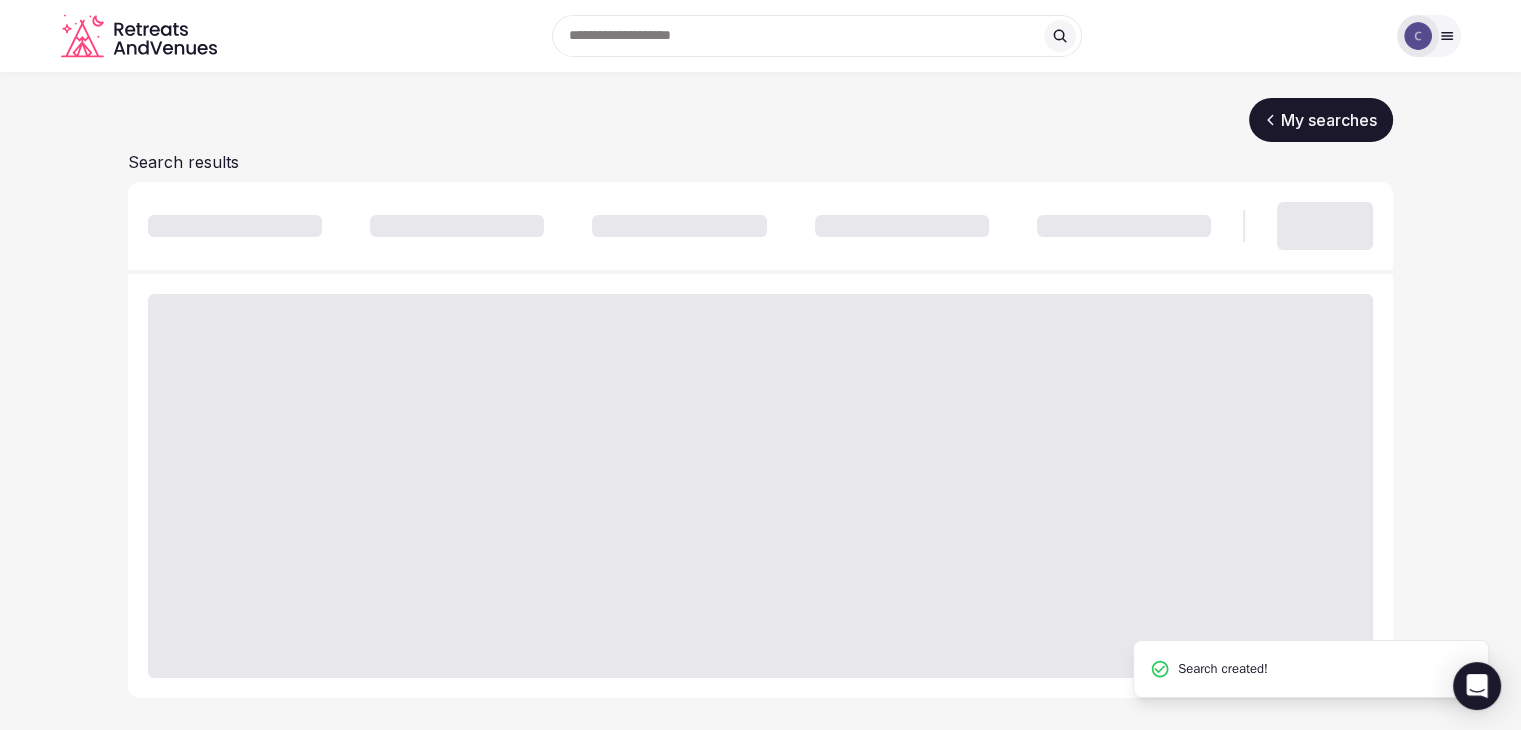 scroll, scrollTop: 180, scrollLeft: 0, axis: vertical 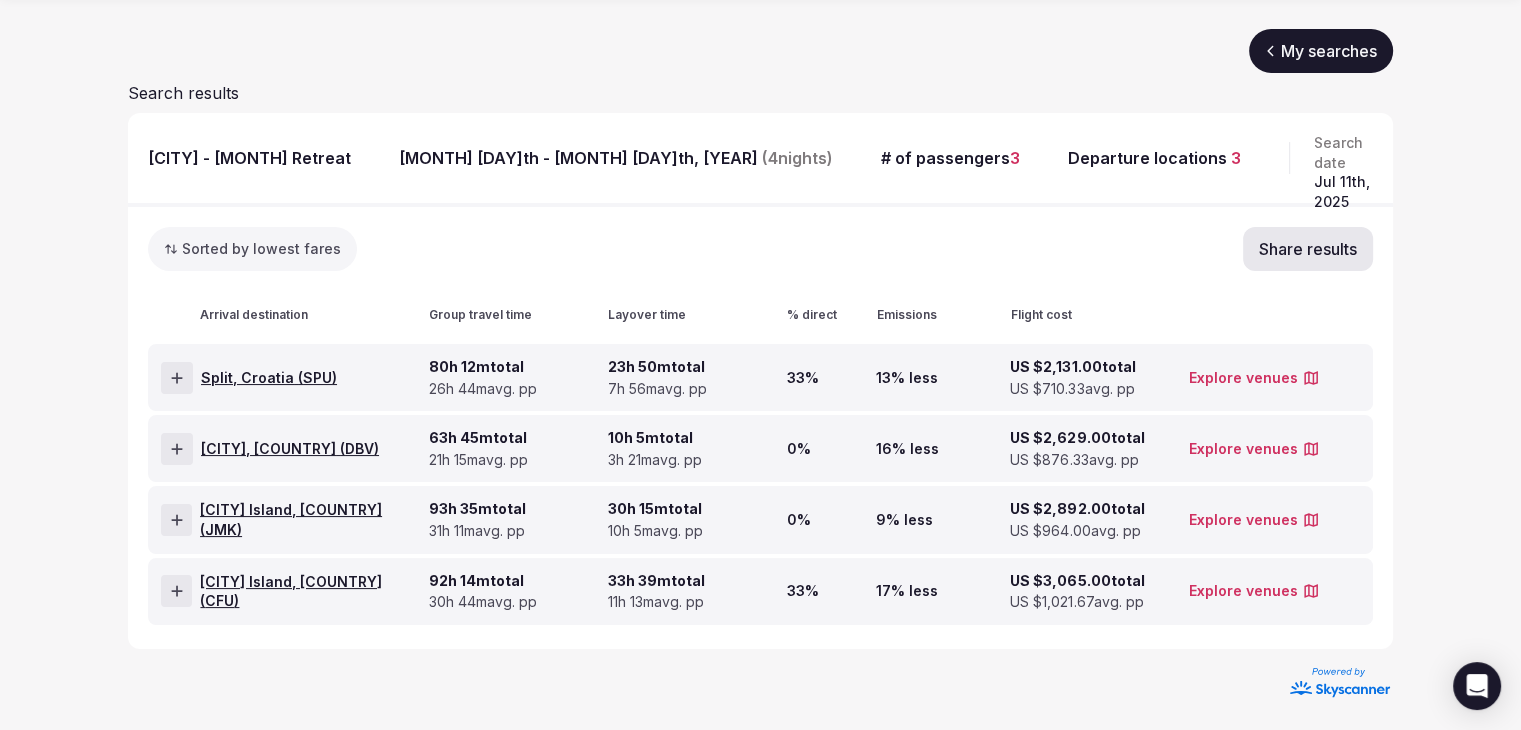 click on "Split, Croatia   ( SPU )" at bounding box center (269, 378) 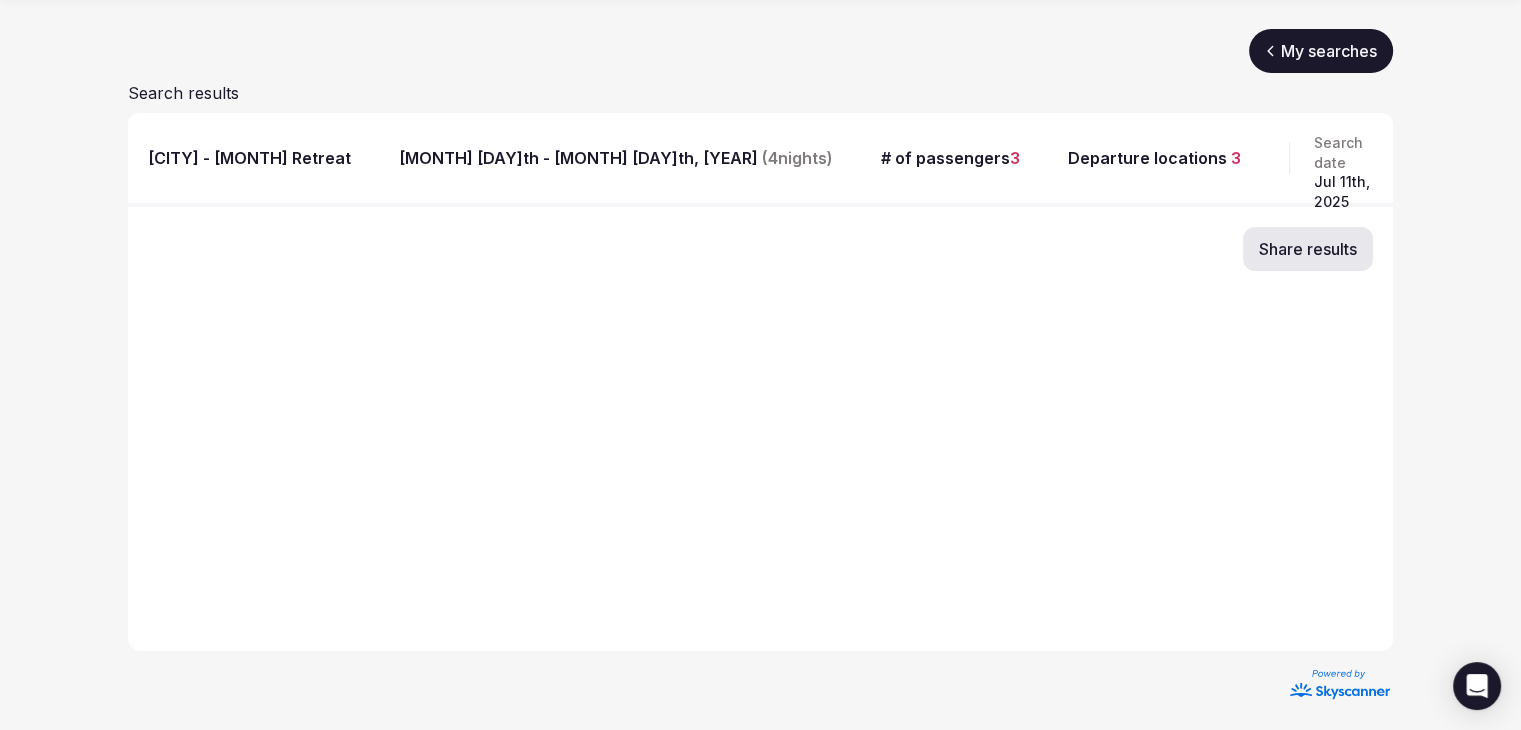 scroll, scrollTop: 175, scrollLeft: 0, axis: vertical 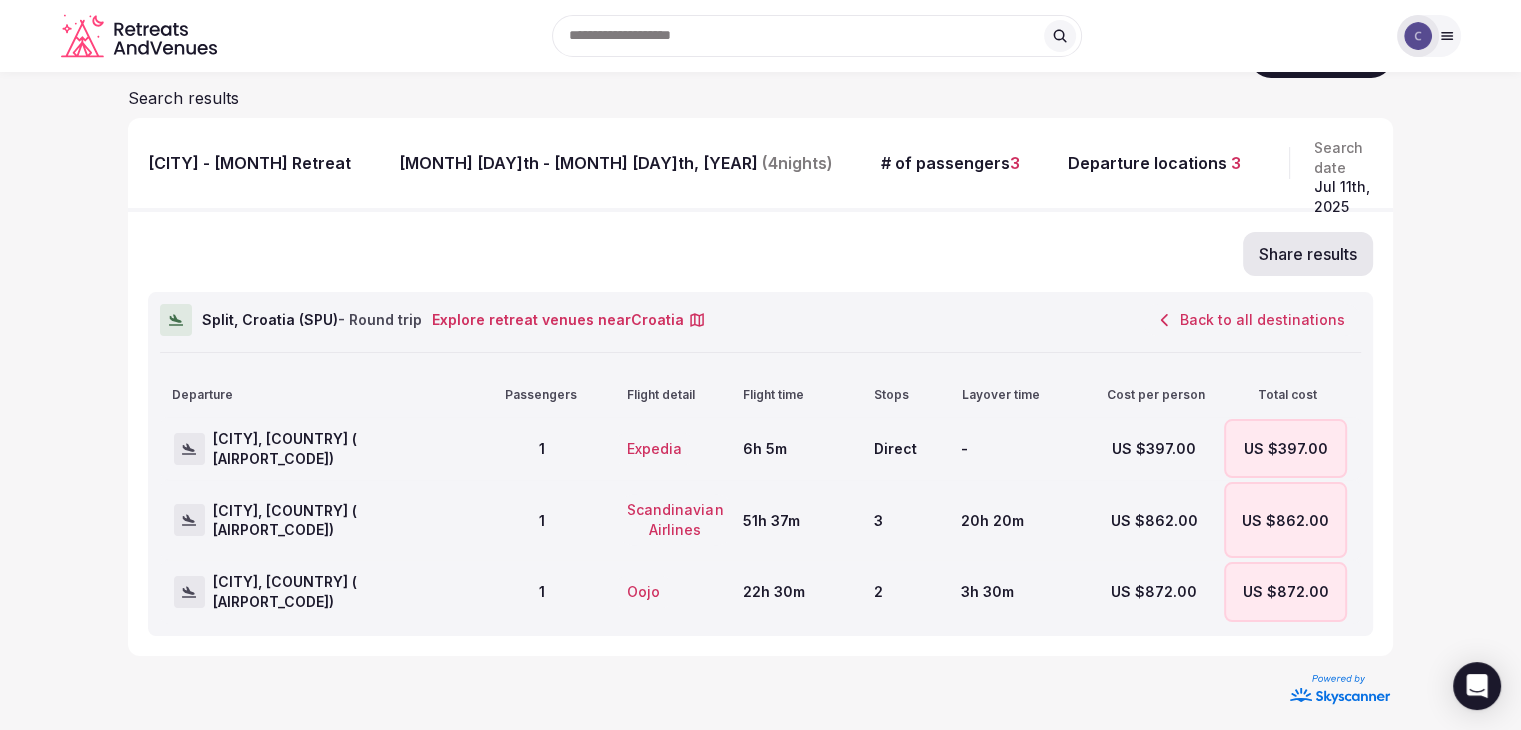 click on "Back to all destinations" at bounding box center [1251, 320] 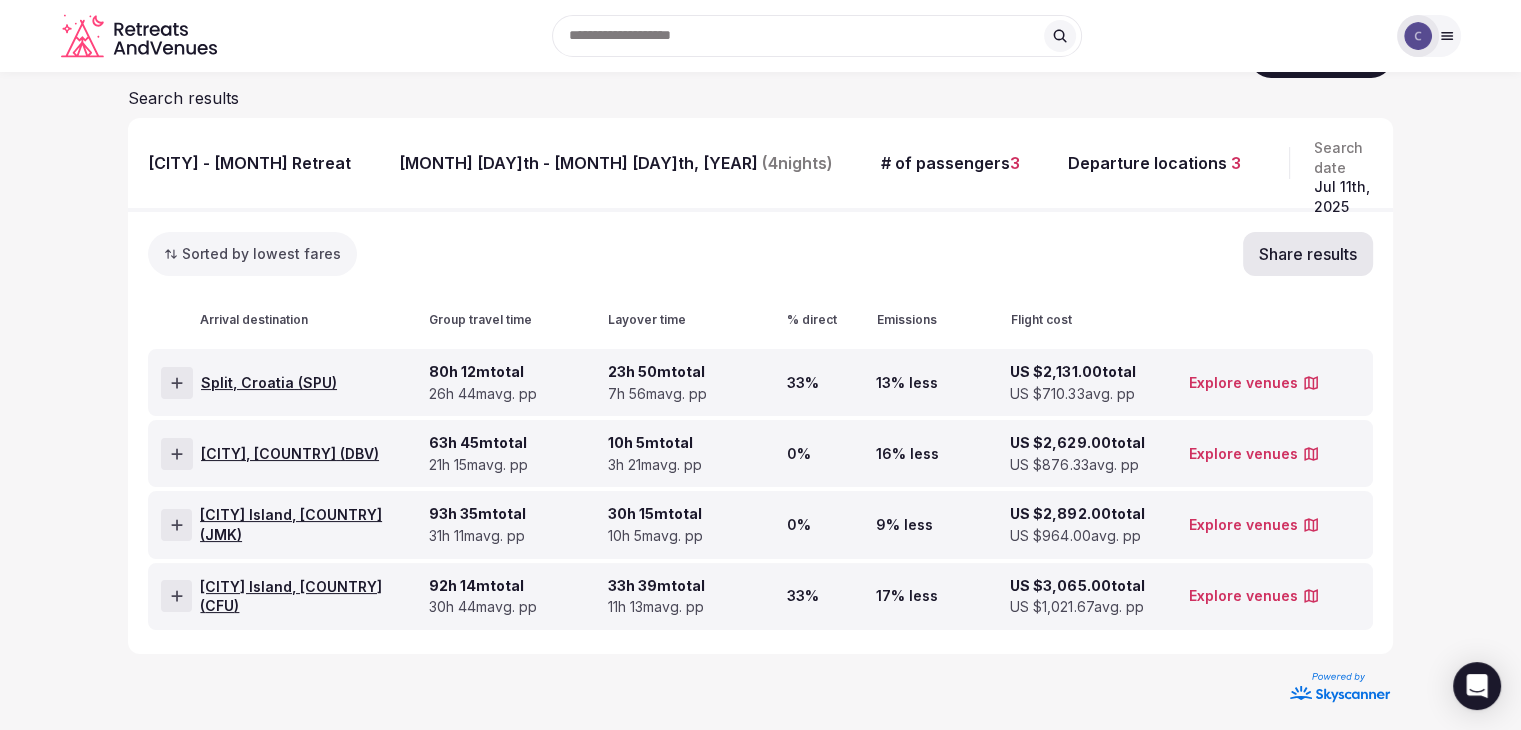 click on "Dubrovnik, Croatia   ( DBV )" at bounding box center (290, 454) 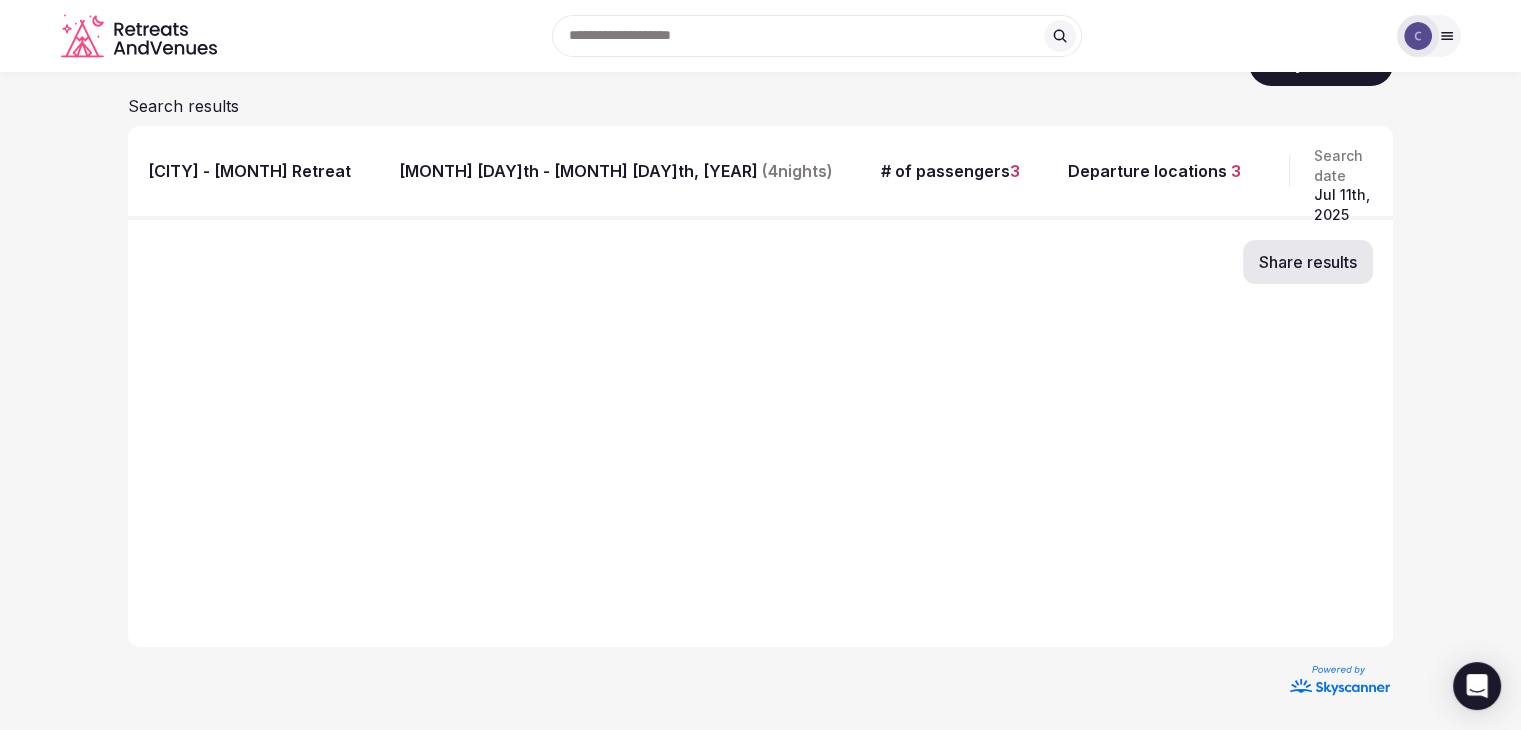scroll, scrollTop: 155, scrollLeft: 0, axis: vertical 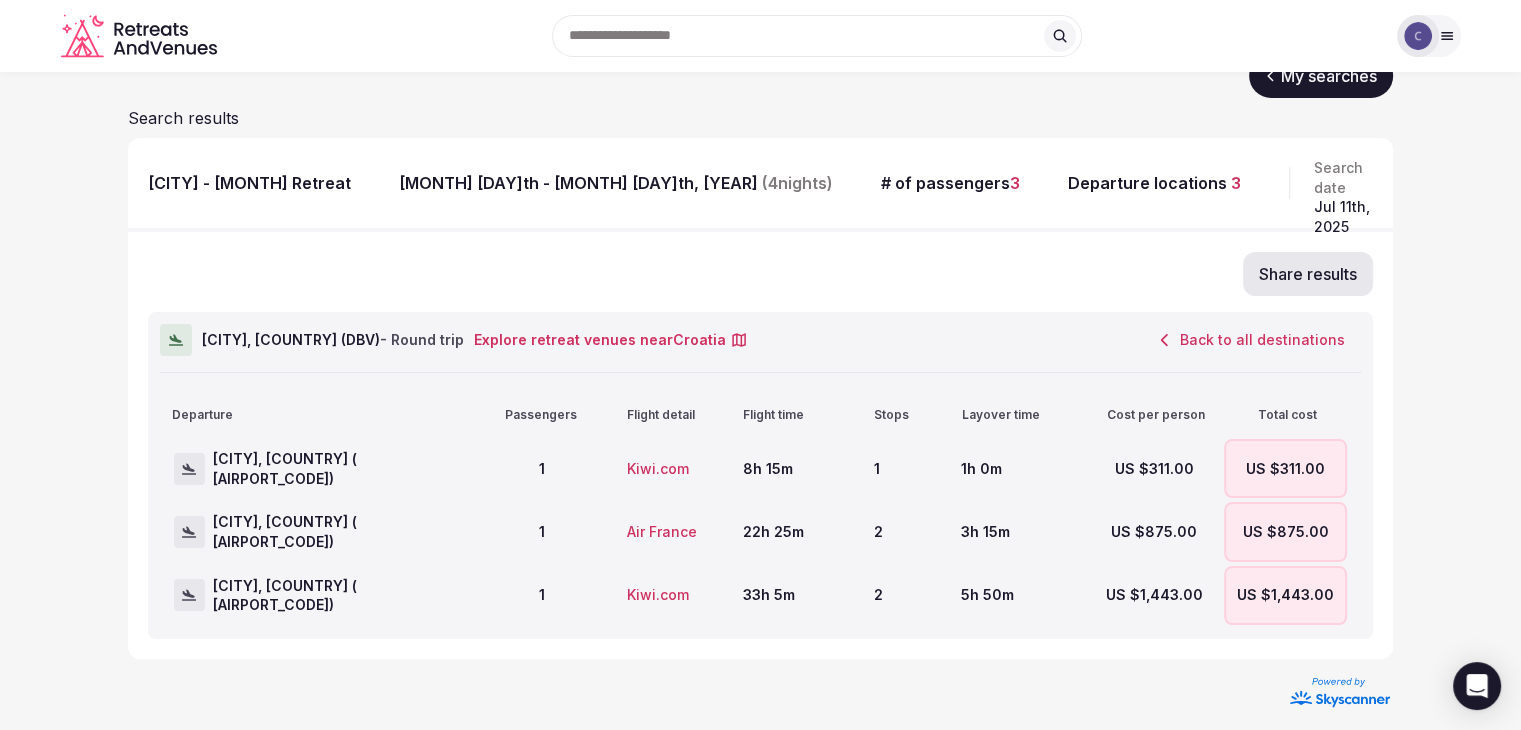 click on "Back to all destinations" at bounding box center (1251, 340) 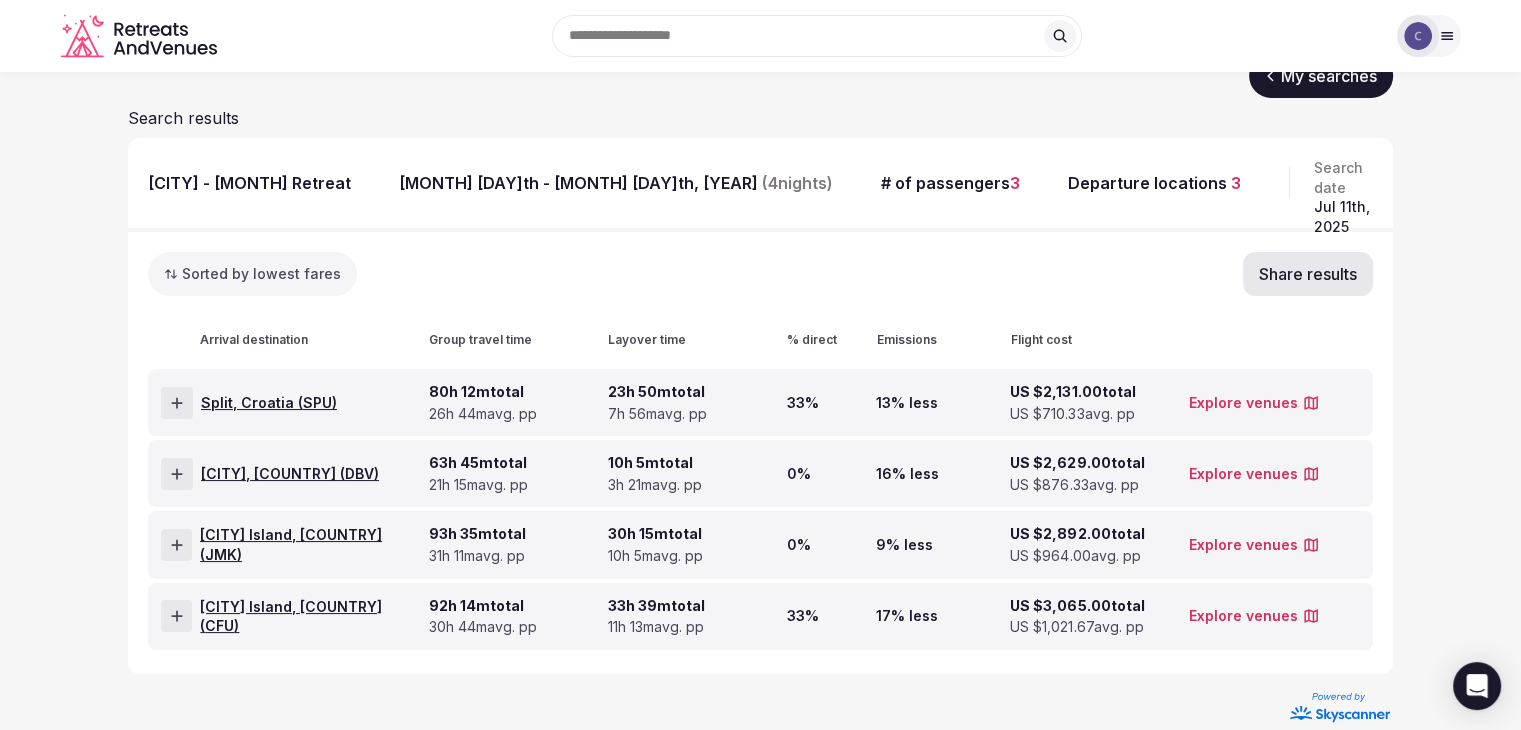 click on "Mykonos Island, Greece   ( JMK )" at bounding box center [310, 544] 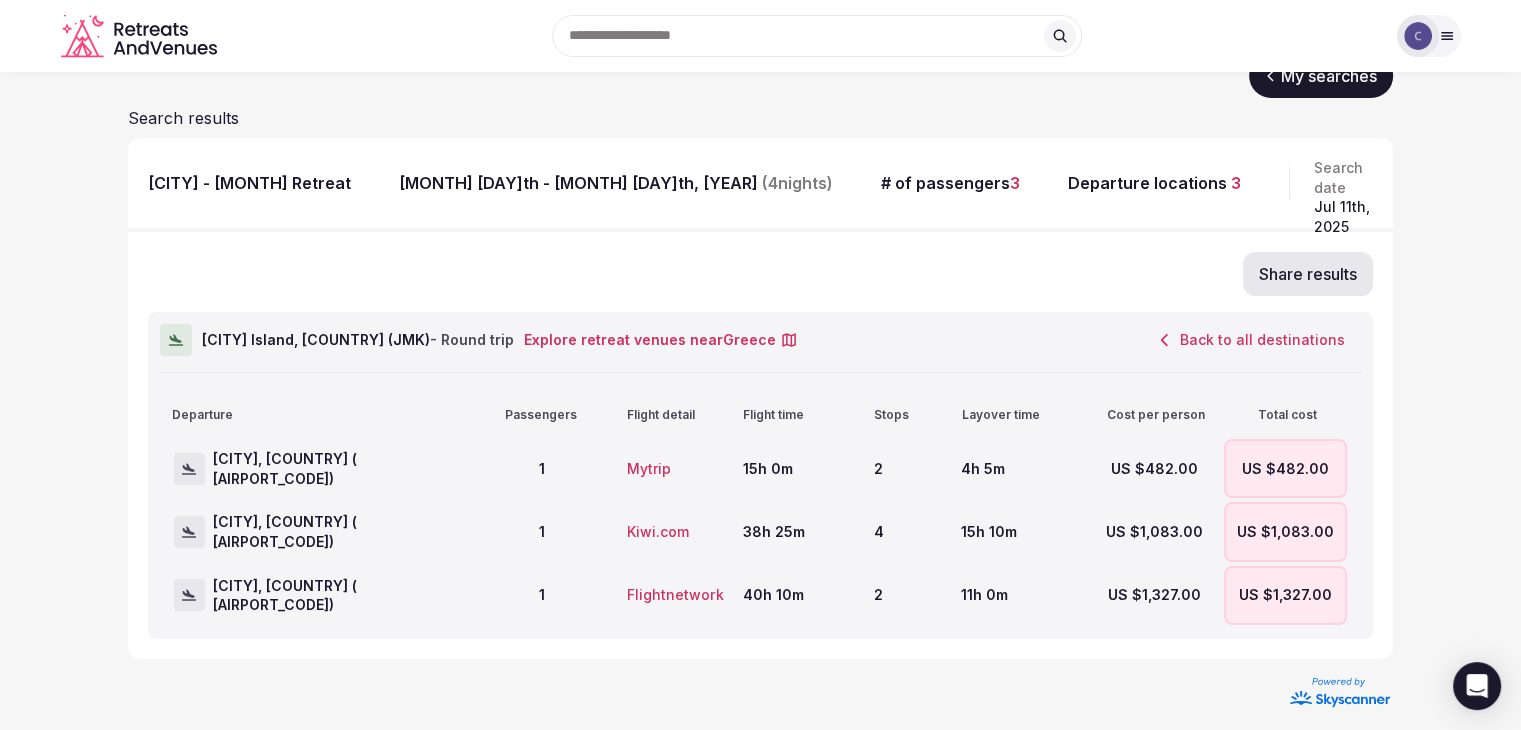 click on "Back to all destinations" at bounding box center (1251, 340) 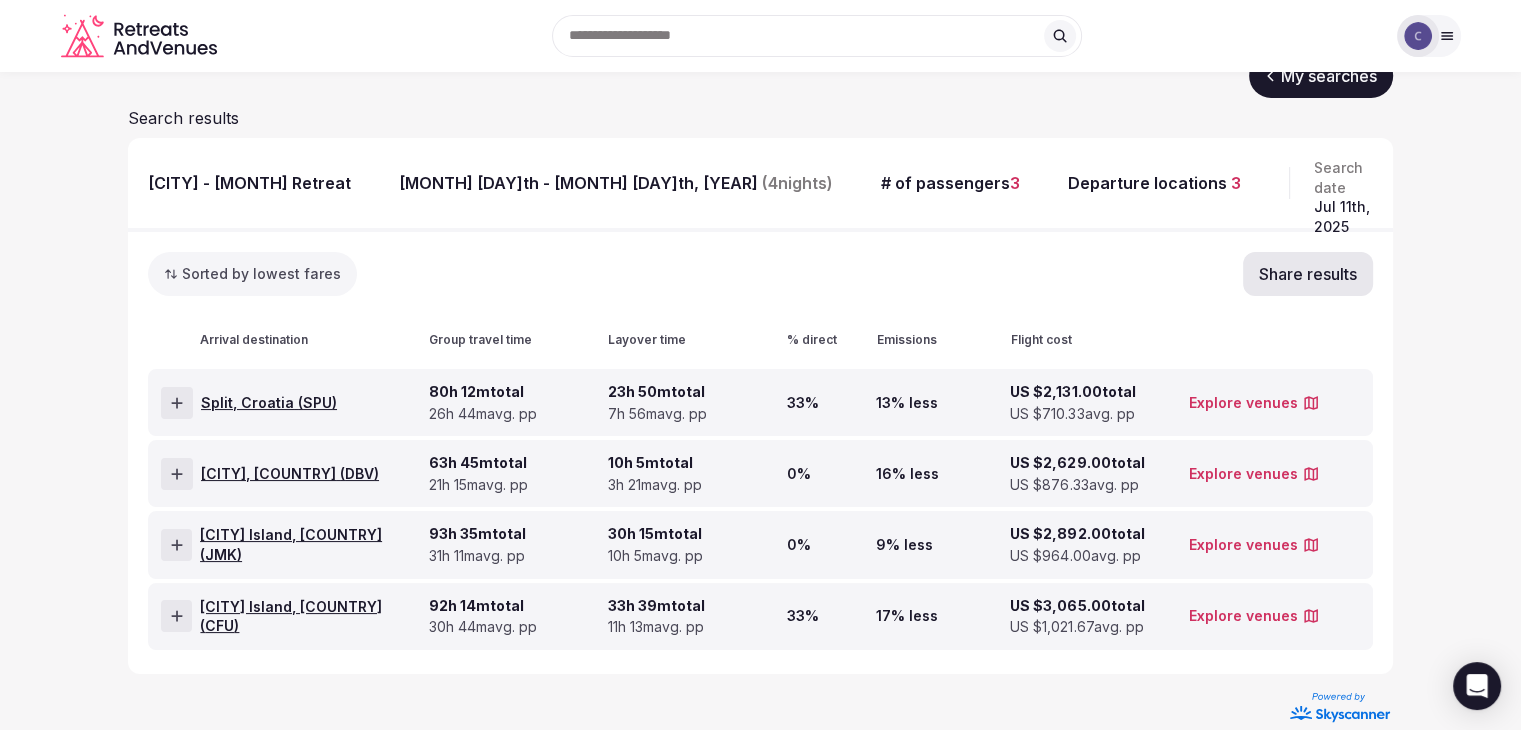 click on "Kerkyra Island, Greece   ( CFU )" at bounding box center [310, 616] 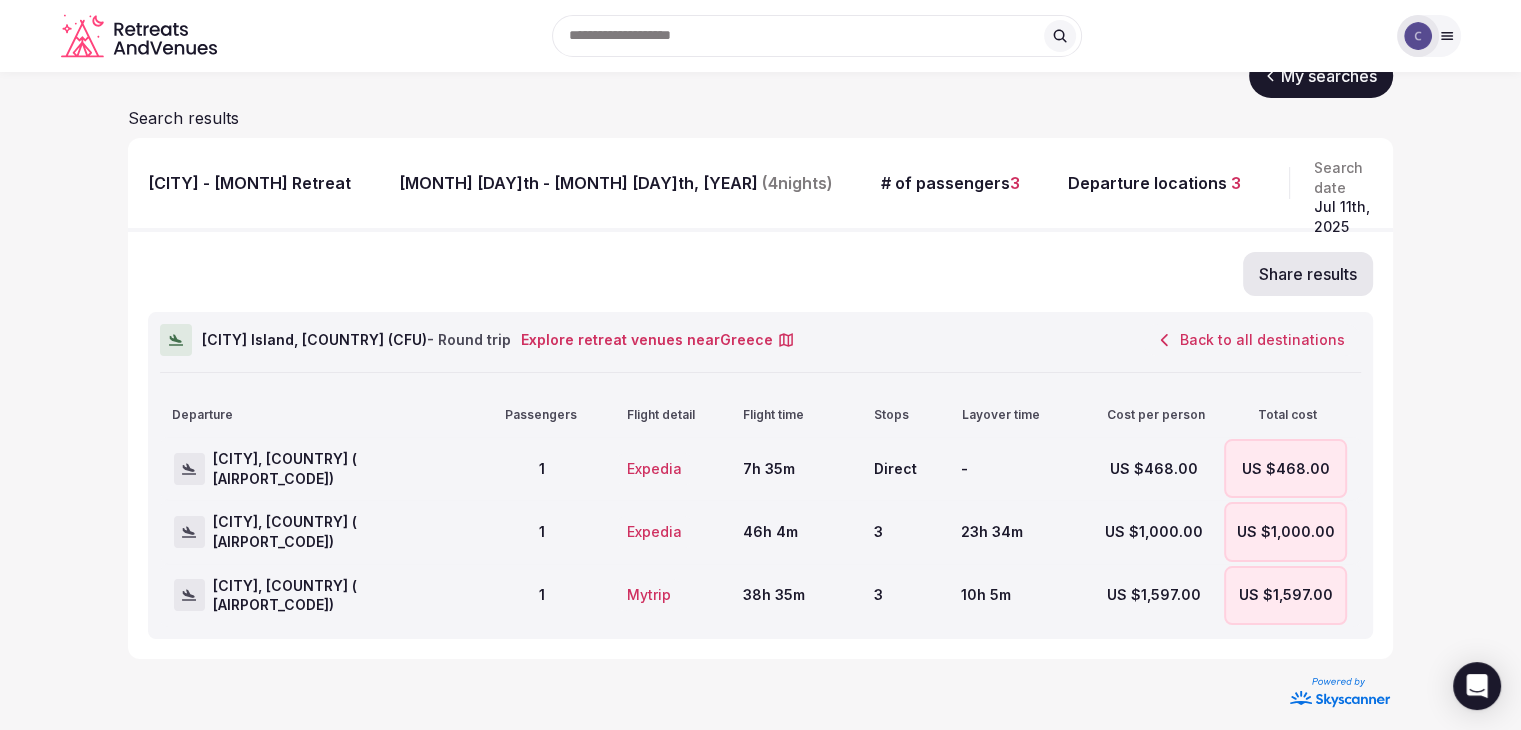 click on "Back to all destinations" at bounding box center [1251, 340] 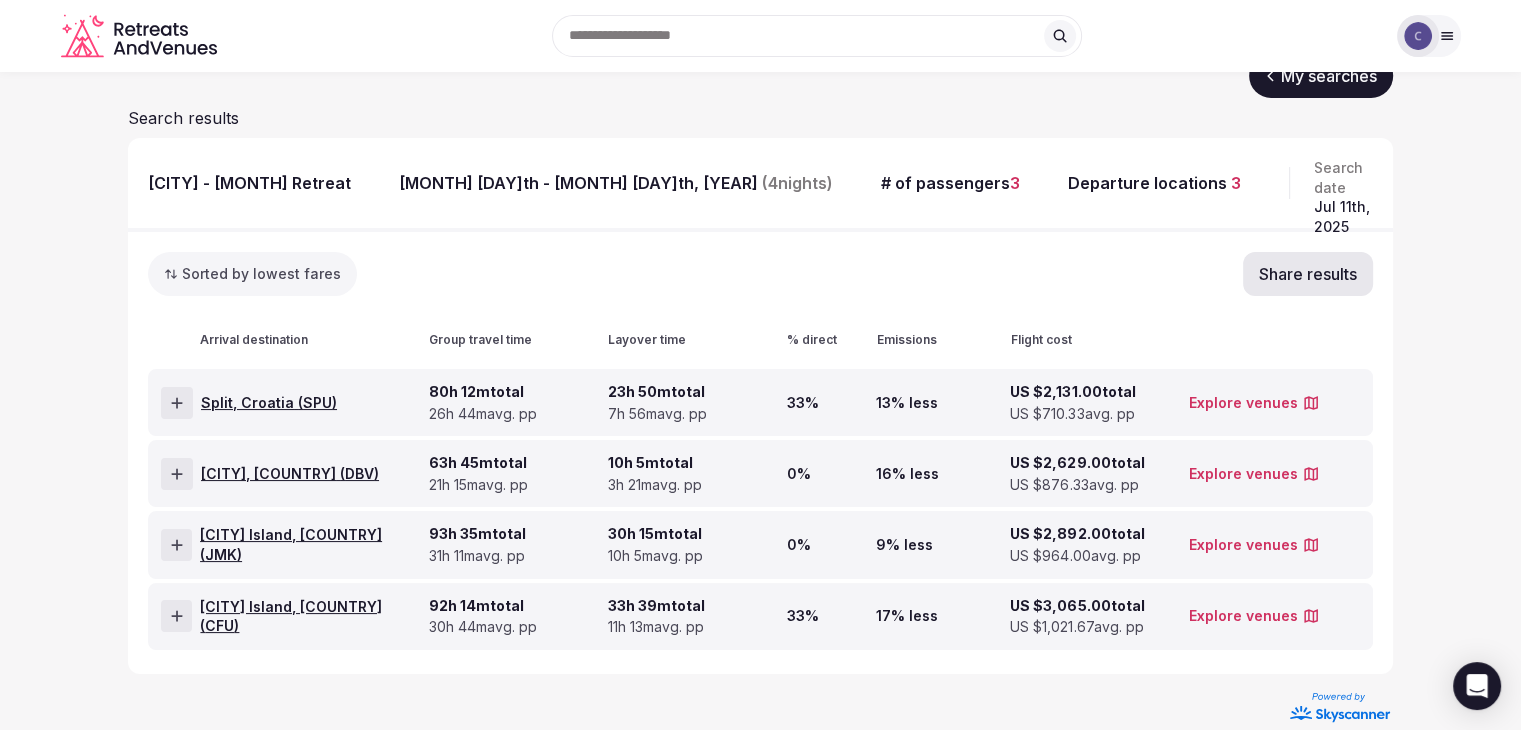 scroll, scrollTop: 55, scrollLeft: 0, axis: vertical 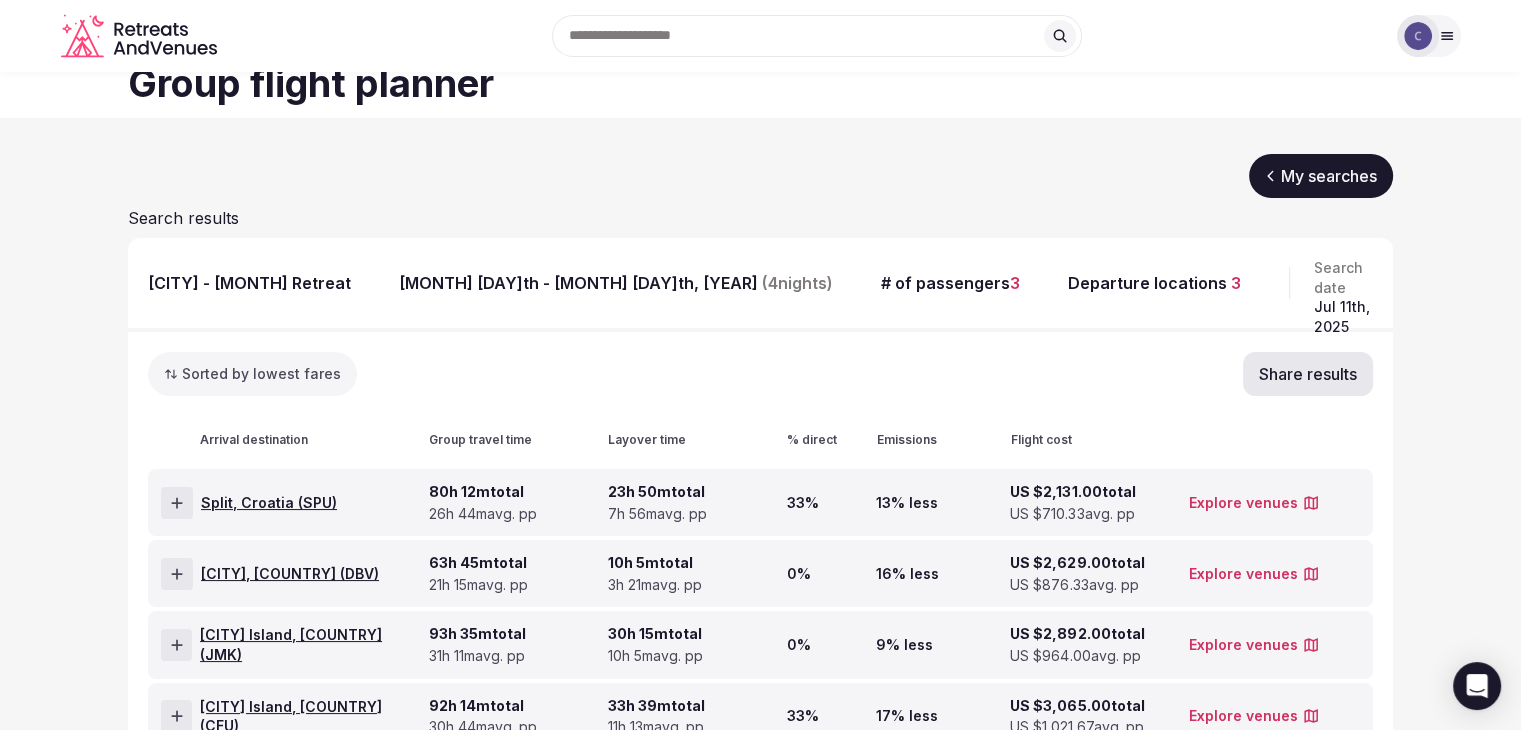 click on "My searches" at bounding box center (1321, 176) 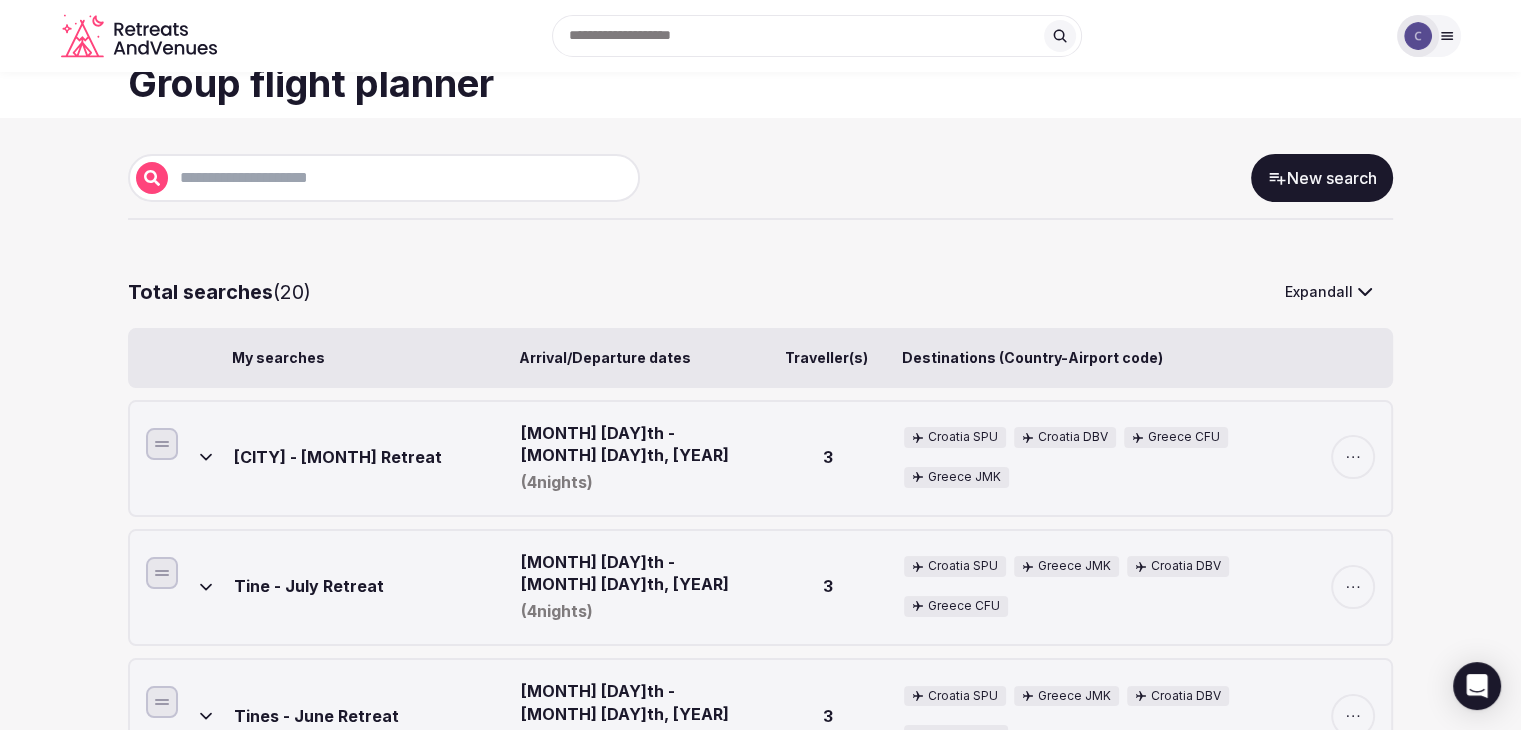 click on "New search" at bounding box center [1322, 178] 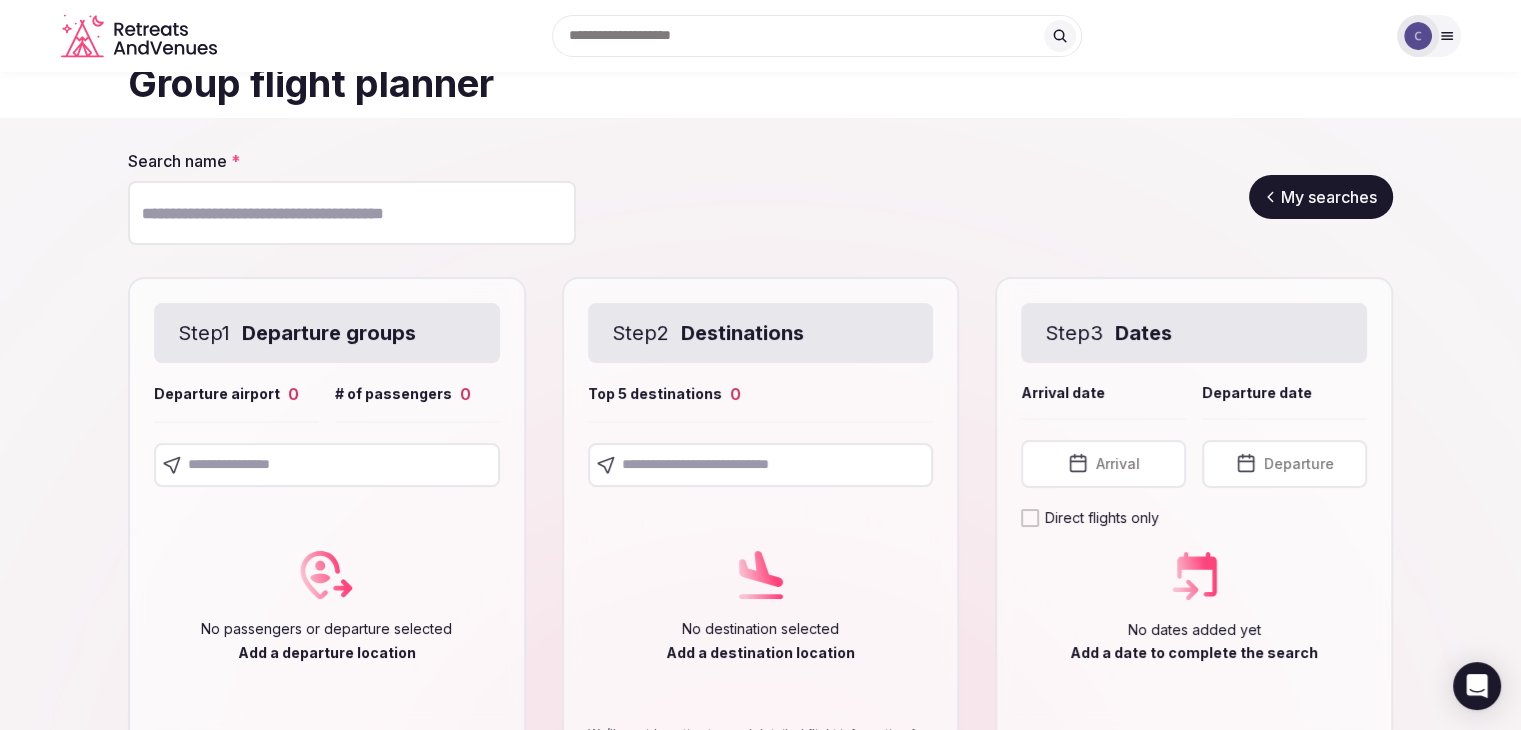 click on "Search name *" at bounding box center (352, 213) 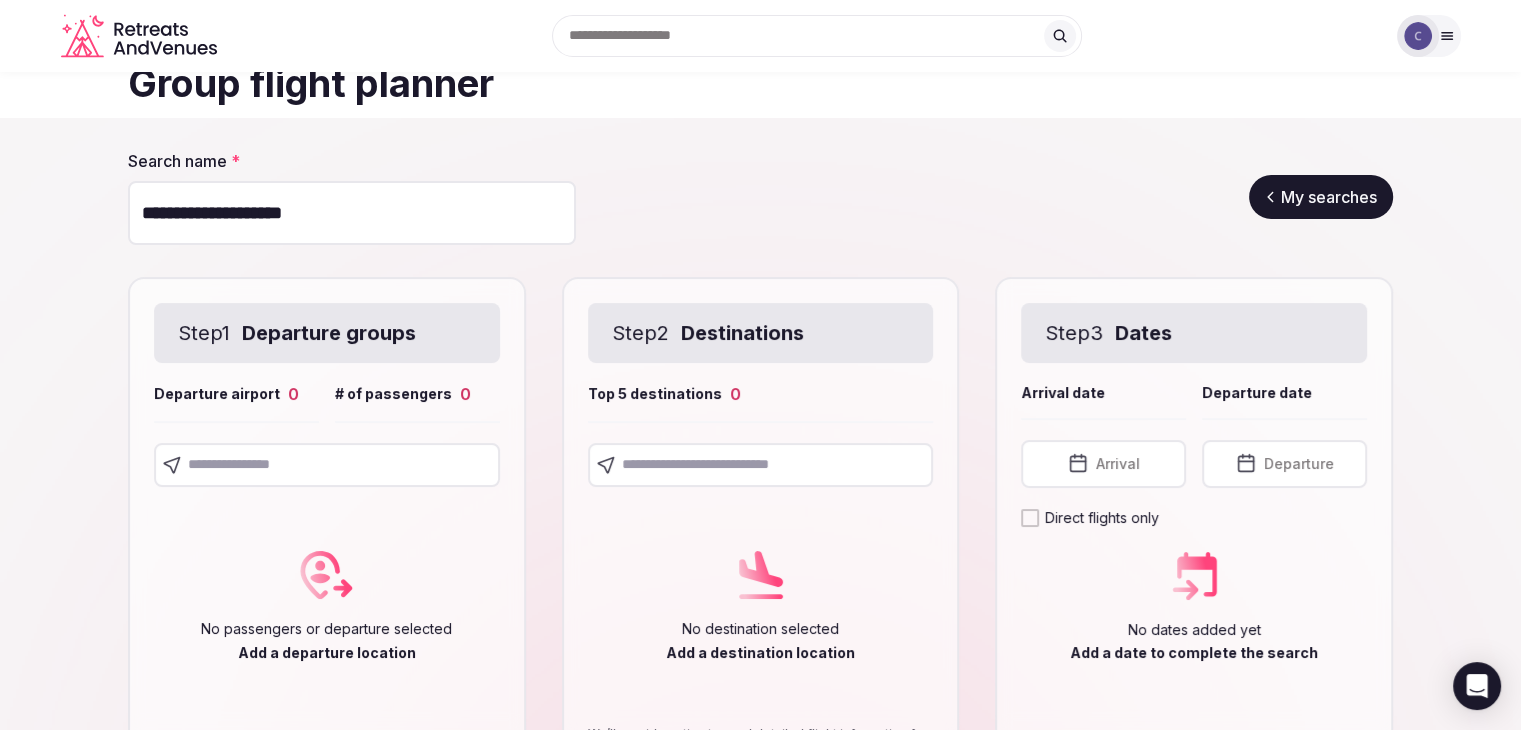 type on "**********" 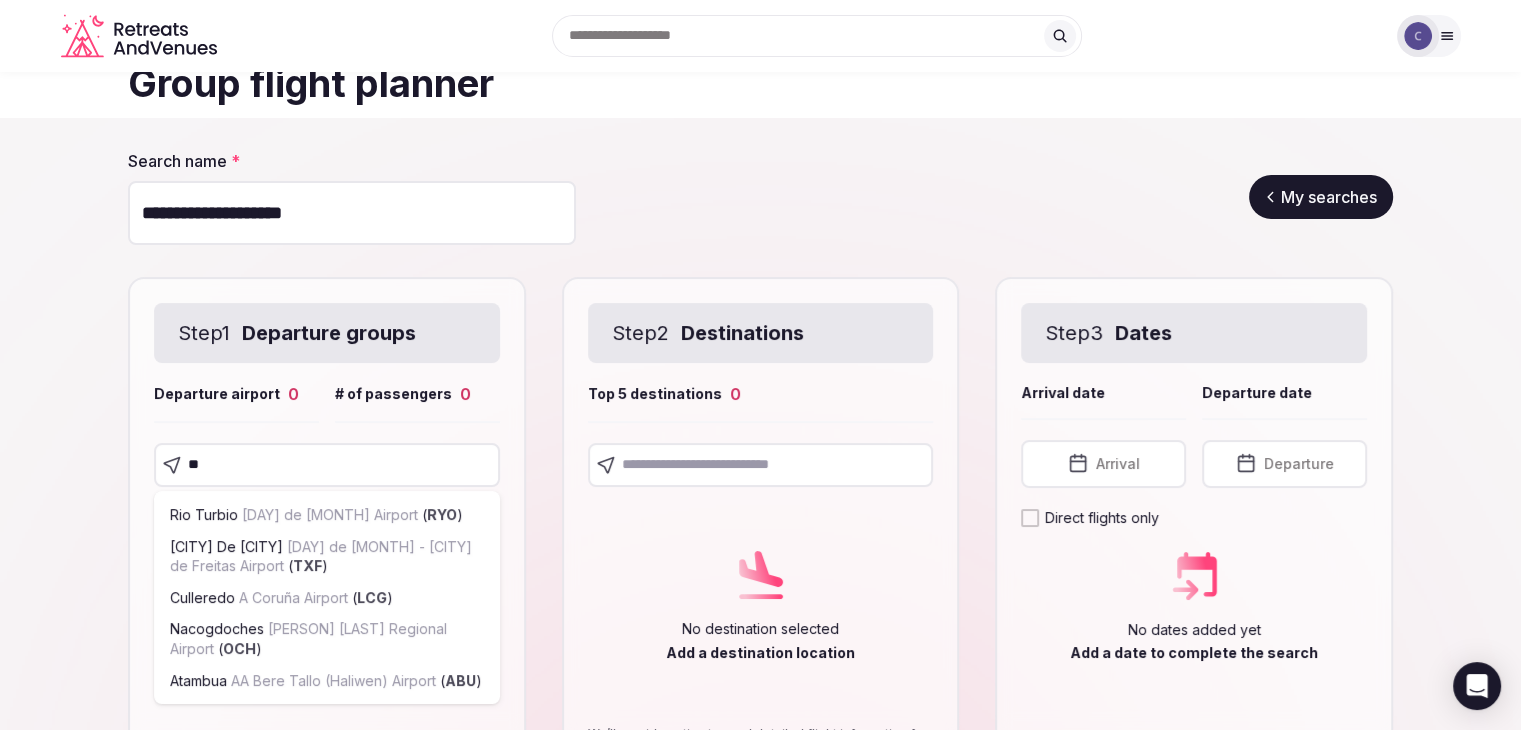 type on "***" 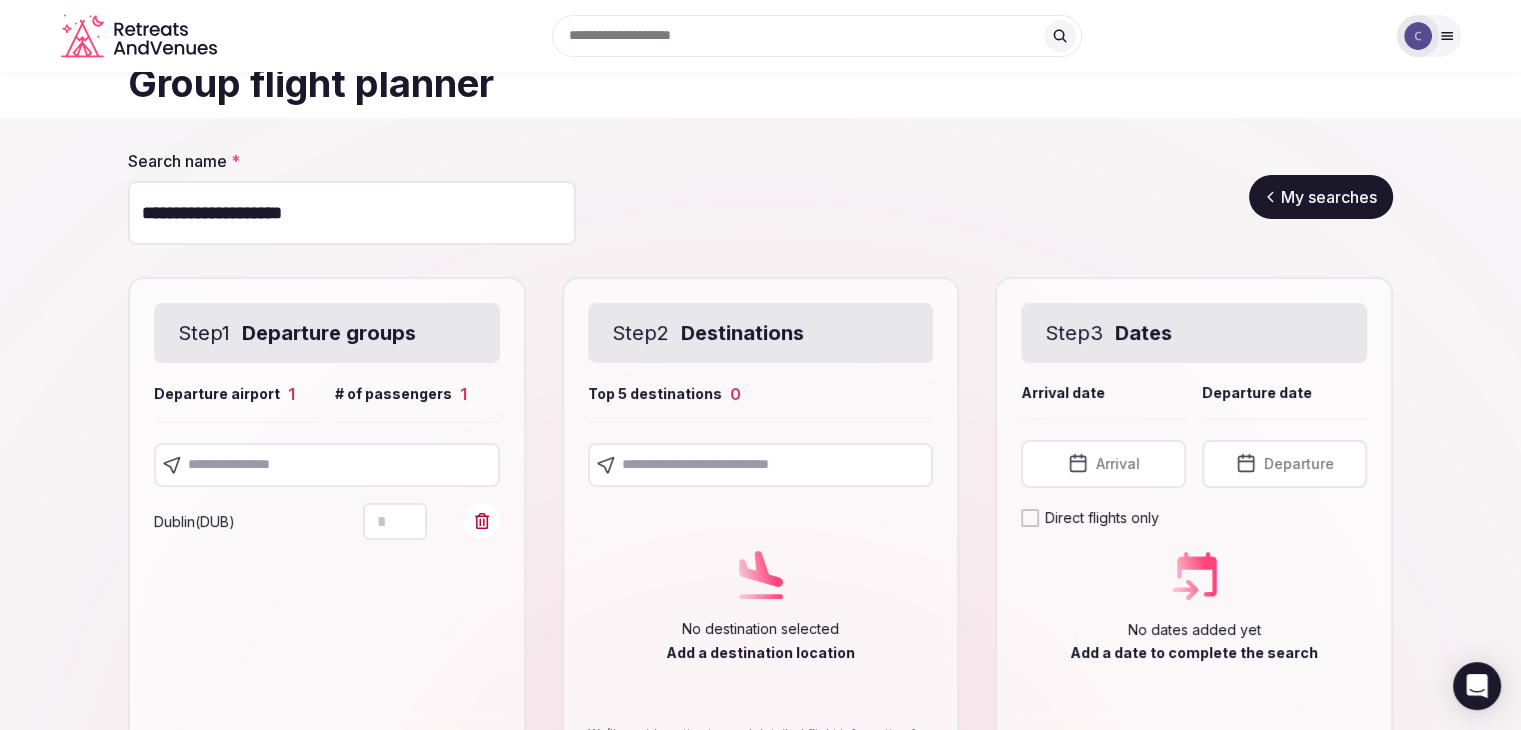 click at bounding box center (327, 465) 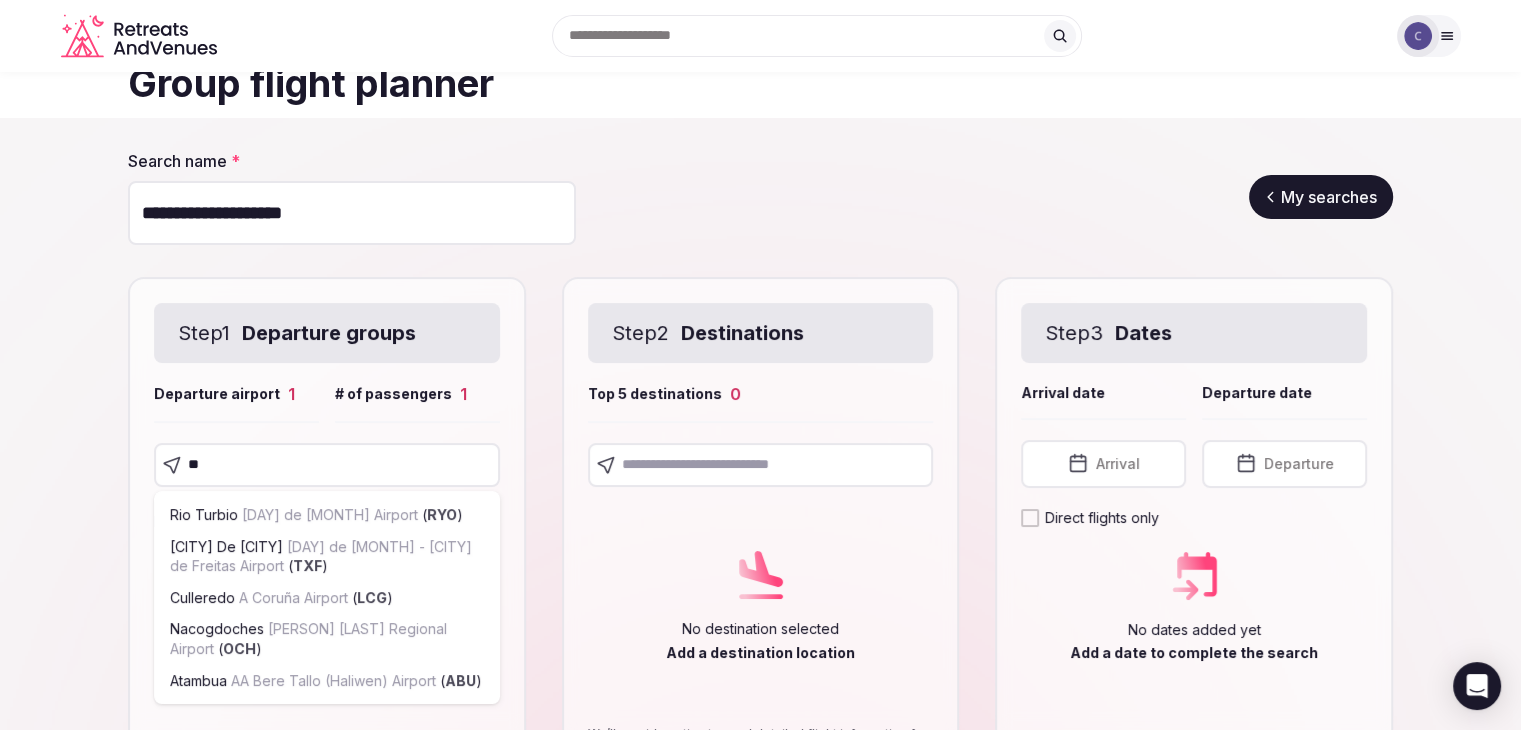 type on "***" 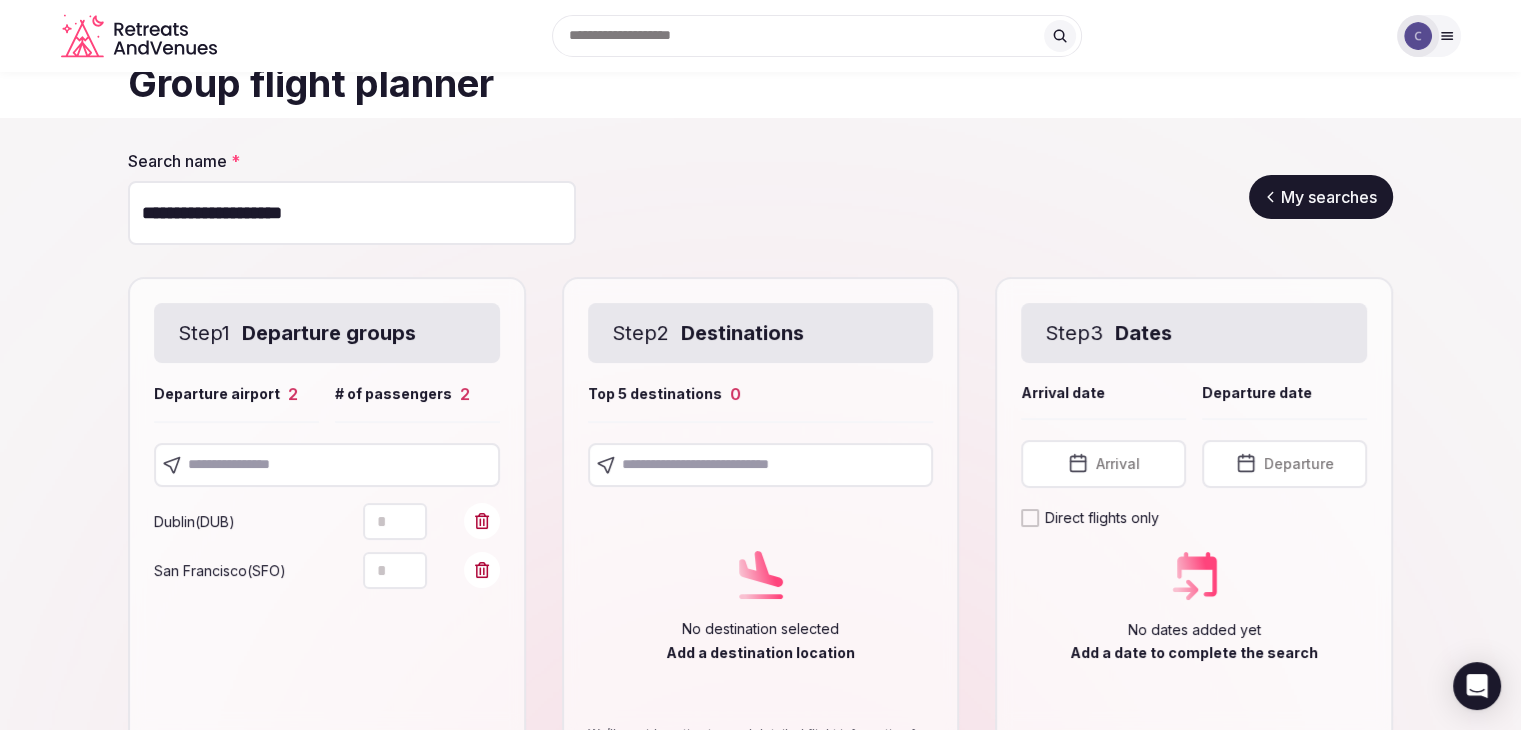click at bounding box center (327, 465) 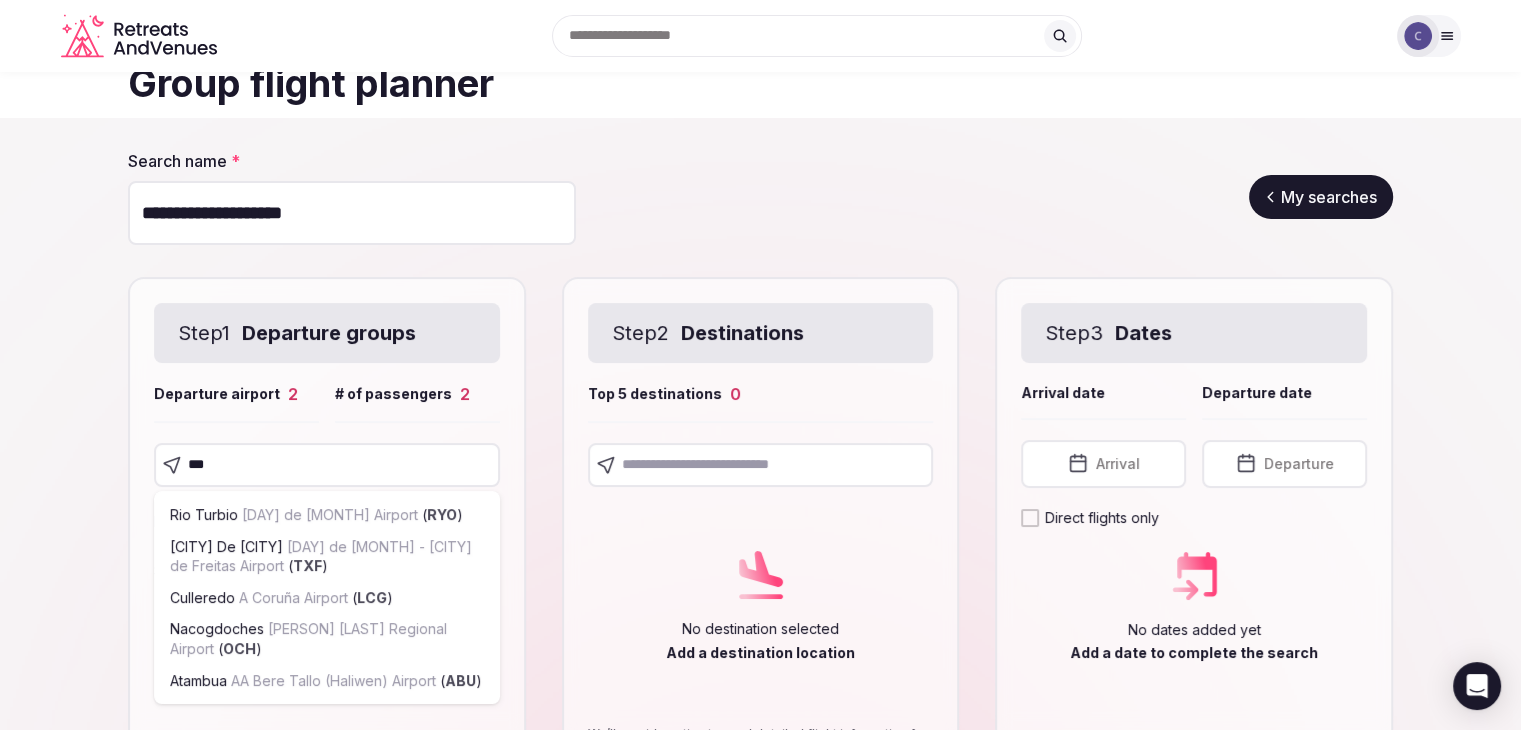 type on "****" 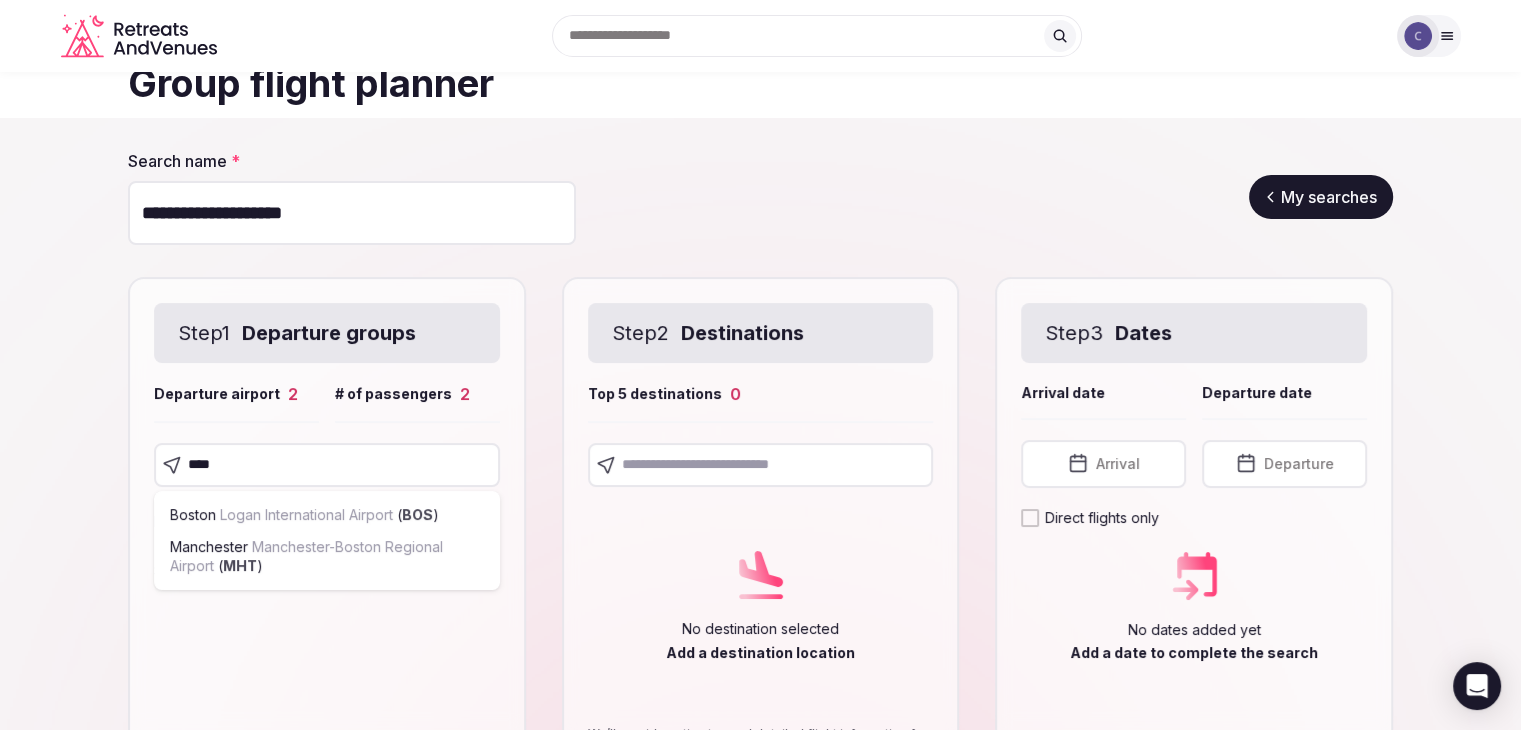 type 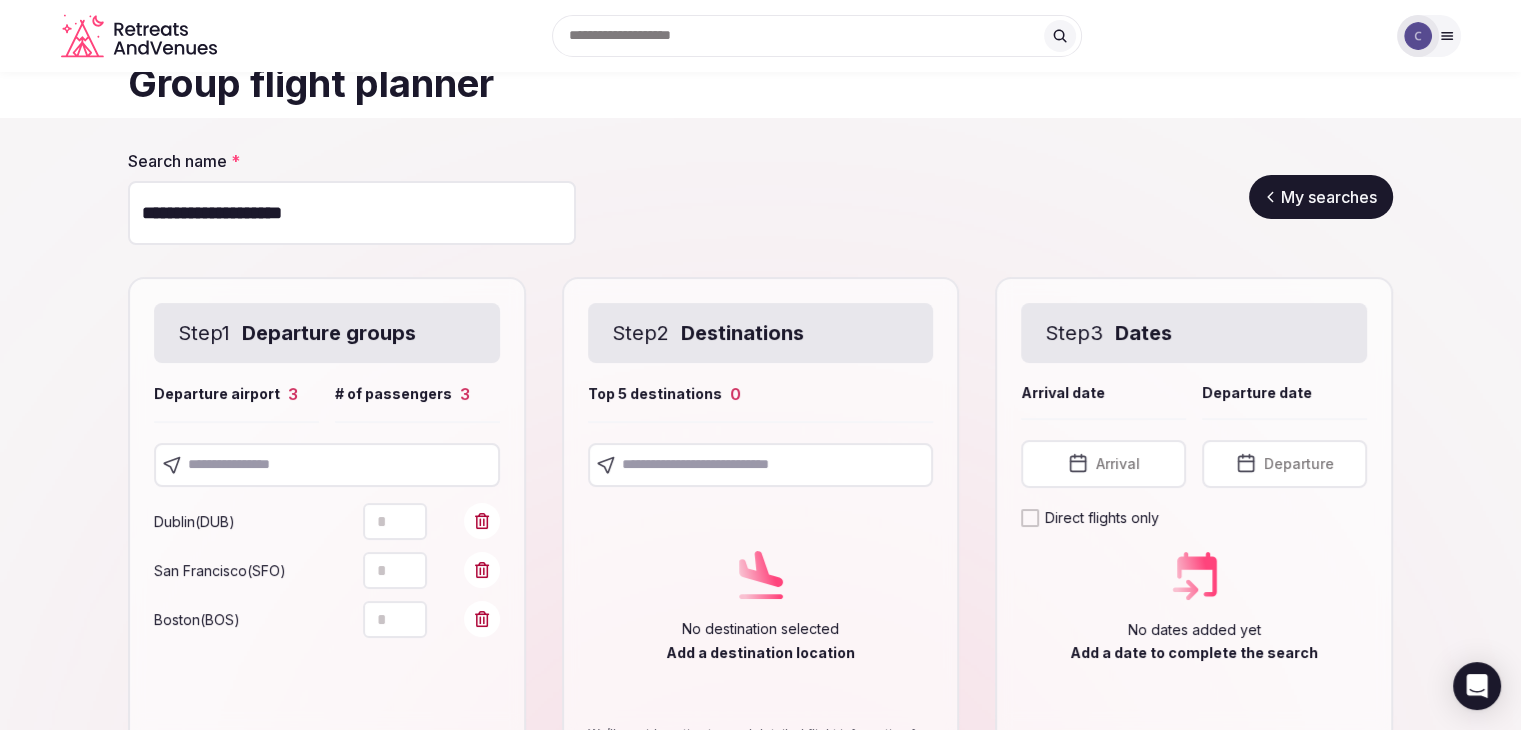 click at bounding box center [761, 465] 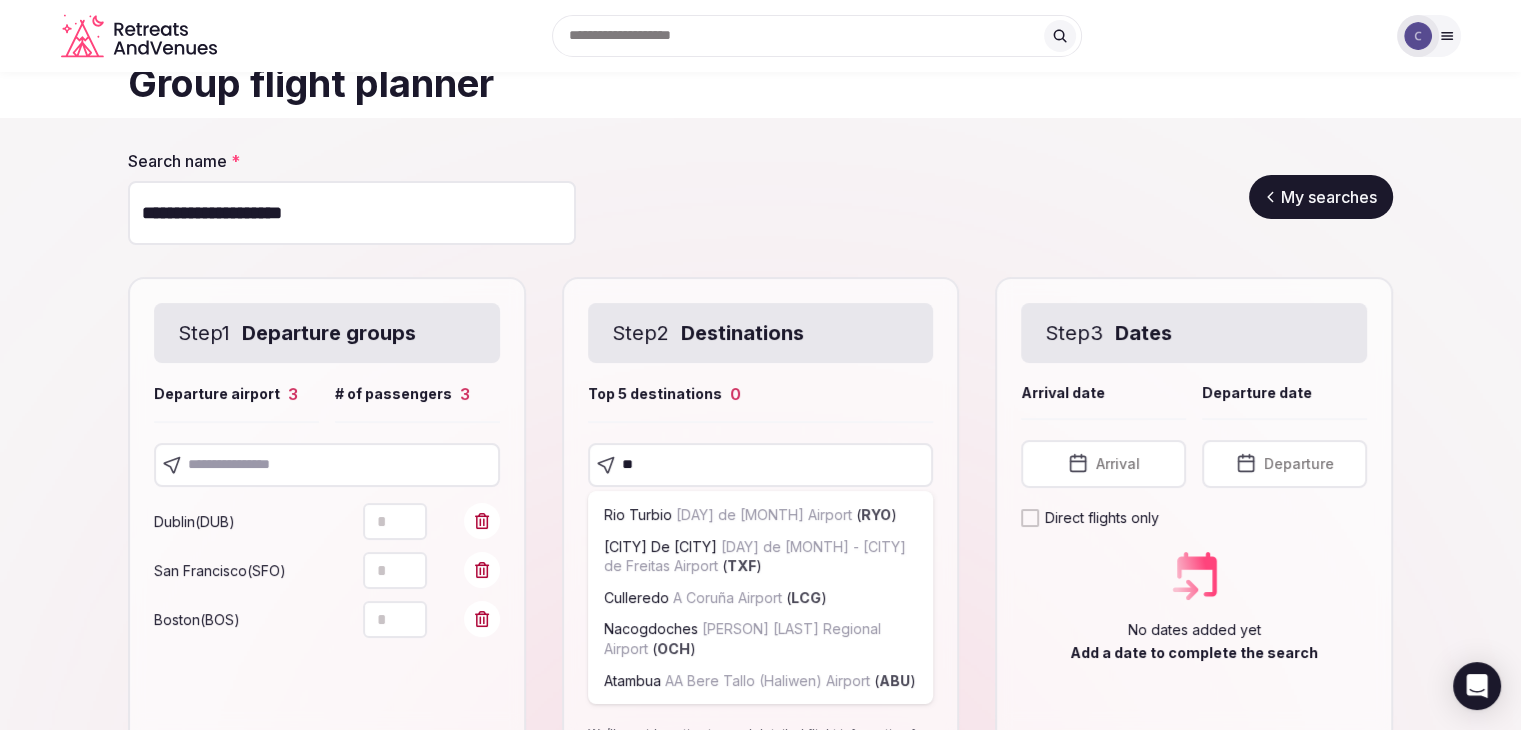 type on "***" 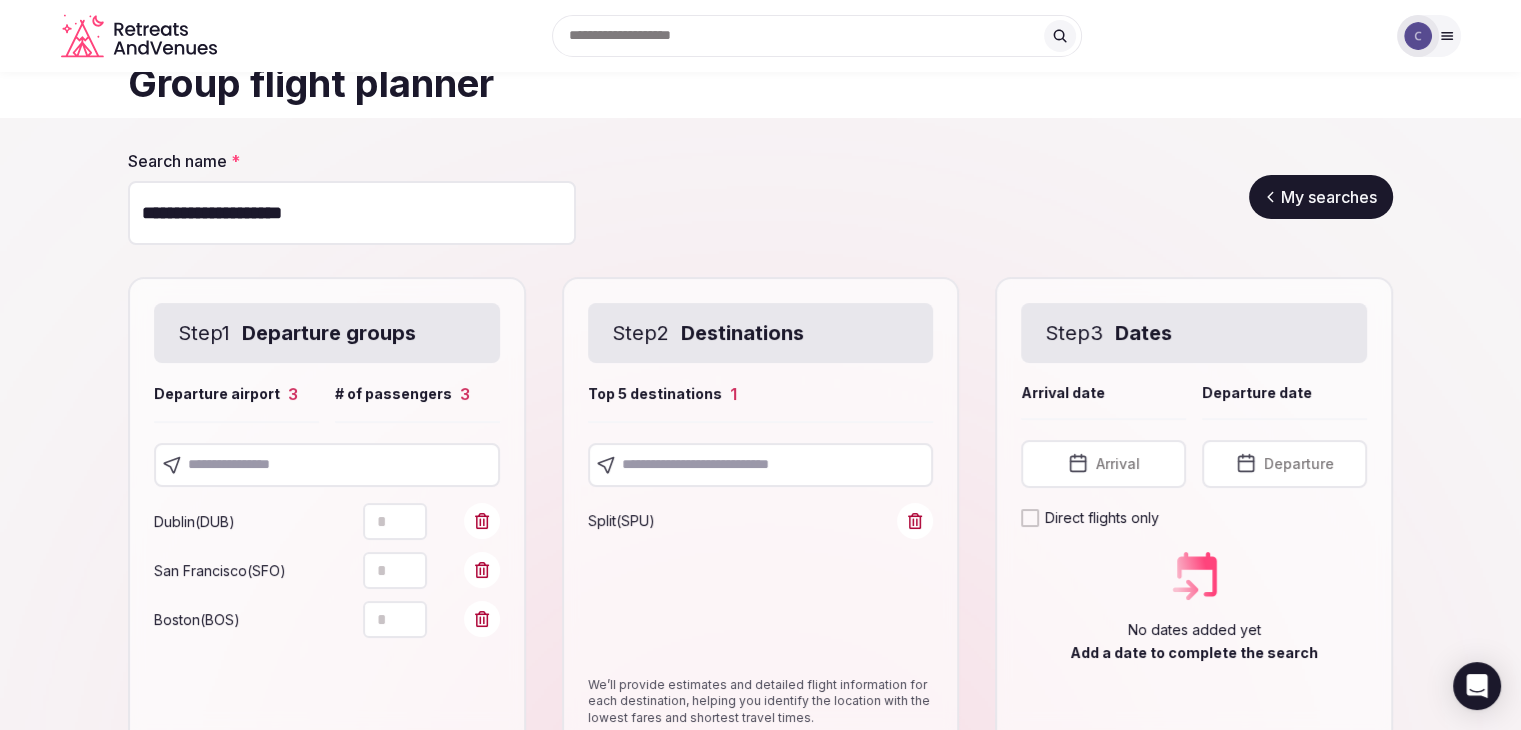 click at bounding box center (761, 465) 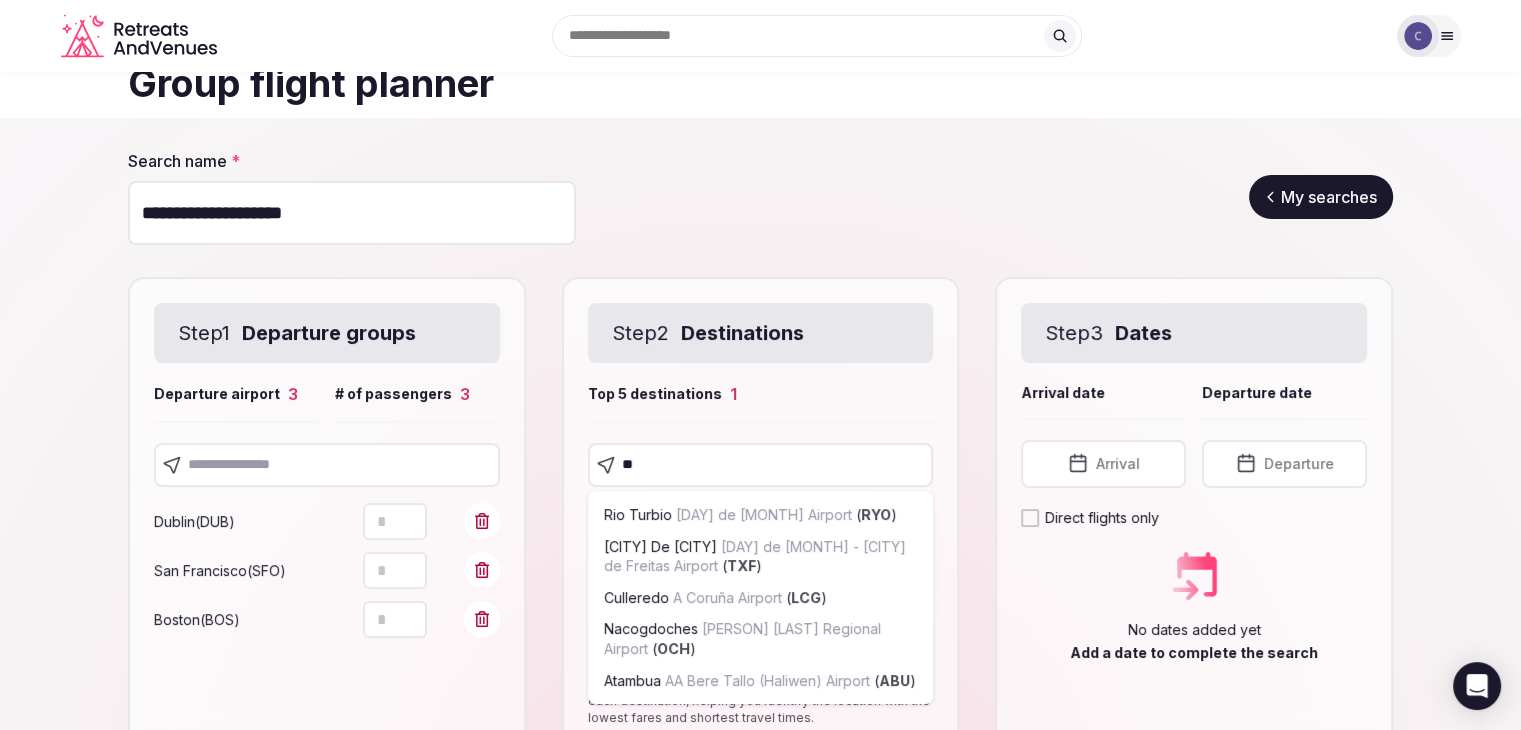 type on "***" 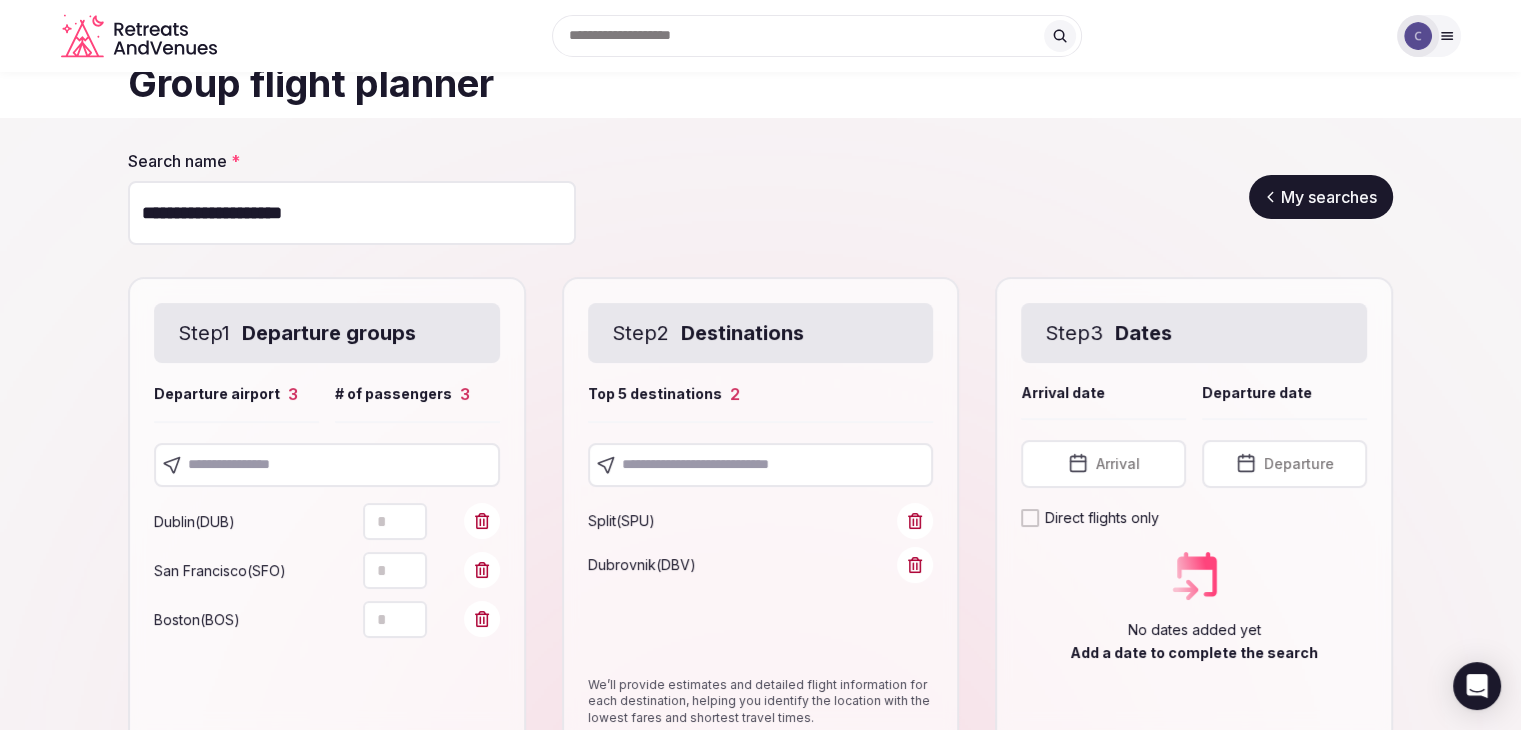 click at bounding box center [761, 465] 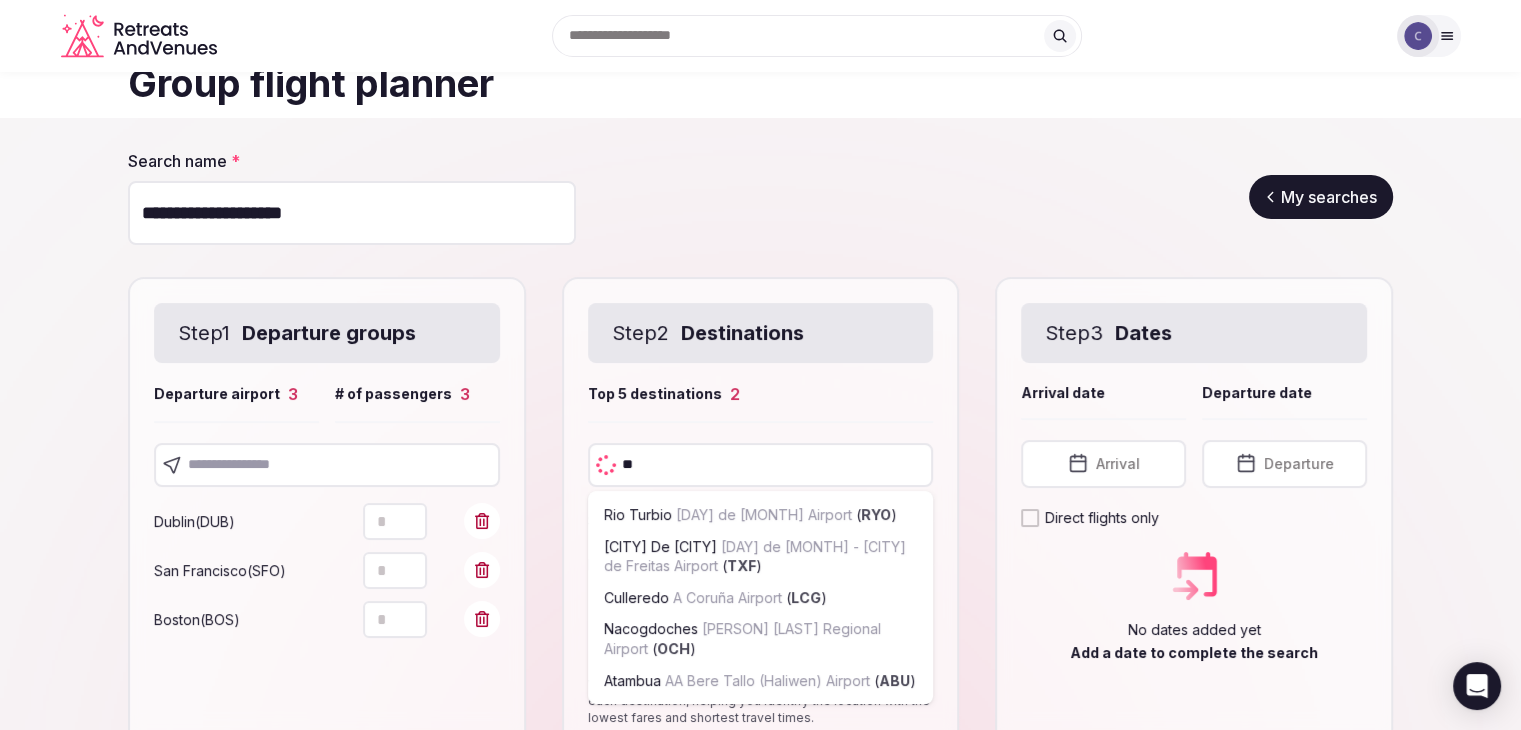 type on "***" 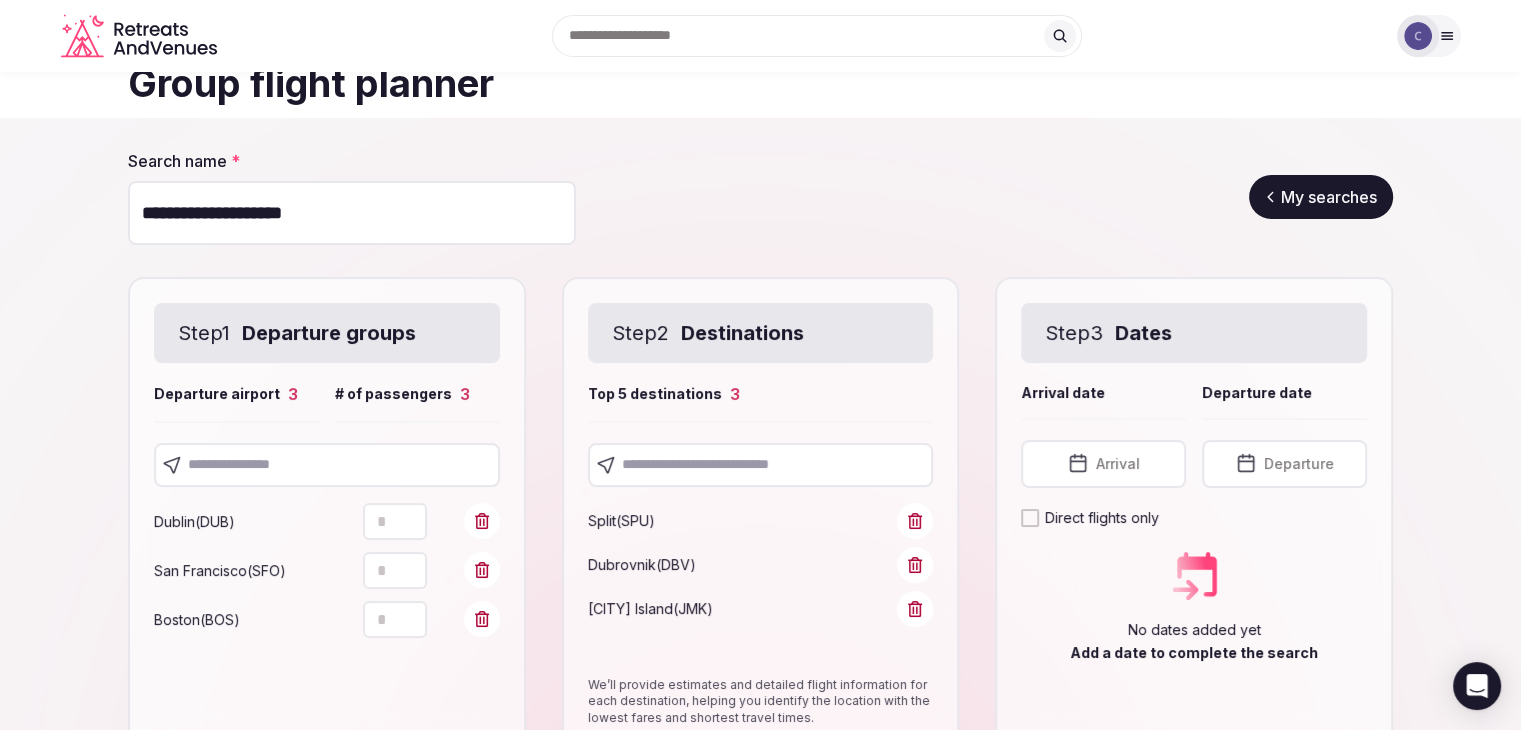 click at bounding box center [761, 465] 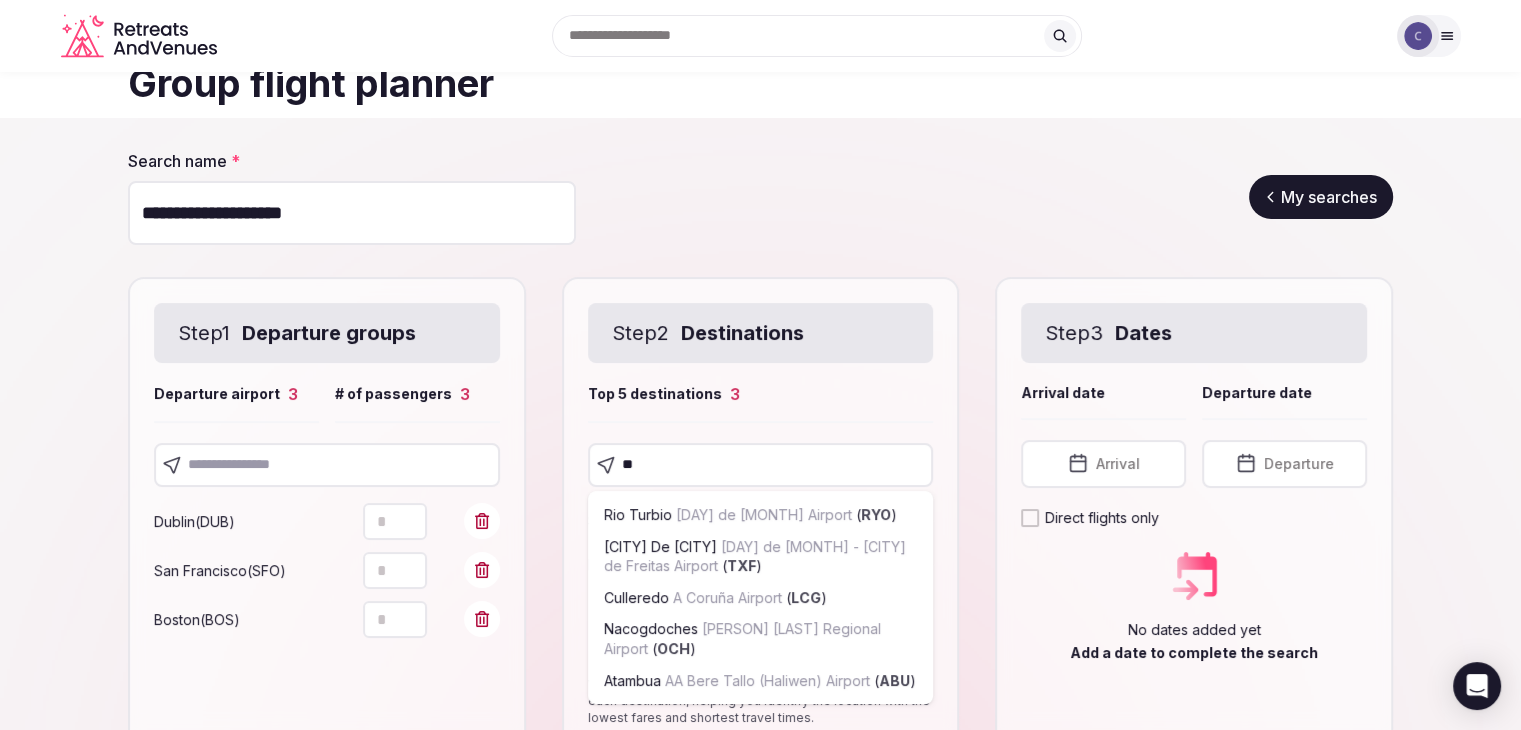type on "***" 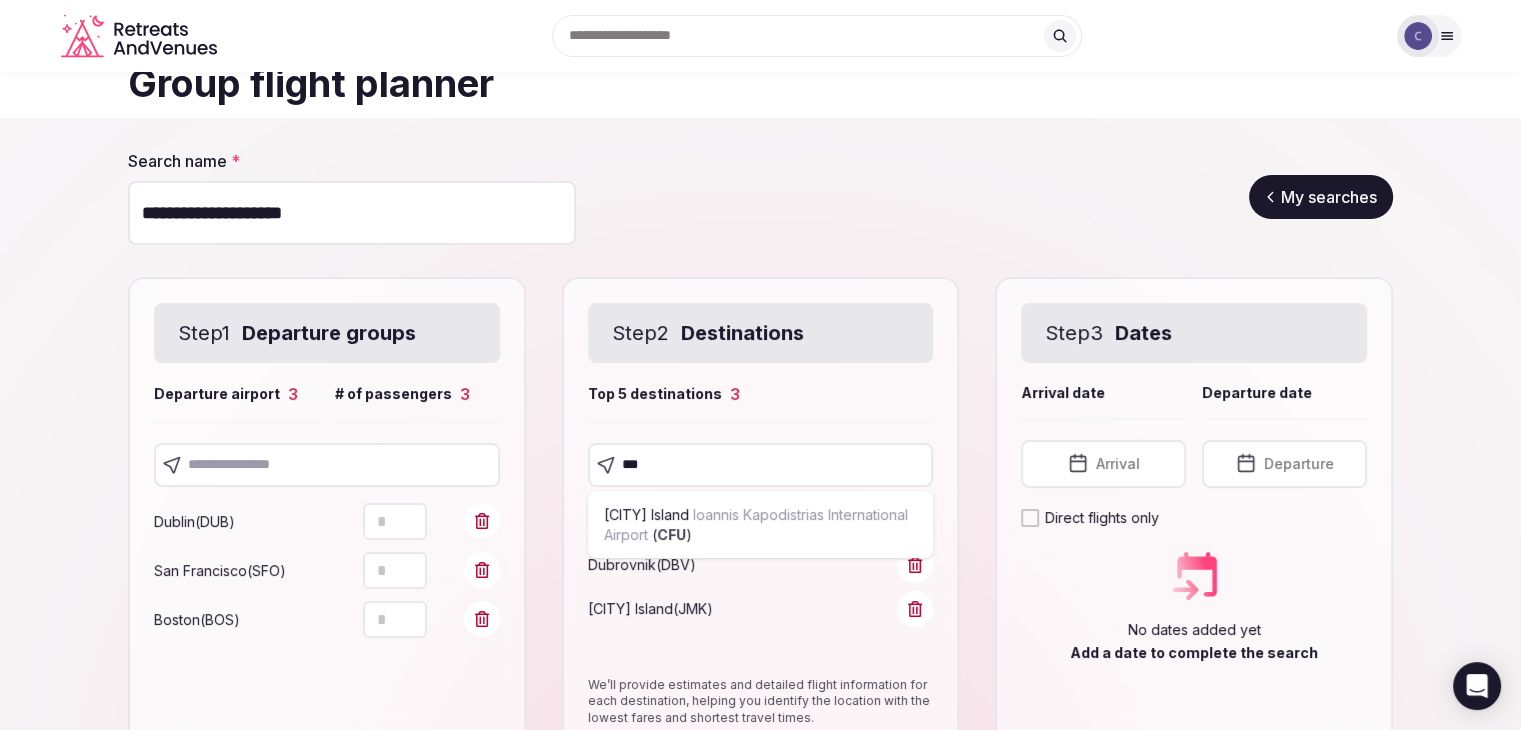 type 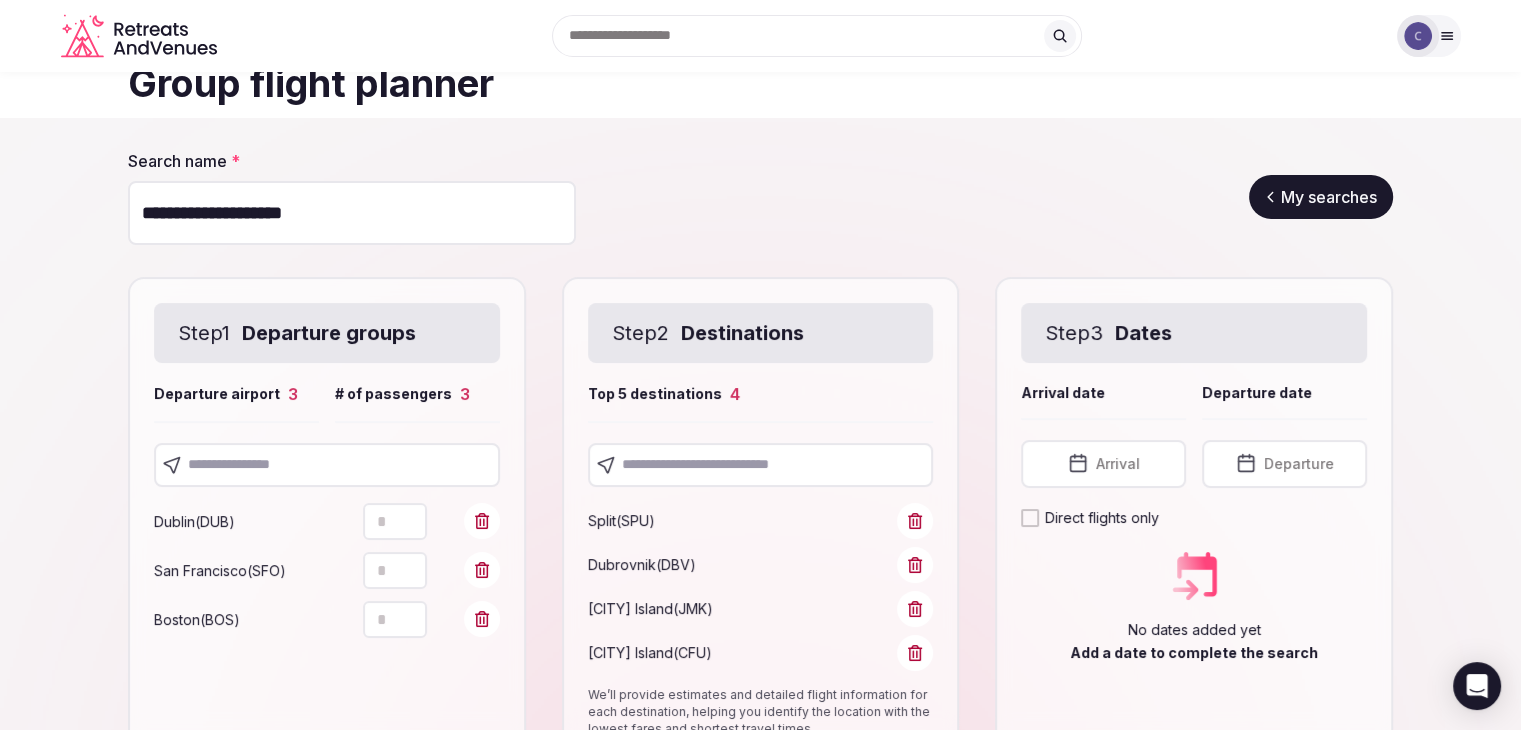 click on "Arrival" at bounding box center (1103, 464) 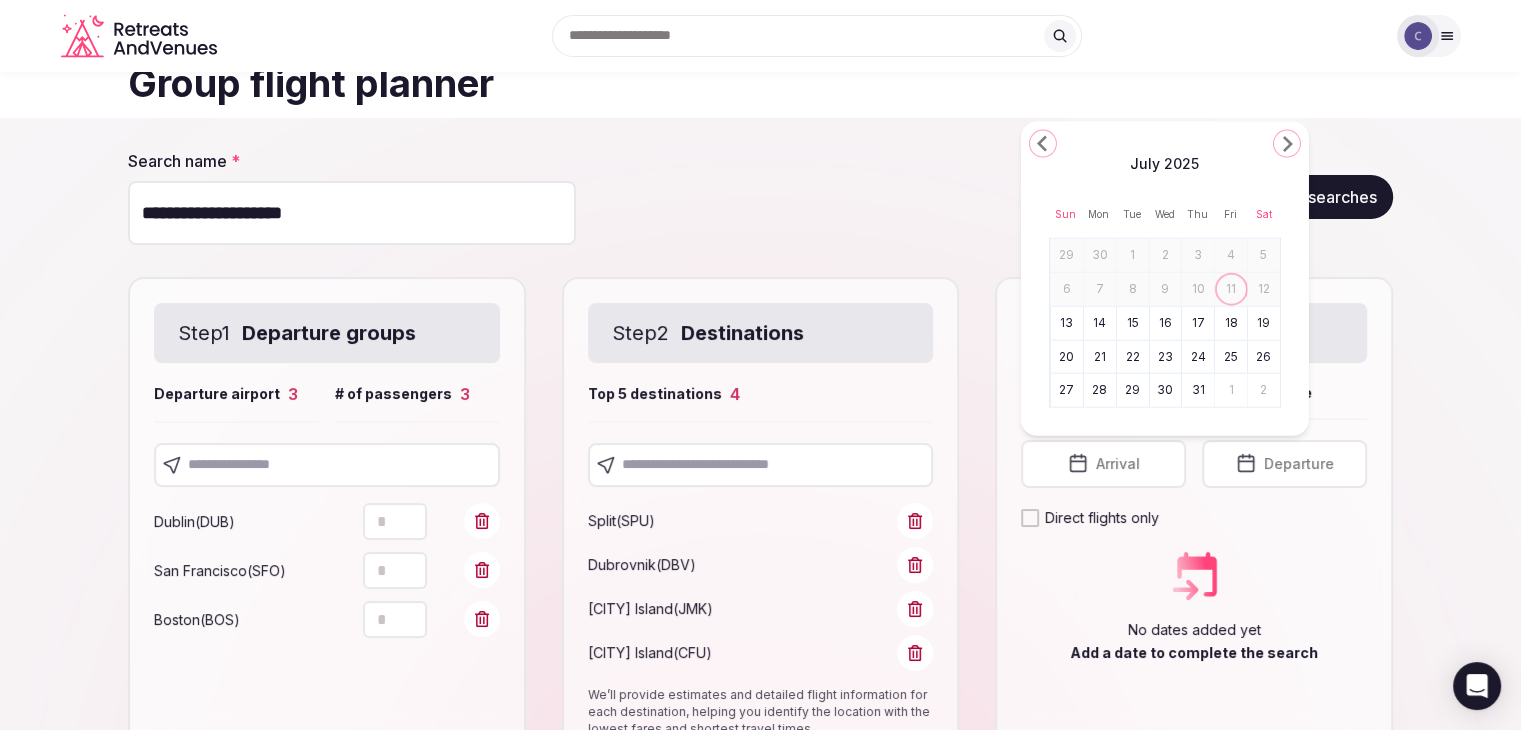 drag, startPoint x: 1098, startPoint y: 356, endPoint x: 1108, endPoint y: 360, distance: 10.770329 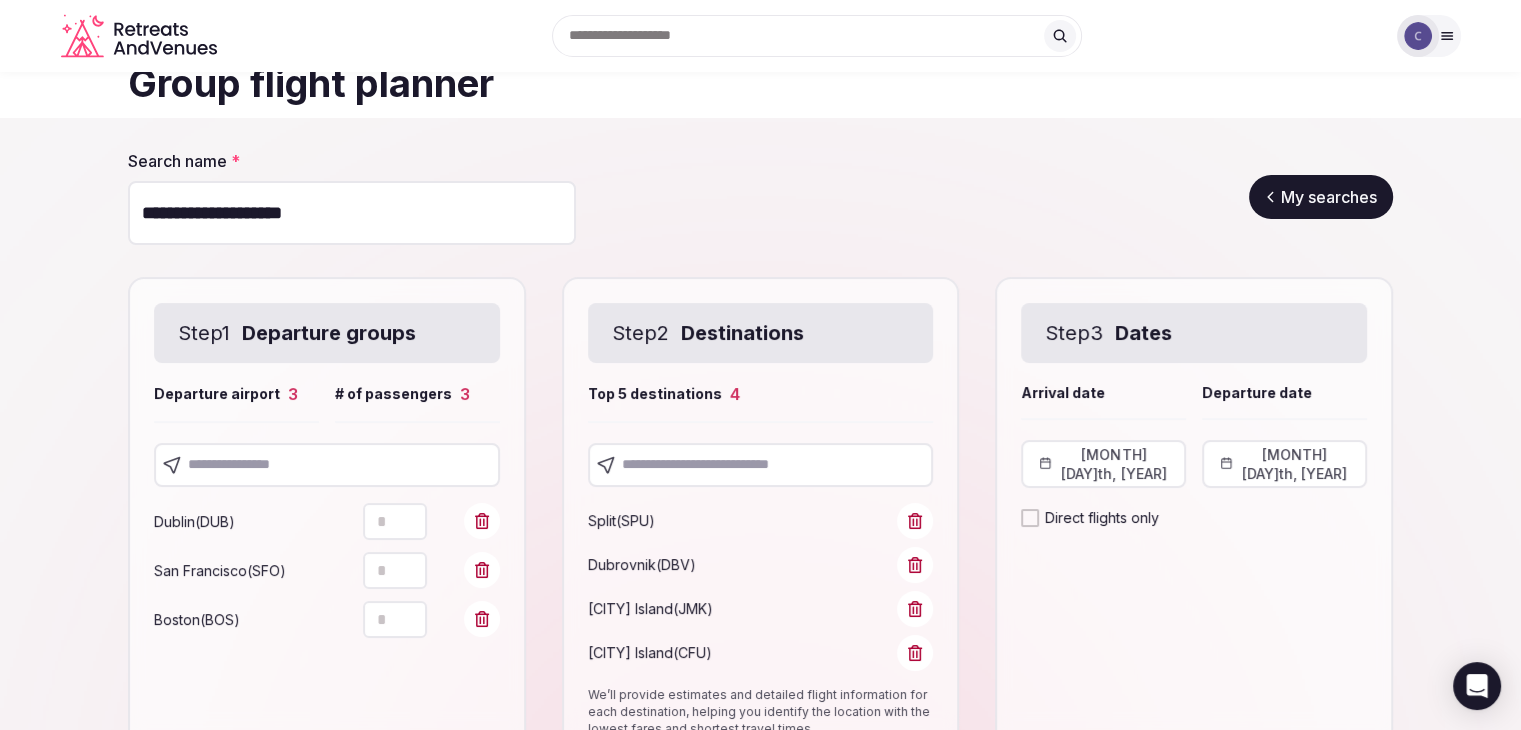 click on "July 20th, 2025" at bounding box center [1284, 464] 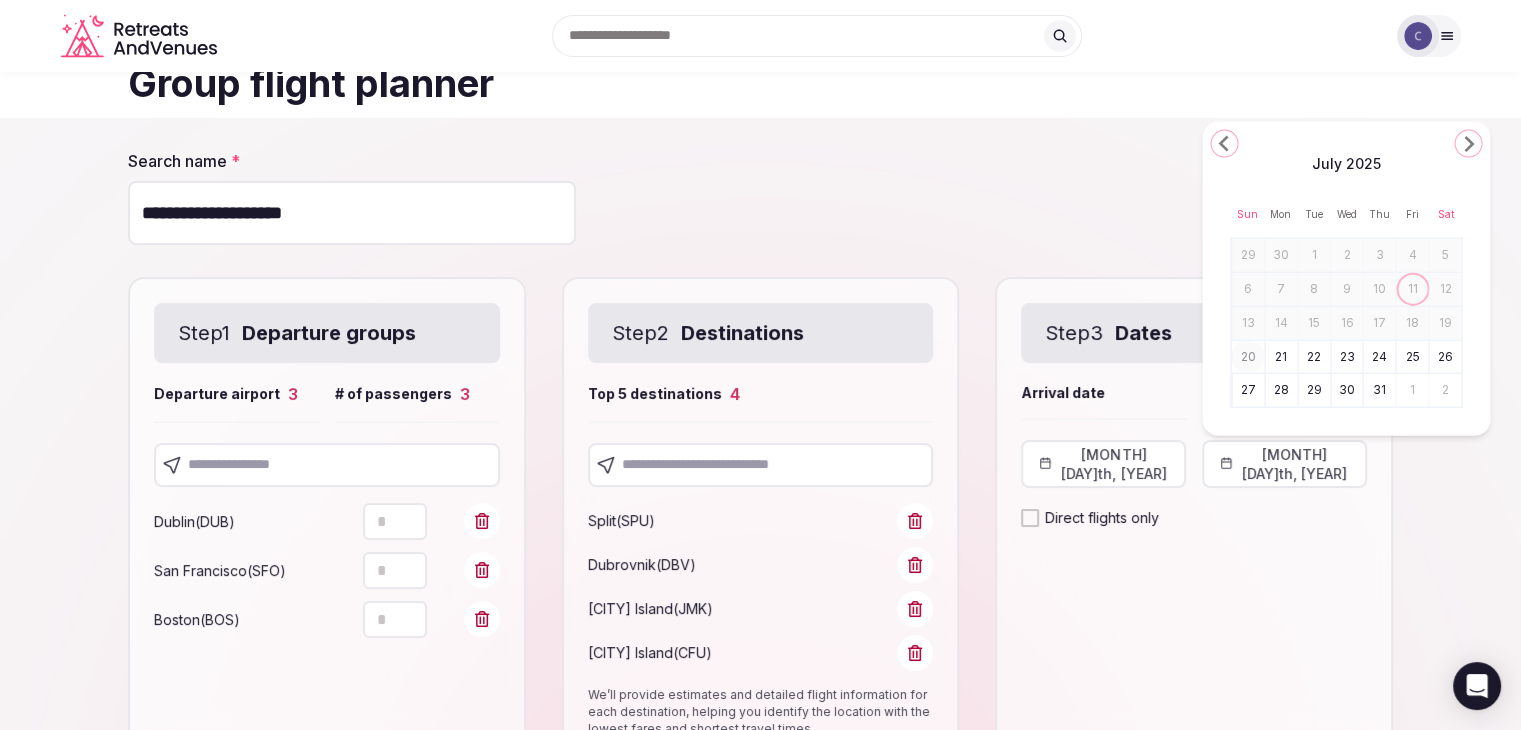 click on "25" at bounding box center (1413, 356) 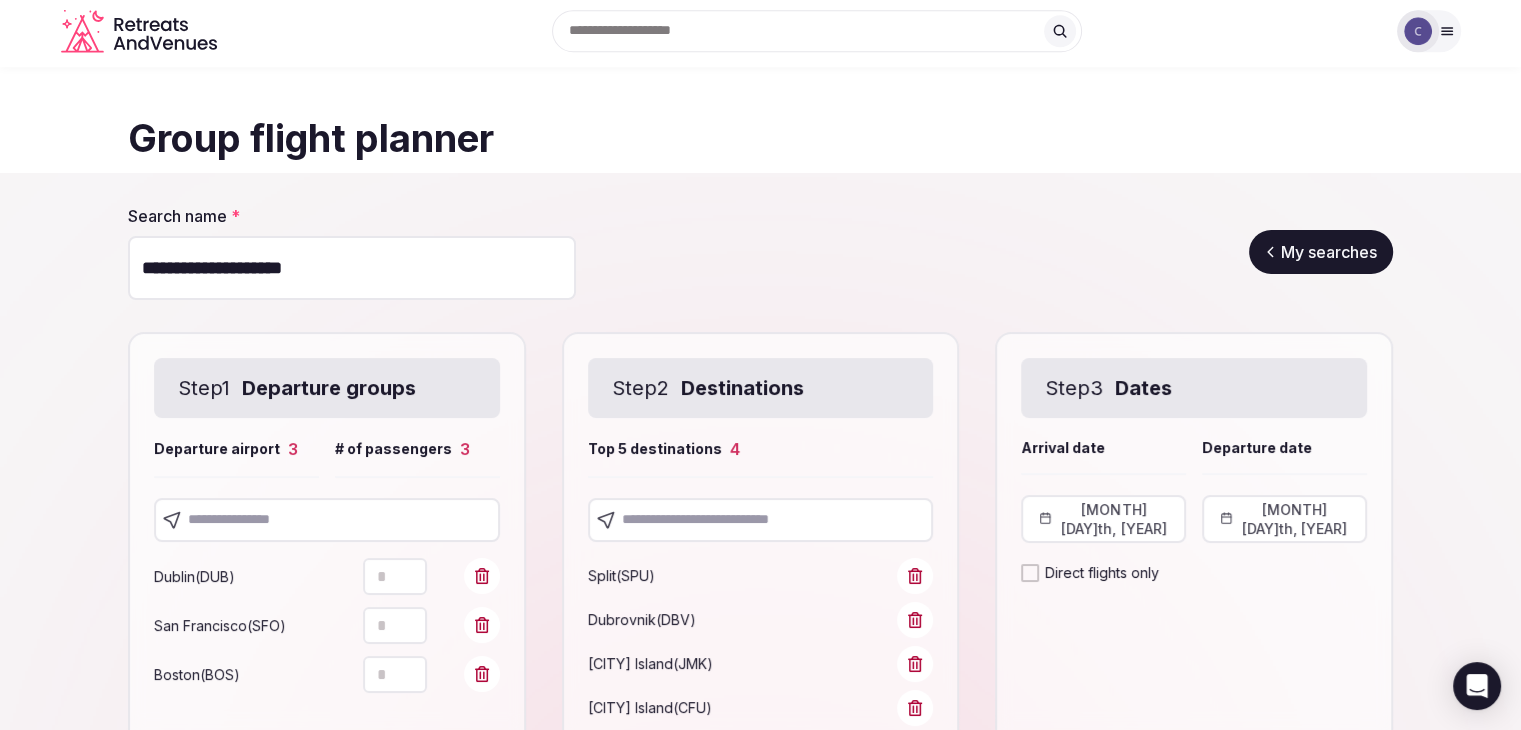 scroll, scrollTop: 204, scrollLeft: 0, axis: vertical 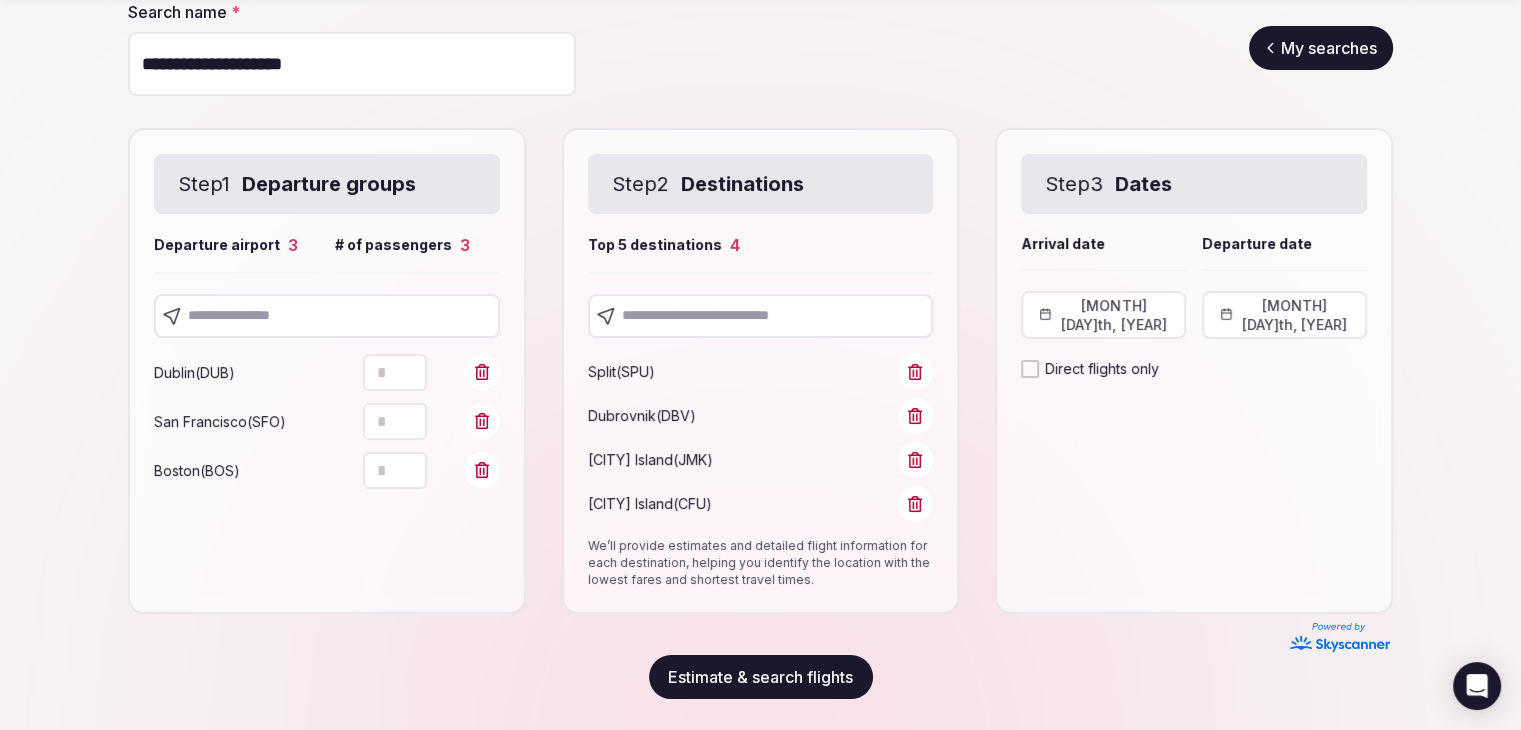 click on "Estimate & search flights" at bounding box center [761, 677] 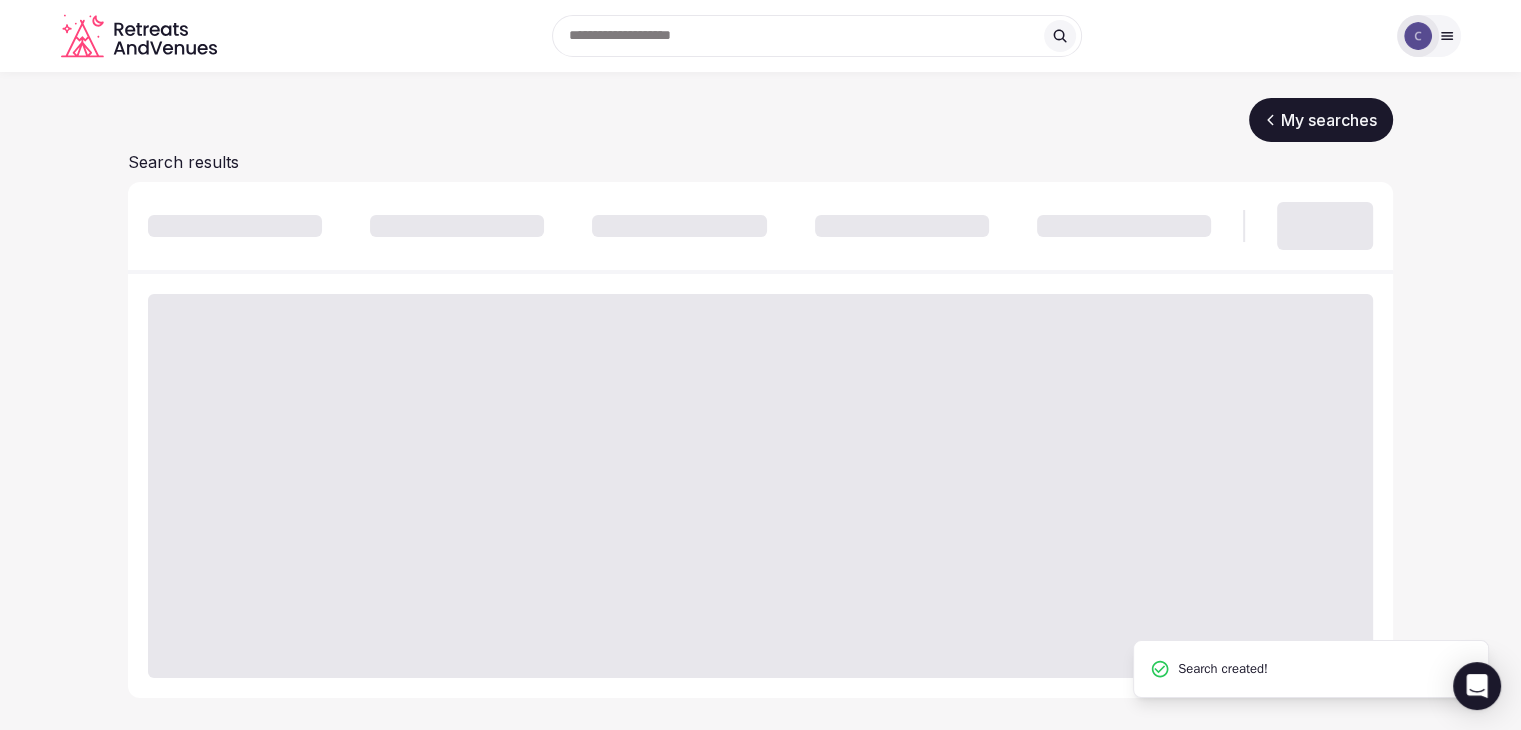 scroll, scrollTop: 180, scrollLeft: 0, axis: vertical 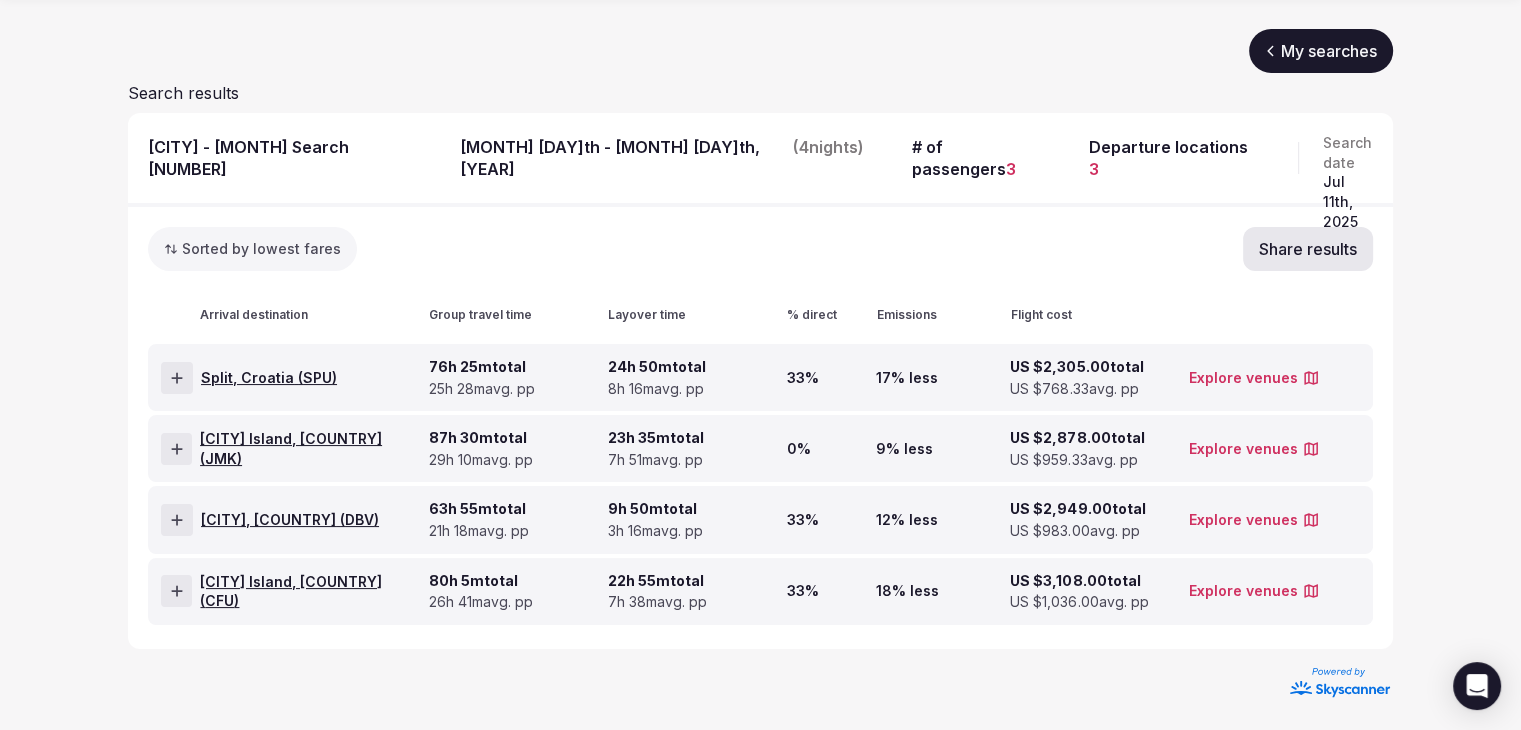 click on "Split, Croatia   ( SPU )" at bounding box center [269, 378] 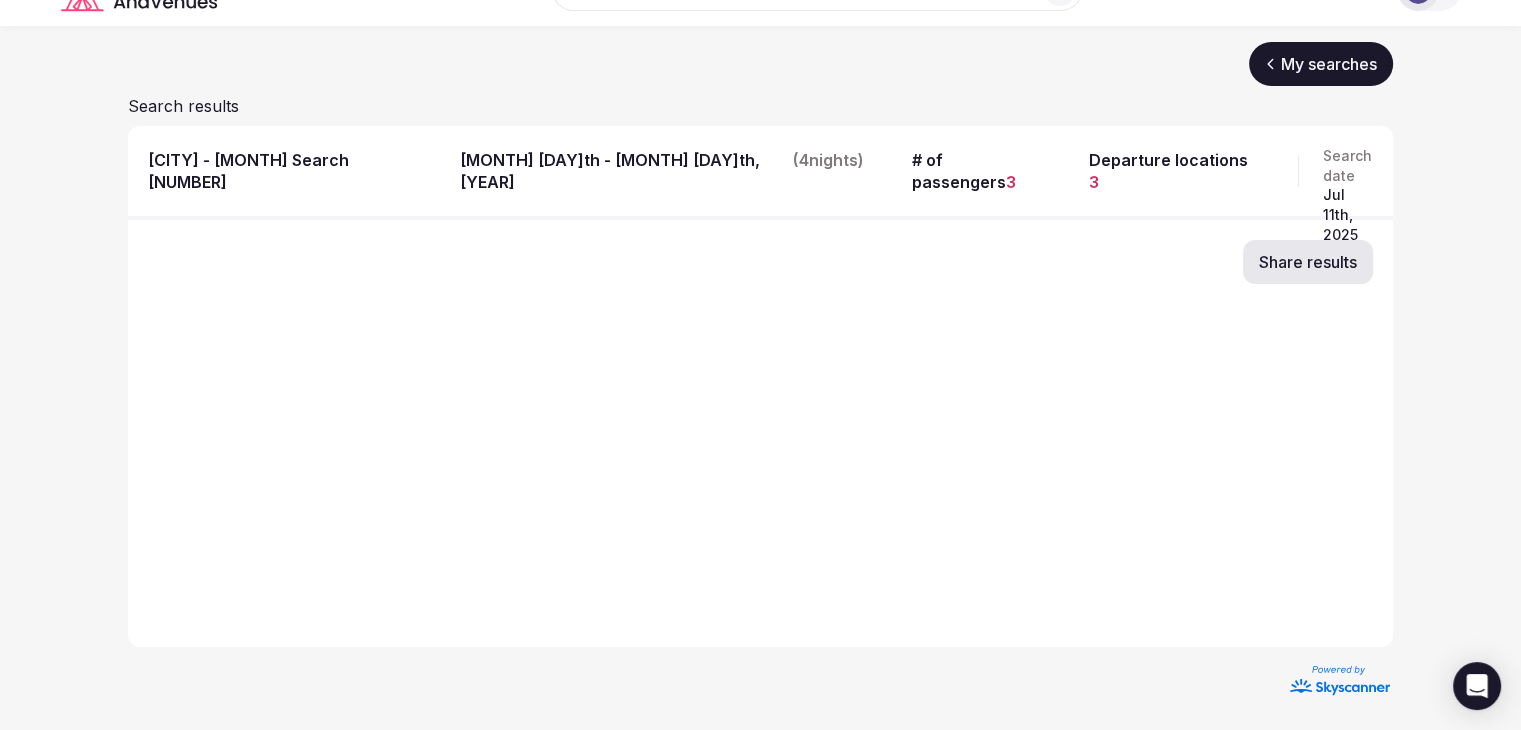 scroll, scrollTop: 155, scrollLeft: 0, axis: vertical 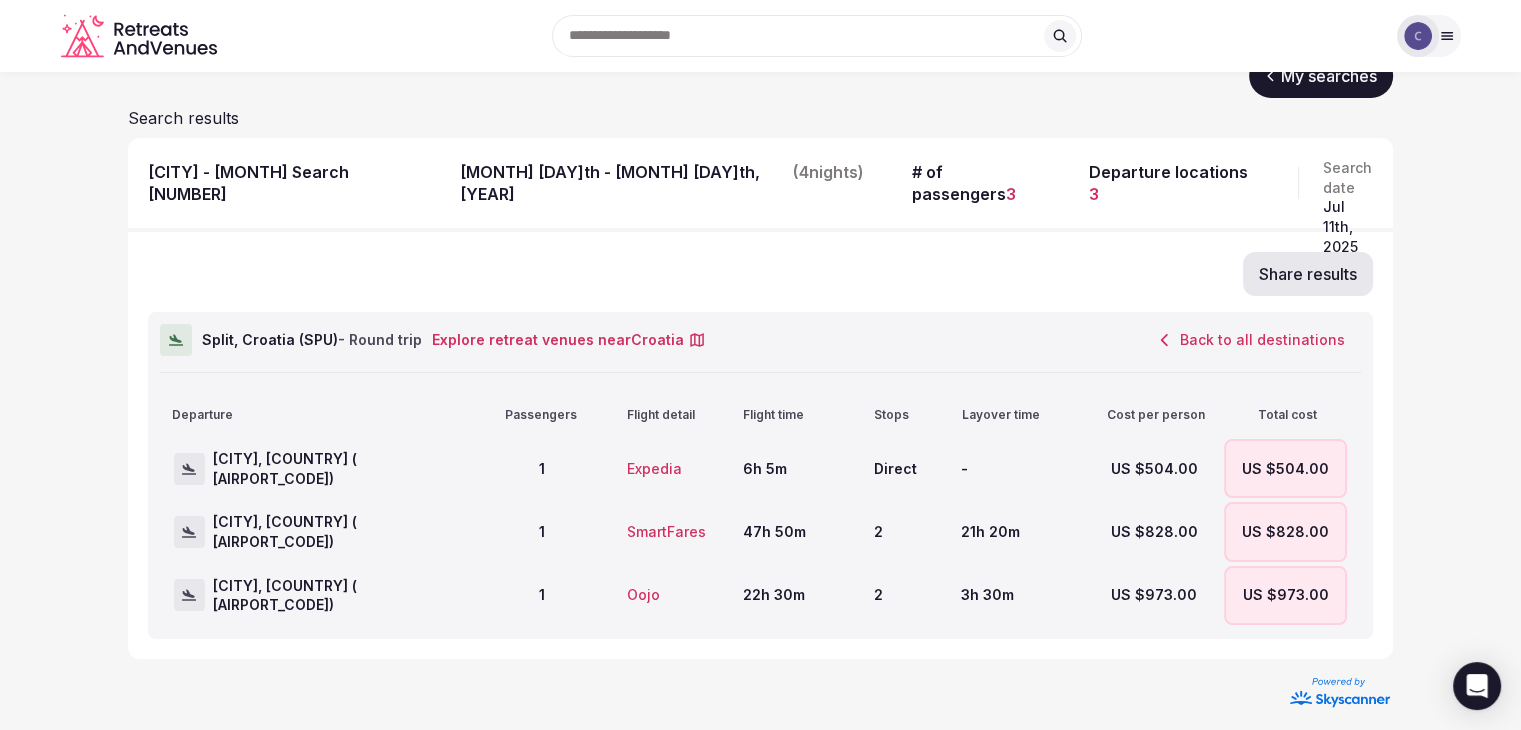 click on "Back to all destinations" at bounding box center (1251, 340) 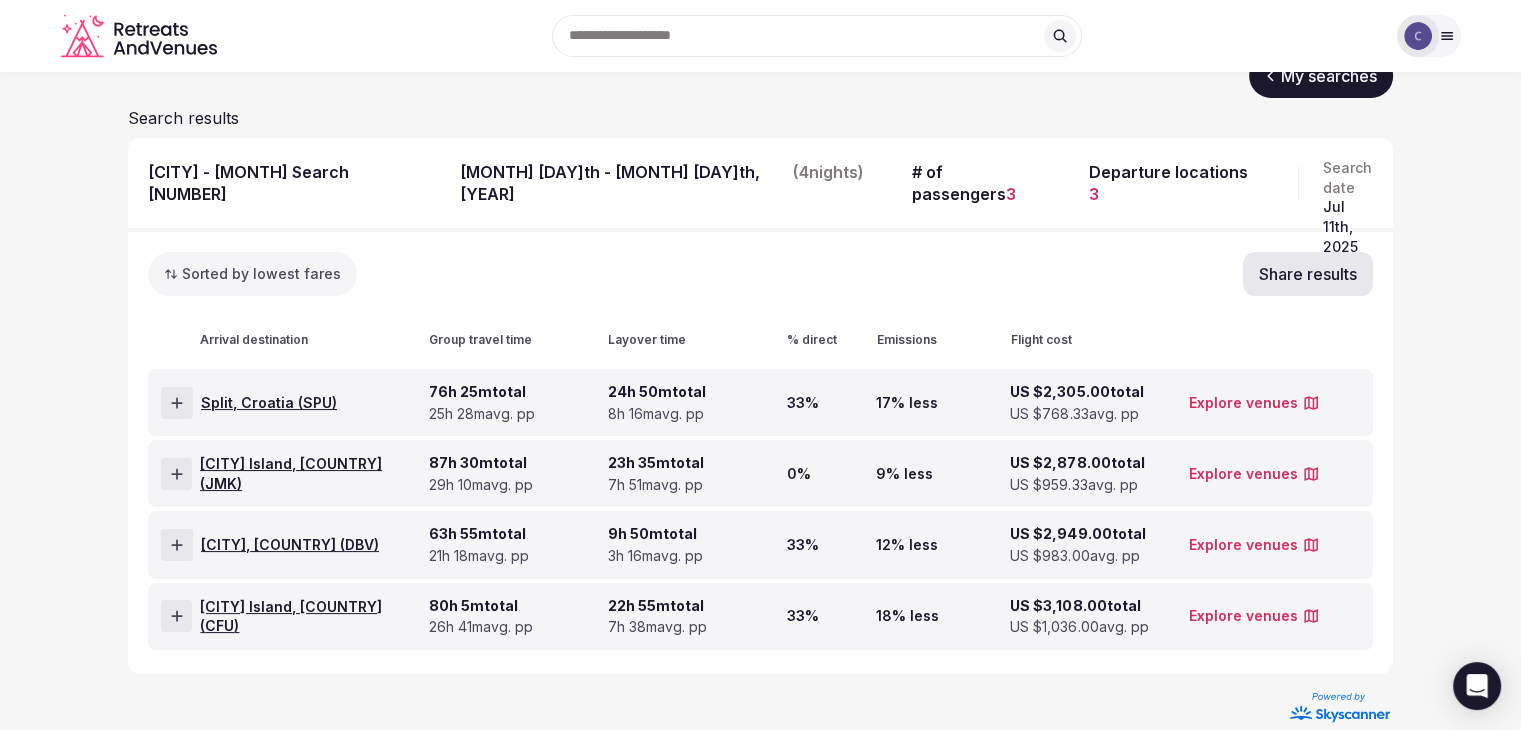 click on "Mykonos Island, Greece   ( JMK )" at bounding box center (310, 473) 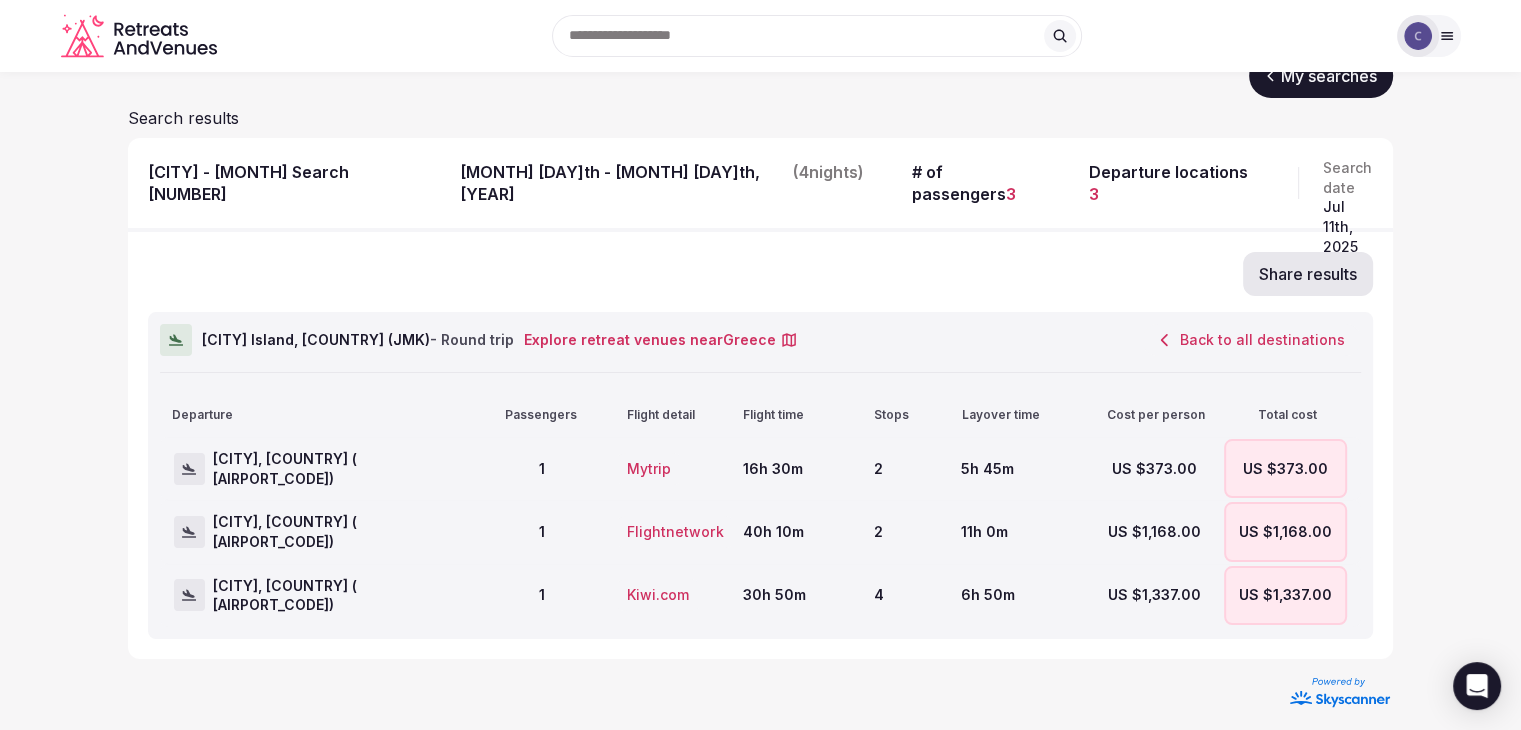 click on "Back to all destinations" at bounding box center (1251, 340) 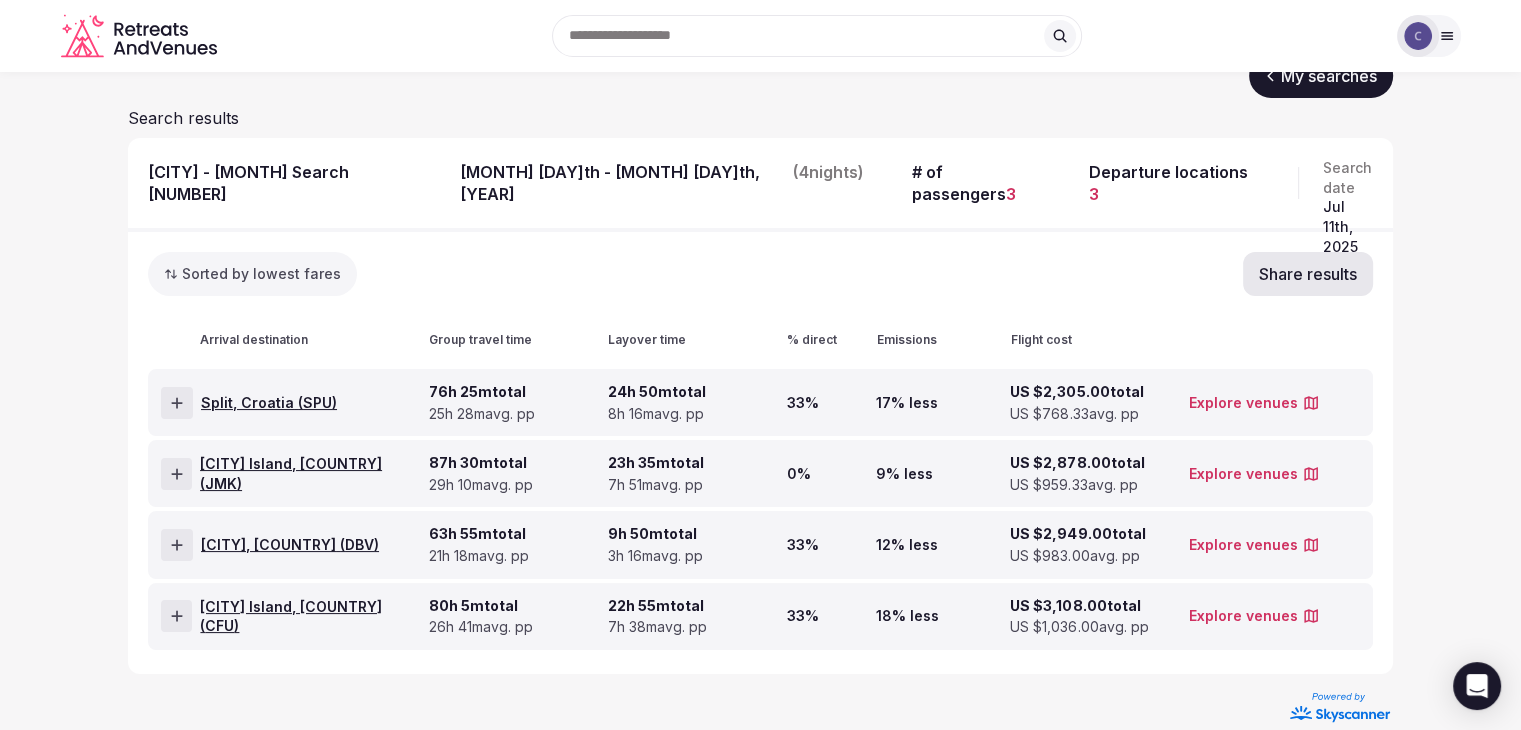 click on "Dubrovnik, Croatia   ( DBV )" at bounding box center [290, 545] 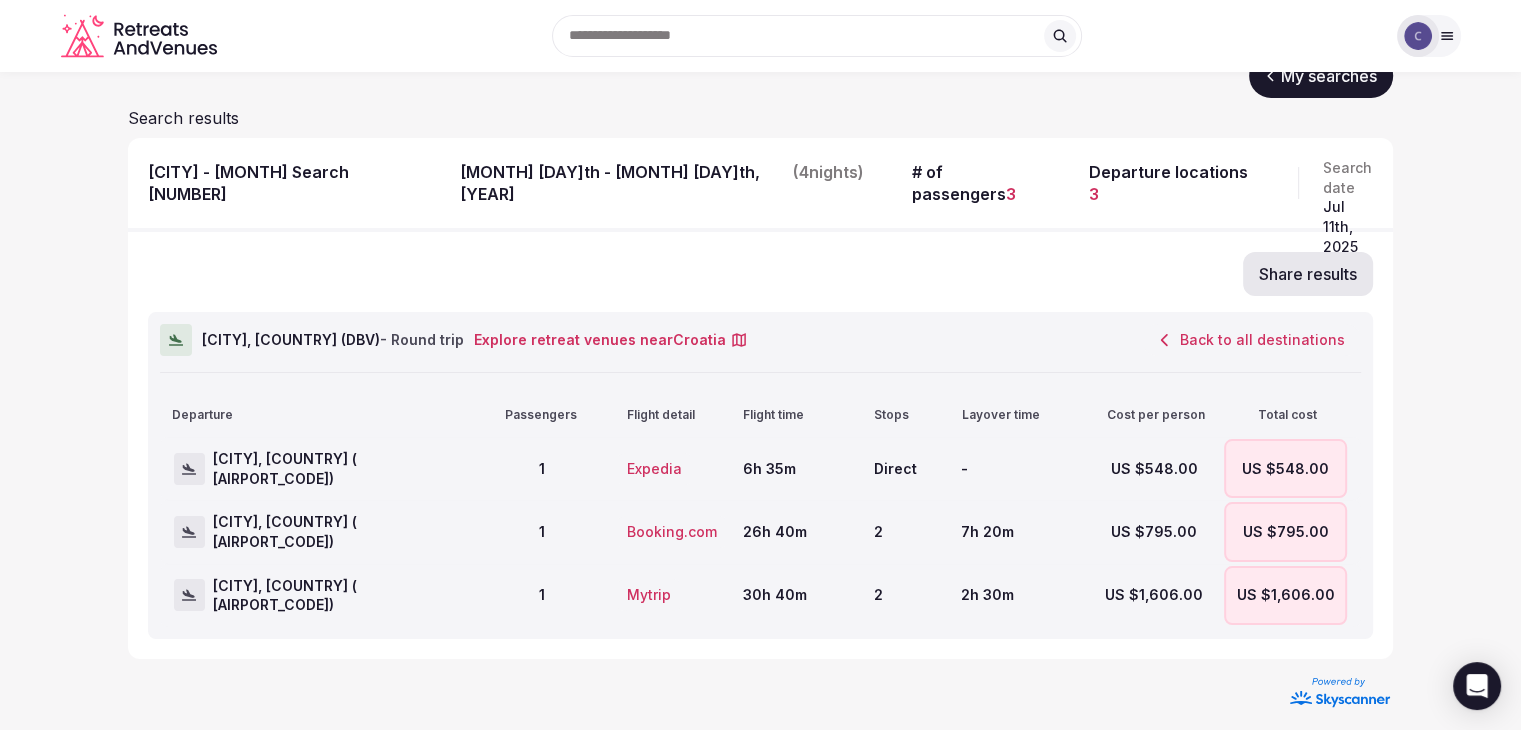 click on "Back to all destinations" at bounding box center (1251, 340) 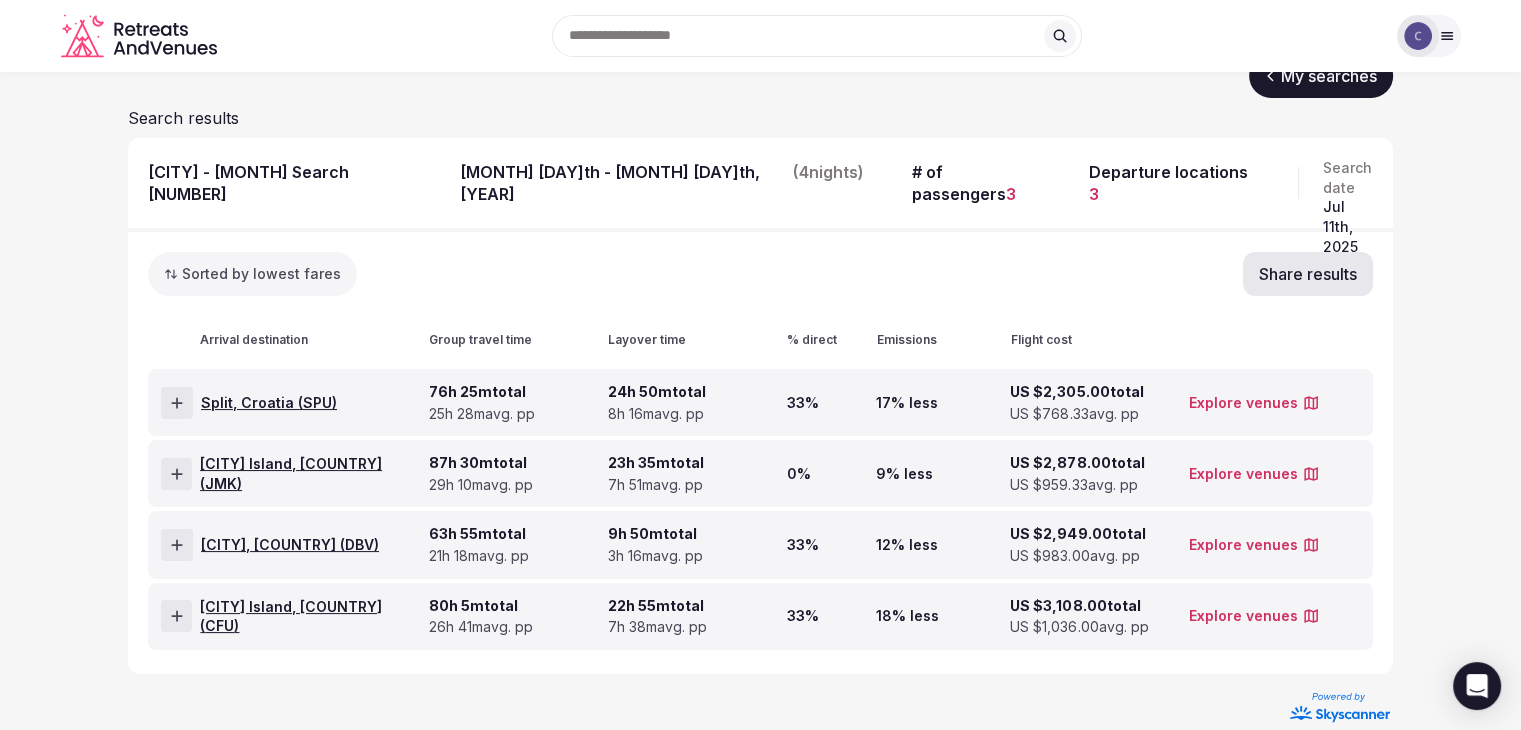 click on "Kerkyra Island, Greece   ( CFU )" at bounding box center [310, 616] 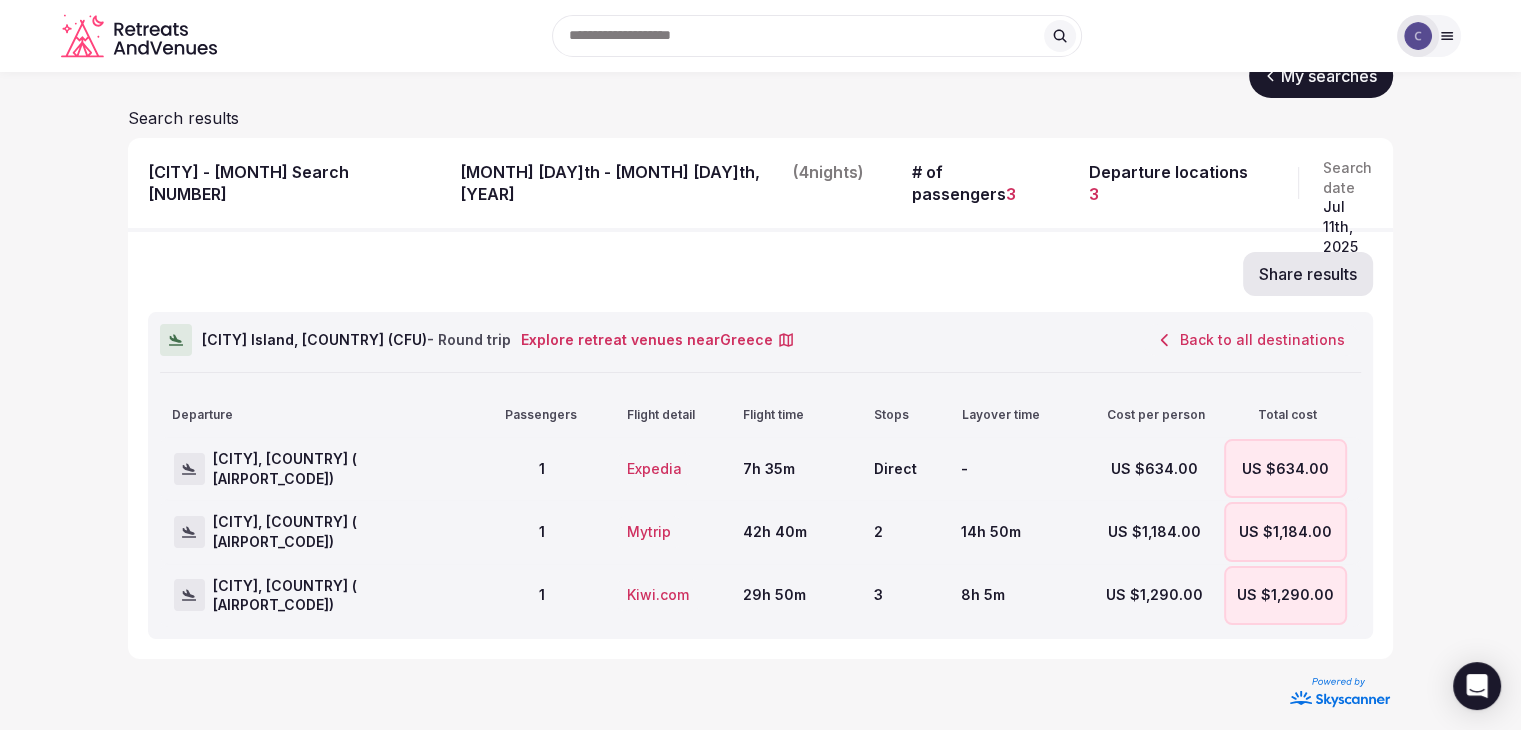click on "Back to all destinations" at bounding box center (1251, 340) 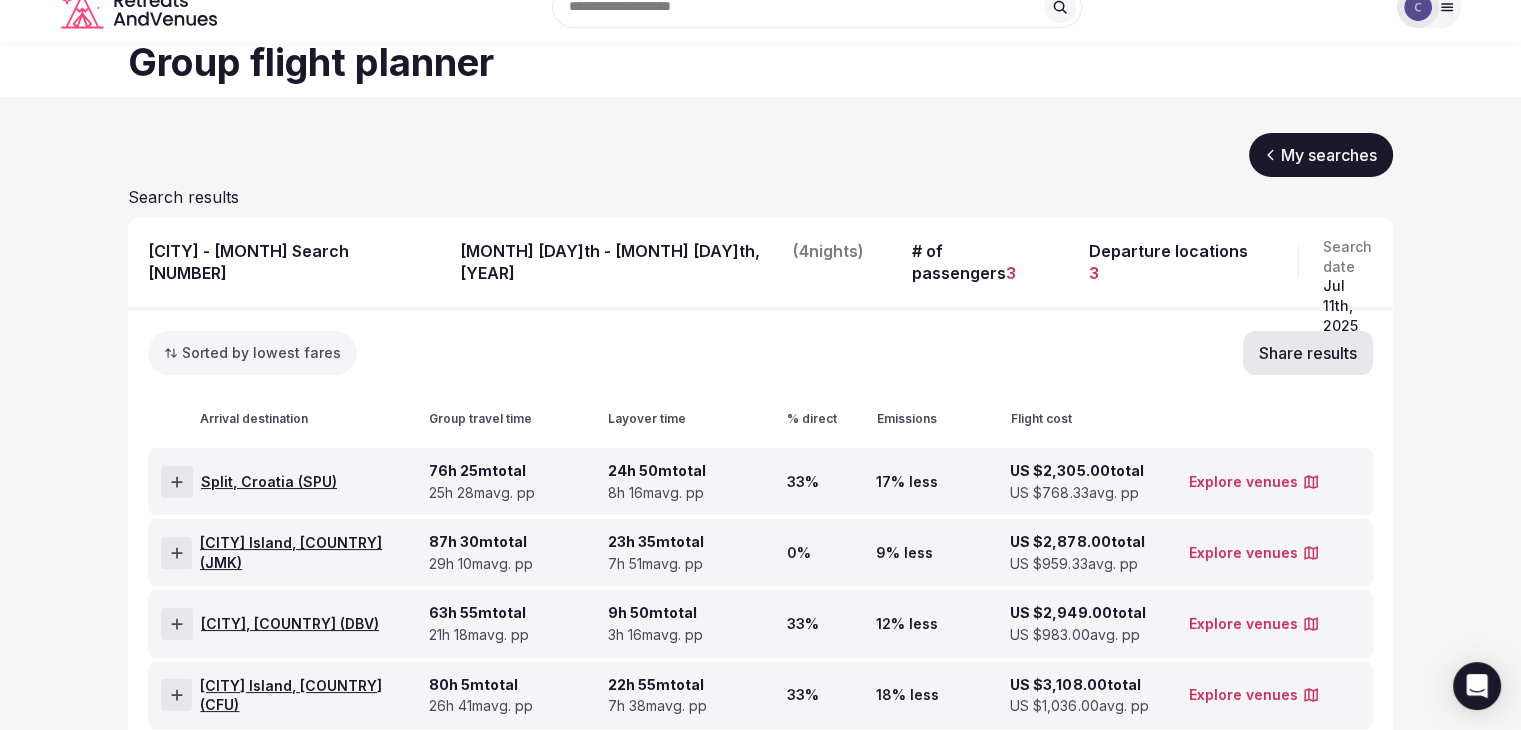 scroll, scrollTop: 180, scrollLeft: 0, axis: vertical 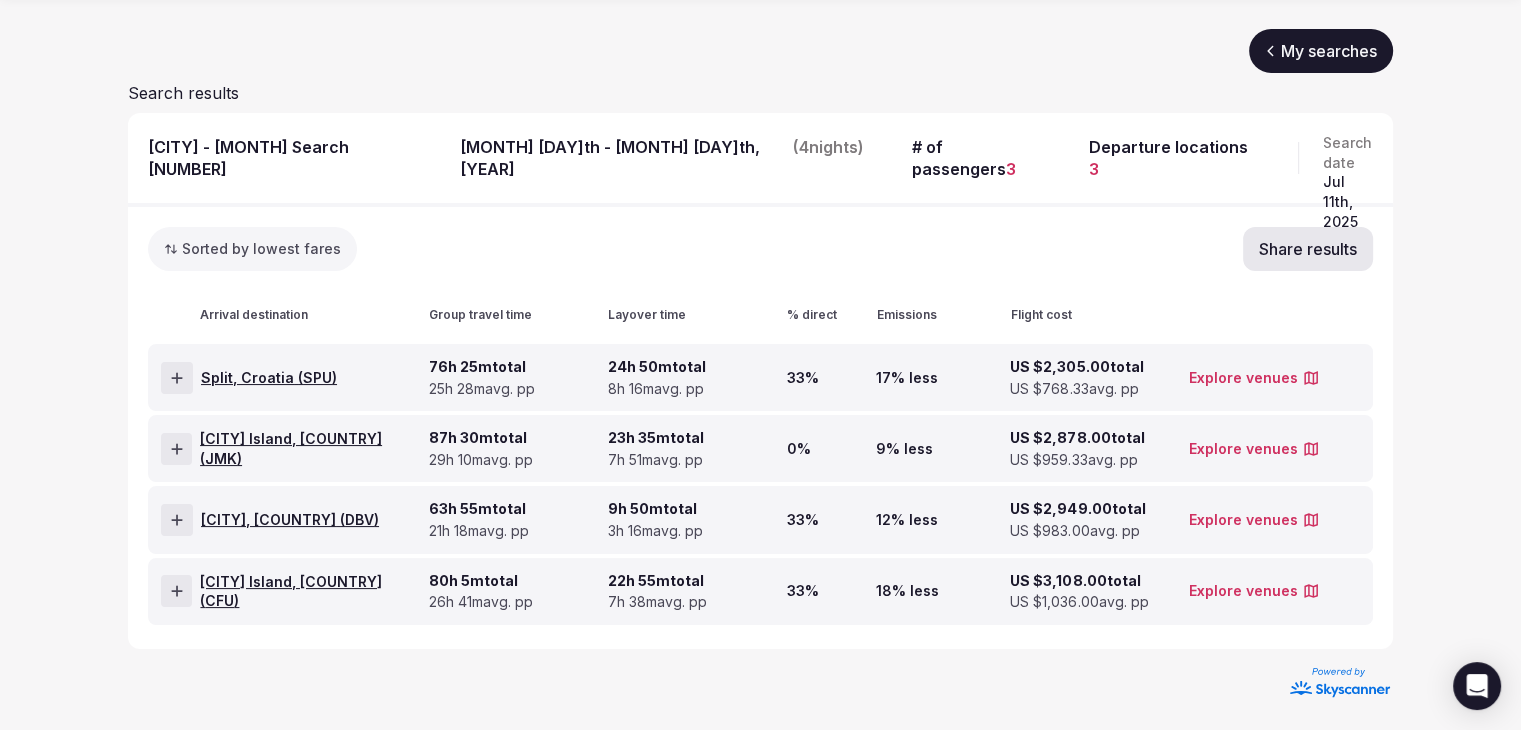 click on "My searches" at bounding box center [1321, 51] 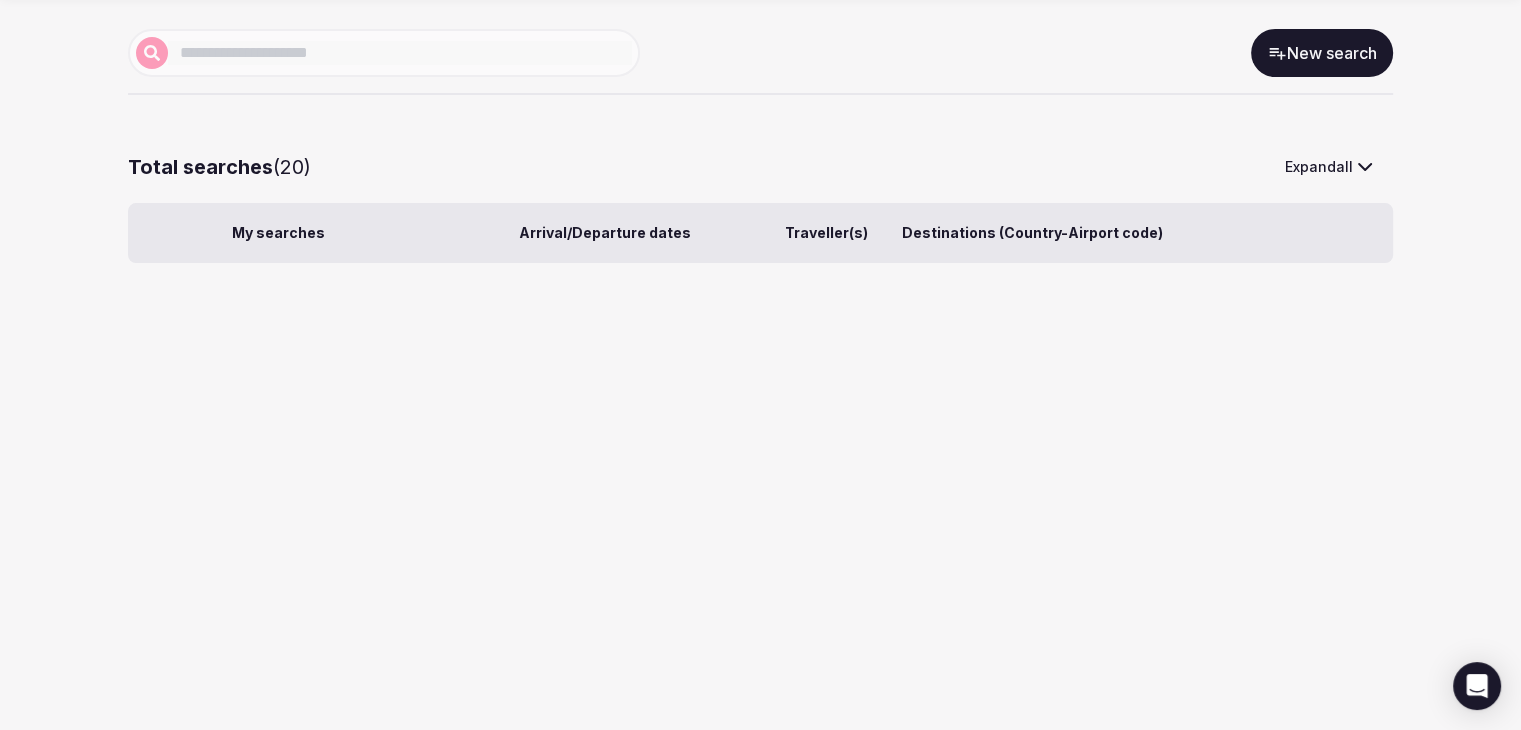 scroll, scrollTop: 143, scrollLeft: 0, axis: vertical 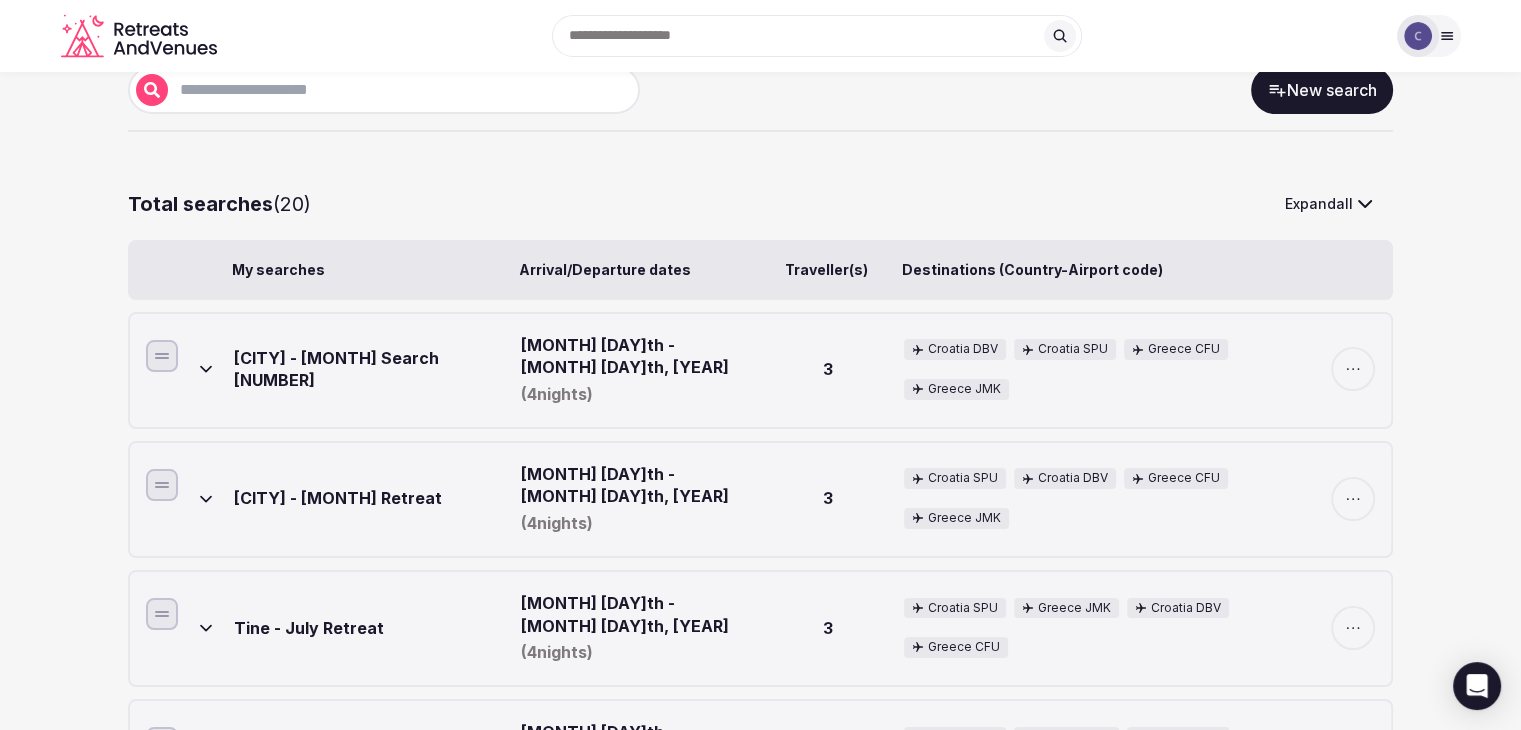click on "New search" at bounding box center (1322, 90) 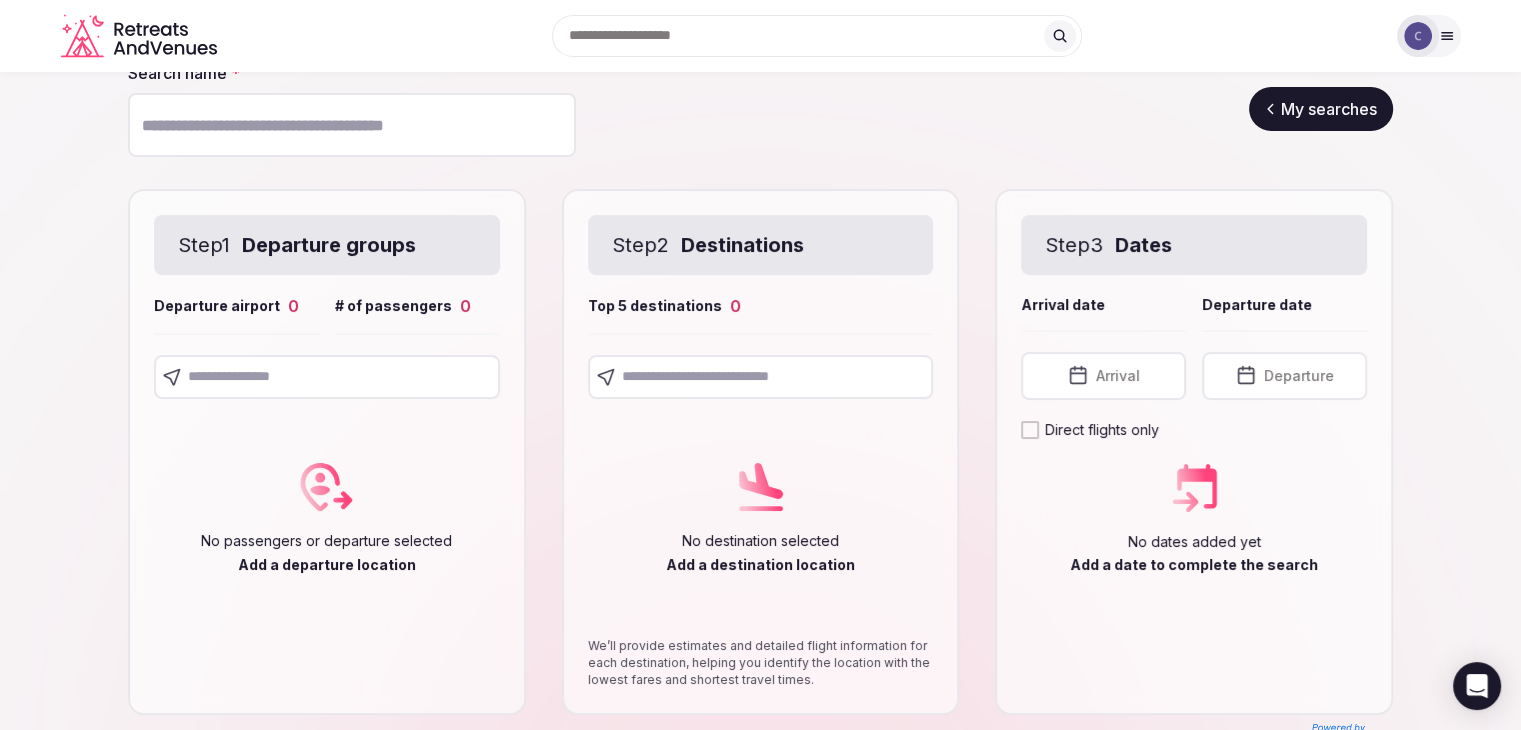 click on "Search name *" at bounding box center [352, 125] 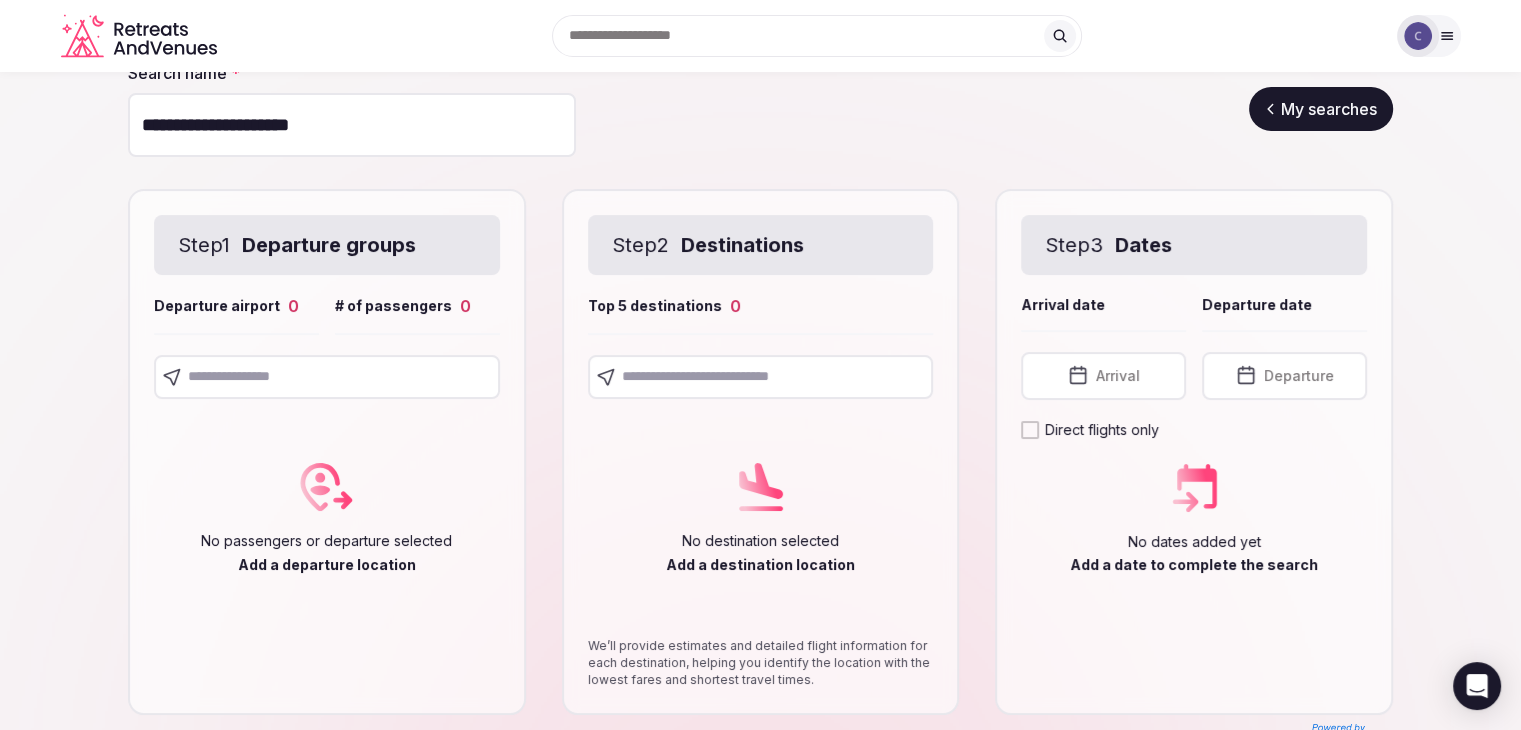 type on "**********" 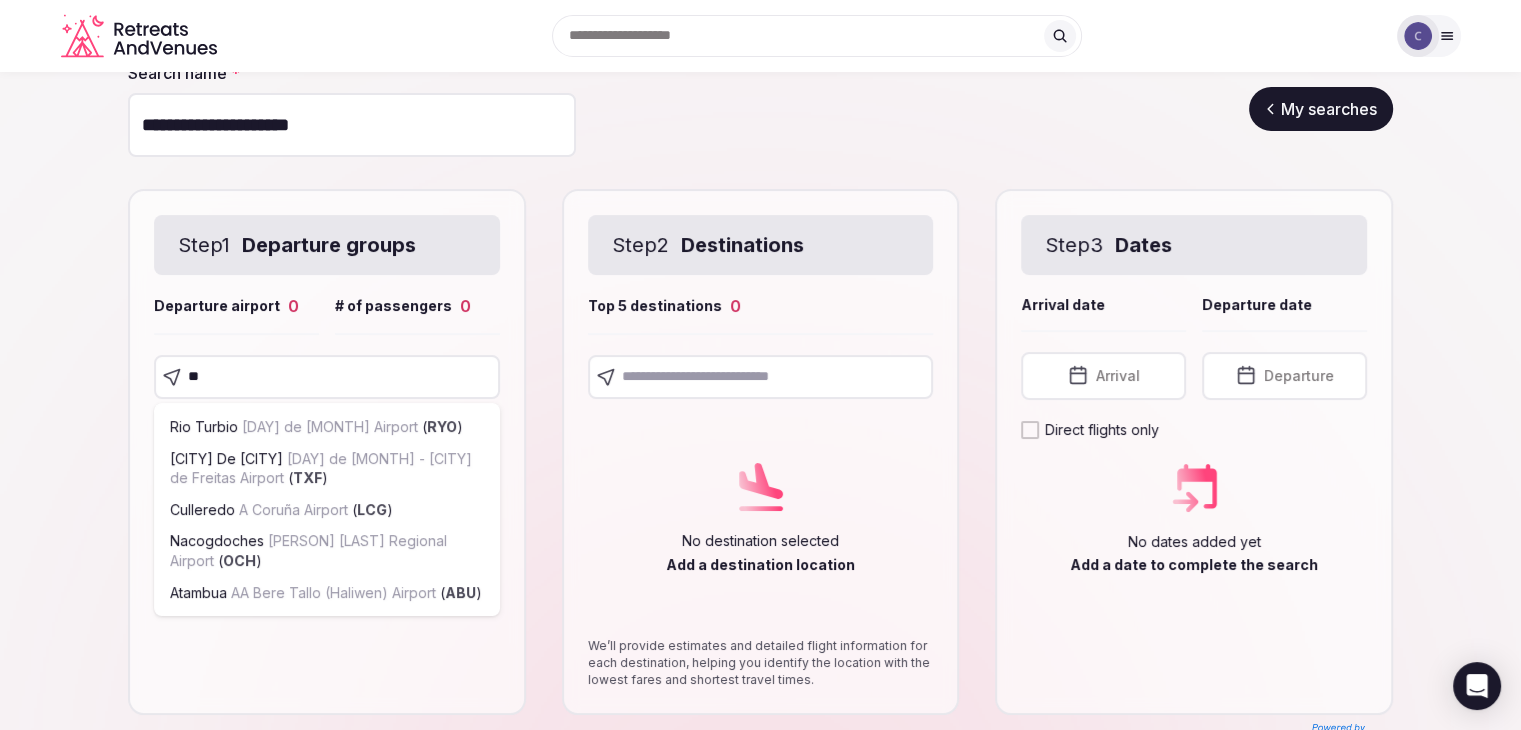 type on "***" 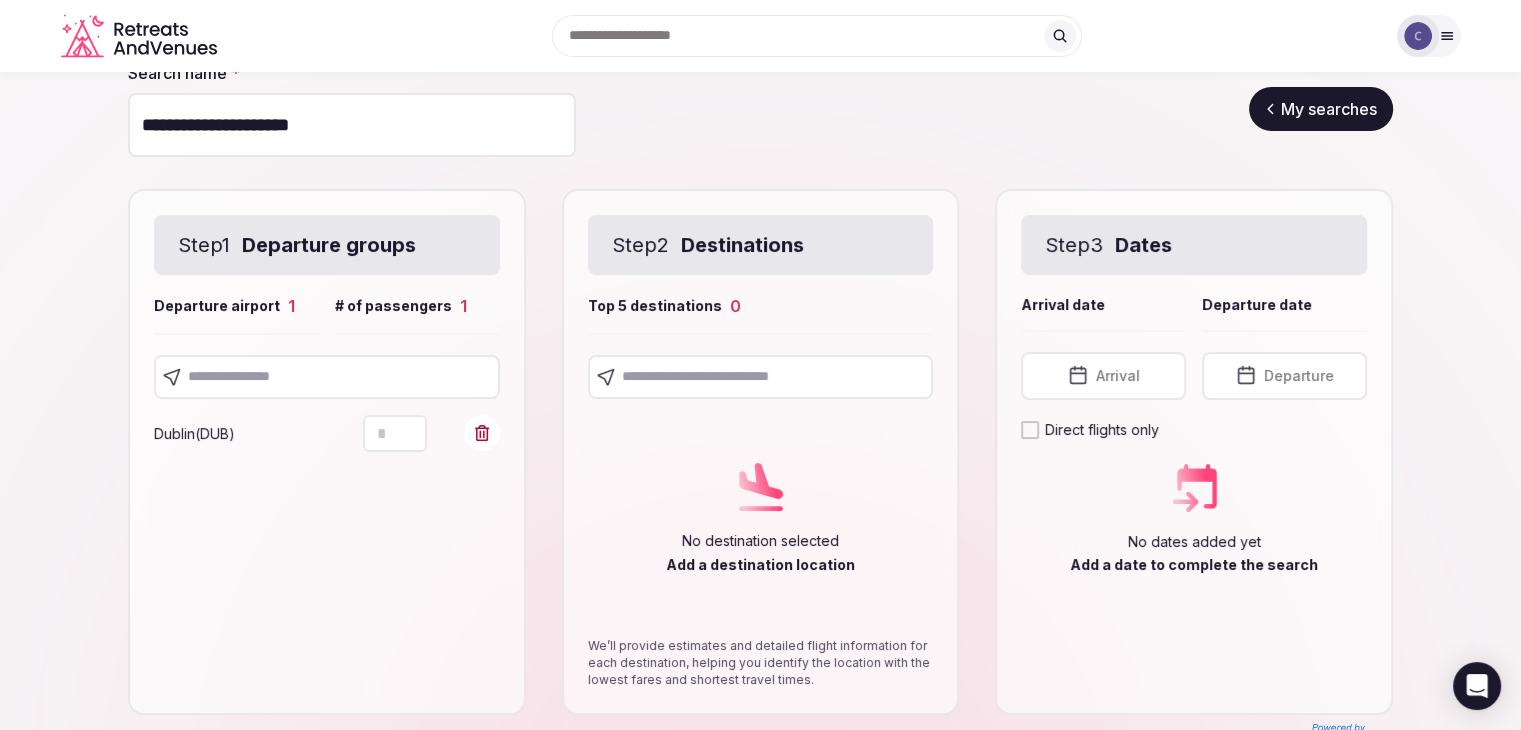 click at bounding box center (327, 377) 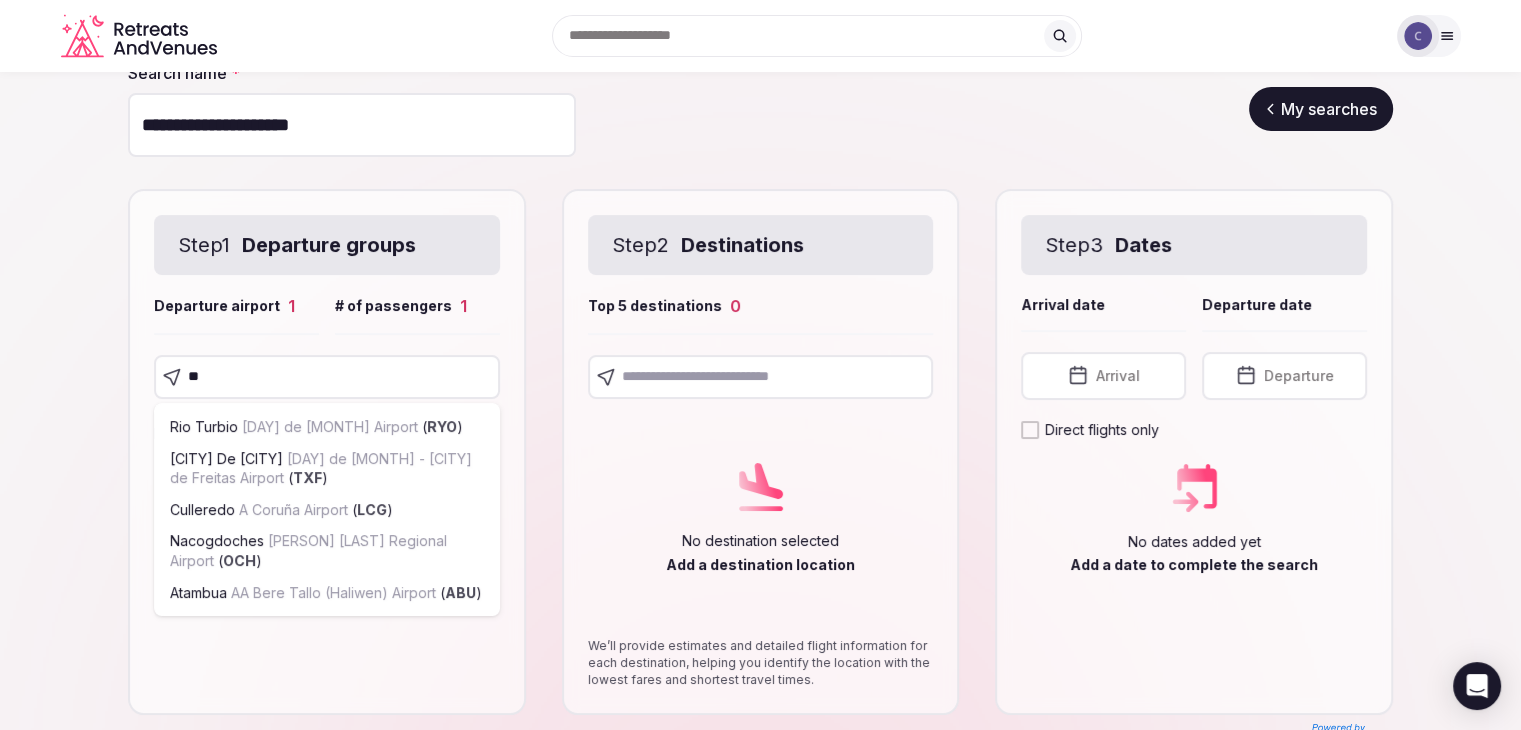 type on "***" 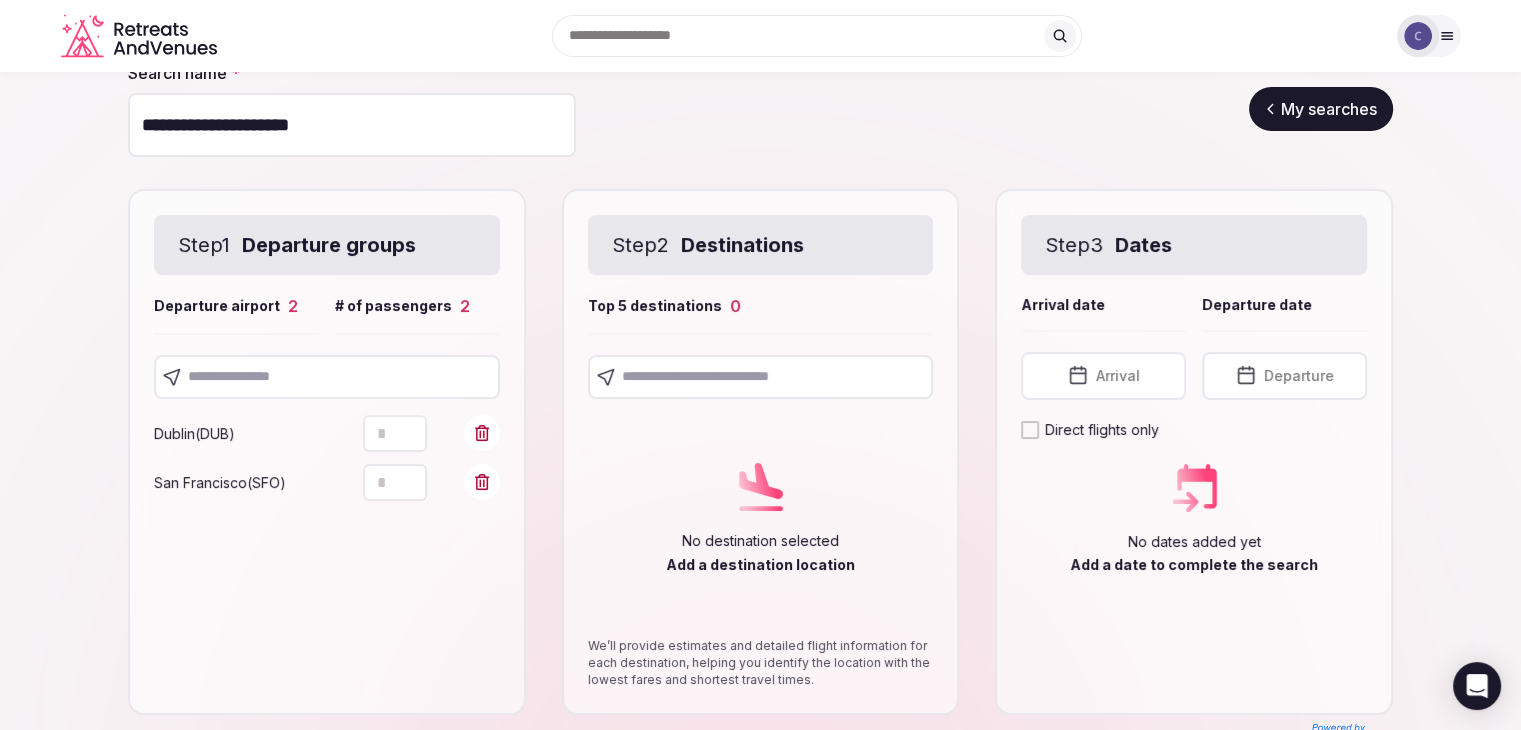 click at bounding box center [327, 377] 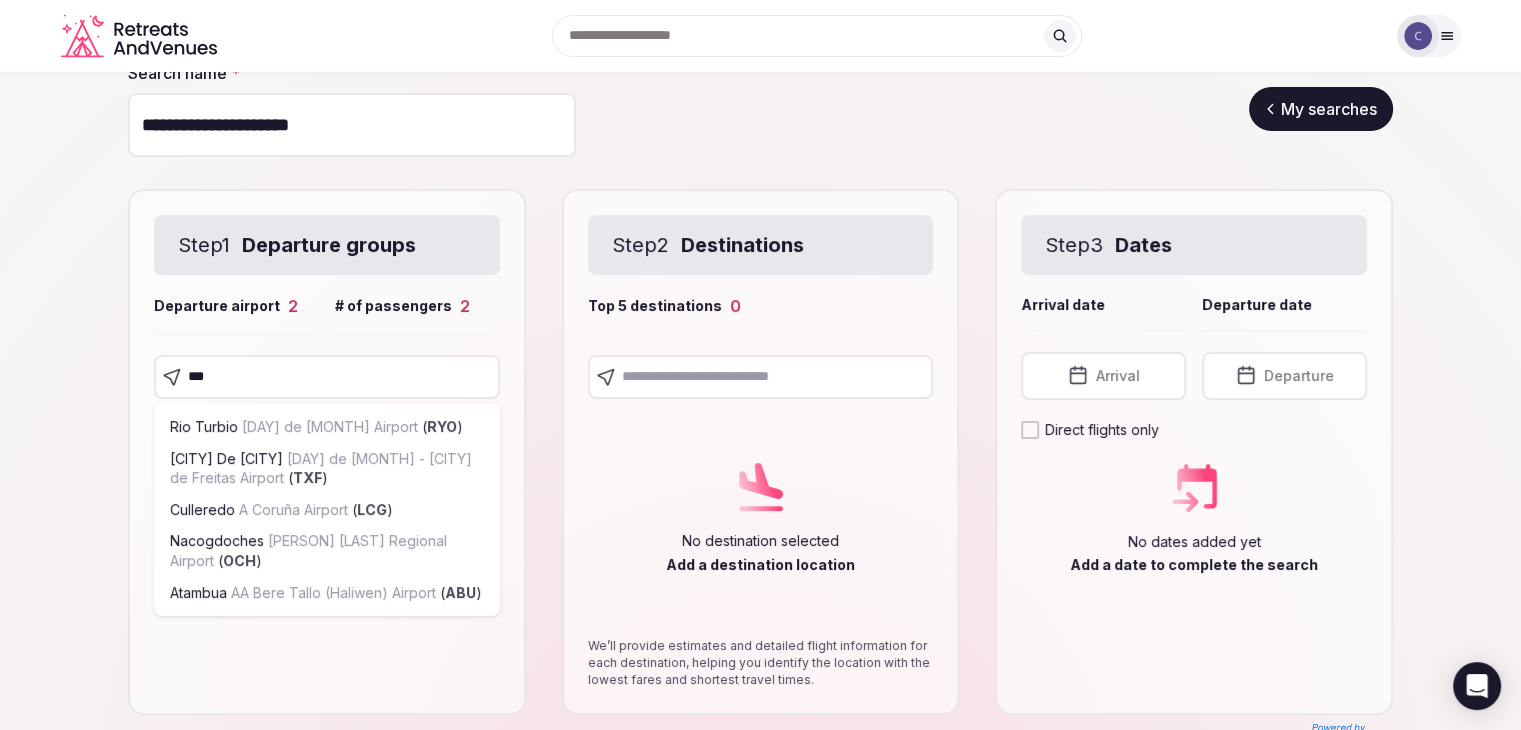 type on "****" 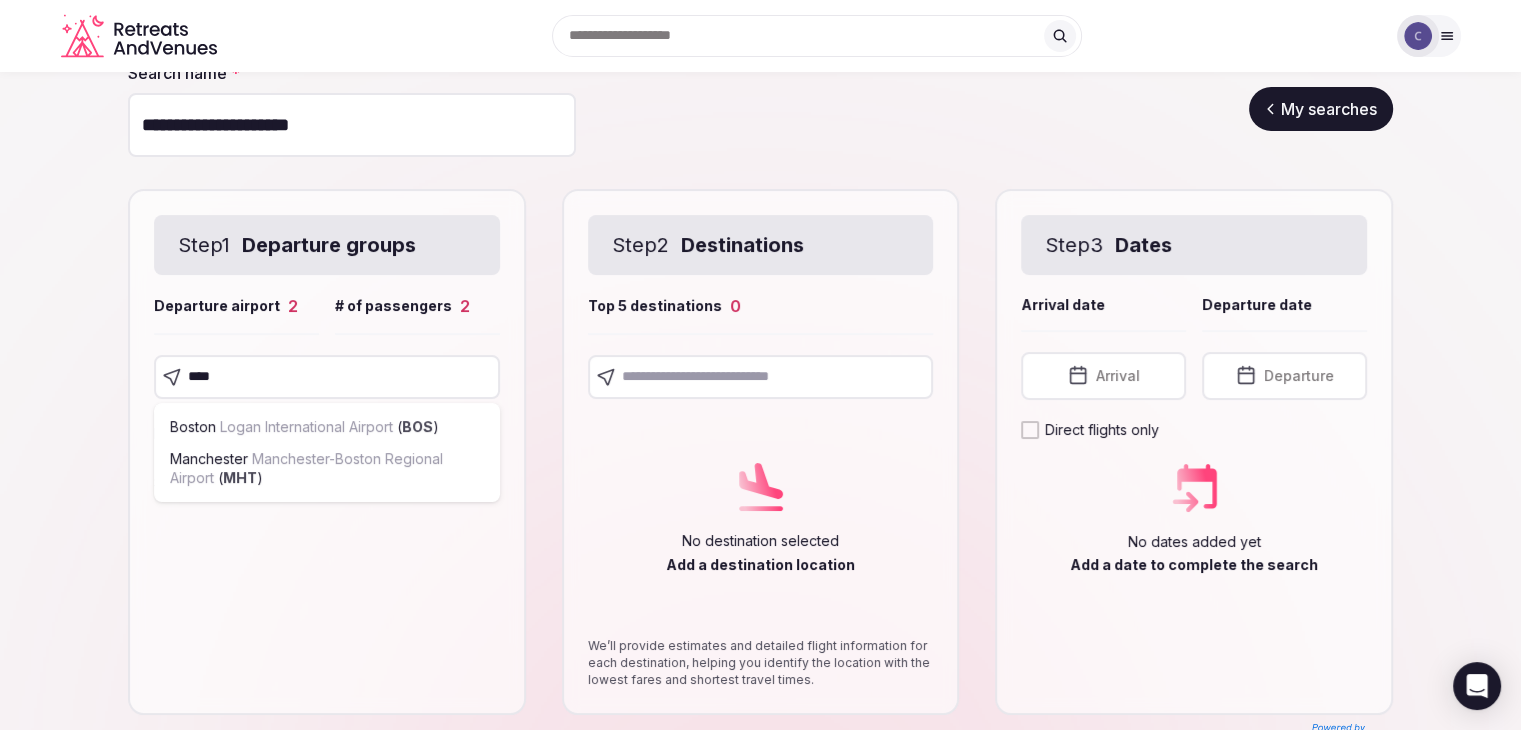 type 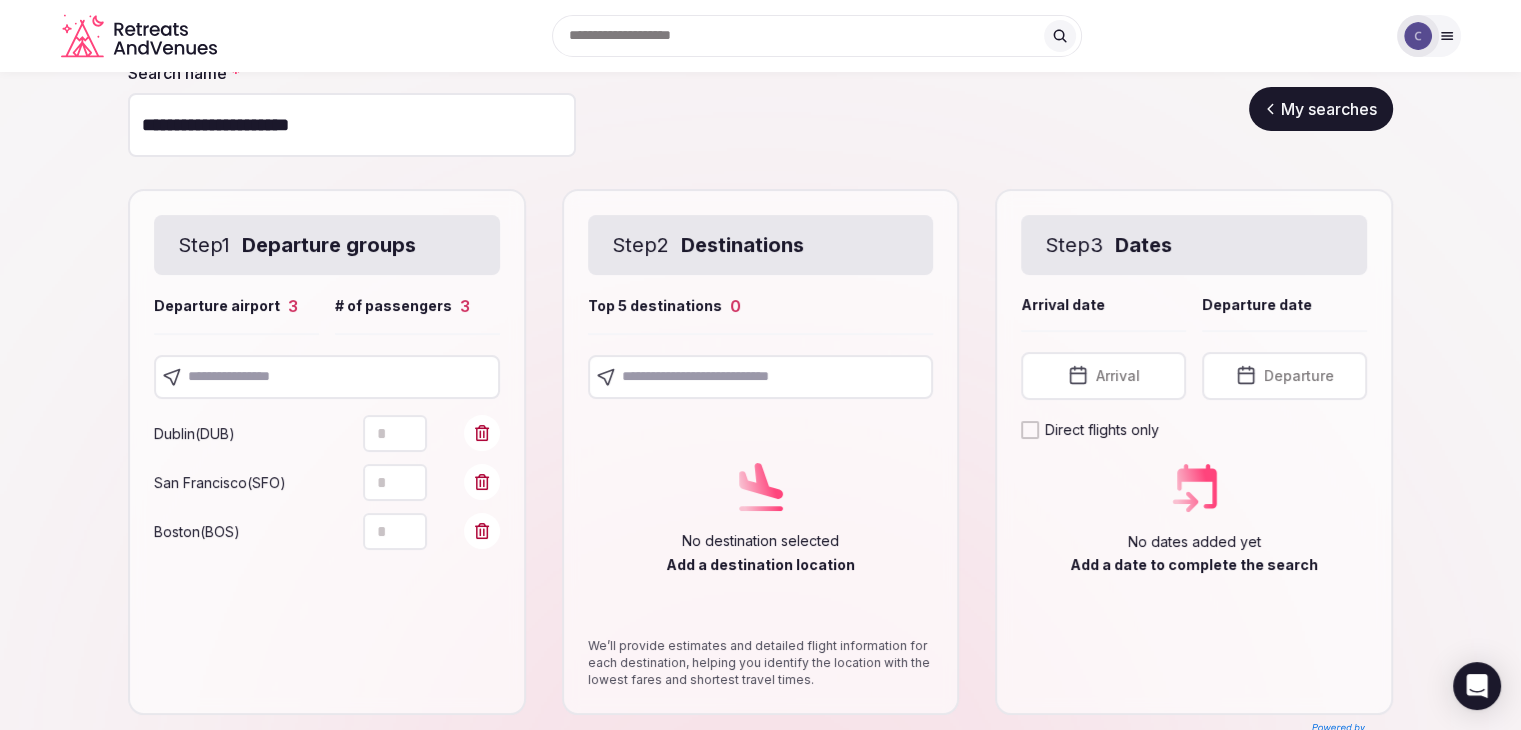 click at bounding box center (761, 377) 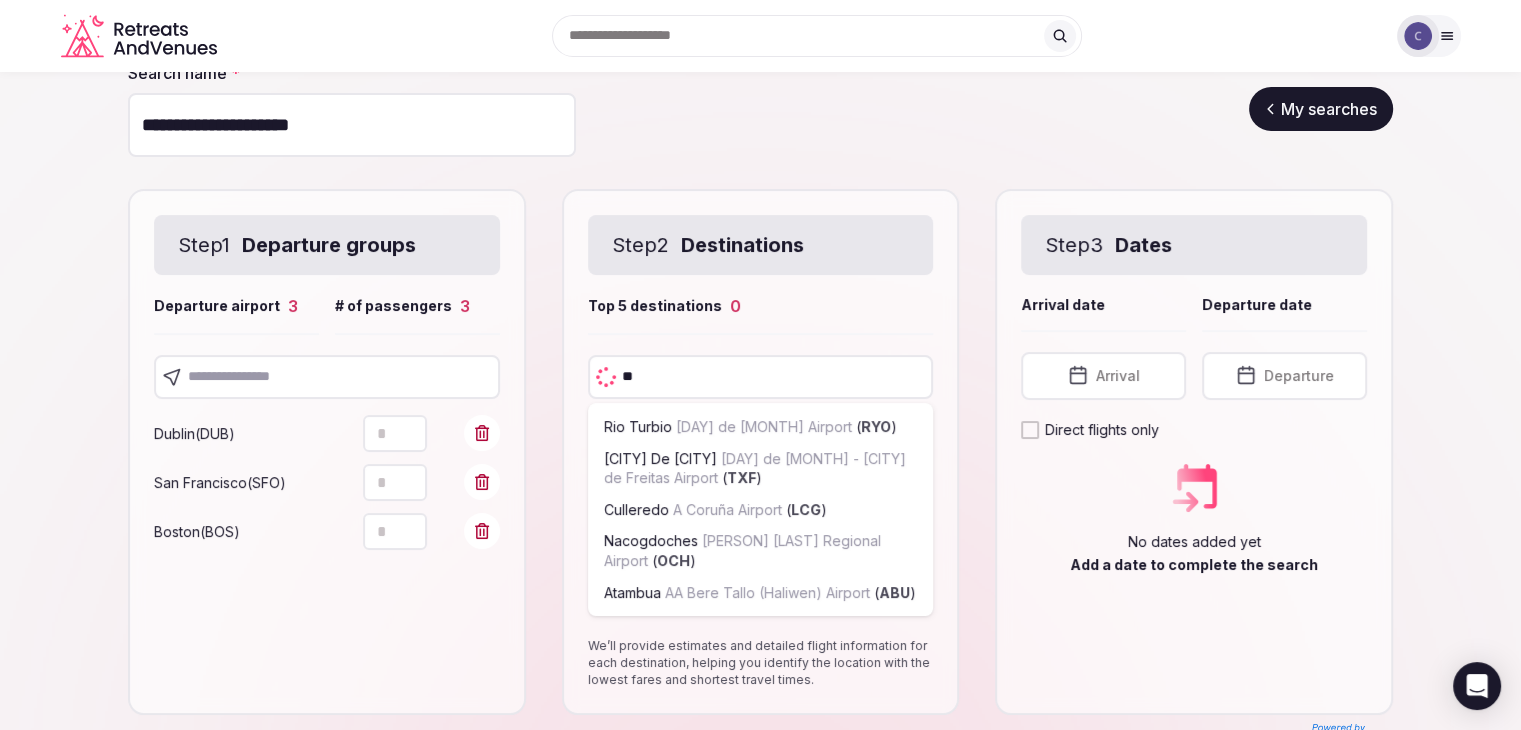 type on "***" 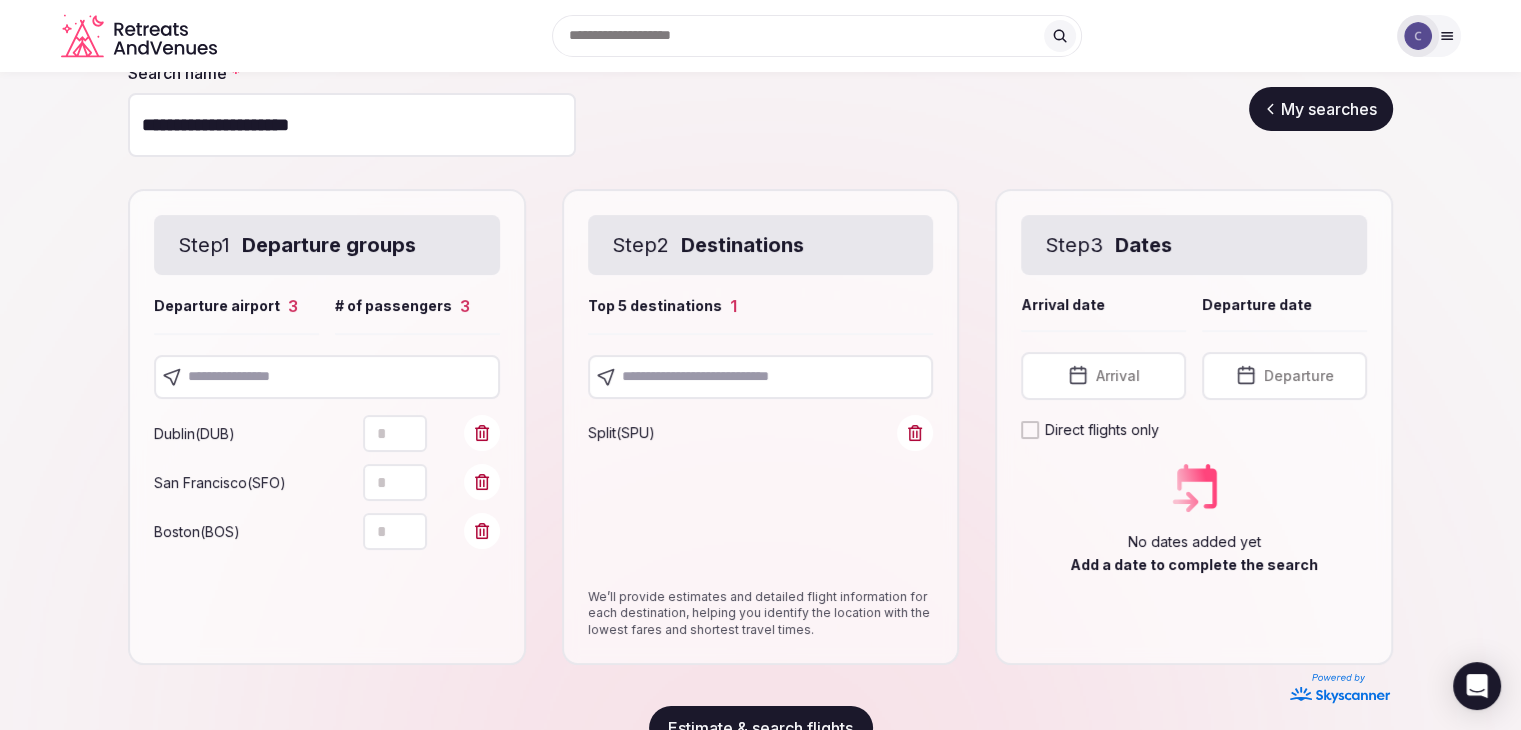 click at bounding box center [761, 377] 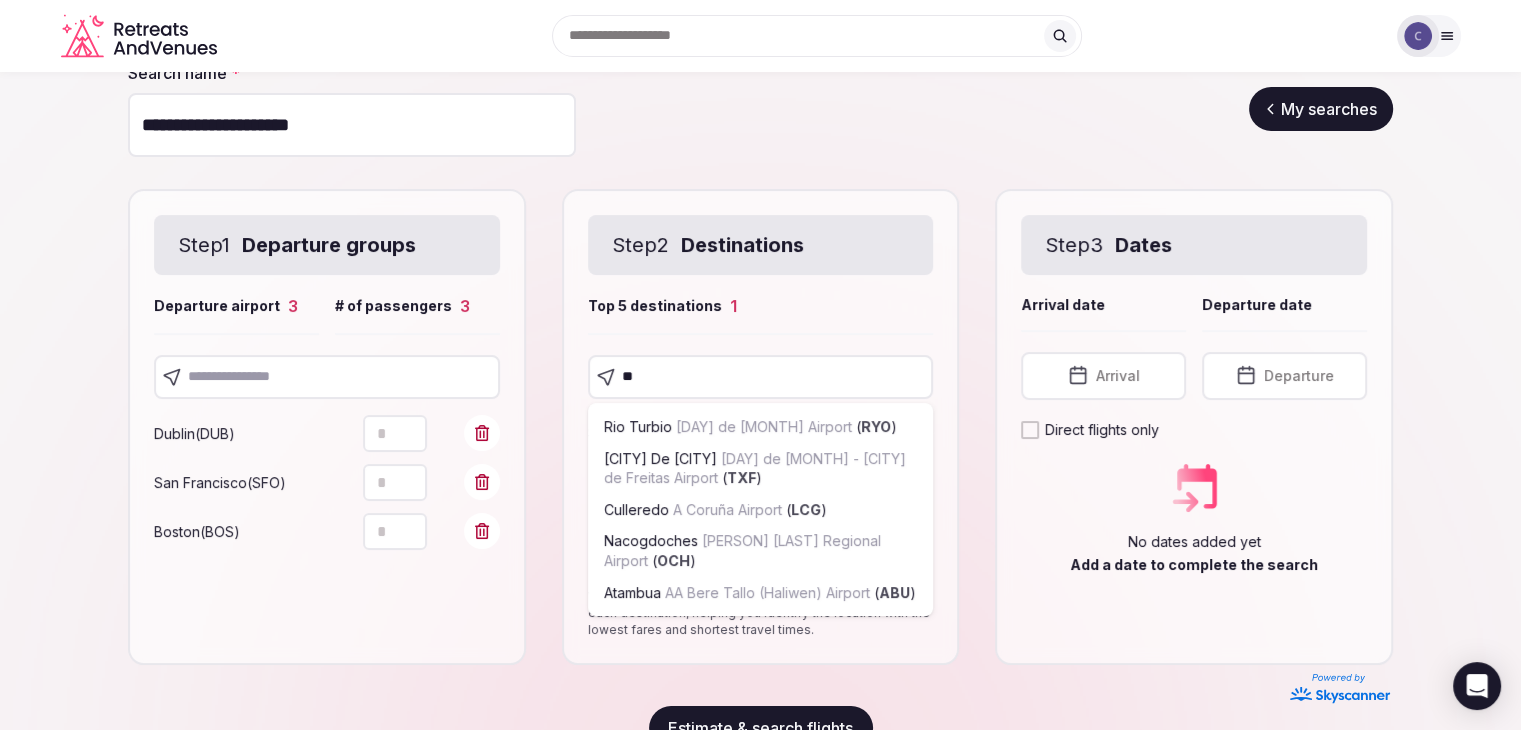 type on "***" 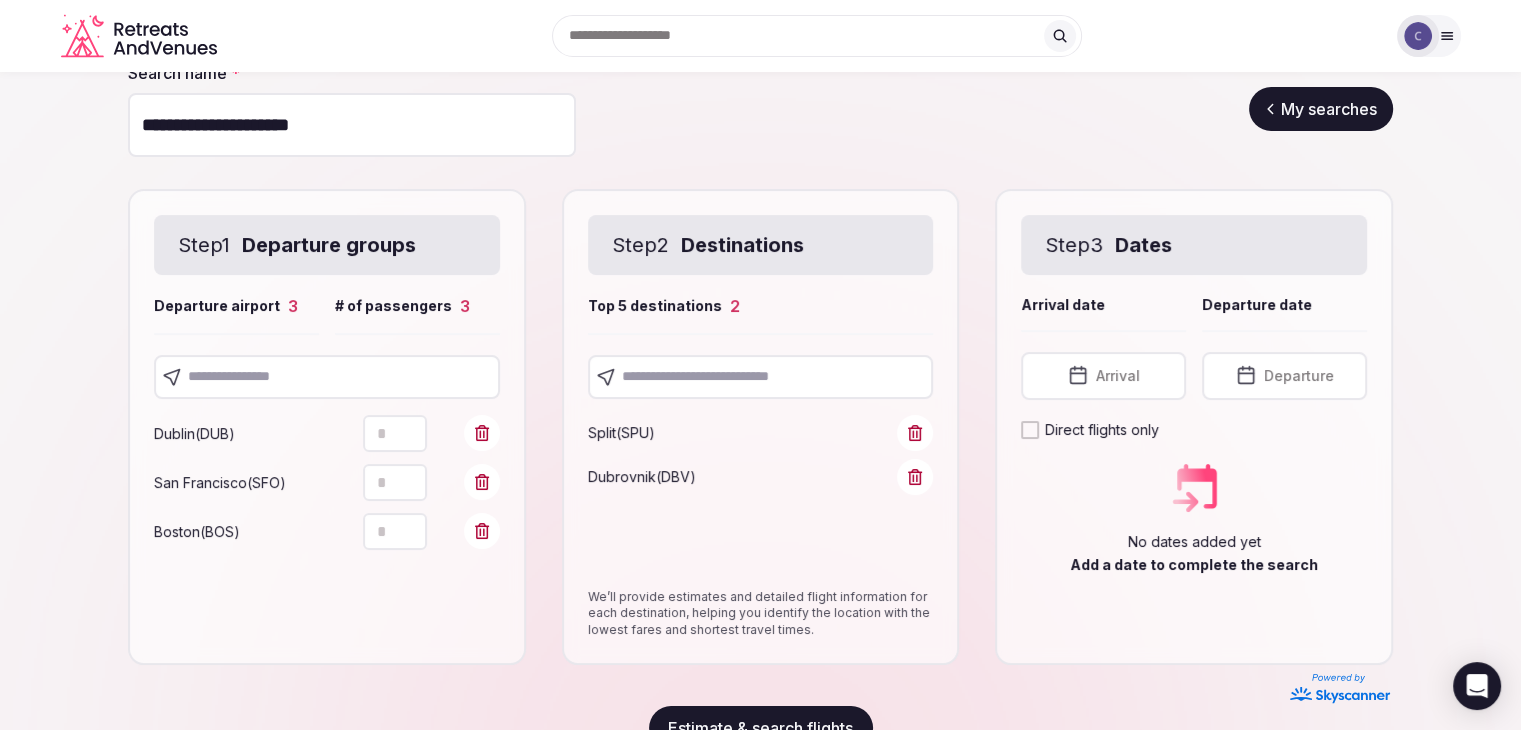 click at bounding box center (761, 377) 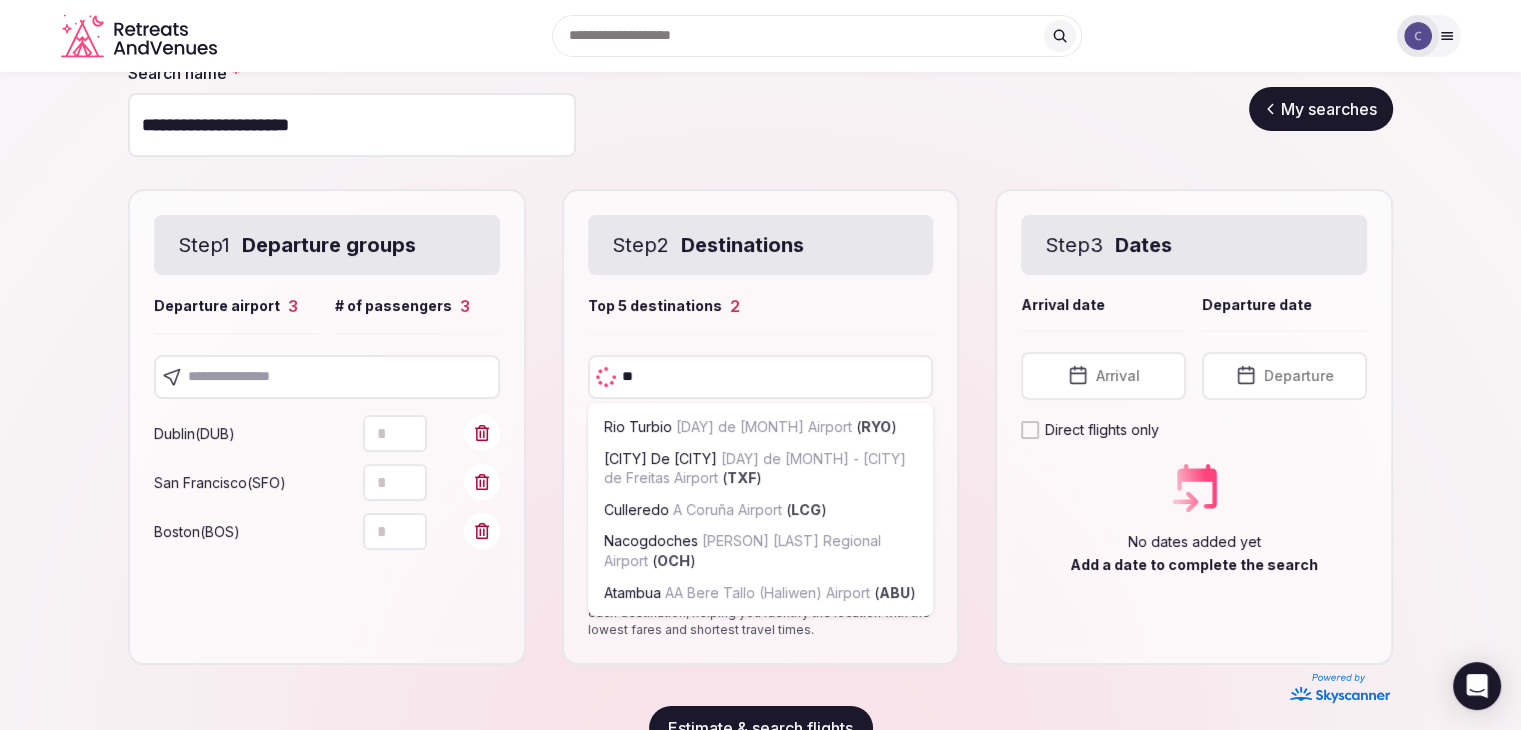 type on "***" 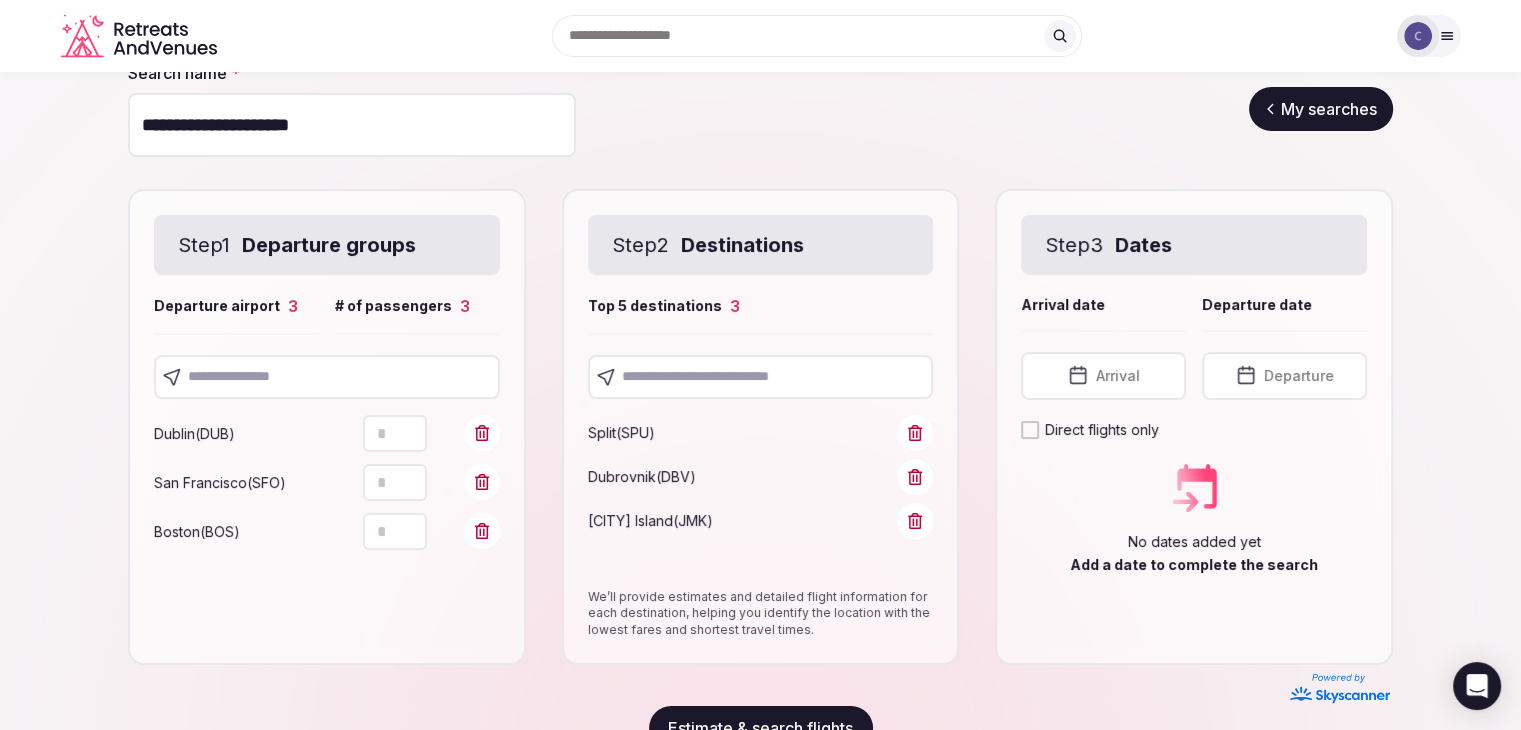 click at bounding box center [761, 377] 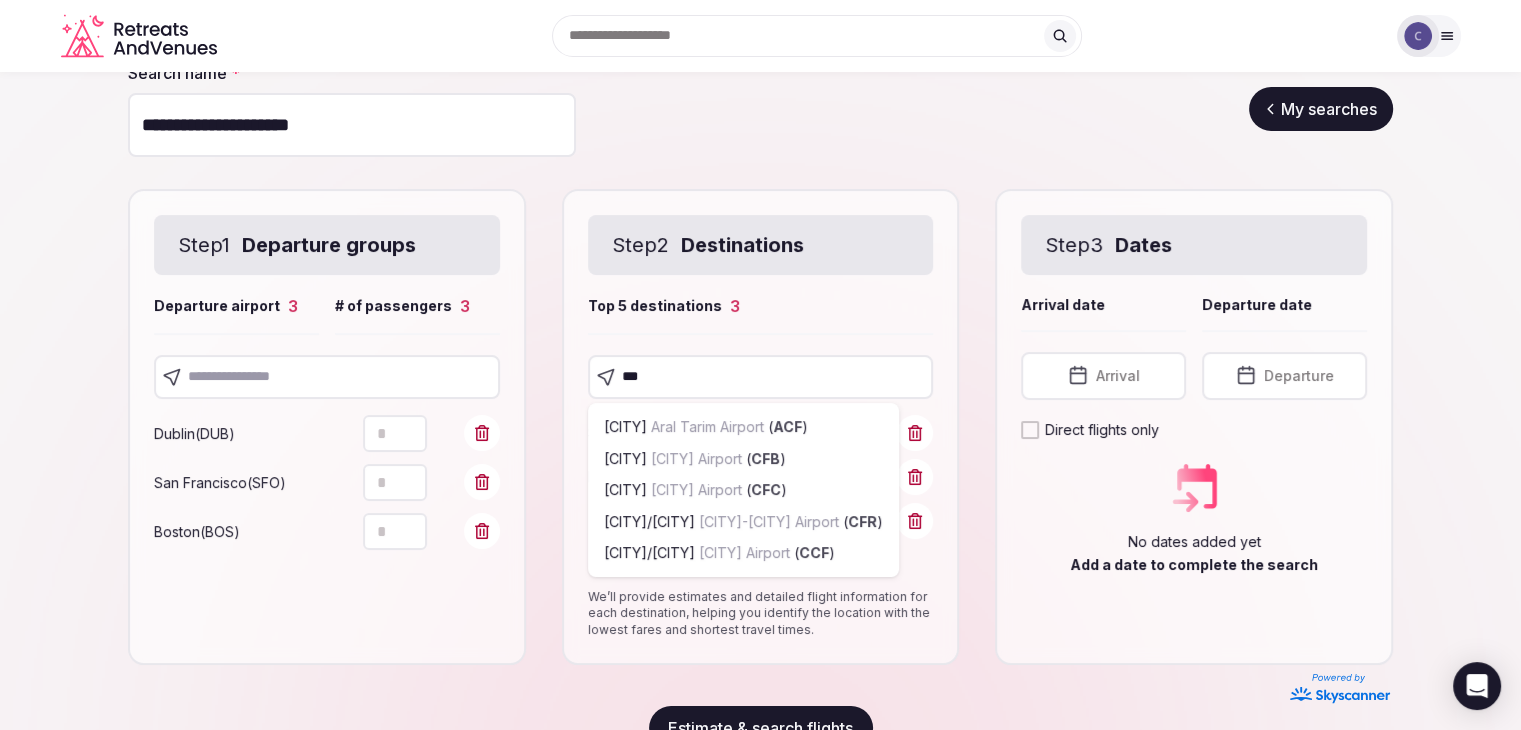 click on "***" at bounding box center [761, 377] 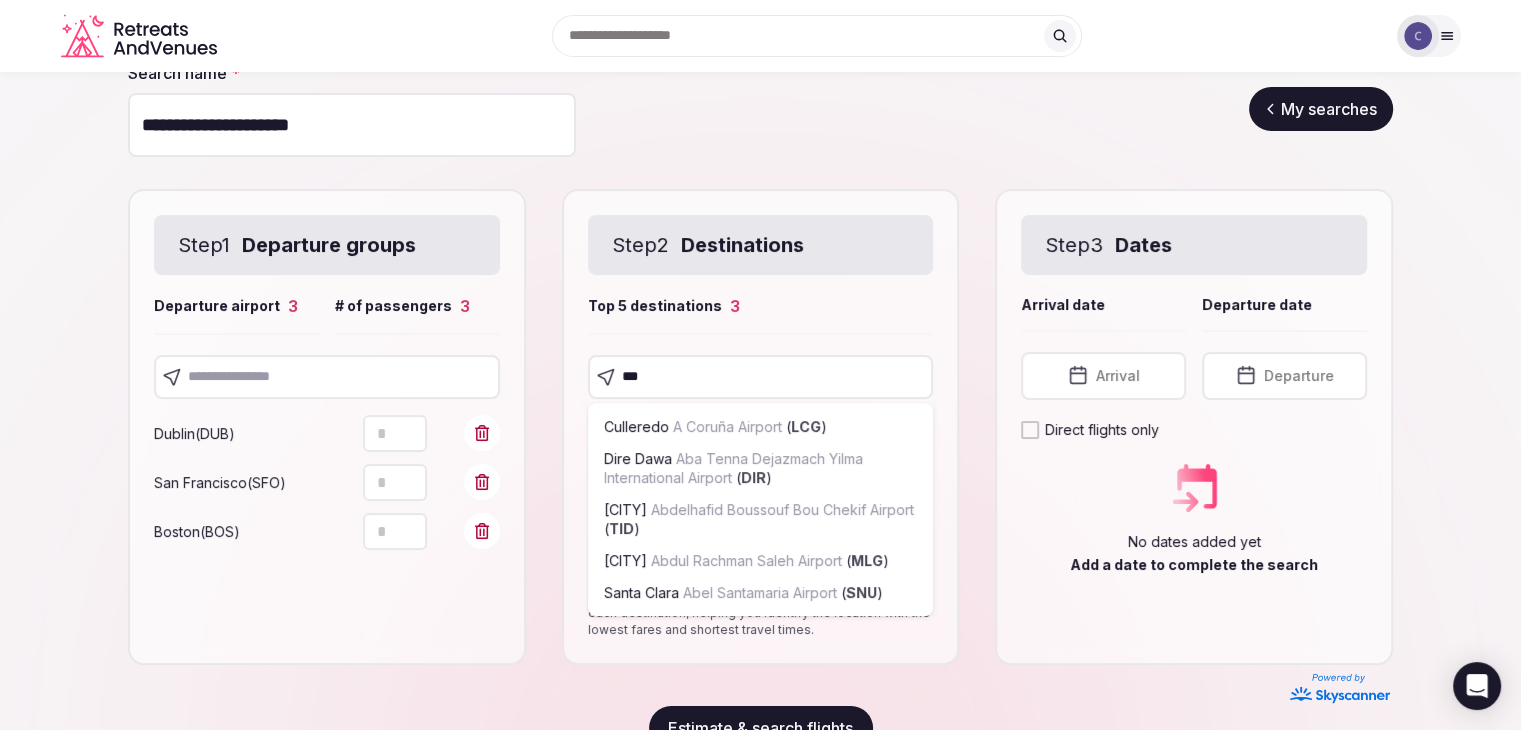 click on "***" at bounding box center [761, 377] 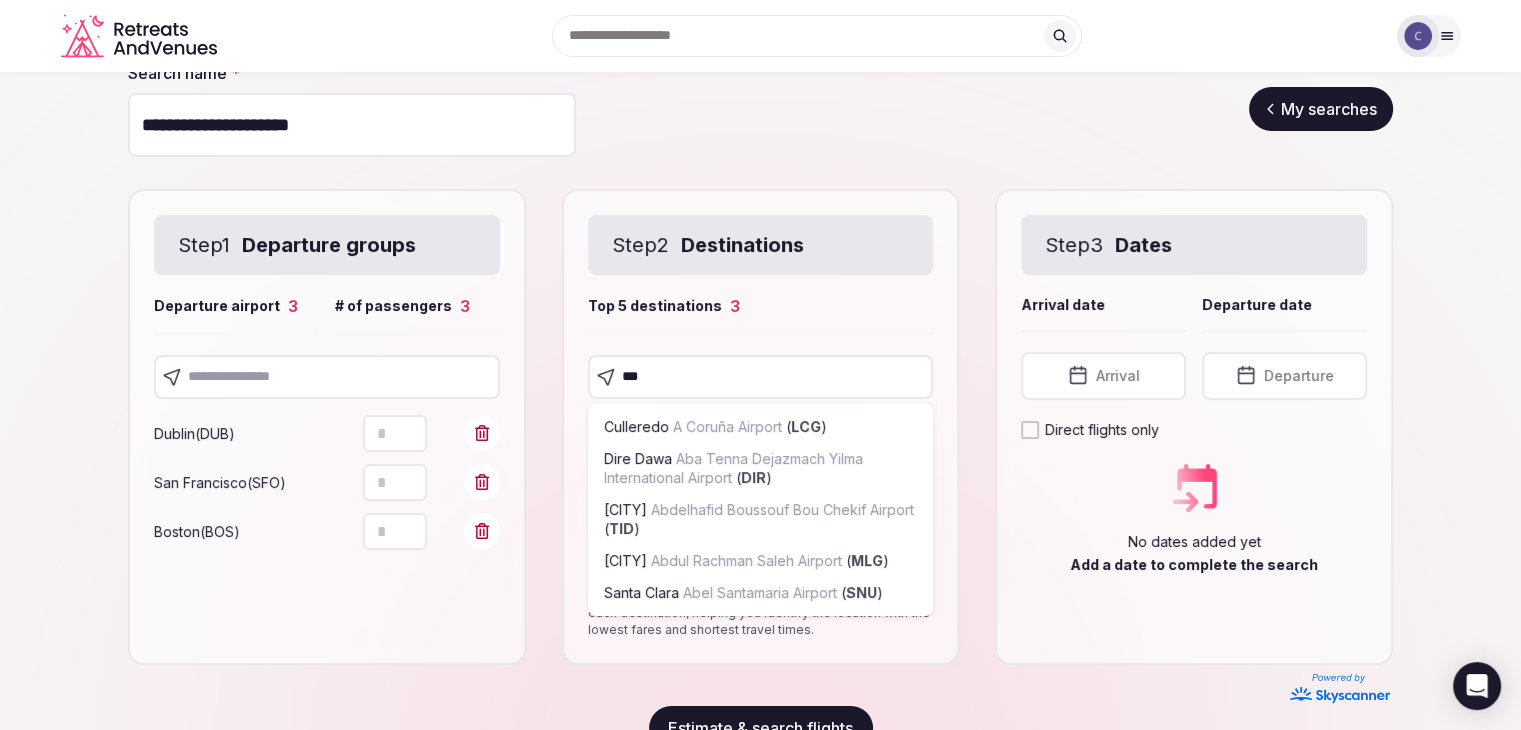 click on "***" at bounding box center (761, 377) 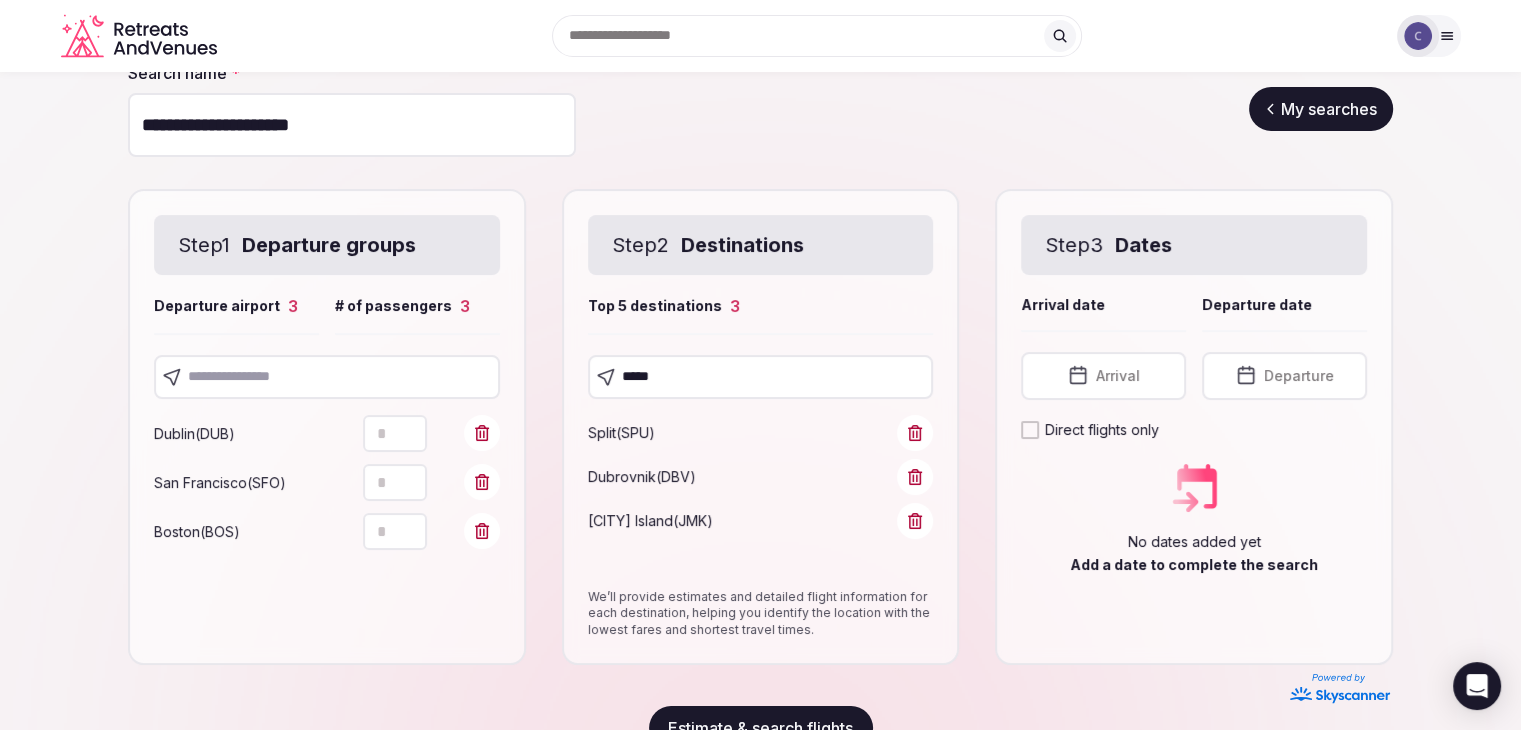 click on "*****" at bounding box center (761, 377) 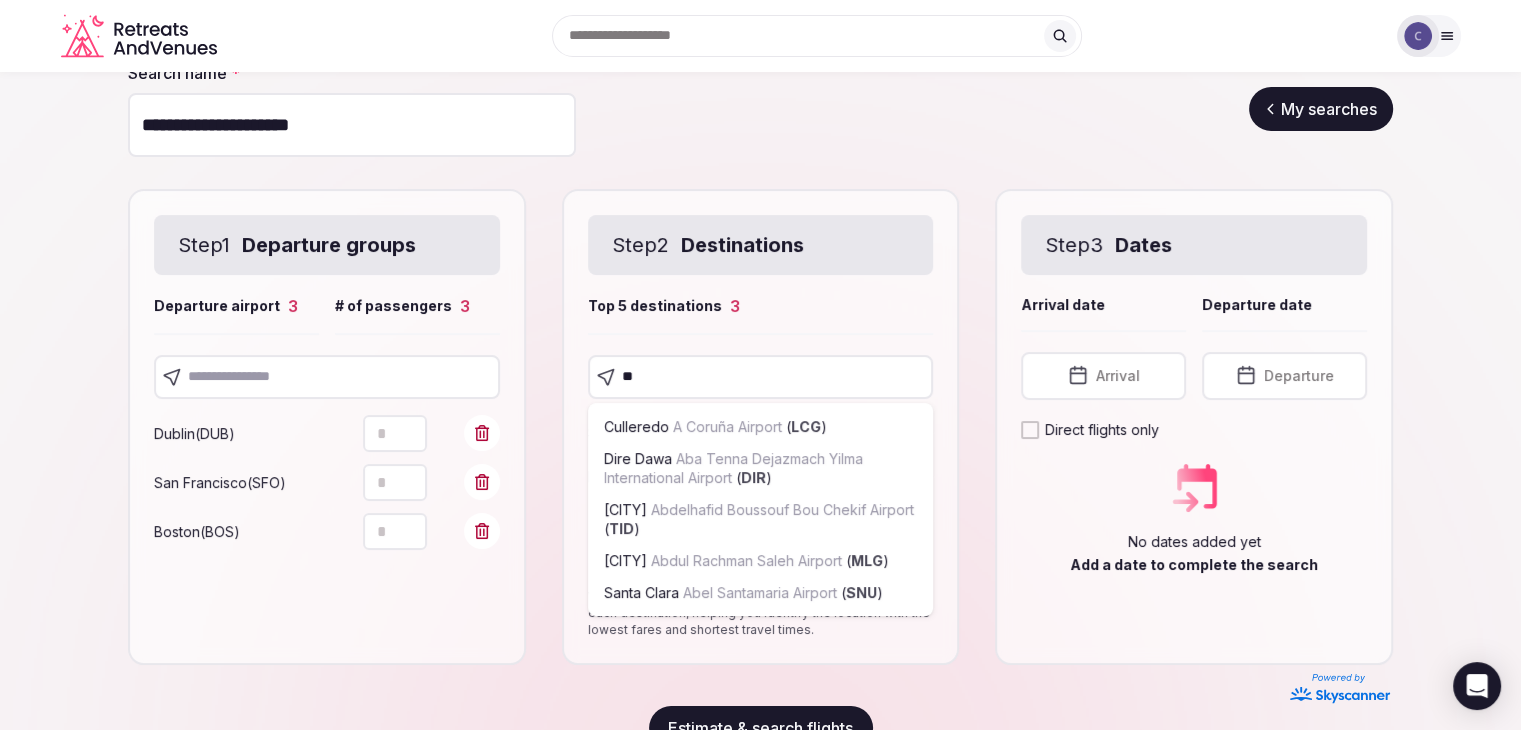 type on "***" 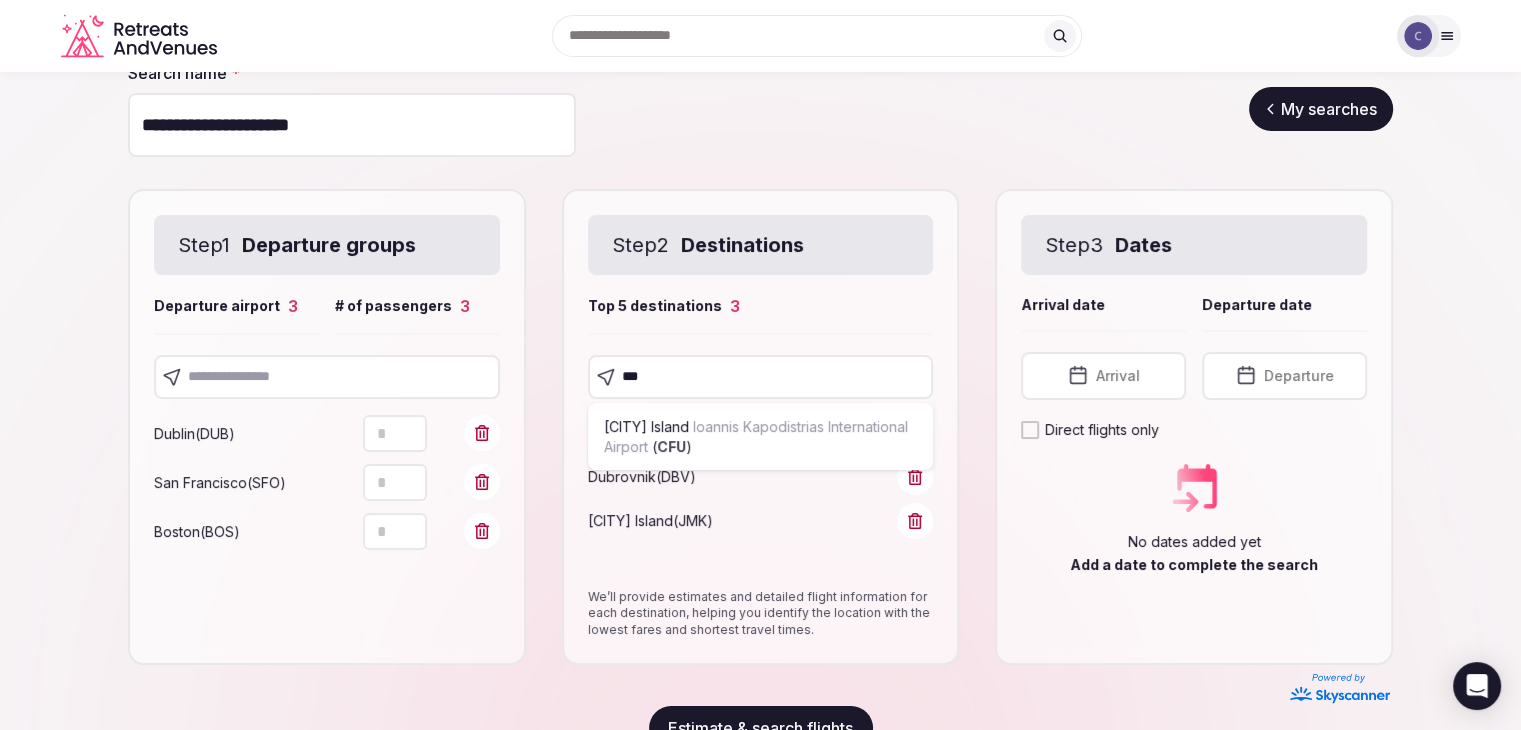 type 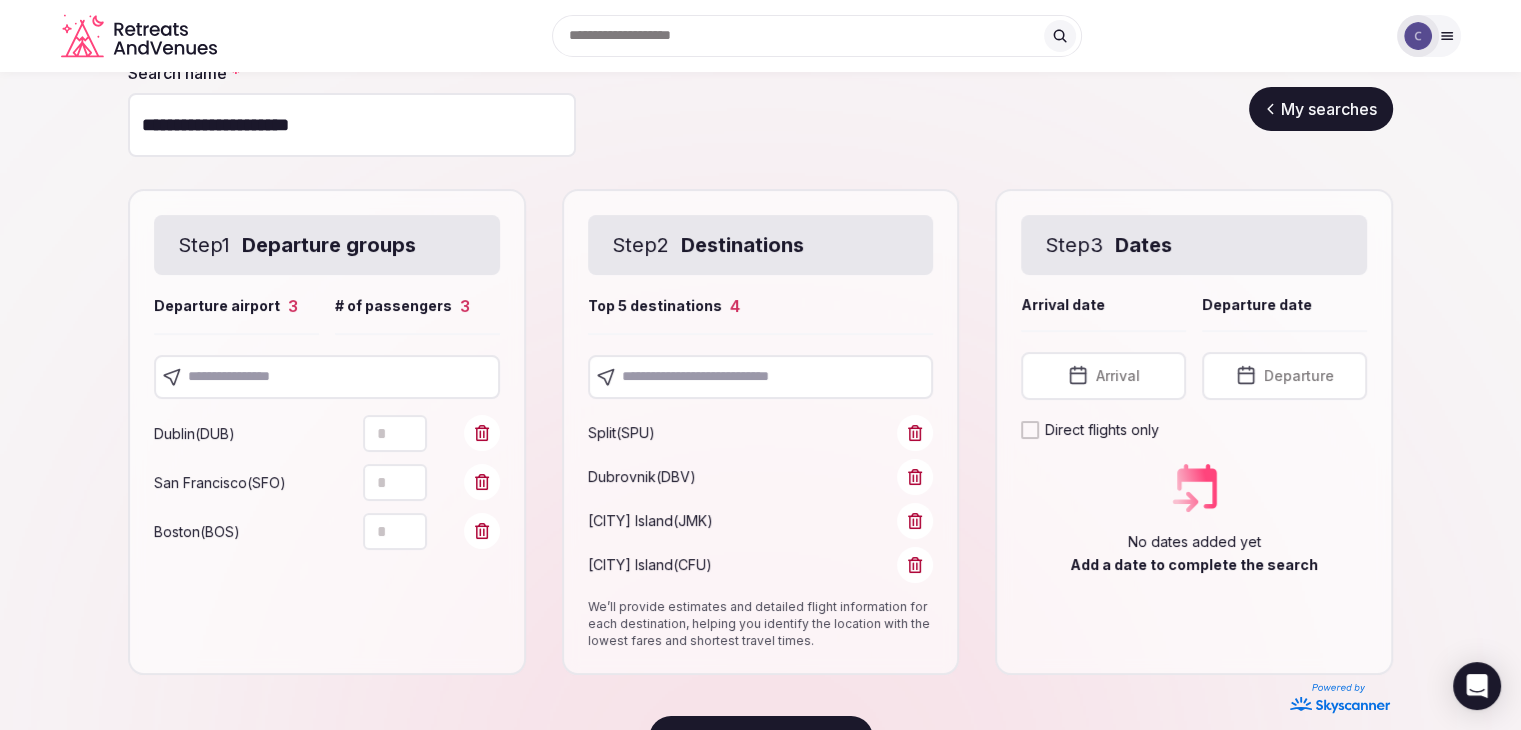 drag, startPoint x: 1169, startPoint y: 374, endPoint x: 1177, endPoint y: 394, distance: 21.540659 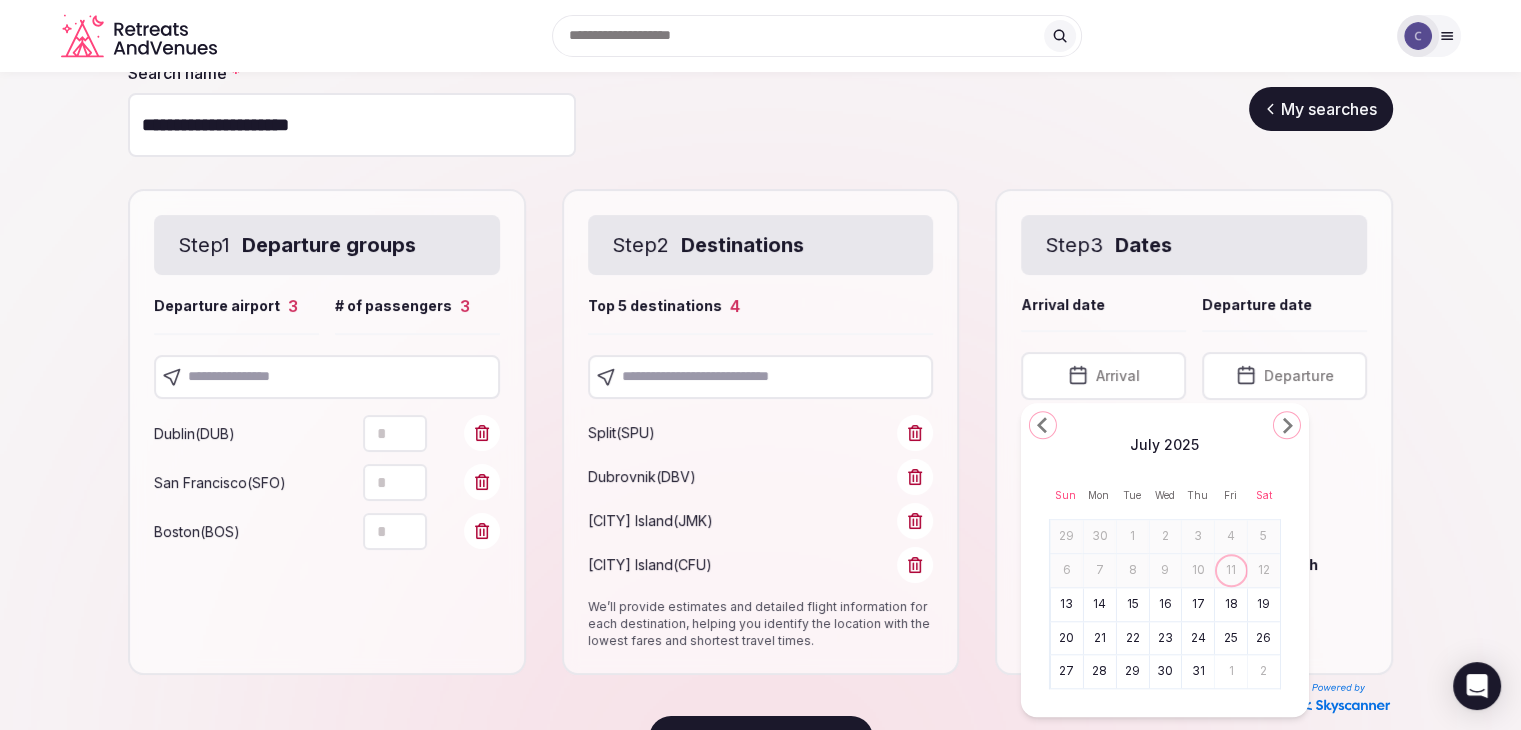 click on "28" at bounding box center [1100, 672] 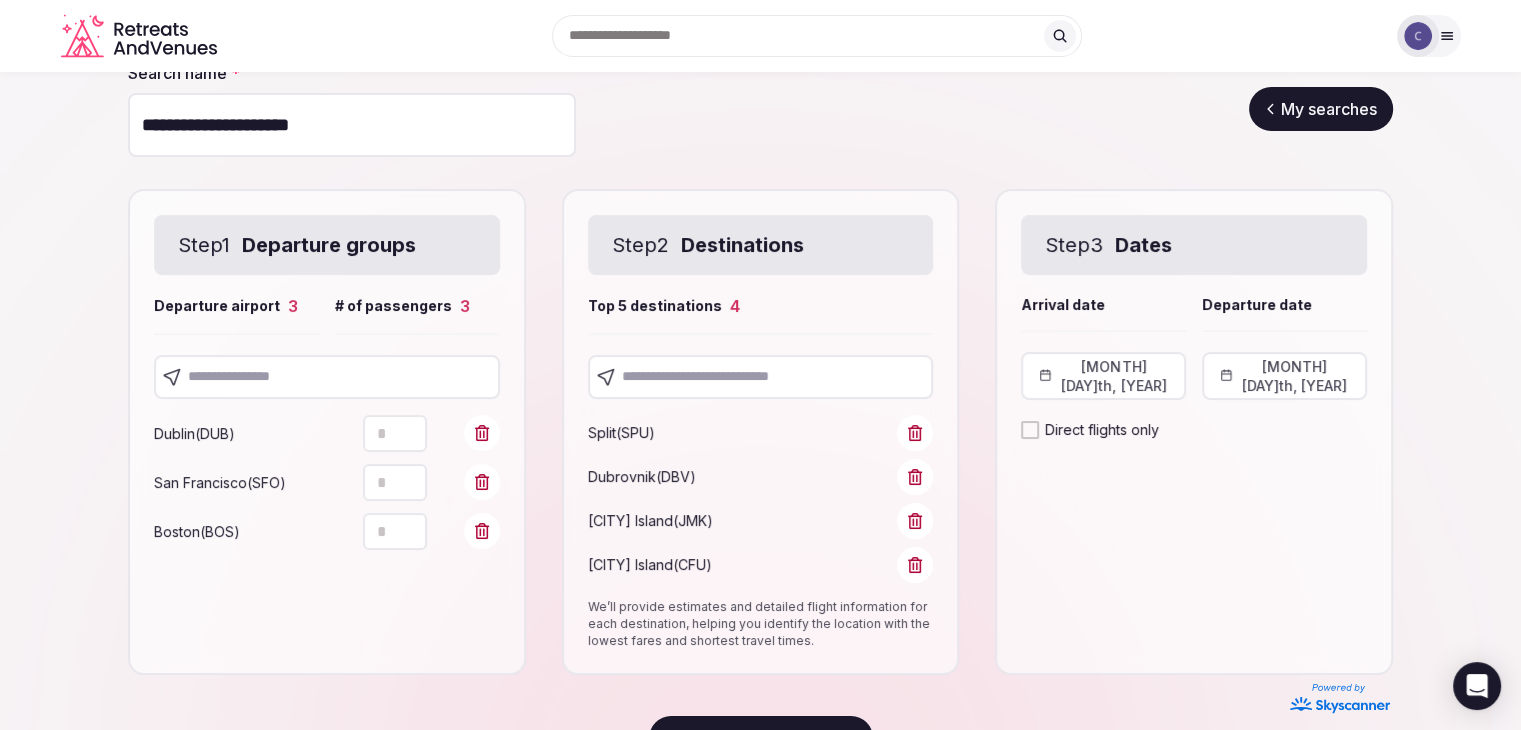 click on "July 27th, 2025" at bounding box center [1284, 376] 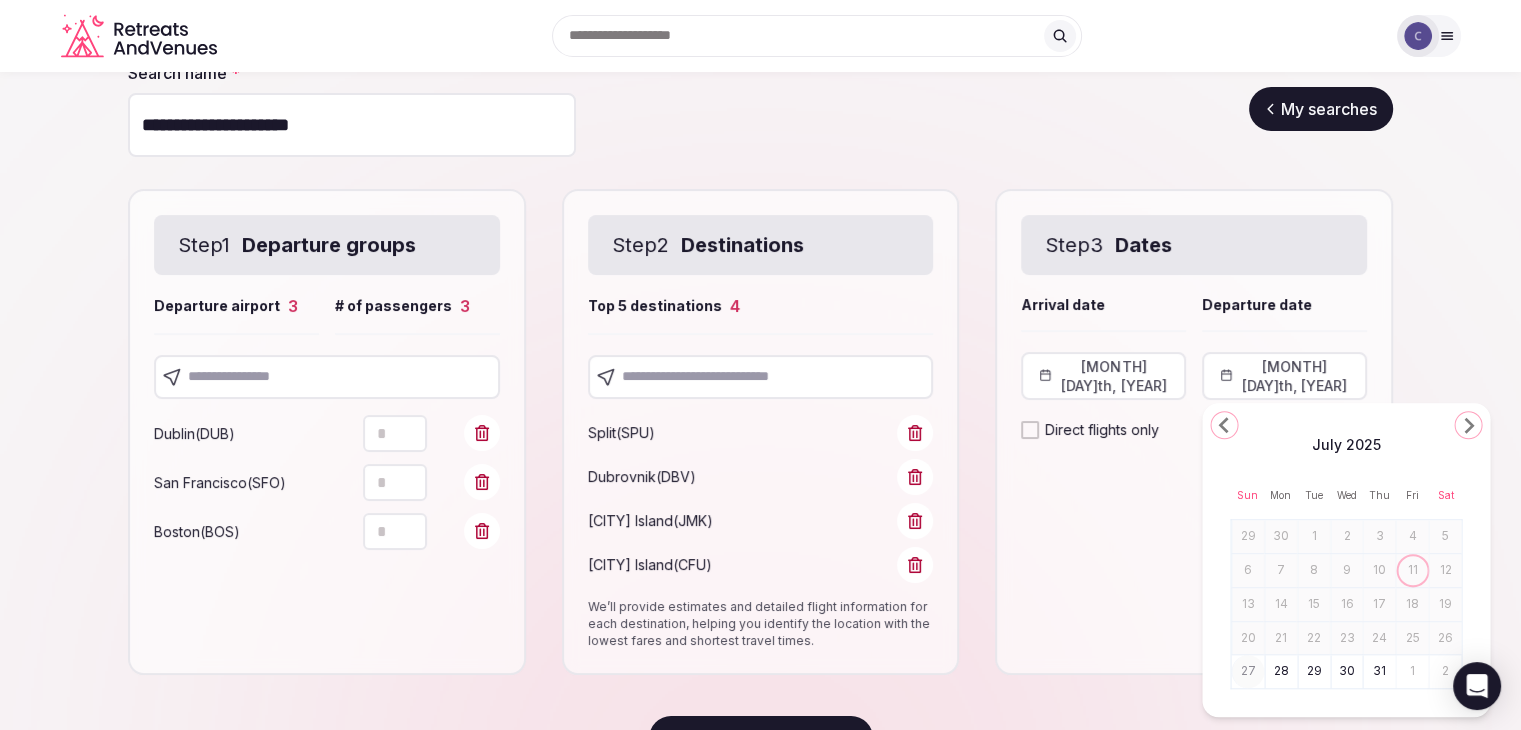 click on "1" at bounding box center [1413, 672] 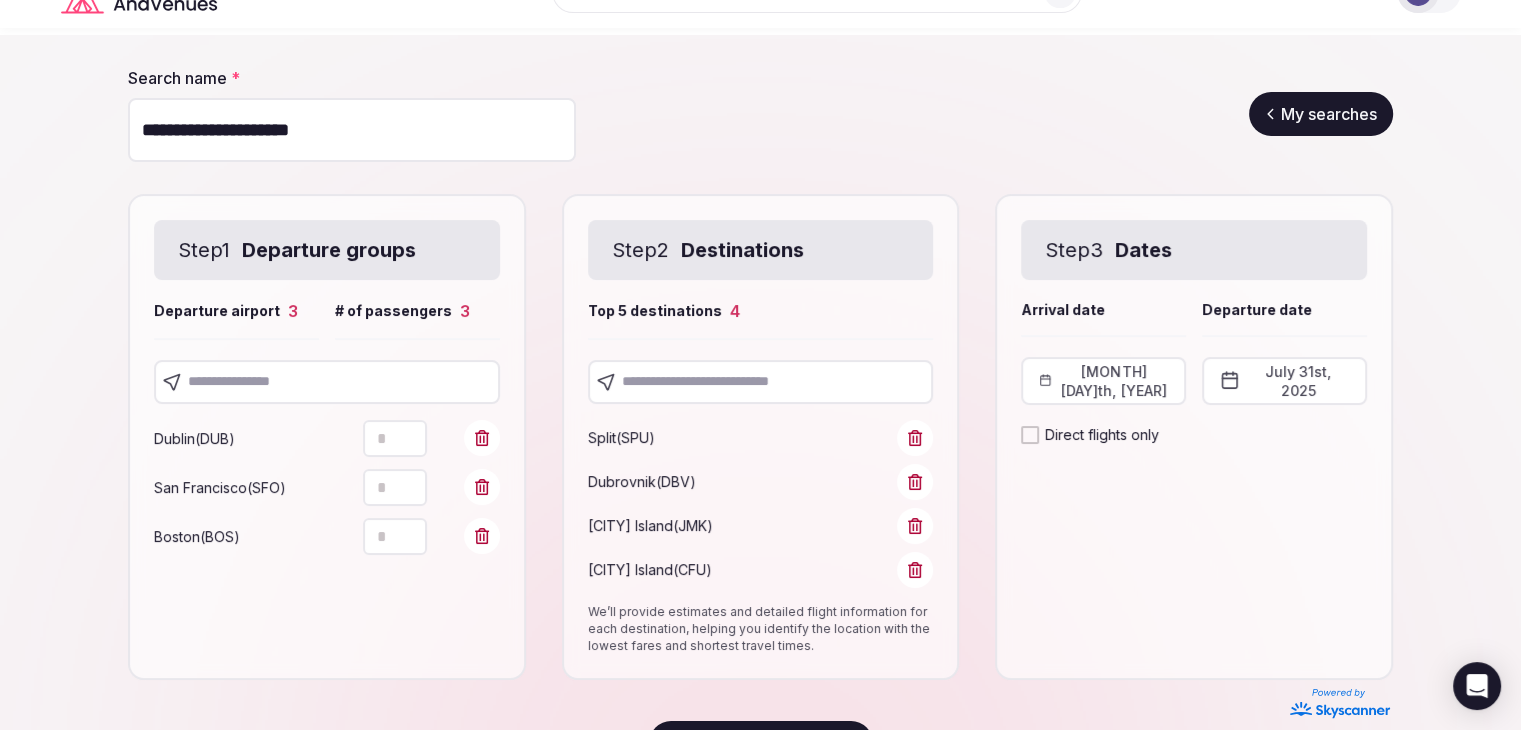 scroll, scrollTop: 204, scrollLeft: 0, axis: vertical 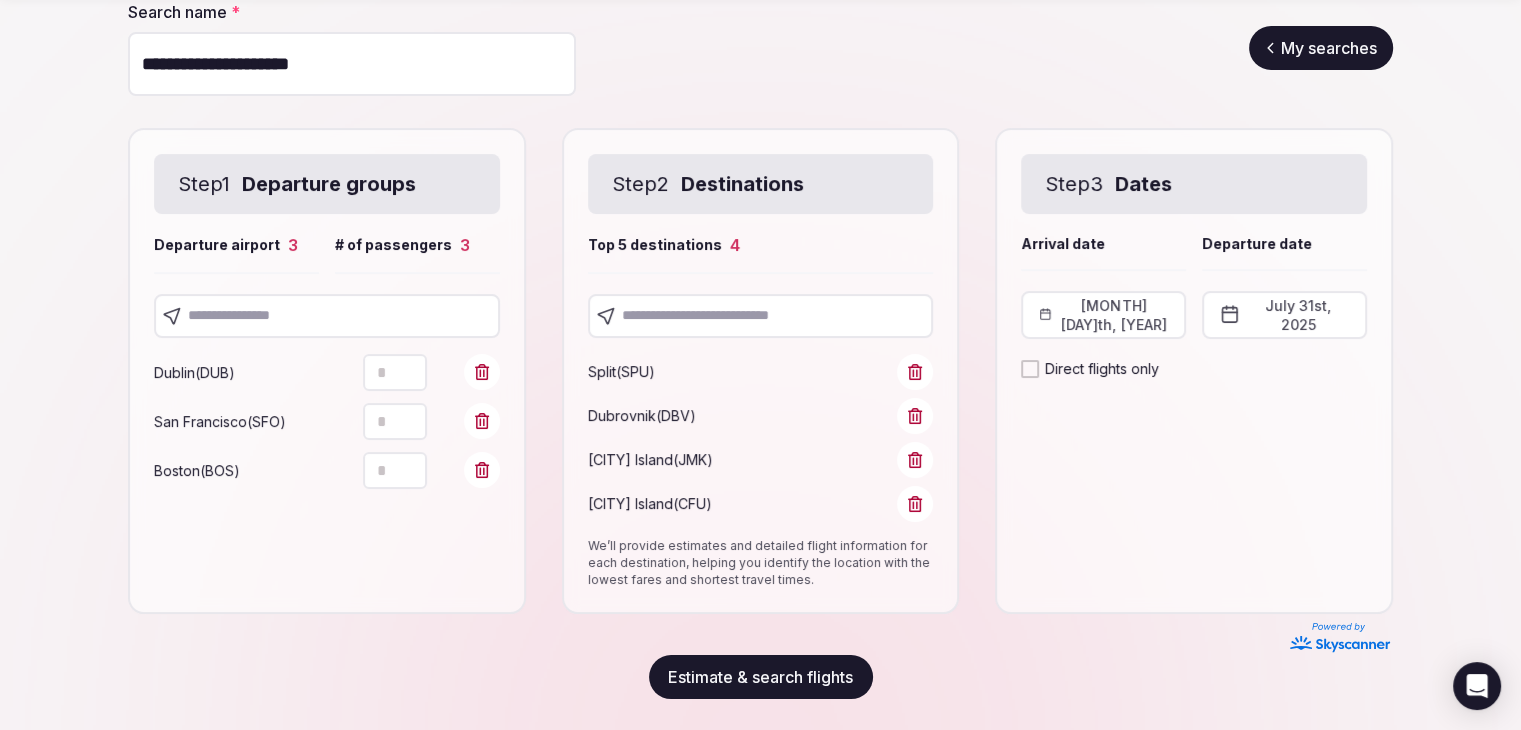 click on "Estimate & search flights" at bounding box center (761, 677) 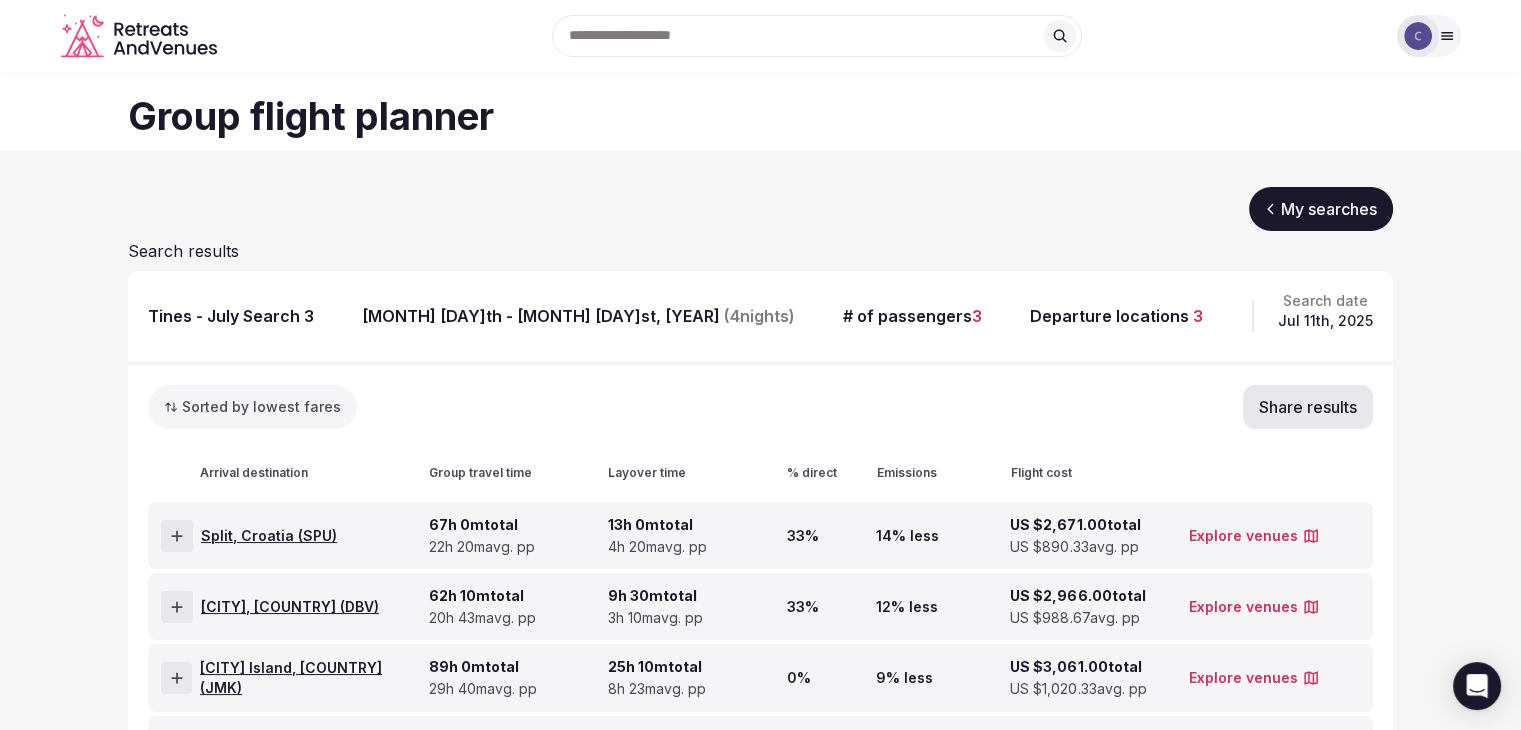 scroll, scrollTop: 0, scrollLeft: 0, axis: both 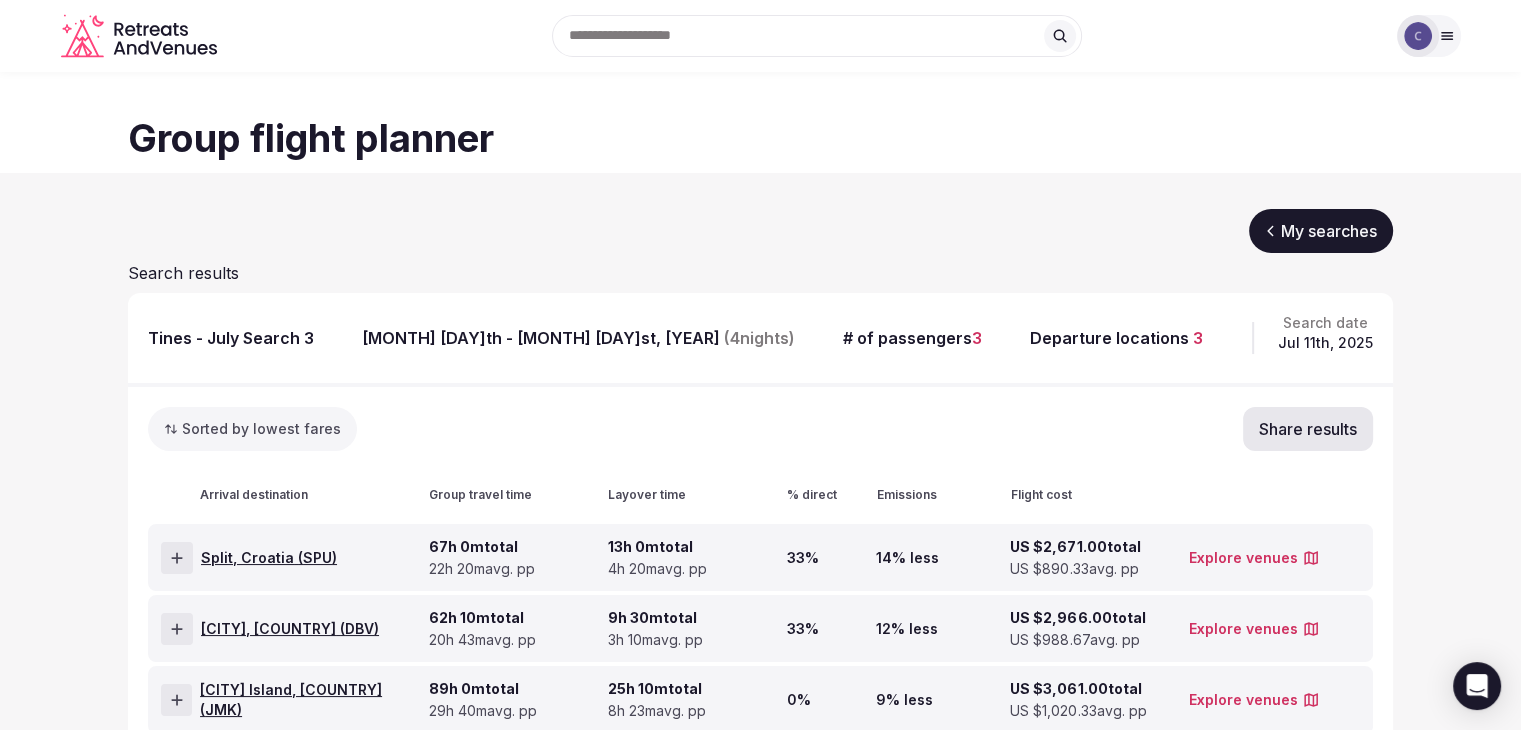 drag, startPoint x: 1340, startPoint y: 220, endPoint x: 1349, endPoint y: 241, distance: 22.847319 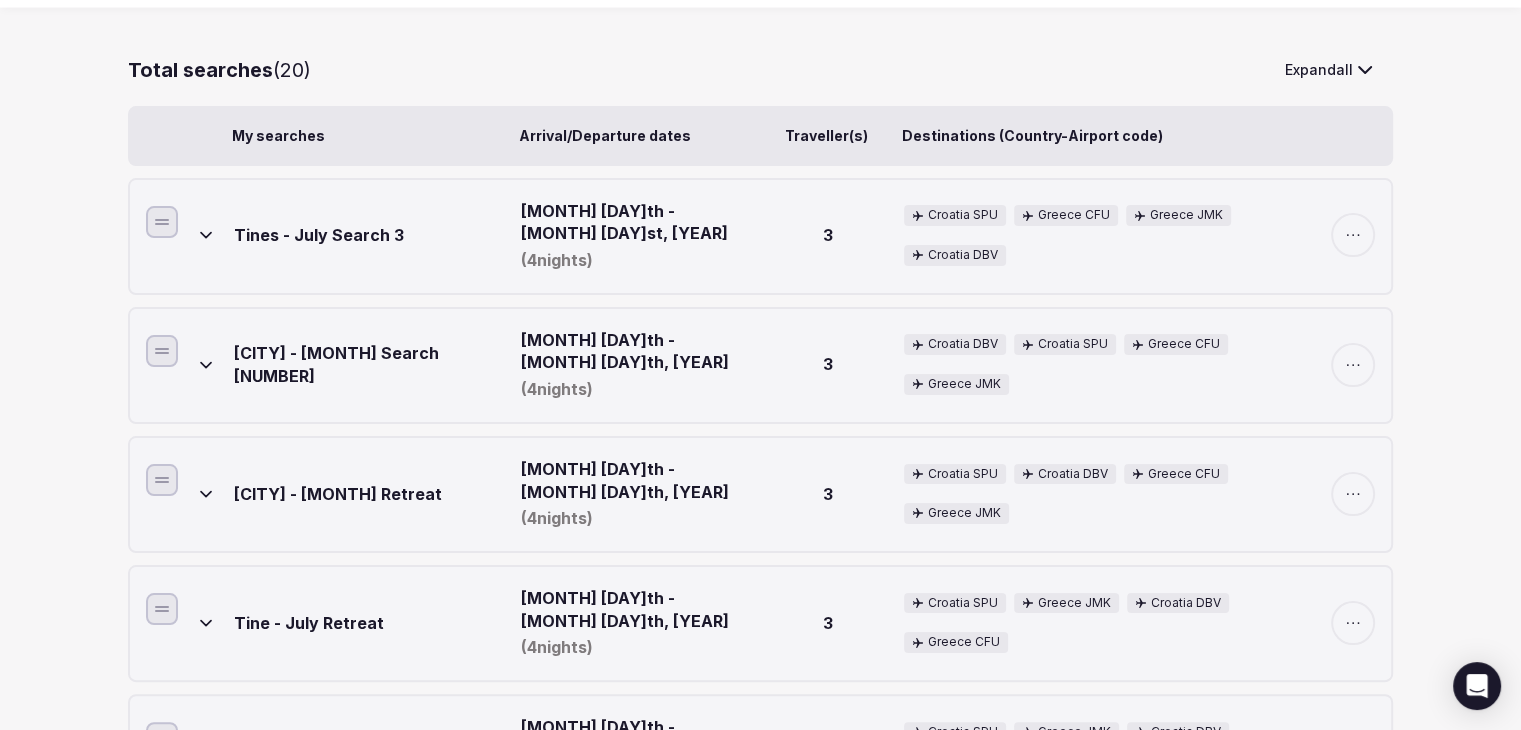 scroll, scrollTop: 300, scrollLeft: 0, axis: vertical 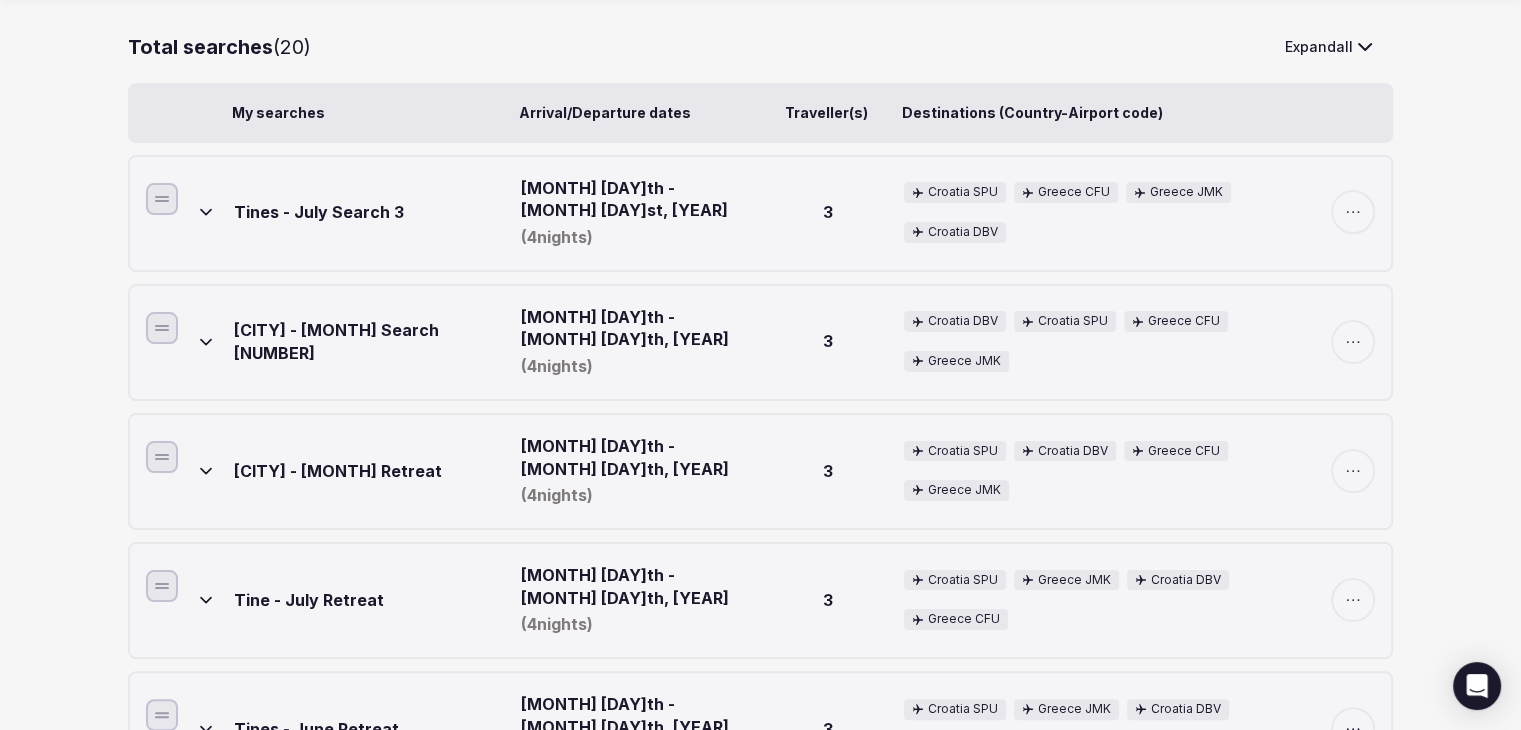click at bounding box center (162, 459) 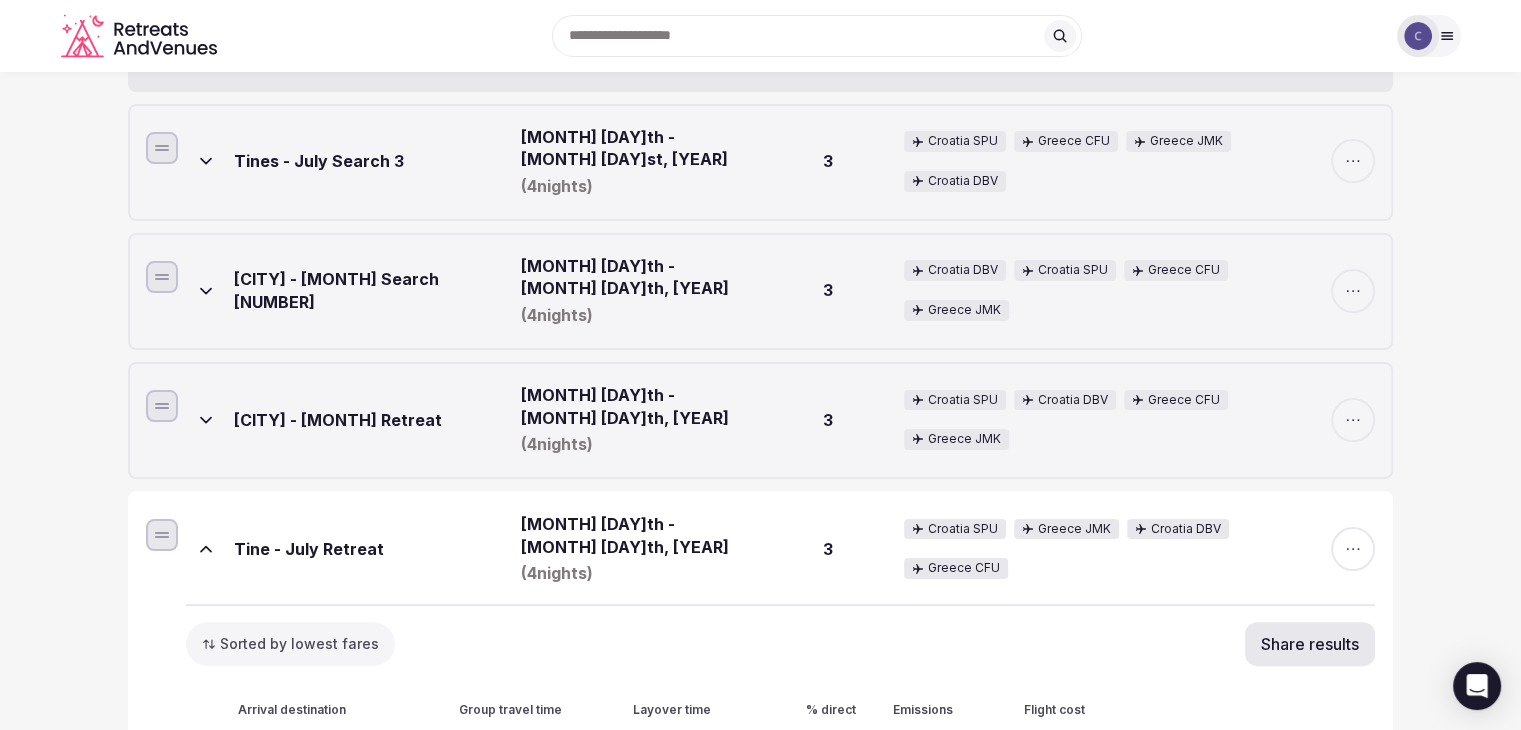 scroll, scrollTop: 300, scrollLeft: 0, axis: vertical 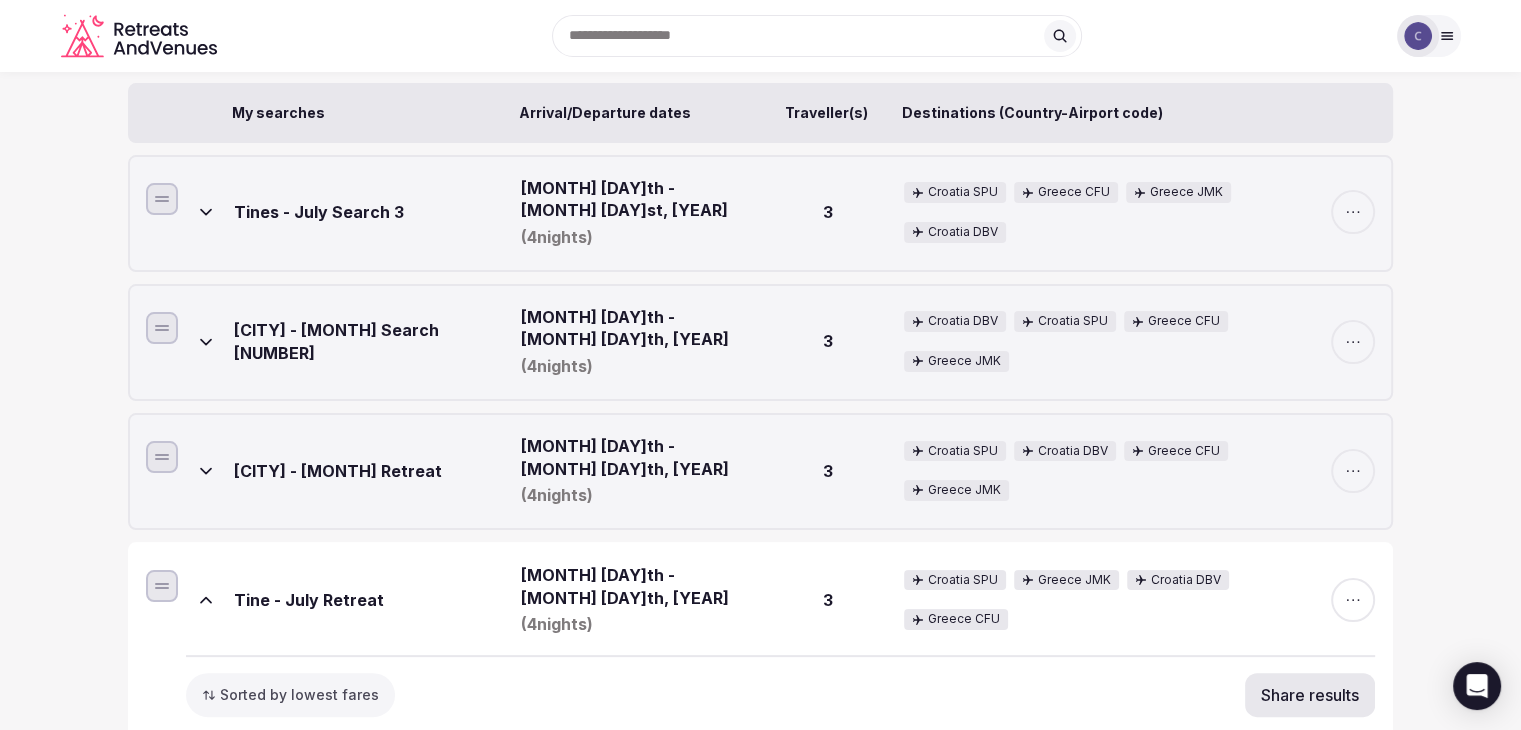 click 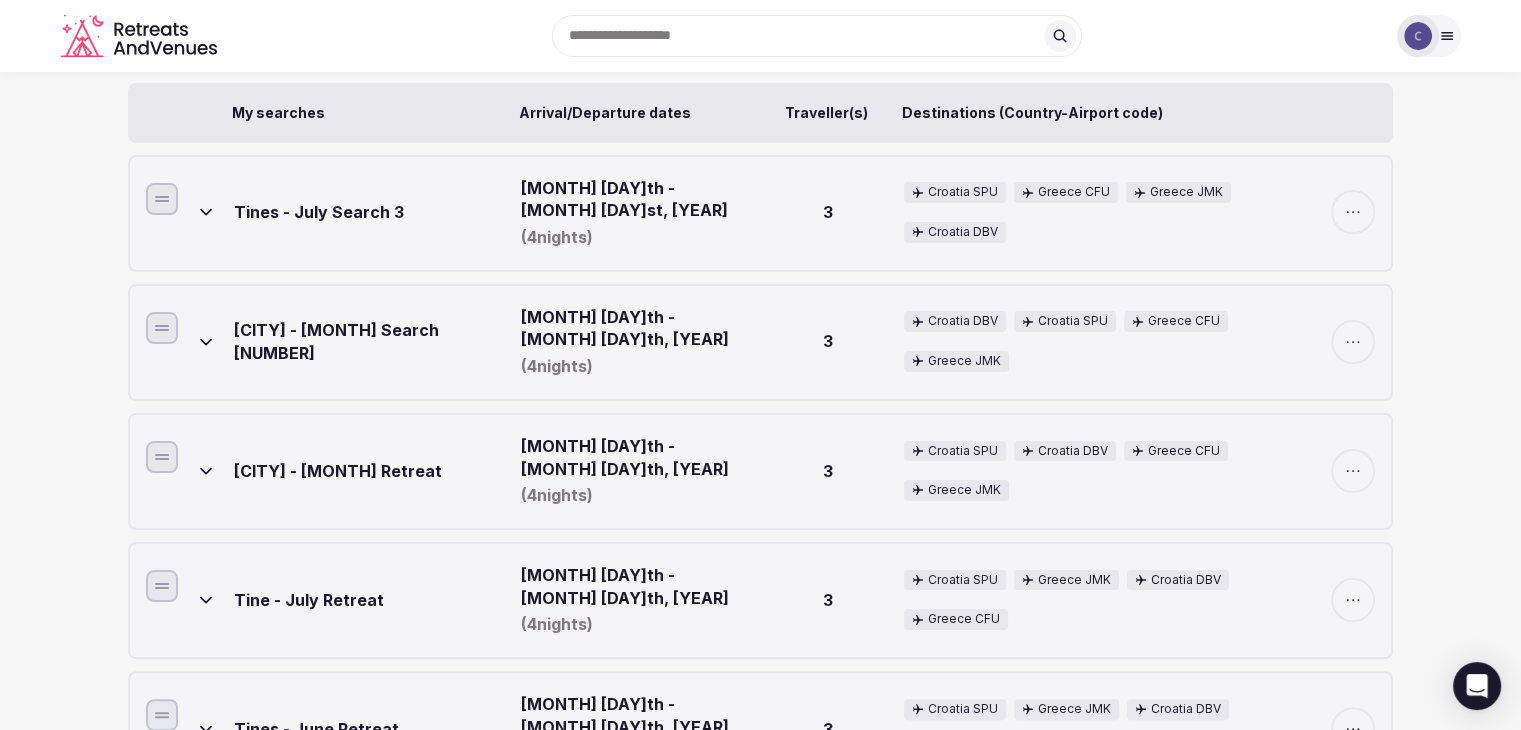 click 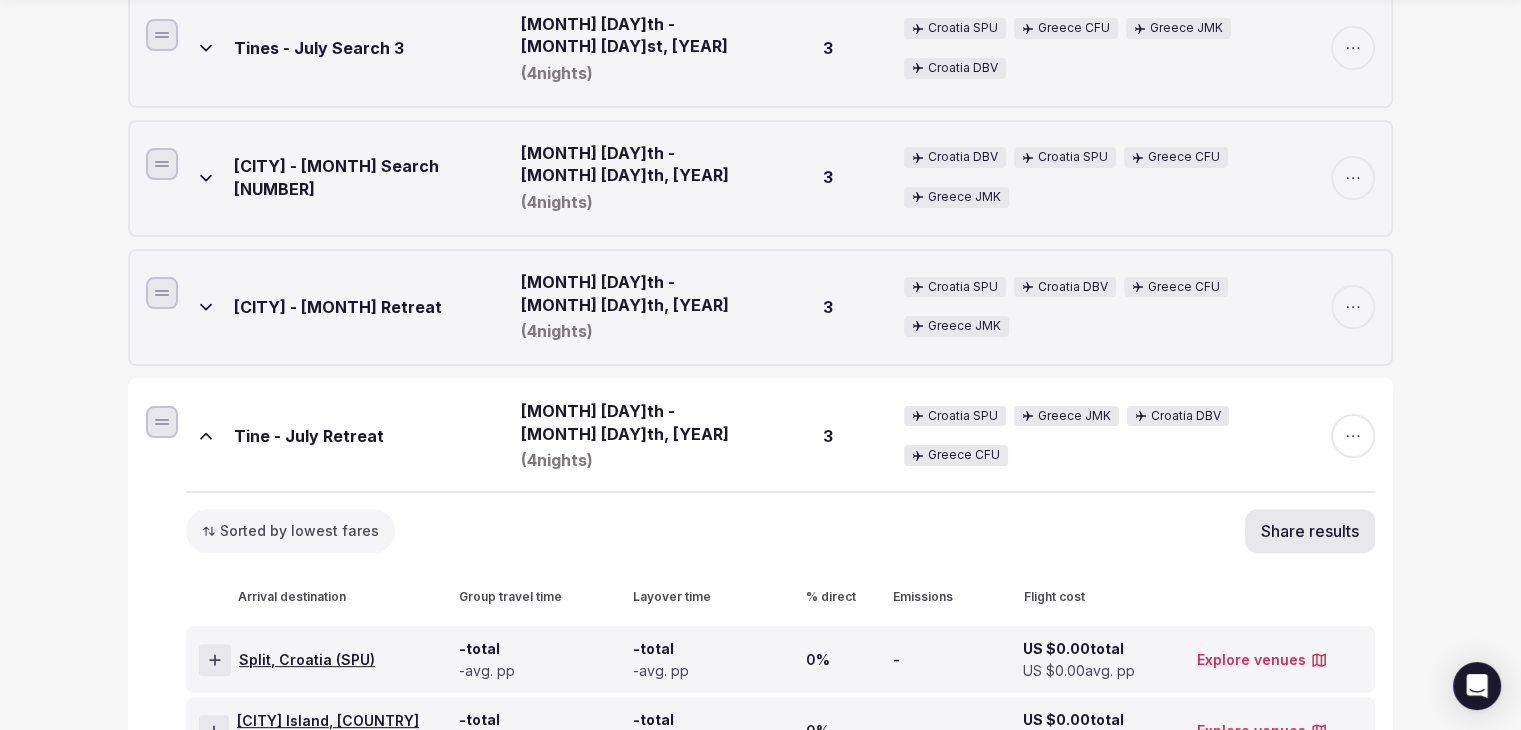 scroll, scrollTop: 500, scrollLeft: 0, axis: vertical 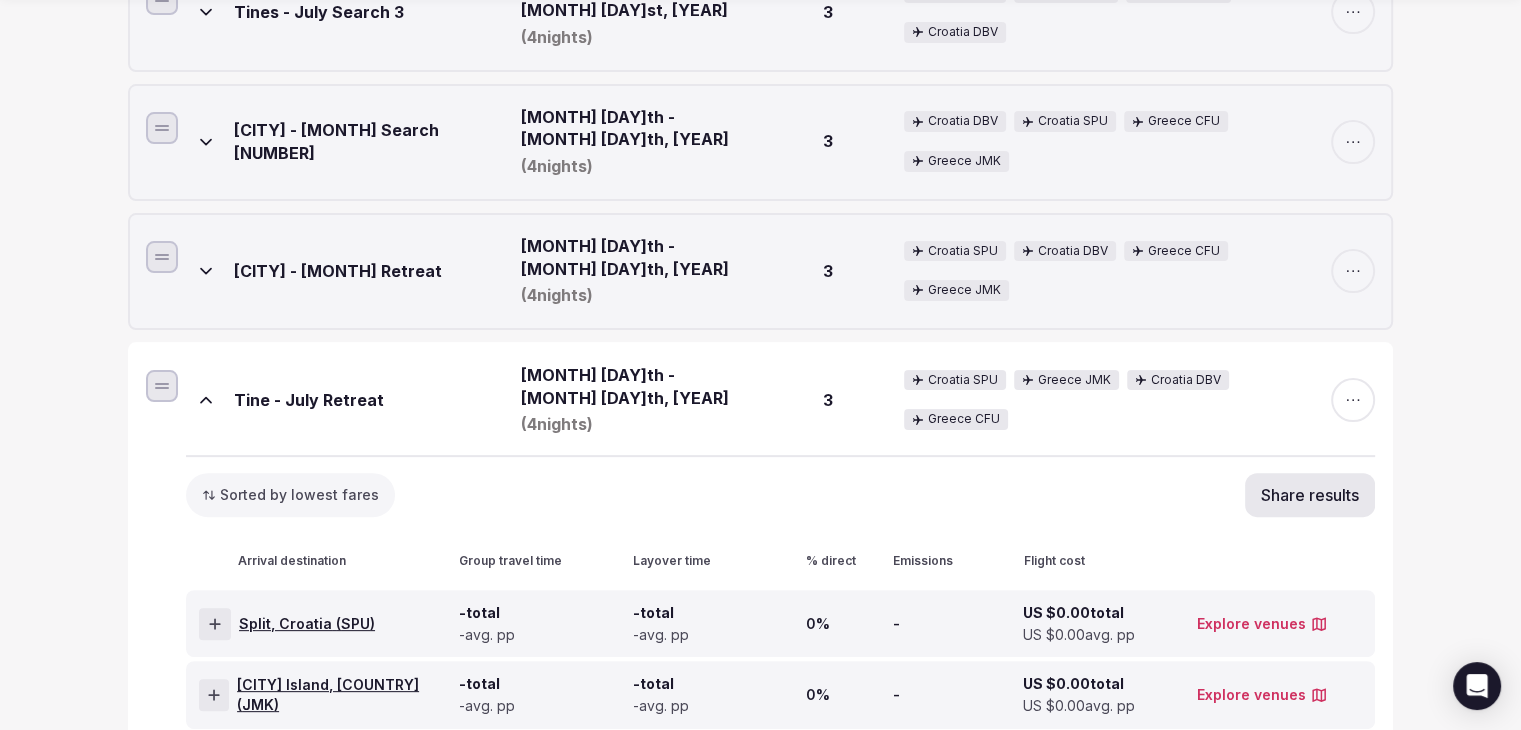 click on "Split, Croatia   ( SPU )" at bounding box center (307, 624) 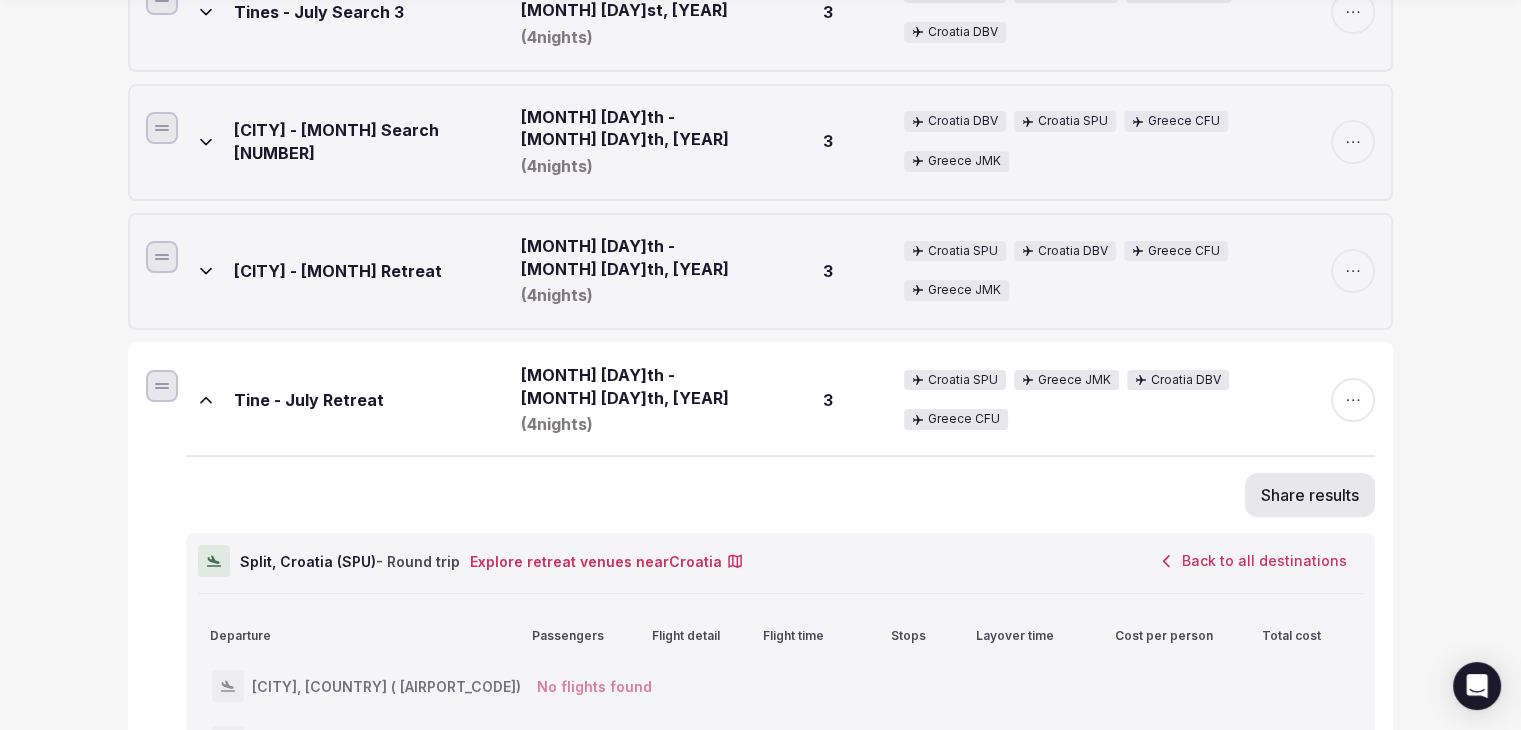 click 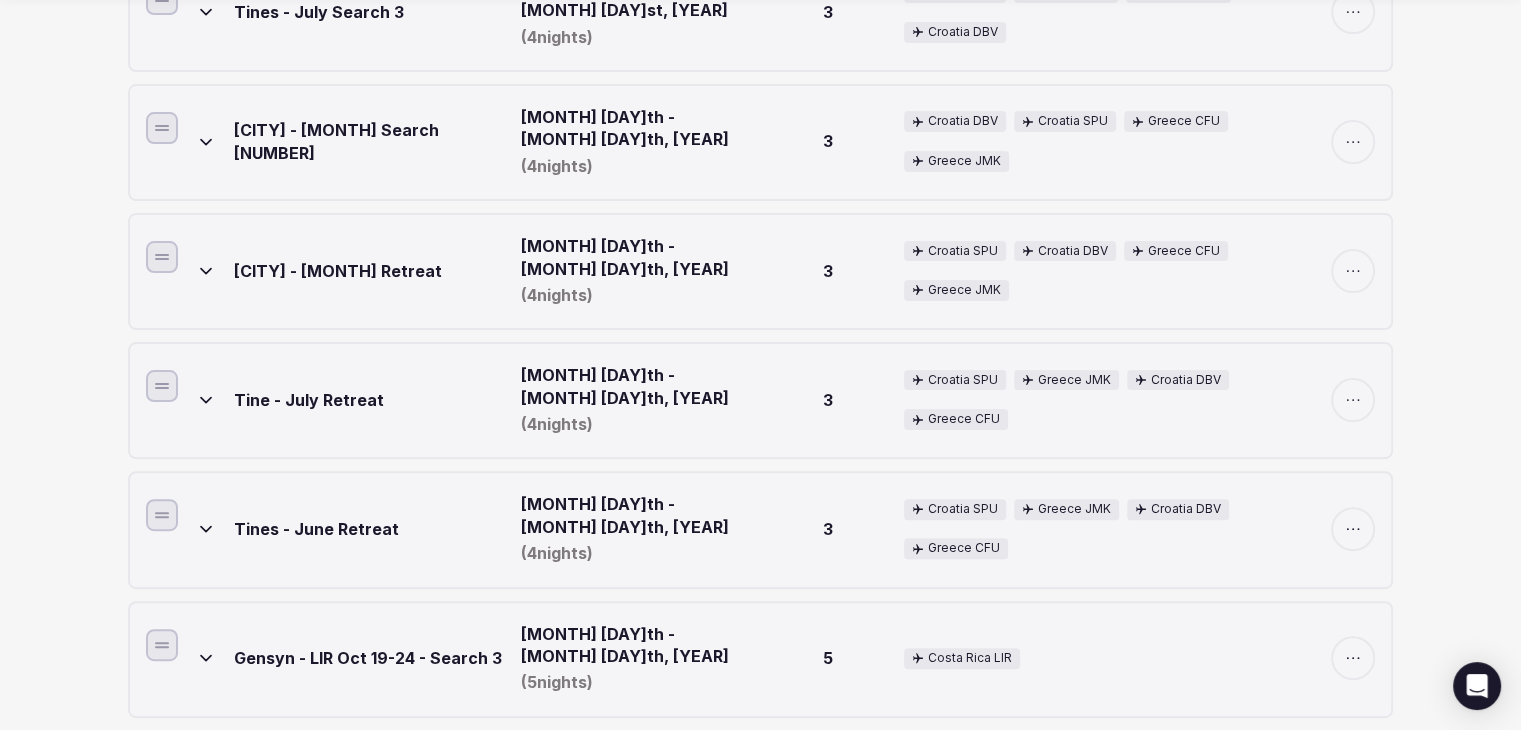 click 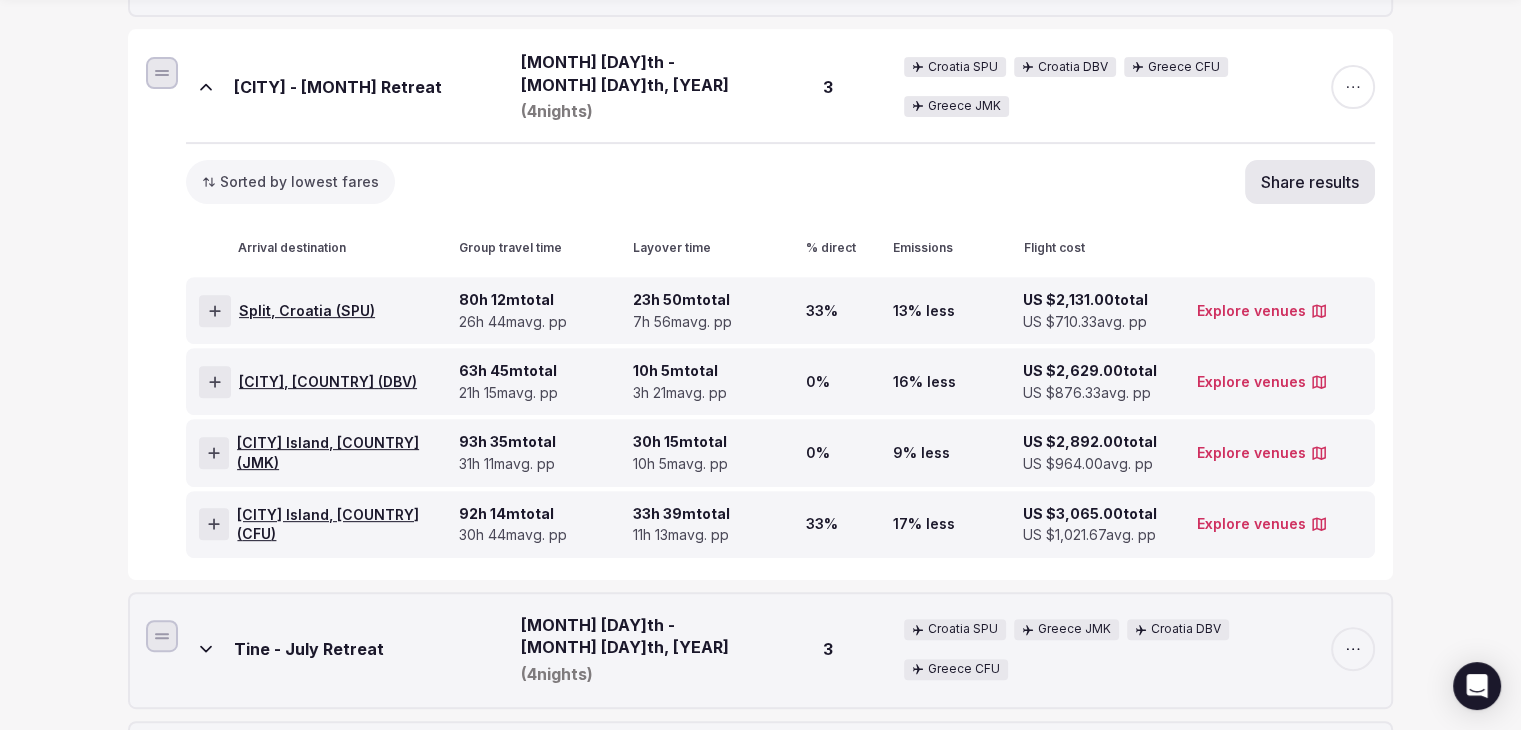 scroll, scrollTop: 700, scrollLeft: 0, axis: vertical 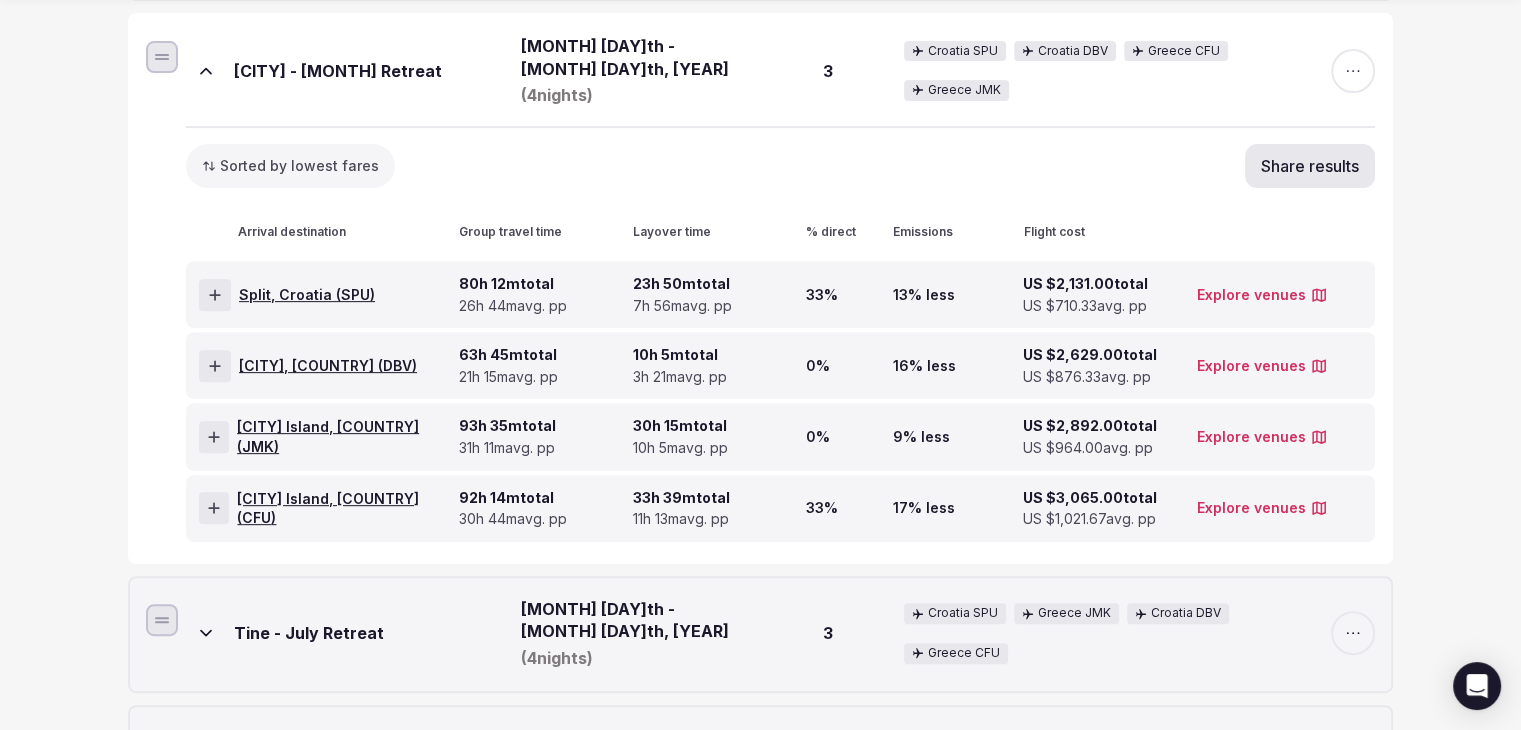 click 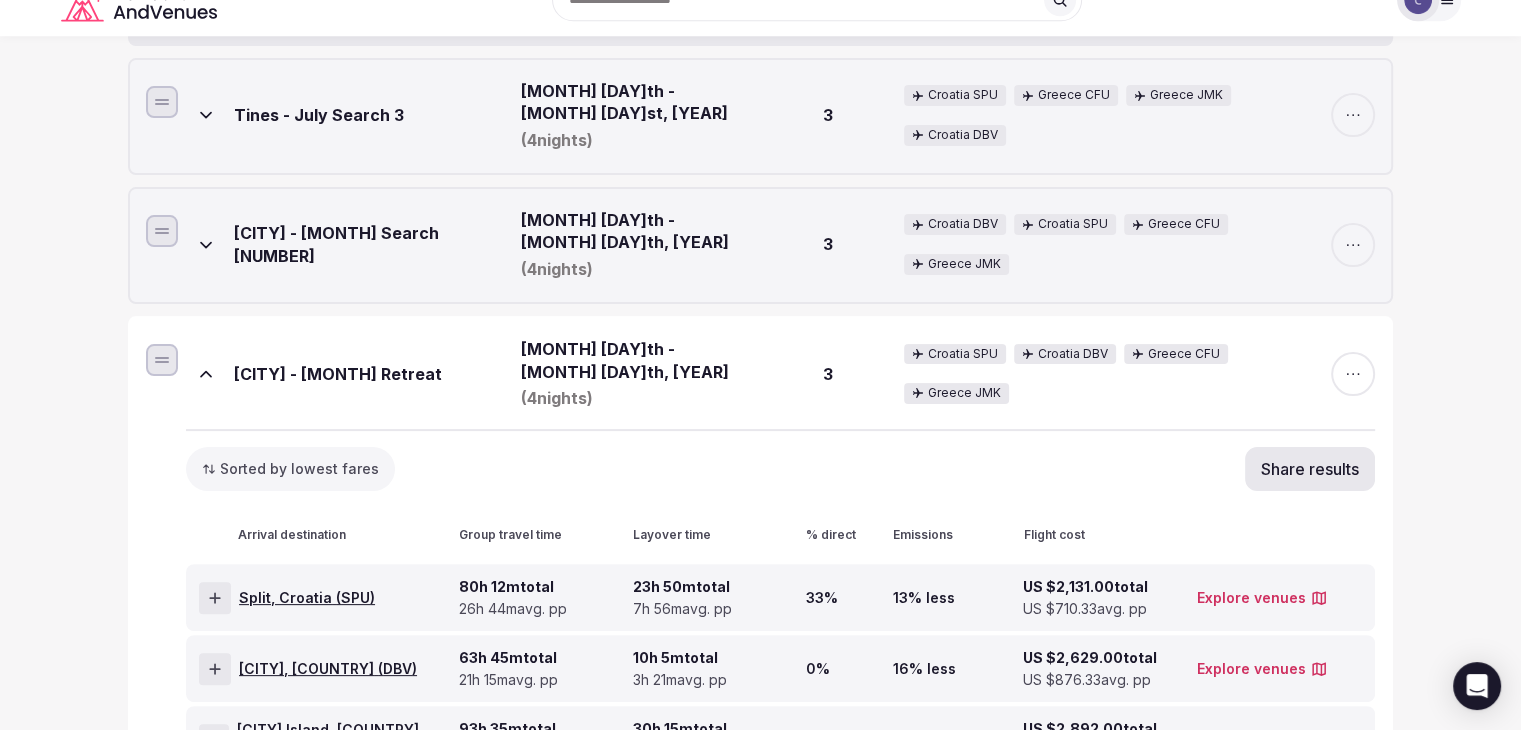 scroll, scrollTop: 400, scrollLeft: 0, axis: vertical 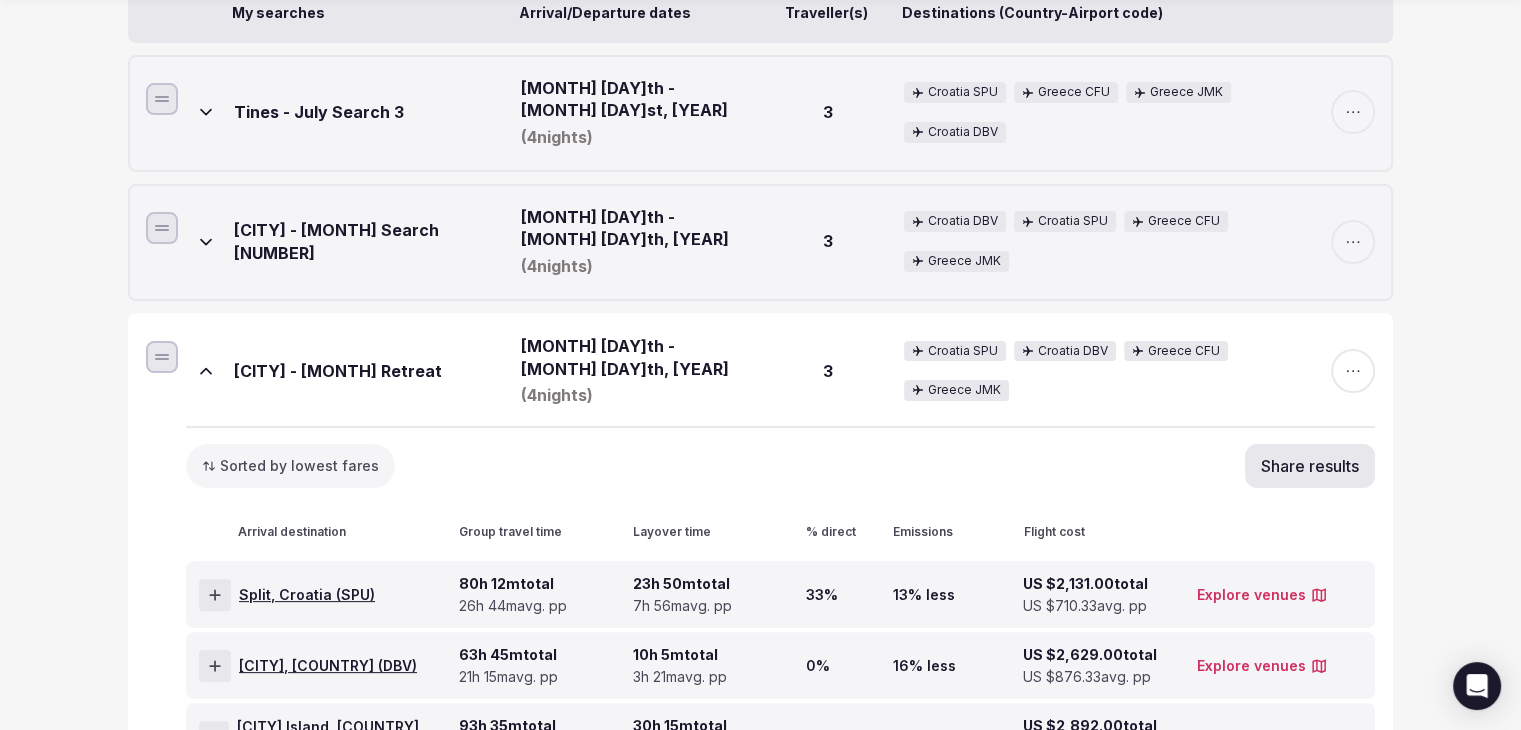 click 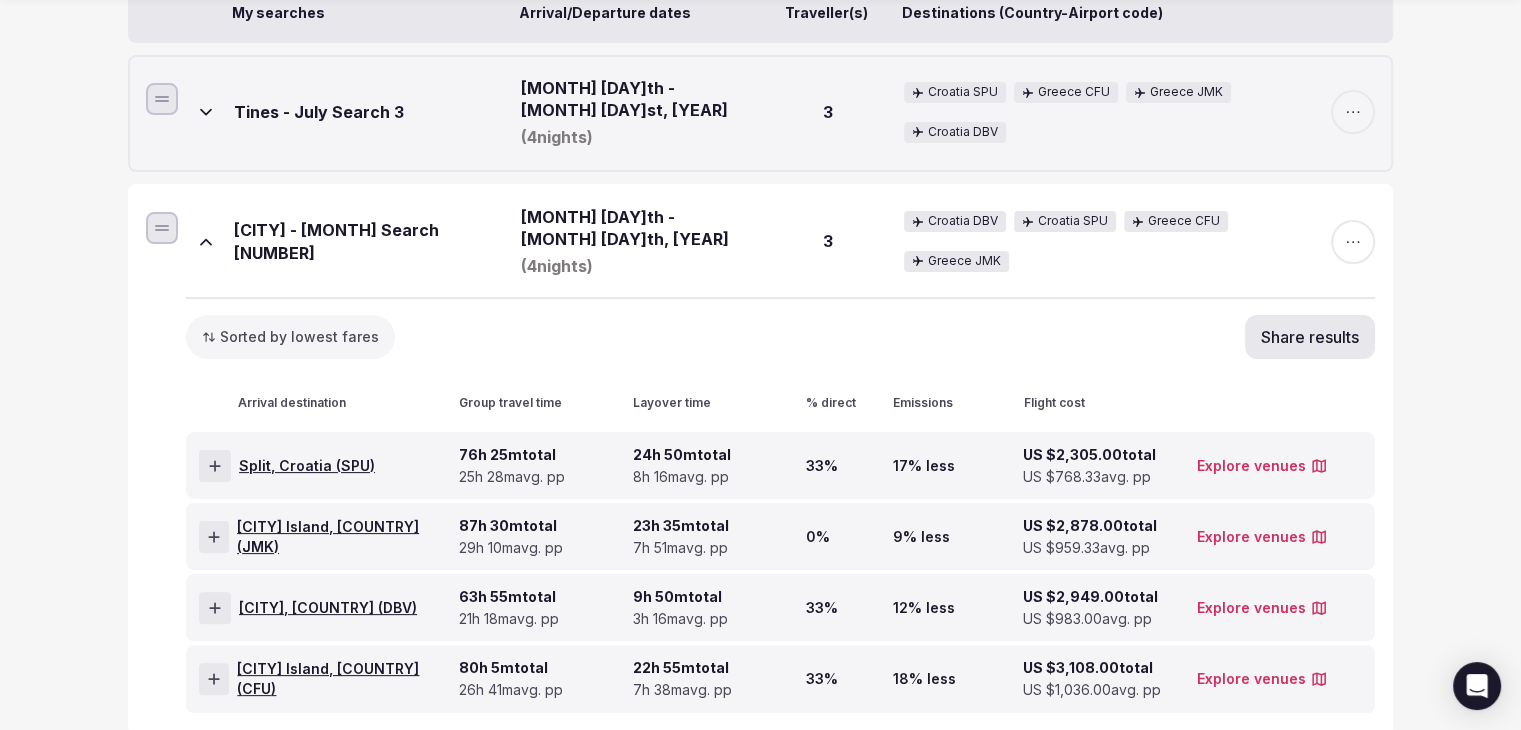 click at bounding box center [206, 112] 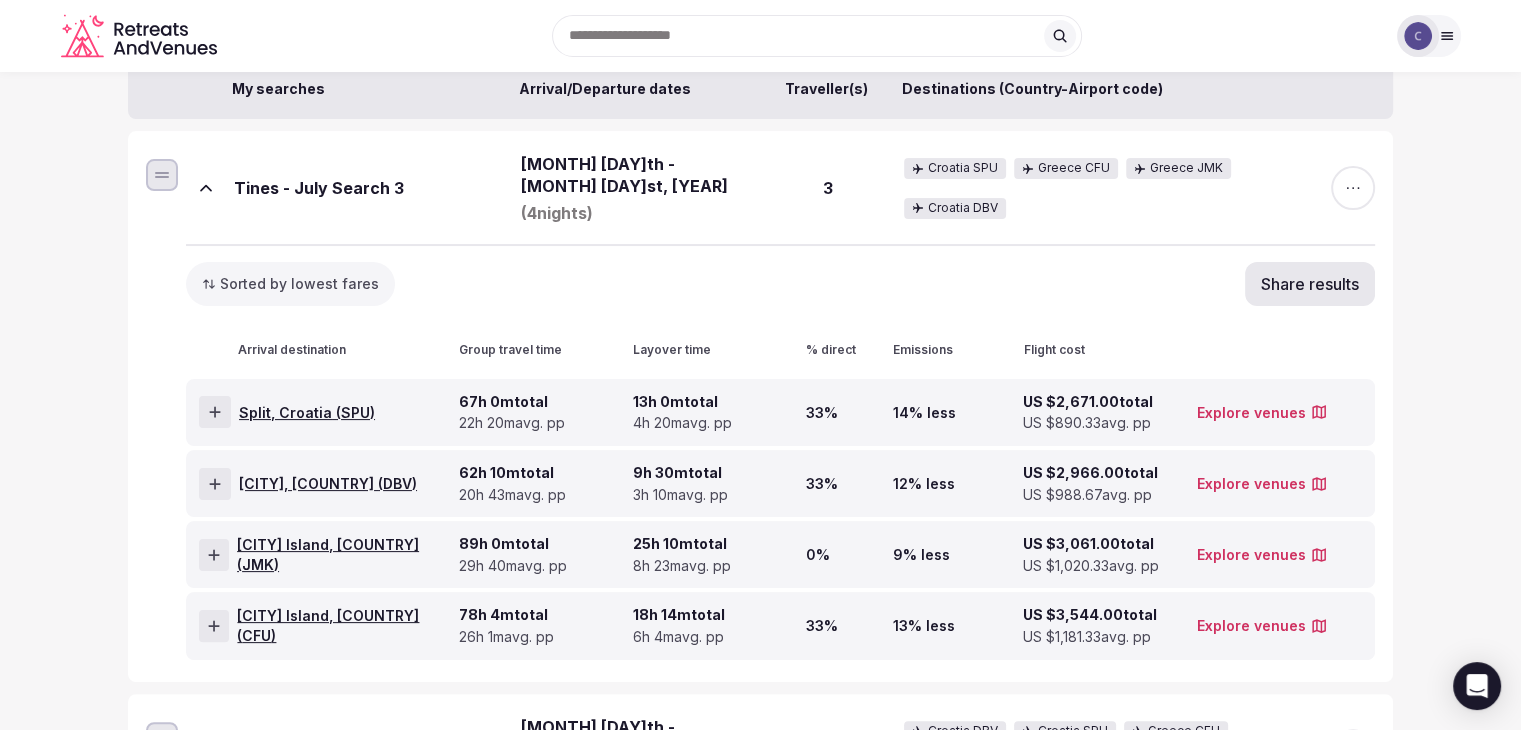 scroll, scrollTop: 300, scrollLeft: 0, axis: vertical 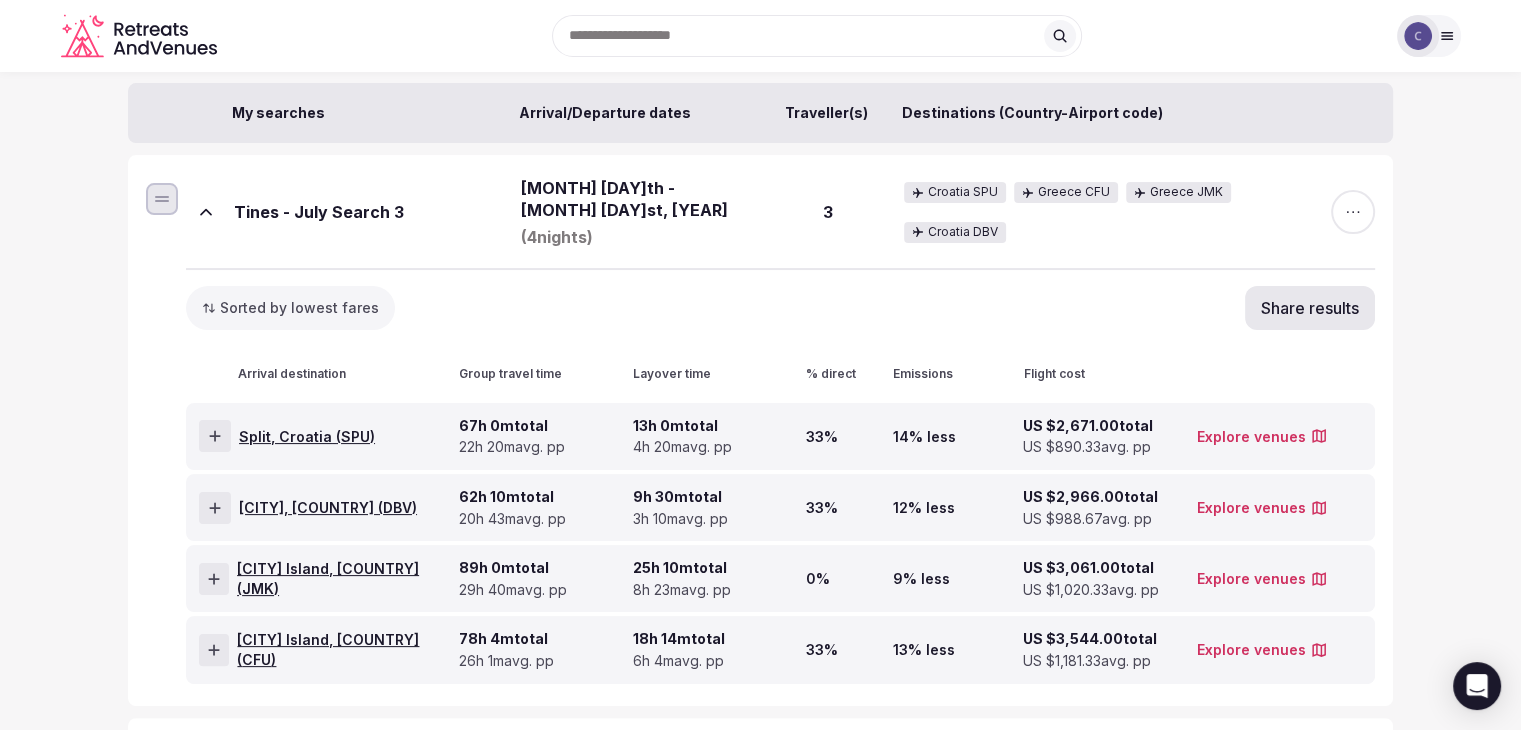 click on "Mykonos Island, Greece   ( JMK )" at bounding box center (344, 578) 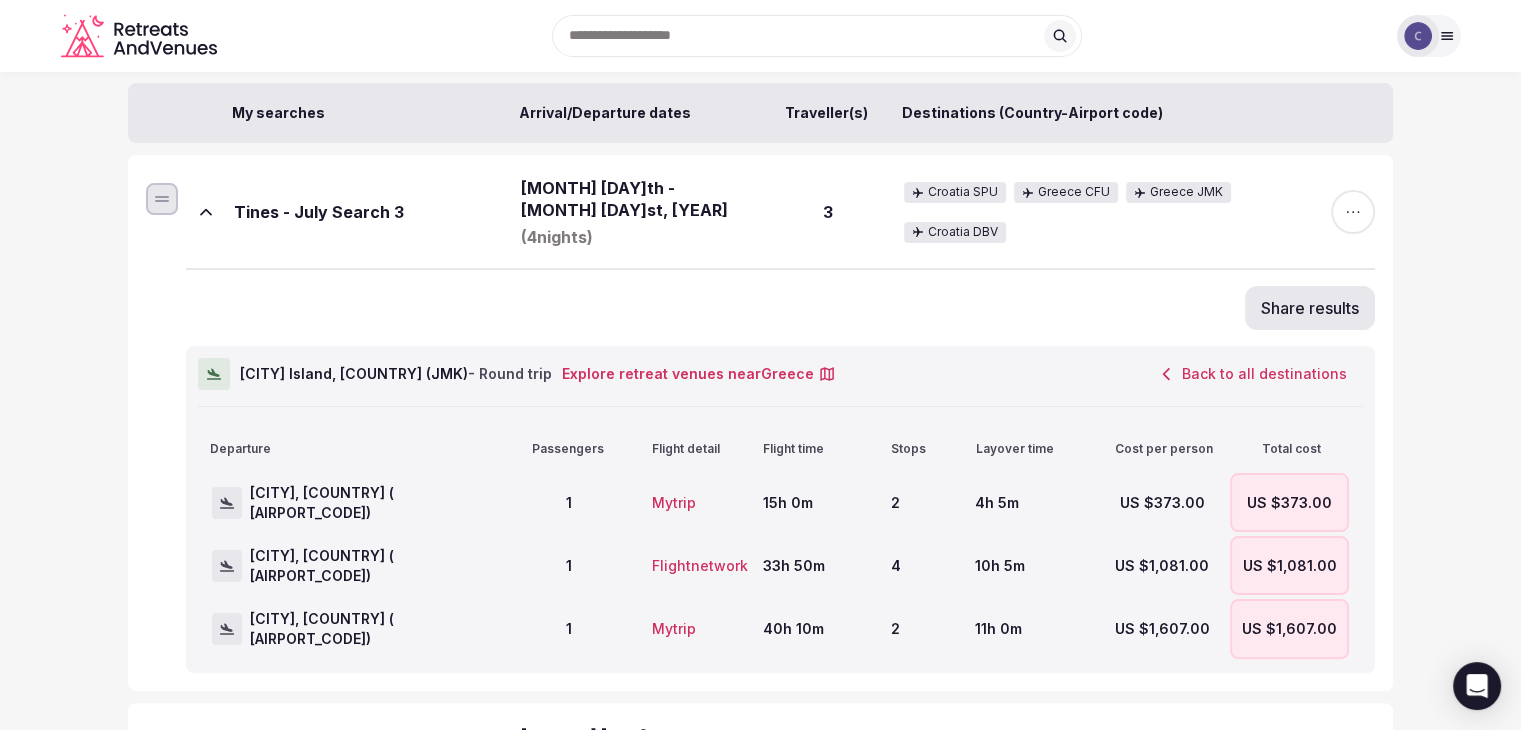 click on "Back to all destinations" at bounding box center (1253, 374) 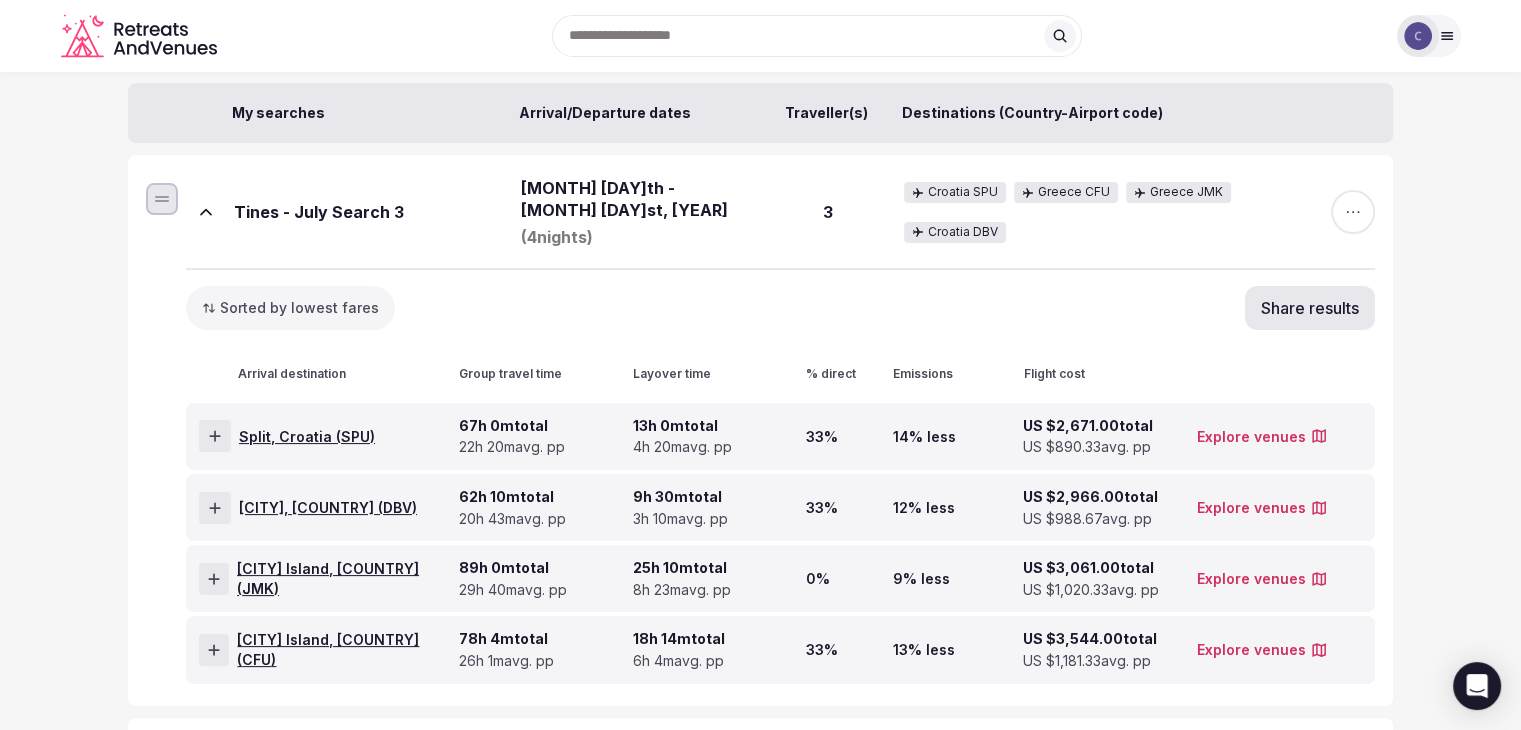 click on "Kerkyra Island, Greece   ( CFU )" at bounding box center [344, 649] 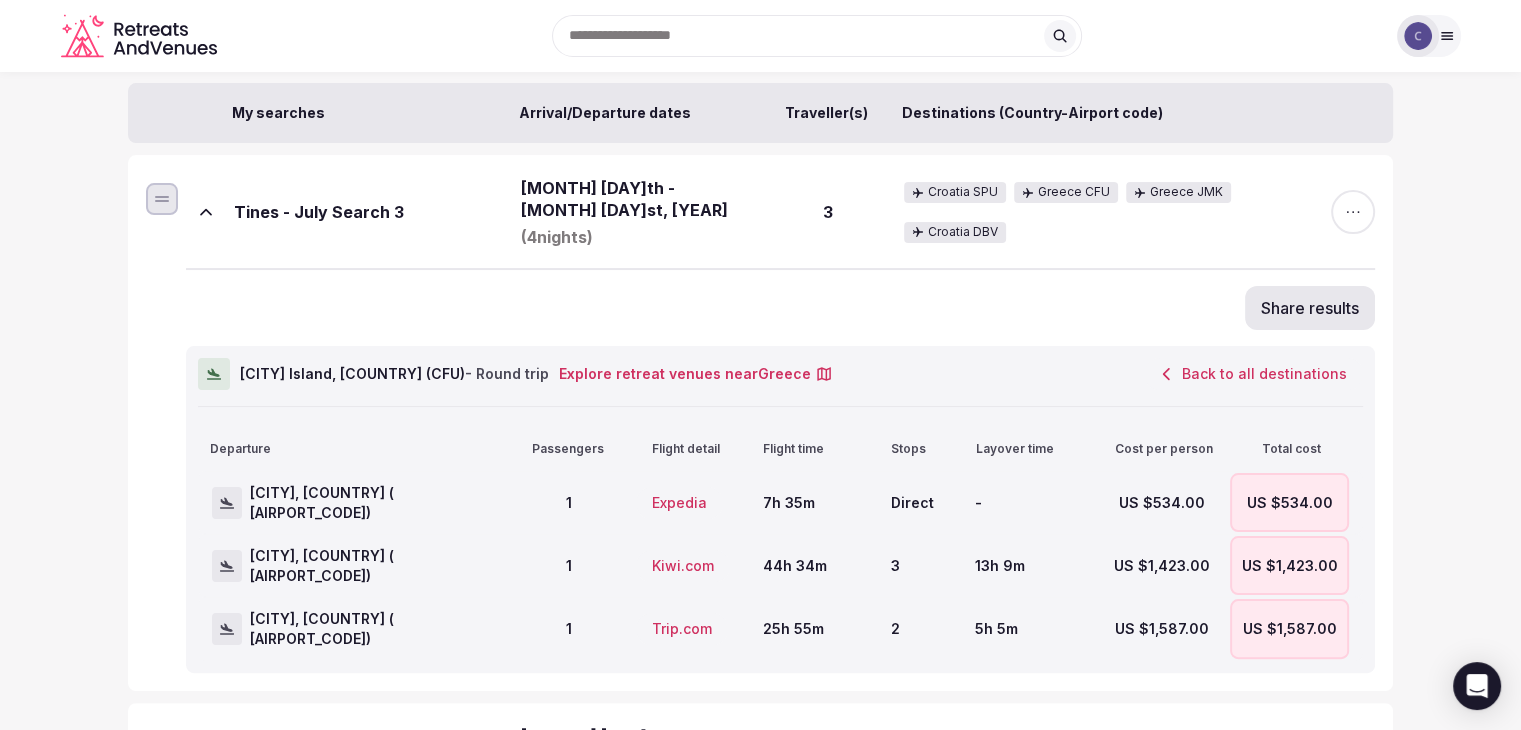click on "Back to all destinations" at bounding box center [1253, 374] 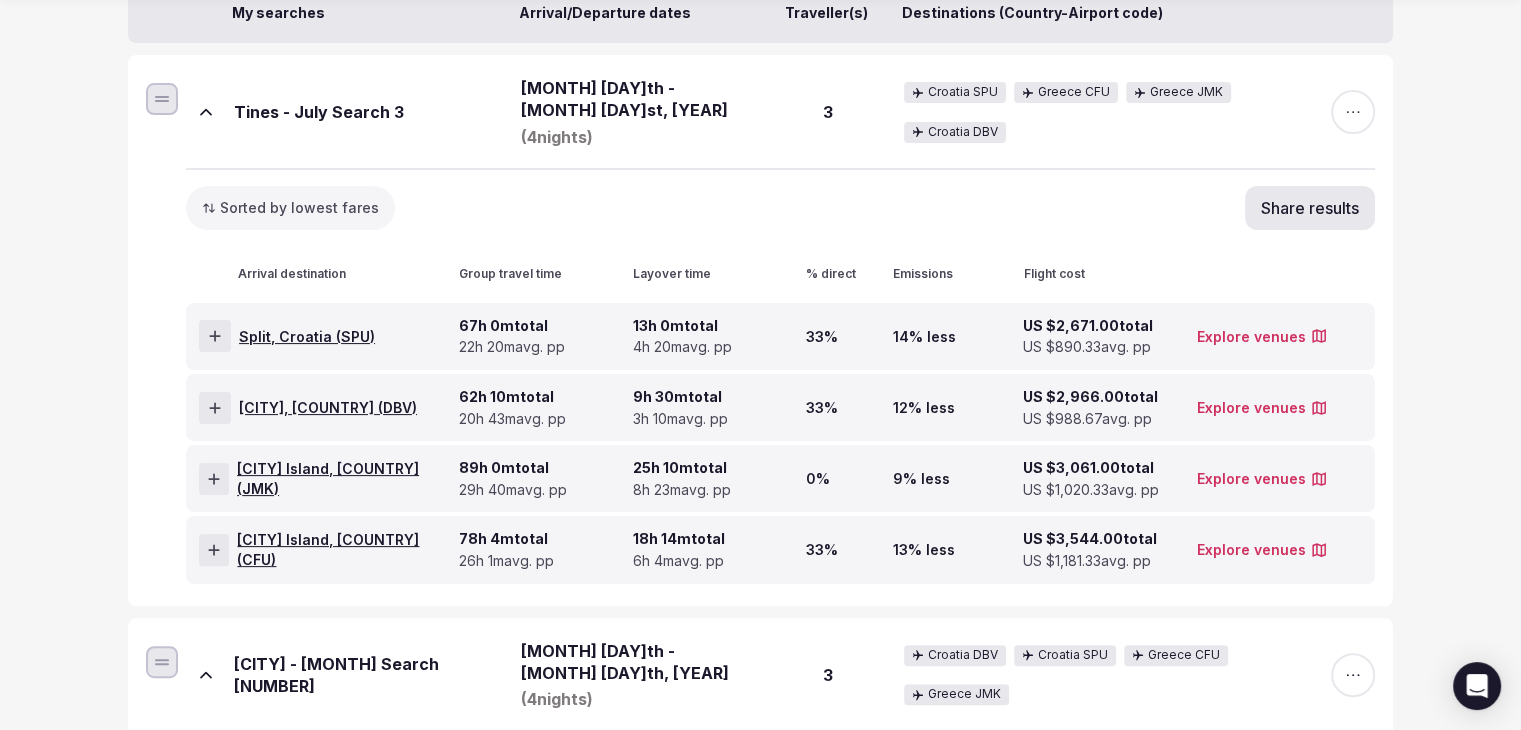 scroll, scrollTop: 500, scrollLeft: 0, axis: vertical 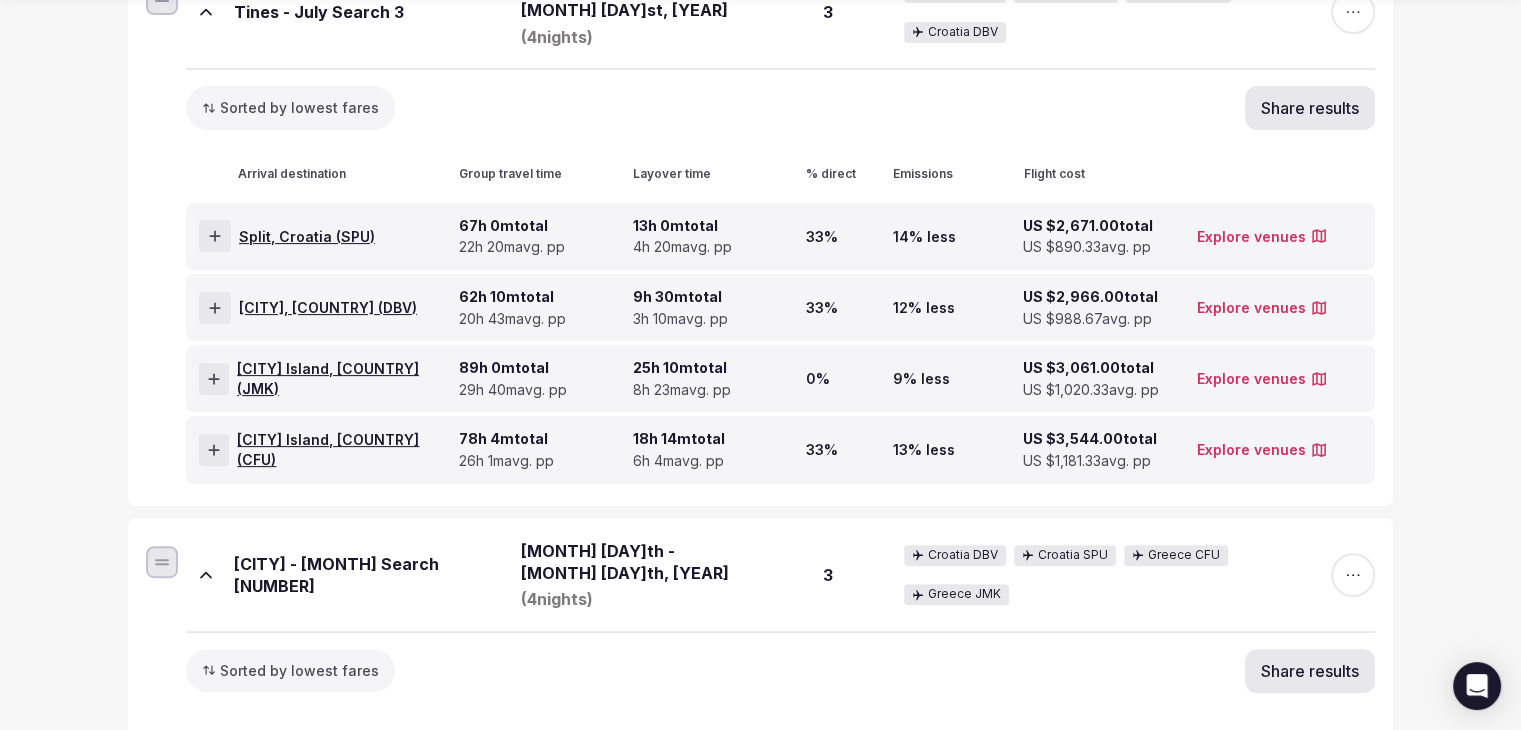 click on "Dubrovnik, Croatia   ( DBV )" at bounding box center (328, 308) 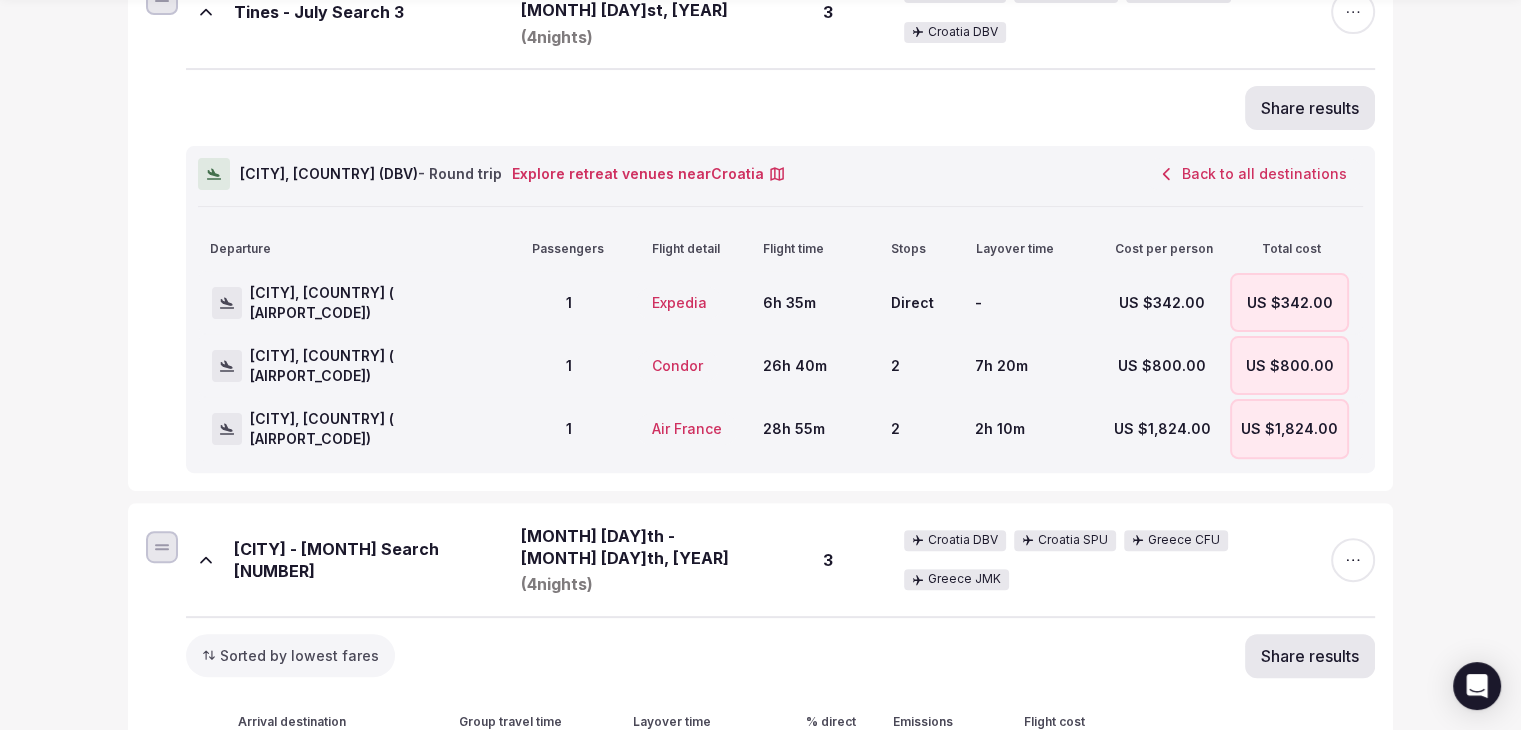 click on "Back to all destinations" at bounding box center (1253, 174) 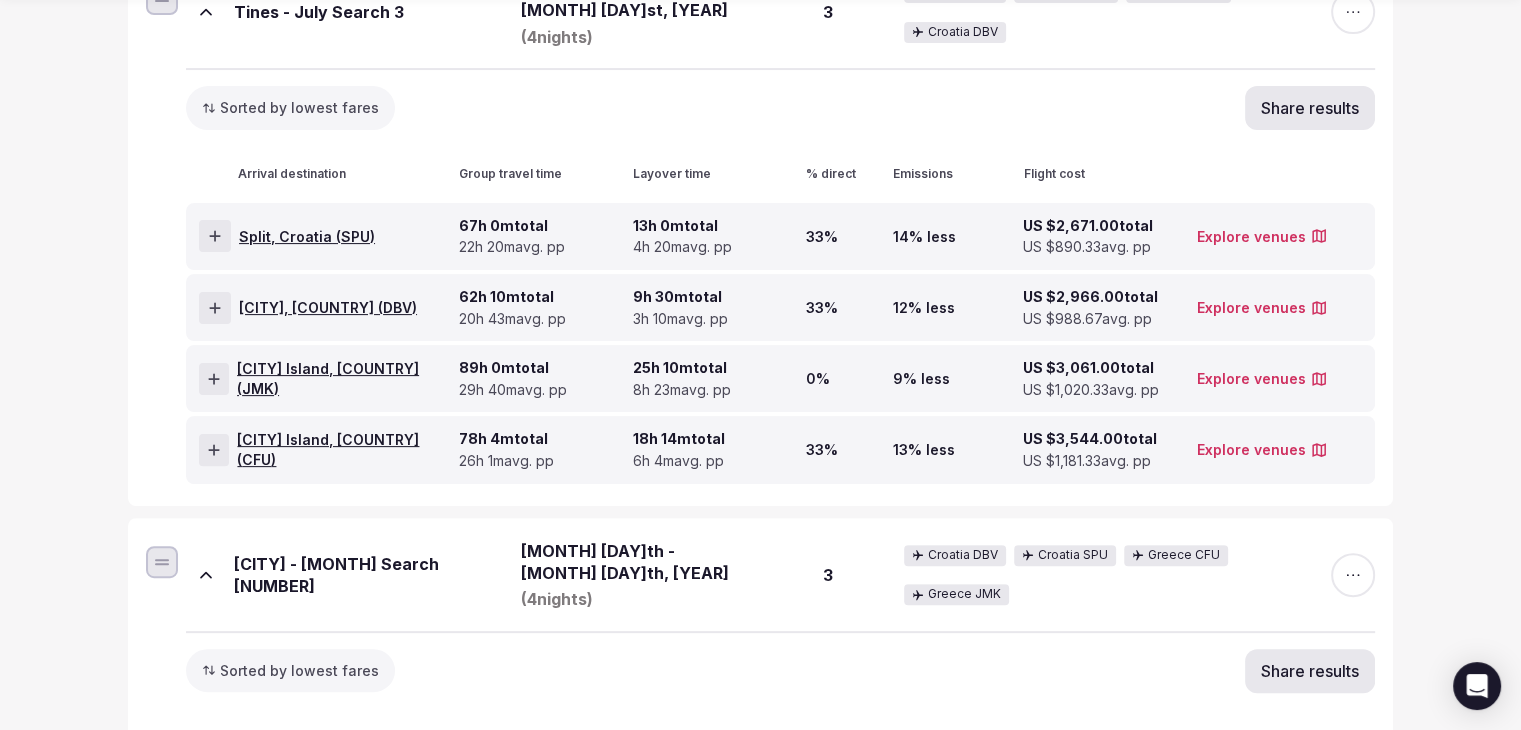 click on "Split, Croatia   ( SPU )" at bounding box center (307, 237) 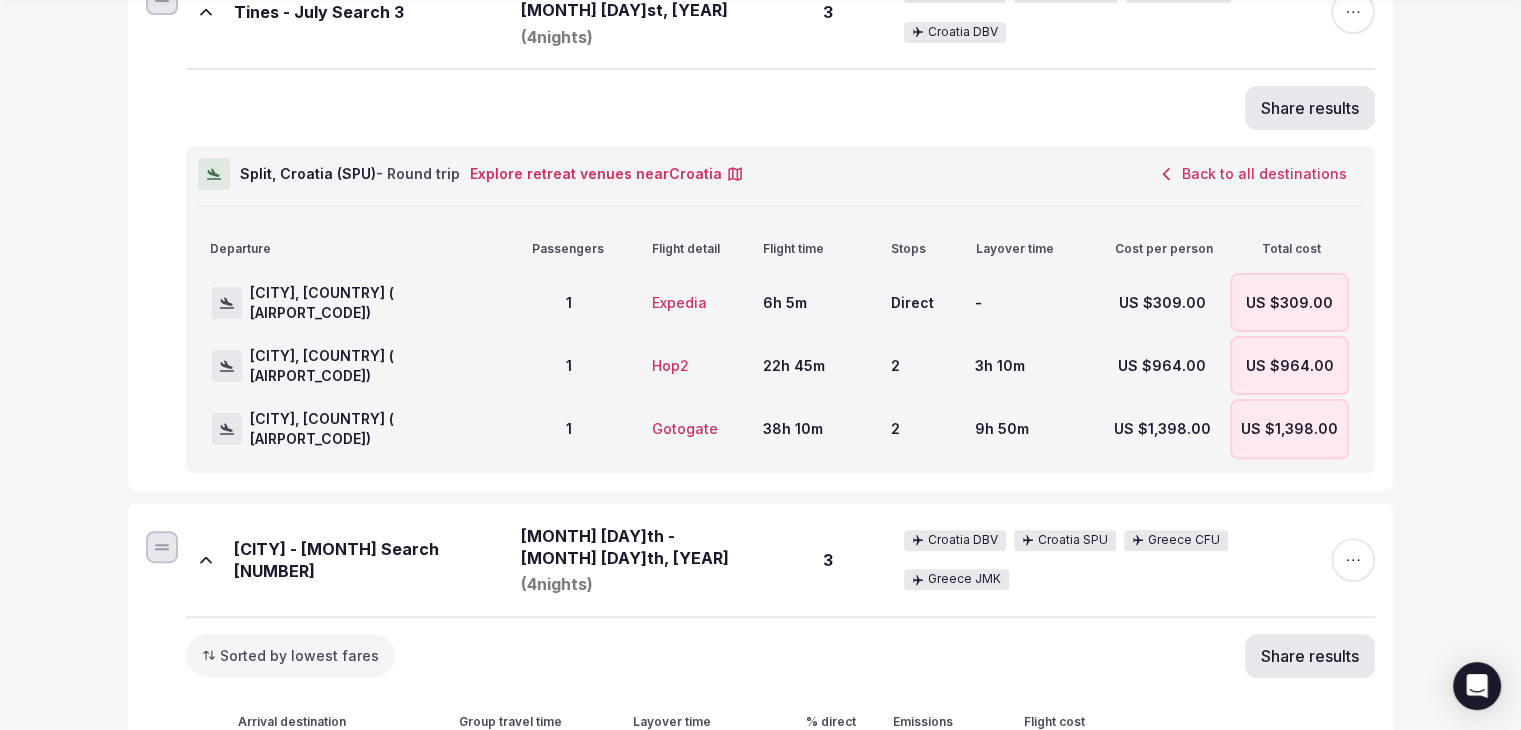 click on "Back to all destinations" at bounding box center [1253, 174] 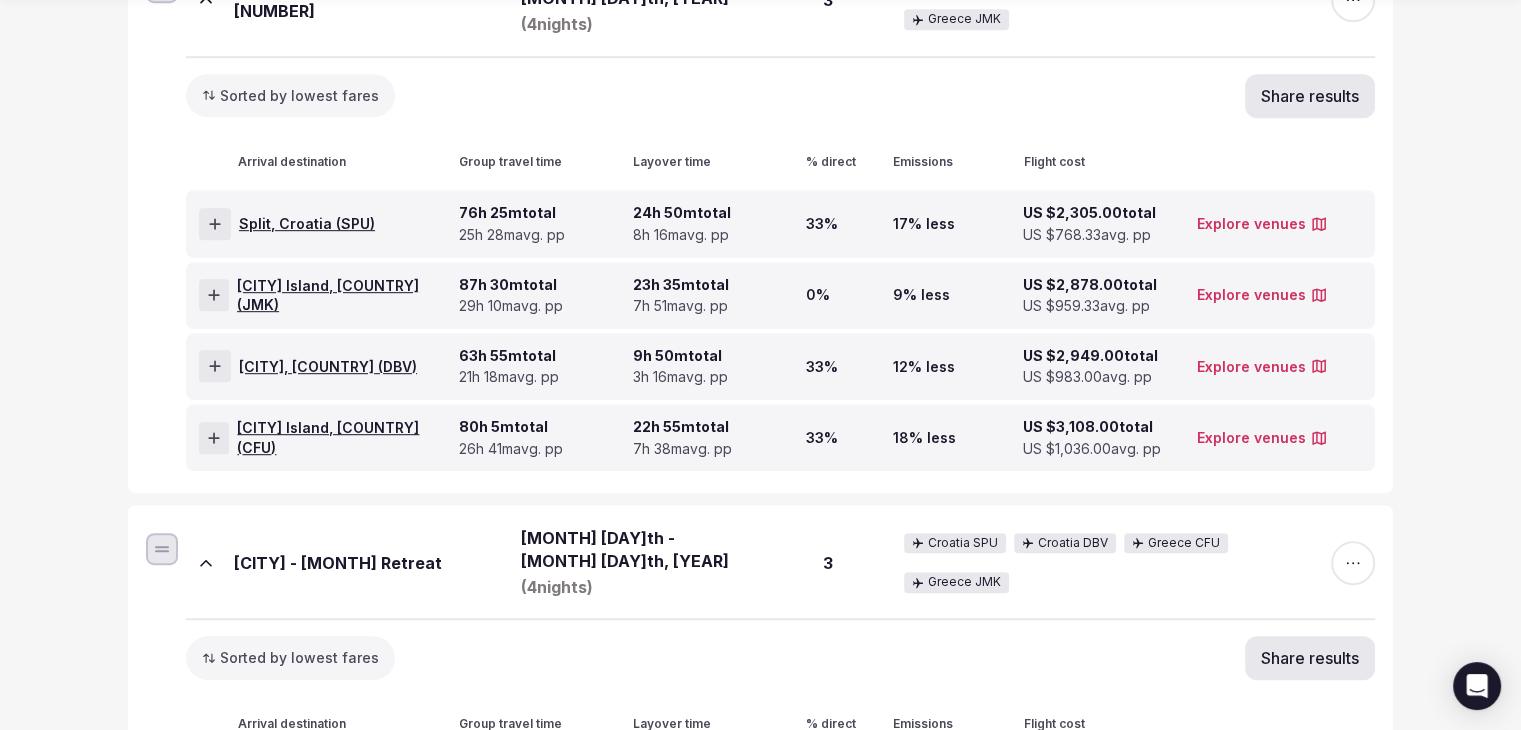 scroll, scrollTop: 1100, scrollLeft: 0, axis: vertical 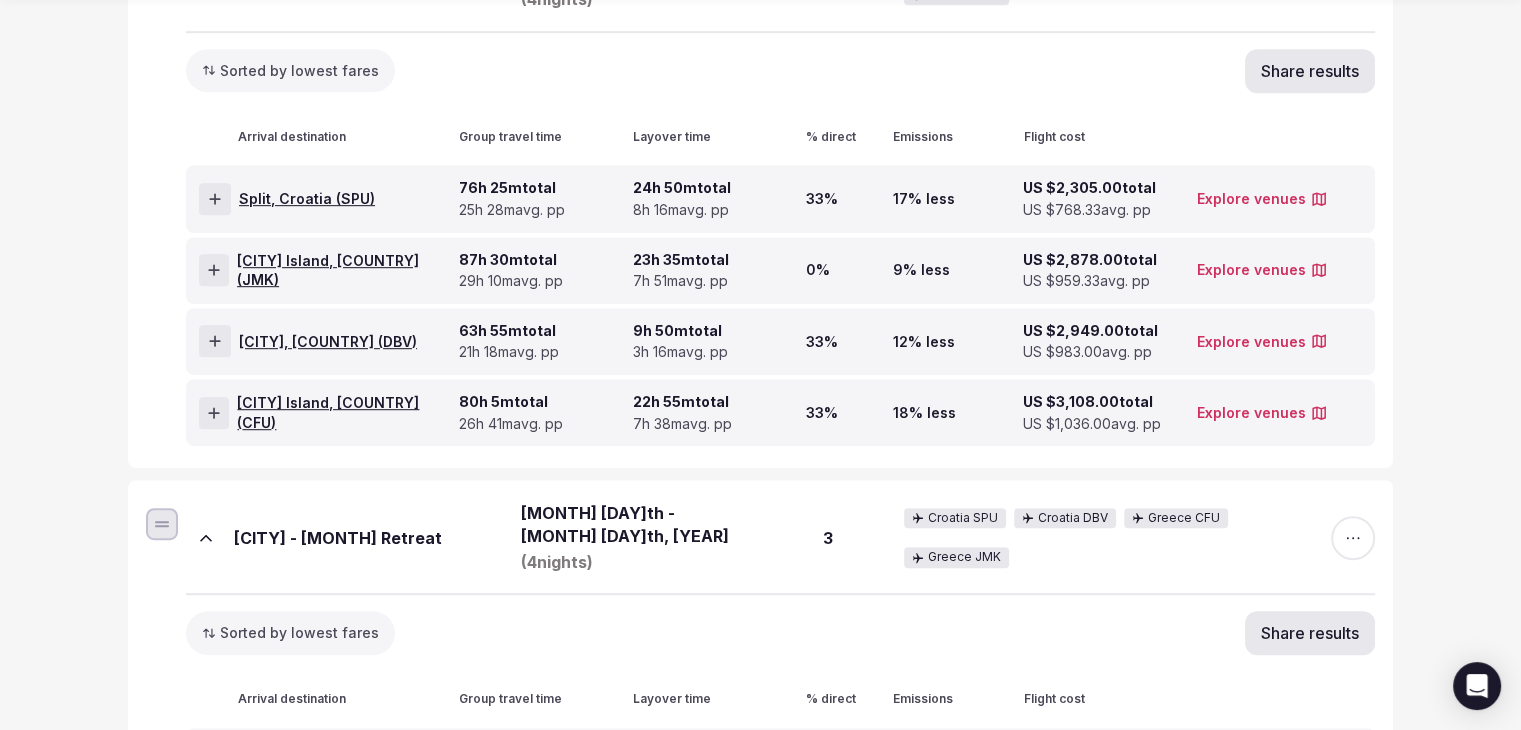 click on "Kerkyra Island, Greece   ( CFU )" at bounding box center [344, 412] 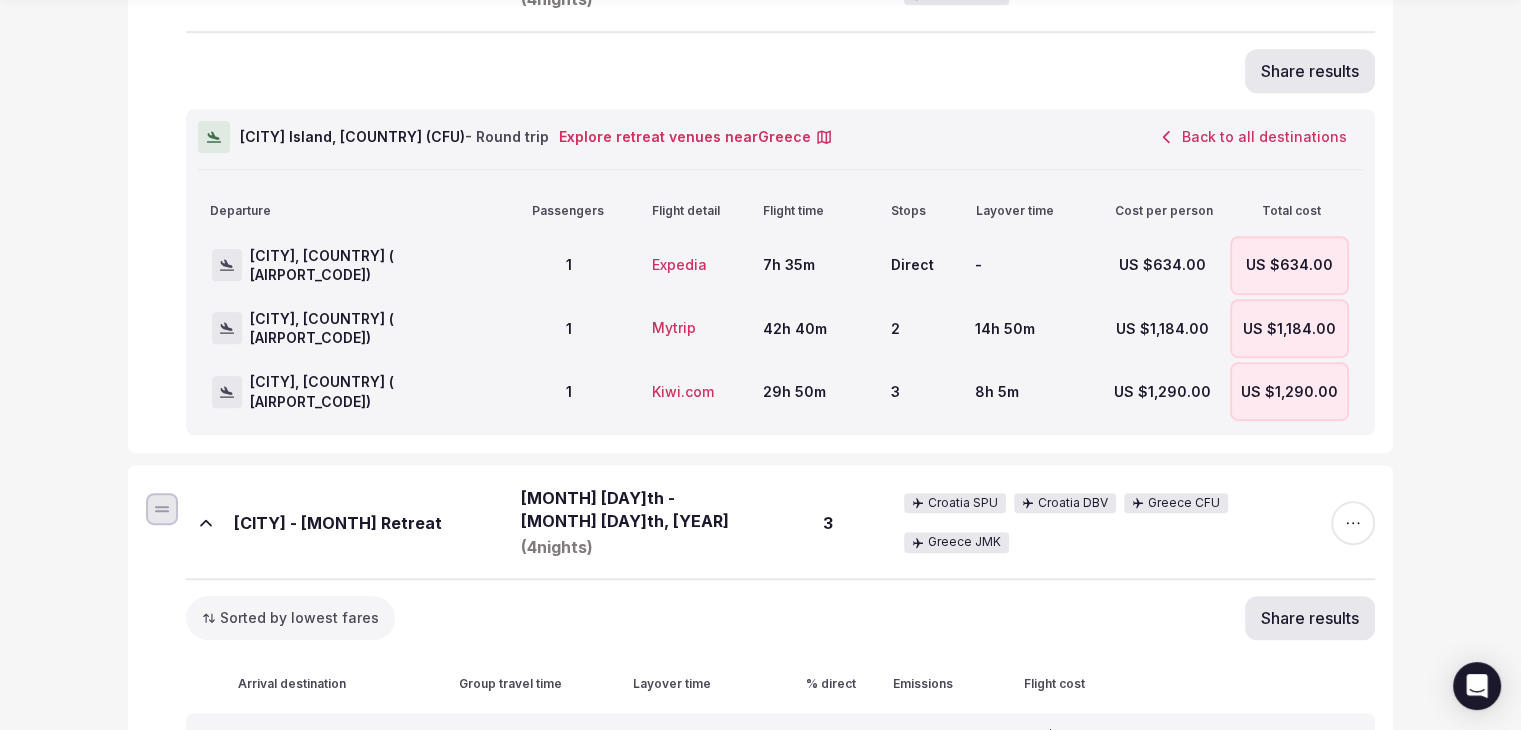click on "Back to all destinations" at bounding box center [1253, 137] 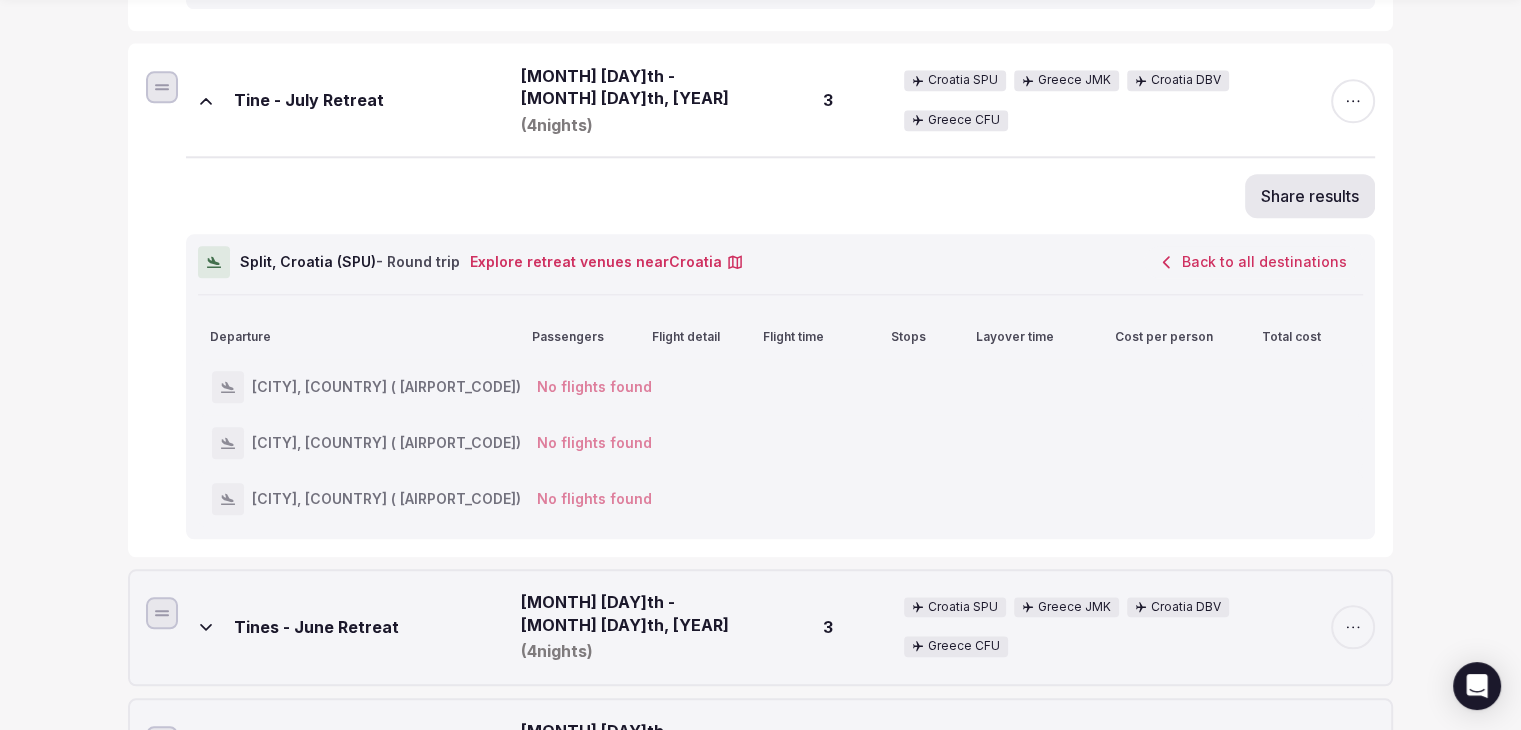 scroll, scrollTop: 2200, scrollLeft: 0, axis: vertical 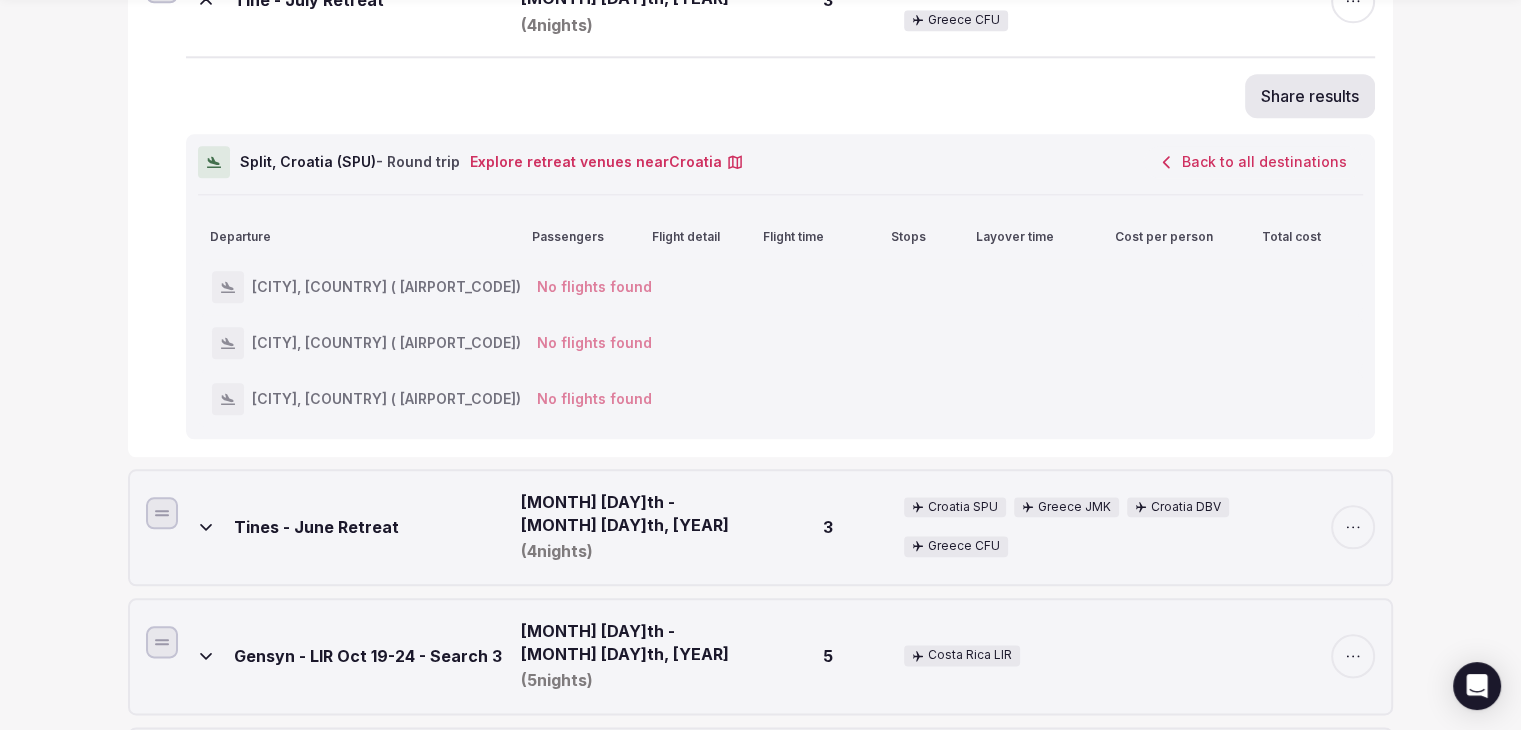 click 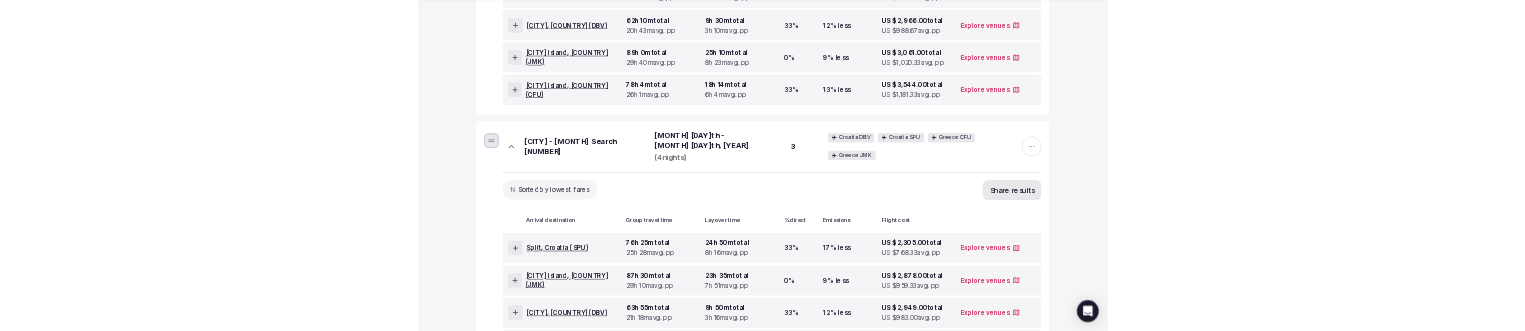 scroll, scrollTop: 800, scrollLeft: 0, axis: vertical 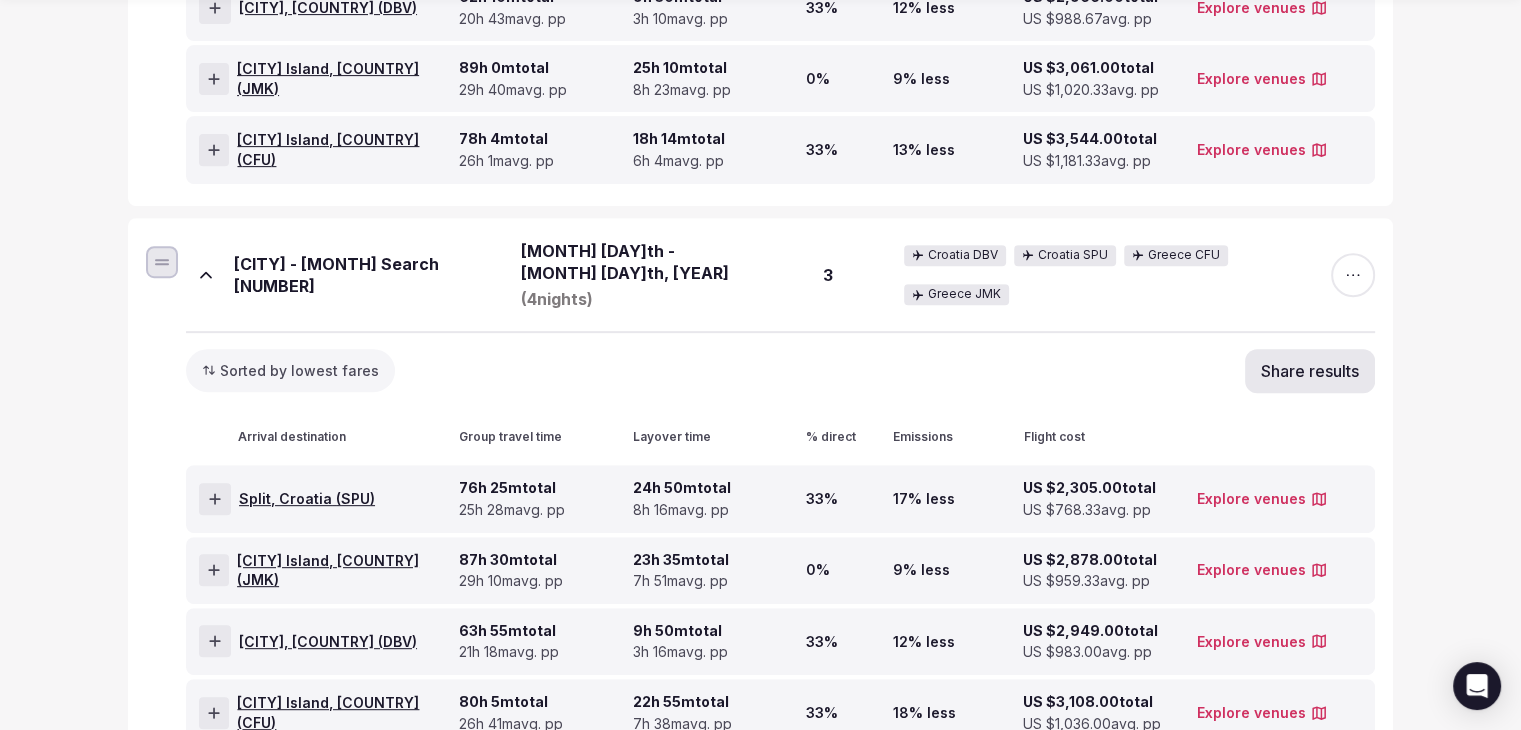 click on "Share results" at bounding box center [1310, 371] 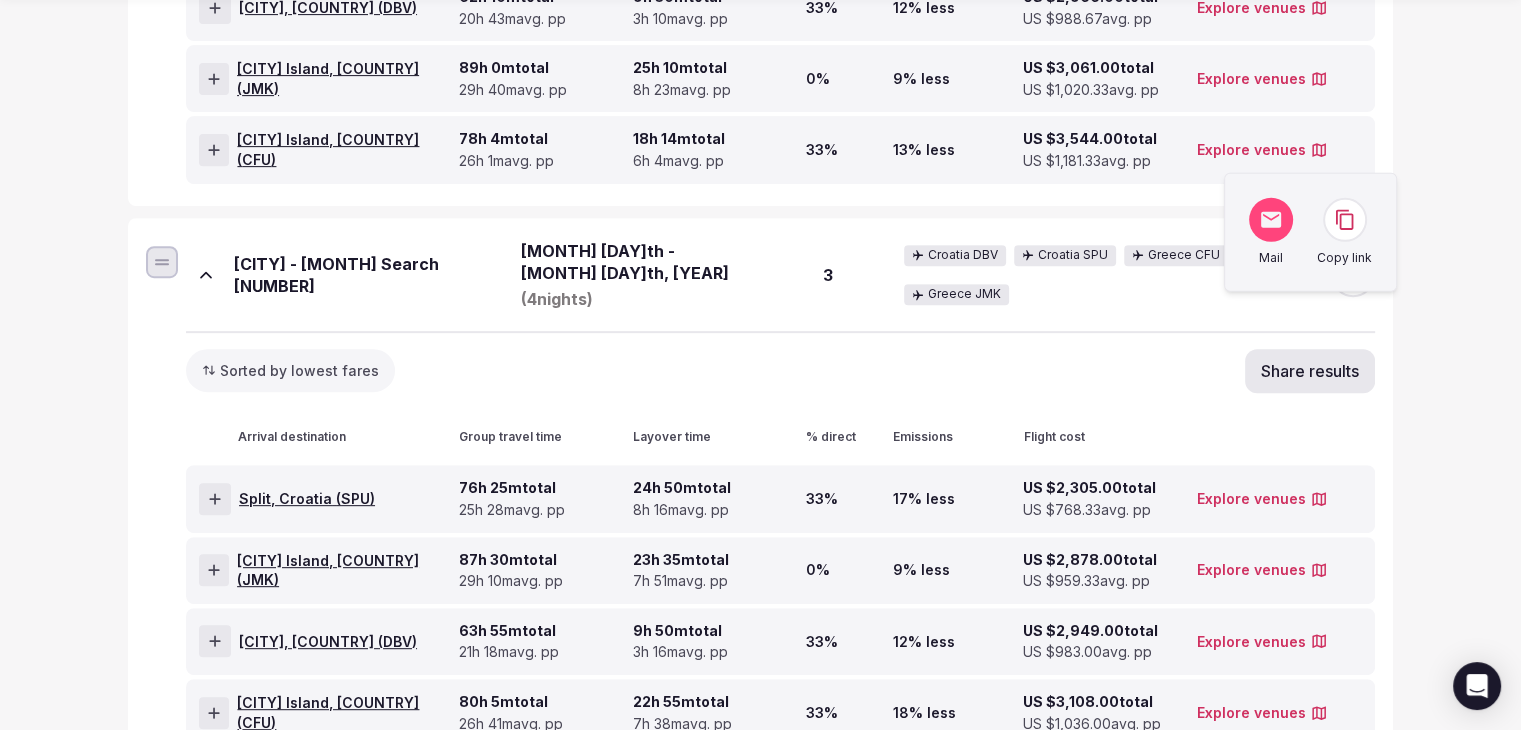 click at bounding box center [1345, 220] 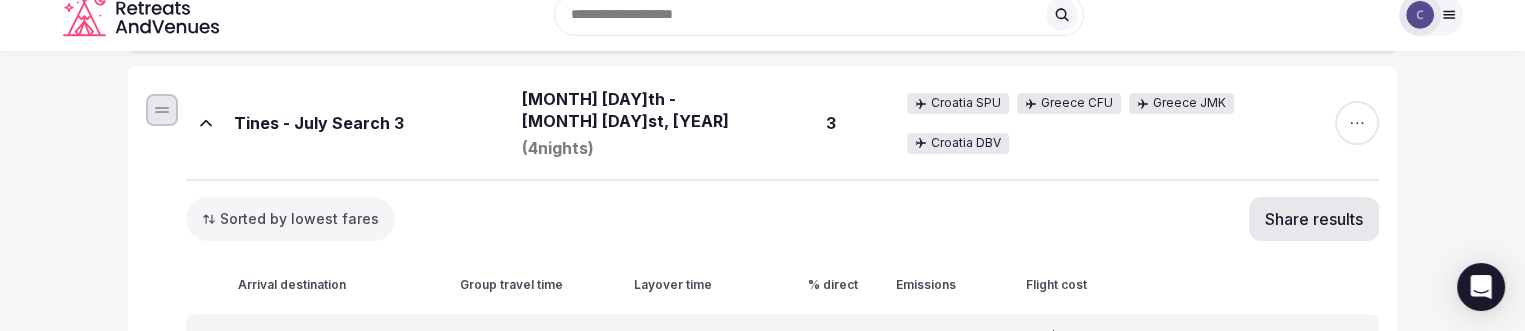 scroll, scrollTop: 300, scrollLeft: 0, axis: vertical 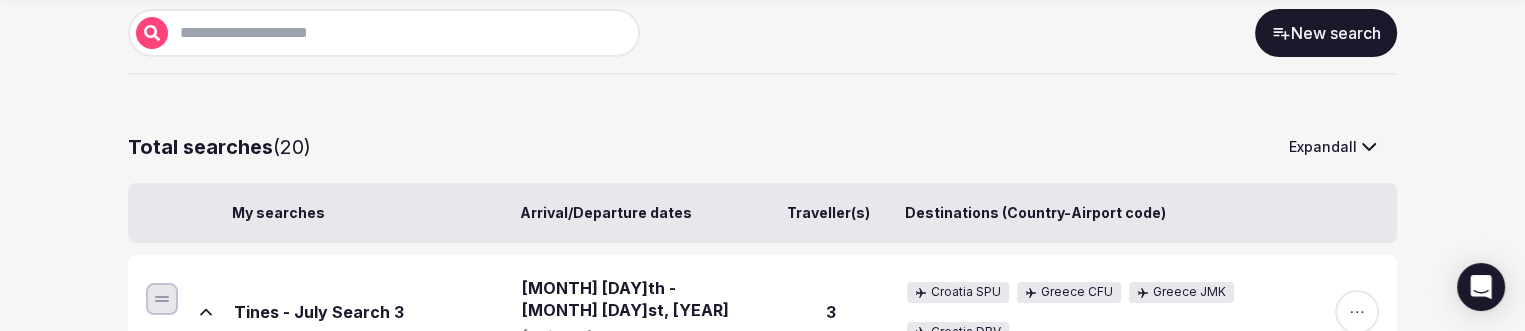 click on "Expand  all" at bounding box center [1335, 147] 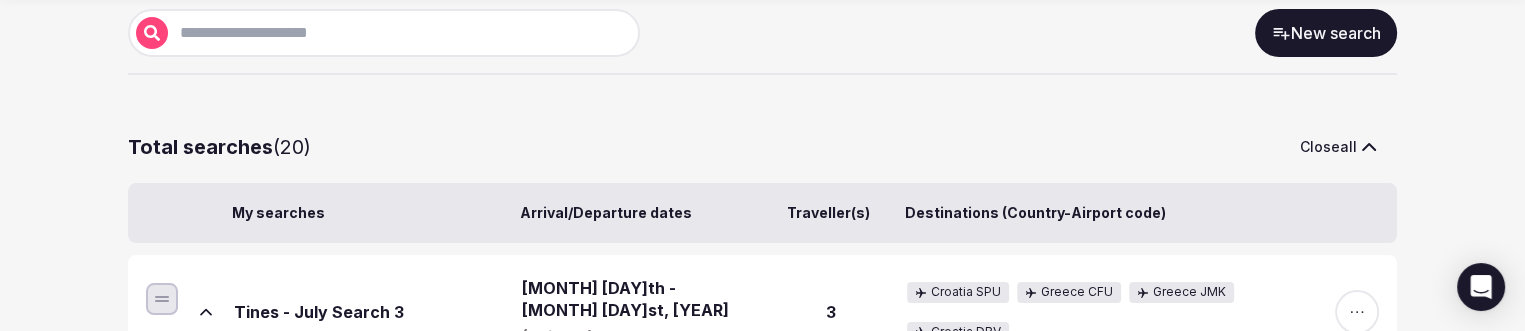 click on "Close  all" at bounding box center (1340, 147) 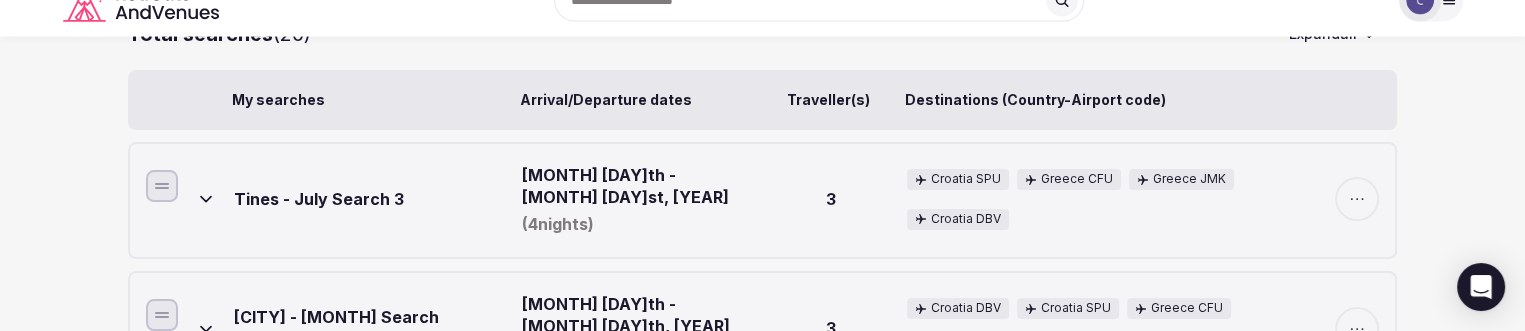 scroll, scrollTop: 300, scrollLeft: 0, axis: vertical 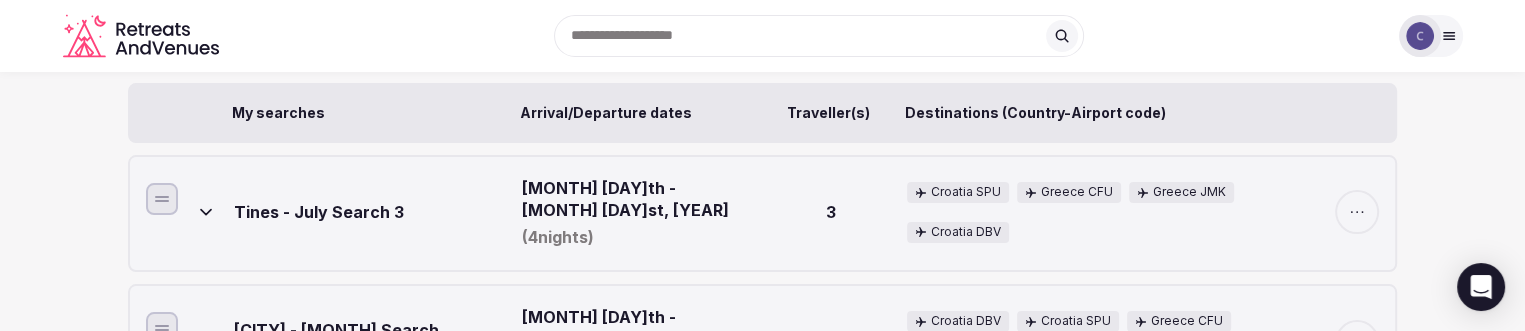 click 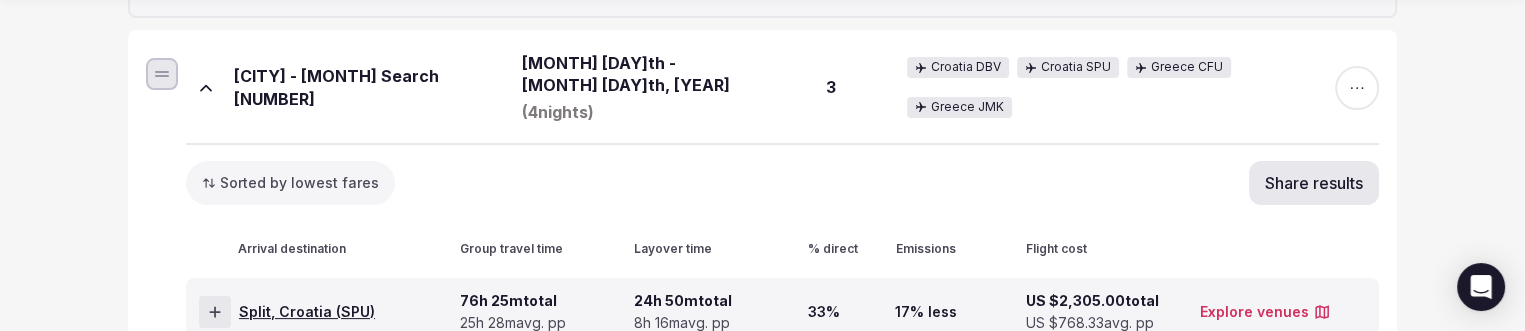 scroll, scrollTop: 600, scrollLeft: 0, axis: vertical 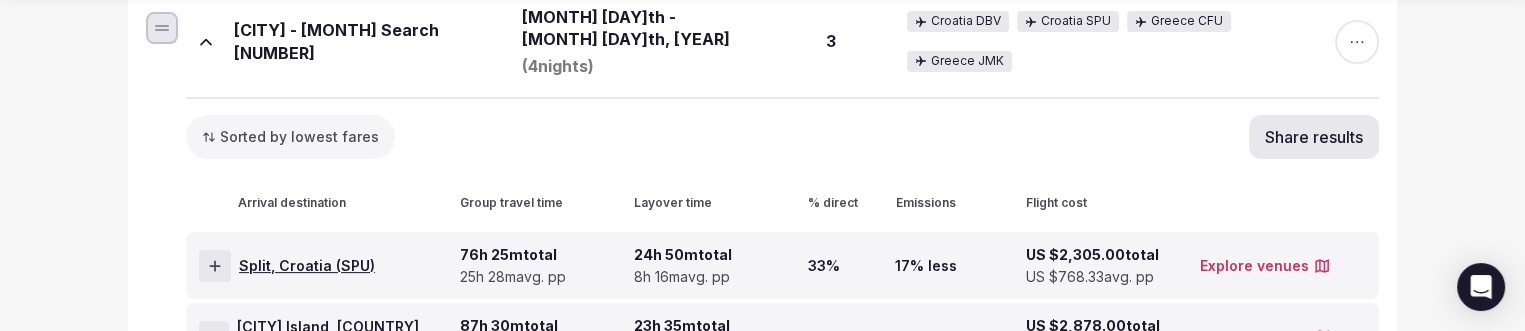 click on "Split, Croatia   ( SPU )" at bounding box center [307, 266] 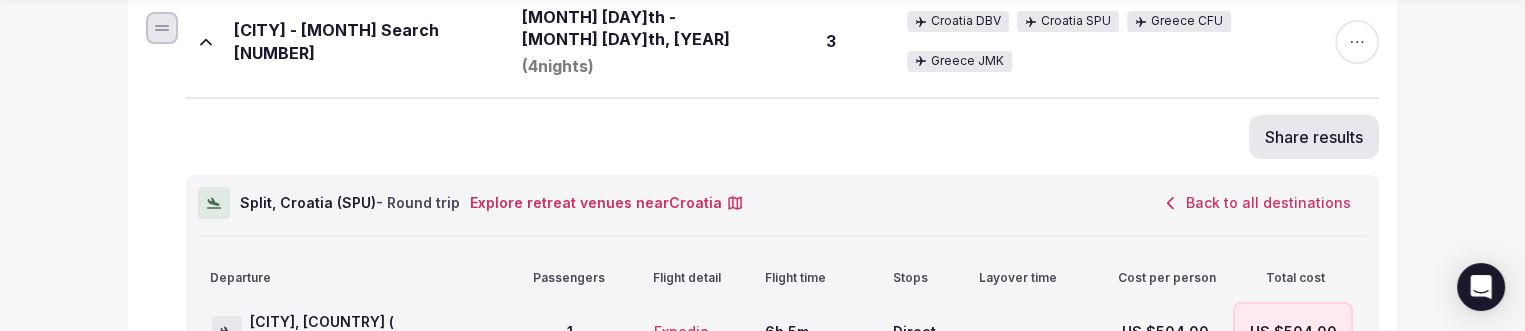 scroll, scrollTop: 800, scrollLeft: 0, axis: vertical 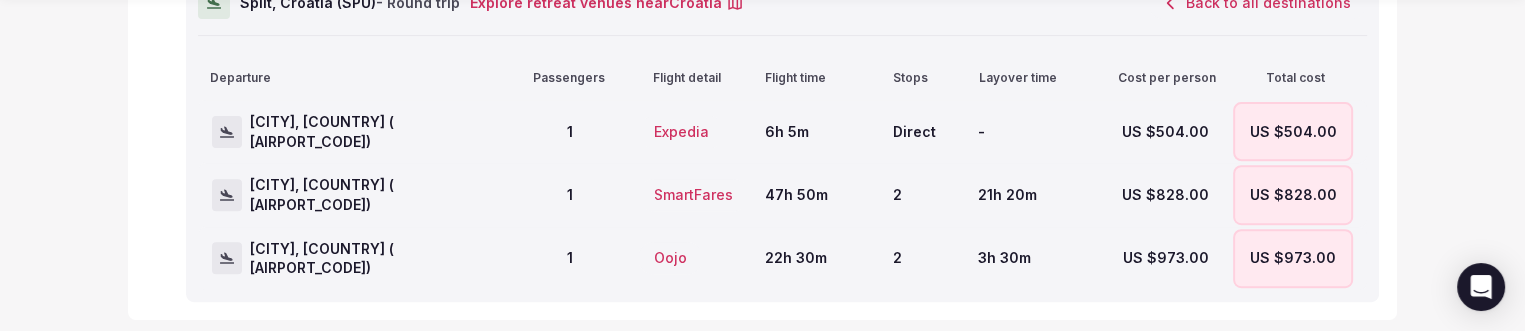 click on "Share results Split, Croatia   ( SPU )  - Round trip Explore retreat venues near  Croatia Back to all destinations Departure Passengers Flight detail Flight time Stops Layover time Cost per person Total cost Dublin, Ireland (
DUB) 1 Expedia 6h 5m Direct - US $504.00 US $504.00 San Francisco, United States (
SFO) 1 SmartFares 47h 50m 2 21h 20m US $828.00 US $828.00 Boston, United States (
BOS) 1 Oojo 22h 30m 2 3h 30m US $973.00 US $973.00" at bounding box center [782, 108] 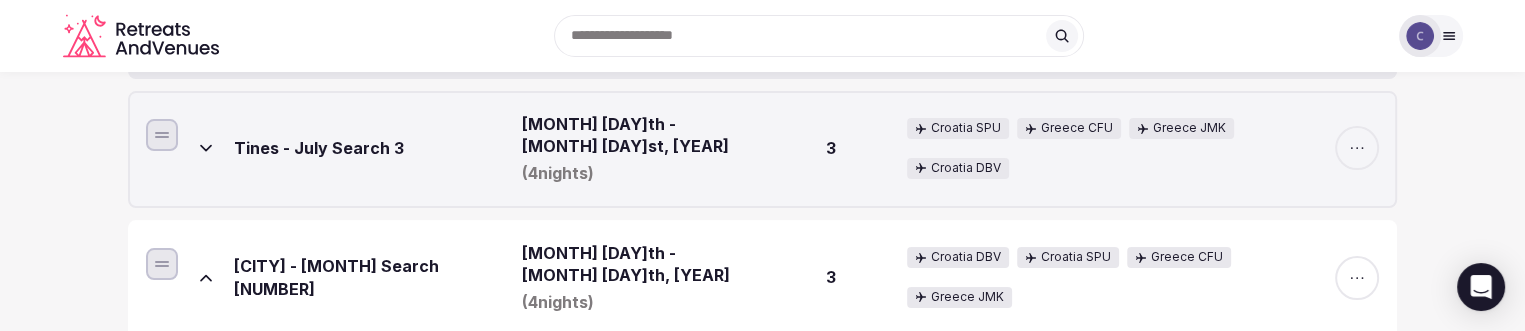 scroll, scrollTop: 500, scrollLeft: 0, axis: vertical 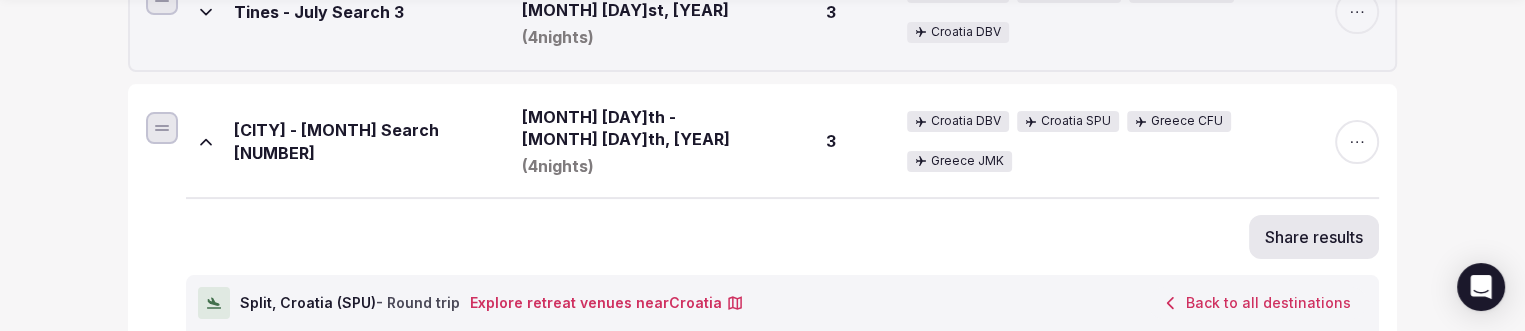 click on "Back to all destinations" at bounding box center [1257, 303] 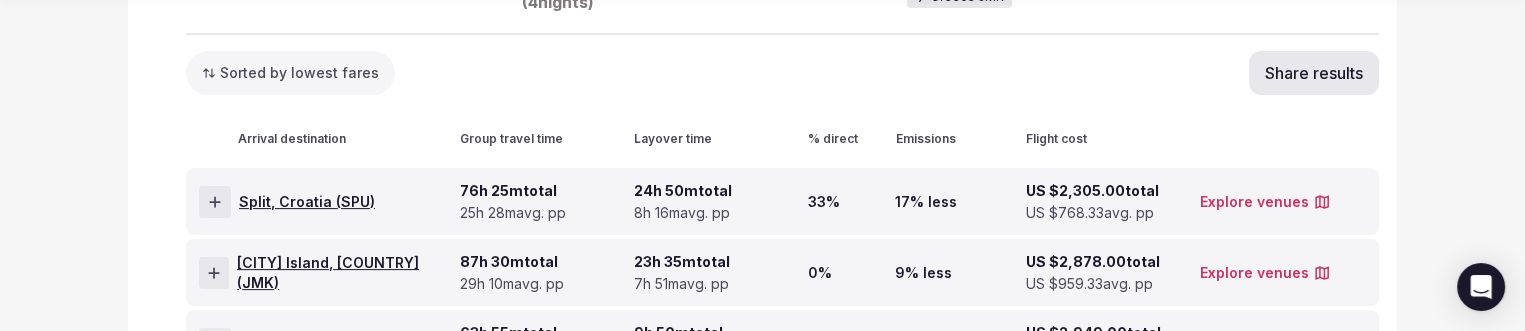scroll, scrollTop: 700, scrollLeft: 0, axis: vertical 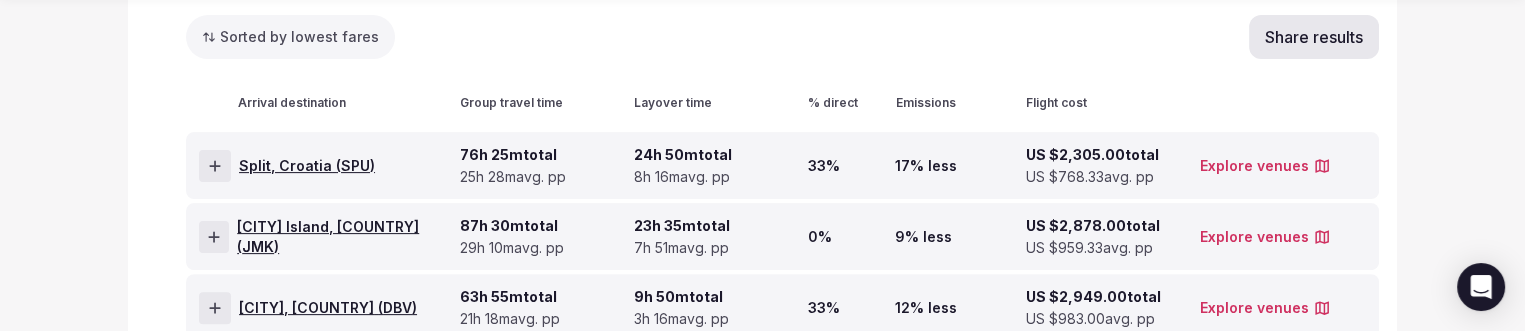 click on "Dubrovnik, Croatia   ( DBV )" at bounding box center (328, 308) 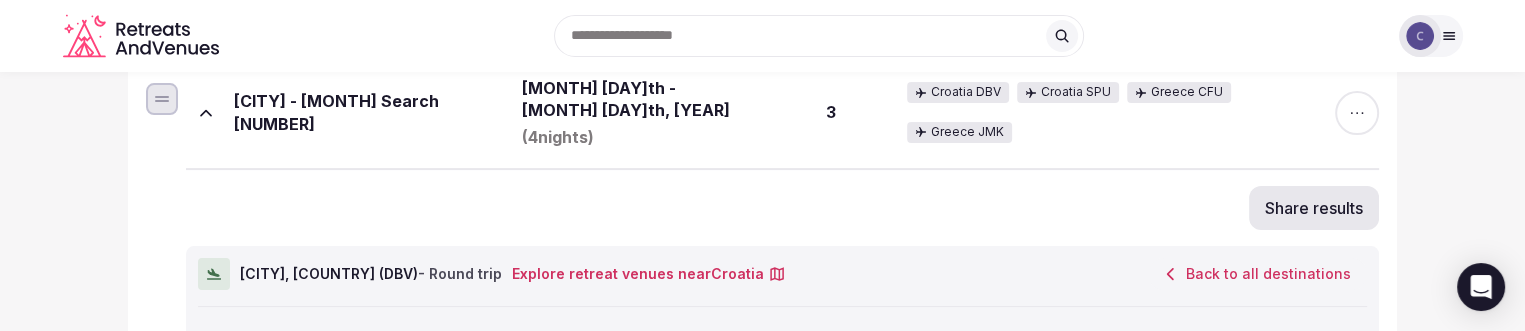 scroll, scrollTop: 500, scrollLeft: 0, axis: vertical 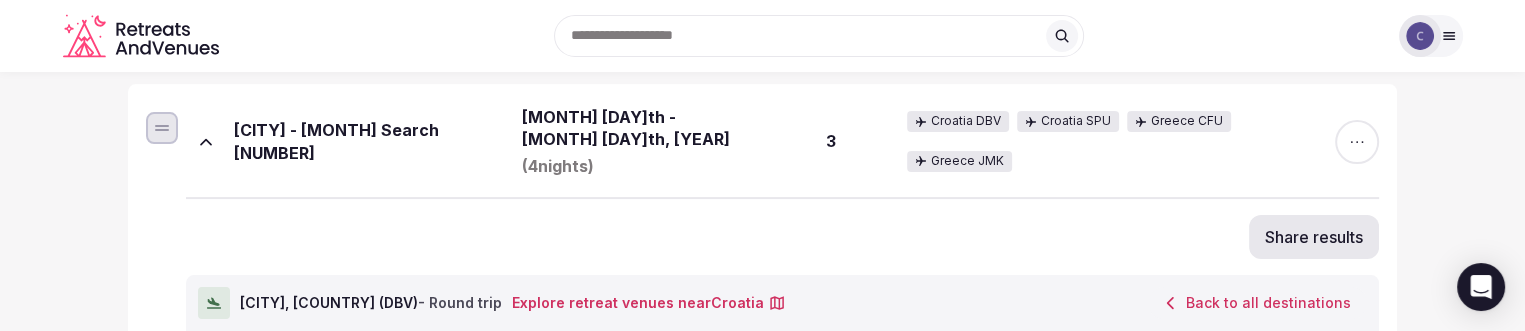 click on "Back to all destinations" at bounding box center [1257, 303] 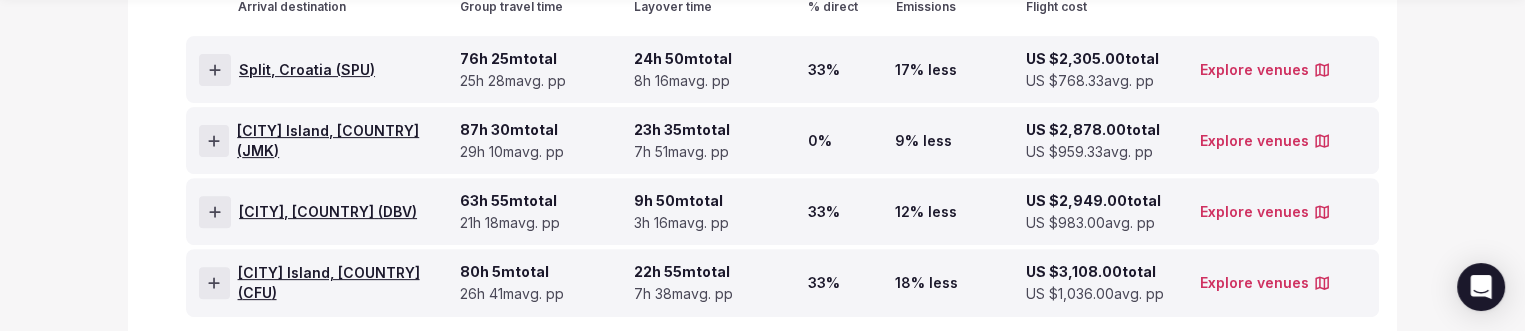scroll, scrollTop: 800, scrollLeft: 0, axis: vertical 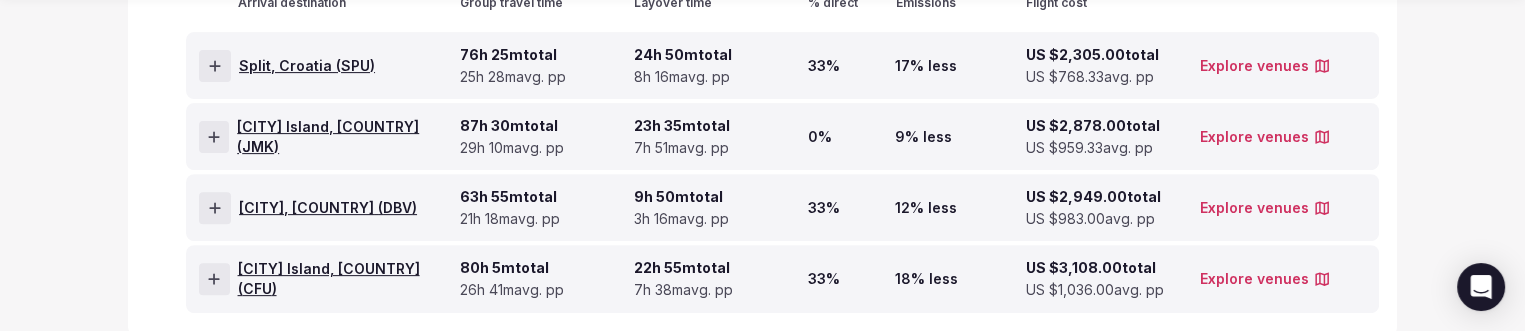 click on "Mykonos Island, Greece   ( JMK )" at bounding box center [344, 136] 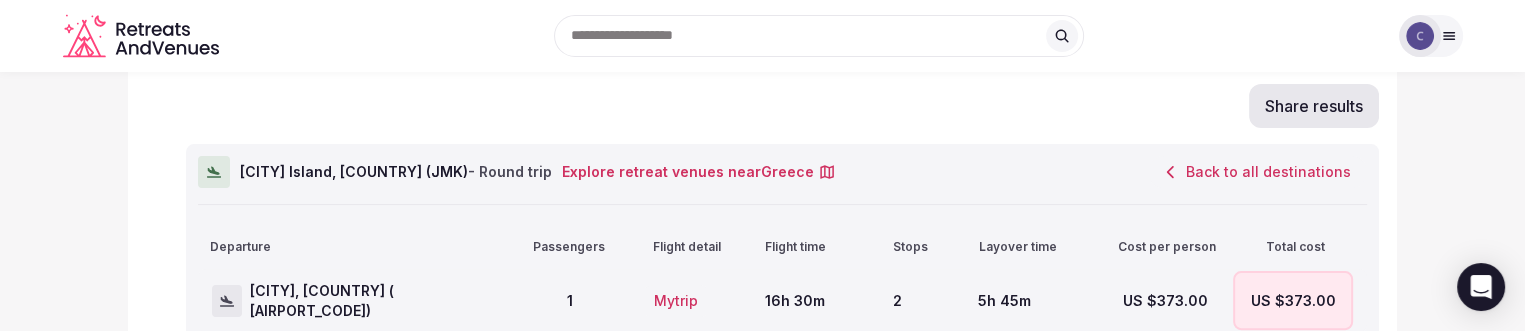 scroll, scrollTop: 600, scrollLeft: 0, axis: vertical 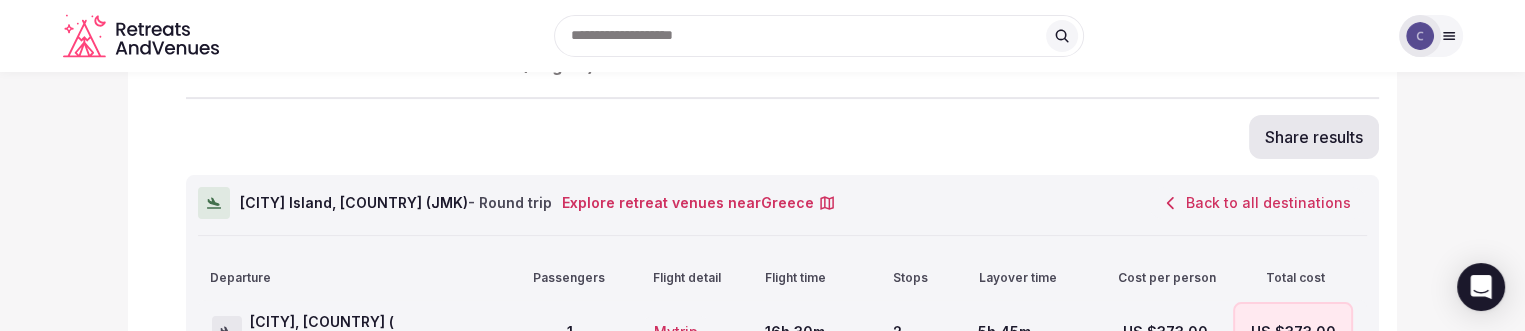 click on "Back to all destinations" at bounding box center [1257, 203] 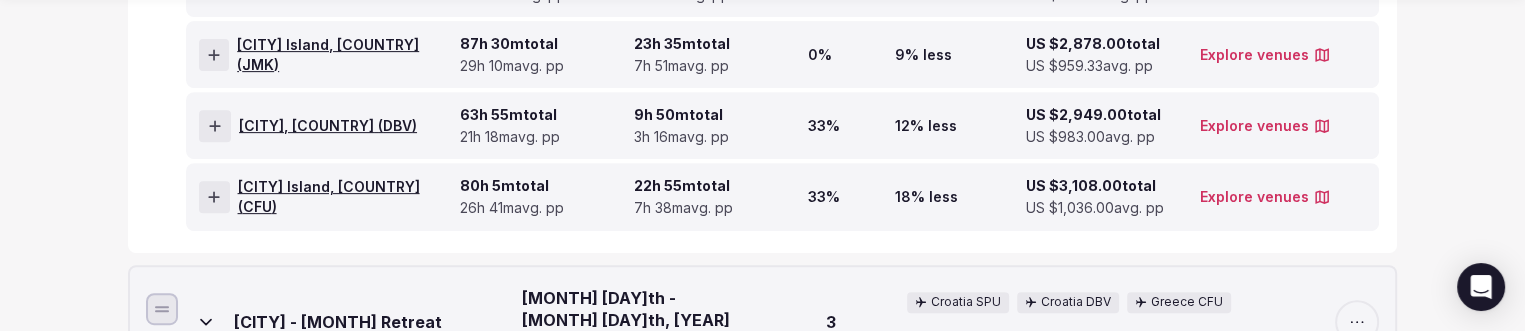 scroll, scrollTop: 900, scrollLeft: 0, axis: vertical 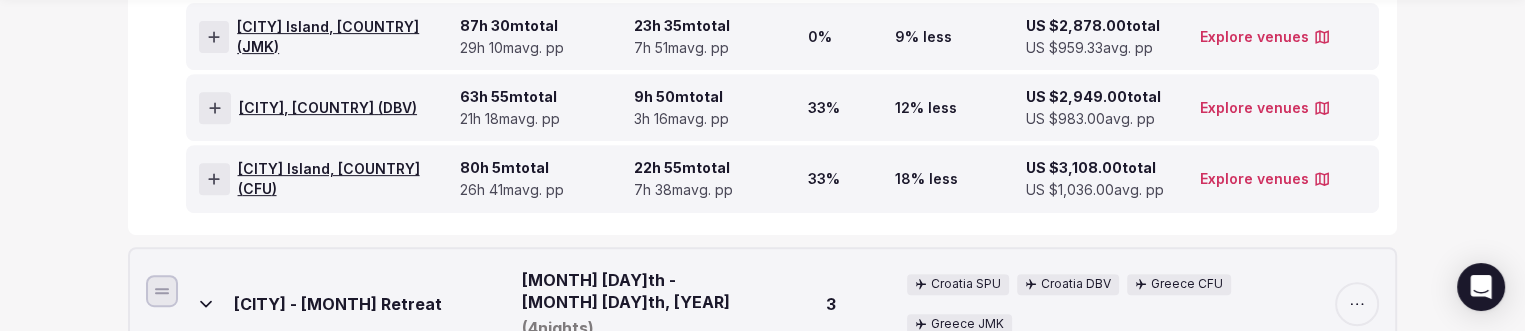 click on "Kerkyra Island, Greece   ( CFU )" at bounding box center [345, 178] 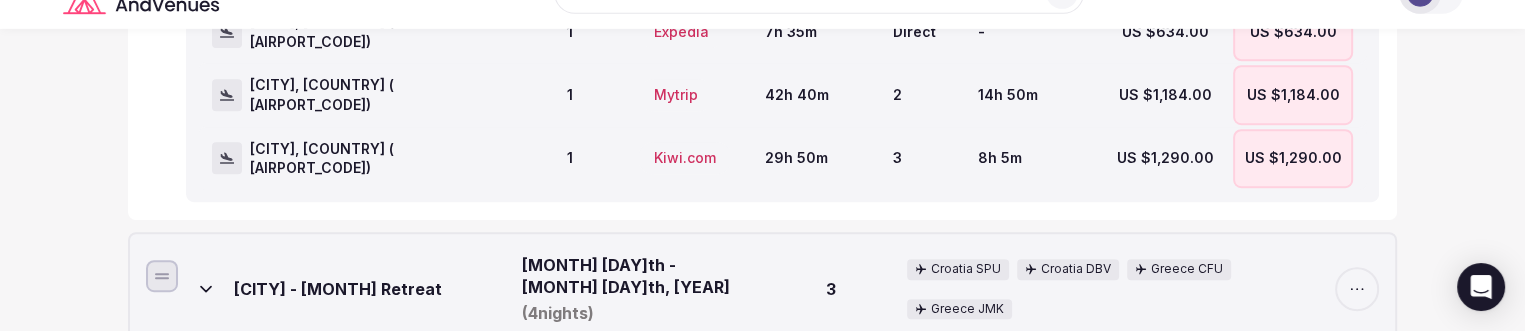 scroll, scrollTop: 800, scrollLeft: 0, axis: vertical 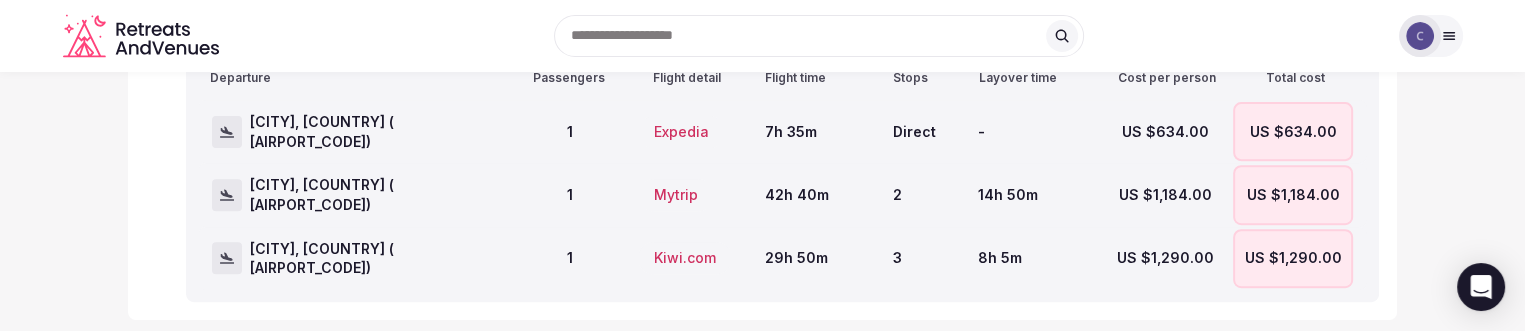 click on "New search Total searches  ( 20 ) Expand  all   My searches Arrival/Departure dates Traveller(s) Destinations (Country-Airport code) Tines - July Search 3 Jul 28th - Aug 1st, 2025 ( 4  nights) 3 Croatia   SPU Greece   CFU Greece   JMK Croatia   DBV Sorted by lowest fares Share results Arrival destination Group travel time Layover time % direct Emissions Flight cost Split, Croatia   ( SPU ) 67h 0m  total 22h 20m  avg. pp 13h 0m  total 4h 20m  avg. pp 33% 14% less US $2,671.00  total US $890.33  avg. pp Explore venues  Dubrovnik, Croatia   ( DBV ) 62h 10m  total 20h 43m  avg. pp 9h 30m  total 3h 10m  avg. pp 33% 12% less US $2,966.00  total US $988.67  avg. pp Explore venues  Mykonos Island, Greece   ( JMK ) 89h 0m  total 29h 40m  avg. pp 25h 10m  total 8h 23m  avg. pp 0% 9% less US $3,061.00  total US $1,020.33  avg. pp Explore venues  Kerkyra Island, Greece   ( CFU ) 78h 4m  total 26h 1m  avg. pp 18h 14m  total 6h 4m  avg. pp 33% 13% less US $3,544.00  total US $1,181.33  avg. pp Explore venues  ( 4  nights)" at bounding box center [762, 983] 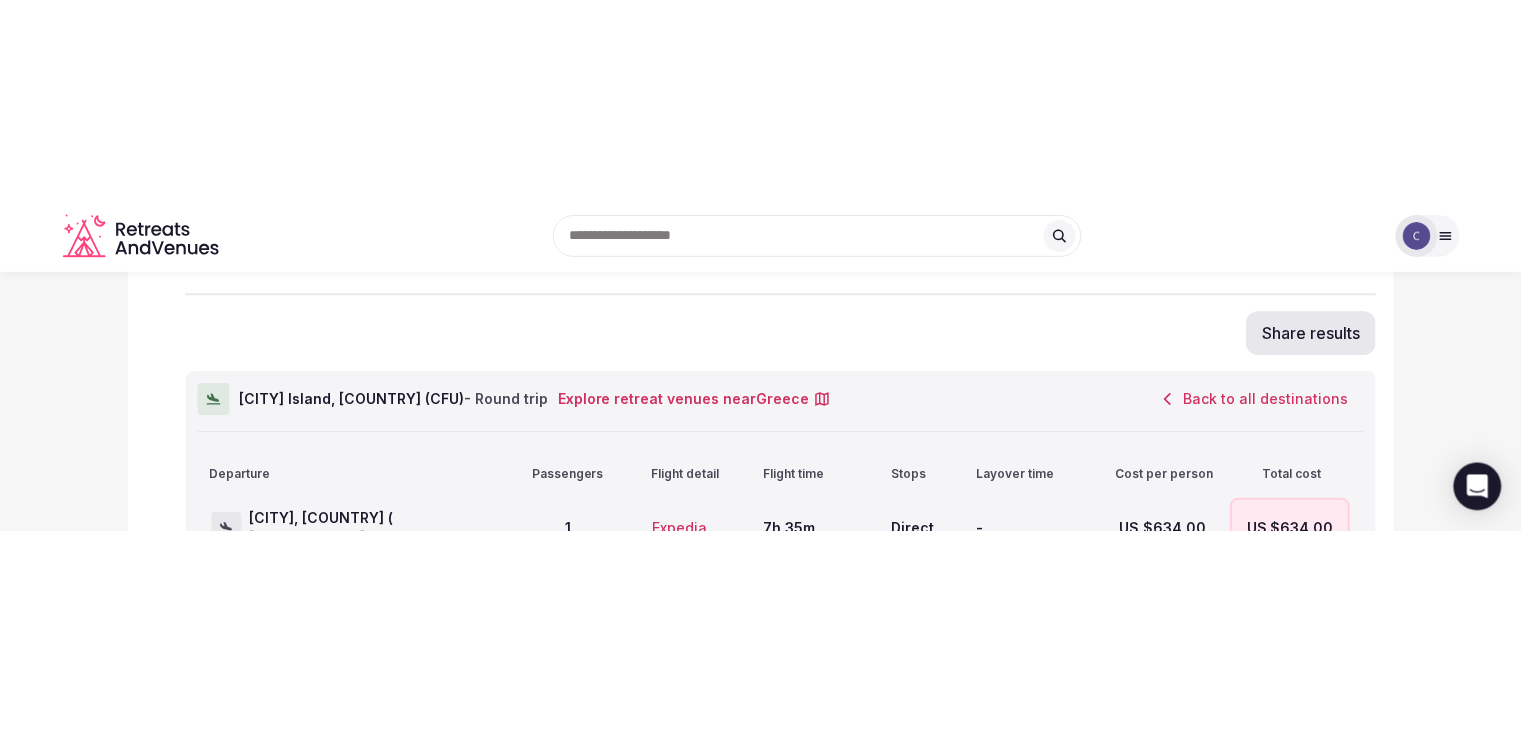 scroll, scrollTop: 600, scrollLeft: 0, axis: vertical 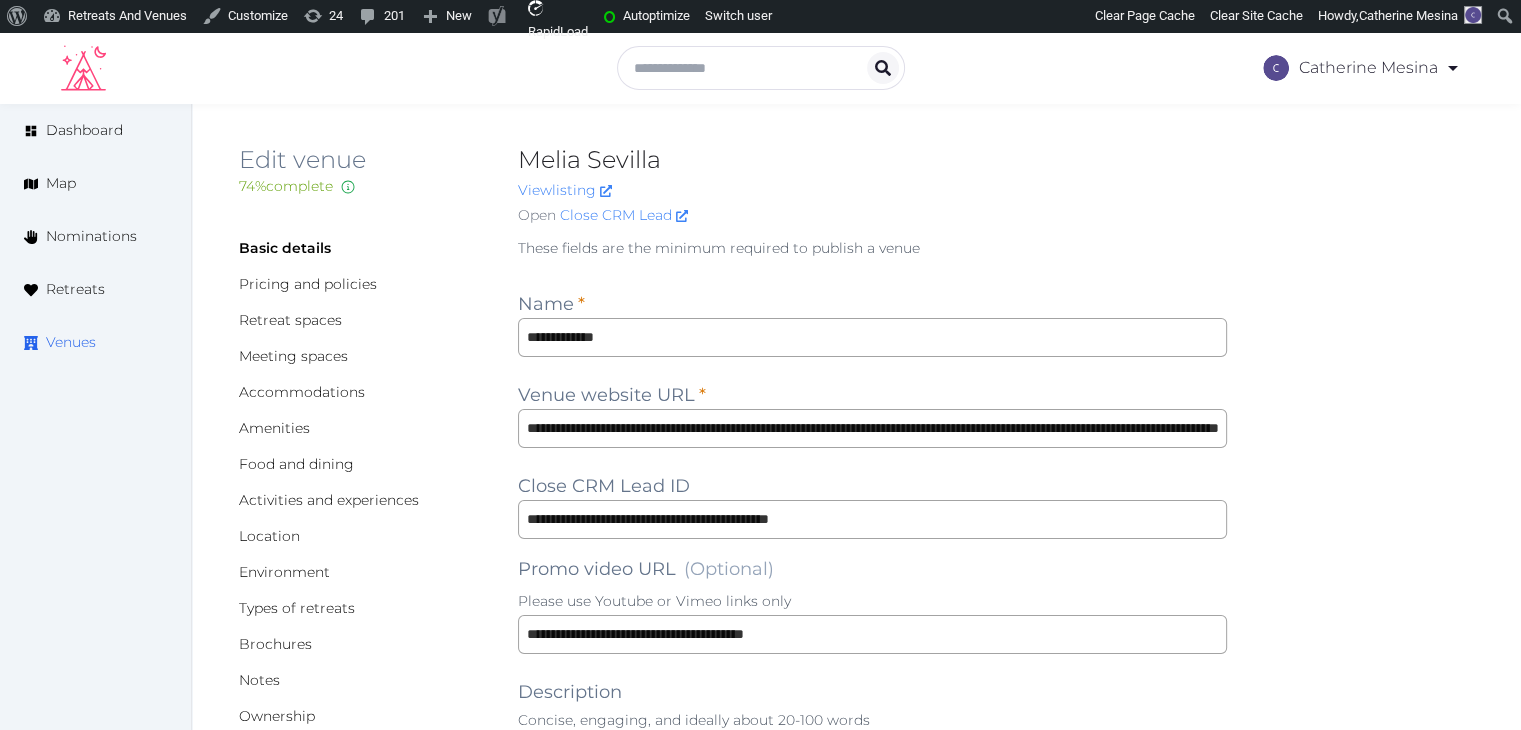 click on "Venues" at bounding box center [71, 342] 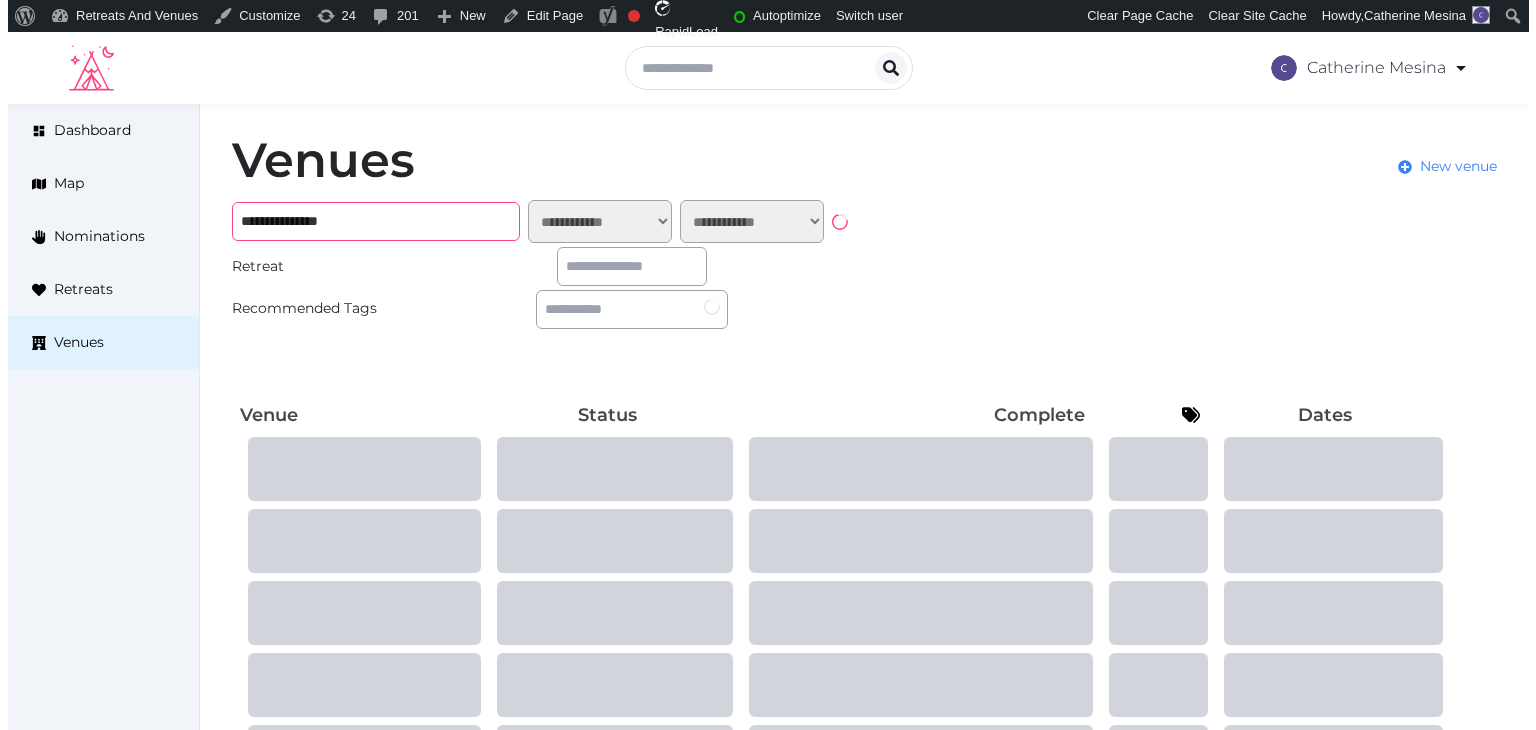 scroll, scrollTop: 0, scrollLeft: 0, axis: both 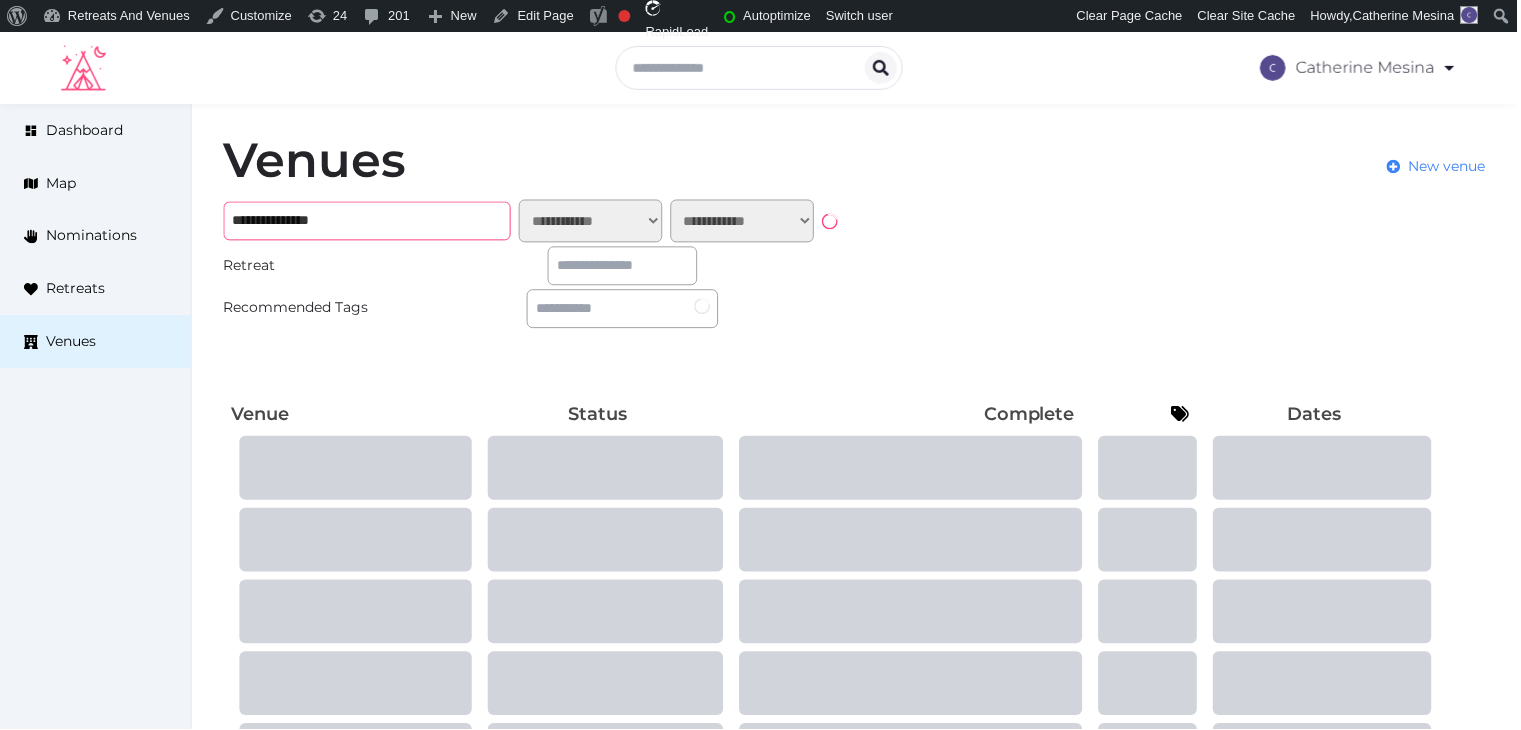 click on "**********" at bounding box center (368, 221) 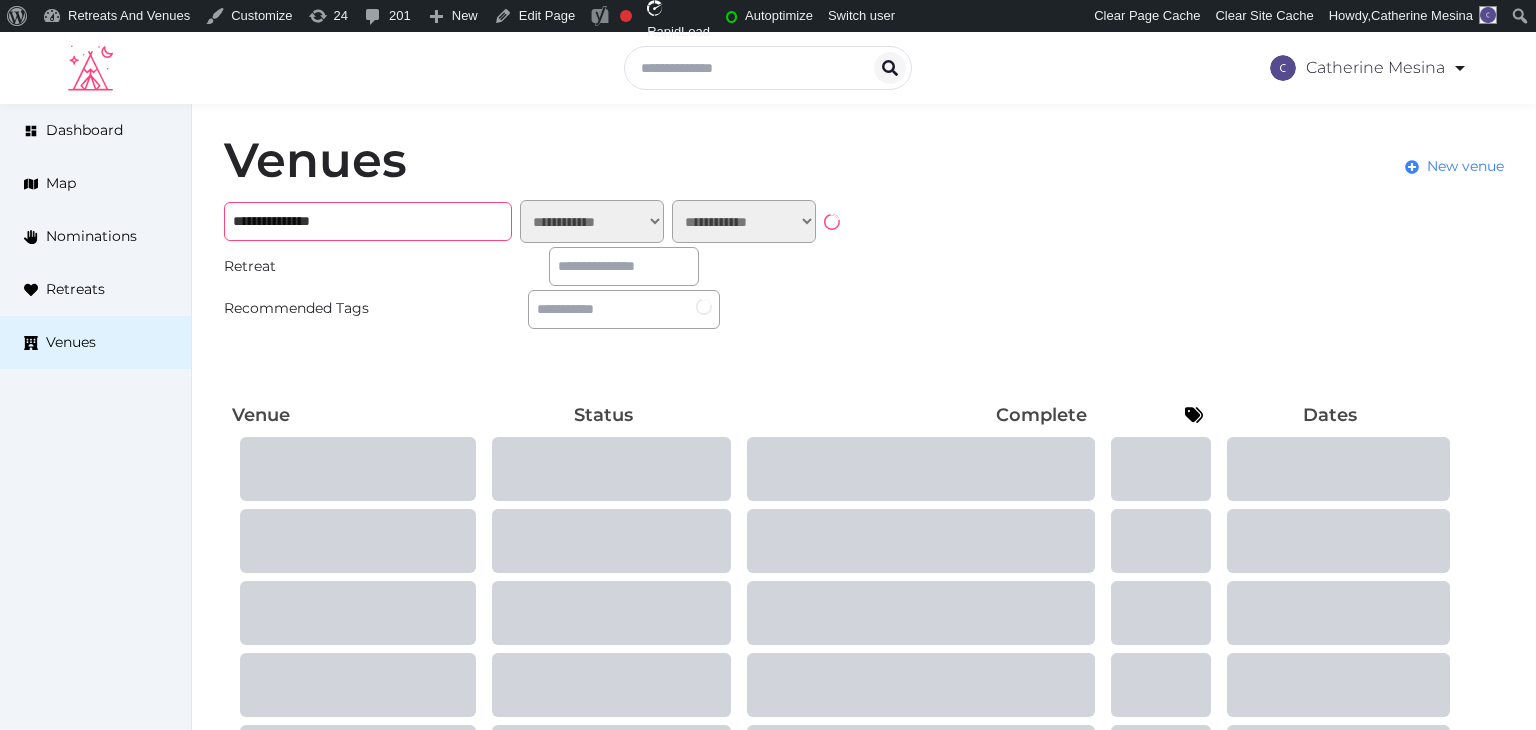 click on "**********" at bounding box center (368, 221) 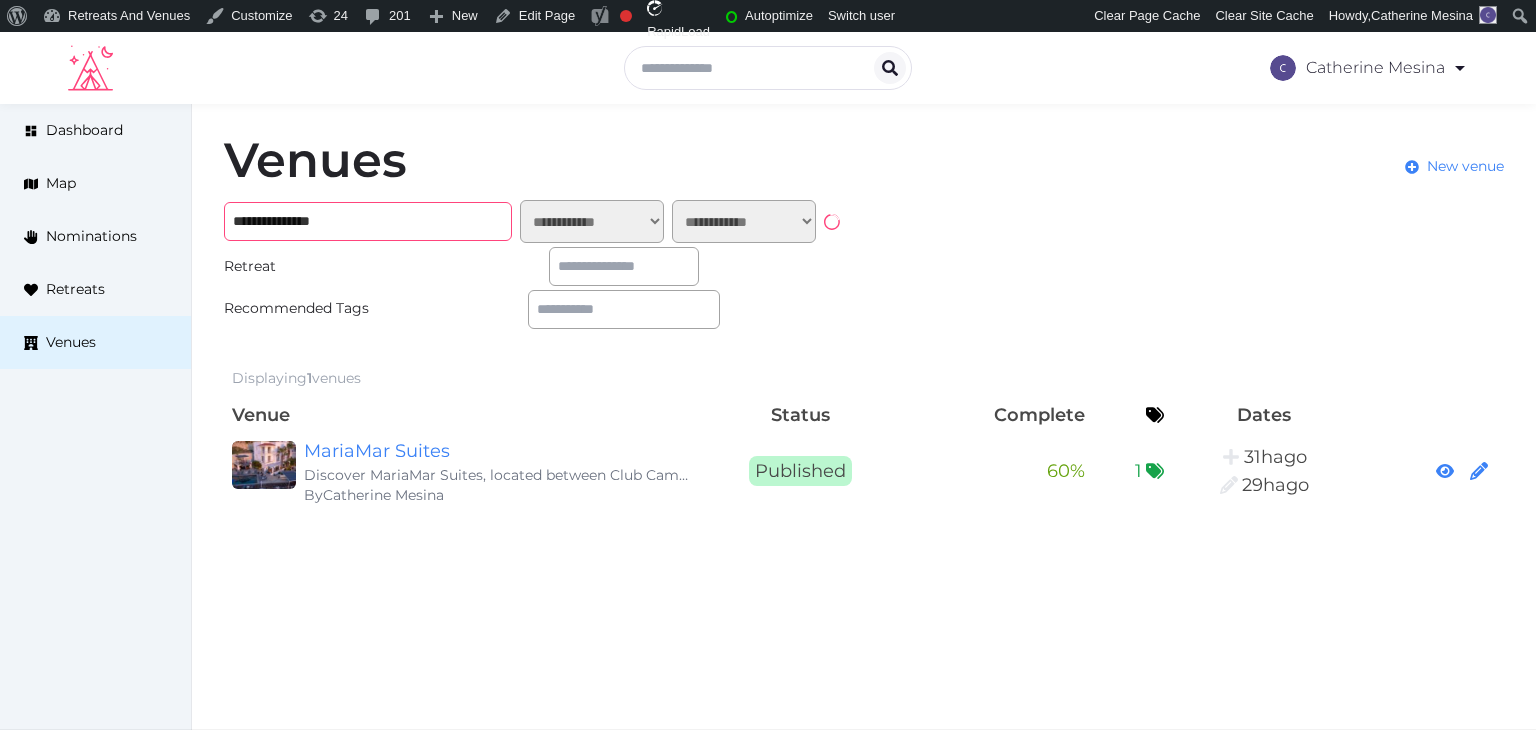 click on "**********" at bounding box center (368, 221) 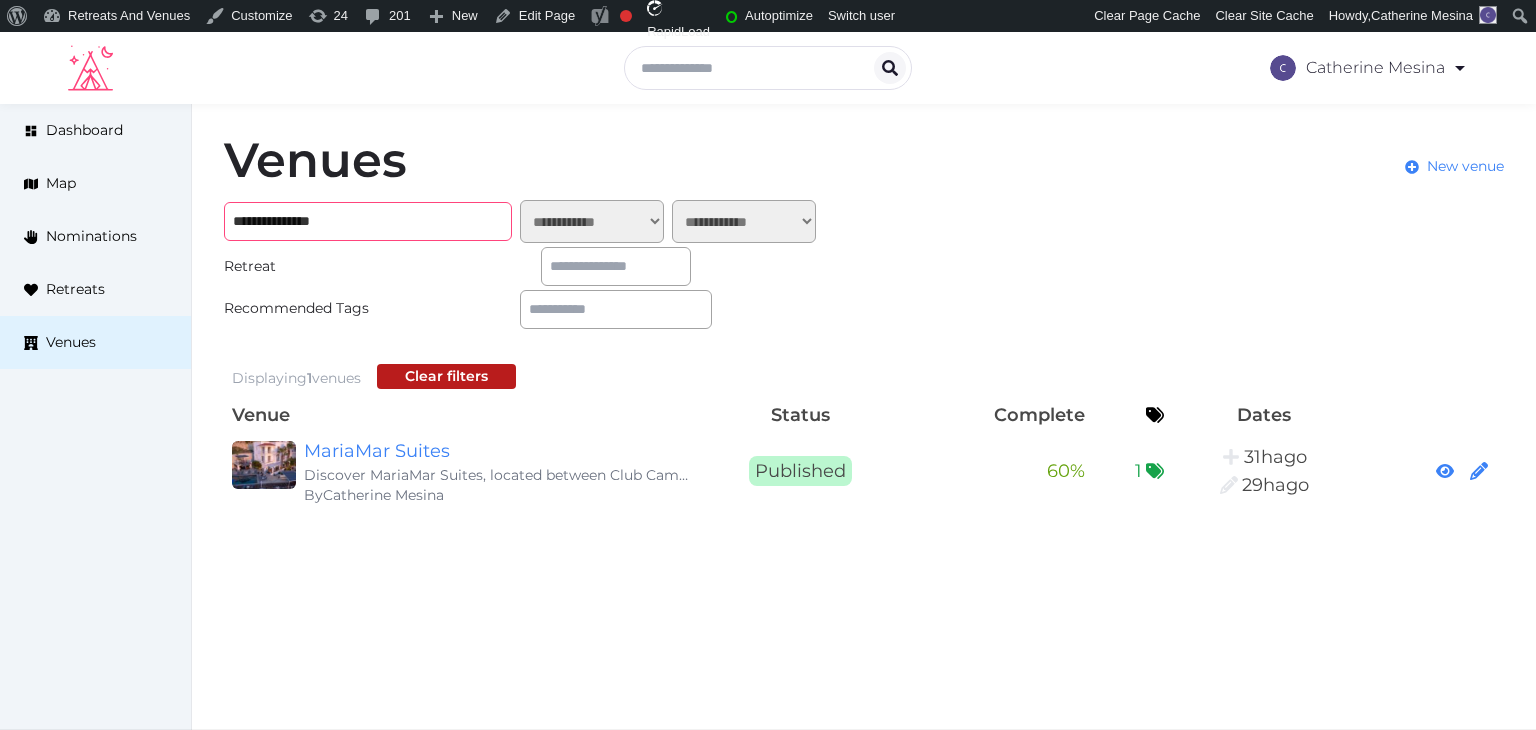 paste on "*******" 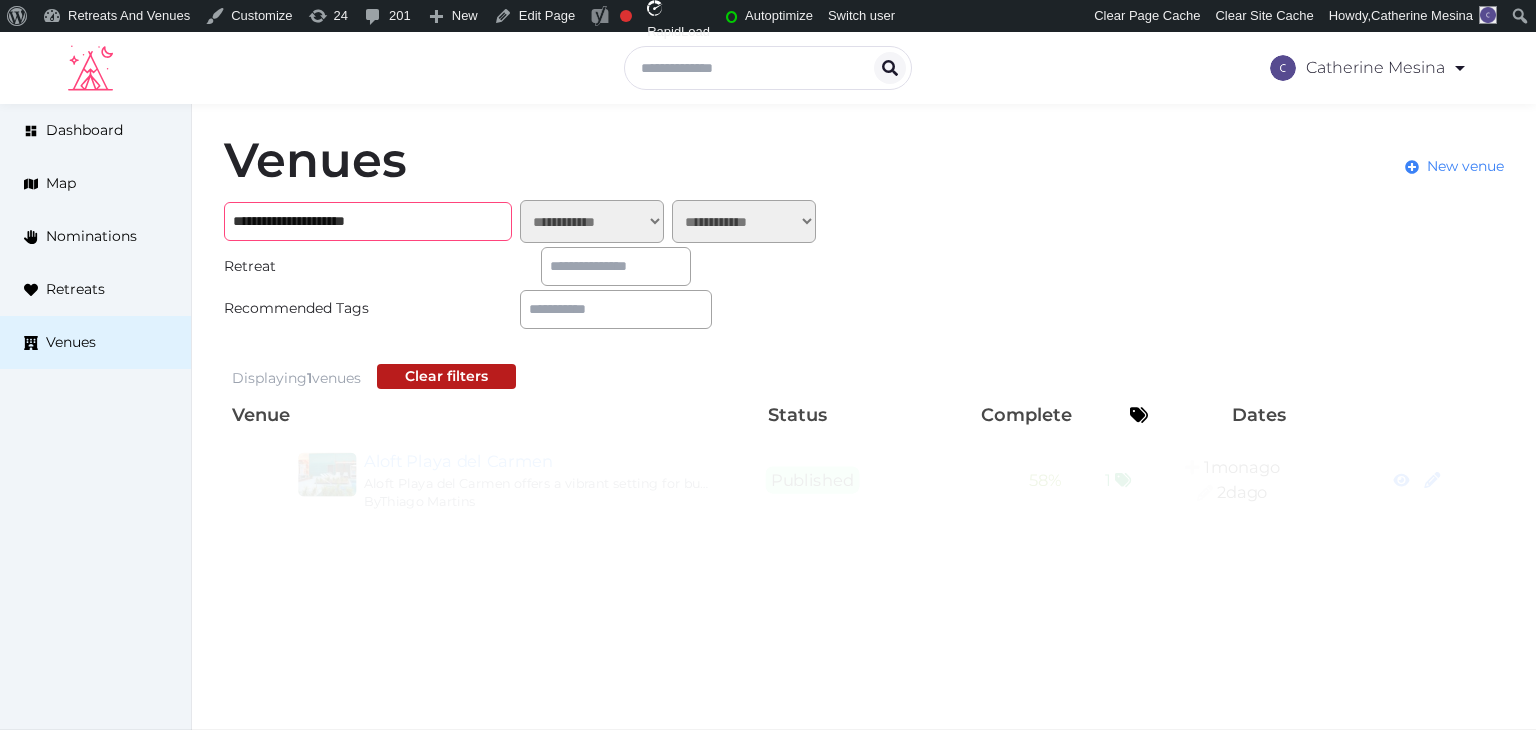 type on "**********" 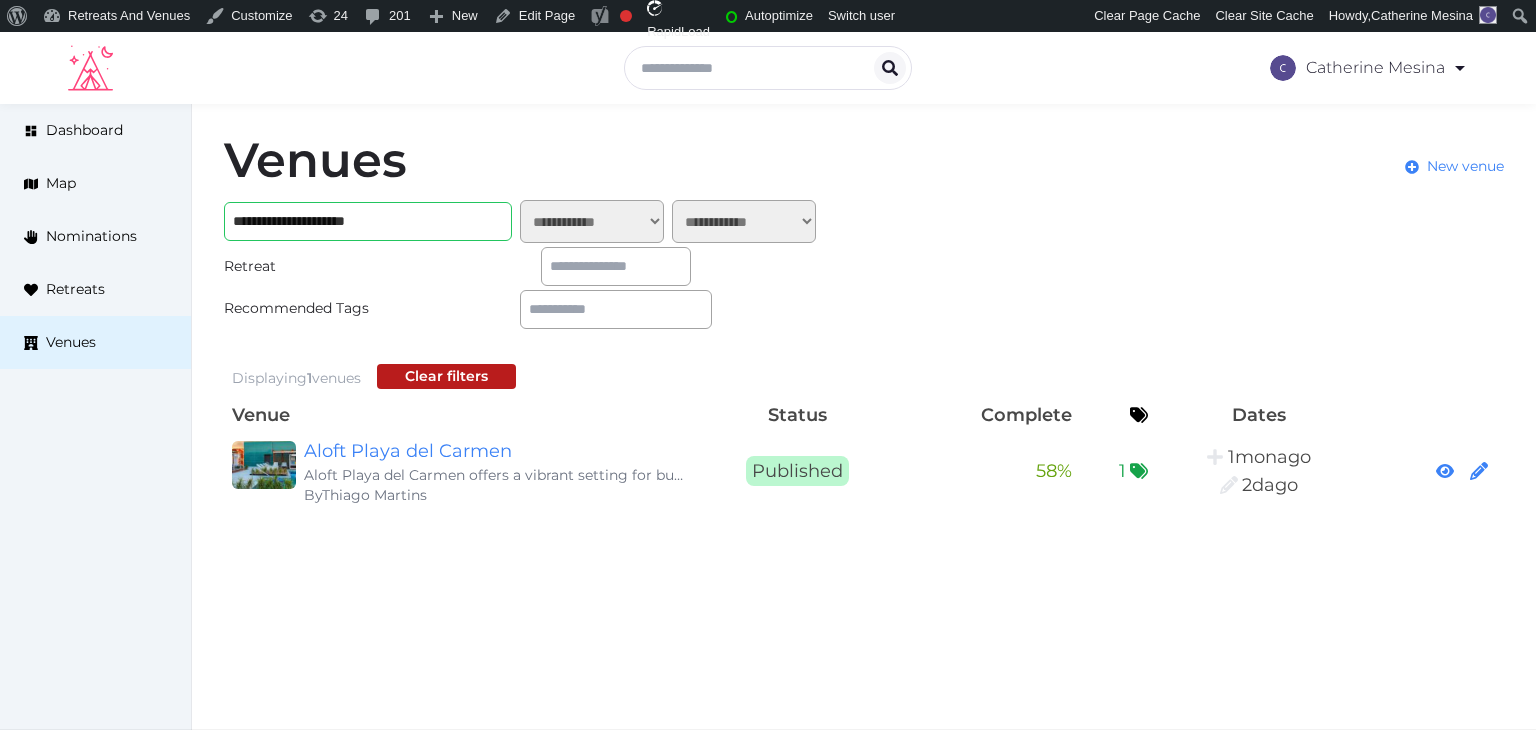 drag, startPoint x: 423, startPoint y: 449, endPoint x: 1121, endPoint y: 596, distance: 713.3113 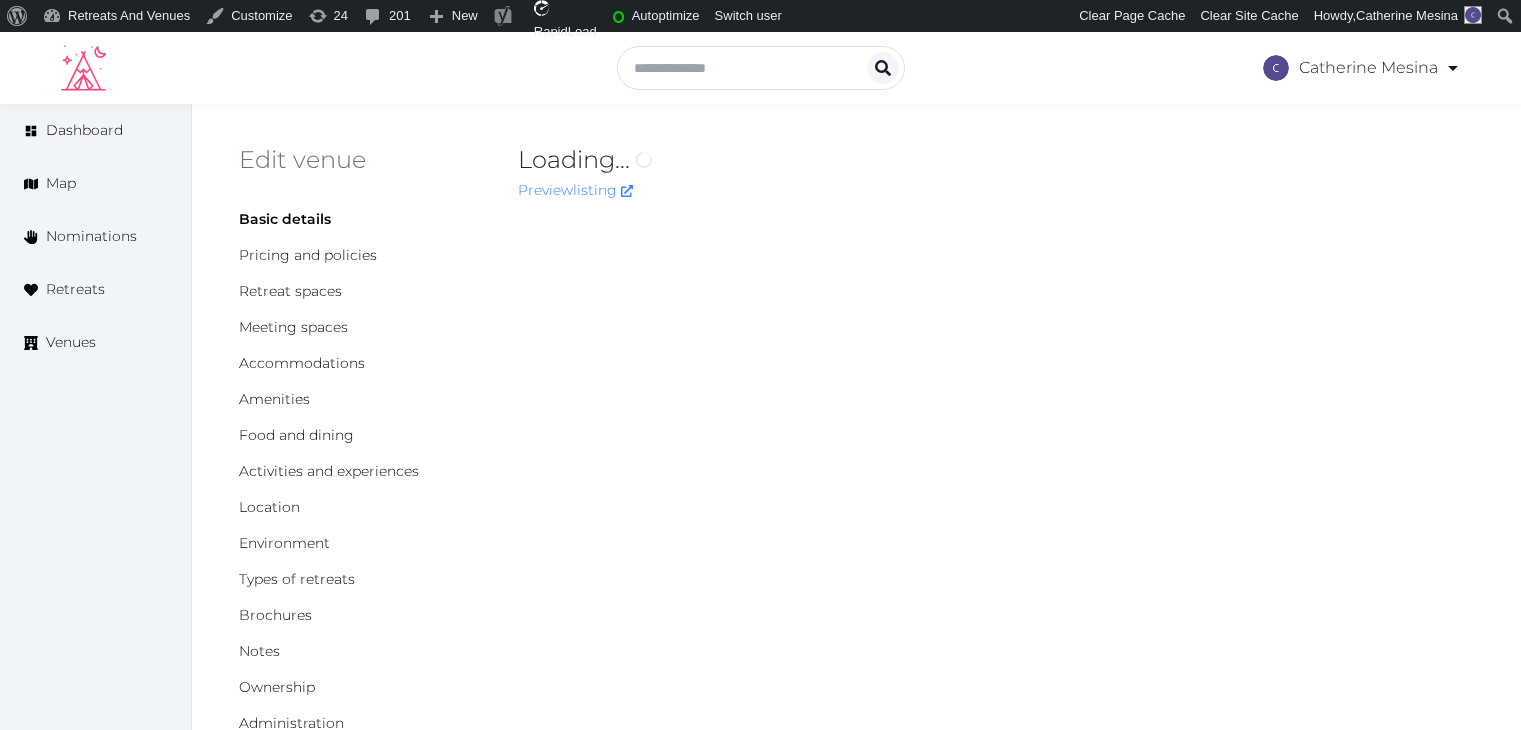 scroll, scrollTop: 0, scrollLeft: 0, axis: both 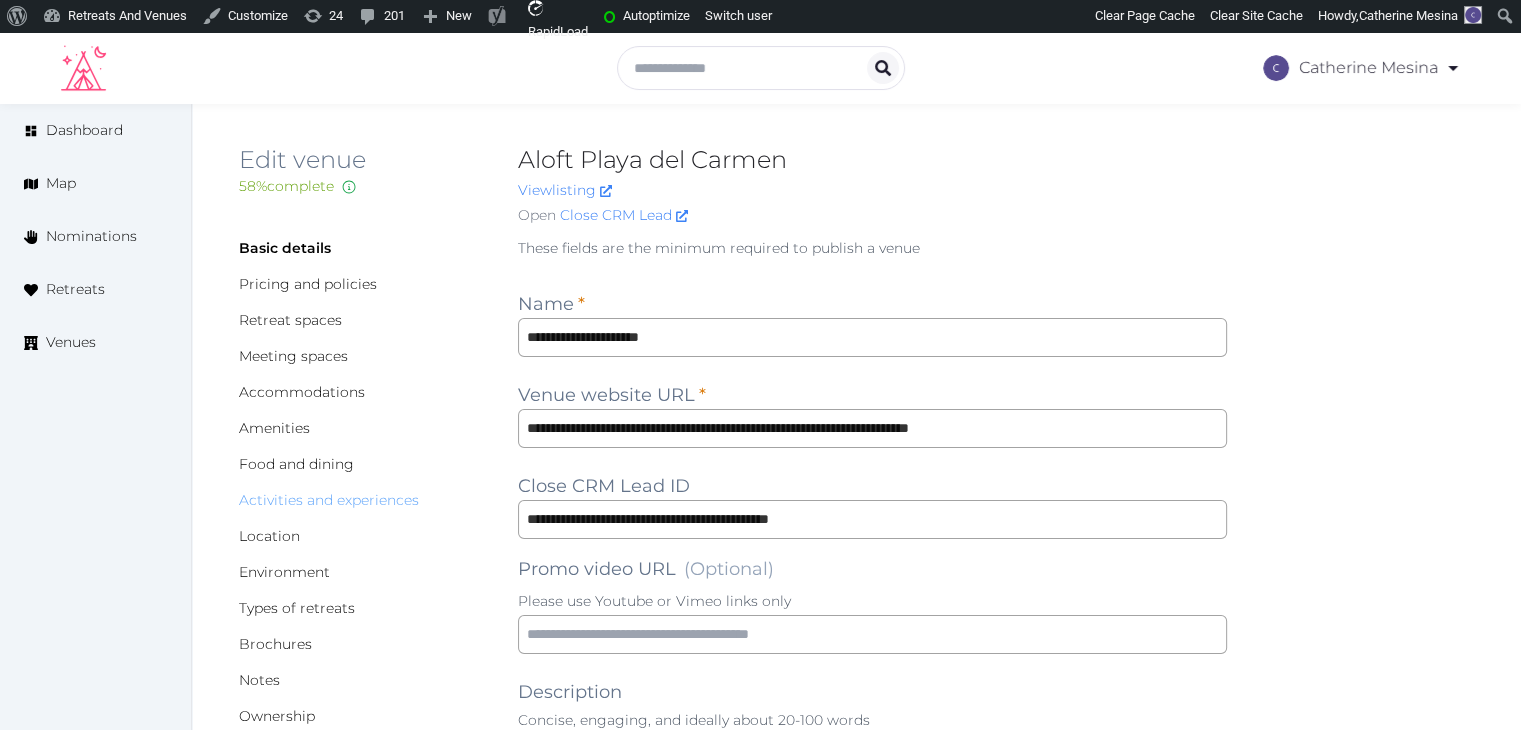 click on "Activities and experiences" at bounding box center (329, 500) 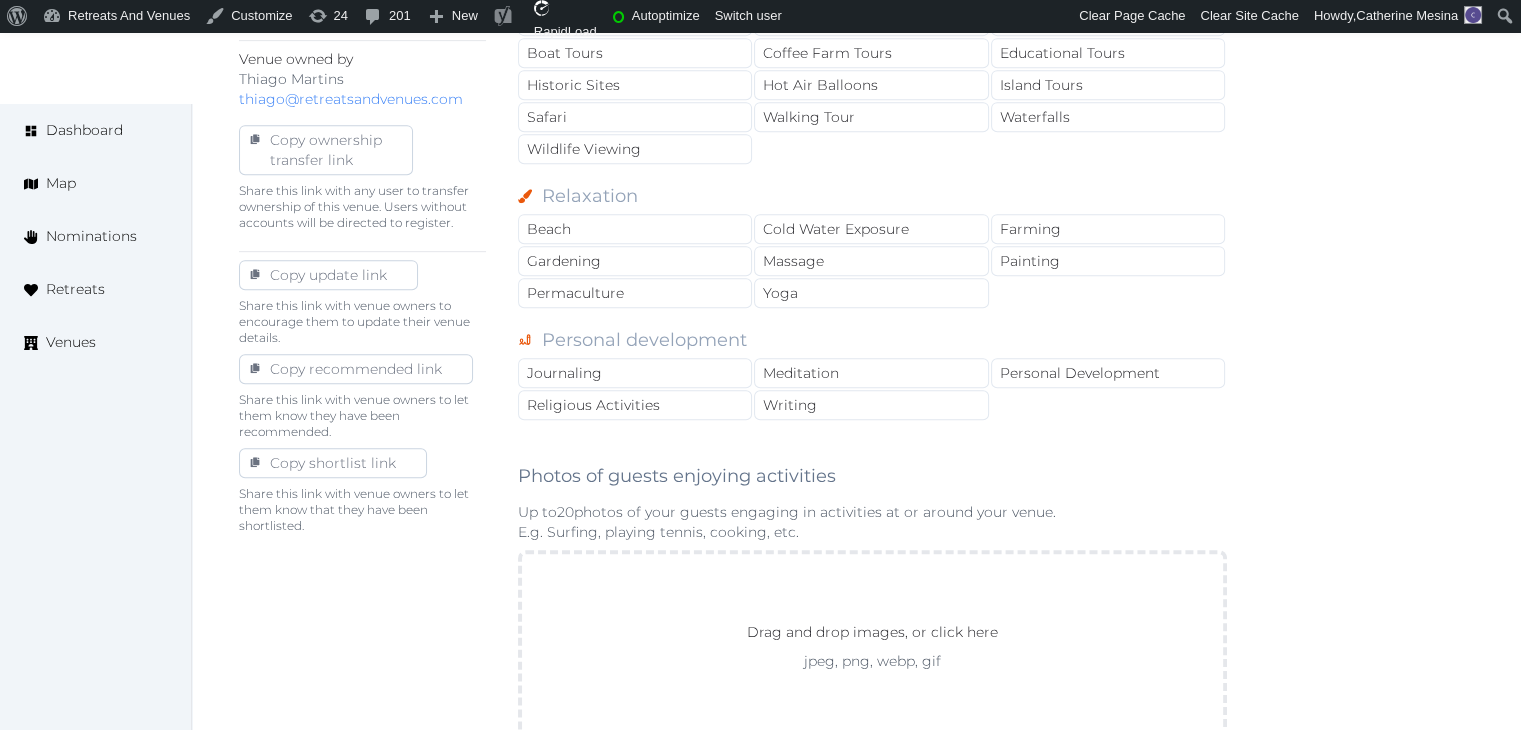 scroll, scrollTop: 1100, scrollLeft: 0, axis: vertical 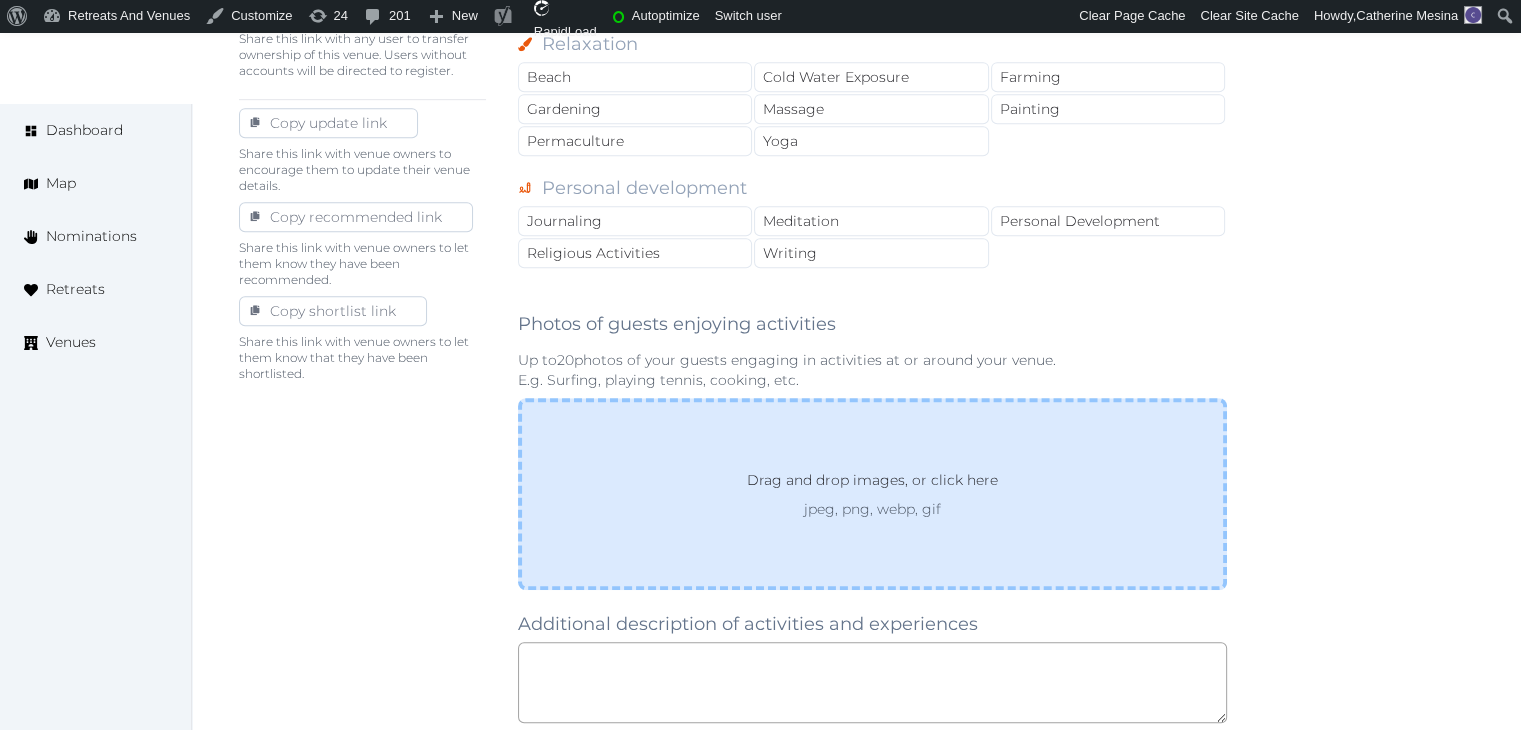 click on "Drag and drop images, or click here" at bounding box center (872, 484) 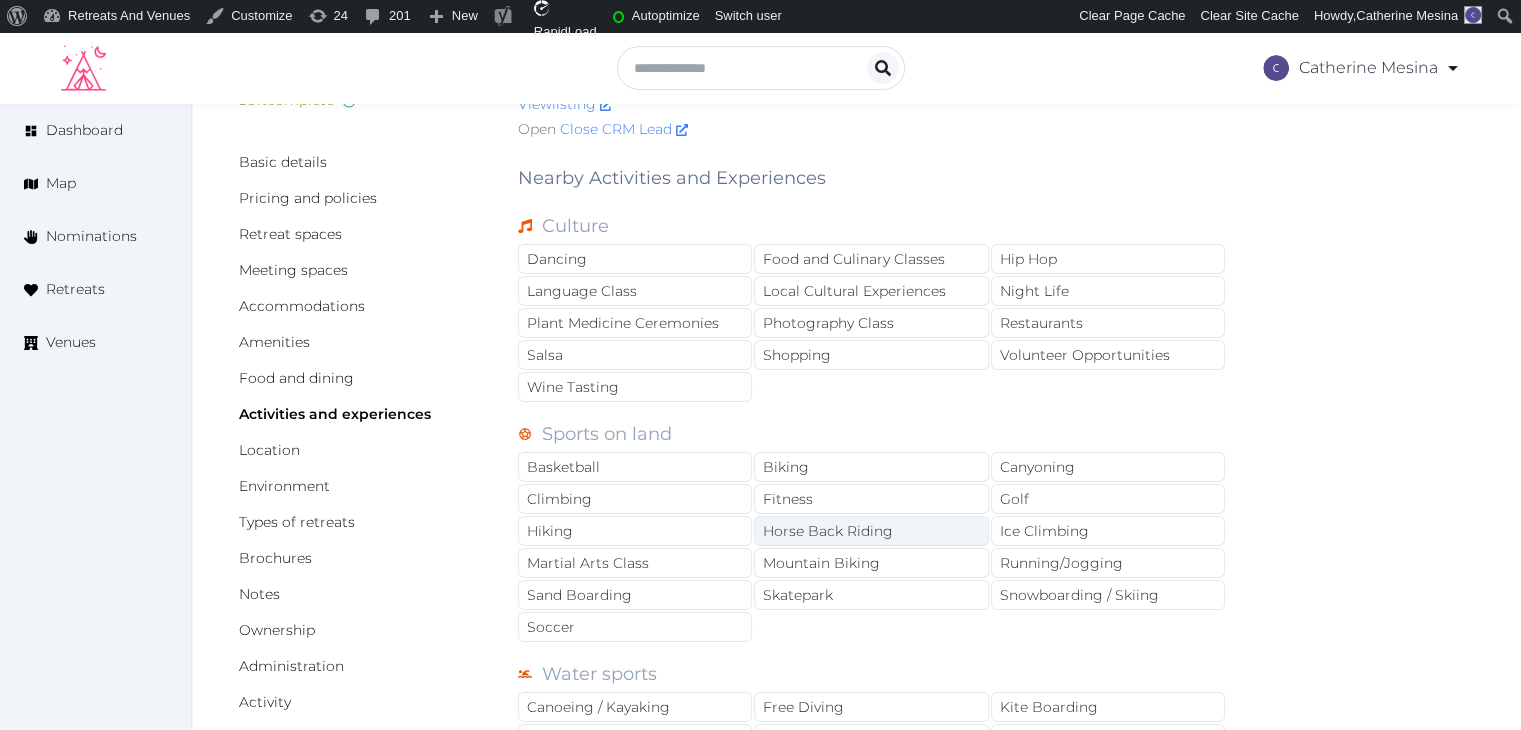 scroll, scrollTop: 0, scrollLeft: 0, axis: both 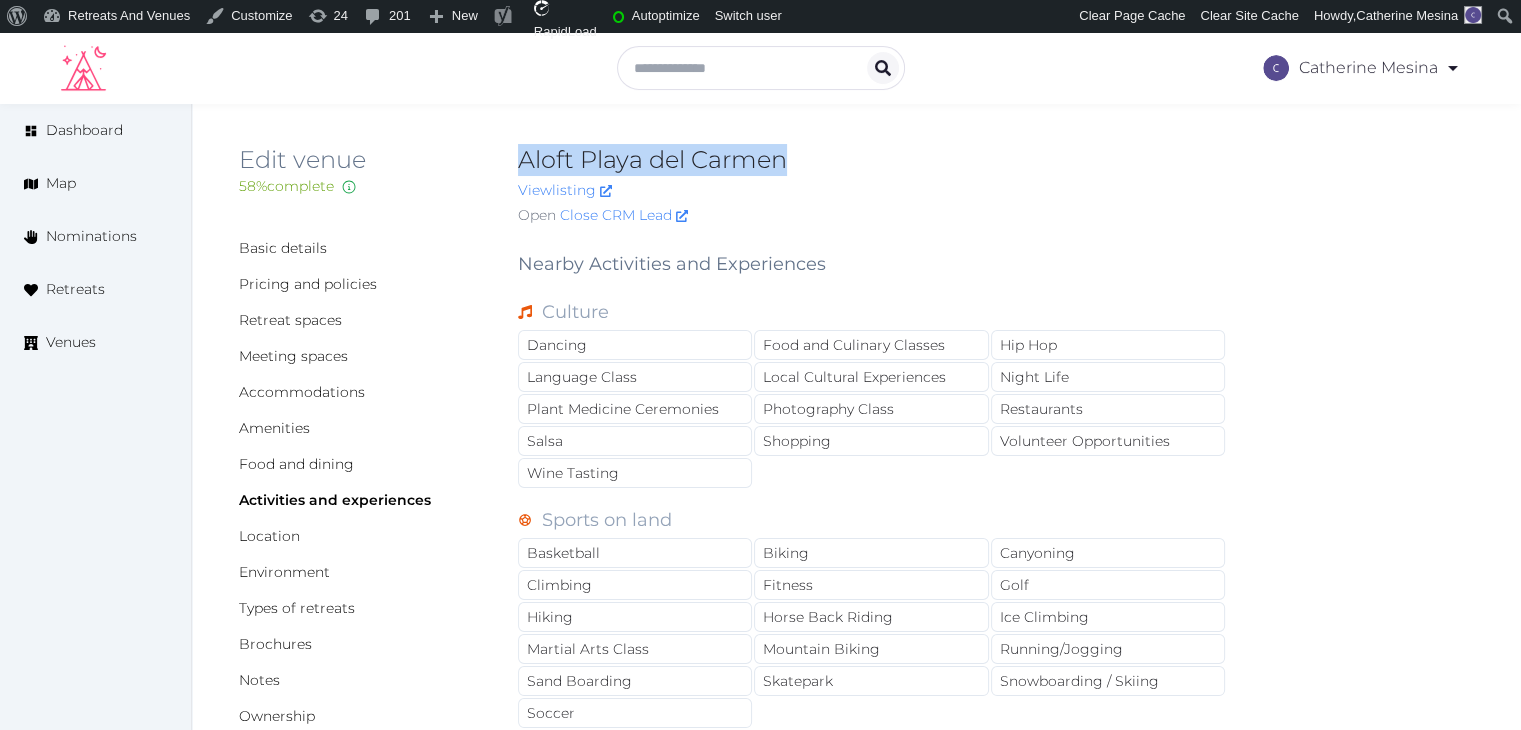 drag, startPoint x: 515, startPoint y: 155, endPoint x: 820, endPoint y: 166, distance: 305.1983 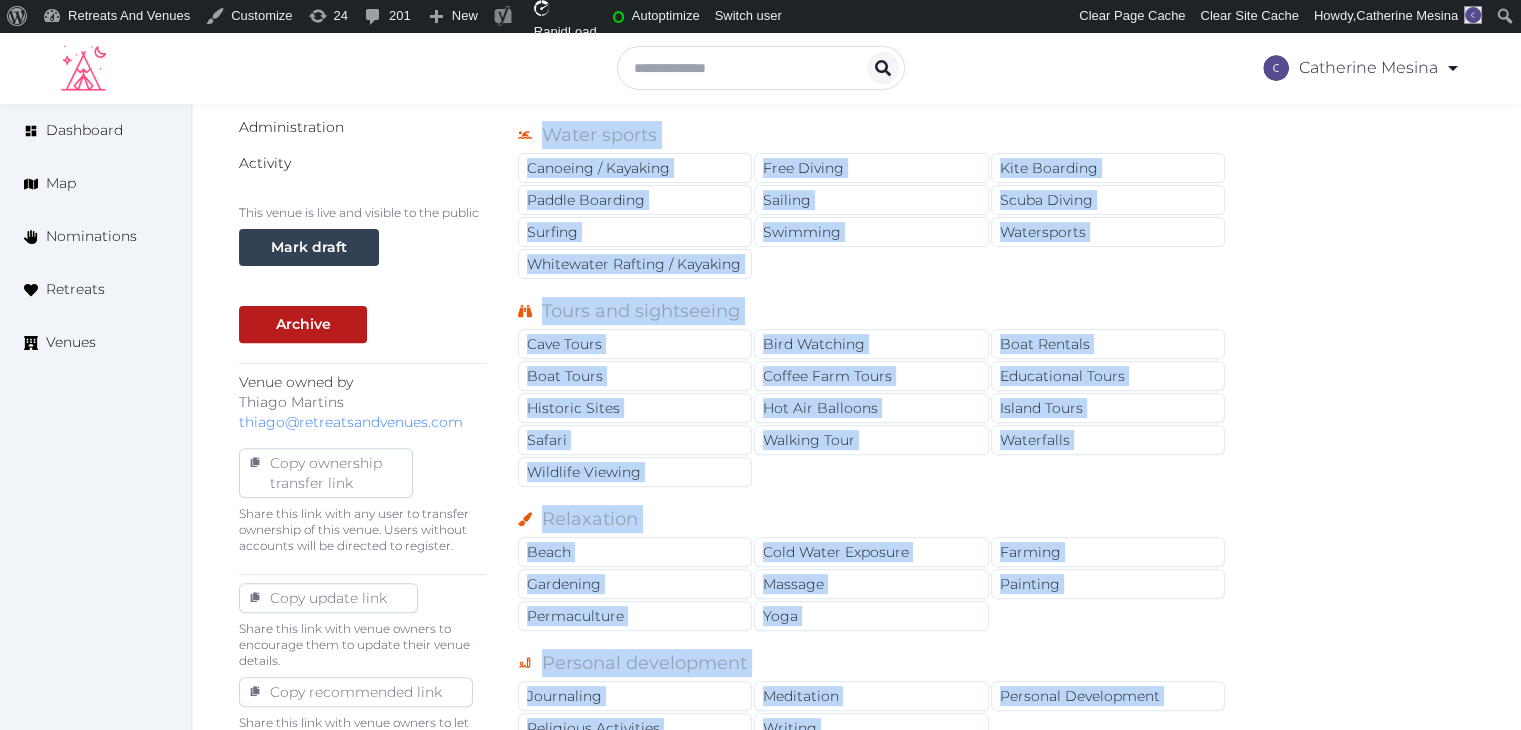 scroll, scrollTop: 816, scrollLeft: 0, axis: vertical 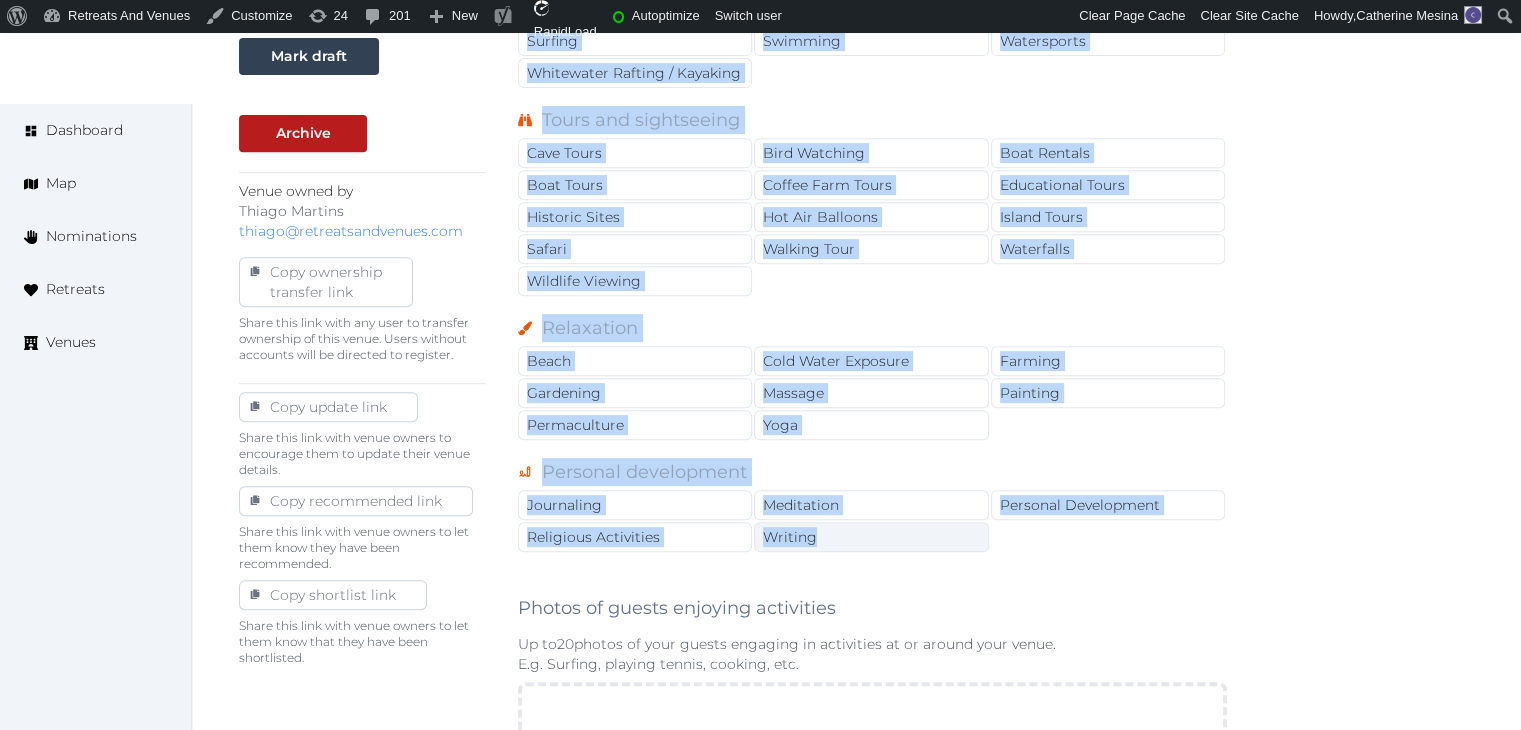 drag, startPoint x: 549, startPoint y: 305, endPoint x: 874, endPoint y: 529, distance: 394.71634 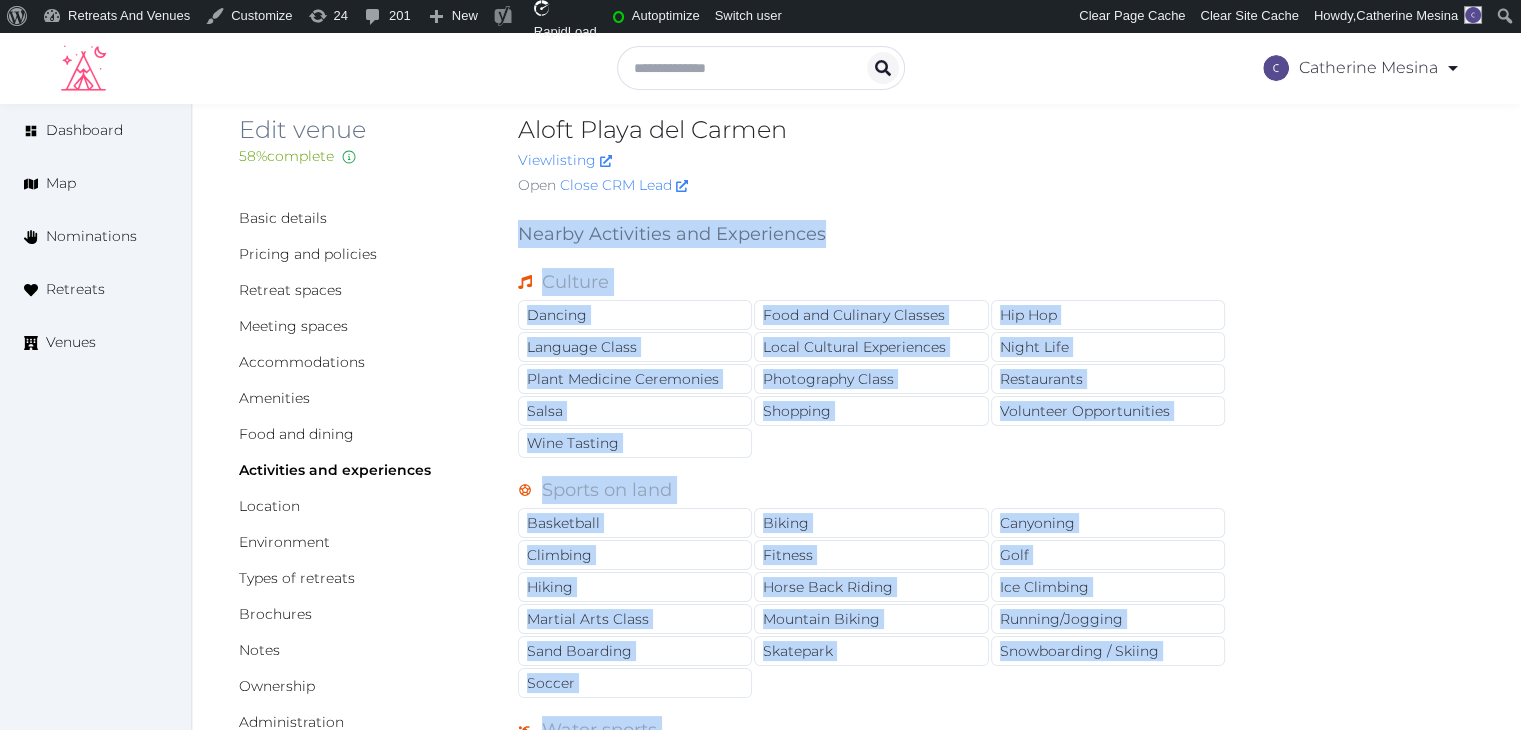 scroll, scrollTop: 16, scrollLeft: 0, axis: vertical 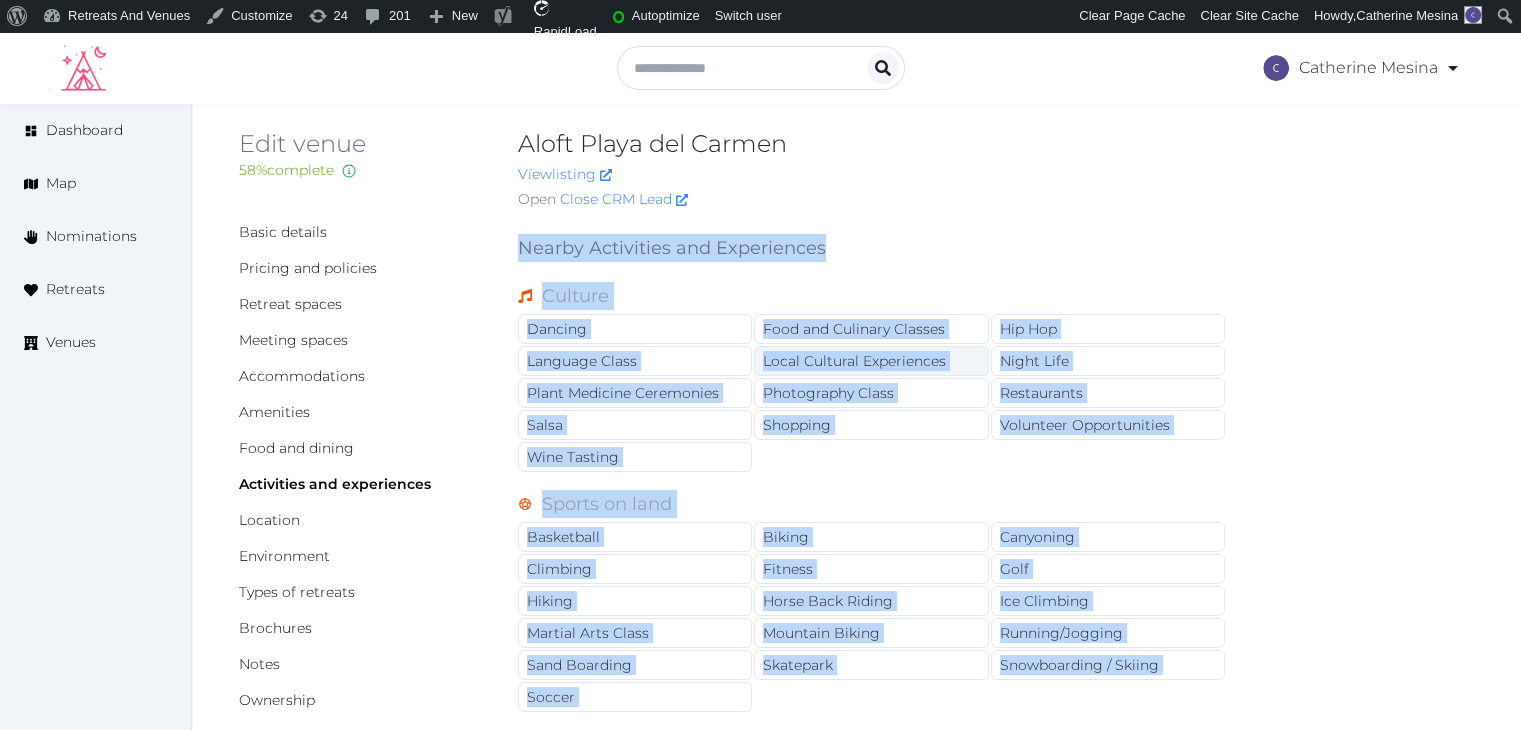 click on "Local Cultural Experiences" at bounding box center (871, 361) 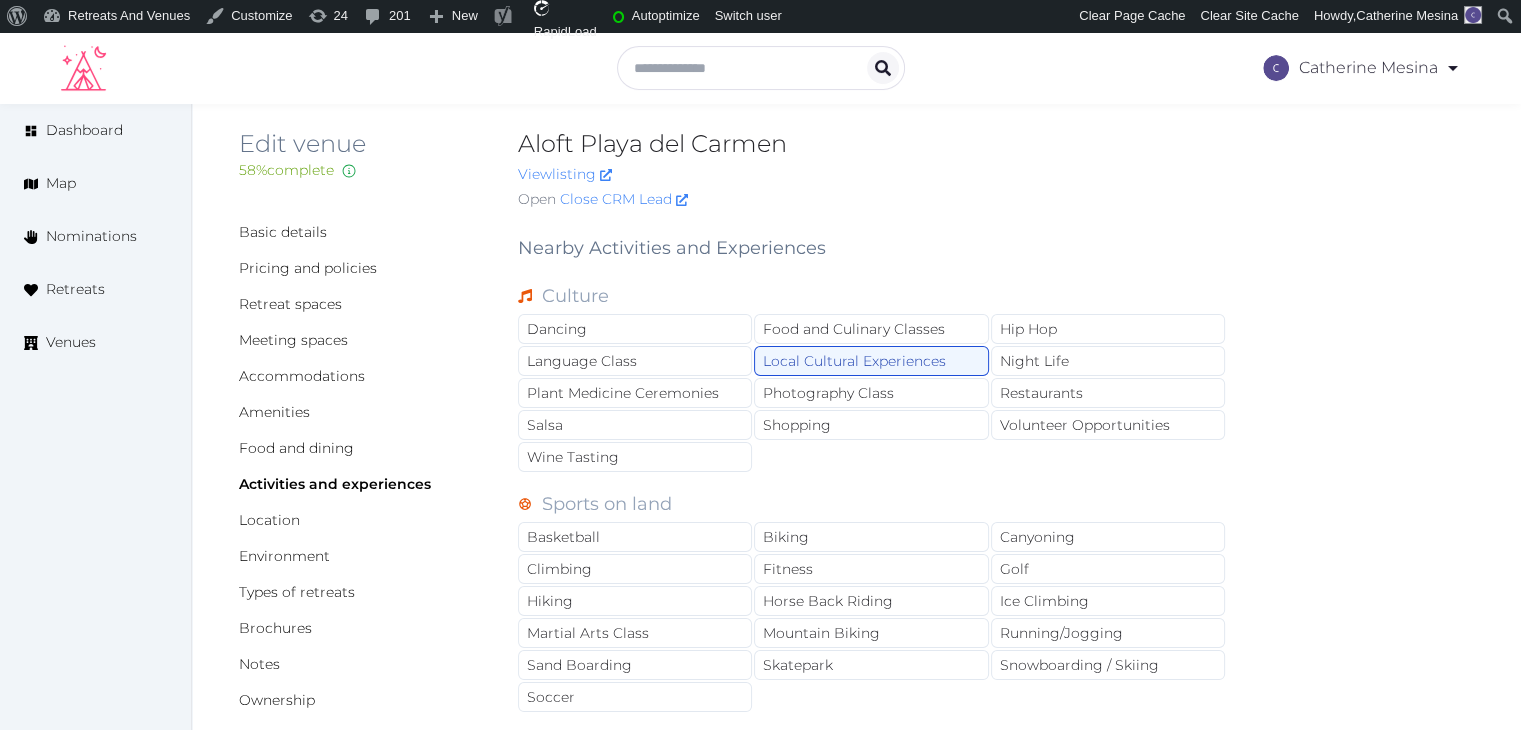 click on "Basic details Pricing and policies Retreat spaces Meeting spaces Accommodations Amenities Food and dining Activities and experiences Location Environment Types of retreats Brochures Notes Ownership Administration Activity This venue is live and visible to the public Mark draft Archive Venue owned by Thiago Martins thiago@retreatsandvenues.com Copy ownership transfer link Share this link with any user to transfer ownership of this venue. Users without accounts will be directed to register. Copy update link Share this link with venue owners to encourage them to update their venue details. Copy recommended link Share this link with venue owners to let them know they have been recommended. Copy shortlist link Share this link with venue owners to let them know that they have been shortlisted. Nearby Activities and Experiences Culture Dancing Food and Culinary Classes Hip Hop Language Class Local Cultural Experiences Night Life Plant Medicine Ceremonies Photography Class Restaurants Salsa Shopping Wine Tasting Golf" at bounding box center (856, 1206) 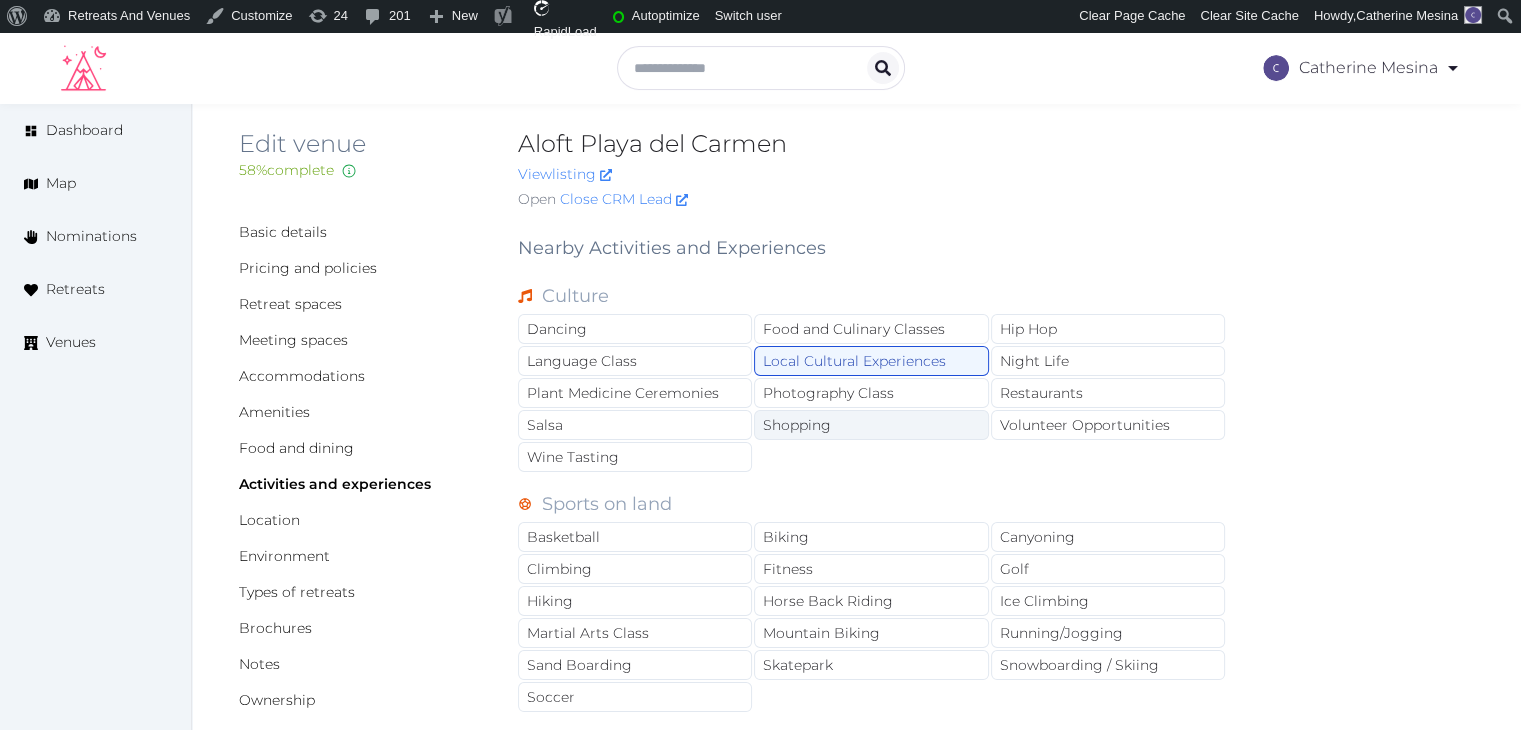 click on "Shopping" at bounding box center (871, 425) 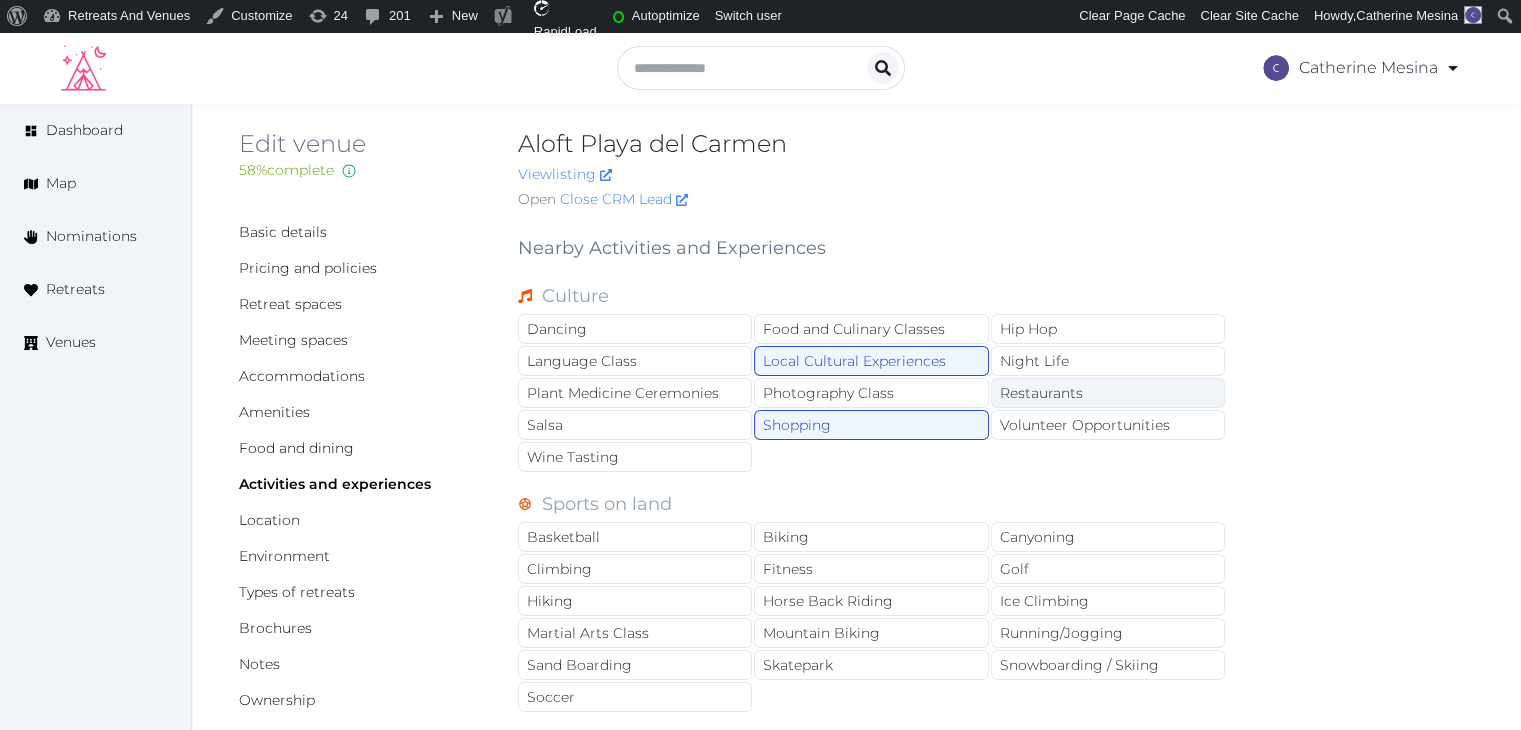click on "Restaurants" at bounding box center [1108, 393] 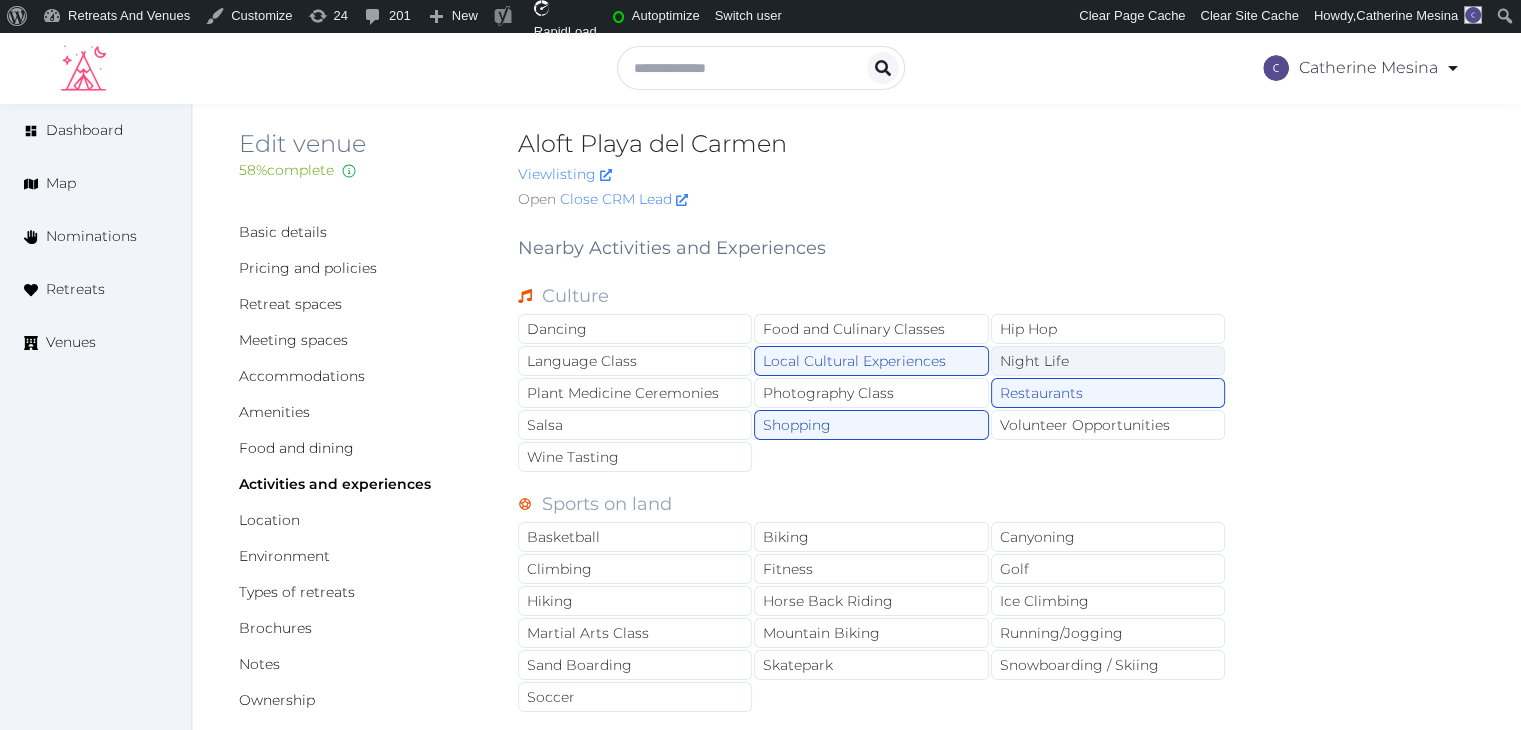 click on "Night Life" at bounding box center [1108, 361] 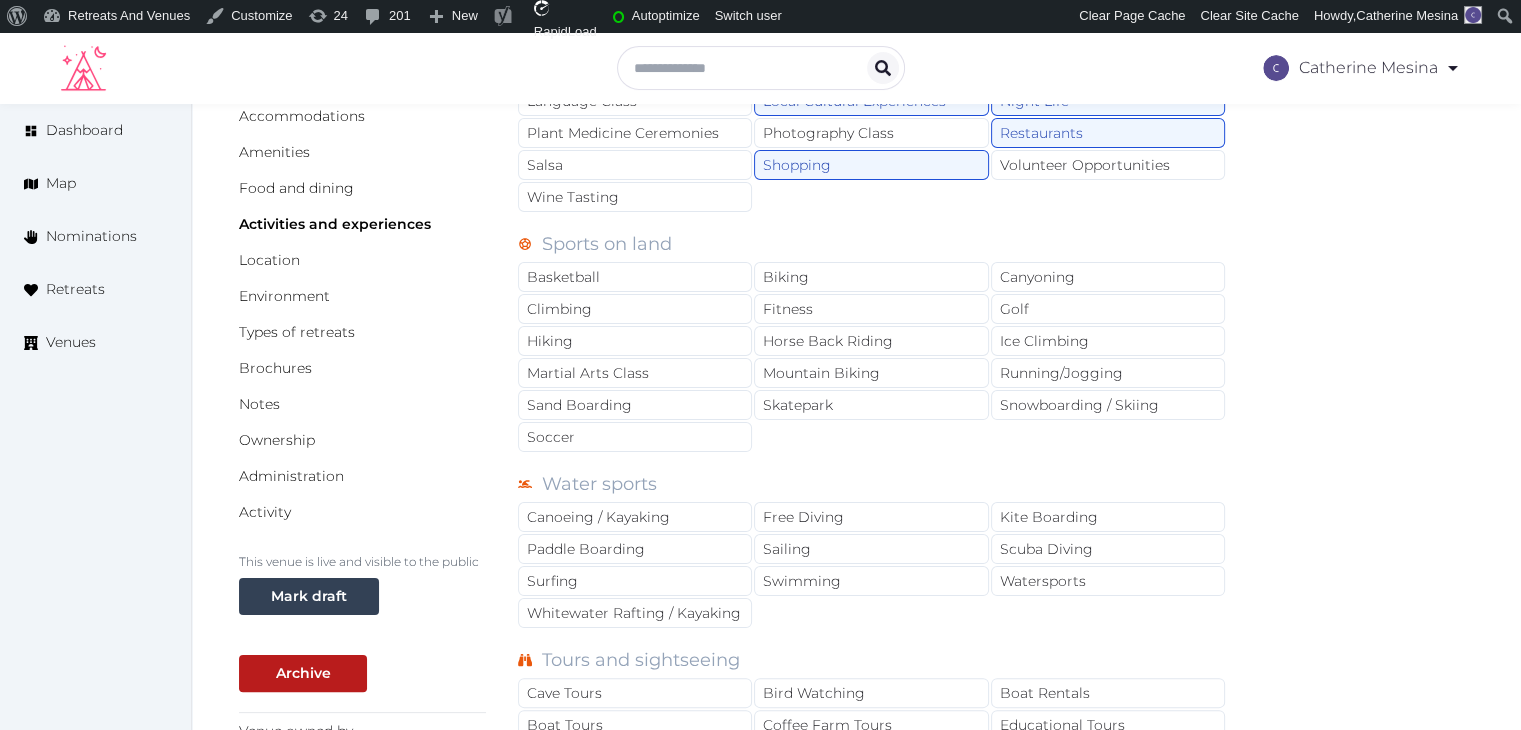 scroll, scrollTop: 316, scrollLeft: 0, axis: vertical 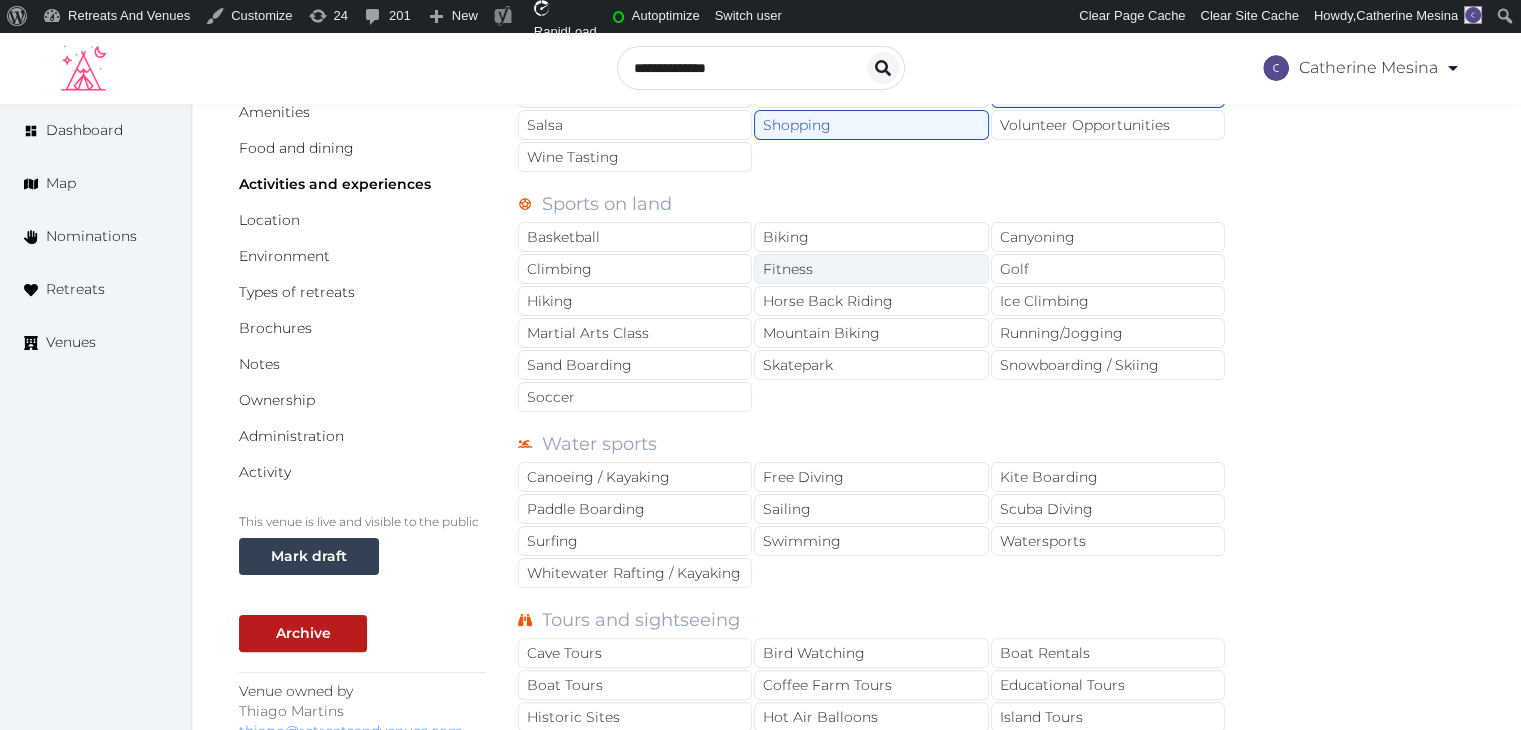 click on "Fitness" at bounding box center (871, 269) 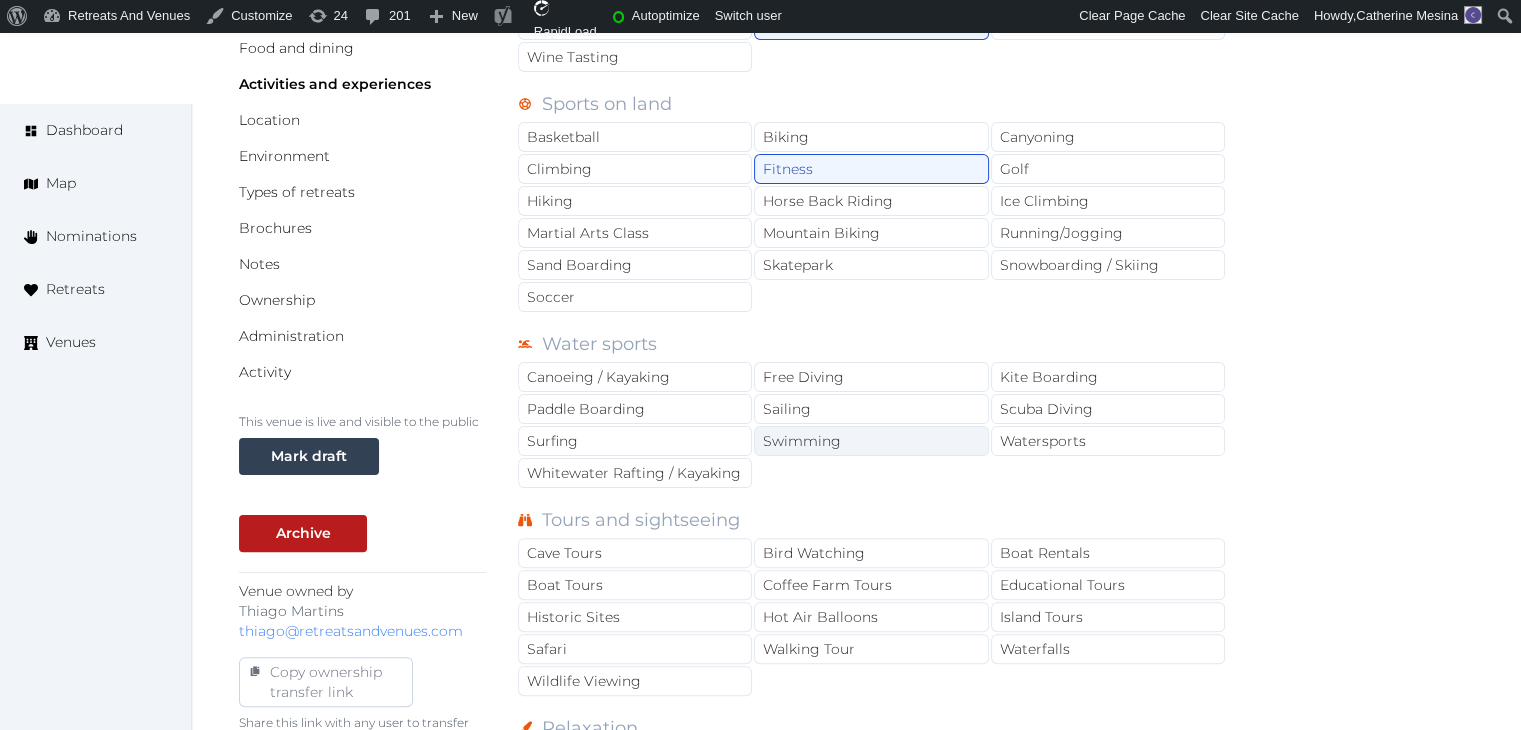 click on "Swimming" at bounding box center [871, 441] 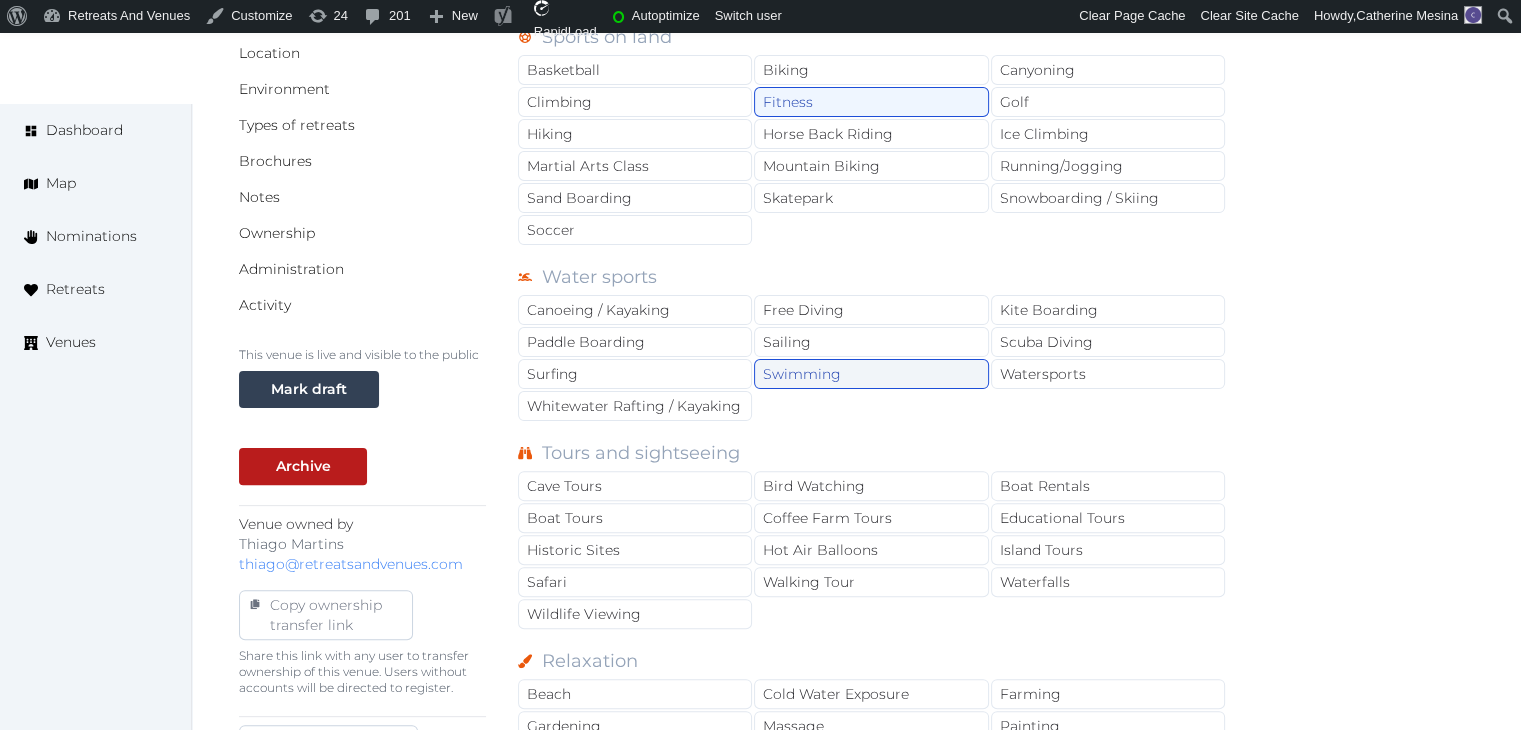 scroll, scrollTop: 516, scrollLeft: 0, axis: vertical 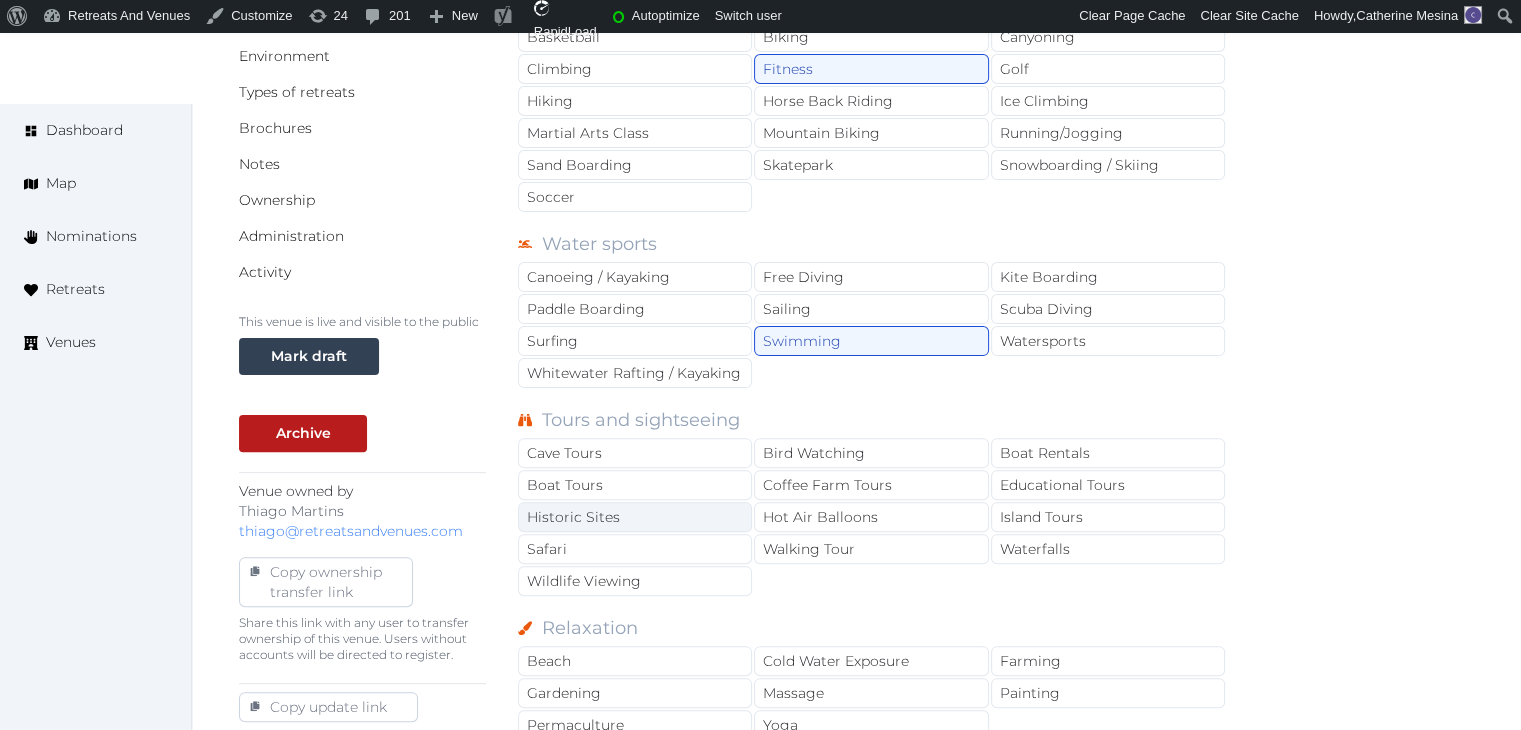 click on "Historic Sites" at bounding box center (635, 517) 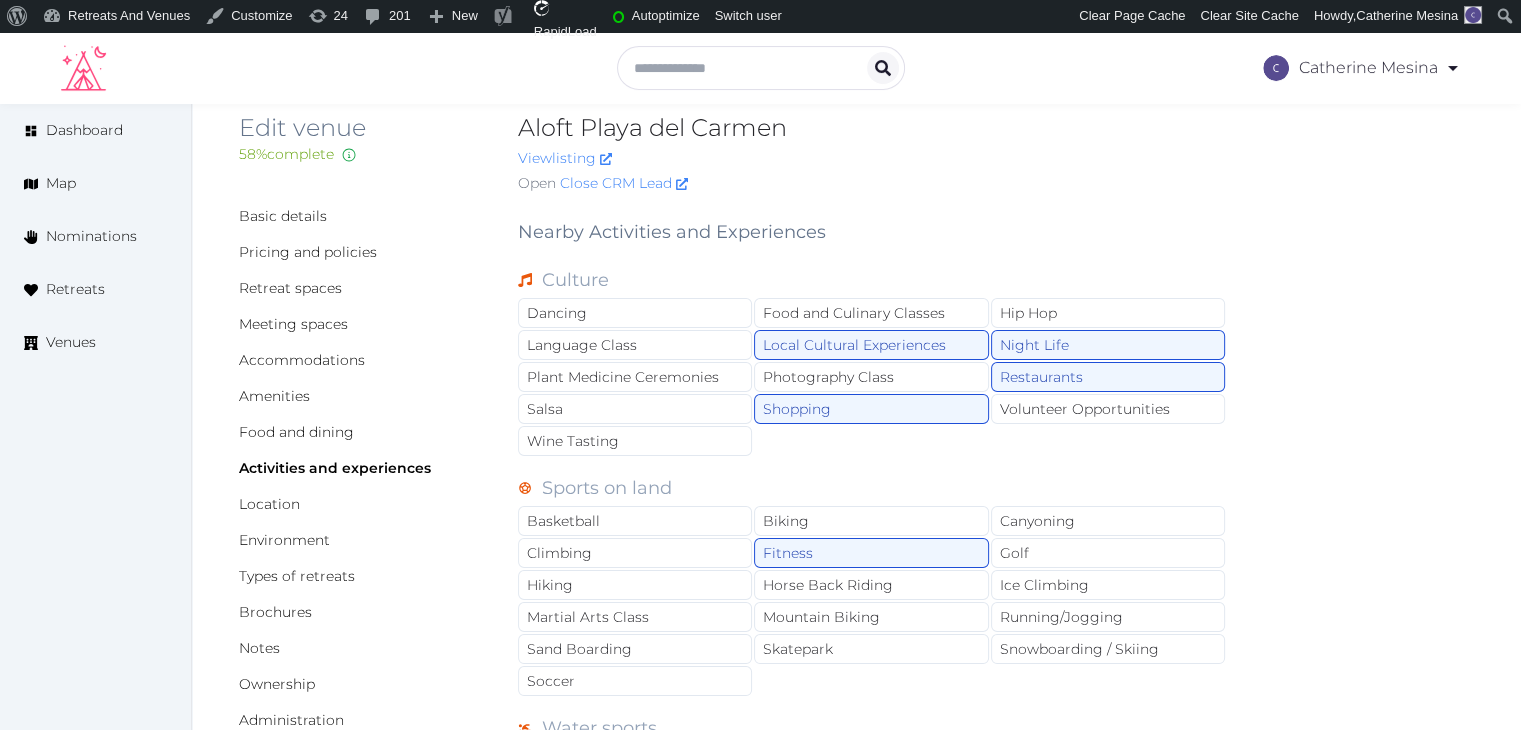 scroll, scrollTop: 0, scrollLeft: 0, axis: both 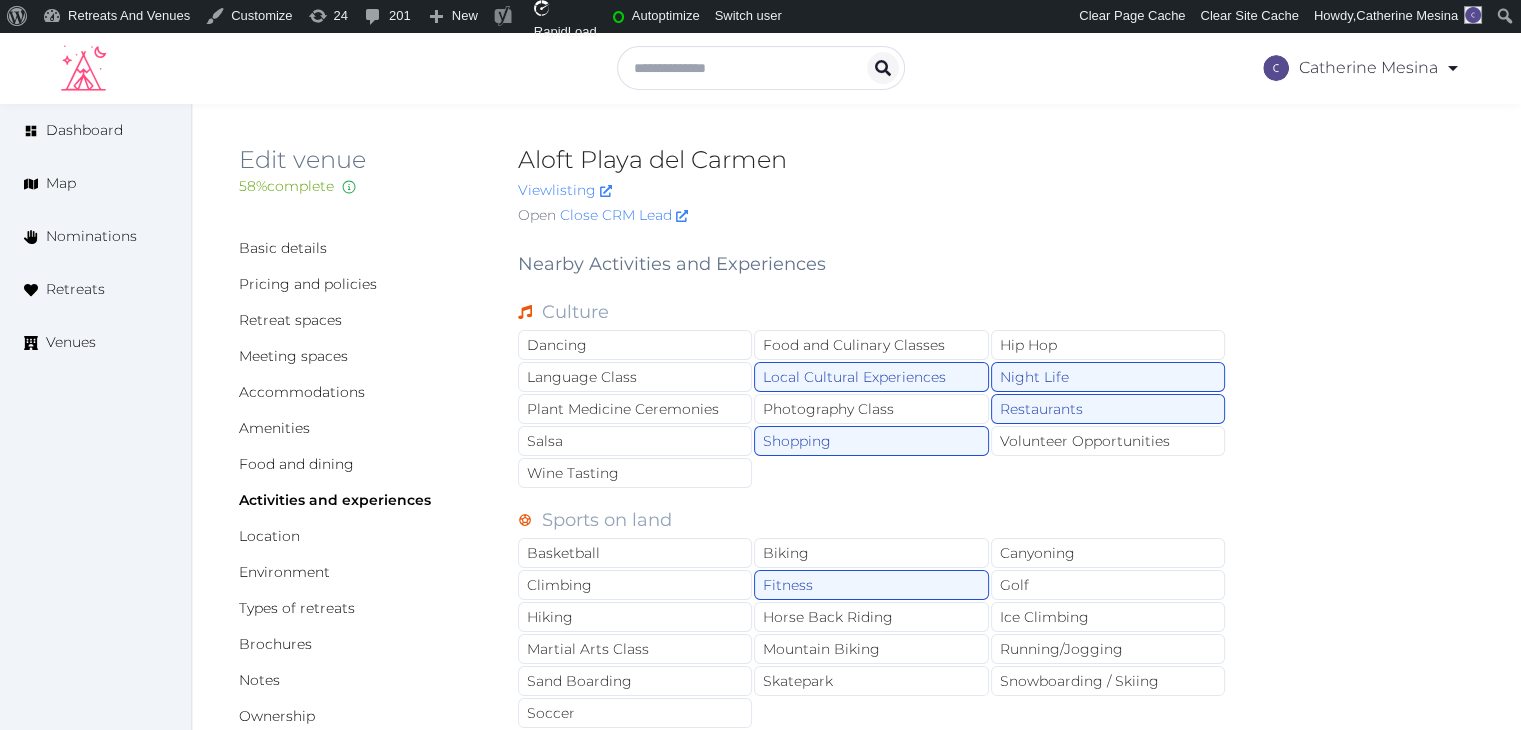 click on "Aloft Playa del Carmen" at bounding box center (872, 160) 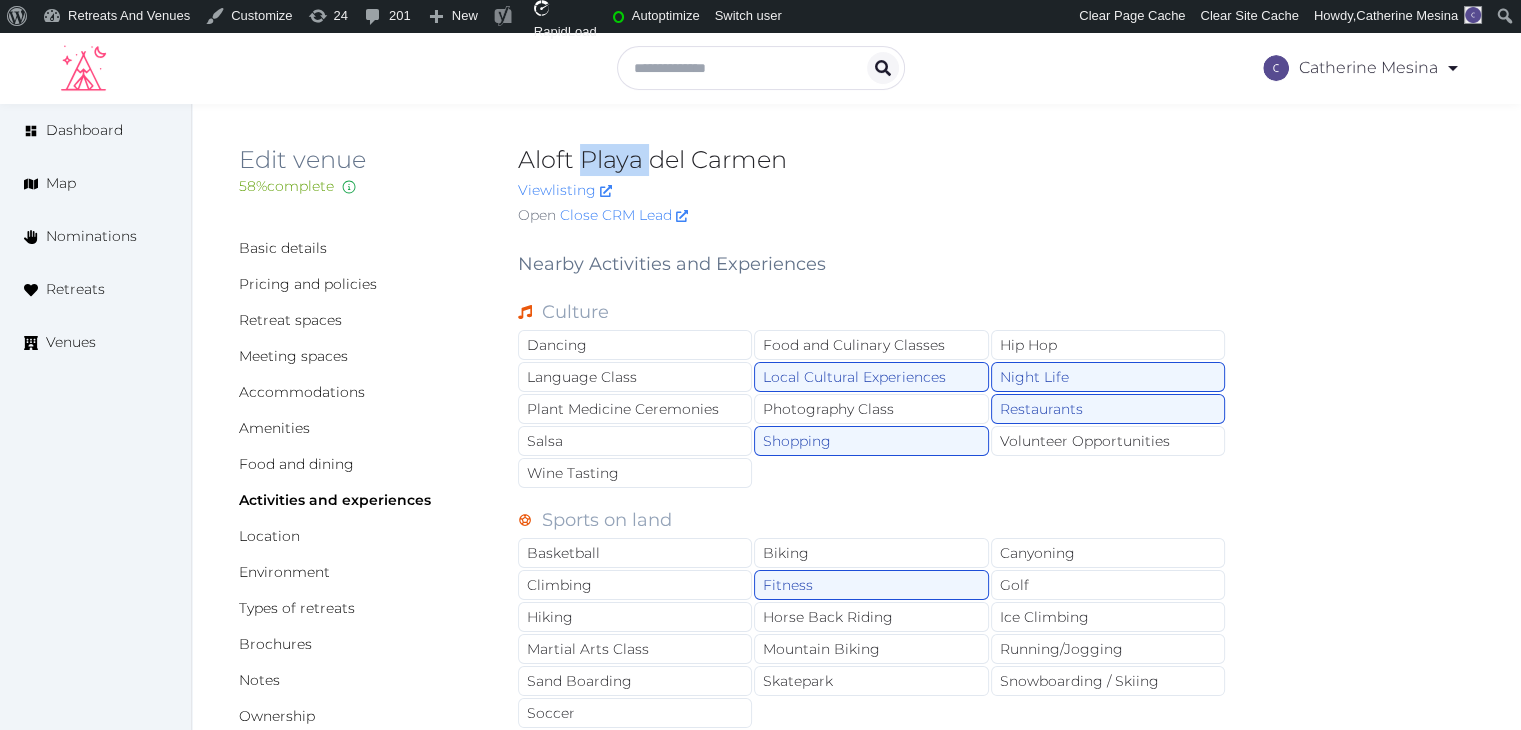 click on "Aloft Playa del Carmen" at bounding box center (872, 160) 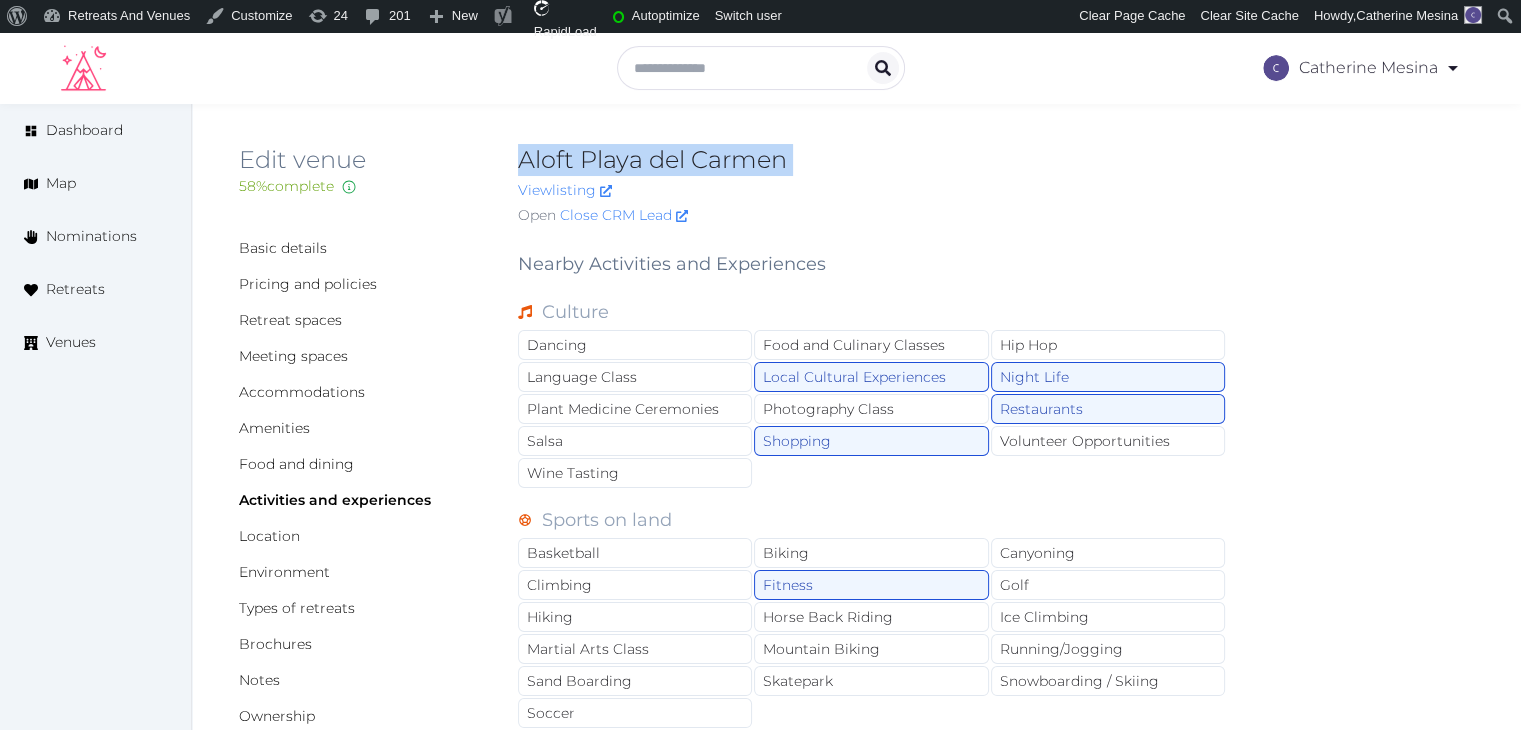 click on "Aloft Playa del Carmen" at bounding box center (872, 160) 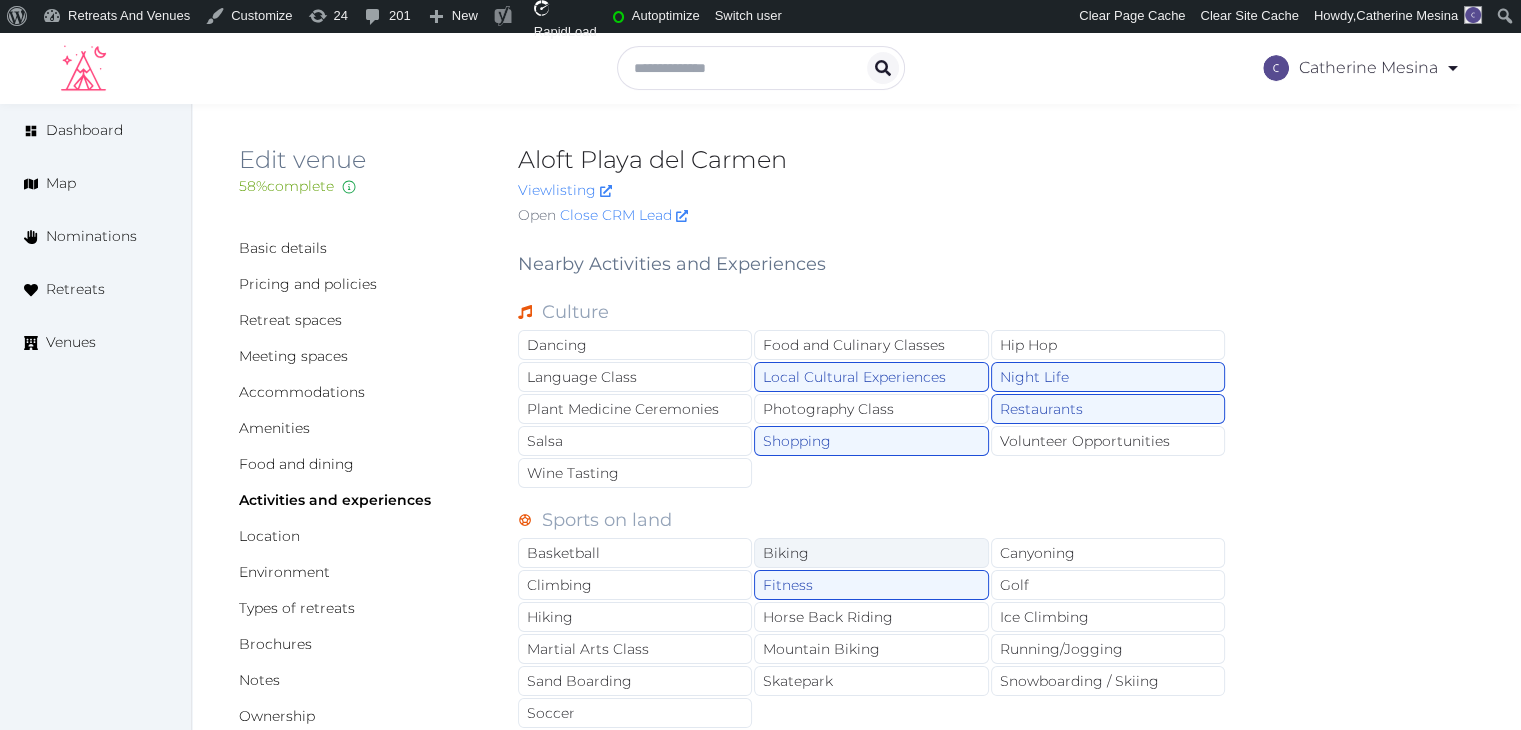 click on "Biking" at bounding box center [871, 553] 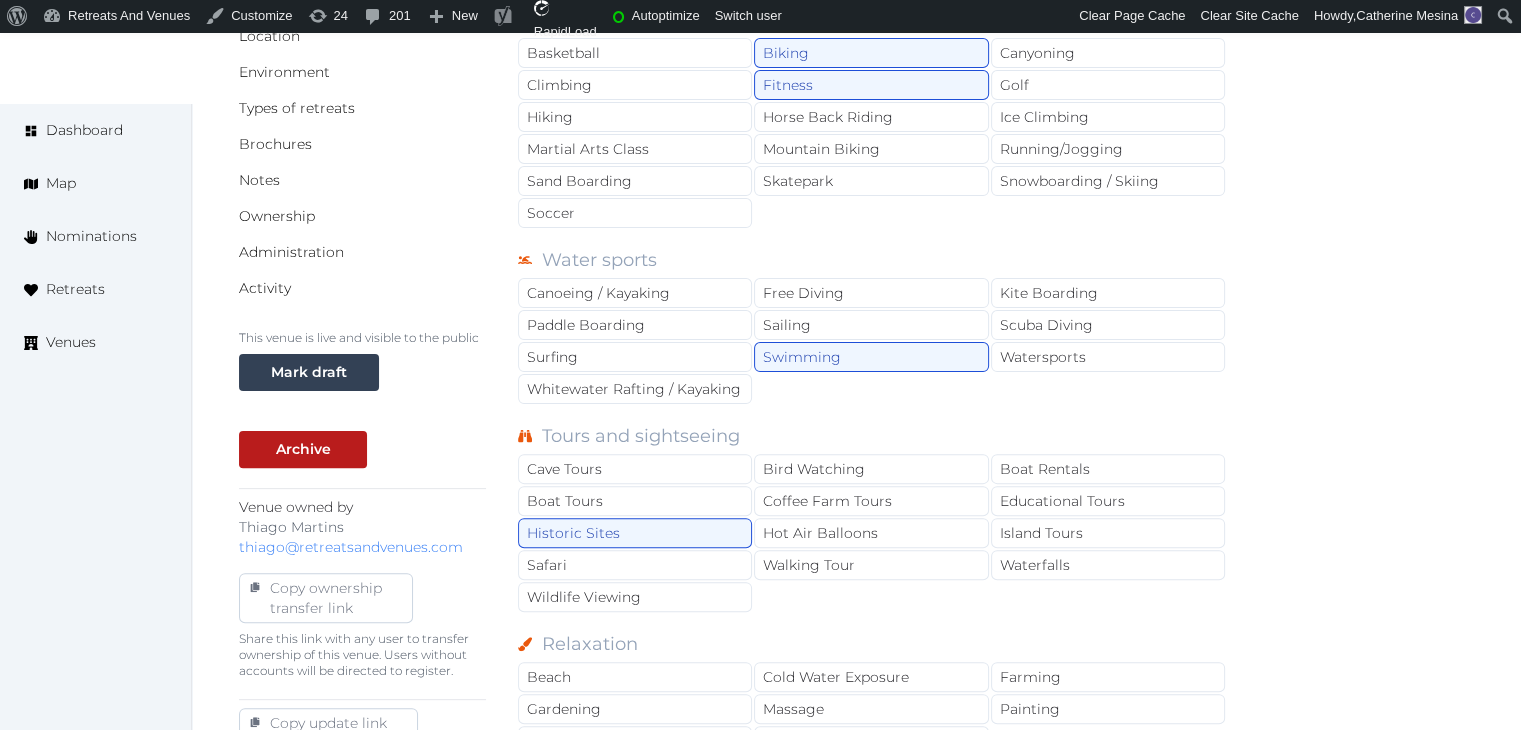 scroll, scrollTop: 600, scrollLeft: 0, axis: vertical 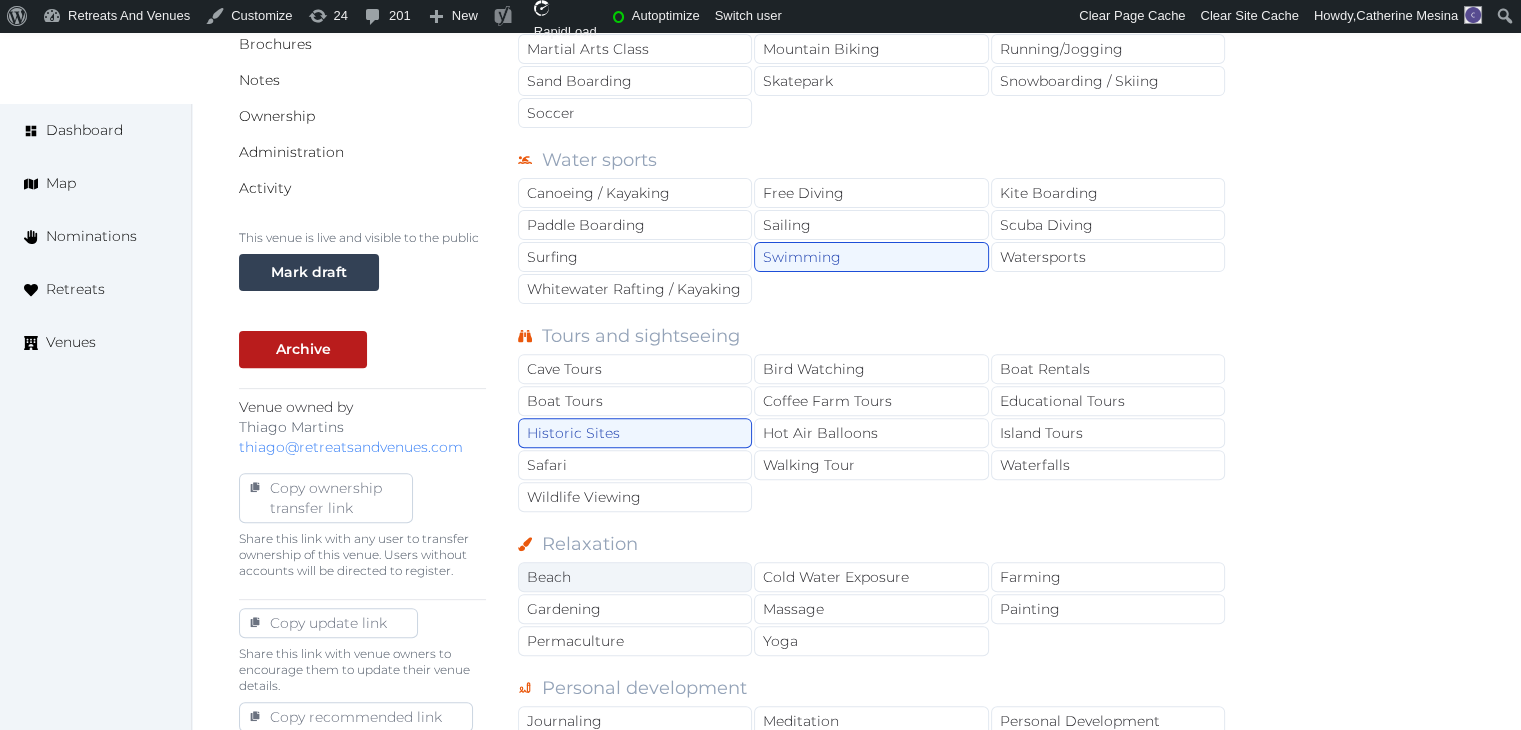 click on "Beach" at bounding box center [635, 577] 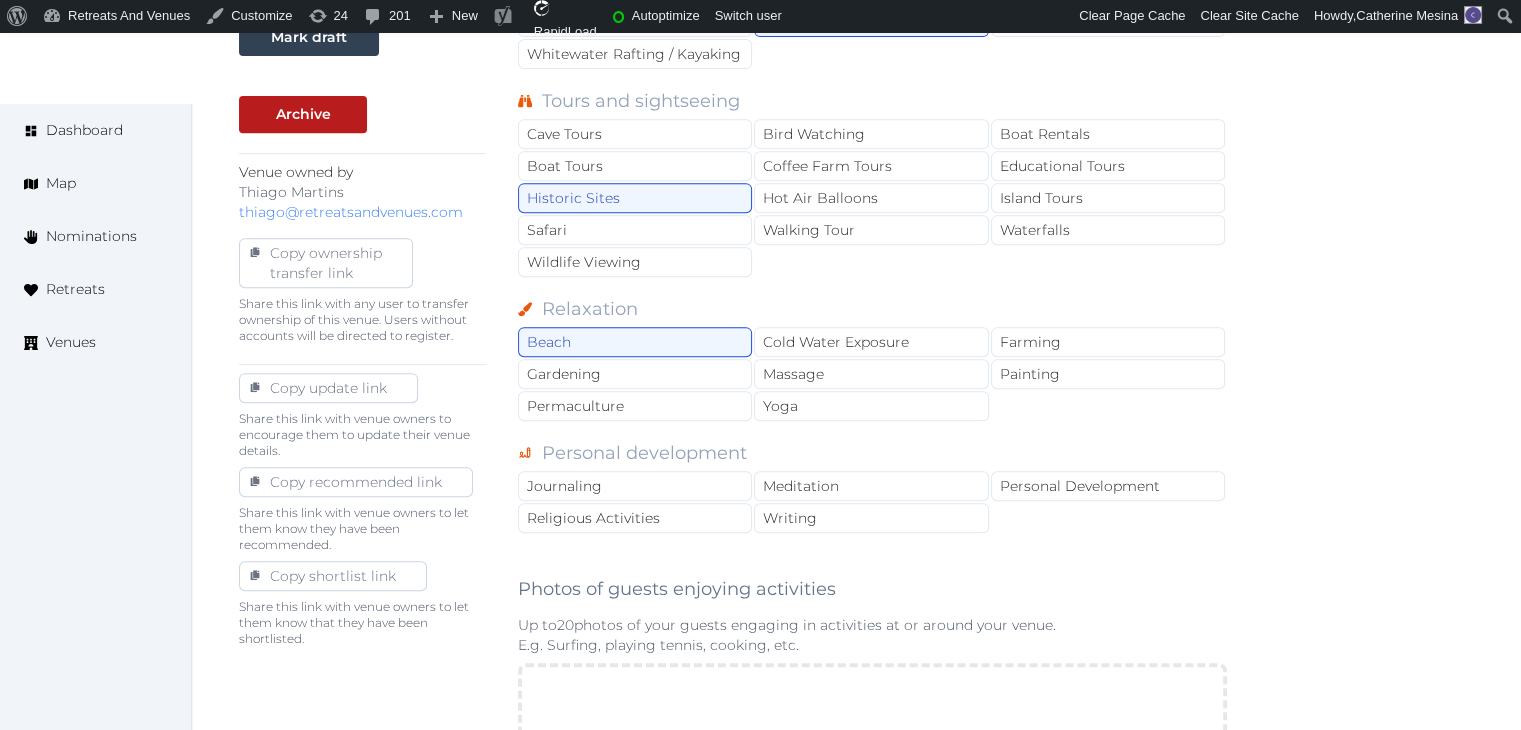 scroll, scrollTop: 900, scrollLeft: 0, axis: vertical 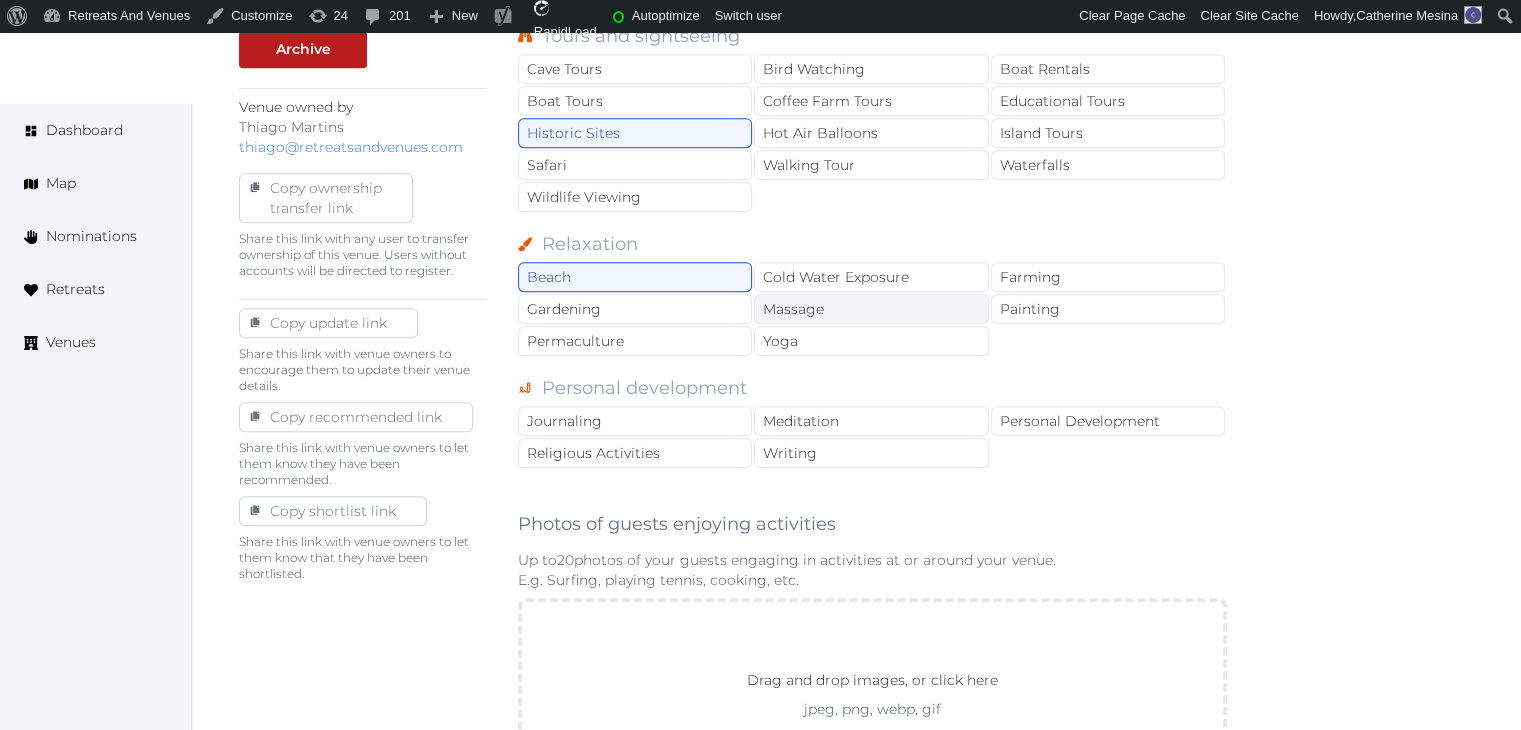 click on "Massage" at bounding box center (871, 309) 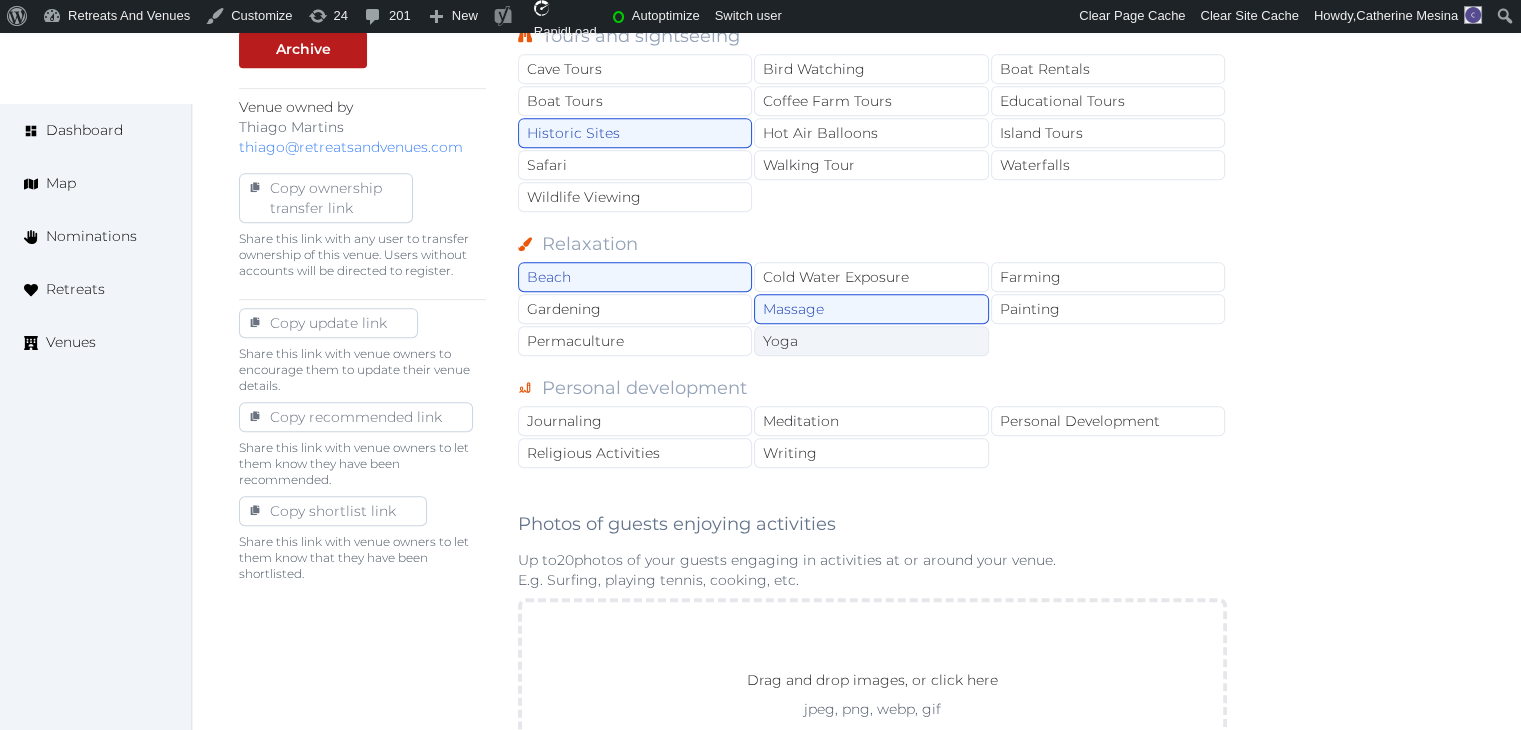 click on "Yoga" at bounding box center (871, 341) 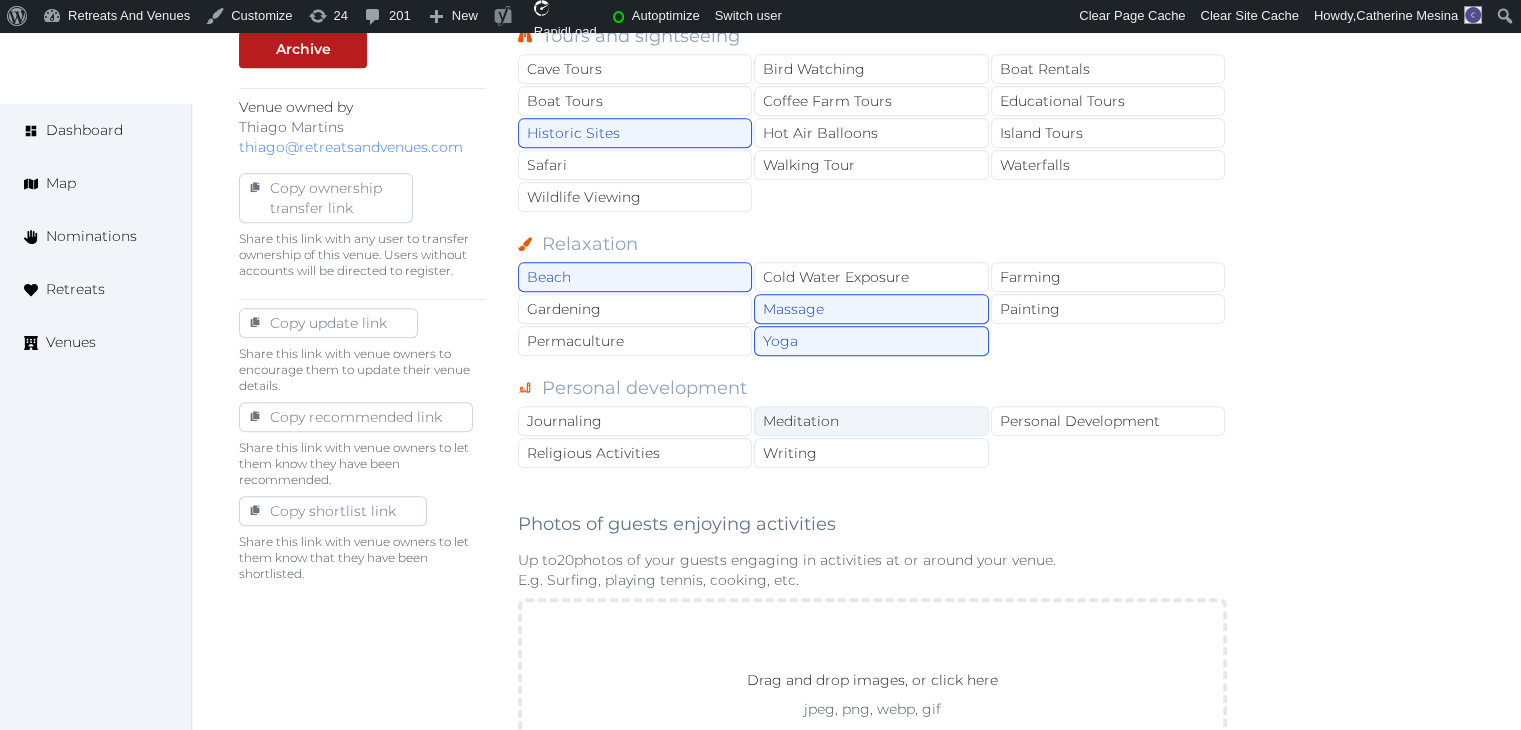 click on "Meditation" at bounding box center [871, 421] 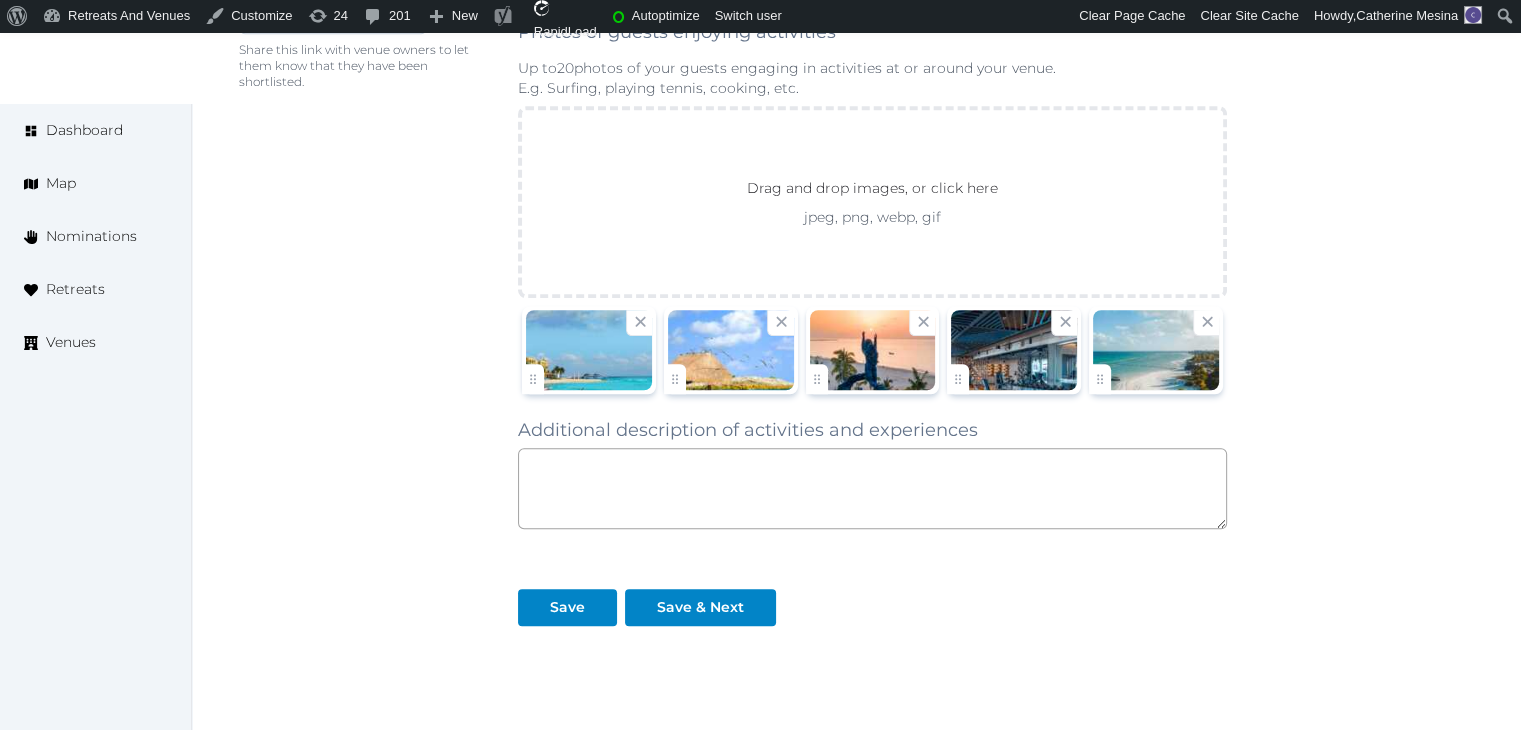 scroll, scrollTop: 1400, scrollLeft: 0, axis: vertical 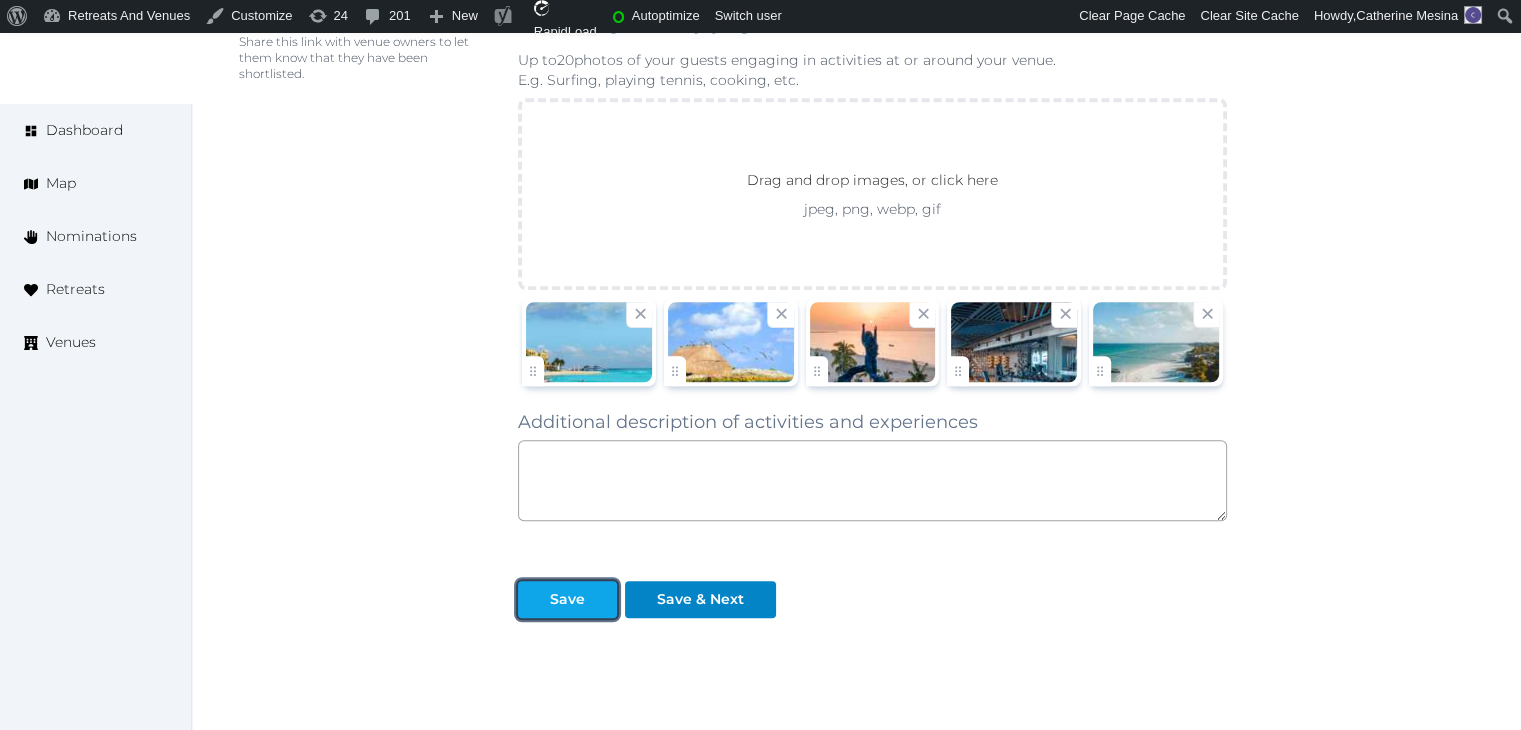 click on "Save" at bounding box center [567, 599] 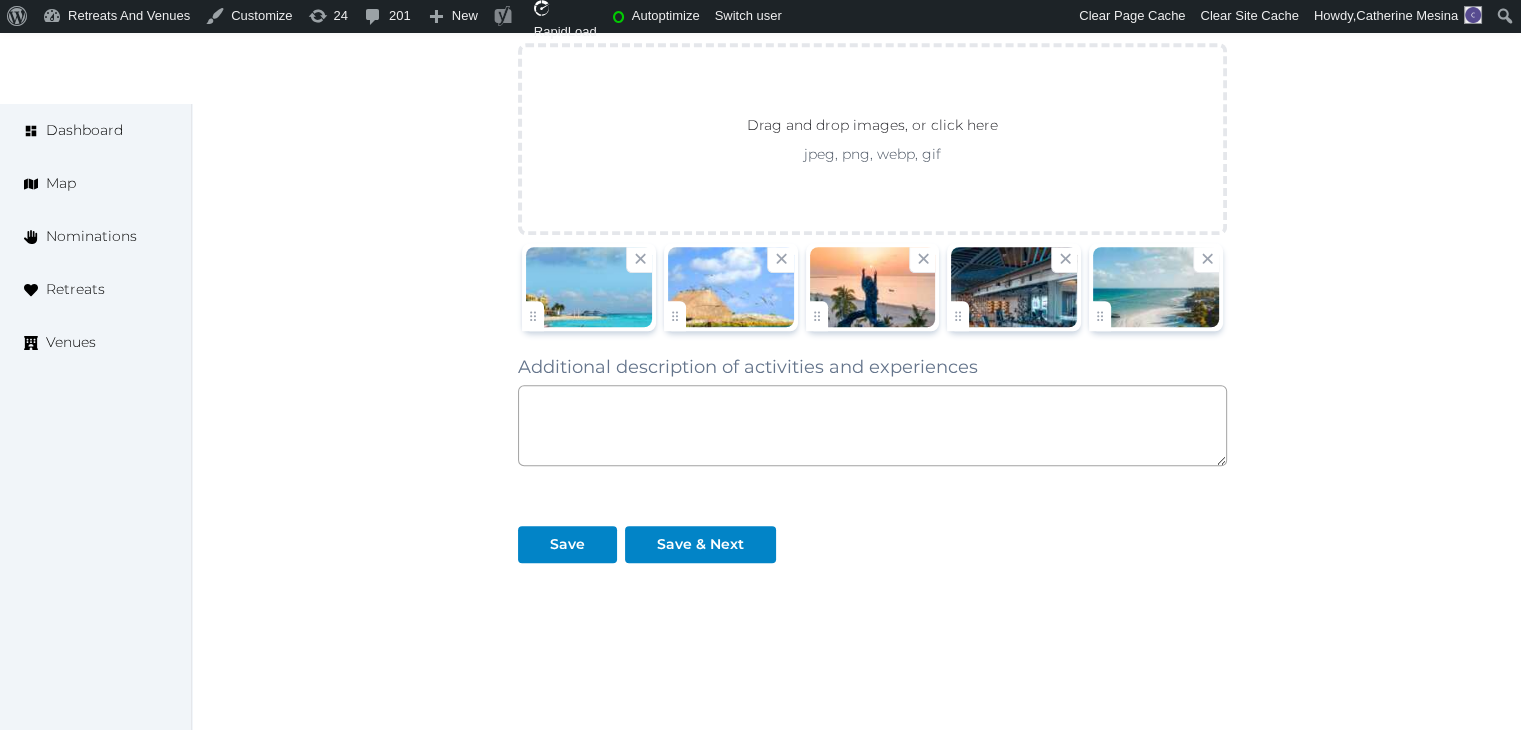 scroll, scrollTop: 1501, scrollLeft: 0, axis: vertical 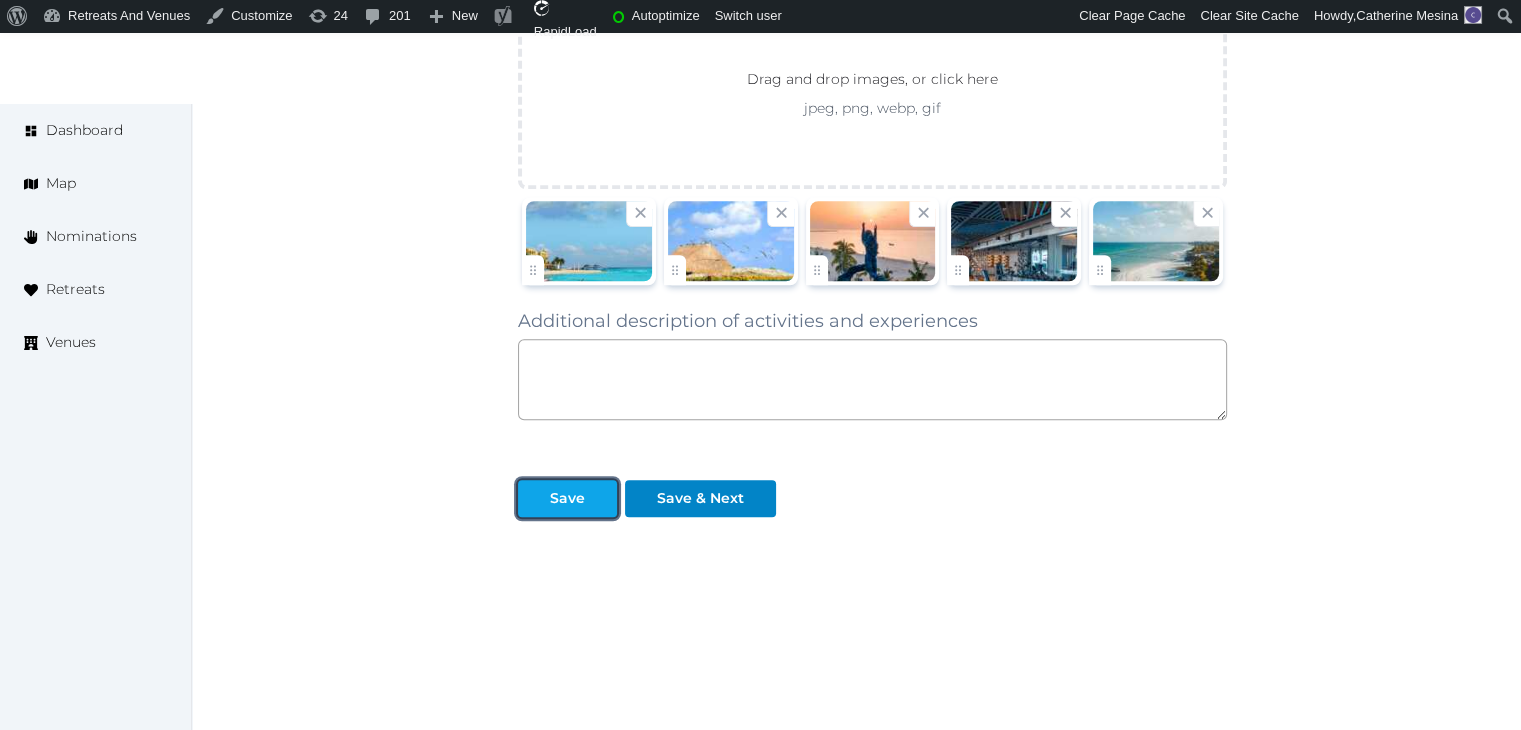 click on "Save" at bounding box center (567, 498) 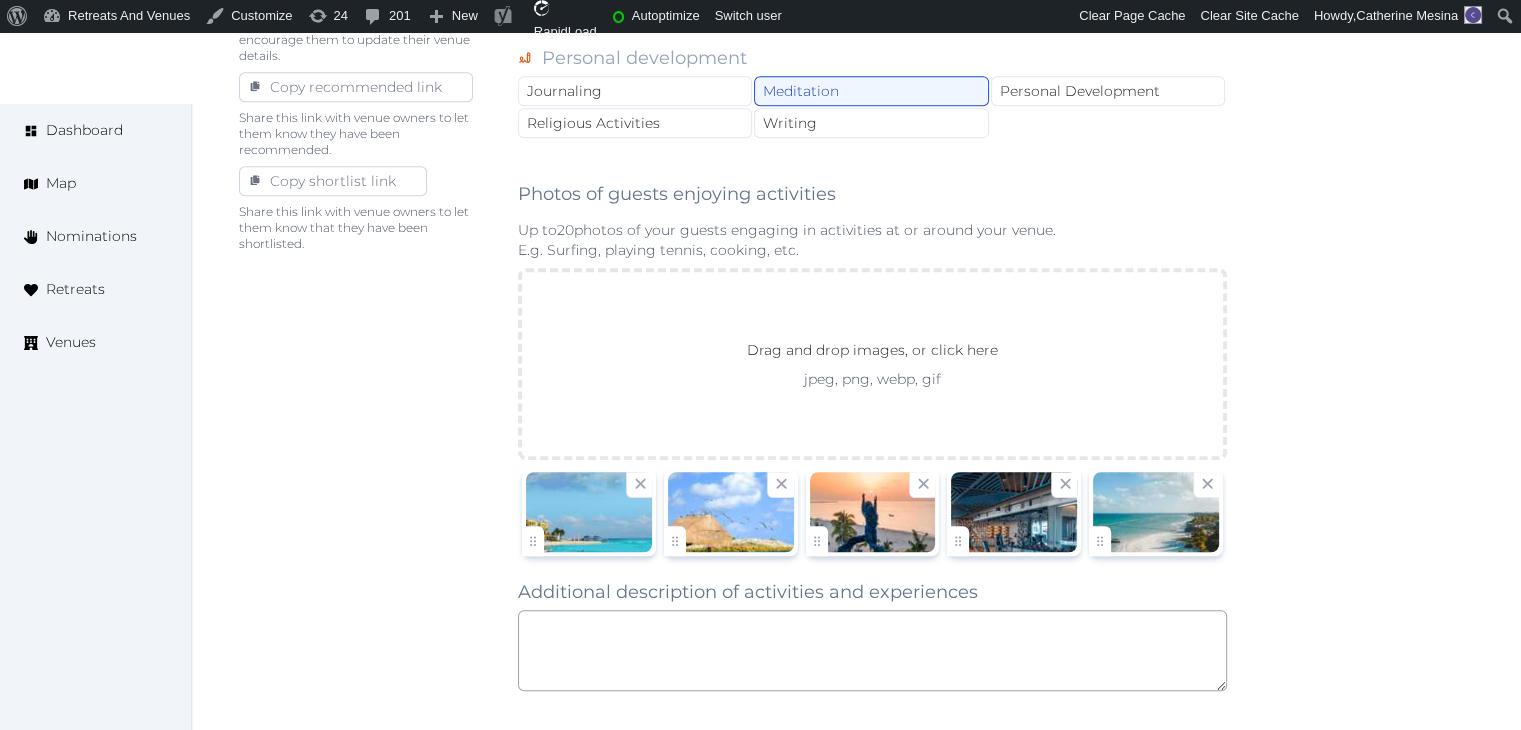scroll, scrollTop: 0, scrollLeft: 0, axis: both 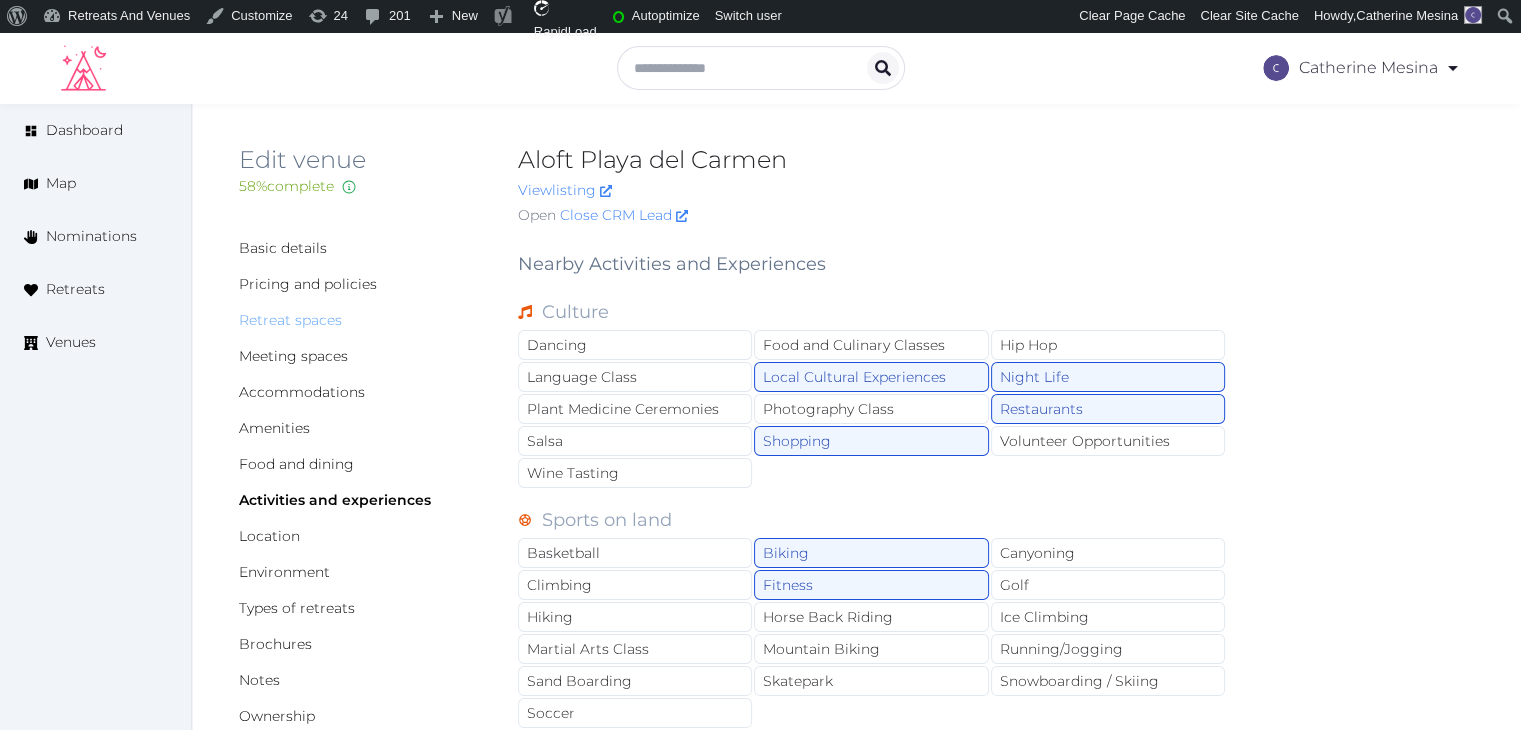 click on "Retreat spaces" at bounding box center (290, 320) 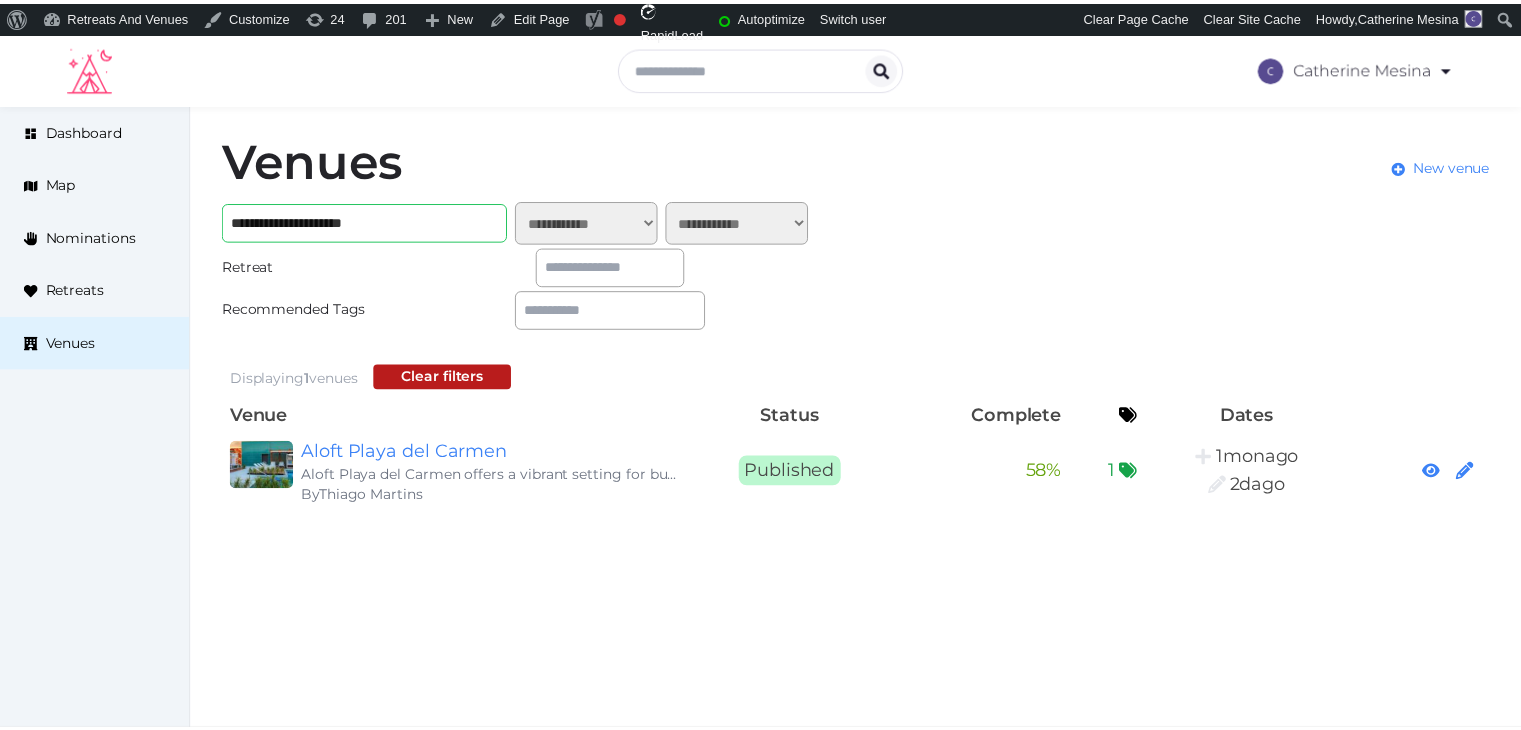 scroll, scrollTop: 0, scrollLeft: 0, axis: both 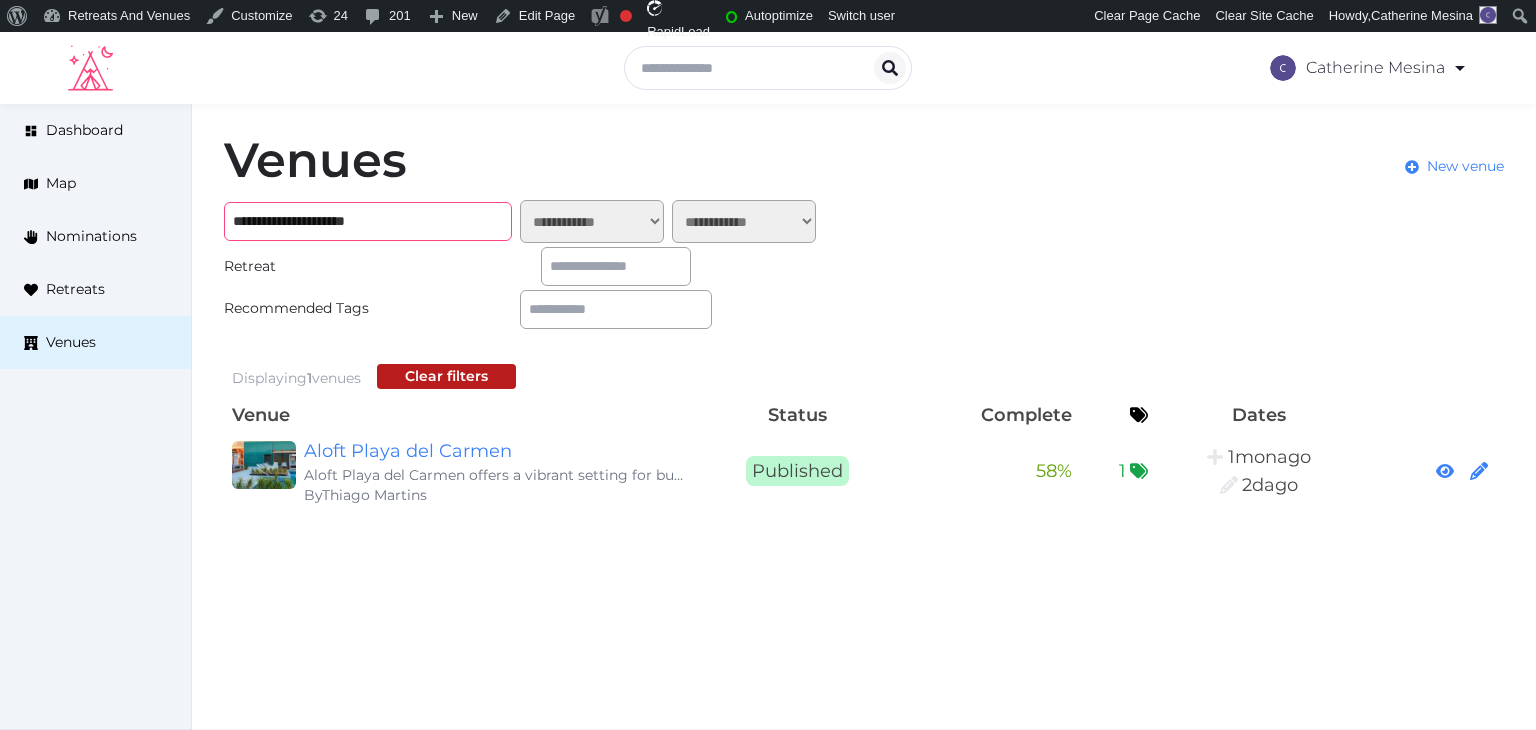 click on "**********" at bounding box center (368, 221) 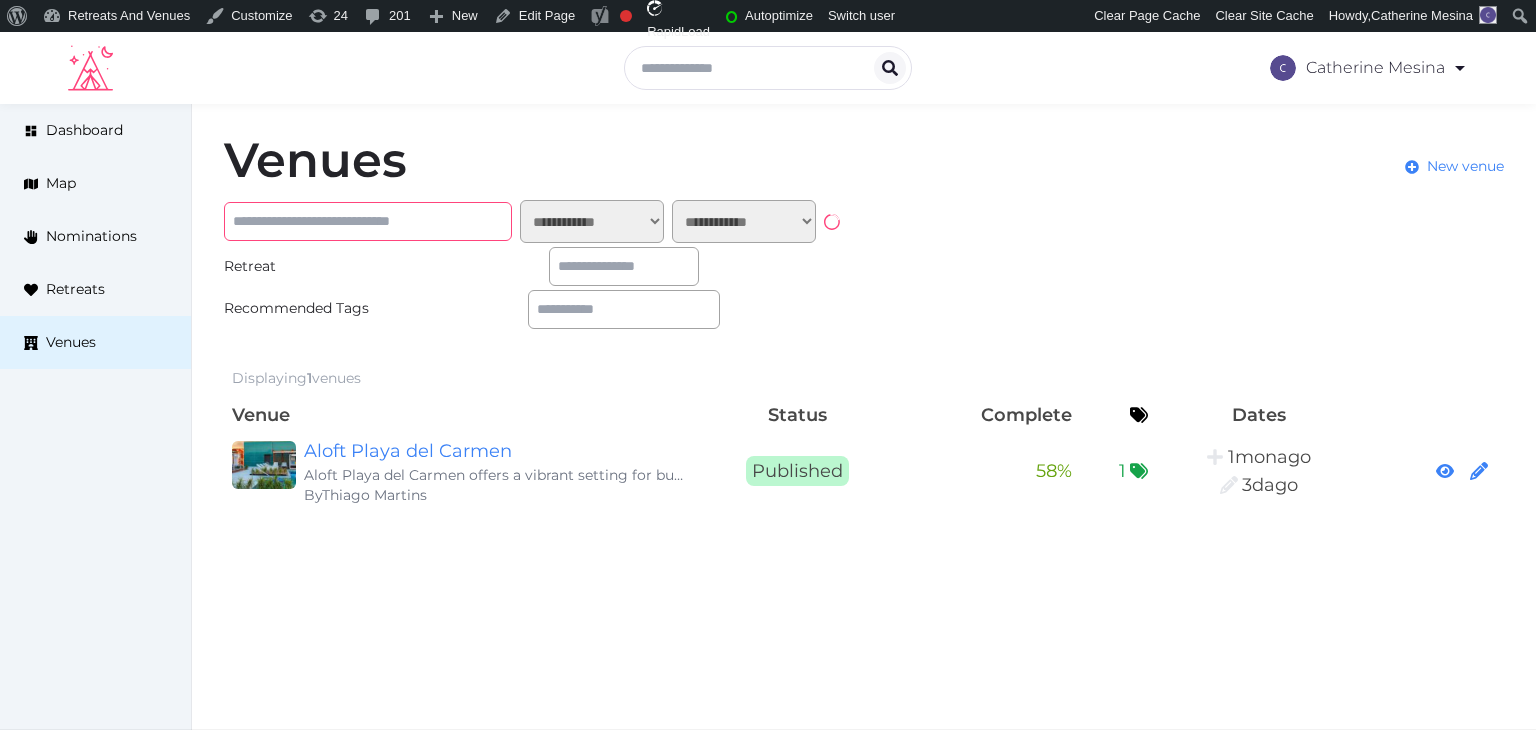 type 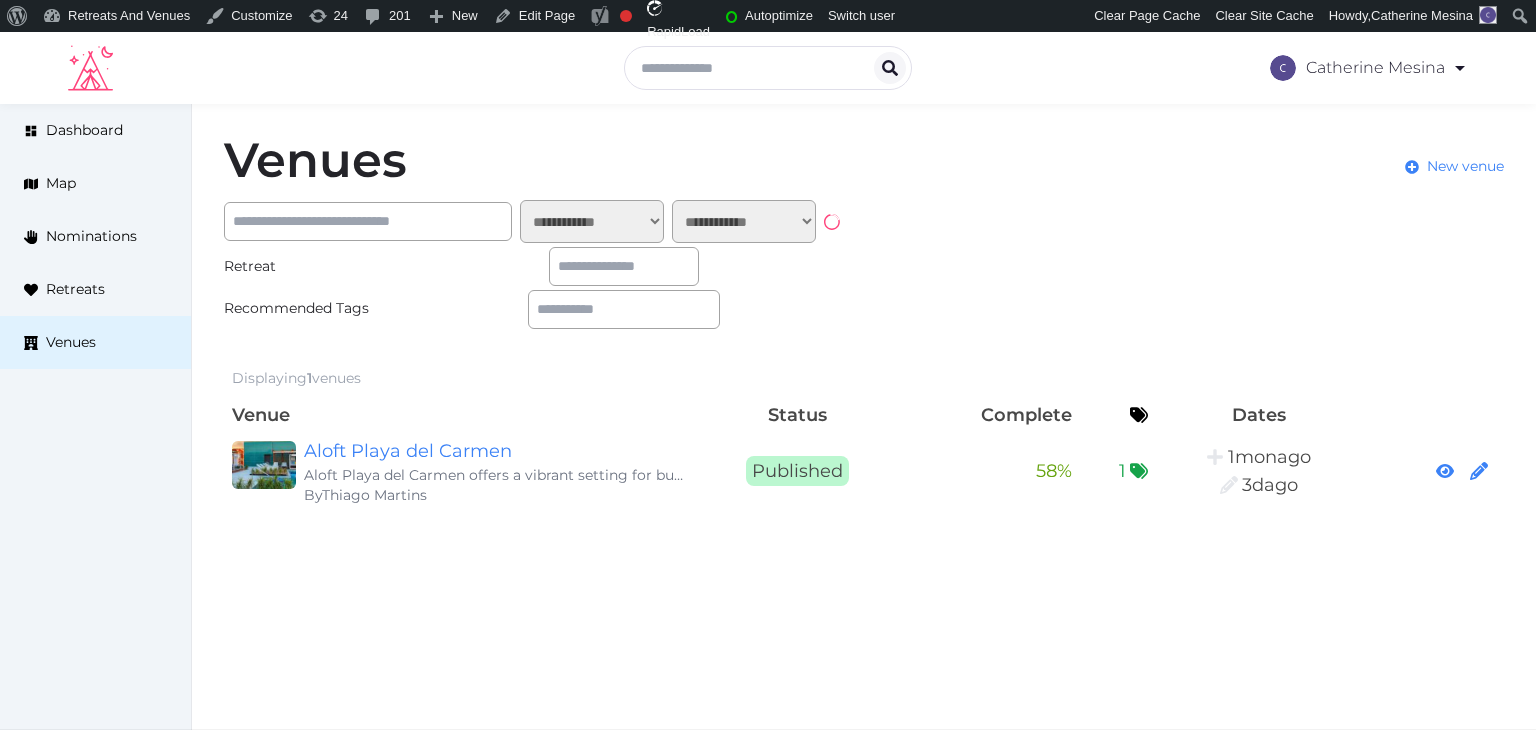 click at bounding box center (624, 266) 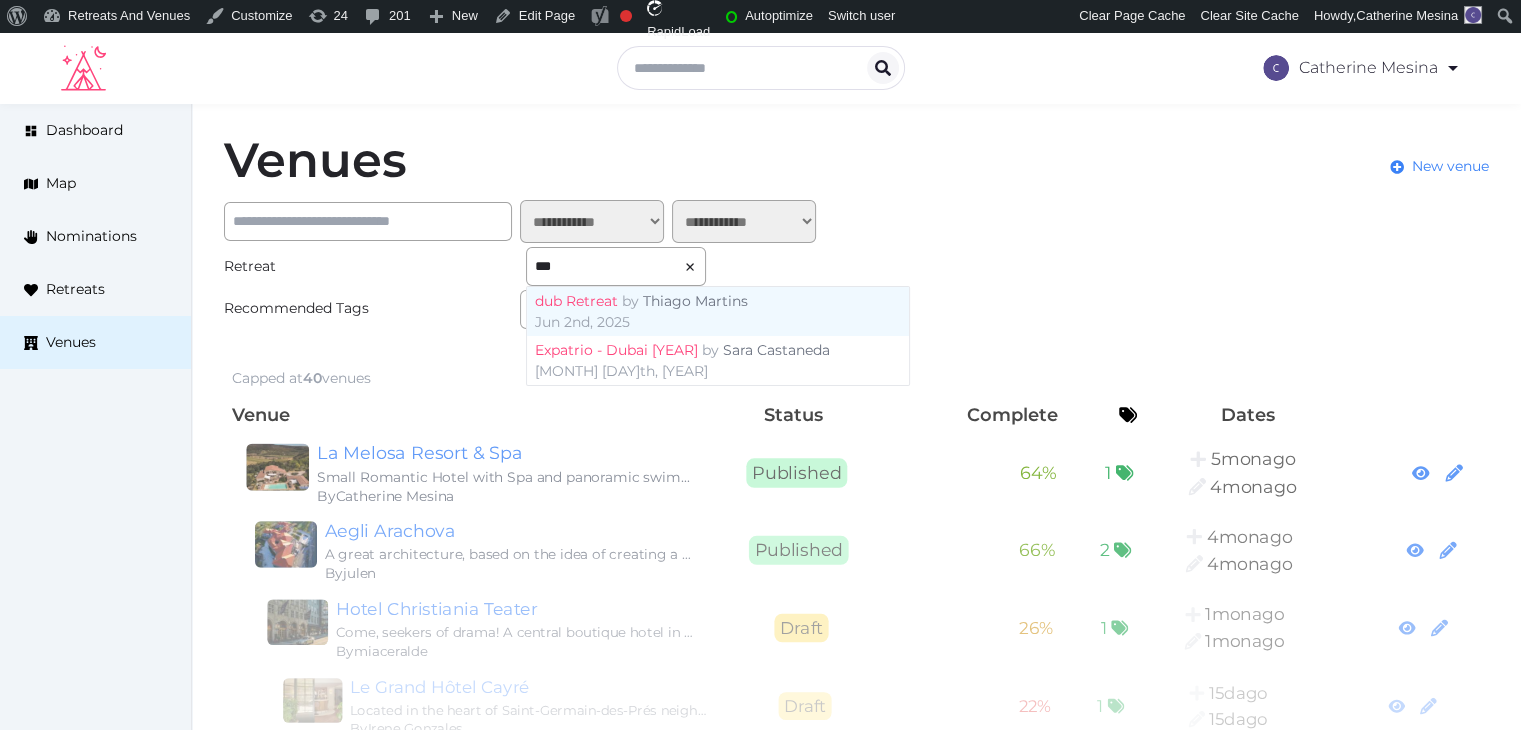 type on "***" 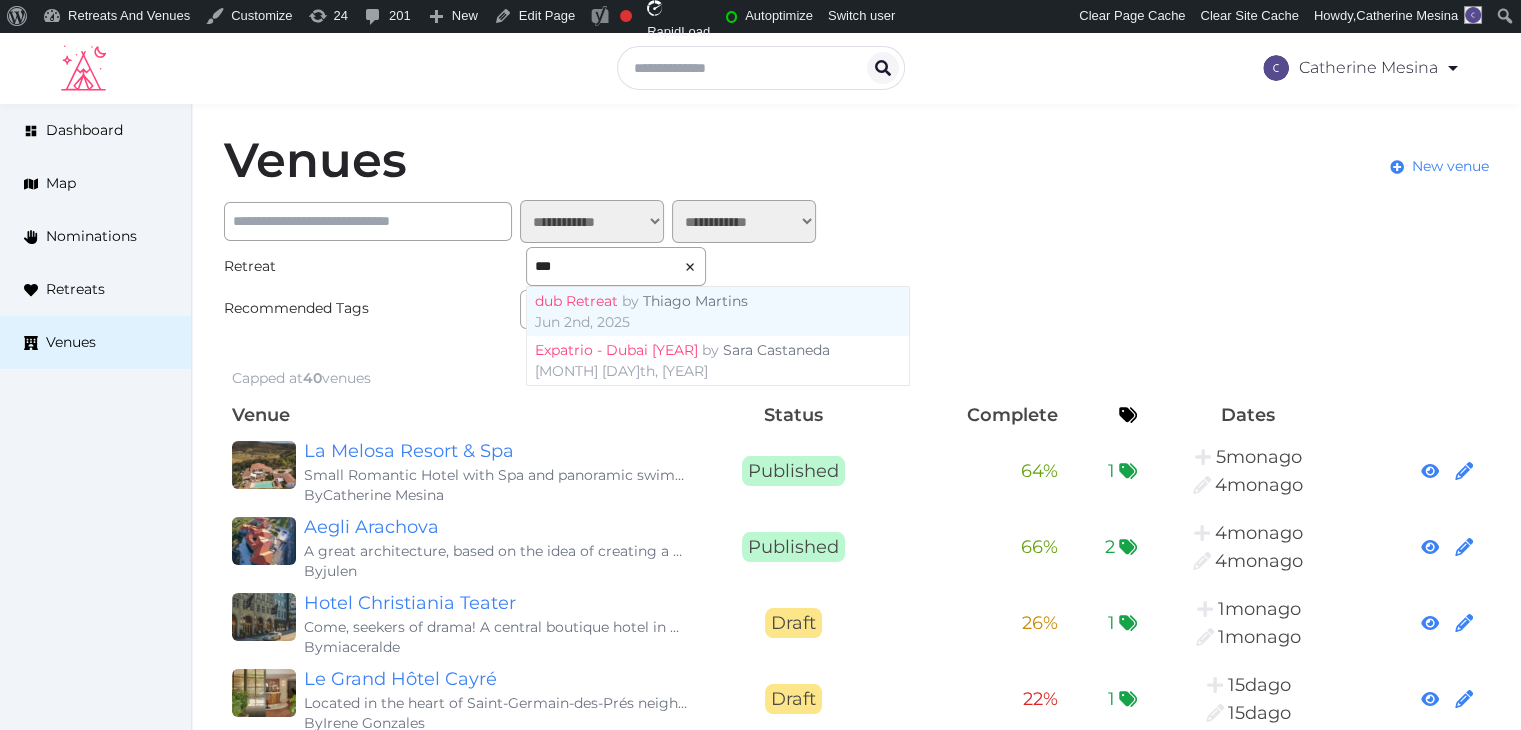 click on "Jun 2nd, 2025" at bounding box center [718, 322] 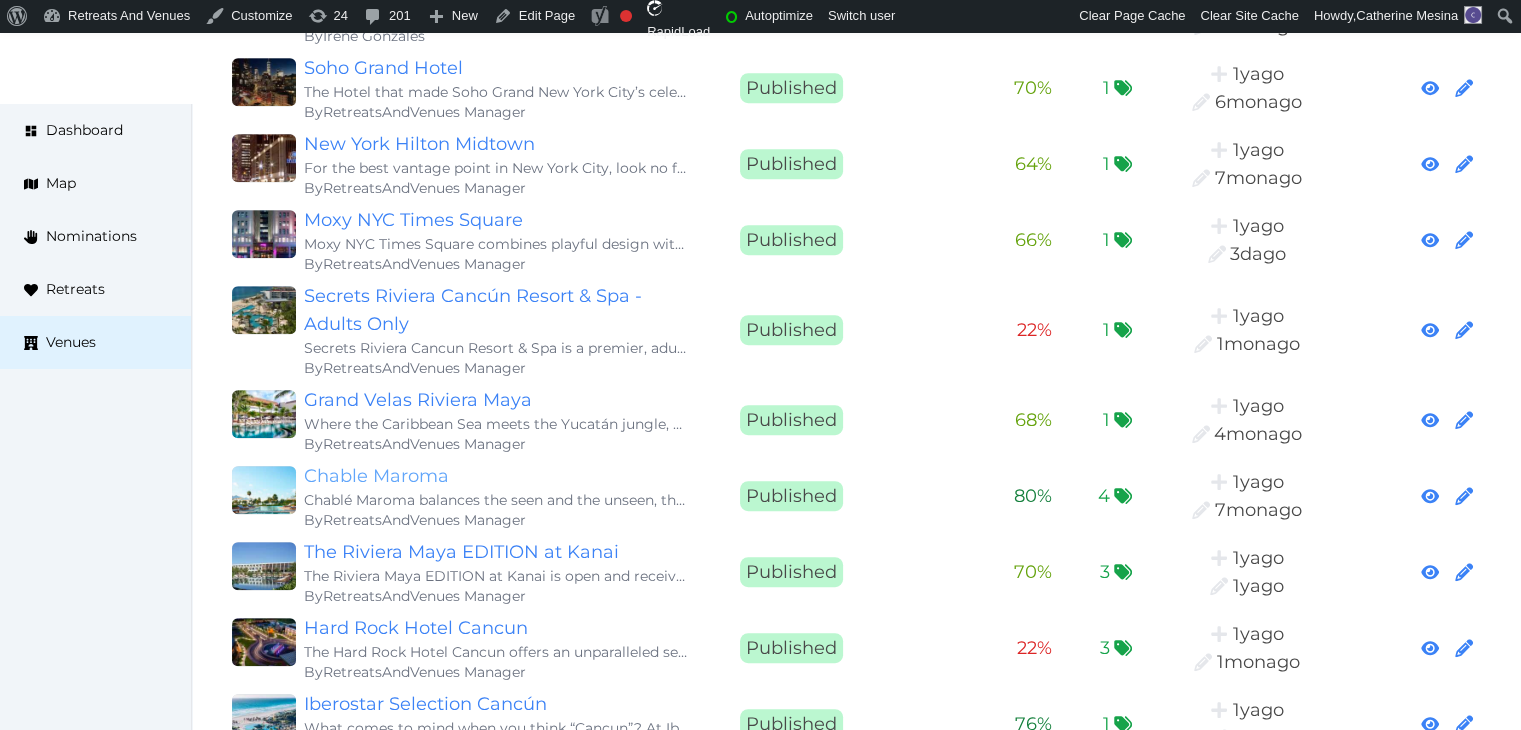 scroll, scrollTop: 1100, scrollLeft: 0, axis: vertical 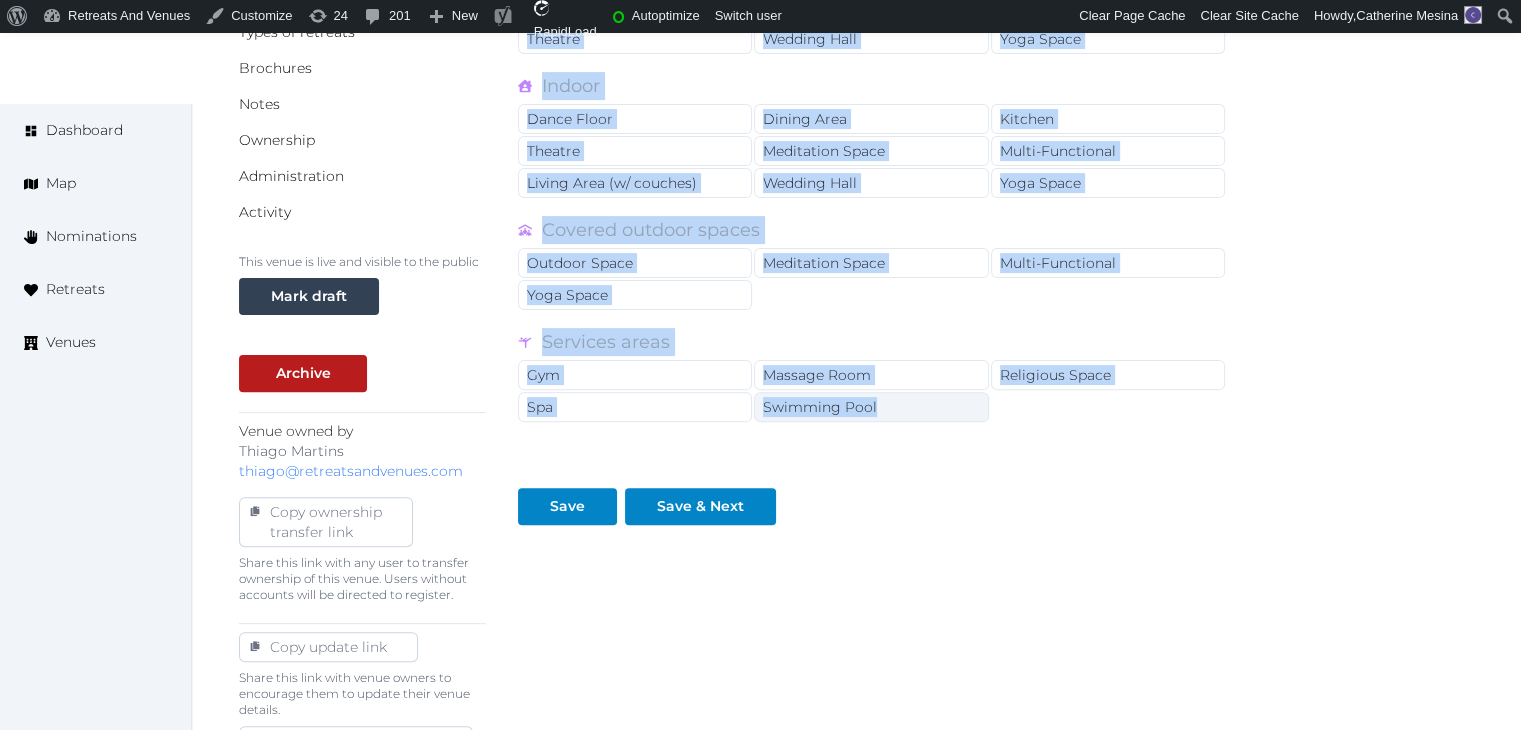 drag, startPoint x: 518, startPoint y: 248, endPoint x: 883, endPoint y: 406, distance: 397.7298 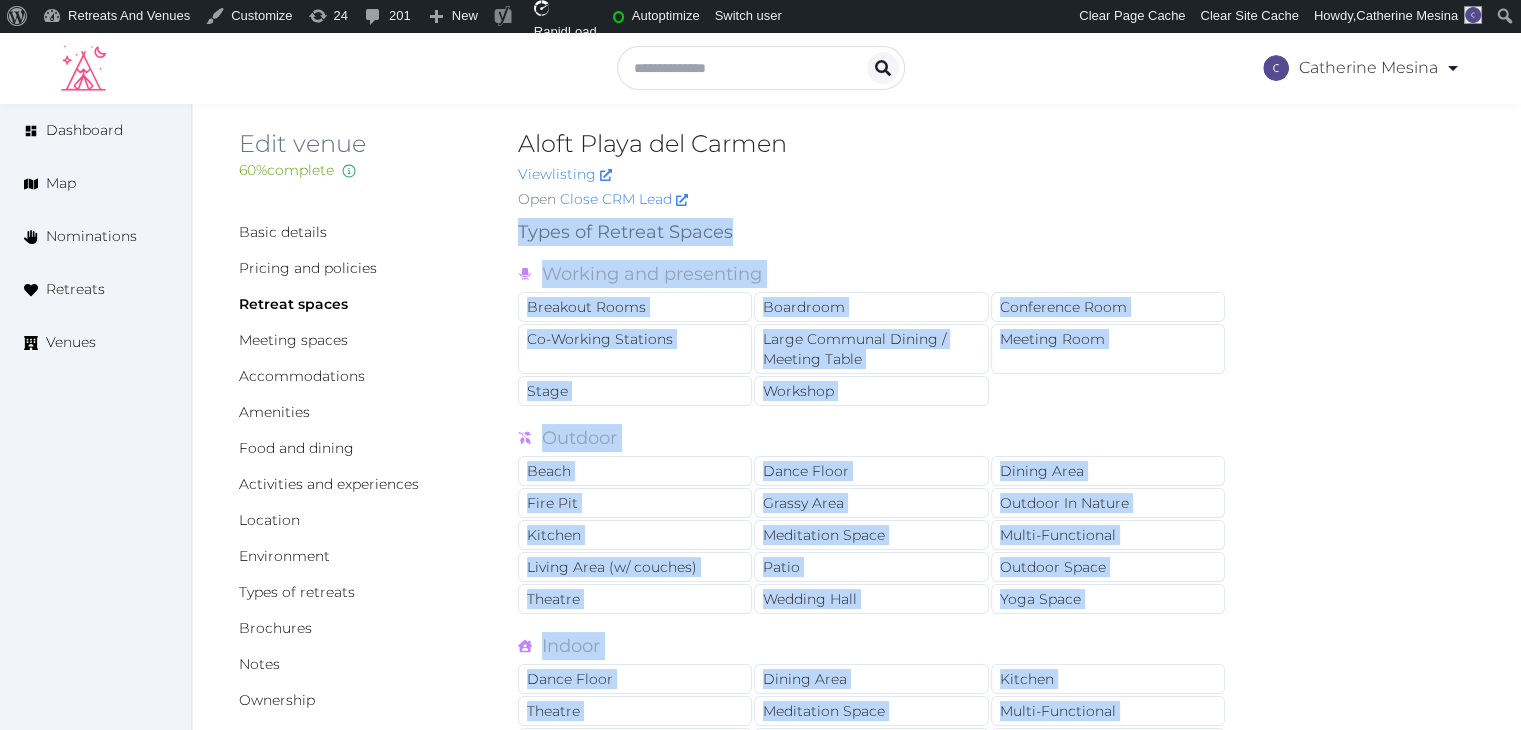 scroll, scrollTop: 0, scrollLeft: 0, axis: both 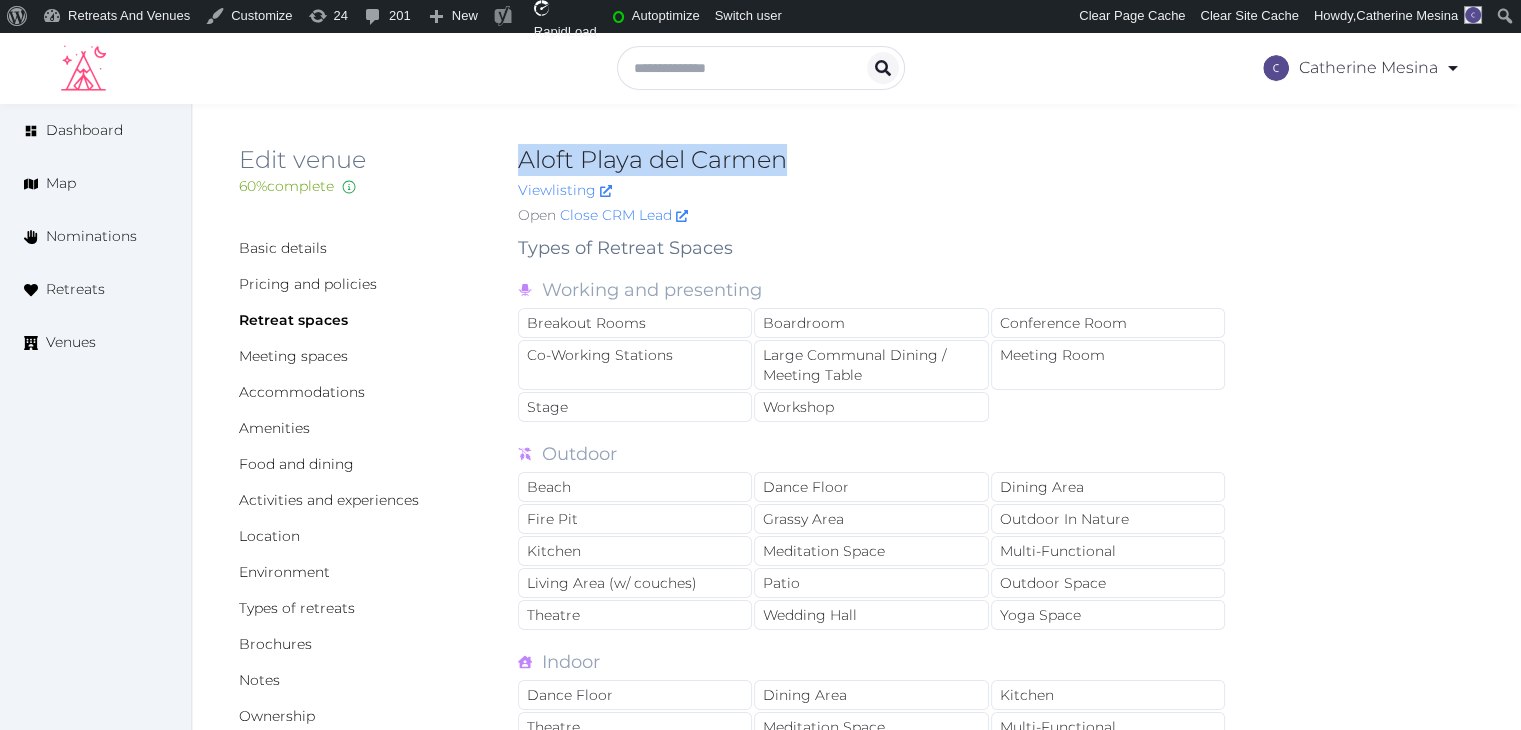 drag, startPoint x: 517, startPoint y: 159, endPoint x: 885, endPoint y: 149, distance: 368.13583 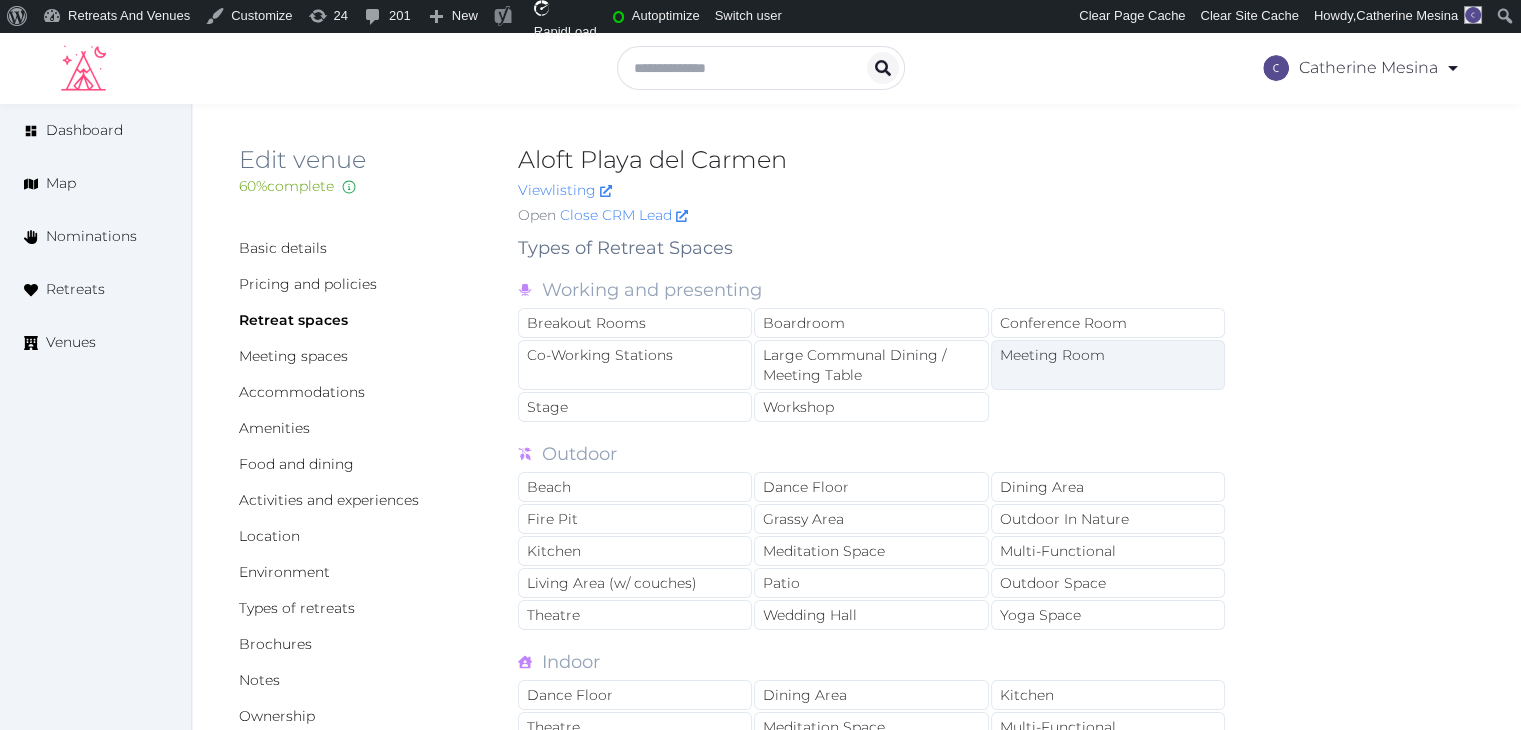 click on "Meeting Room" at bounding box center (1108, 365) 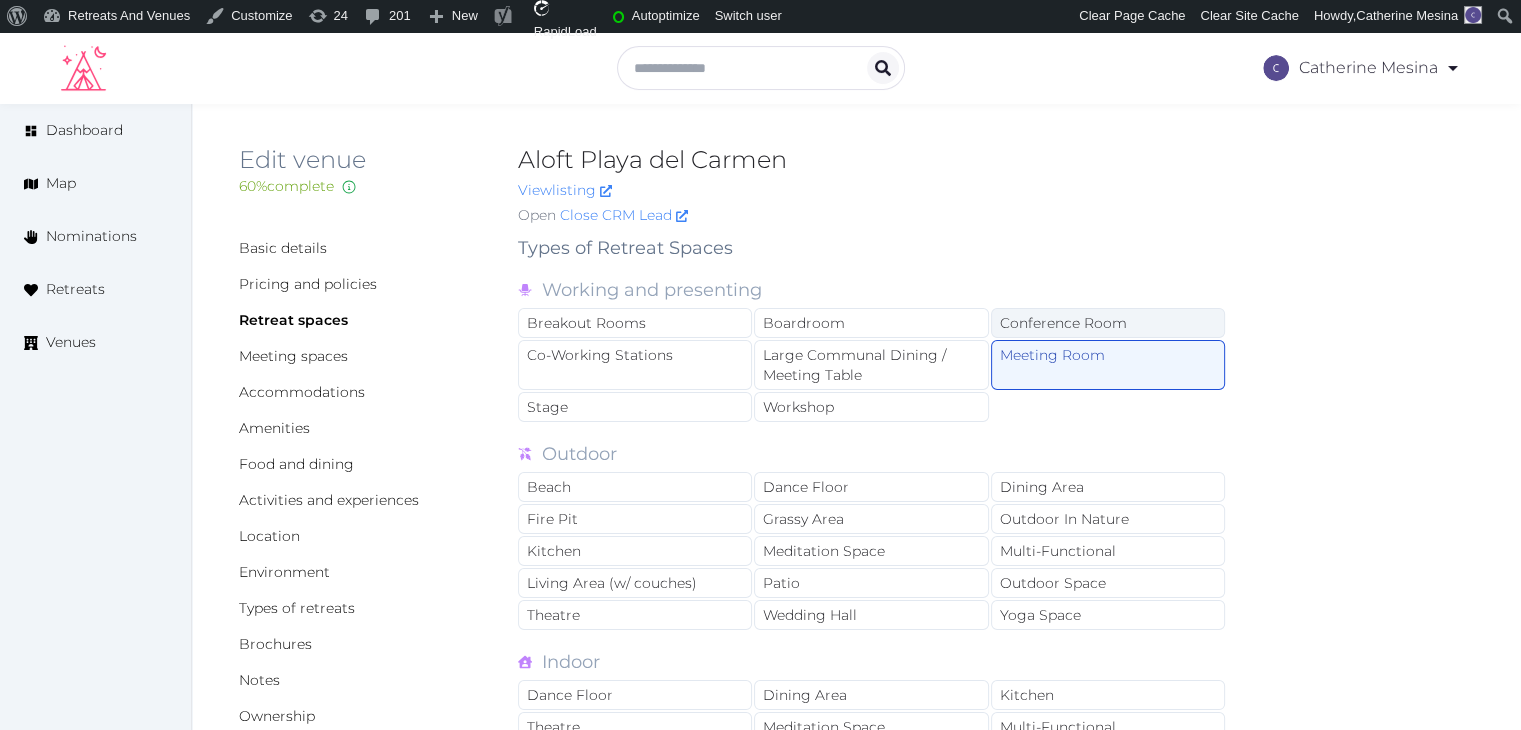 click on "Conference Room" at bounding box center [1108, 323] 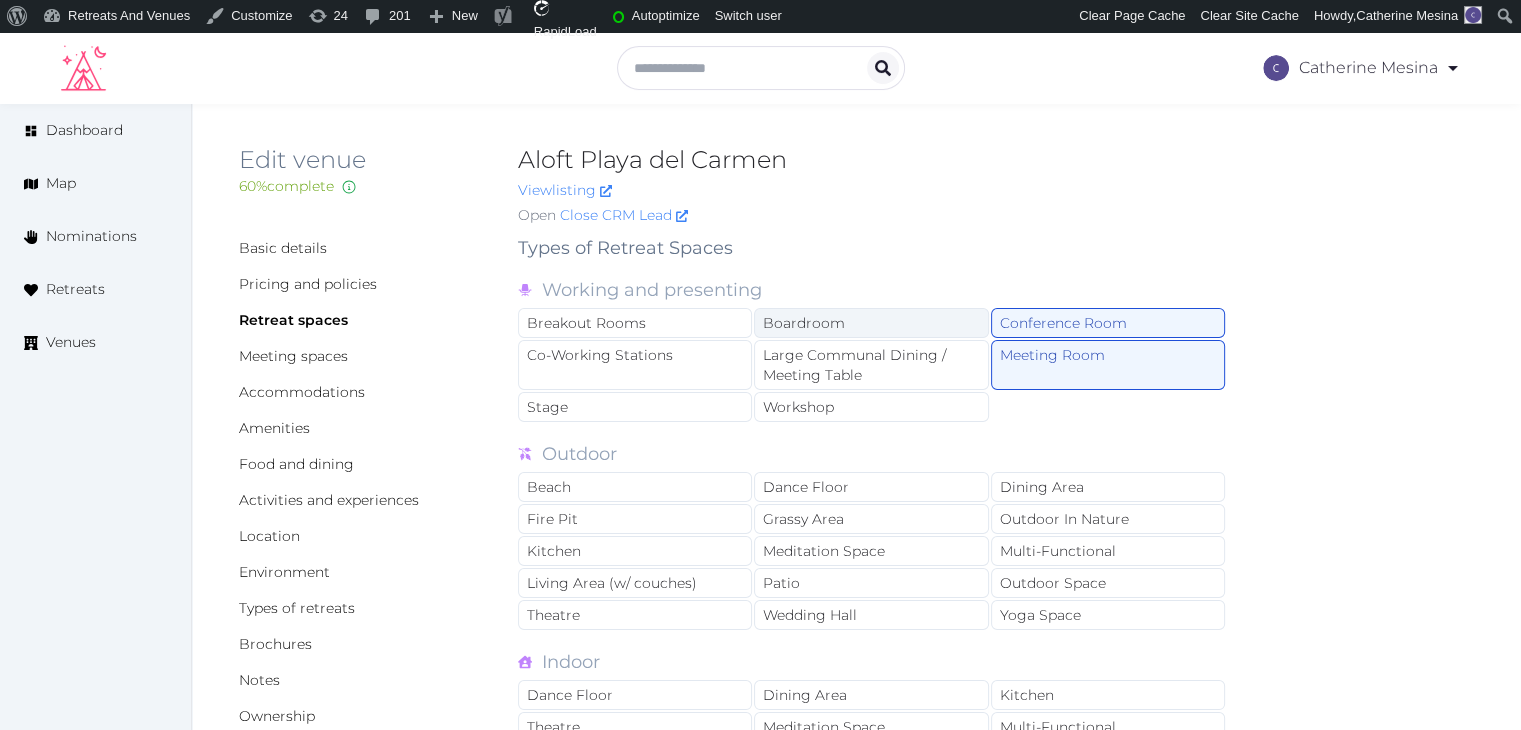 click on "Boardroom" at bounding box center (871, 323) 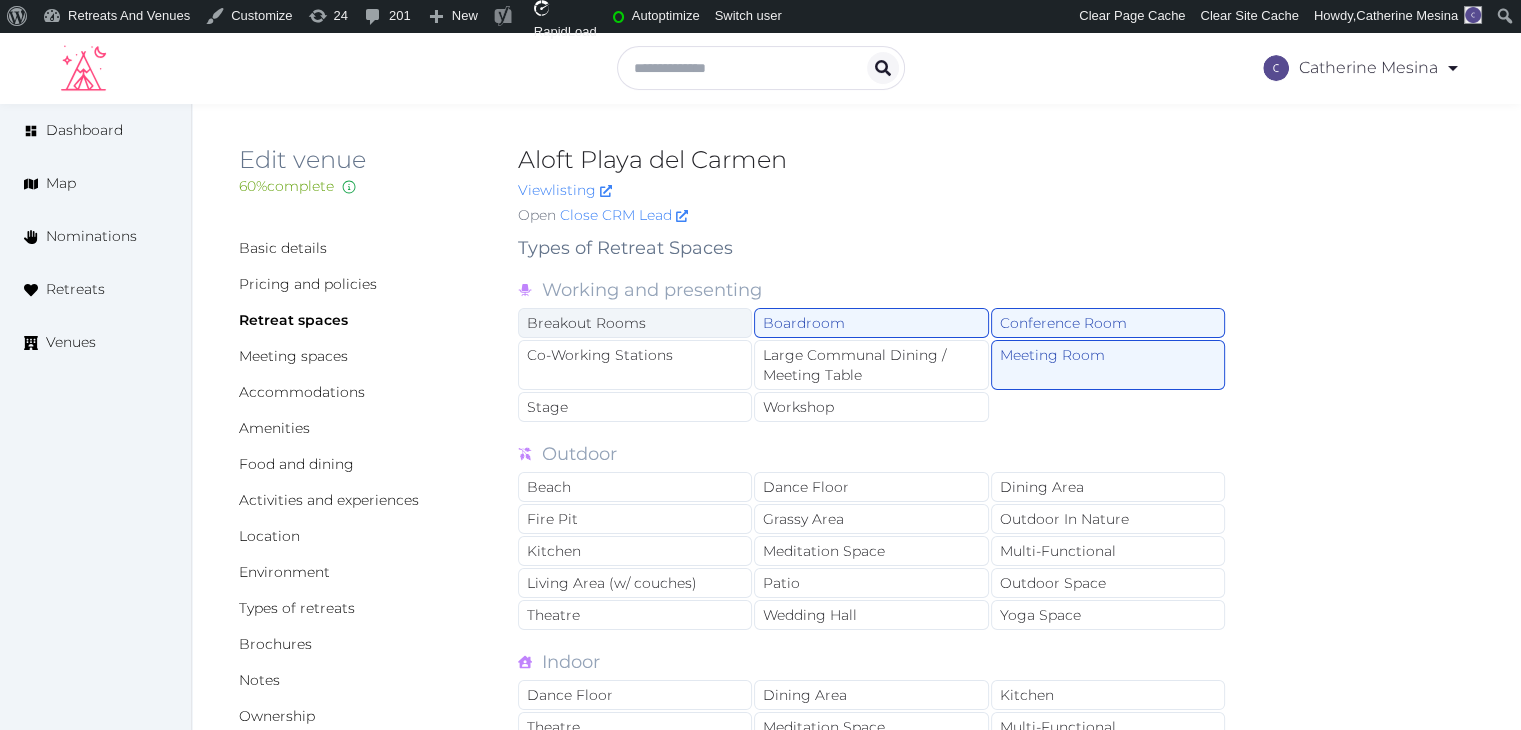 click on "Breakout Rooms" at bounding box center (635, 323) 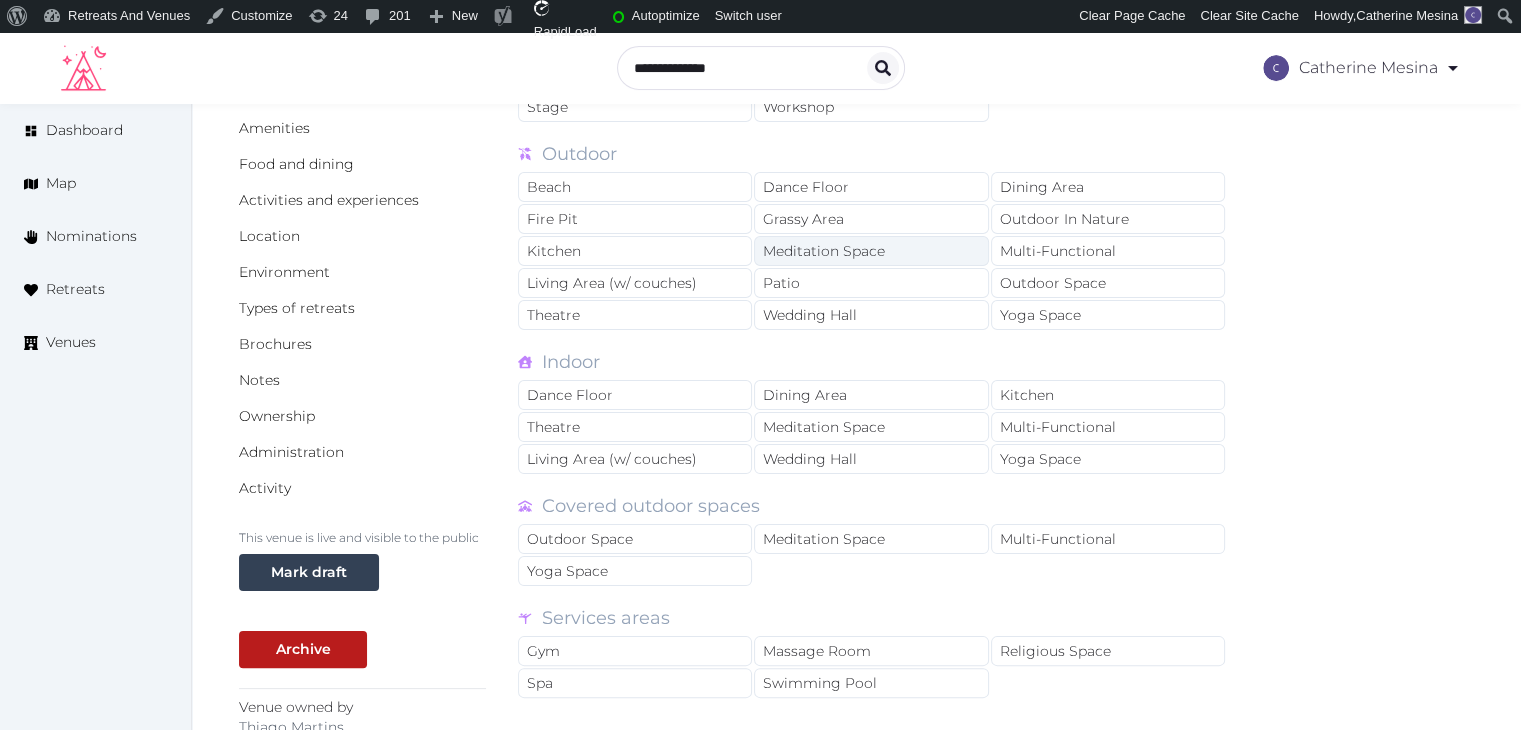 scroll, scrollTop: 400, scrollLeft: 0, axis: vertical 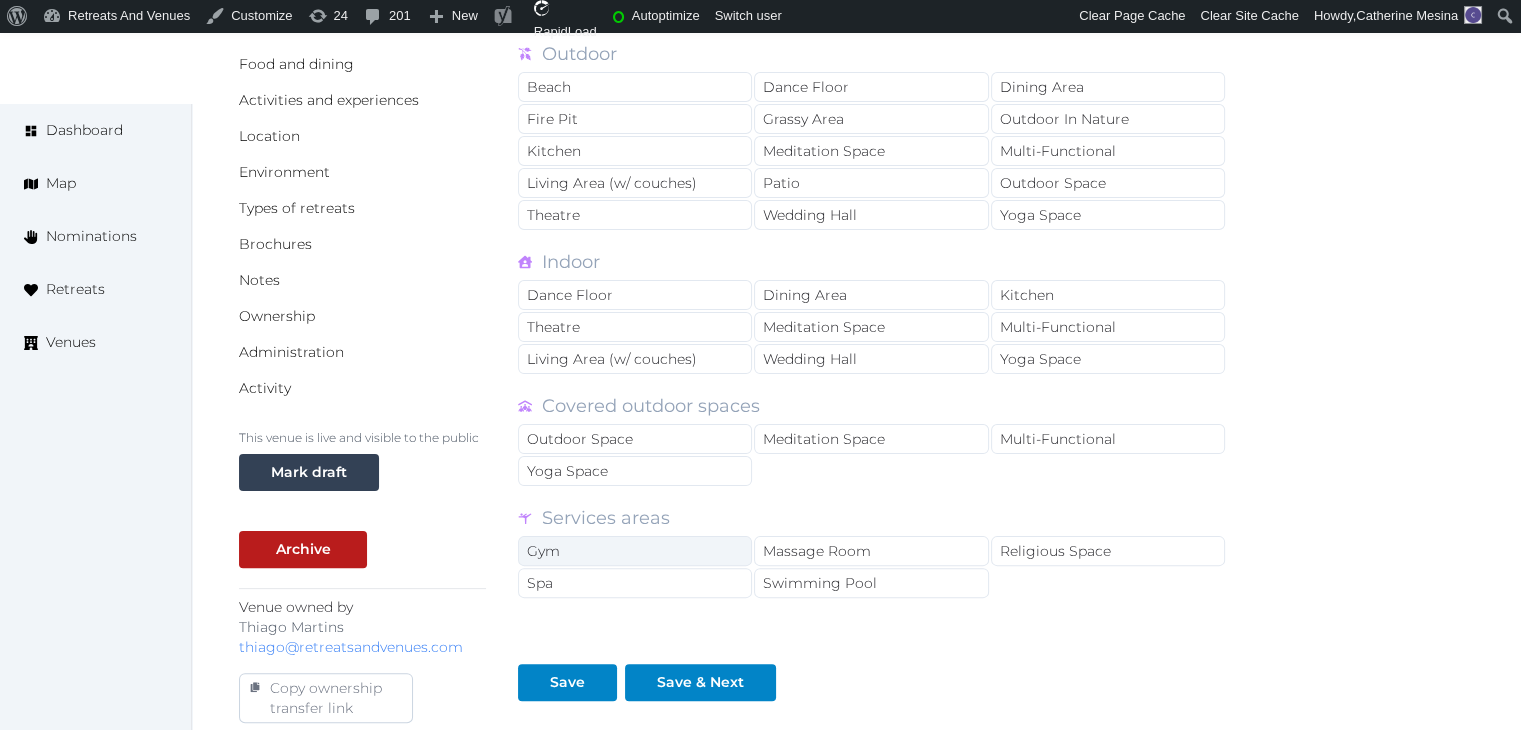 click on "Gym" at bounding box center [635, 551] 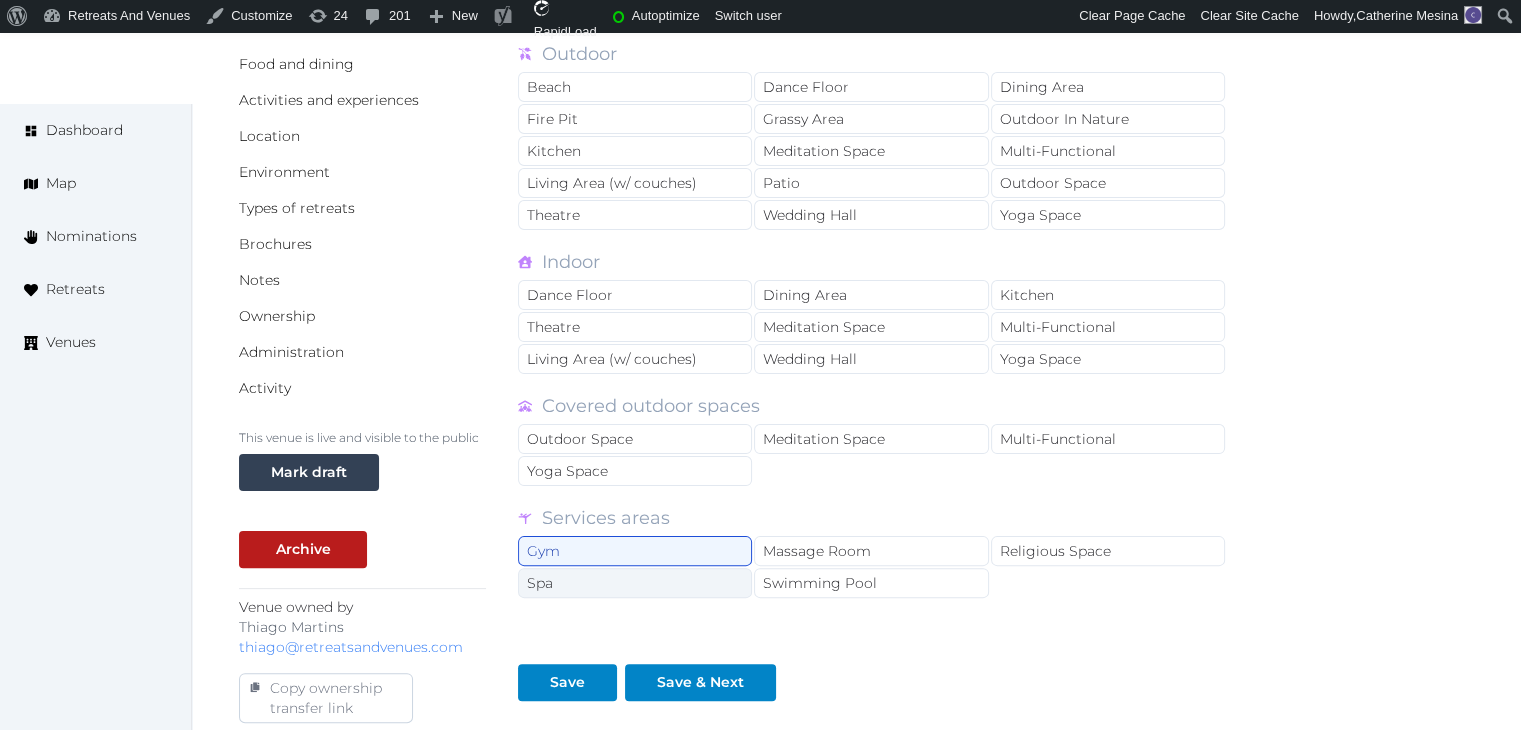 click on "Spa" at bounding box center [635, 583] 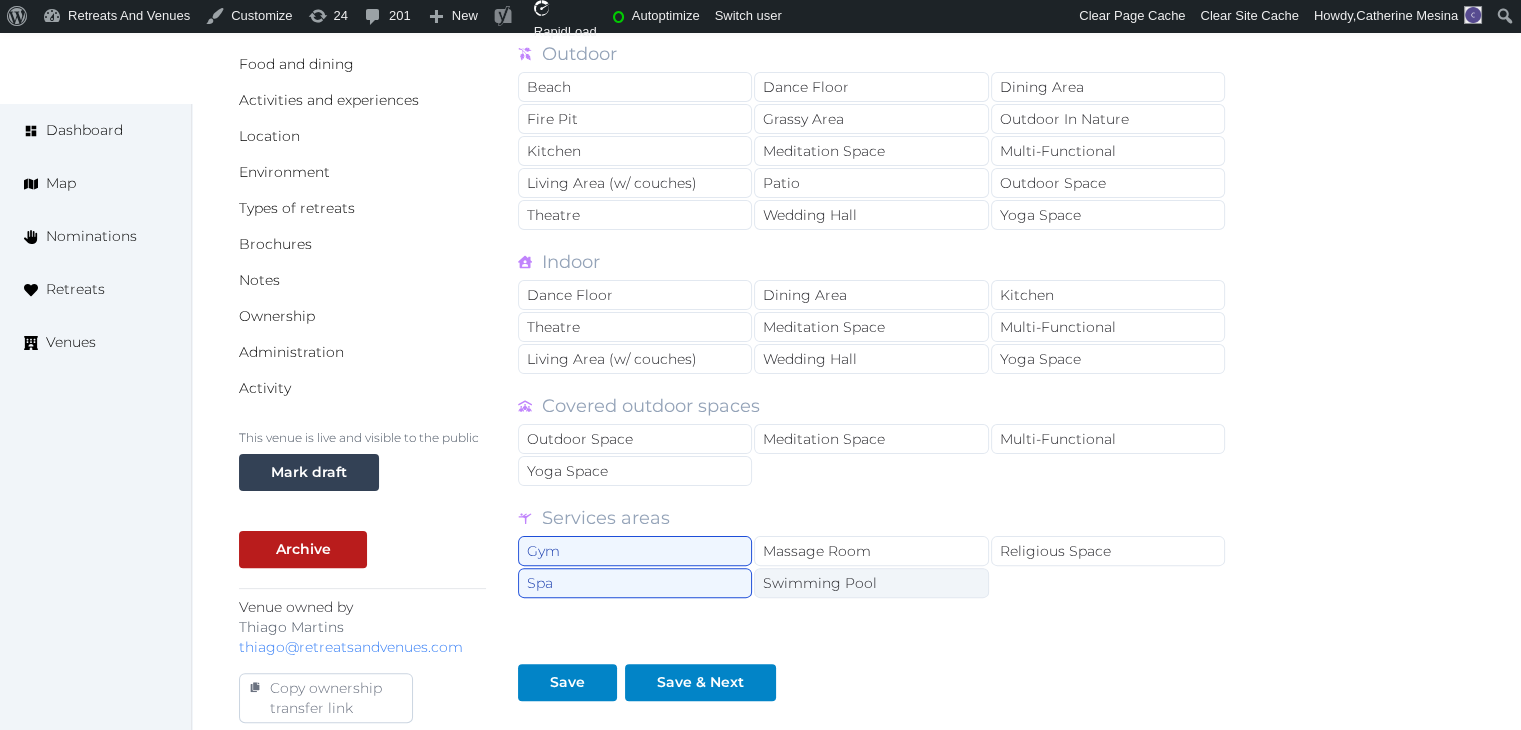 click on "Swimming Pool" at bounding box center [871, 583] 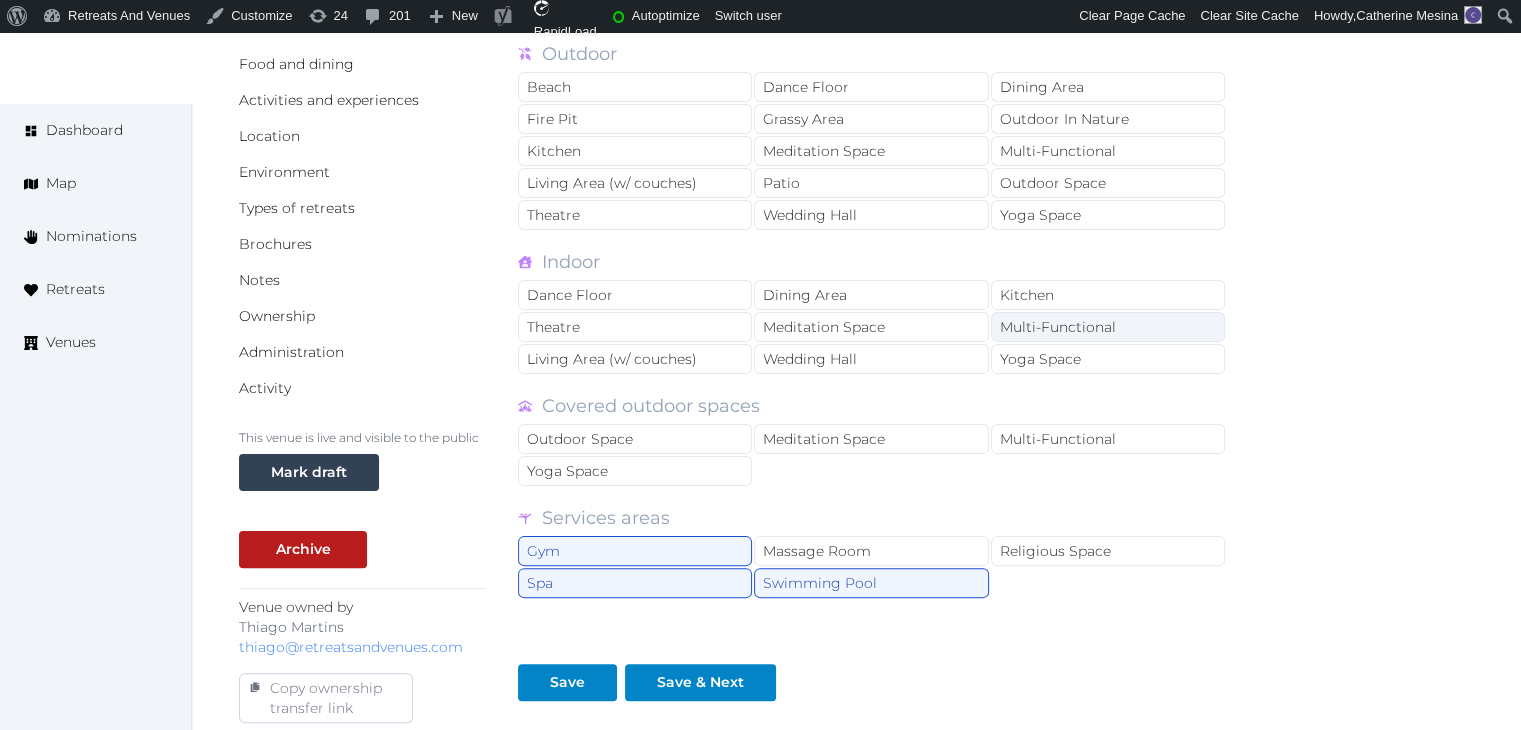 click on "Multi-Functional" at bounding box center (1108, 327) 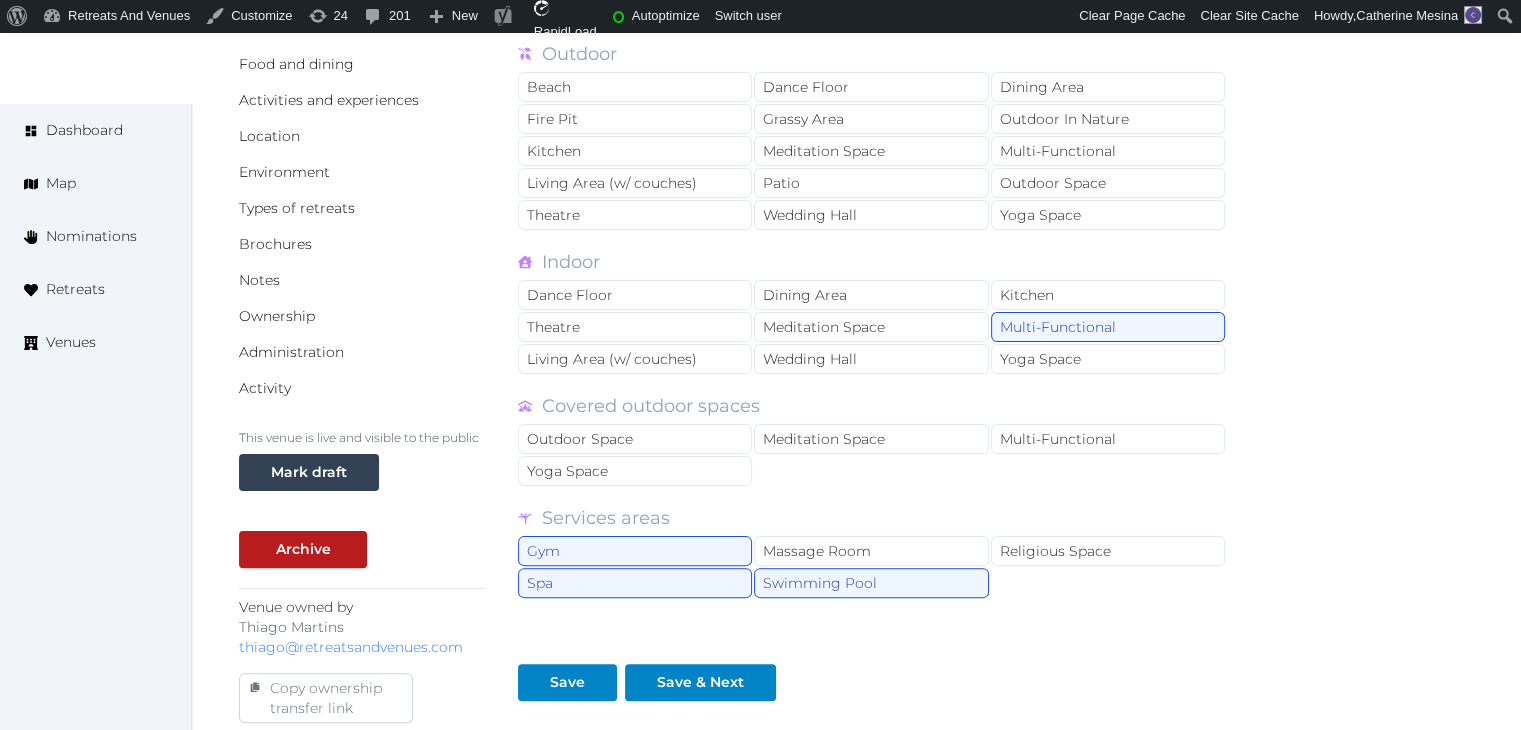 click on "Indoor" at bounding box center [872, 262] 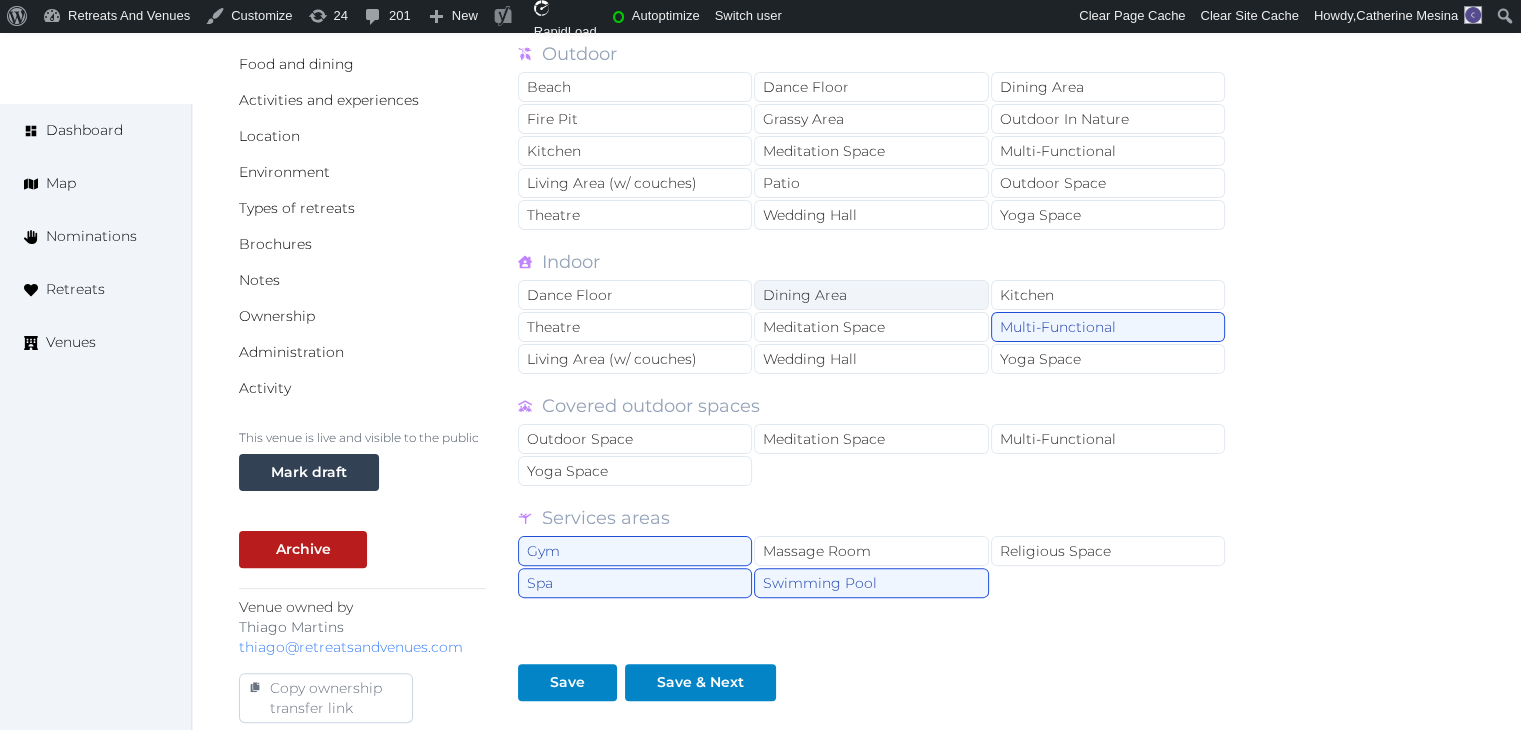 click on "Dining Area" at bounding box center (871, 295) 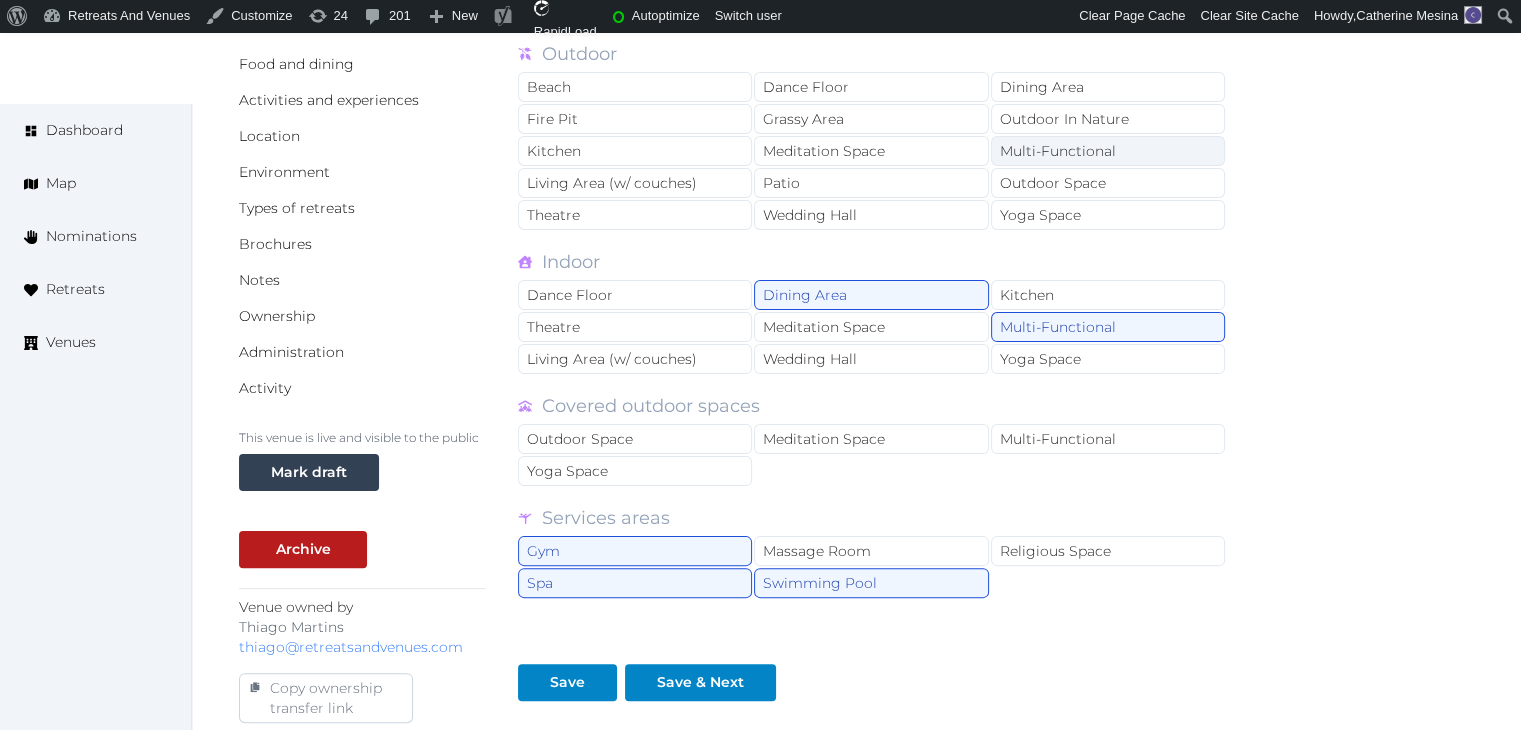 click on "Multi-Functional" at bounding box center [1108, 151] 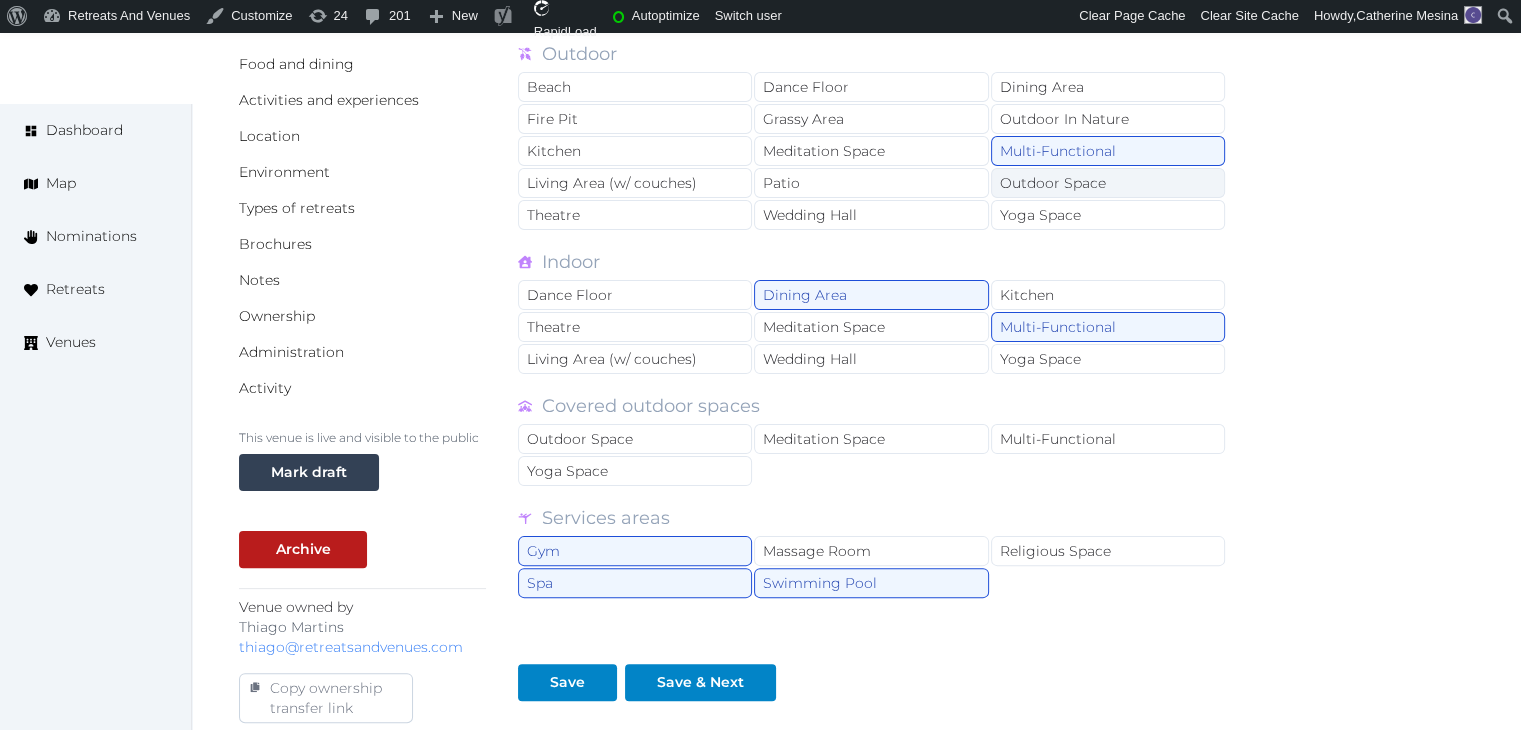 click on "Outdoor Space" at bounding box center [1108, 183] 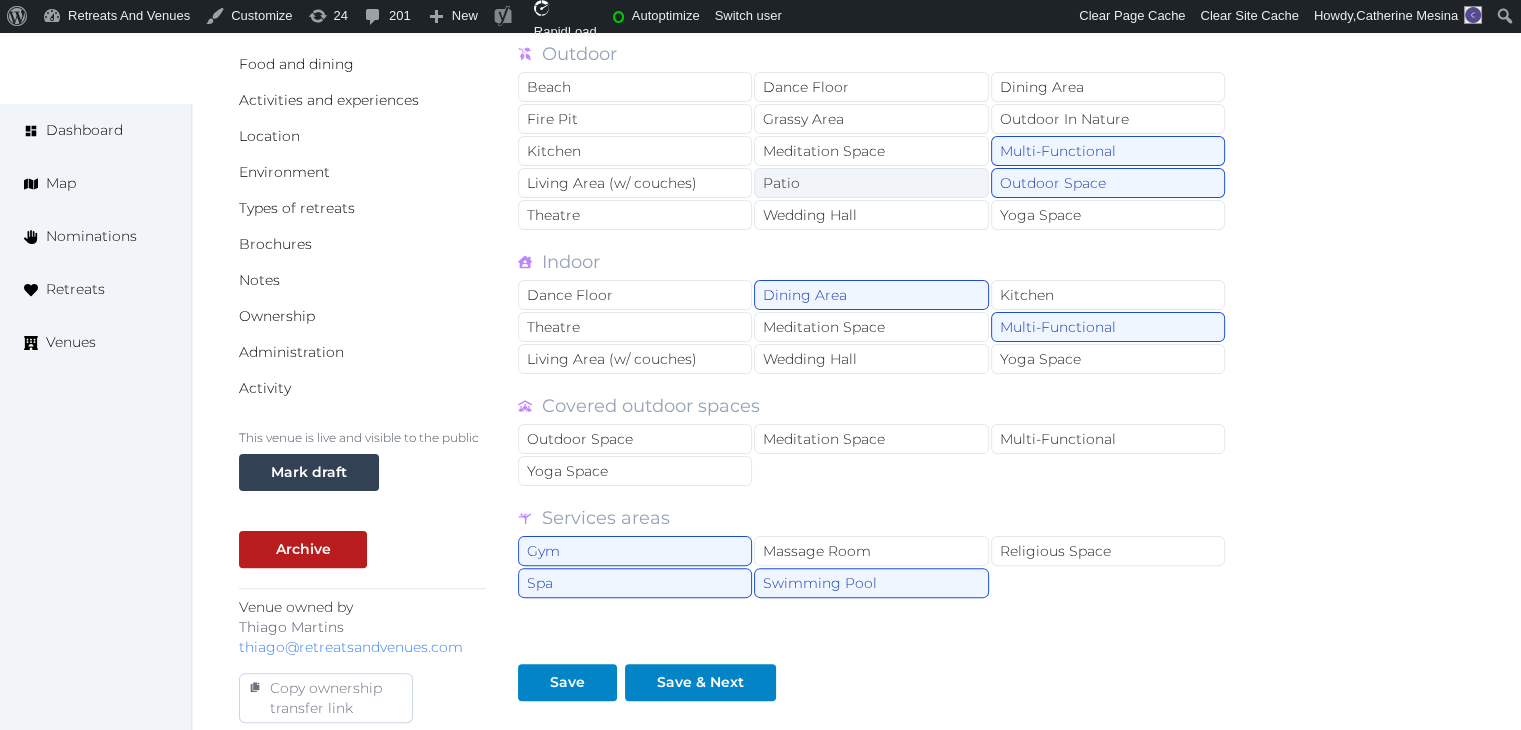 click on "Patio" at bounding box center (871, 183) 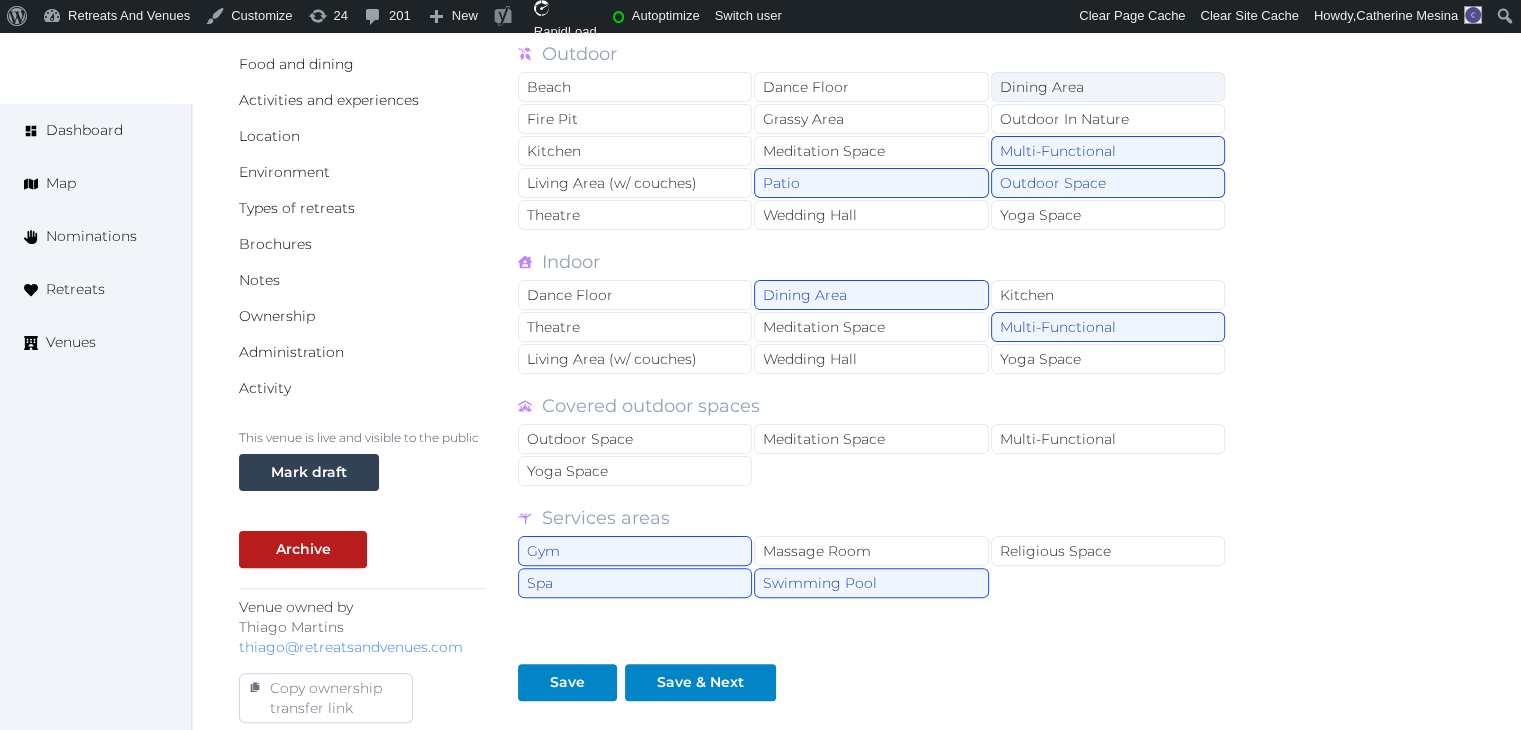 click on "Dining Area" at bounding box center (1108, 87) 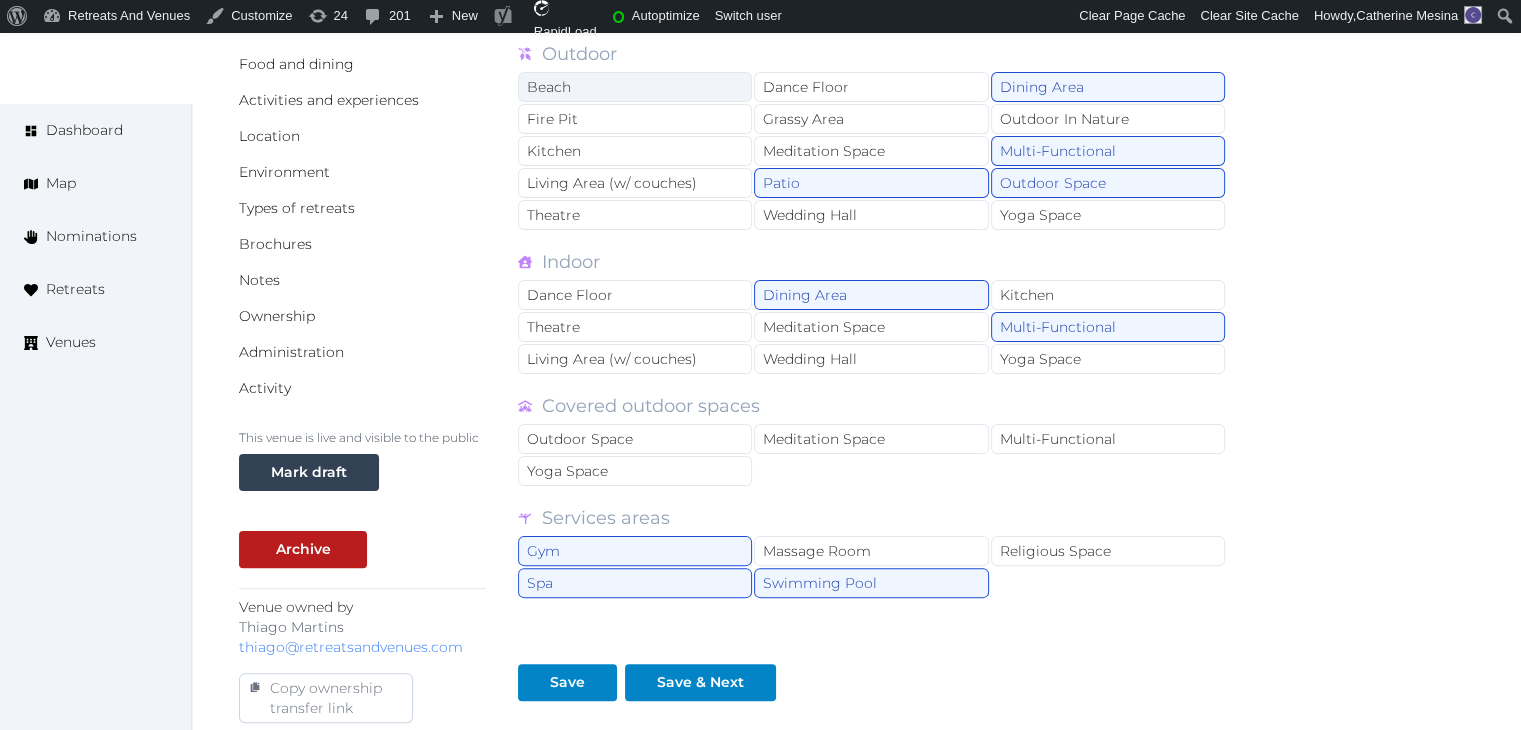 click on "Beach" at bounding box center [635, 87] 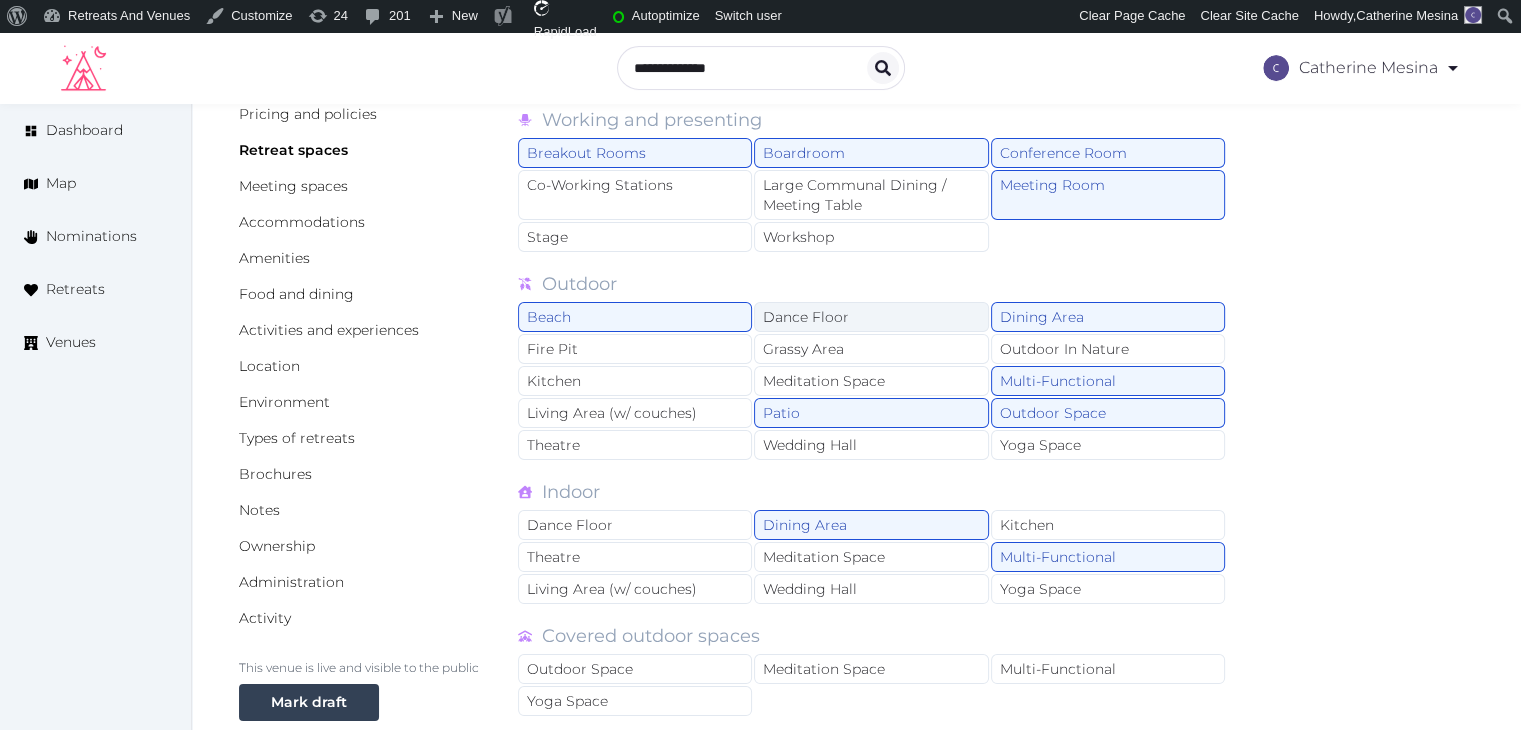 scroll, scrollTop: 100, scrollLeft: 0, axis: vertical 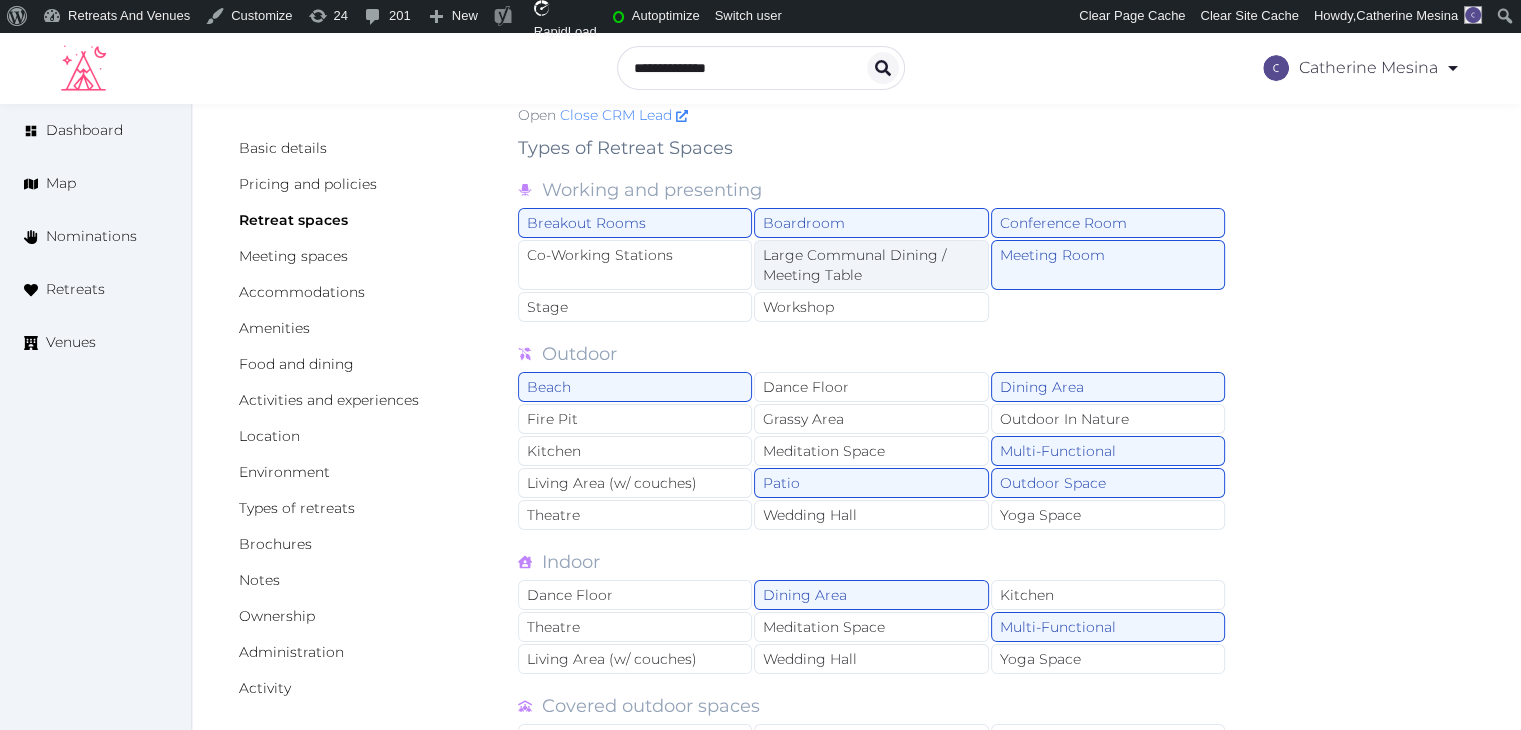 click on "Large Communal Dining / Meeting Table" at bounding box center (871, 265) 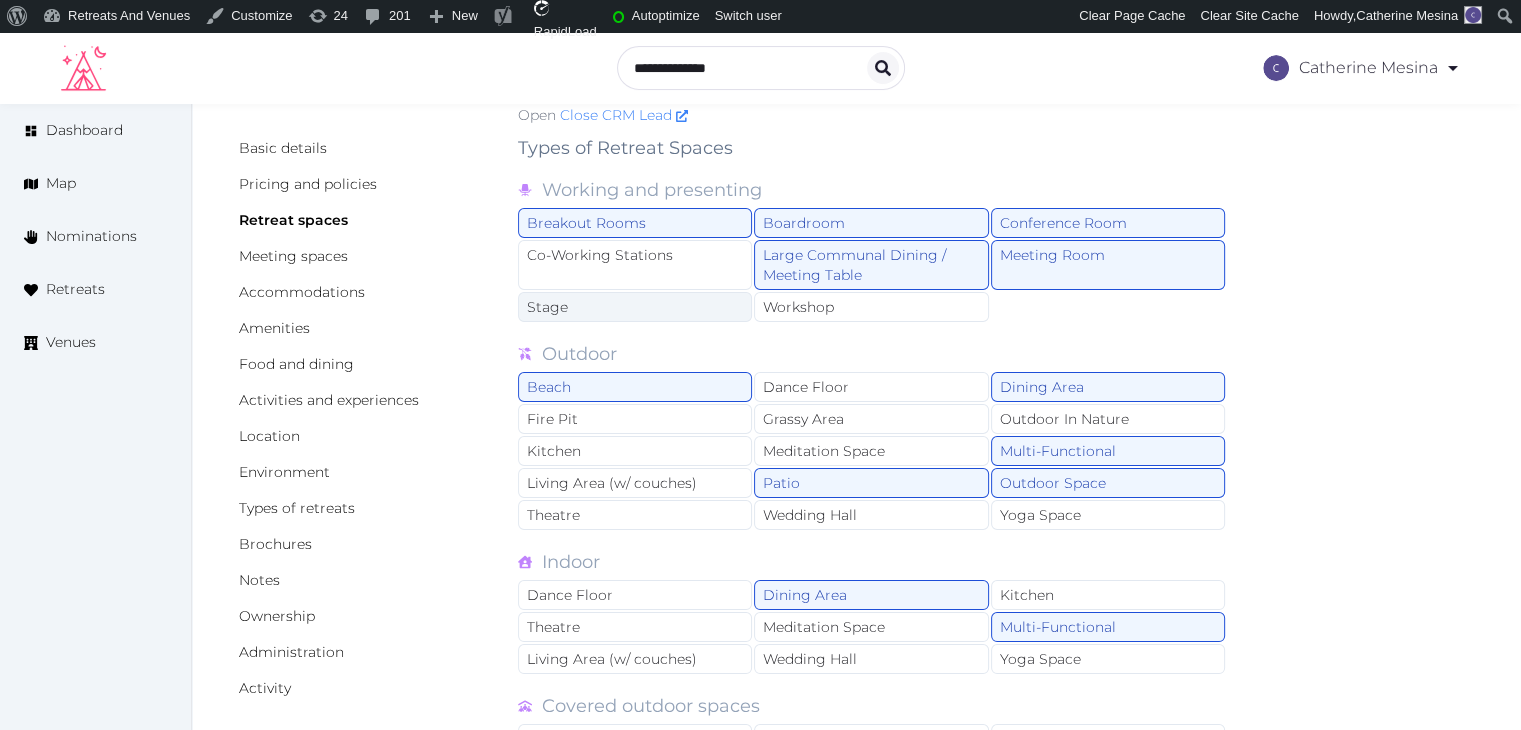 click on "Stage" at bounding box center [635, 307] 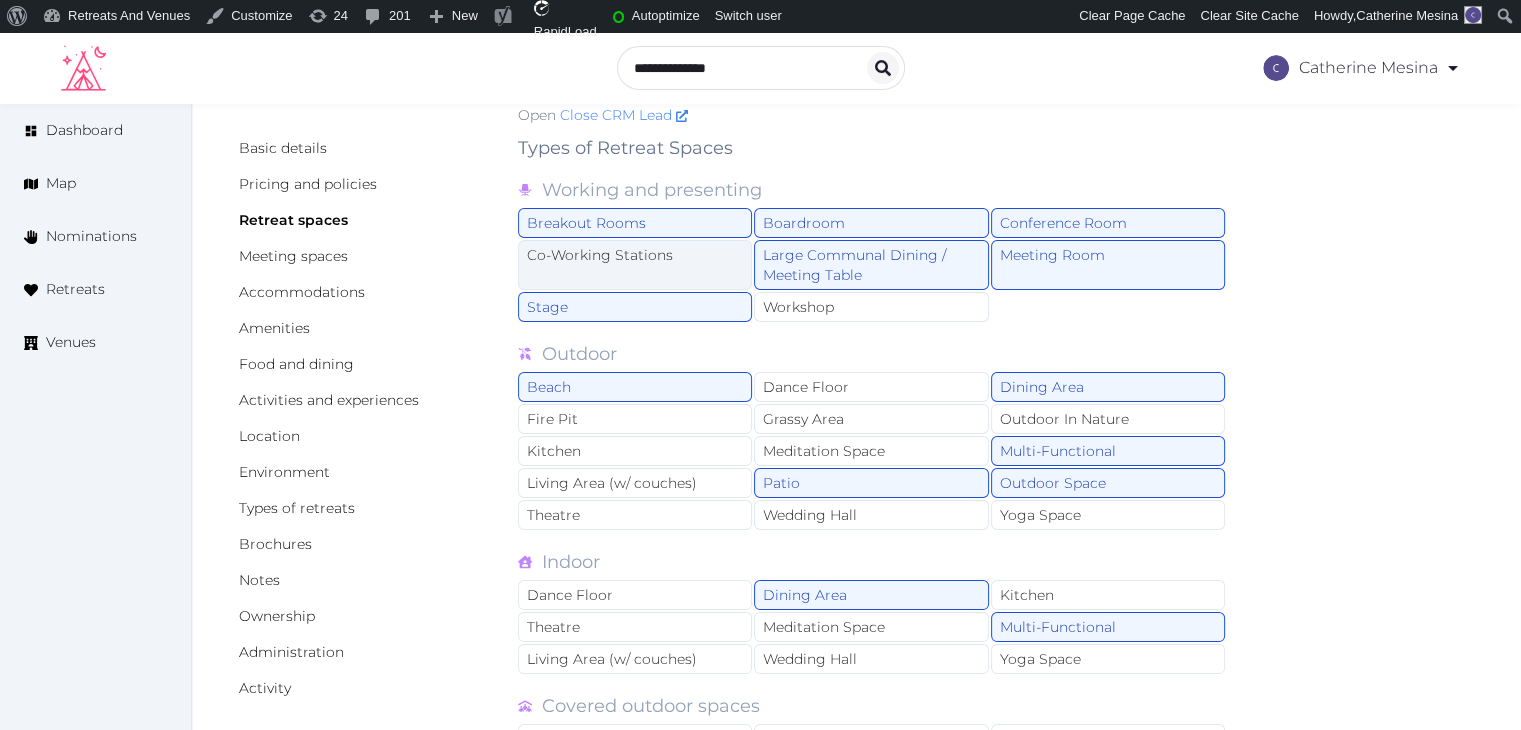 click on "Co-Working Stations" at bounding box center [635, 265] 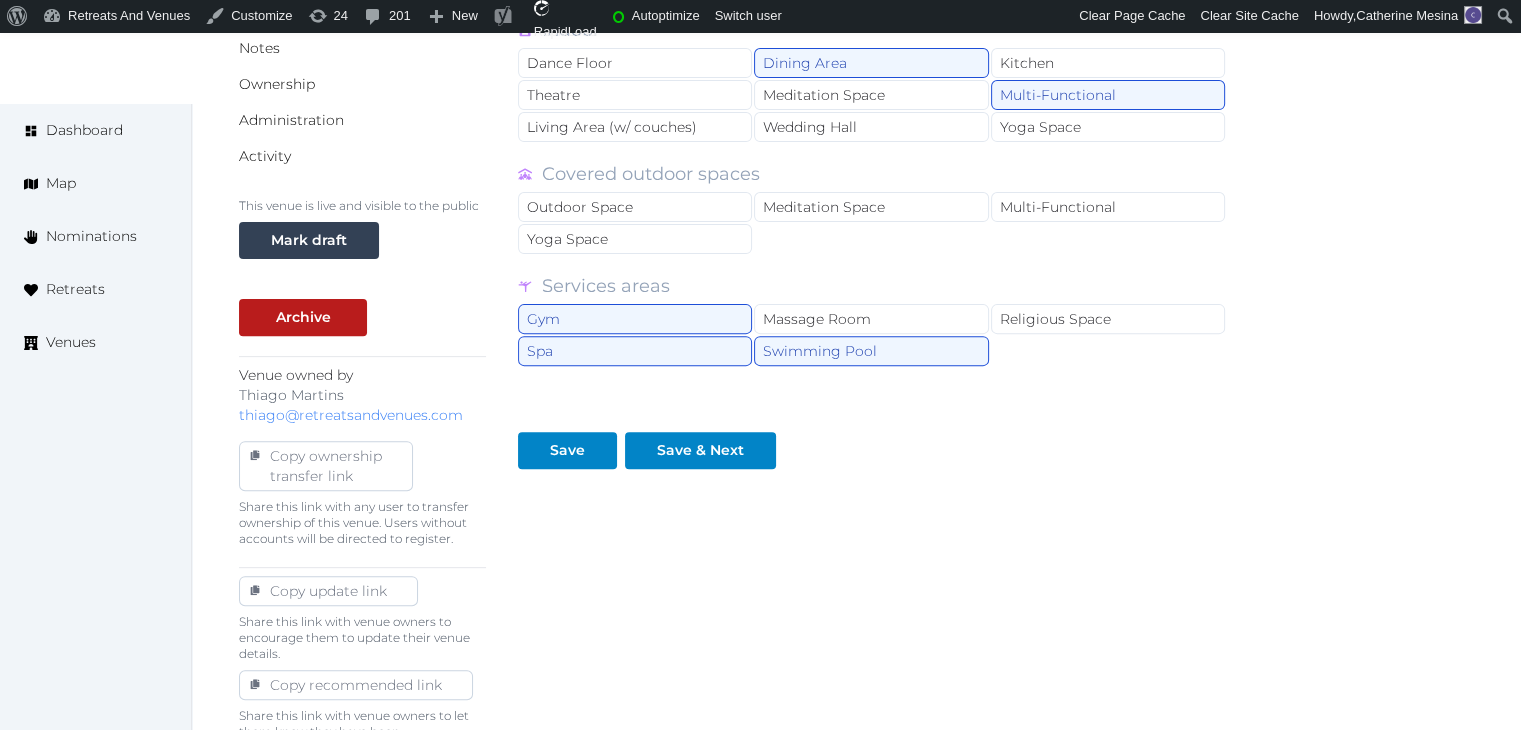 scroll, scrollTop: 700, scrollLeft: 0, axis: vertical 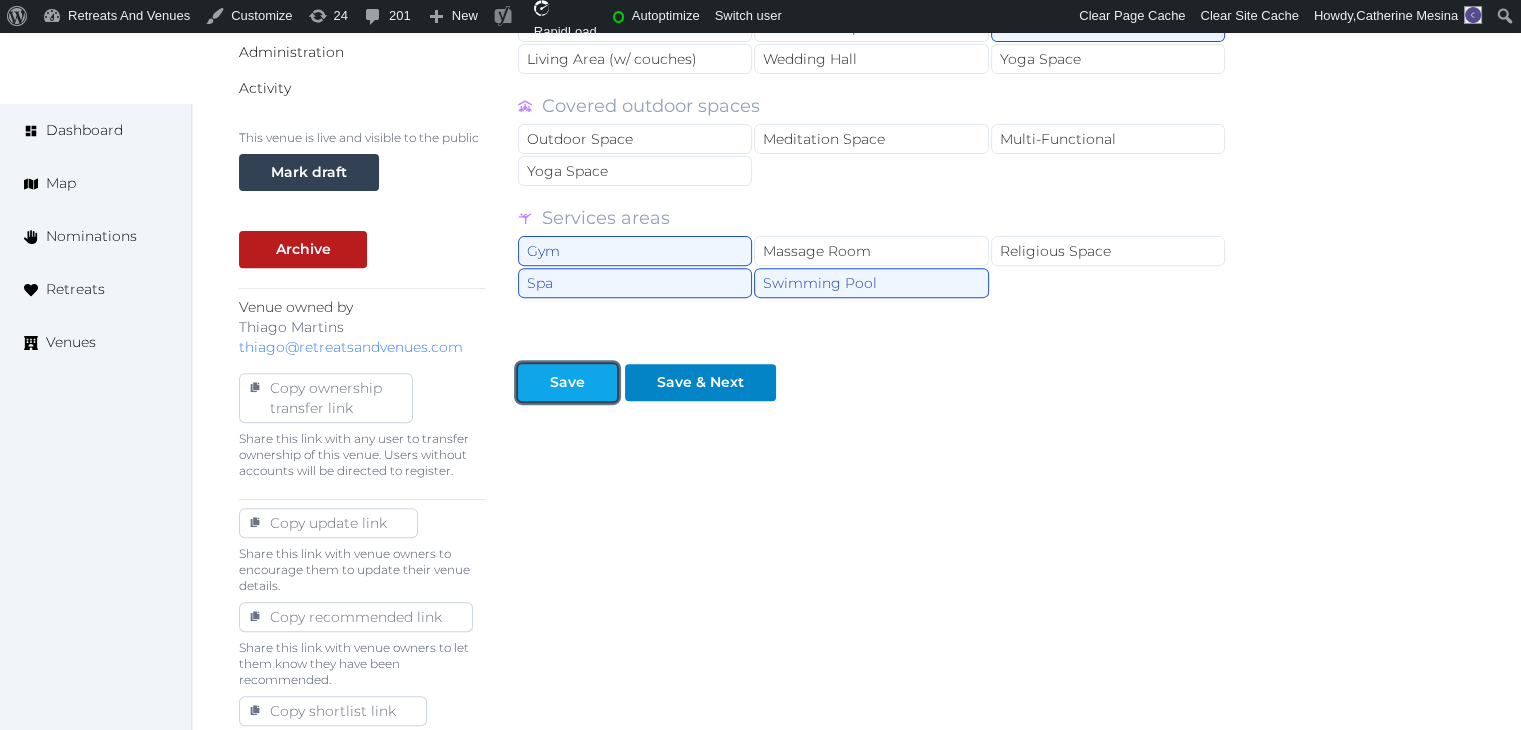 click on "Save" at bounding box center [567, 382] 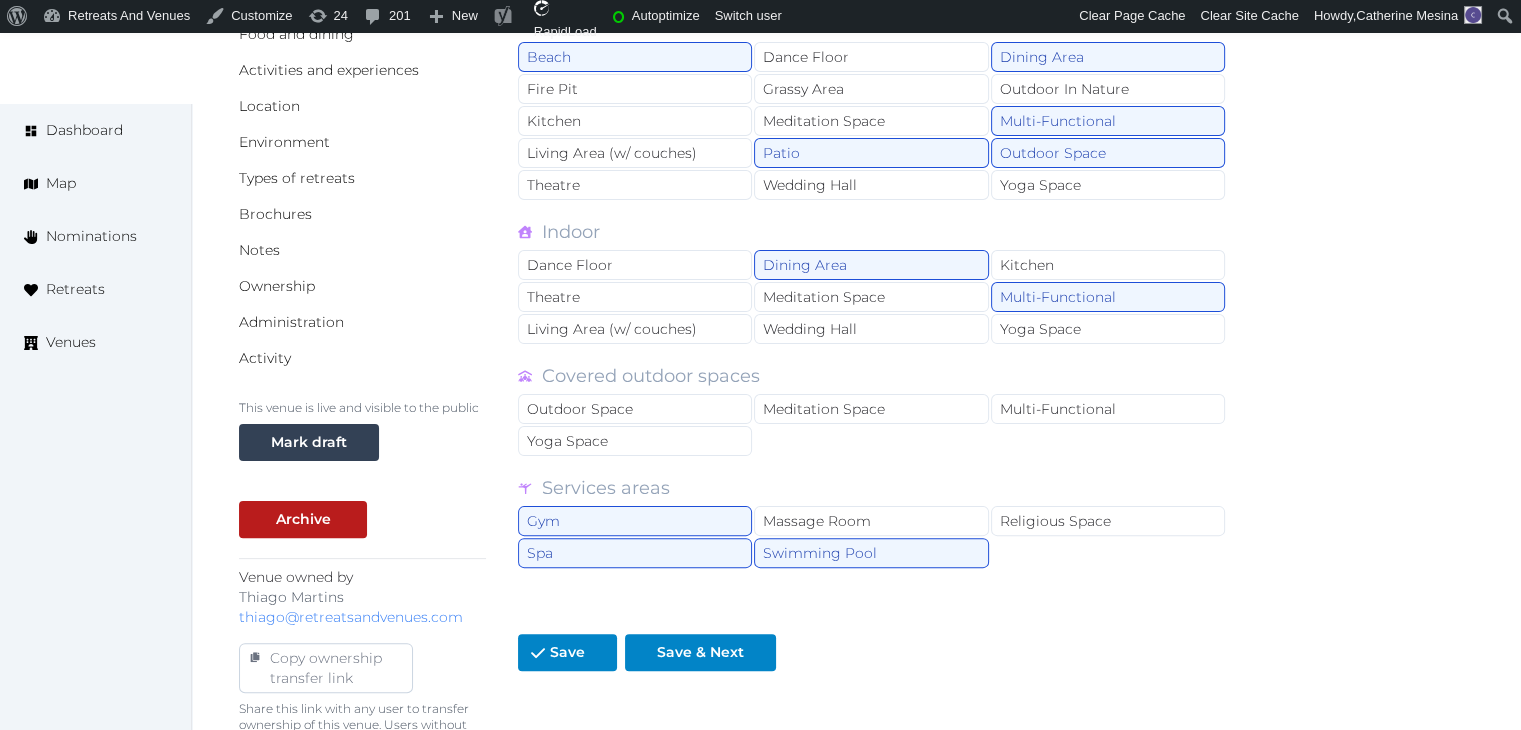scroll, scrollTop: 100, scrollLeft: 0, axis: vertical 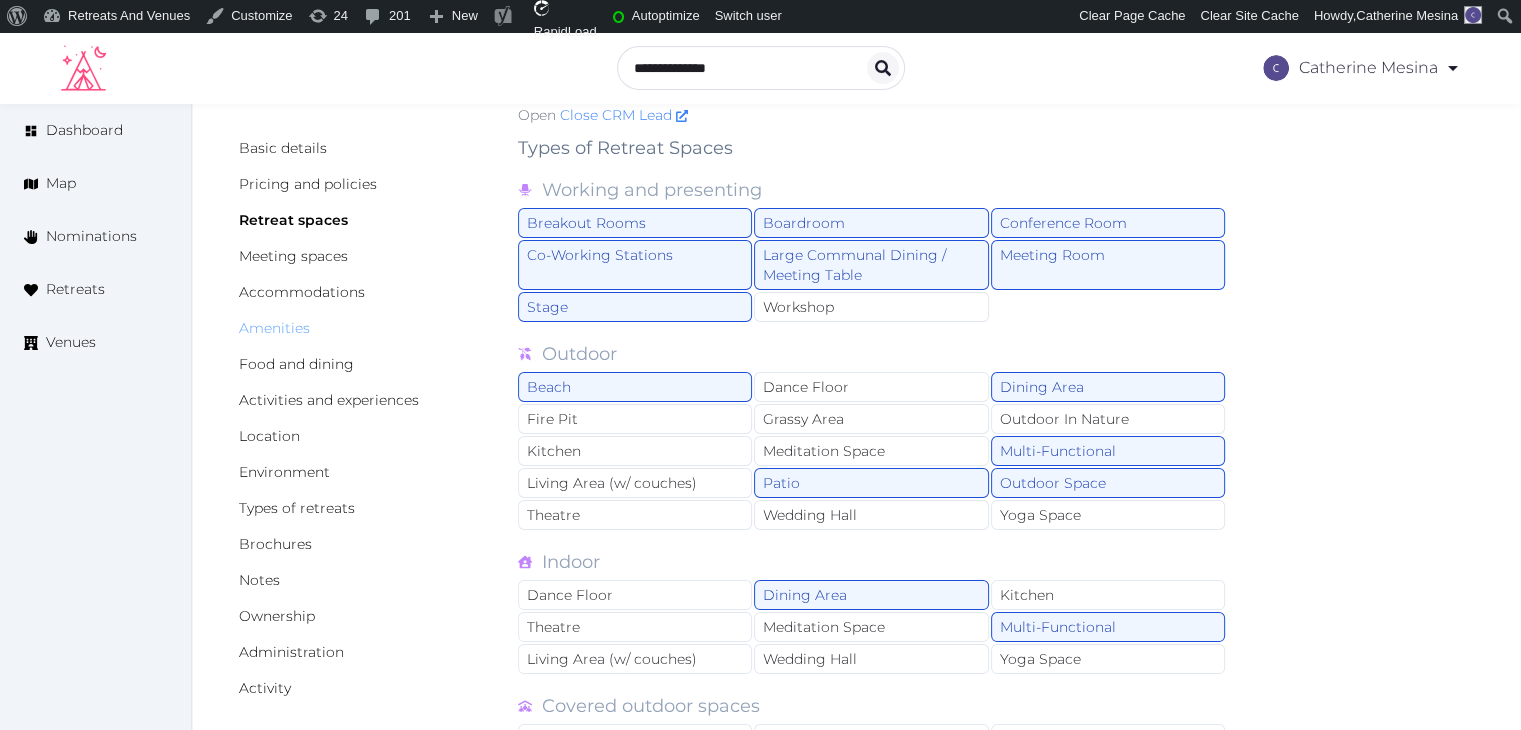 click on "Amenities" at bounding box center [274, 328] 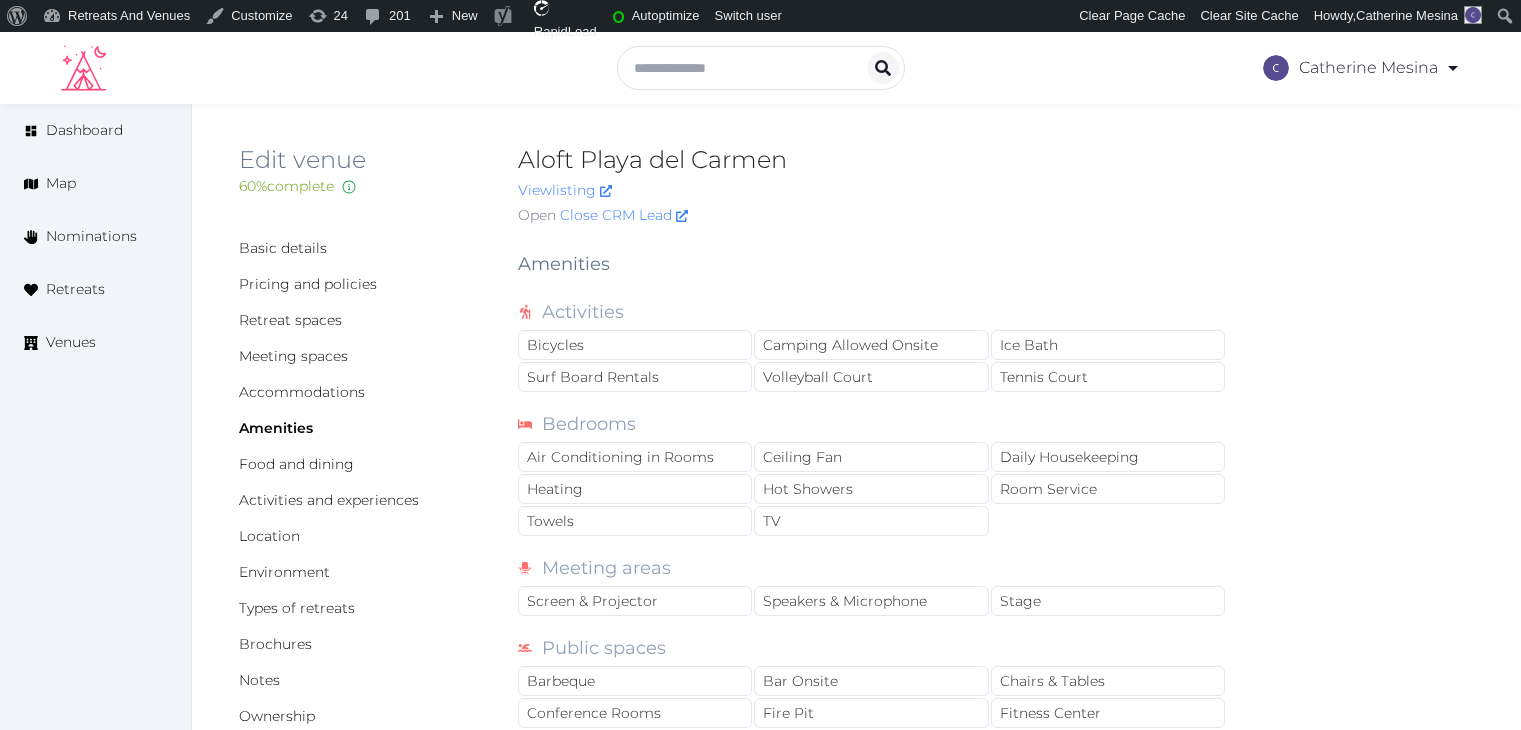 scroll, scrollTop: 0, scrollLeft: 0, axis: both 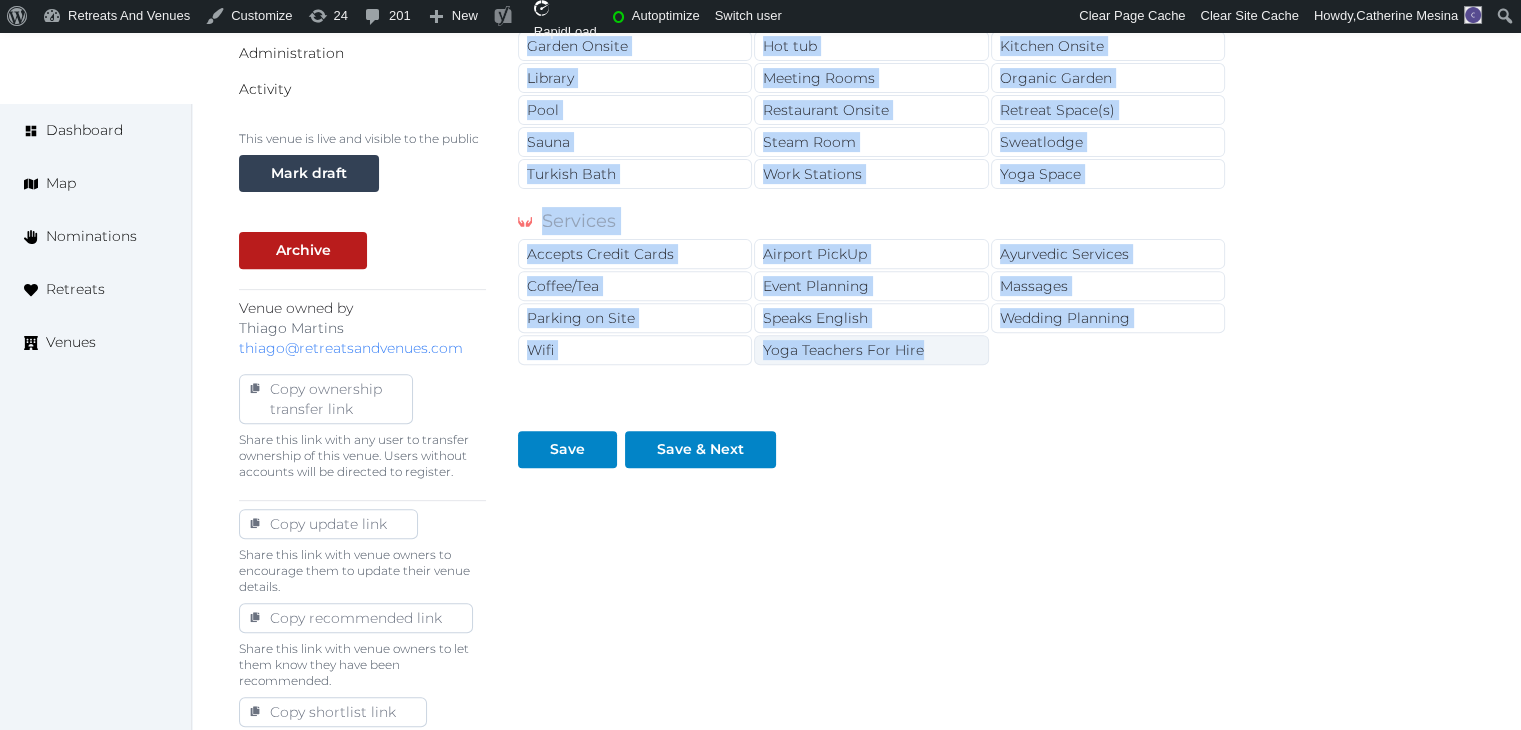 drag, startPoint x: 513, startPoint y: 265, endPoint x: 944, endPoint y: 341, distance: 437.6494 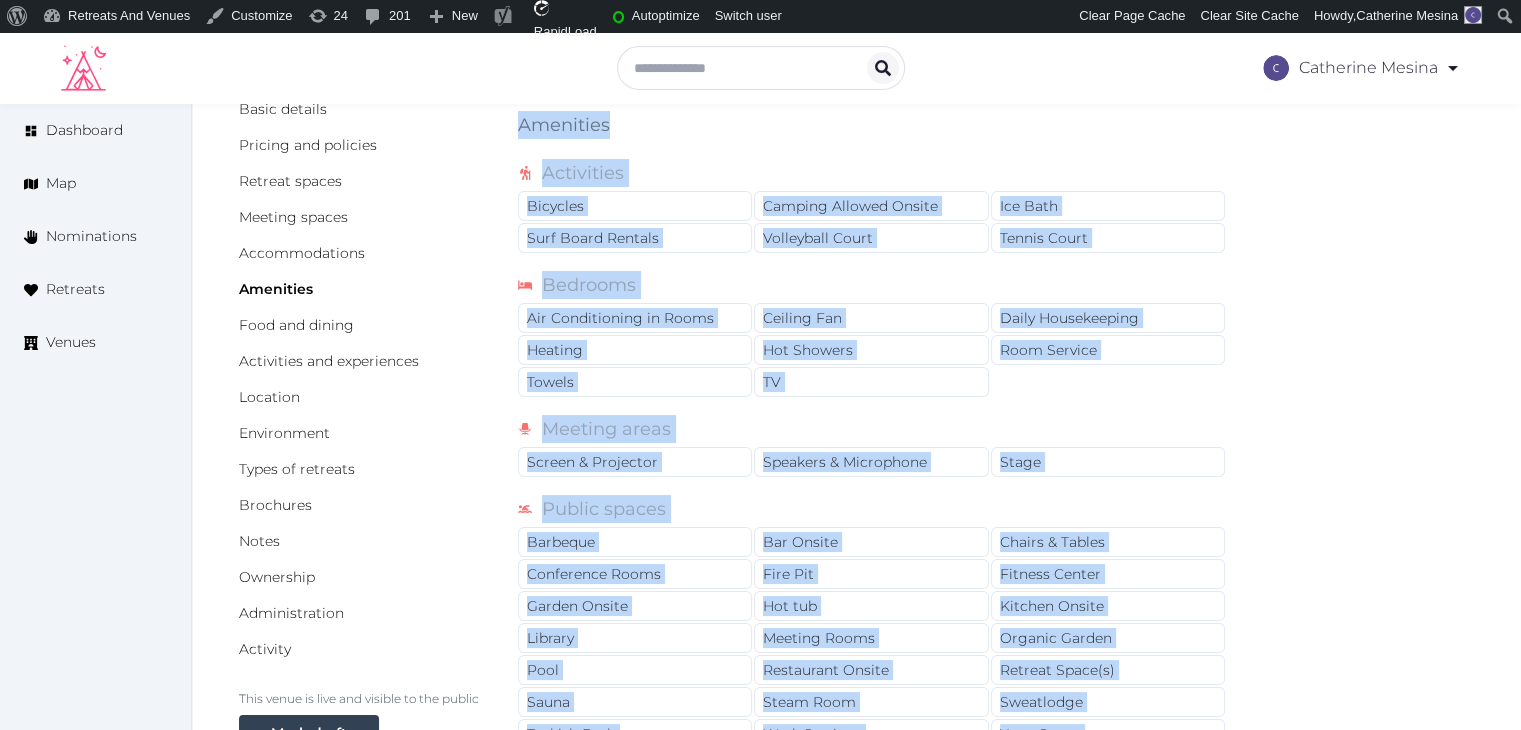 scroll, scrollTop: 0, scrollLeft: 0, axis: both 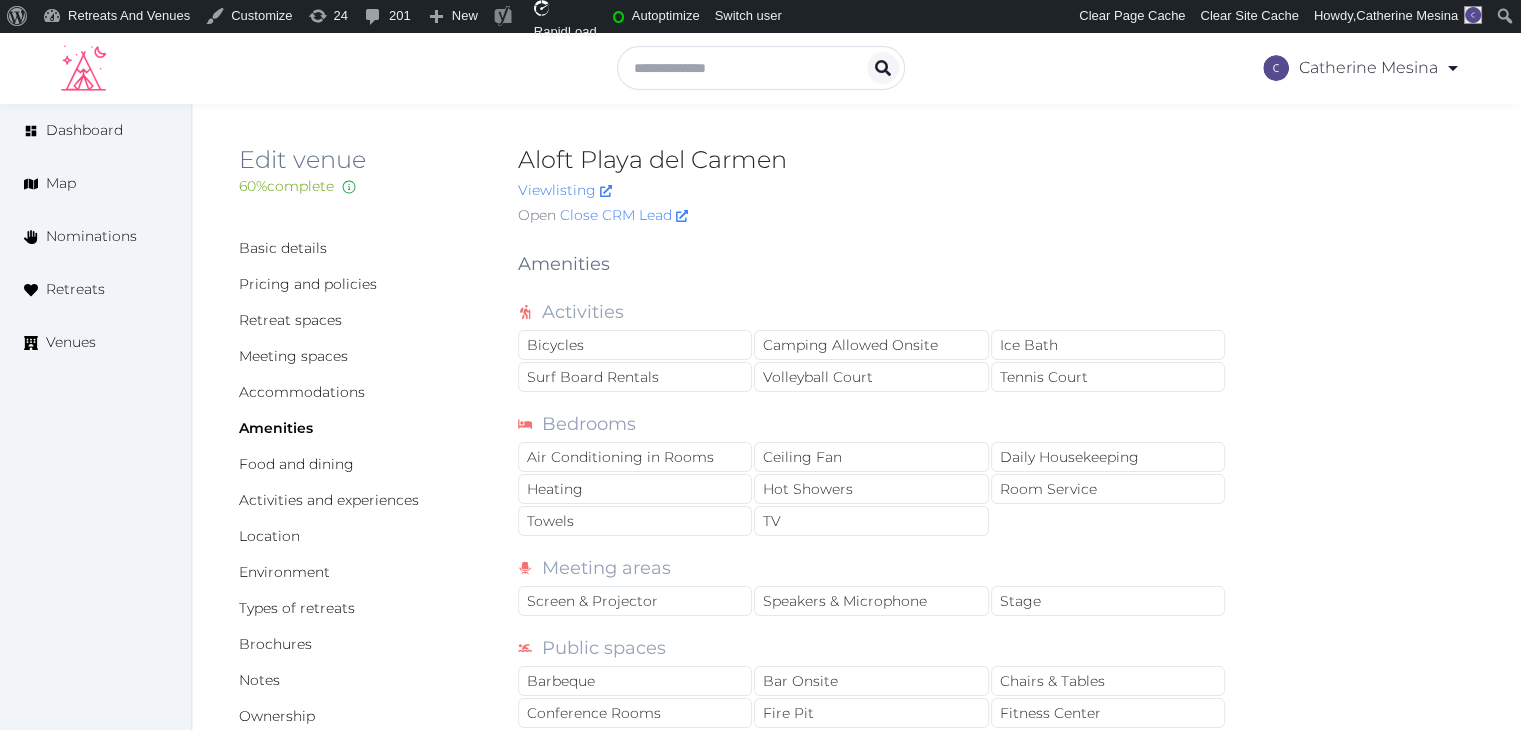 click on "Edit venue 60 %  complete Fill out all the fields in your listing to increase its completion percentage.   A higher completion percentage will make your listing more attractive and result in better matches. Aloft Playa del Carmen   View  listing   Open    Close CRM Lead" at bounding box center (856, 189) 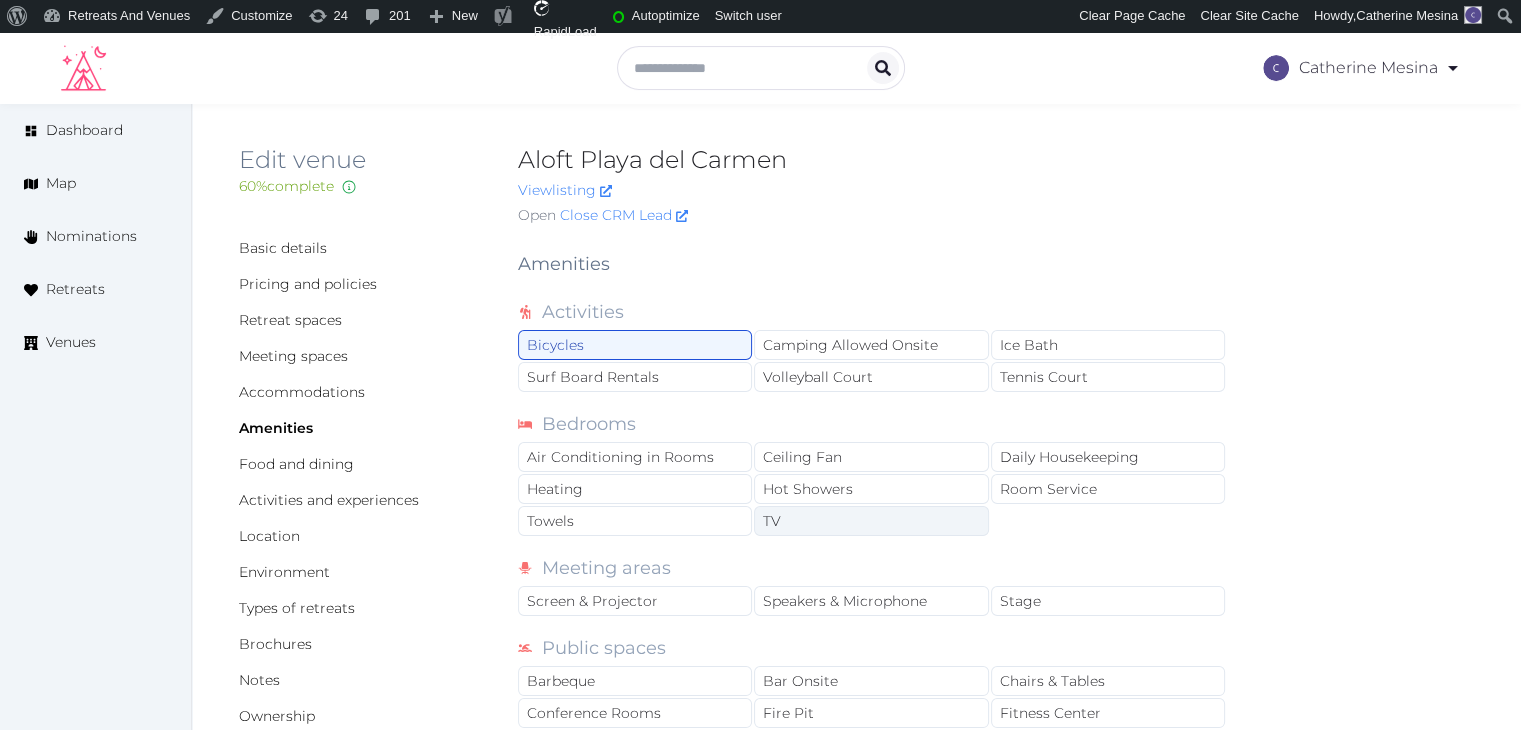 click on "TV" at bounding box center [871, 521] 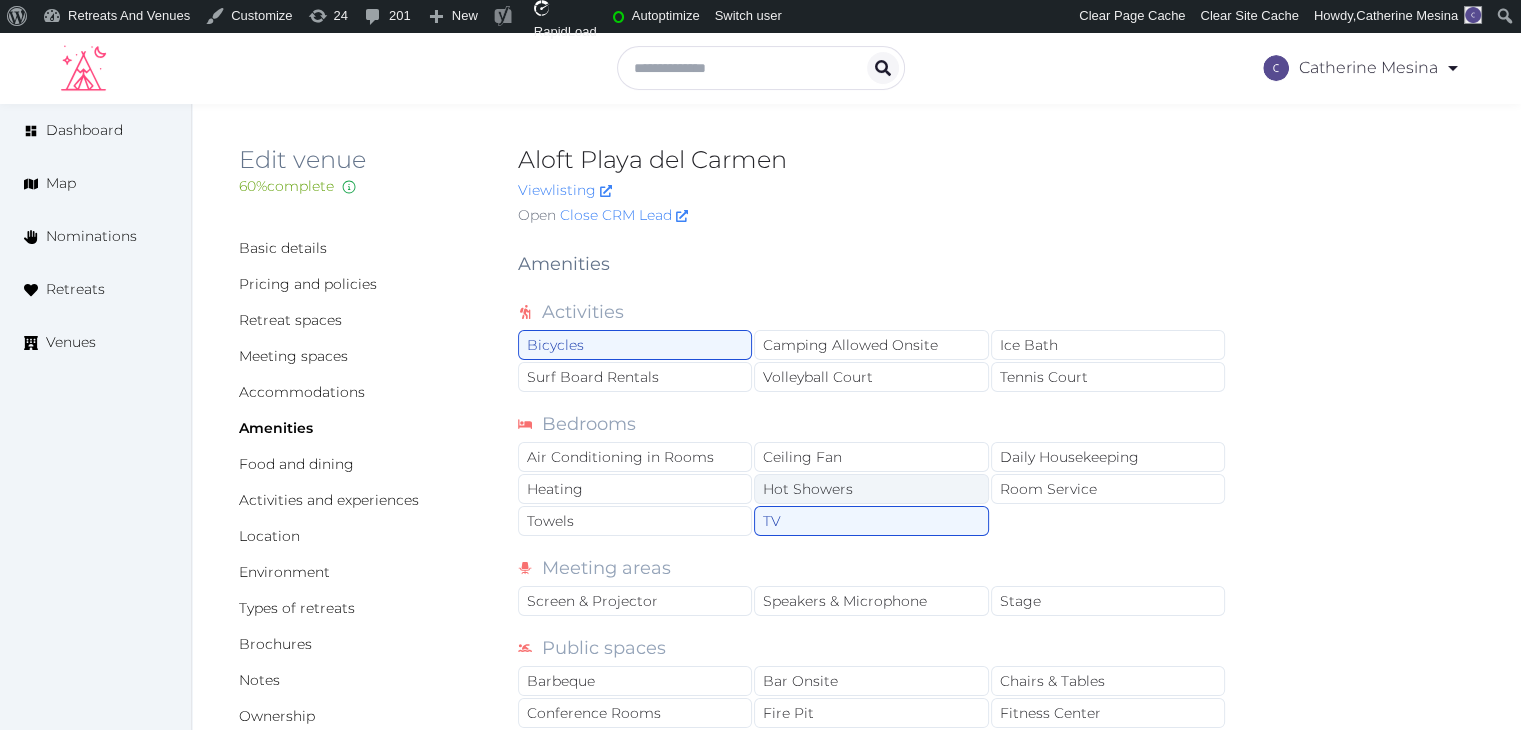 click on "Hot Showers" at bounding box center [871, 489] 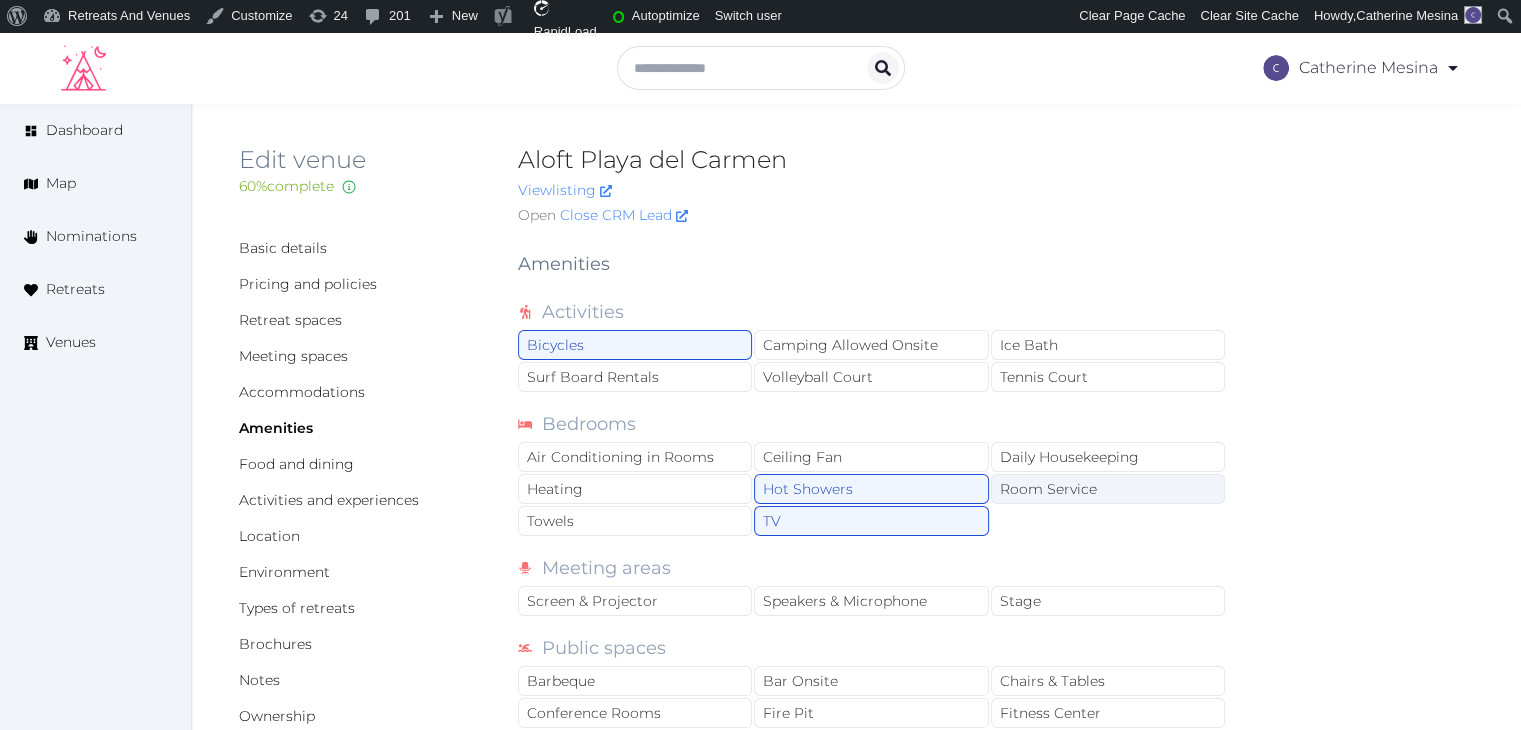 click on "Room Service" at bounding box center [1108, 489] 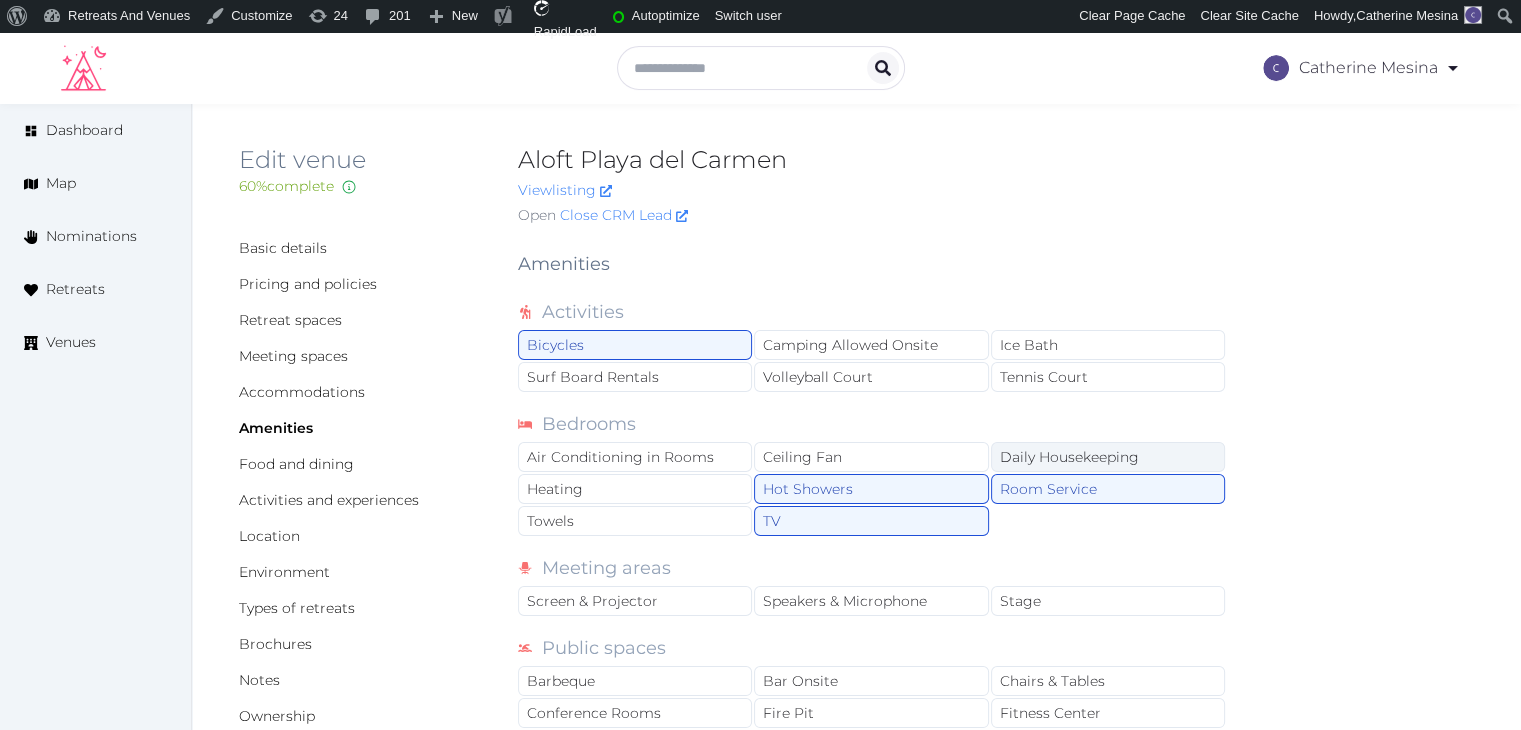 click on "Daily Housekeeping" at bounding box center [1108, 457] 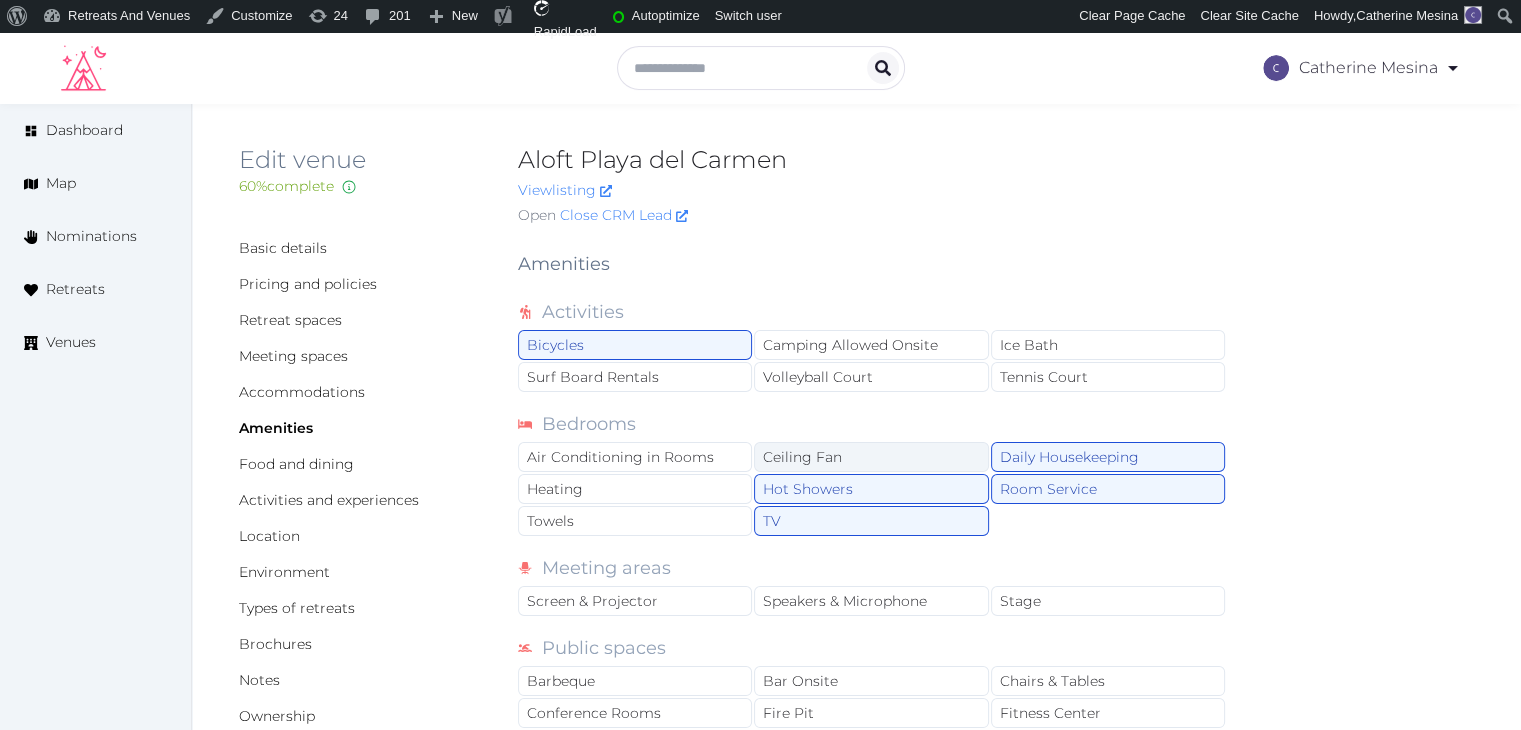 click on "Ceiling Fan" at bounding box center [871, 457] 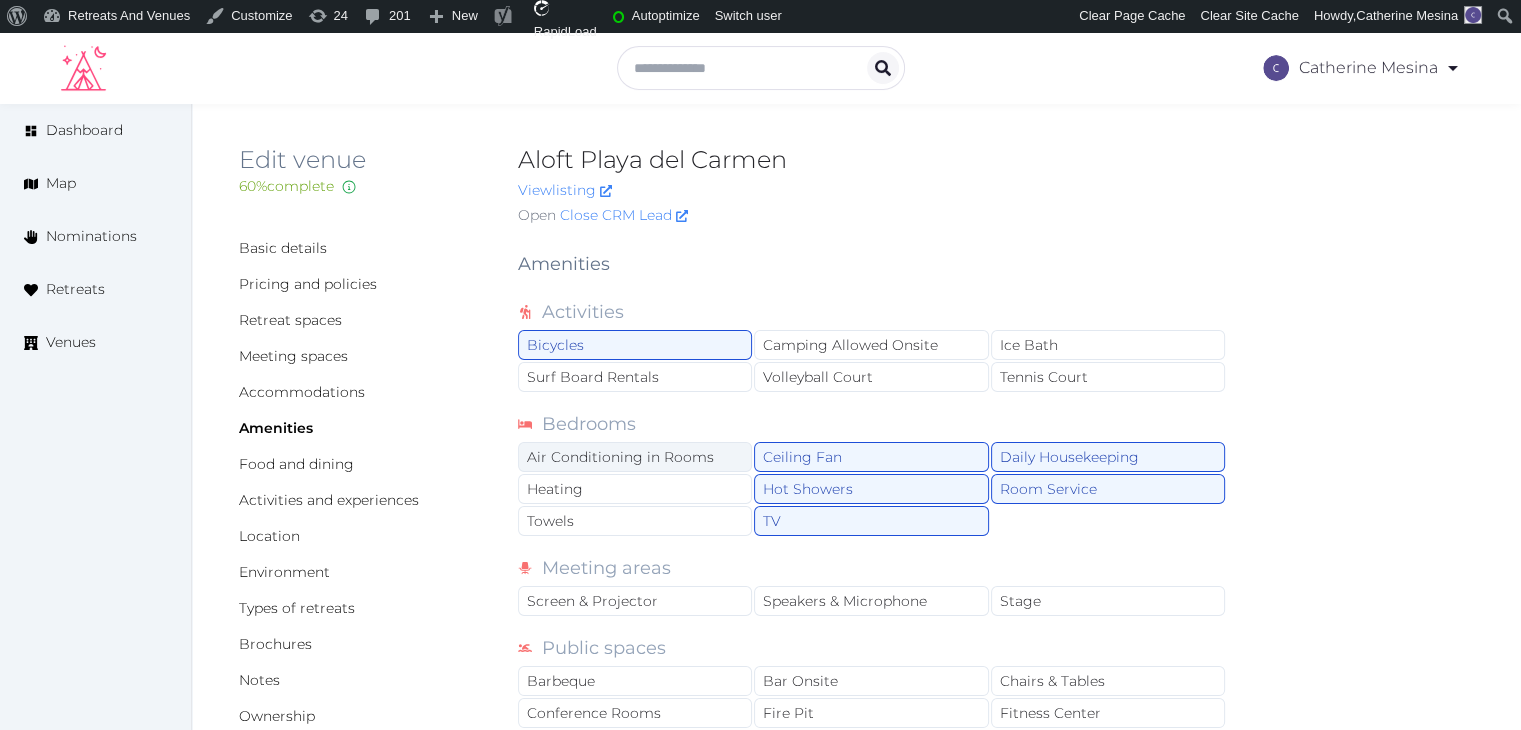 click on "Air Conditioning in Rooms" at bounding box center (635, 457) 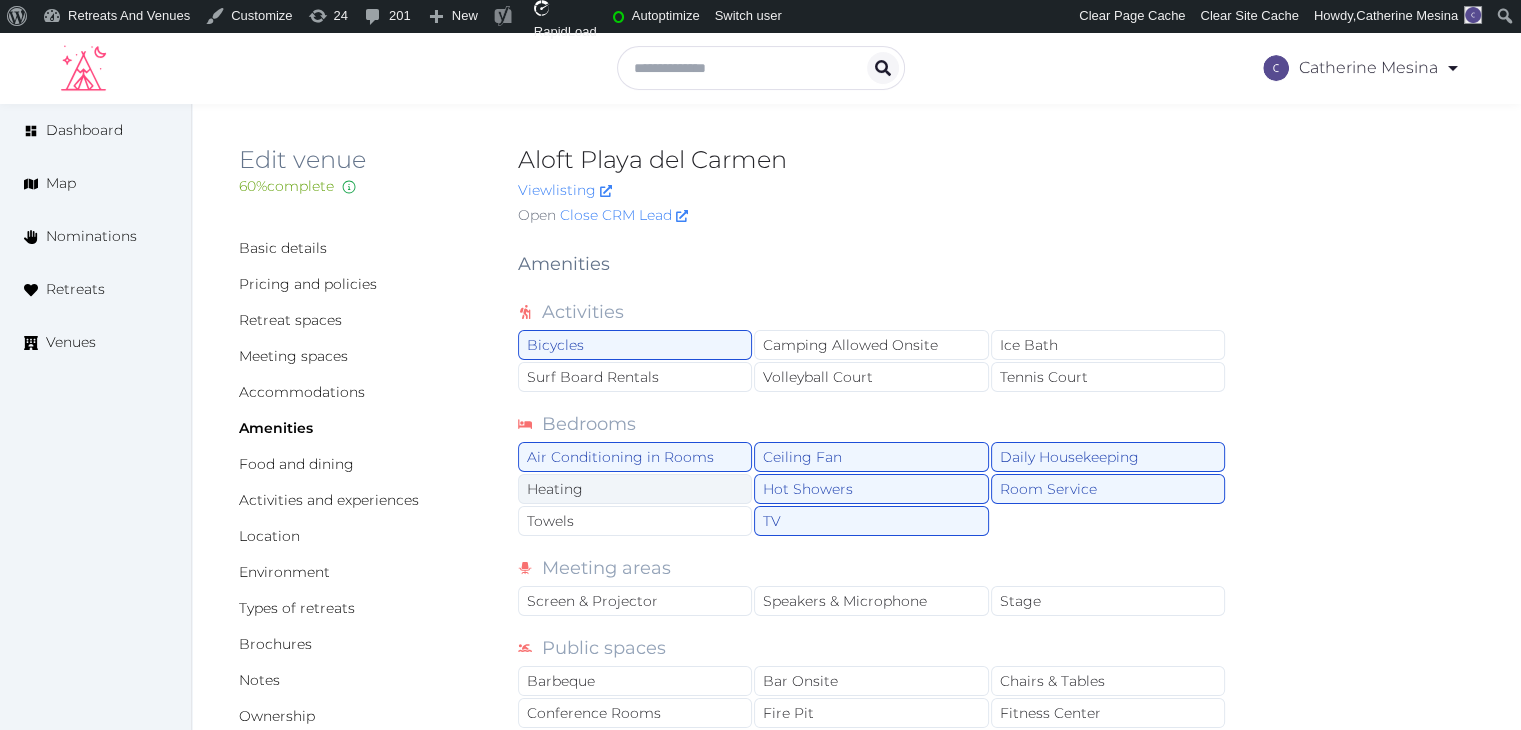 click on "Heating" at bounding box center (635, 489) 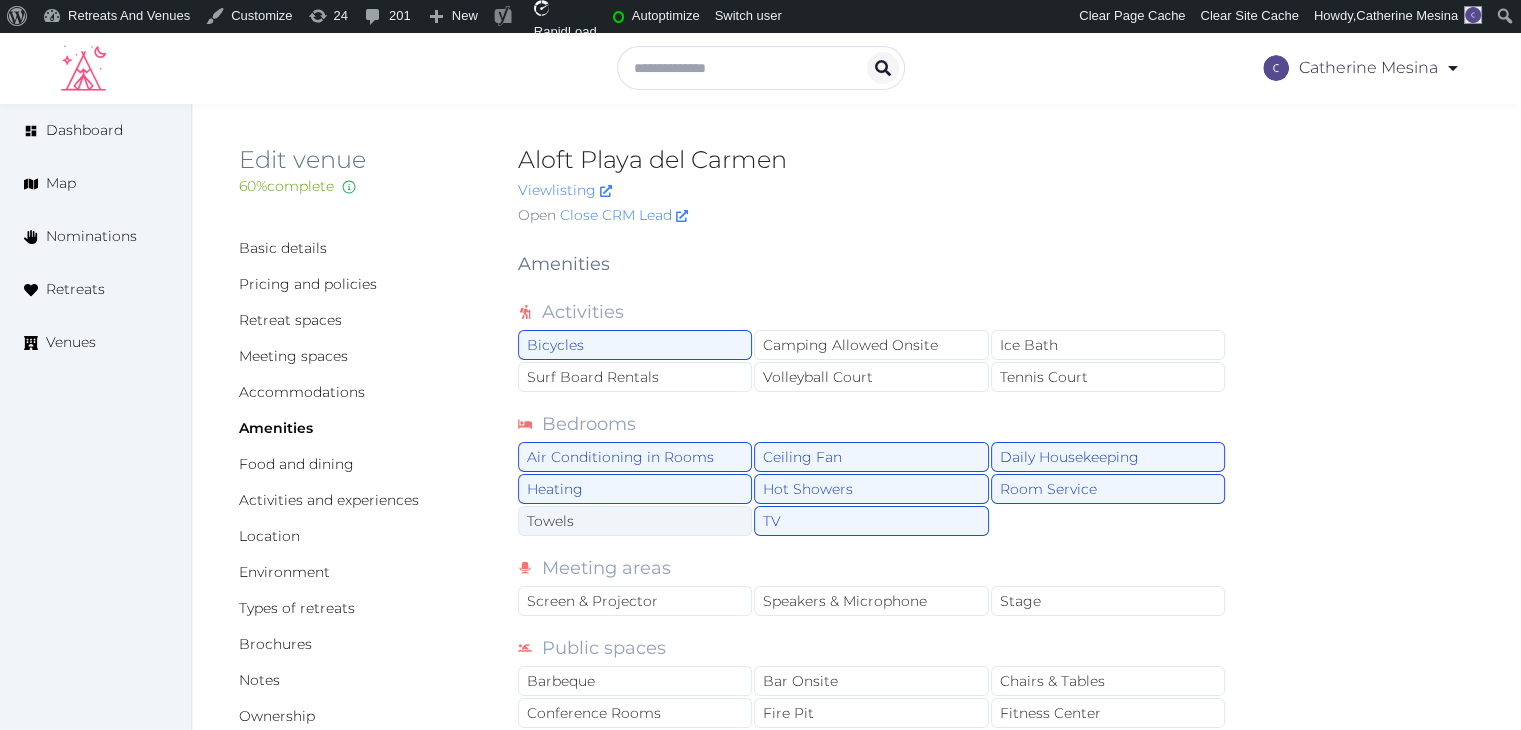 click on "Towels" at bounding box center [635, 521] 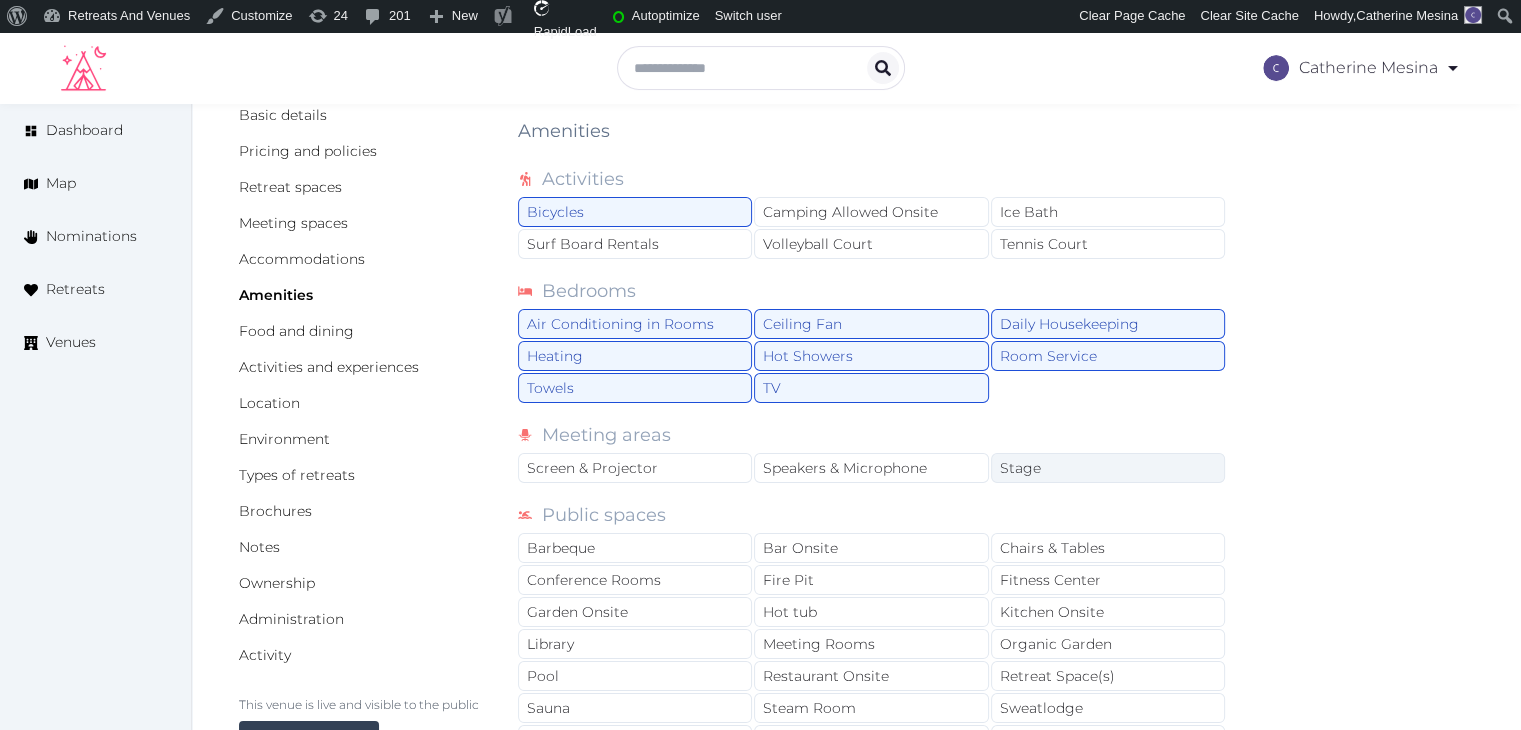 scroll, scrollTop: 200, scrollLeft: 0, axis: vertical 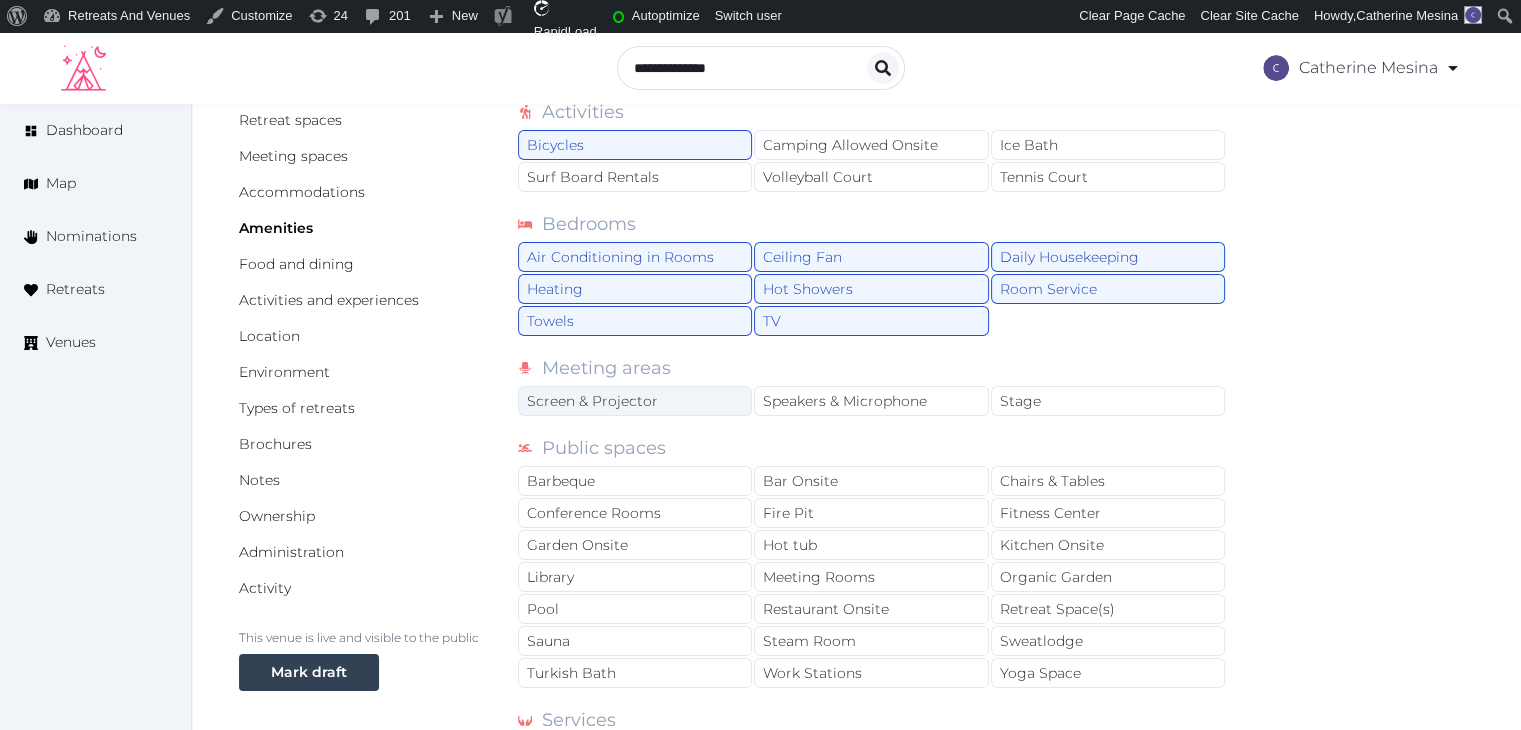 click on "Screen & Projector" at bounding box center (635, 401) 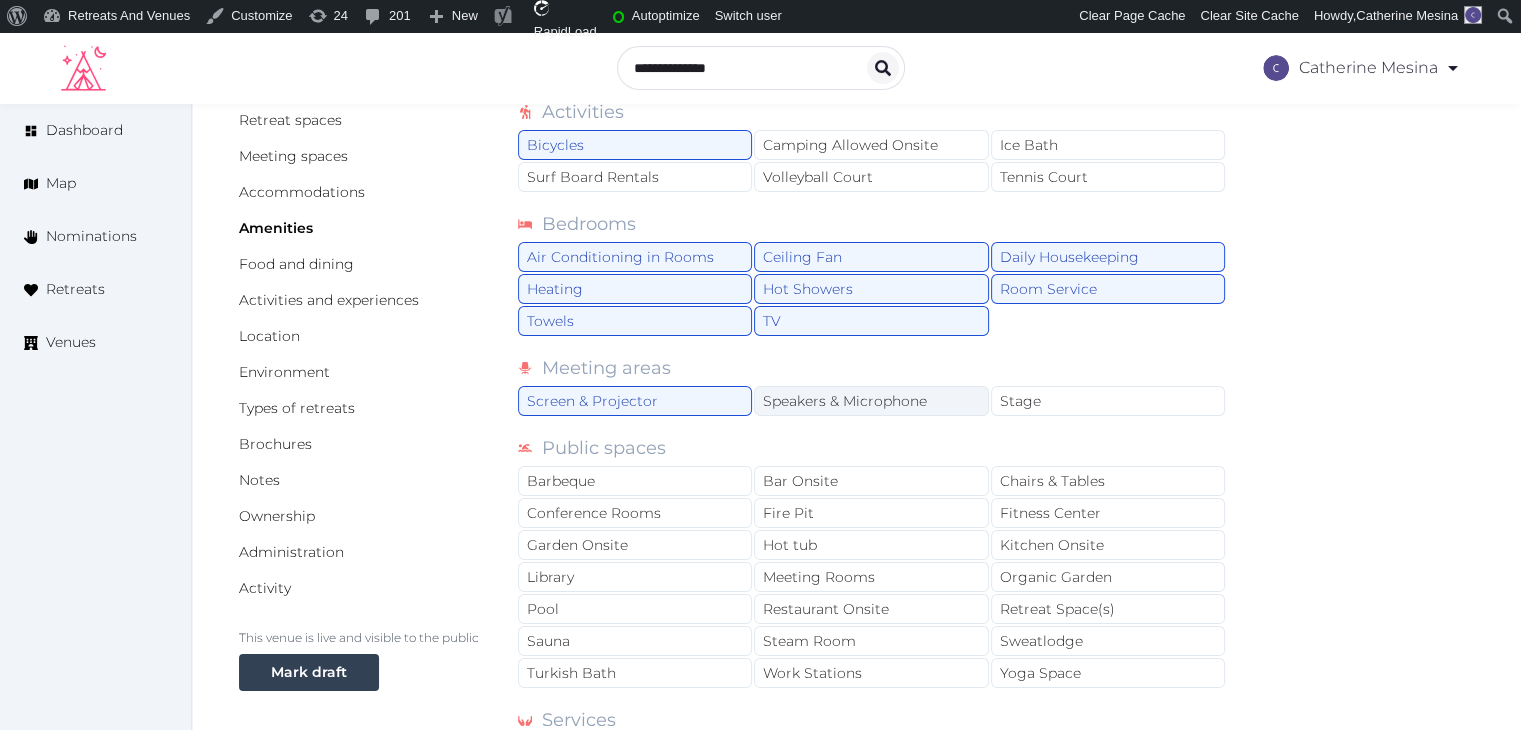 click on "Speakers & Microphone" at bounding box center (871, 401) 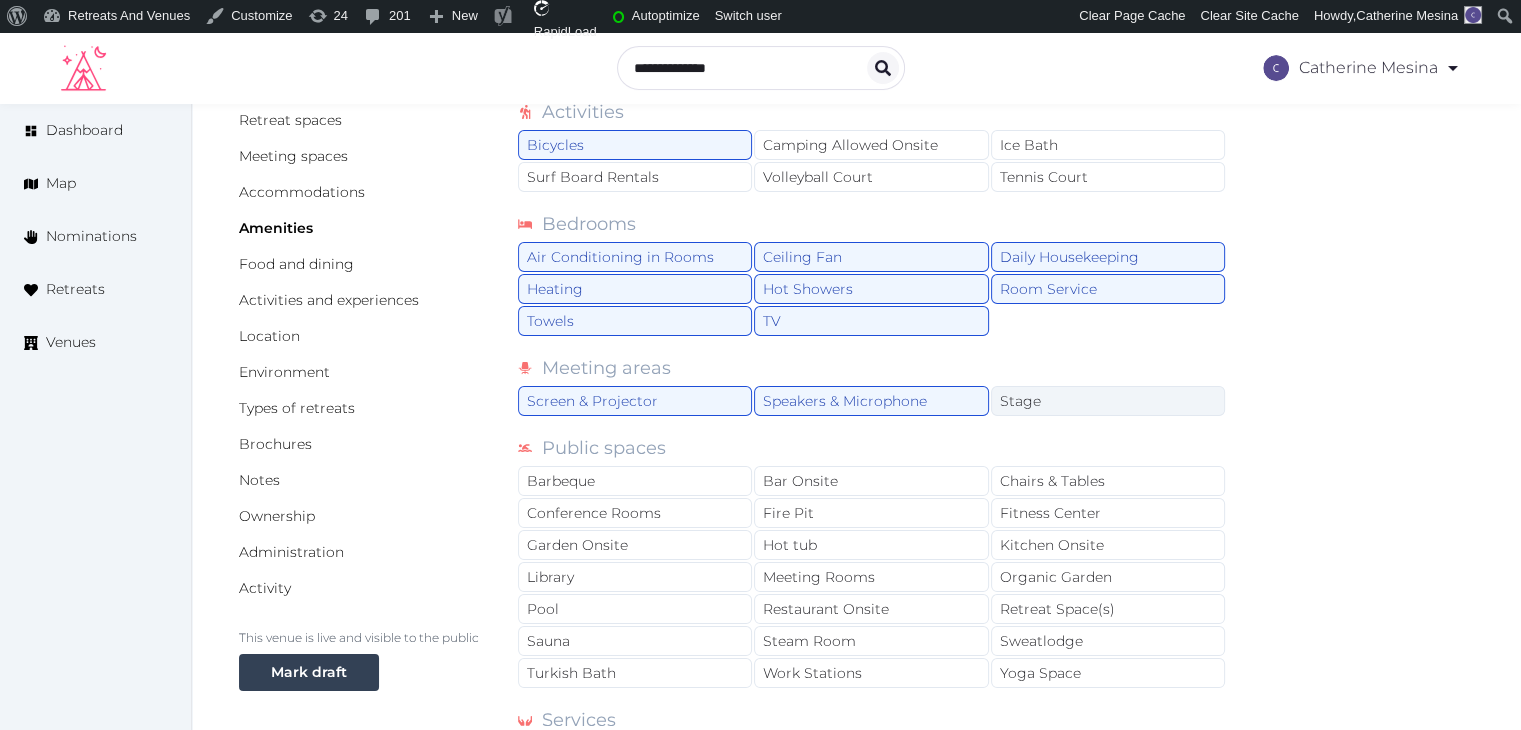 click on "Stage" at bounding box center [1108, 401] 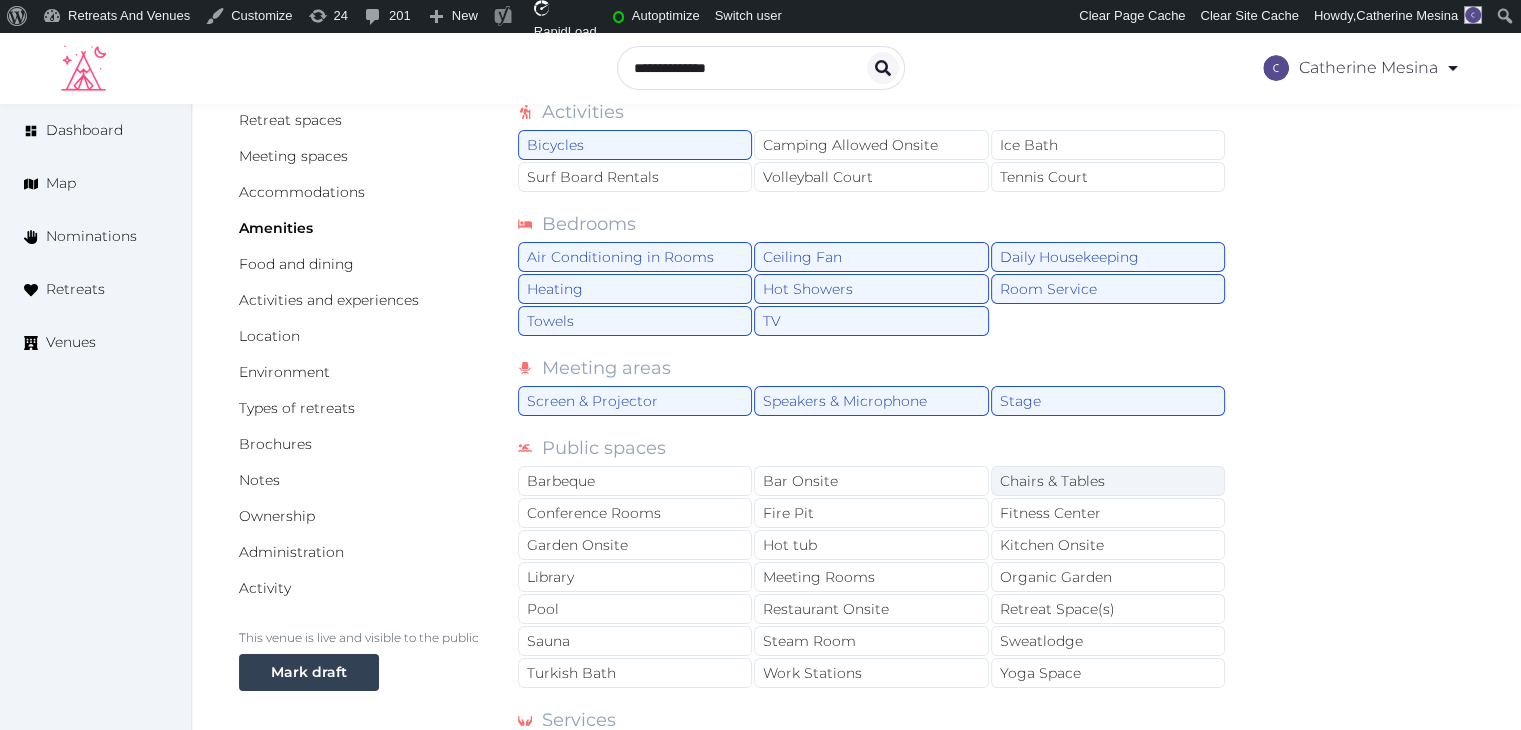 click on "Chairs & Tables" at bounding box center (1108, 481) 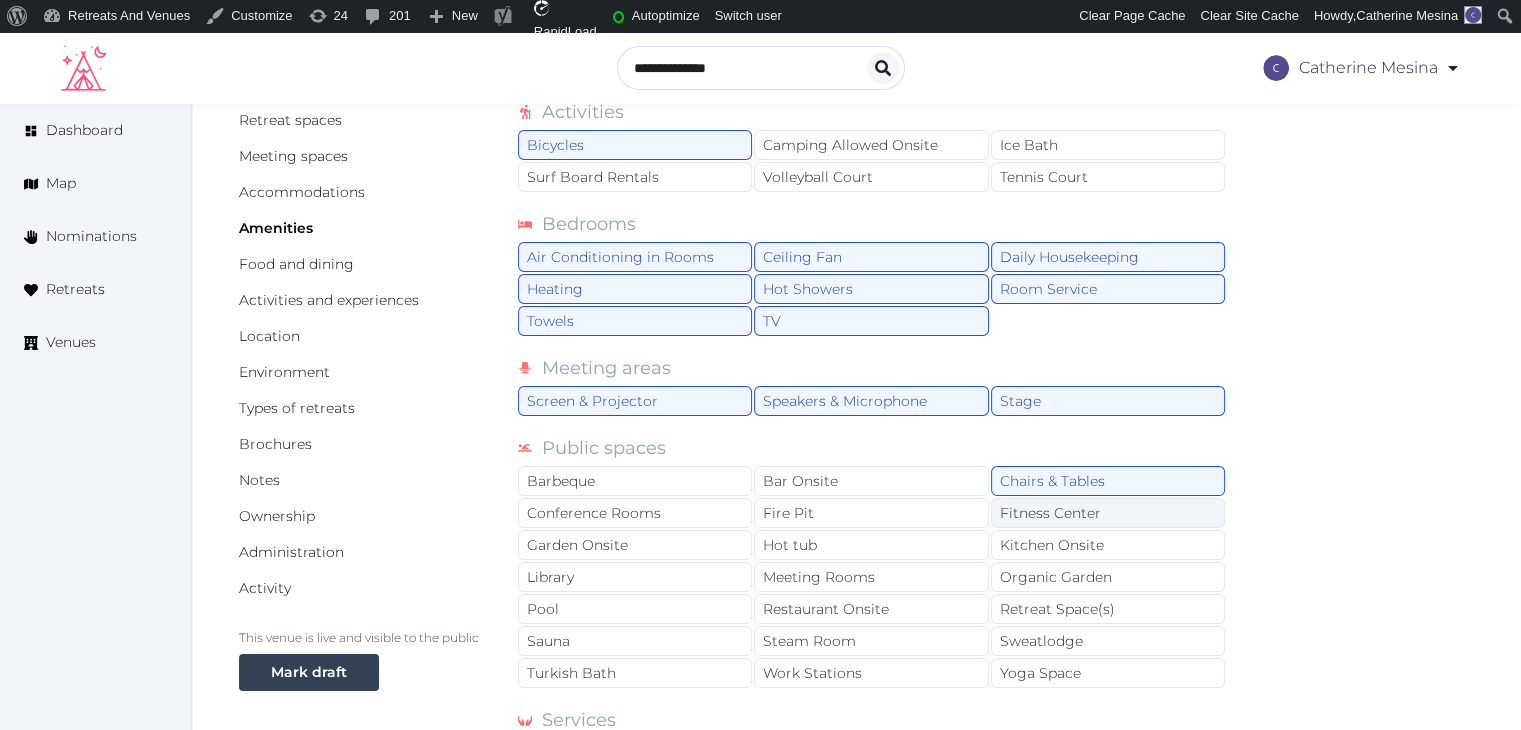 drag, startPoint x: 1044, startPoint y: 510, endPoint x: 1036, endPoint y: 518, distance: 11.313708 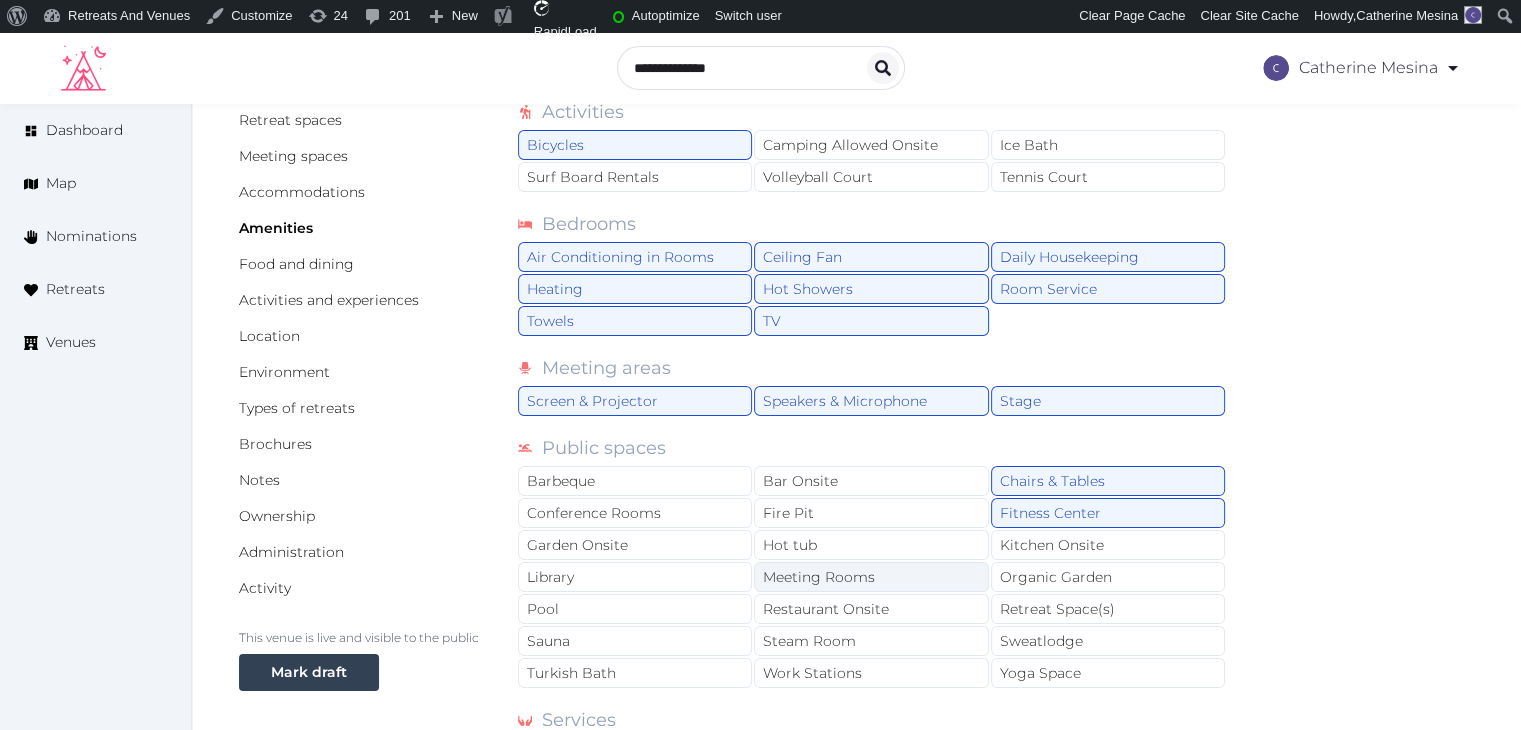 click on "Meeting Rooms" at bounding box center (871, 577) 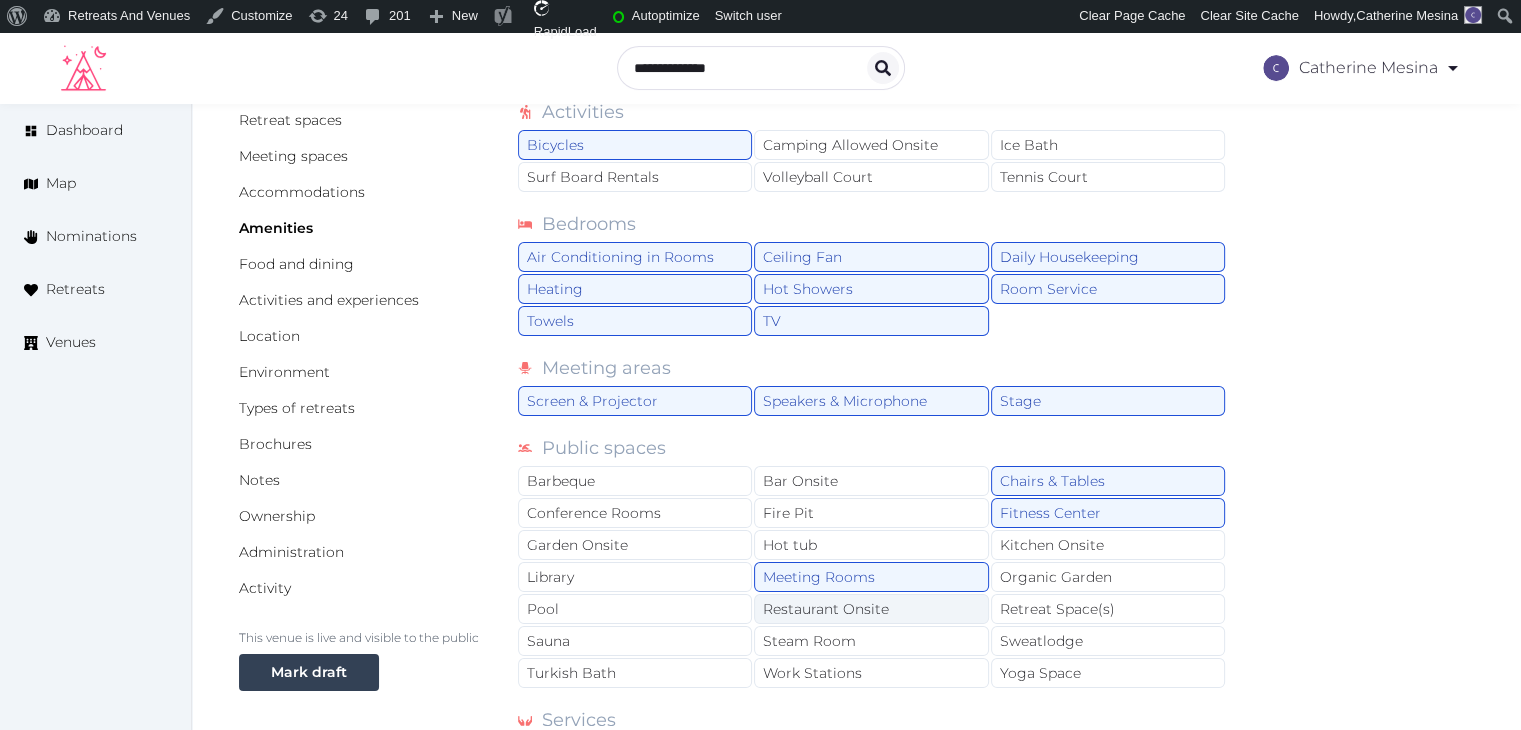 click on "Restaurant Onsite" at bounding box center (871, 609) 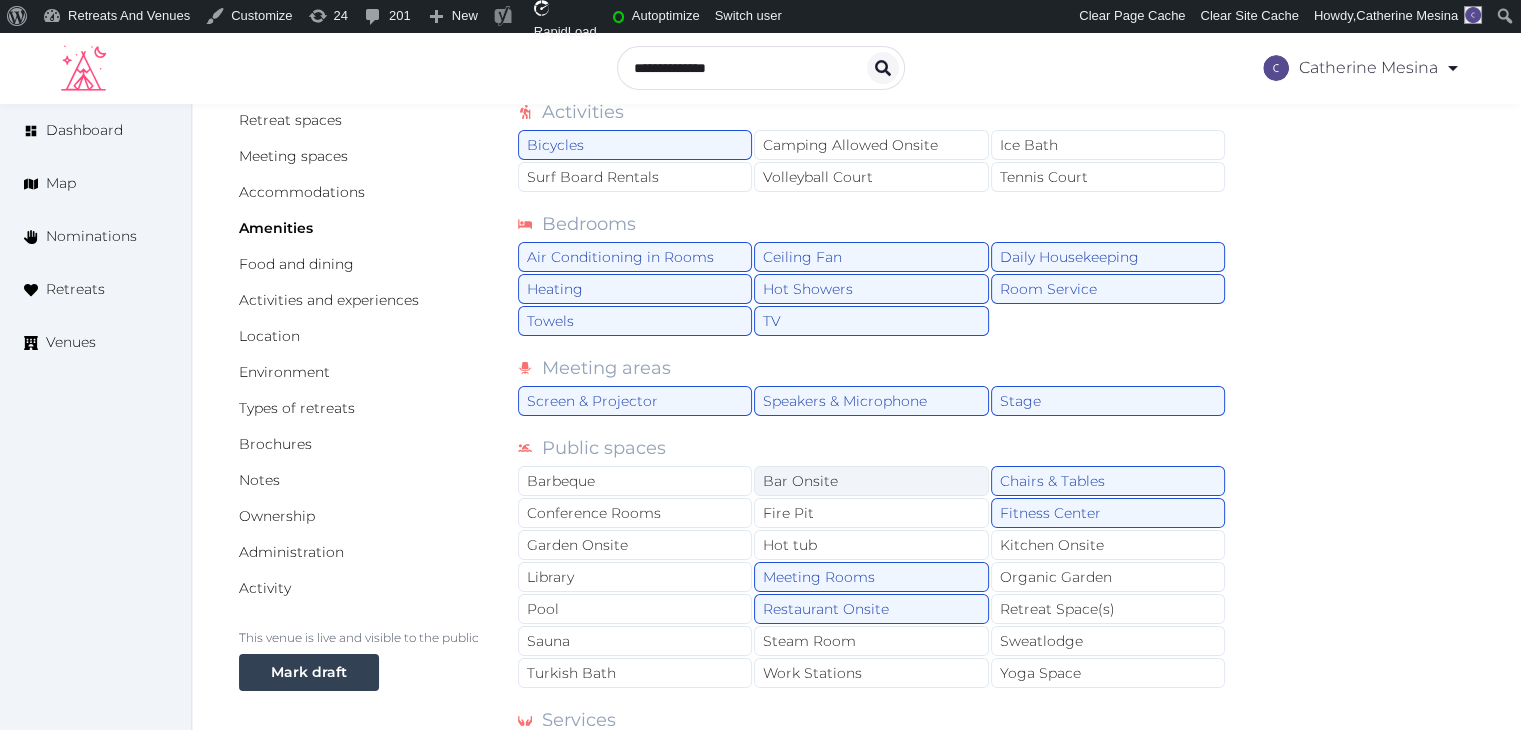 click on "Bar Onsite" at bounding box center [871, 481] 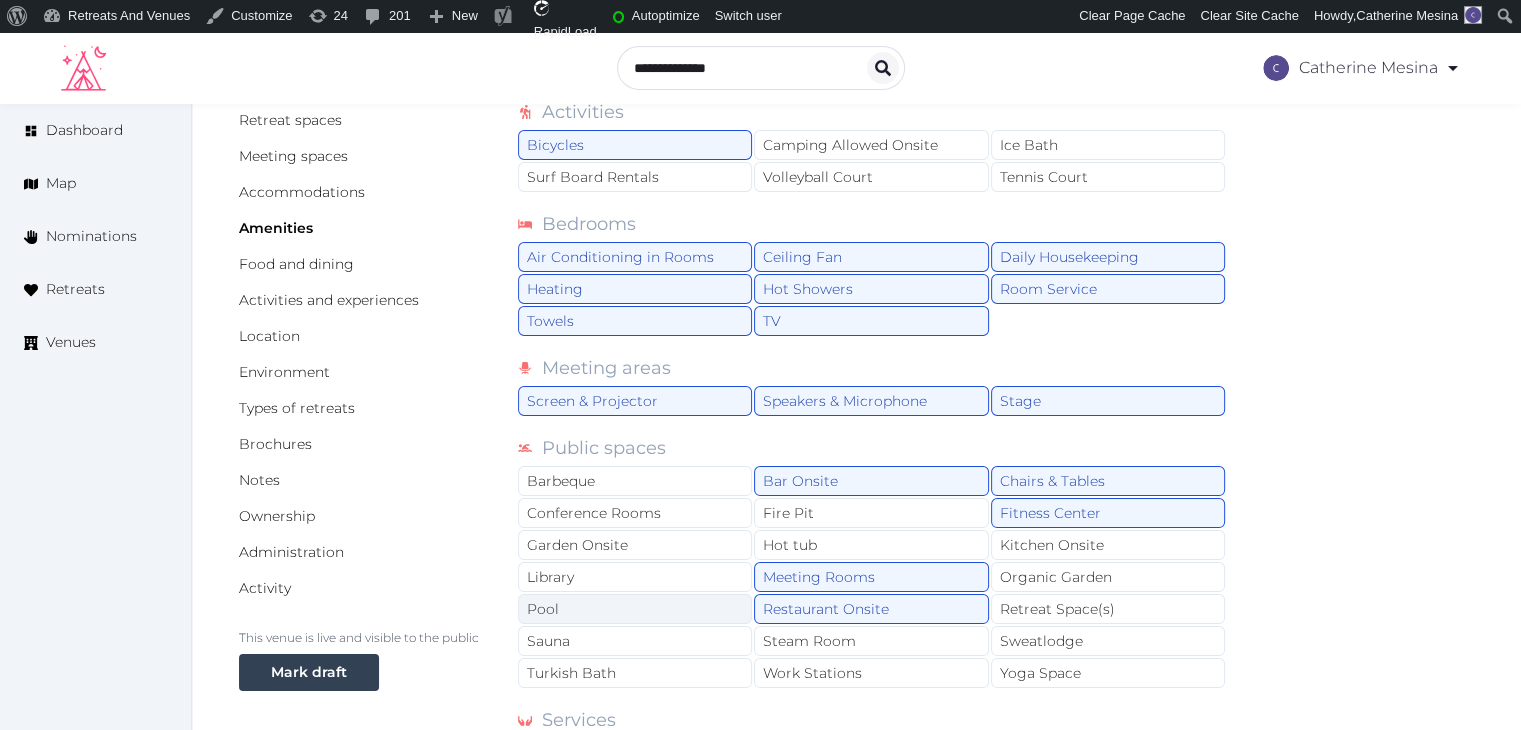 click on "Pool" at bounding box center (635, 609) 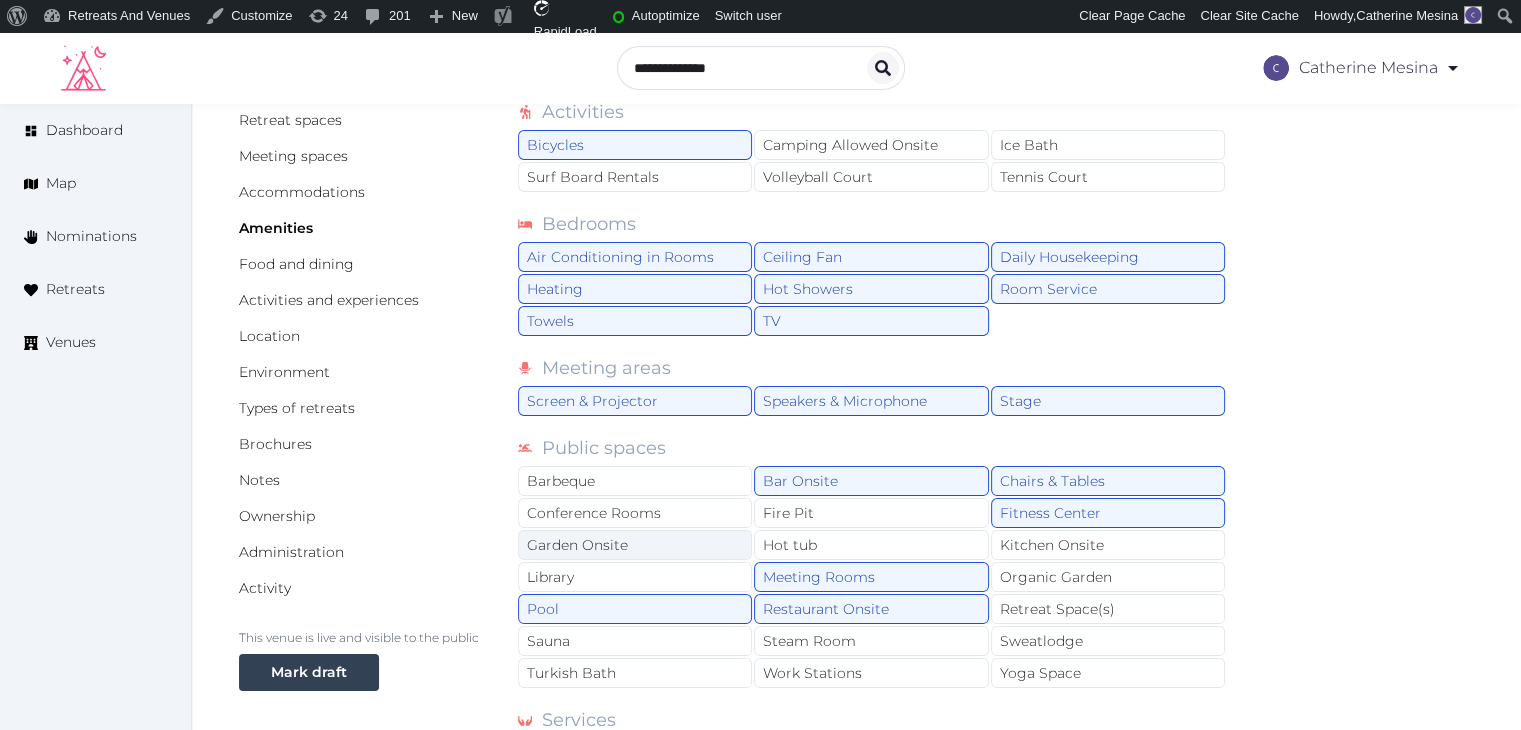 click on "Garden Onsite" at bounding box center [635, 545] 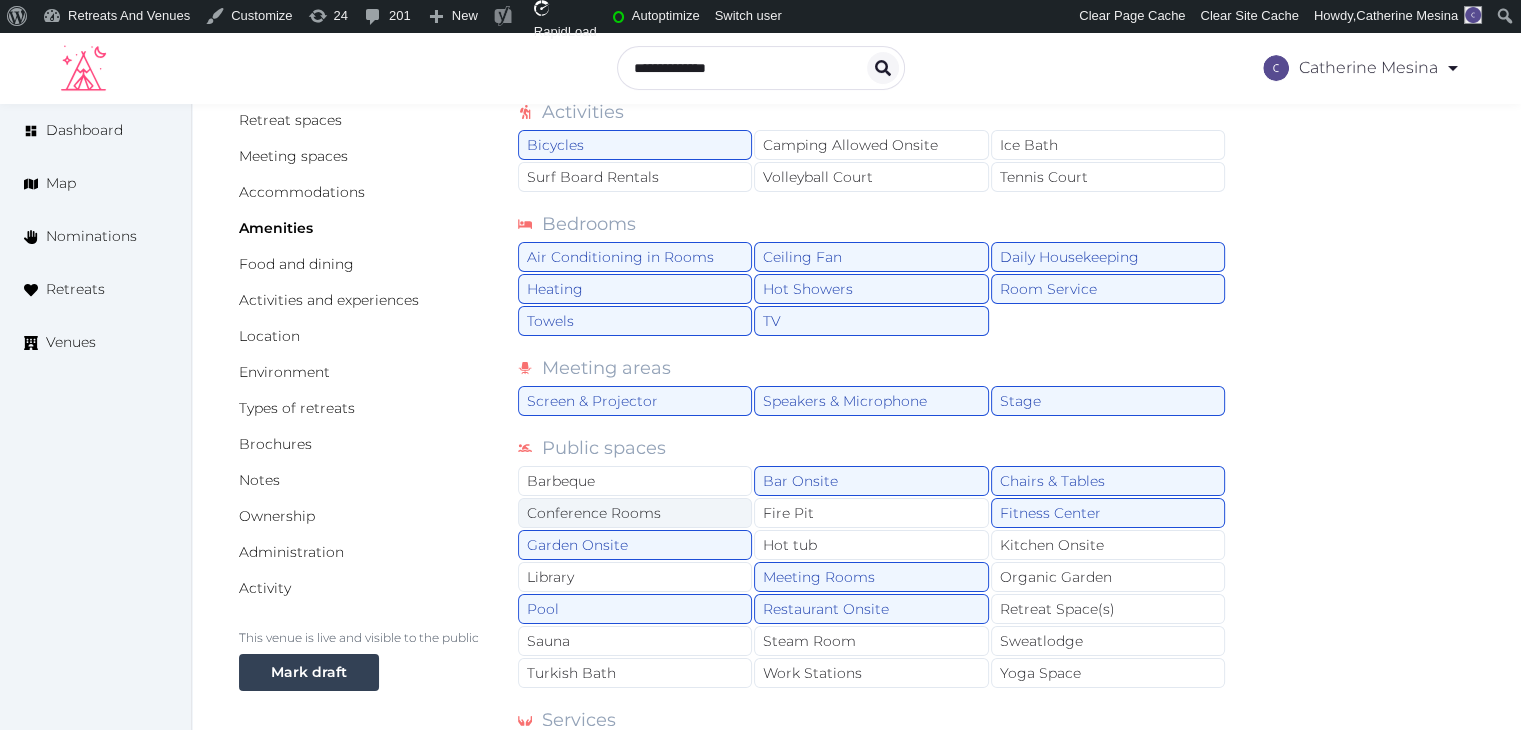 click on "Conference Rooms" at bounding box center (635, 513) 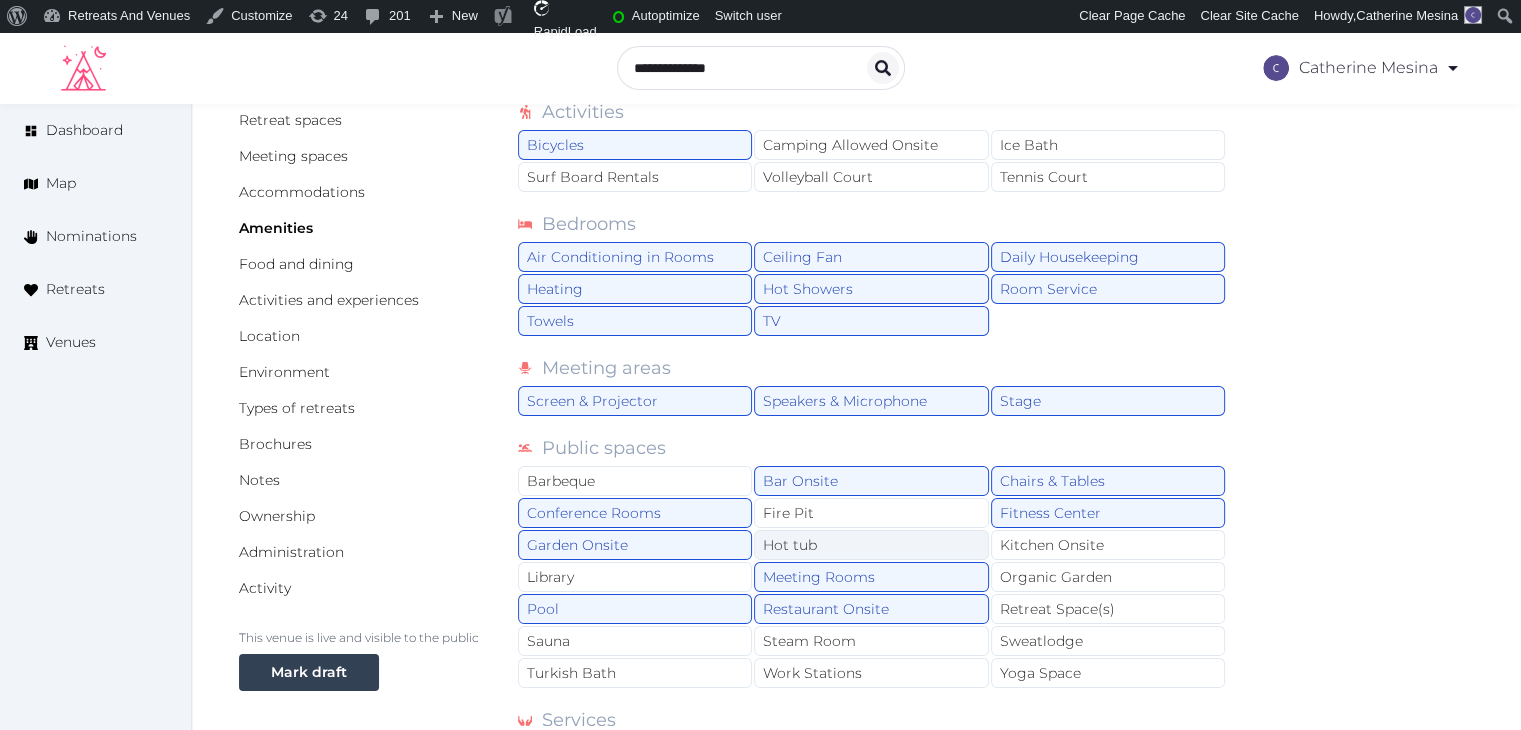 click on "Hot tub" at bounding box center (871, 545) 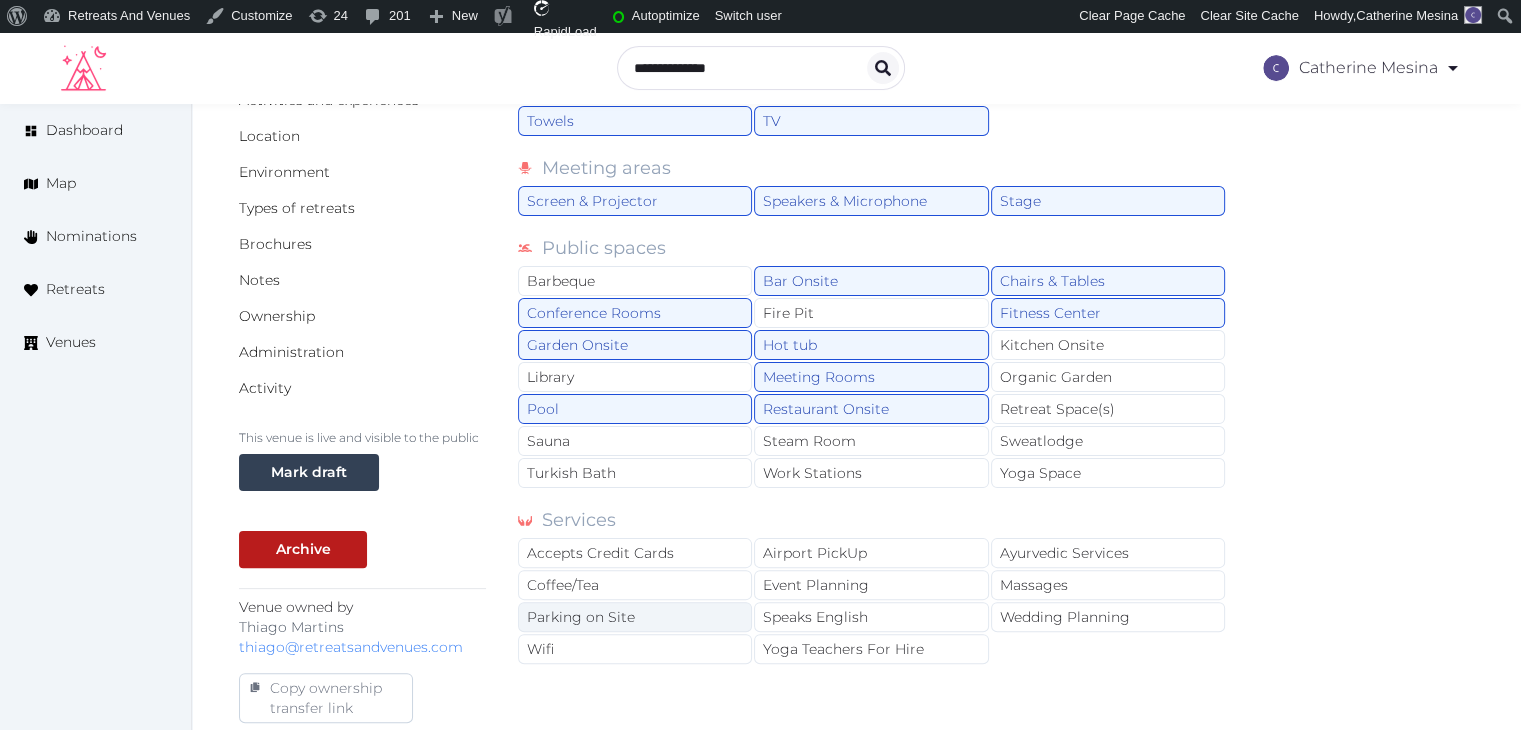 scroll, scrollTop: 500, scrollLeft: 0, axis: vertical 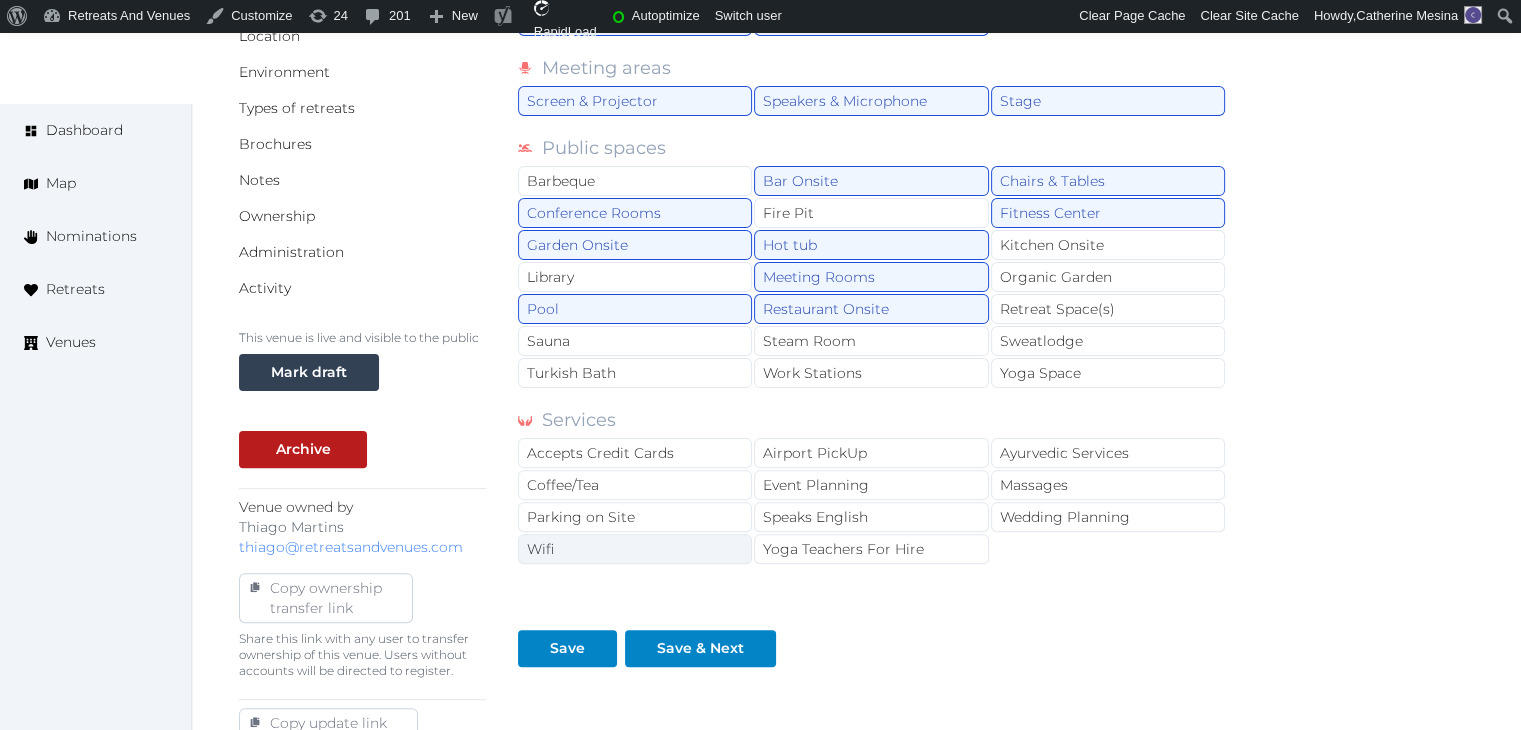click on "Wifi" at bounding box center (635, 549) 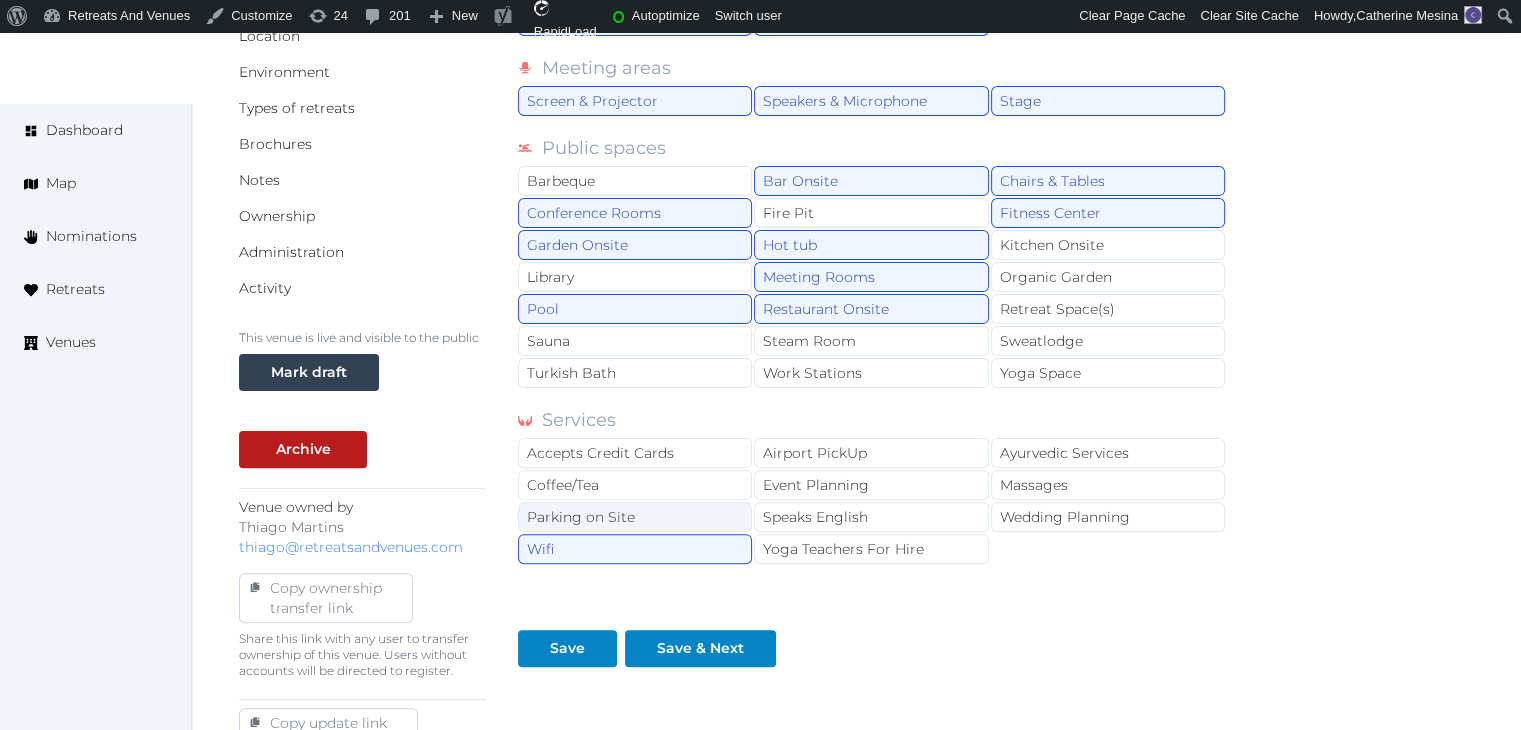 click on "Parking on Site" at bounding box center (635, 517) 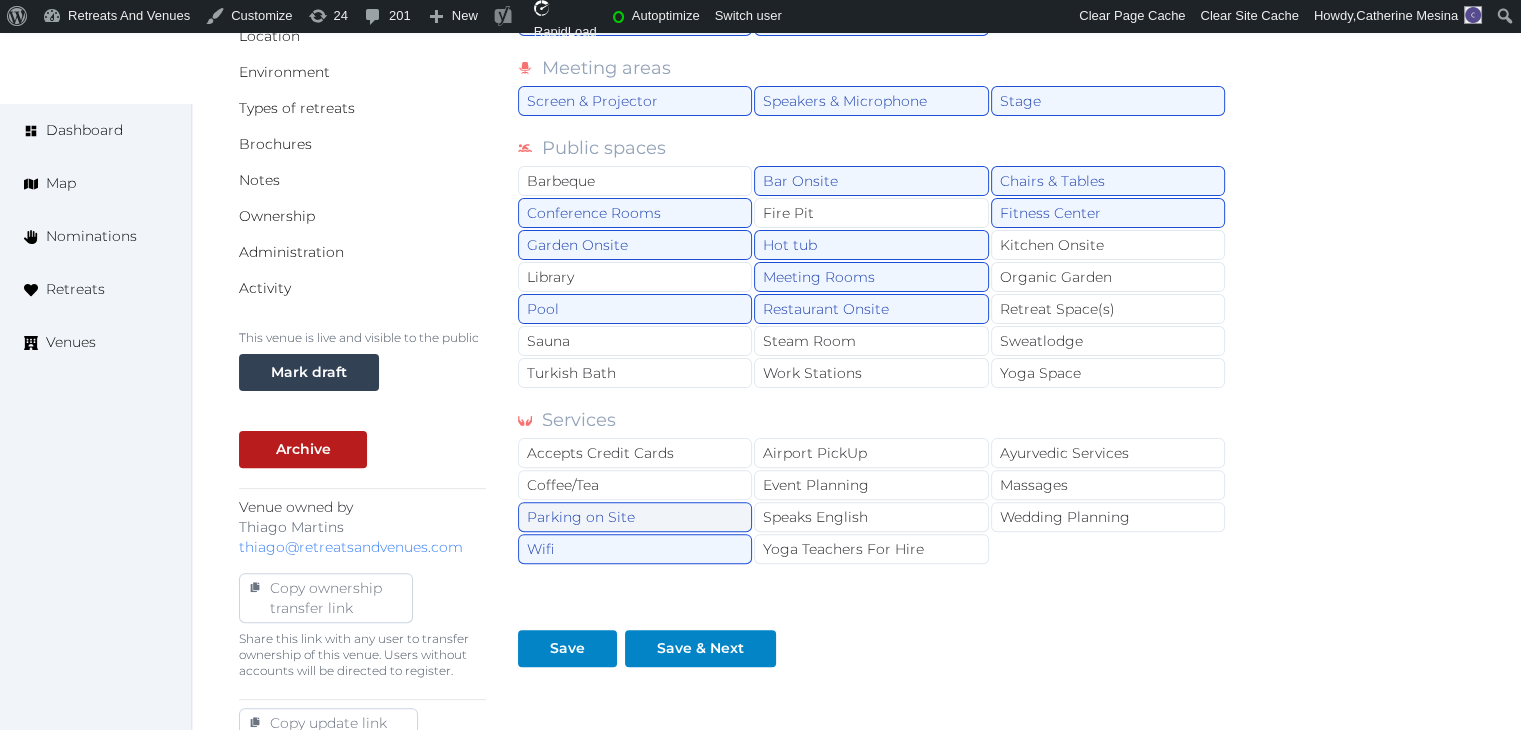 click on "Parking on Site" at bounding box center [635, 517] 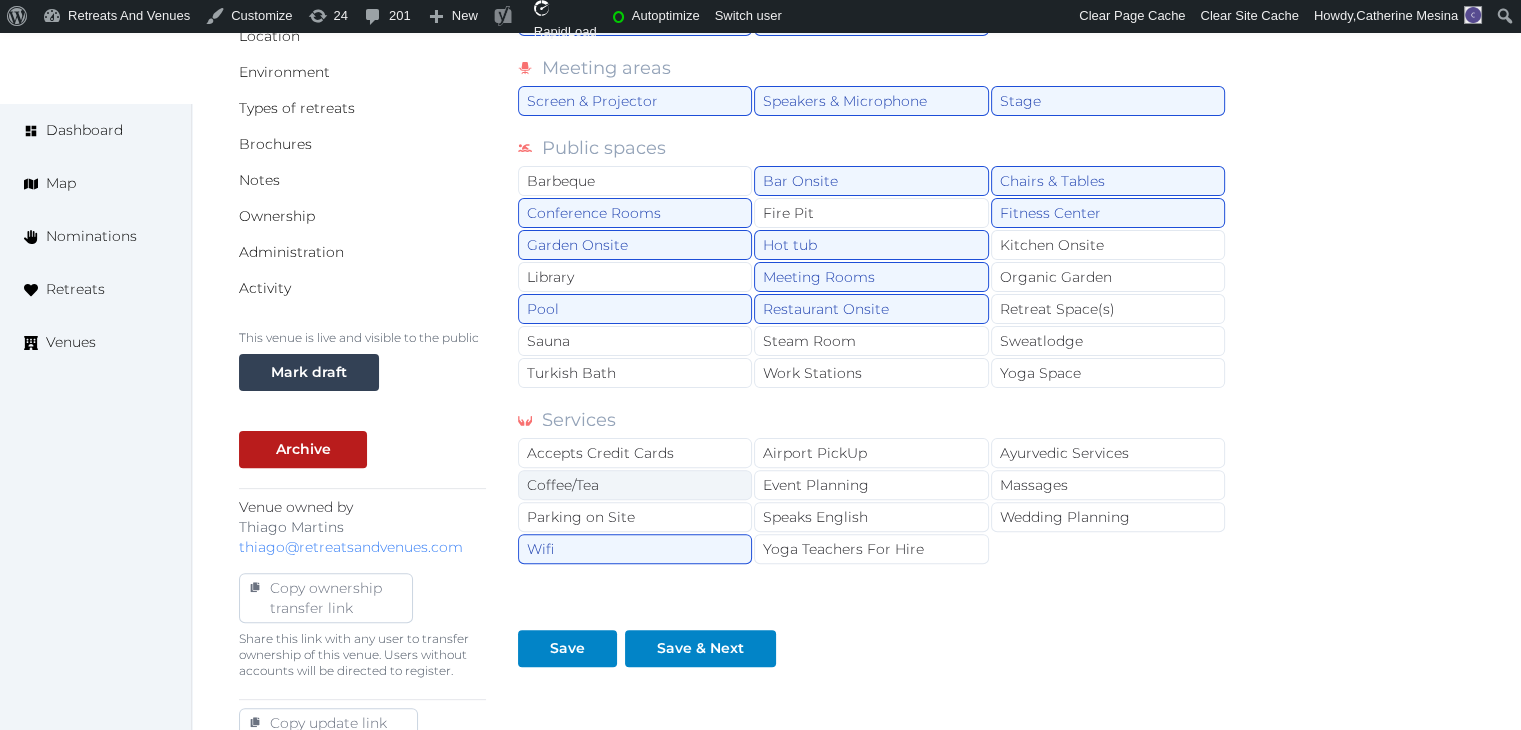 click on "Coffee/Tea" at bounding box center (635, 485) 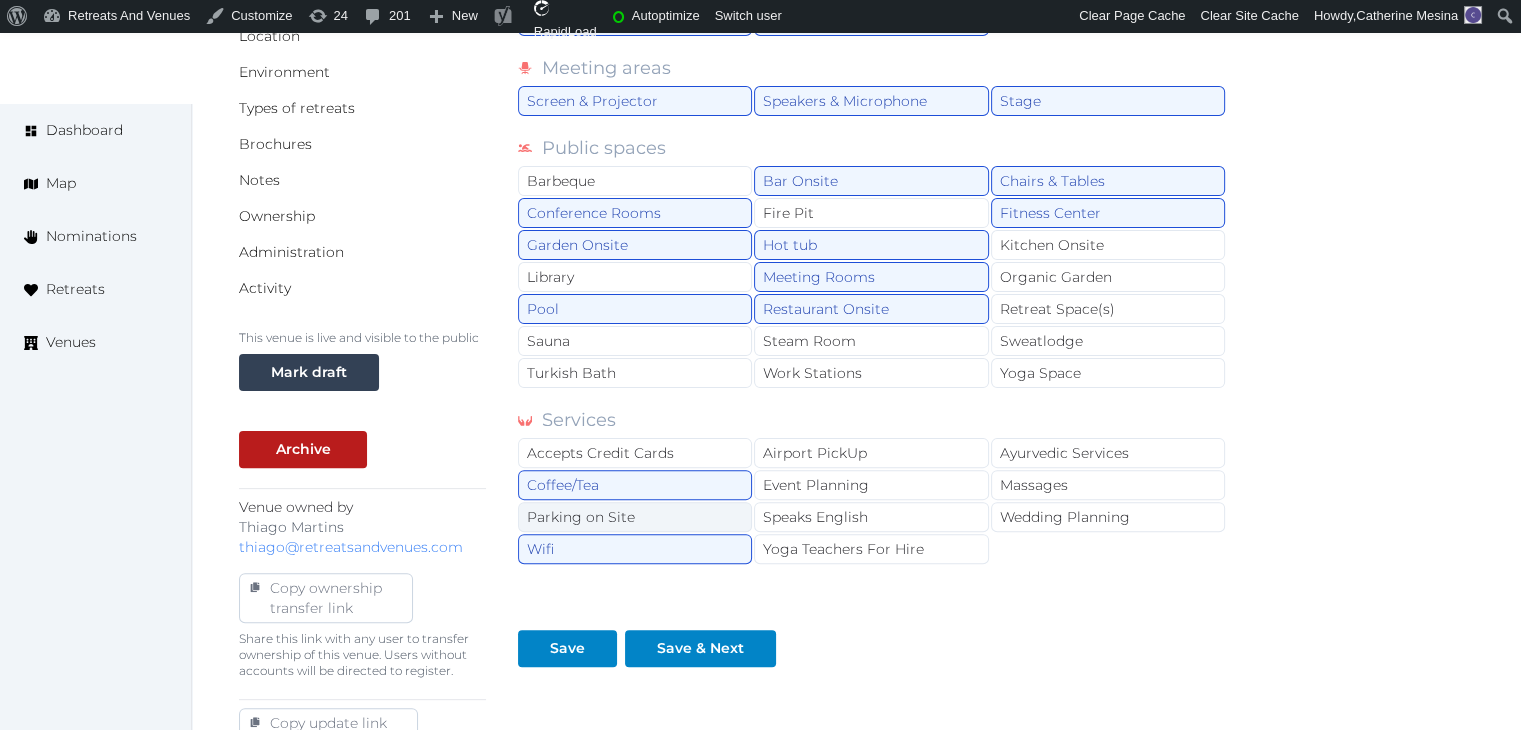 click on "Parking on Site" at bounding box center [635, 517] 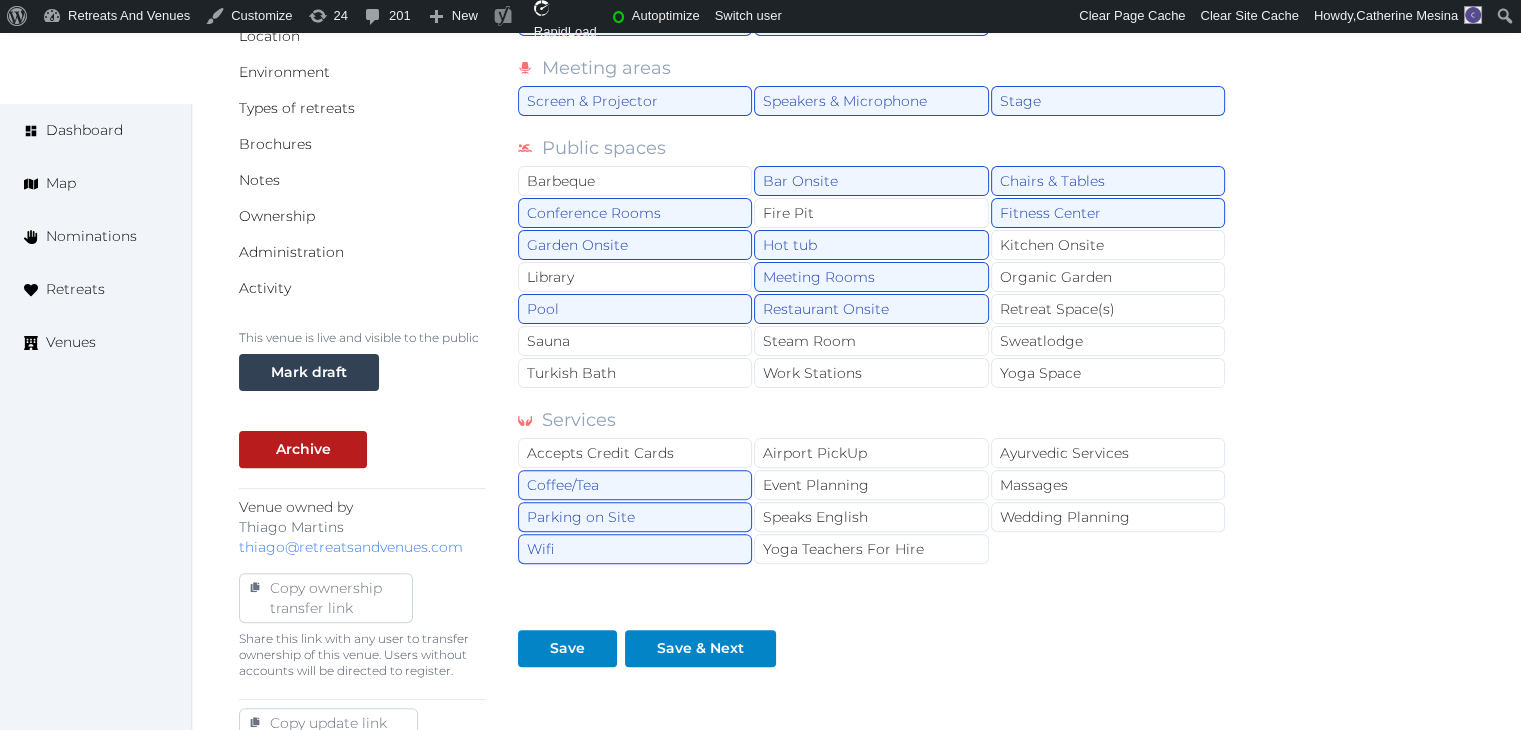 click on "Services Accepts Credit Cards Airport PickUp Ayurvedic Services Coffee/Tea Event Planning Massages Parking on Site Speaks English Wedding Planning Wifi Yoga Teachers For Hire" at bounding box center [872, 486] 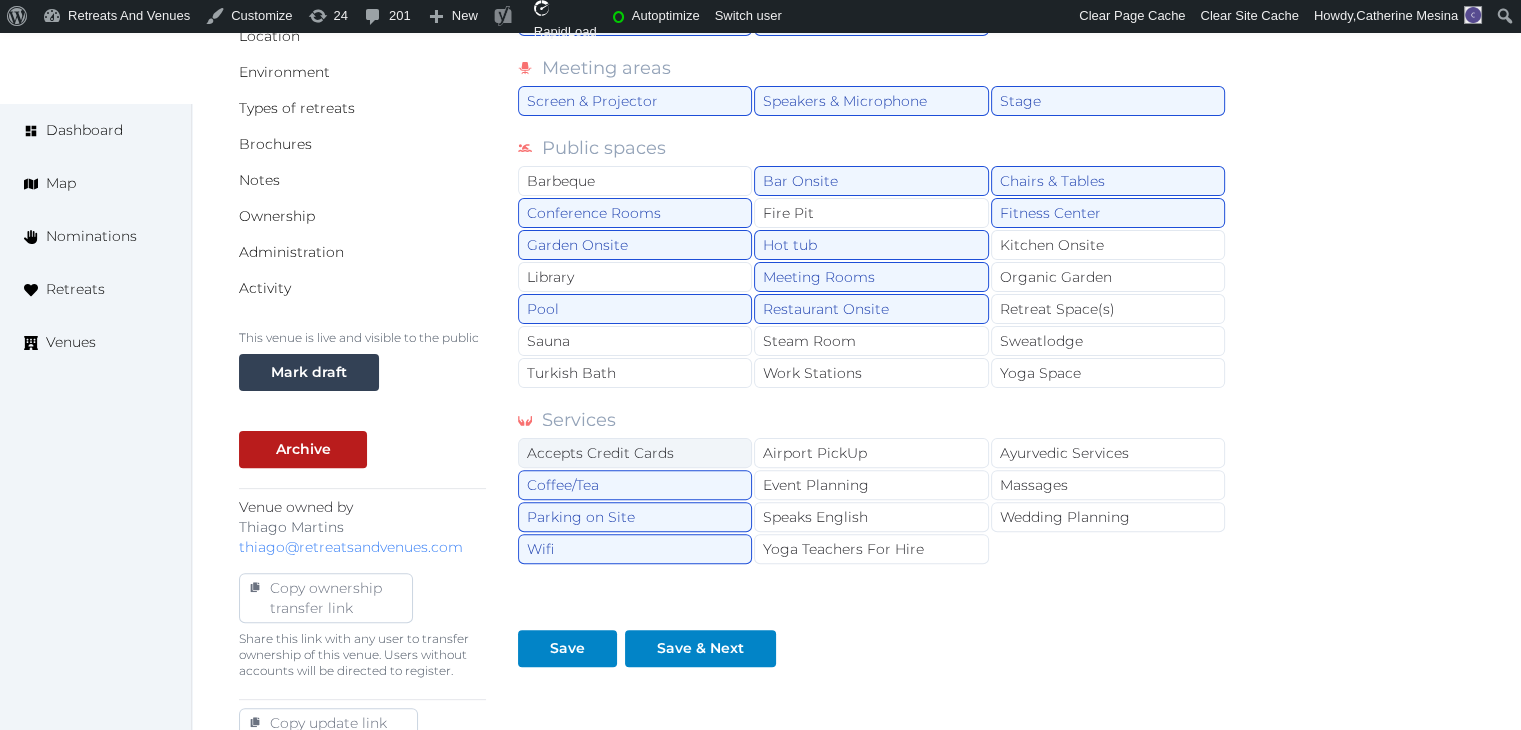 click on "Accepts Credit Cards" at bounding box center (635, 453) 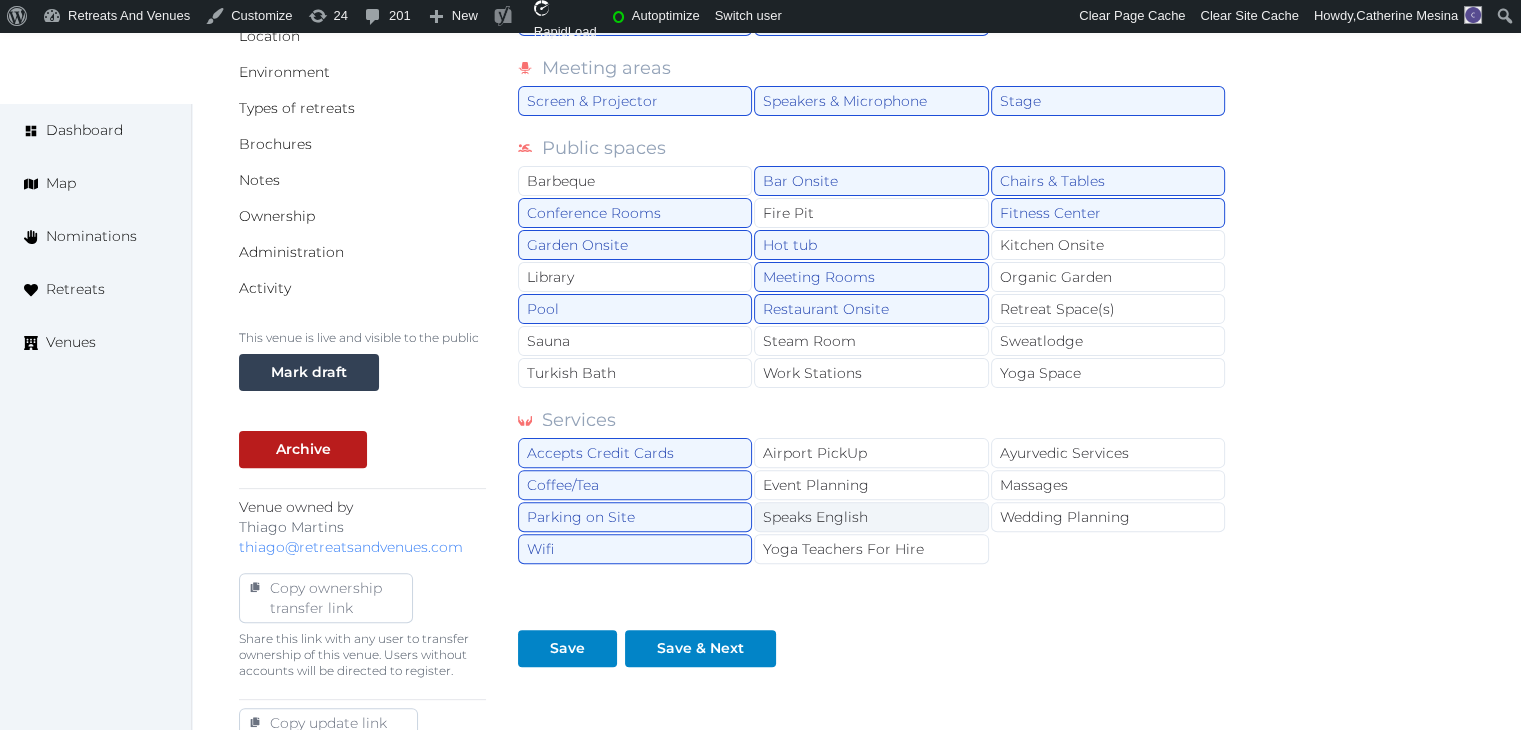click on "Speaks English" at bounding box center [871, 517] 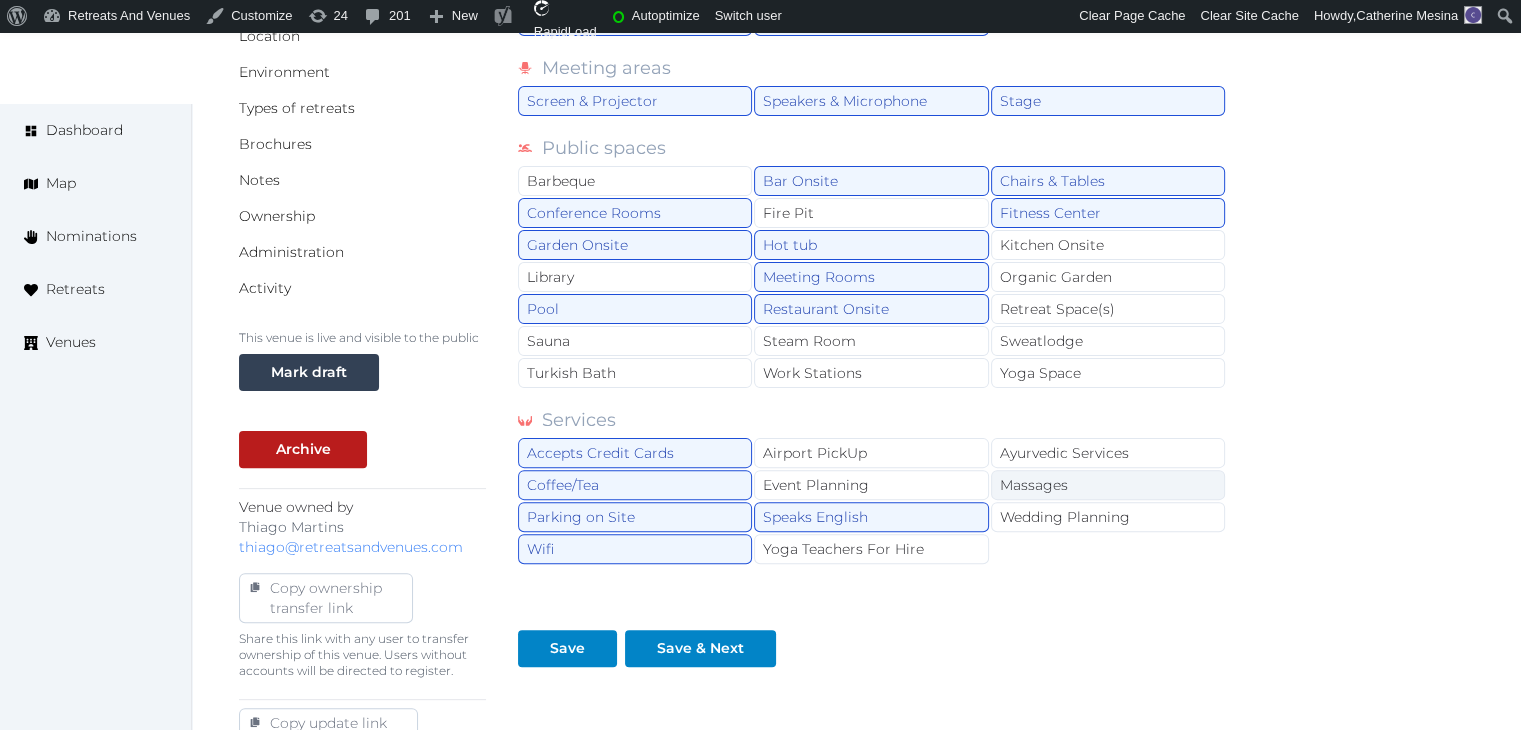 click on "Massages" at bounding box center [1108, 485] 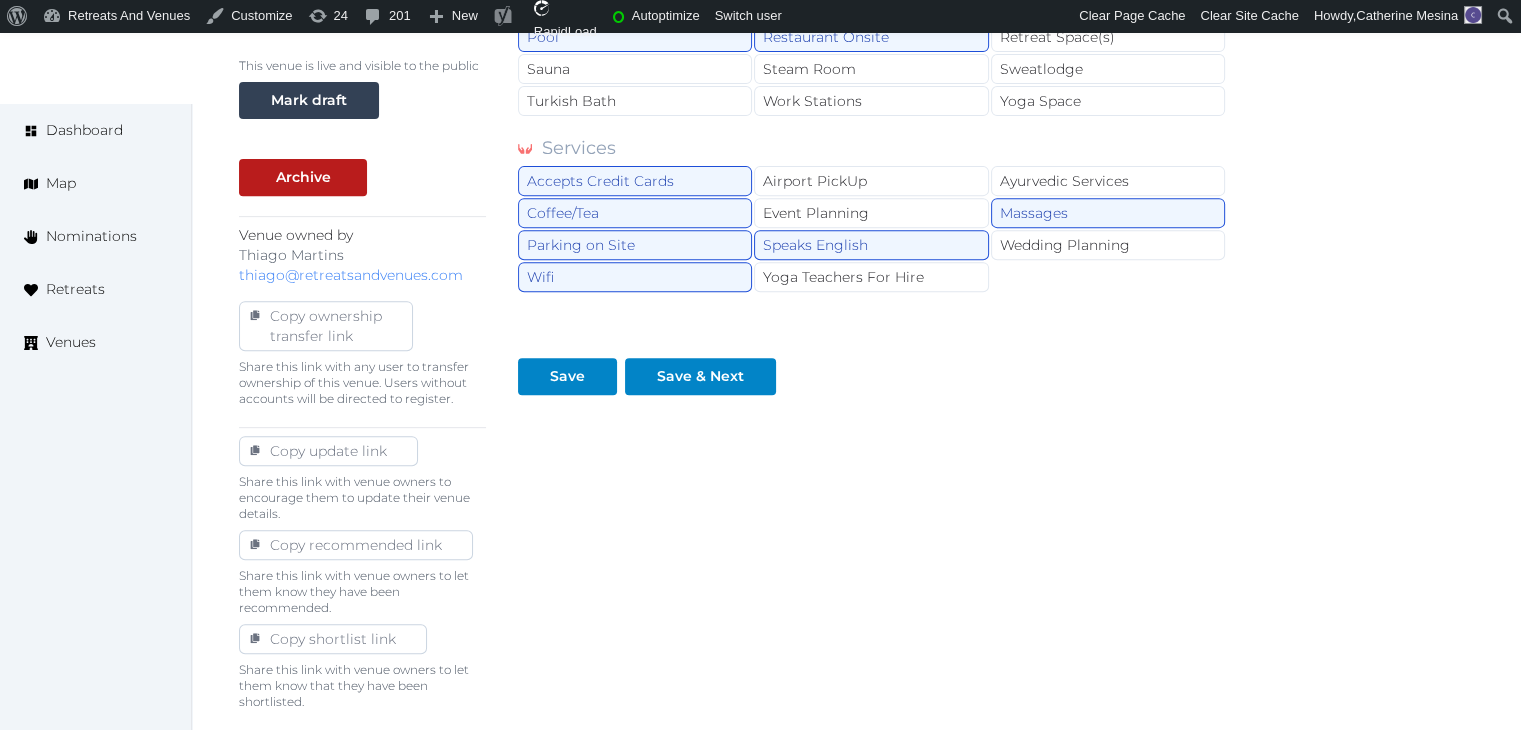 scroll, scrollTop: 782, scrollLeft: 0, axis: vertical 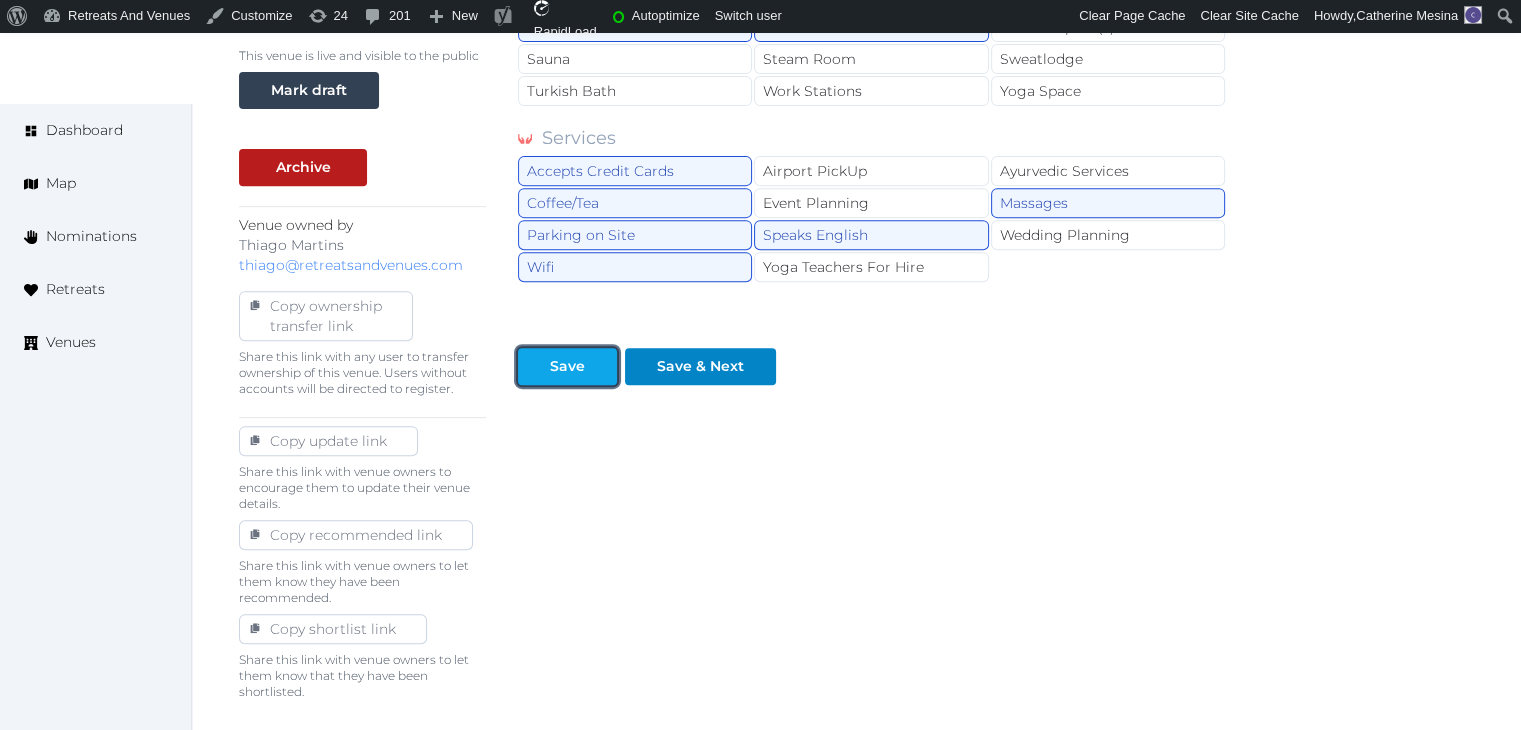 click at bounding box center [534, 366] 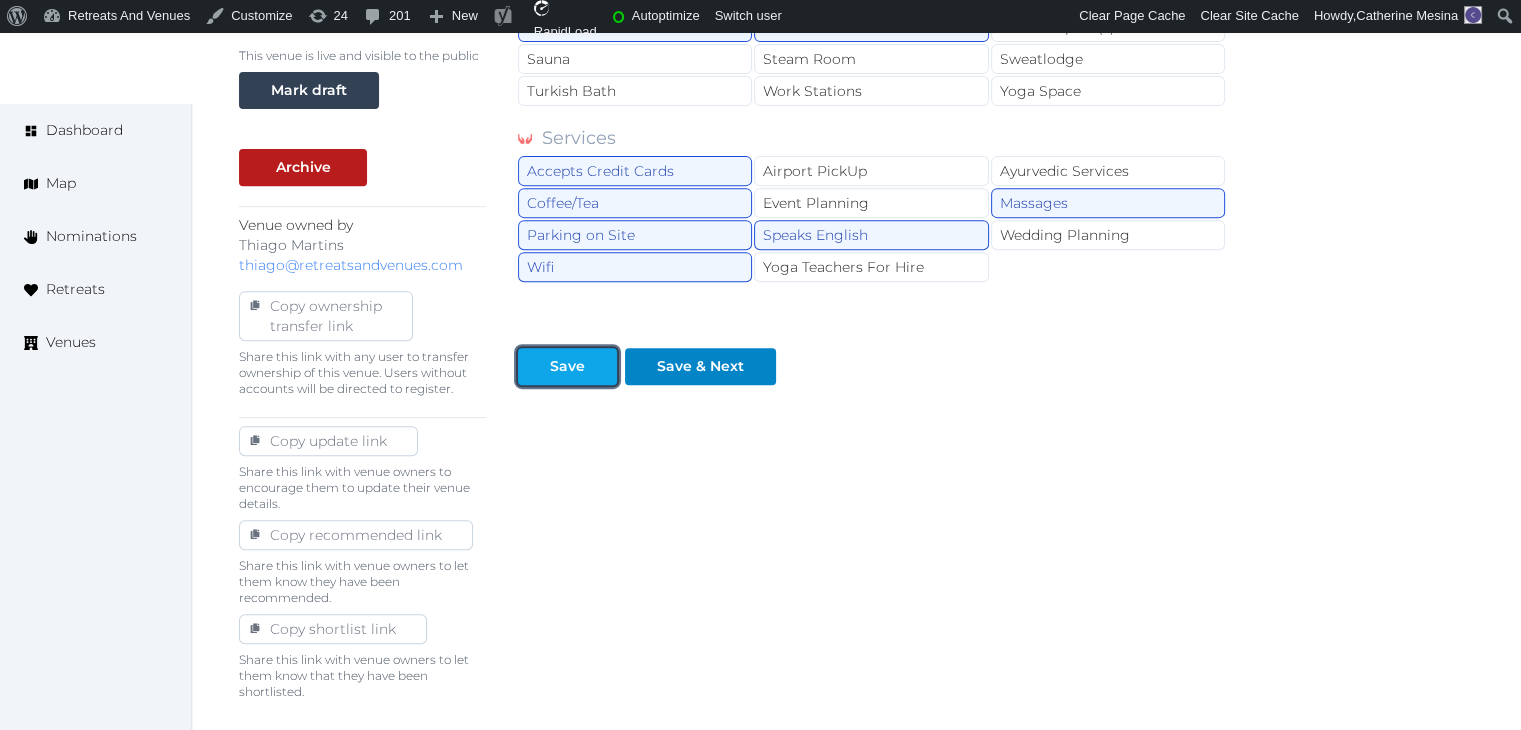 click on "Save" at bounding box center [567, 366] 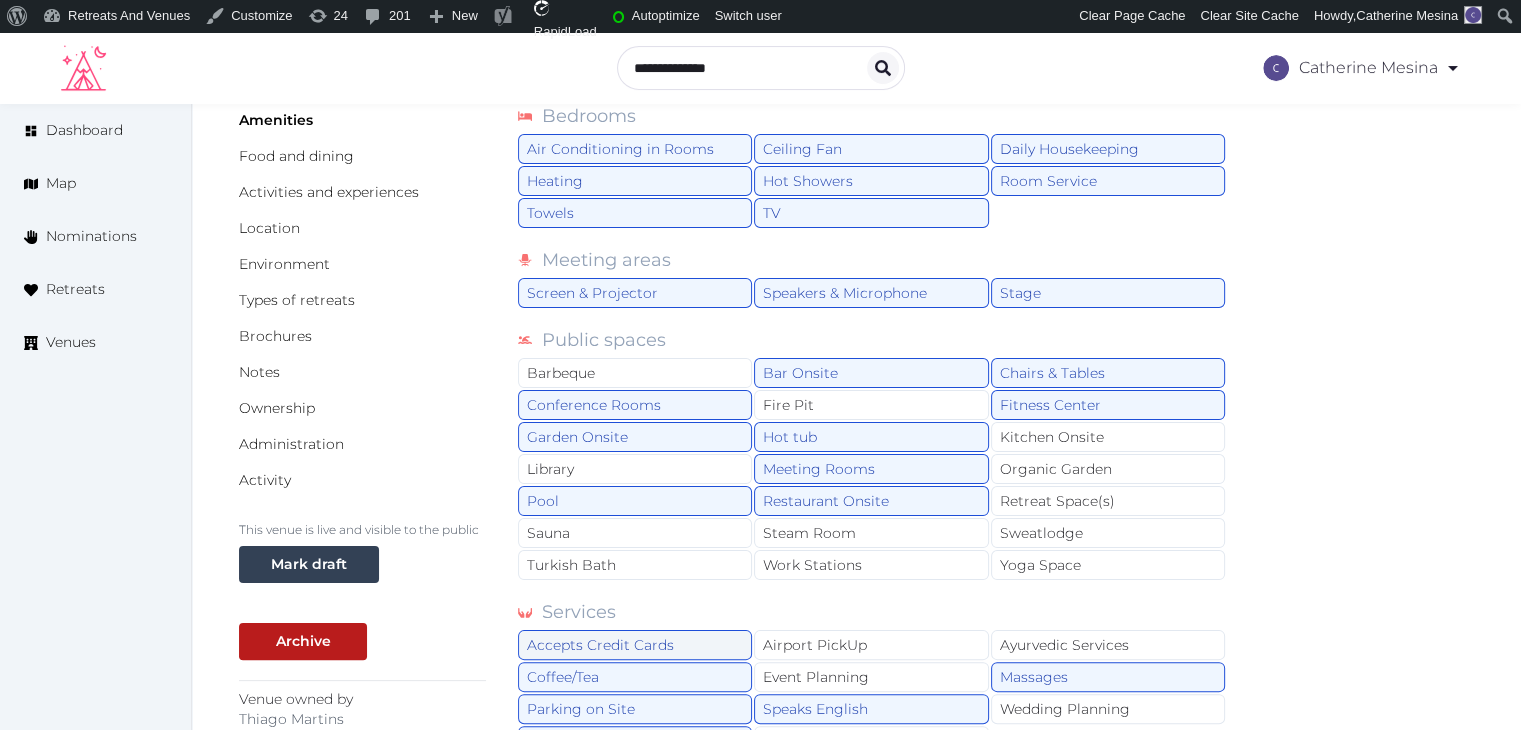 scroll, scrollTop: 82, scrollLeft: 0, axis: vertical 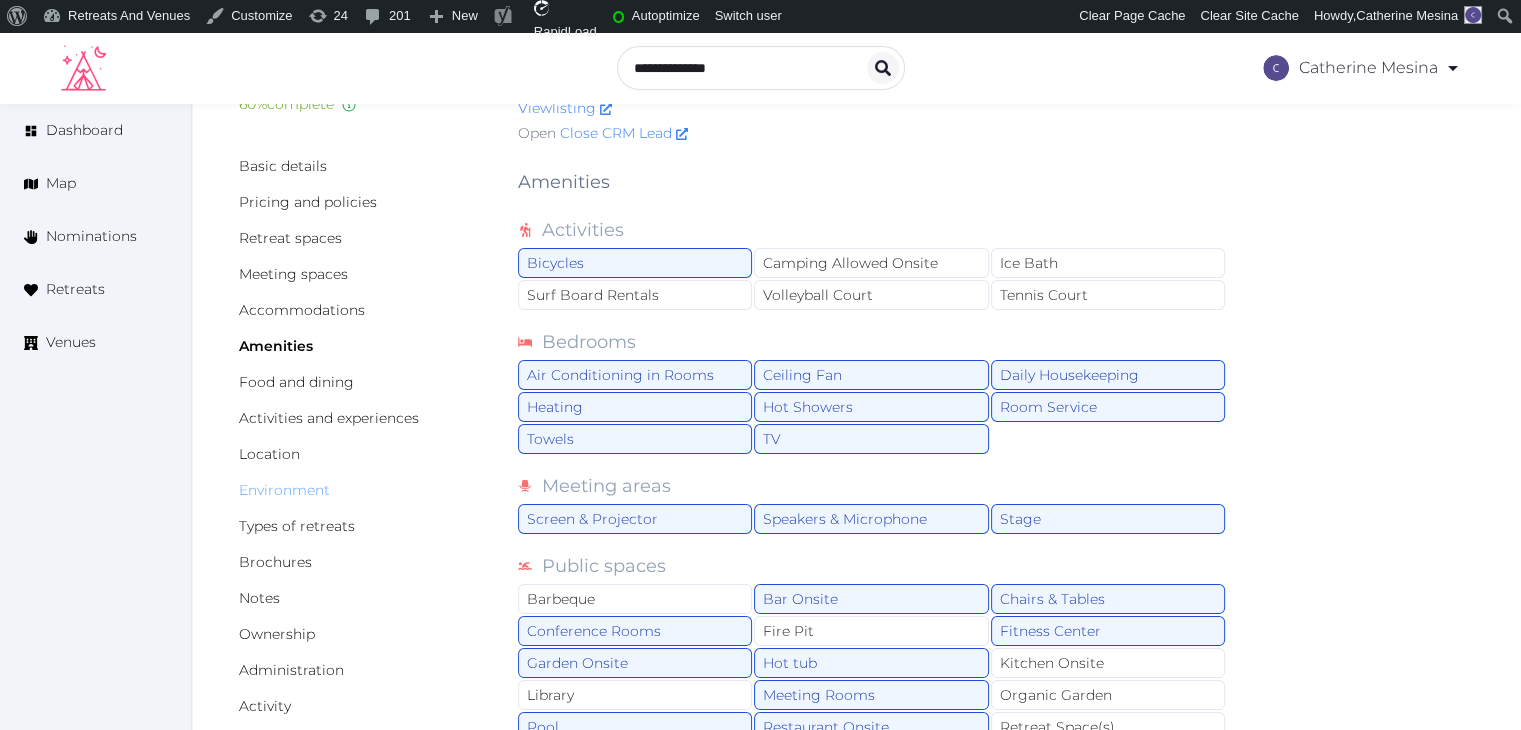 click on "Environment" at bounding box center (284, 490) 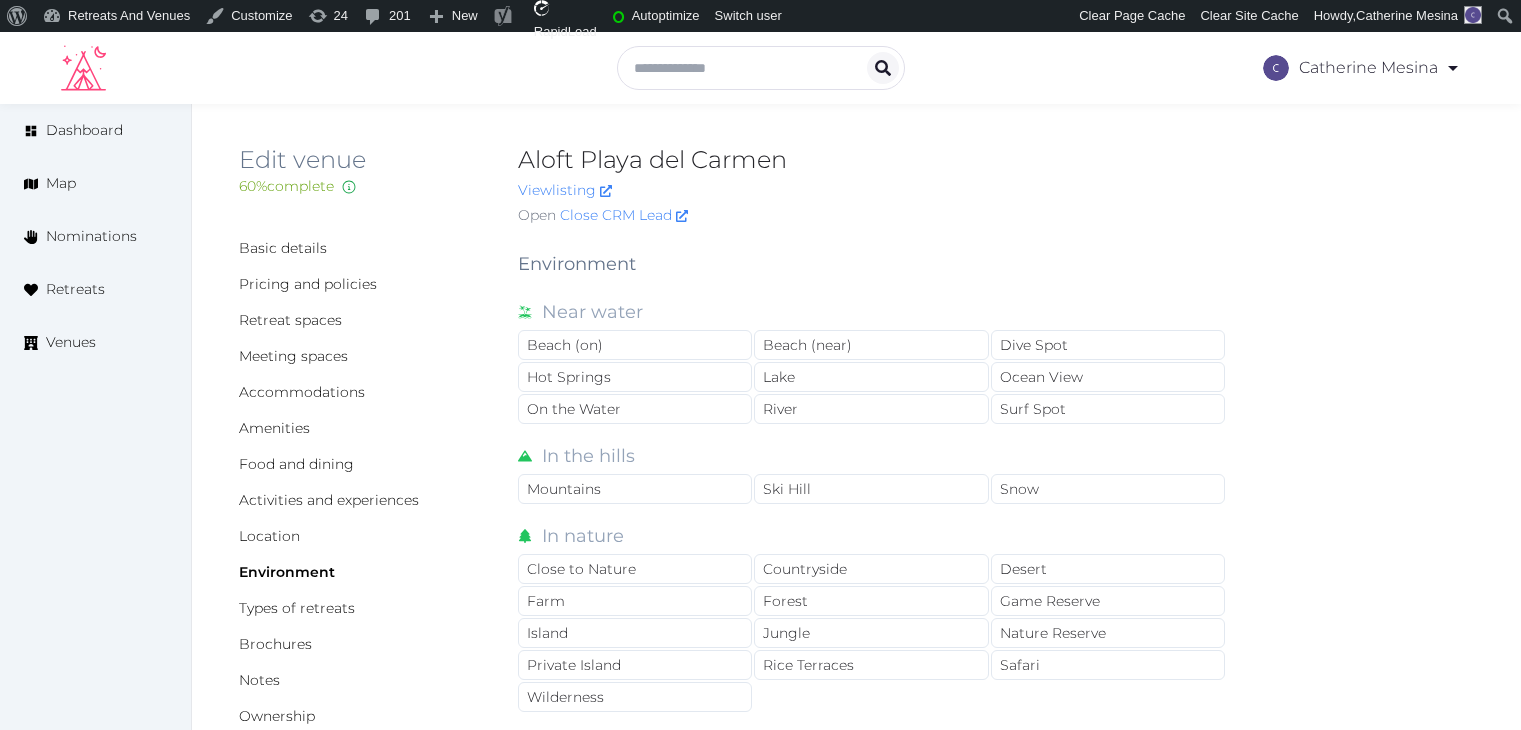 scroll, scrollTop: 0, scrollLeft: 0, axis: both 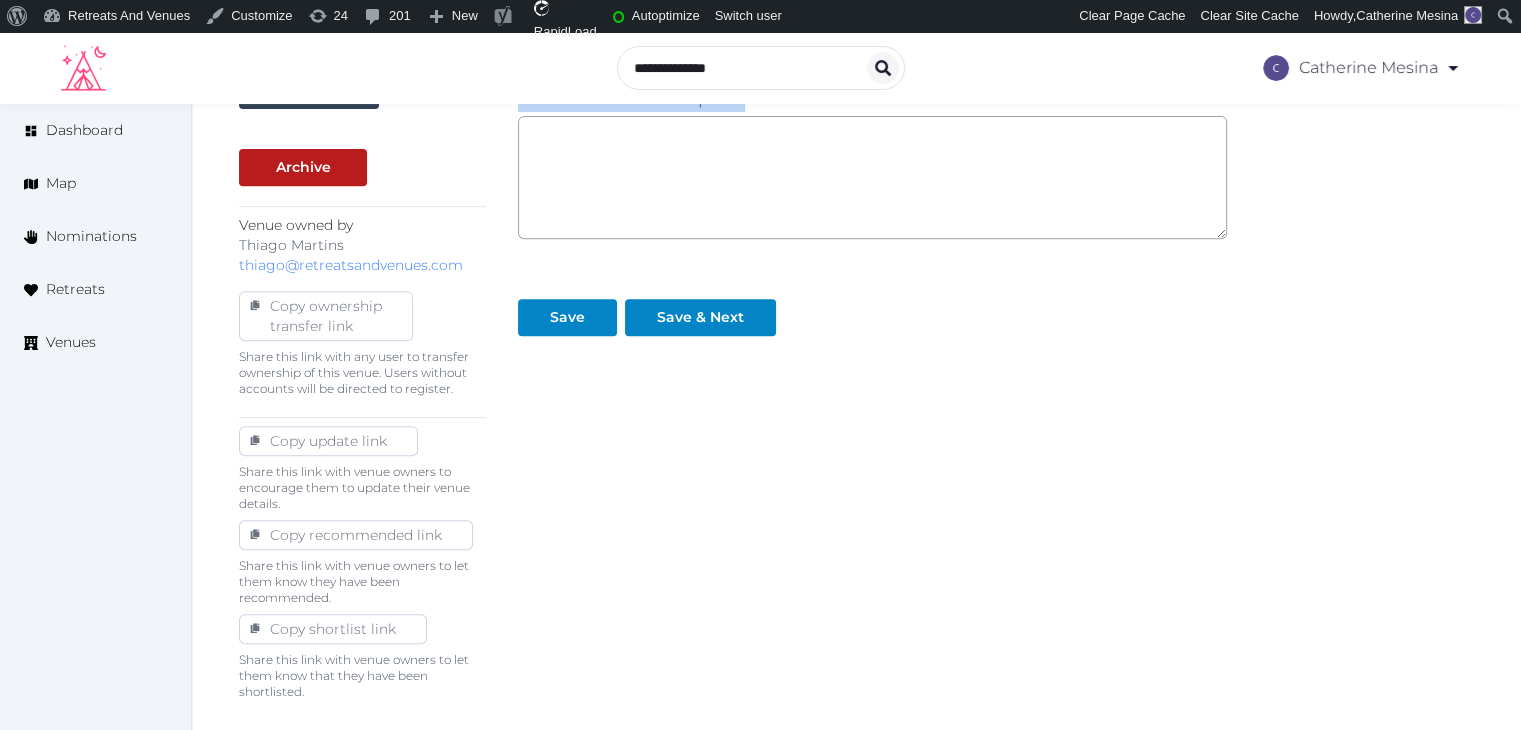 drag, startPoint x: 504, startPoint y: 261, endPoint x: 888, endPoint y: 140, distance: 402.61273 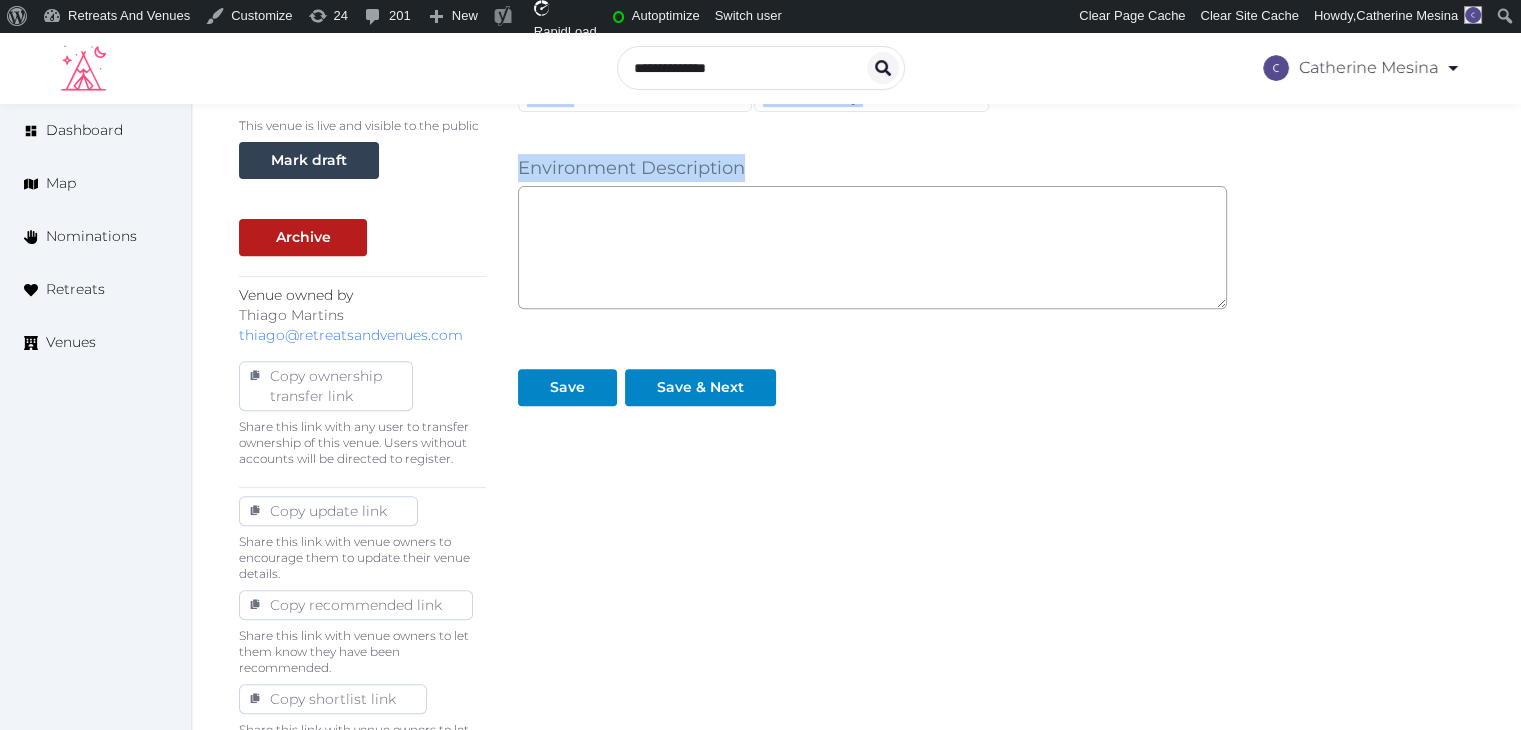 scroll, scrollTop: 582, scrollLeft: 0, axis: vertical 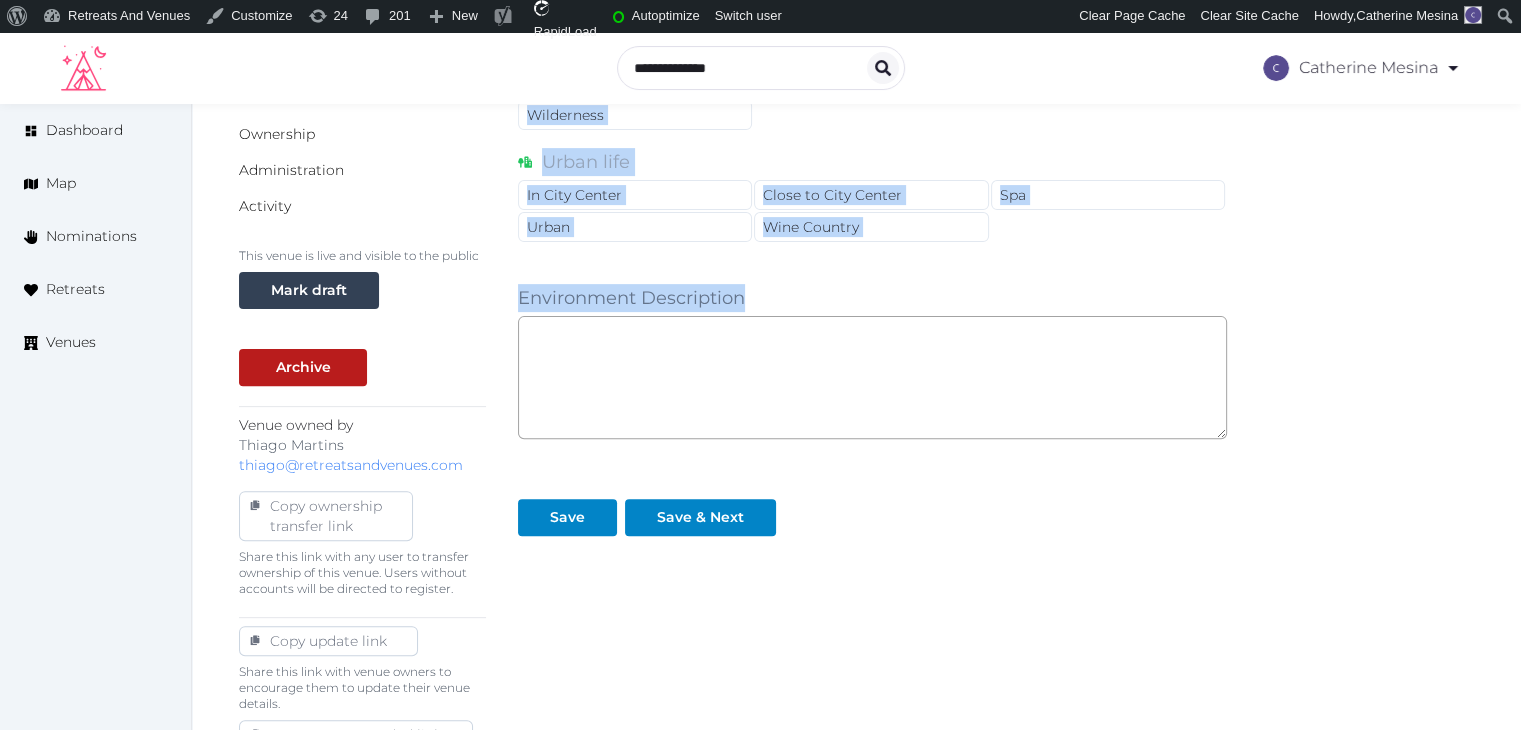 copy on "Environment Near water Beach (on) Beach (near) Dive Spot Hot Springs Lake Ocean View On the Water River Surf Spot In the hills Mountains Ski Hill Snow In nature Close to Nature Countryside Desert Farm Forest Game Reserve Island Jungle Nature Reserve Private Island Rice Terraces Safari Wilderness Urban life In City Center Close to City Center Spa Urban Wine Country Environment Description" 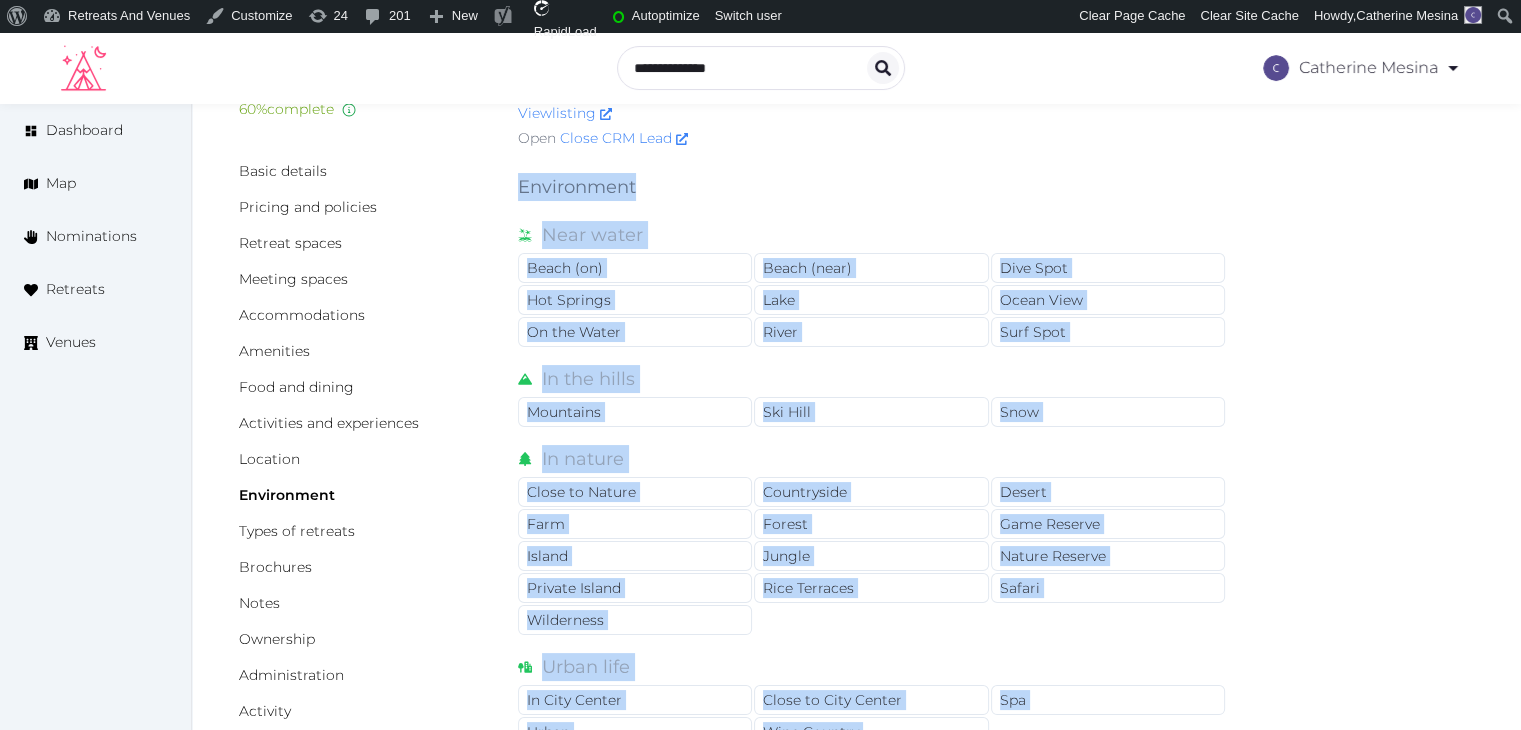 scroll, scrollTop: 0, scrollLeft: 0, axis: both 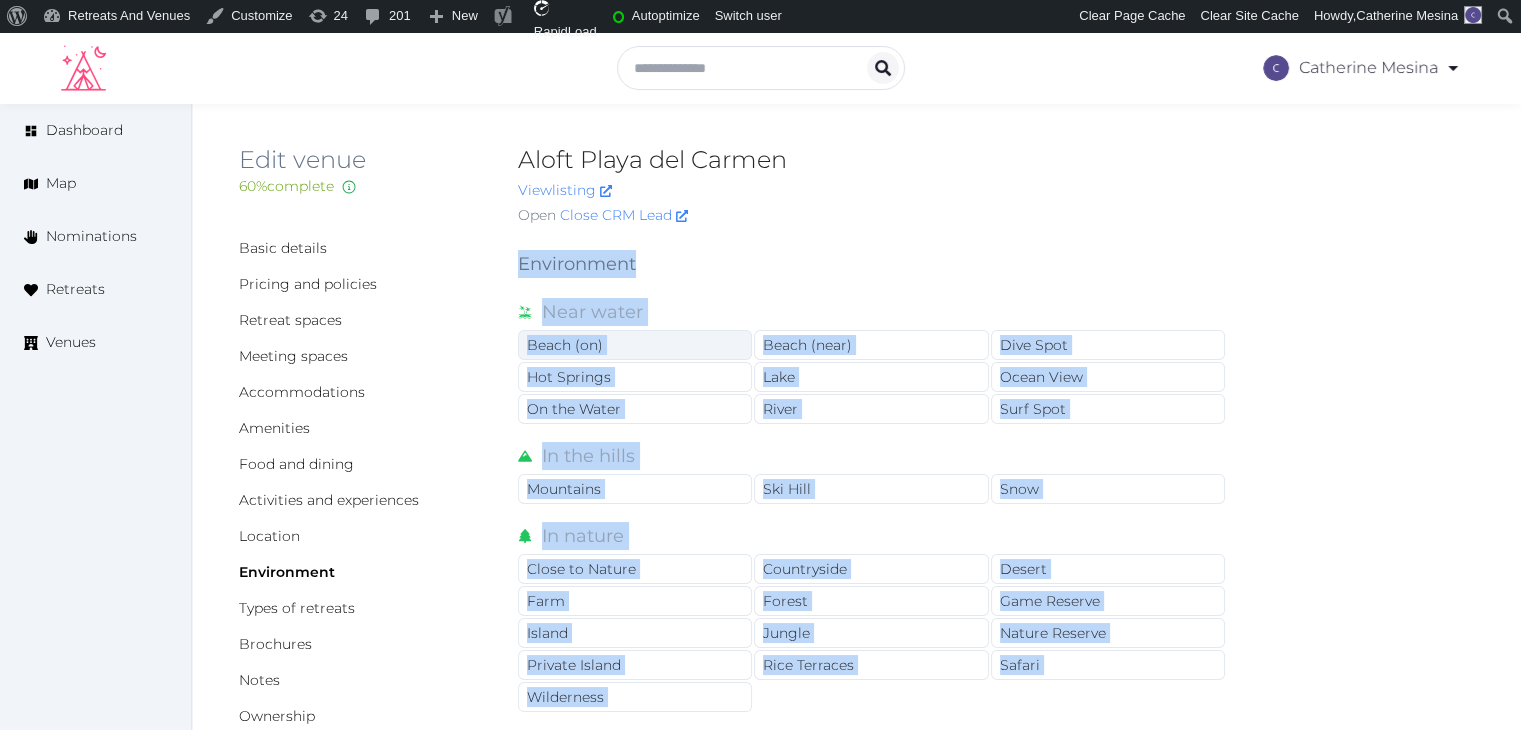 click on "Beach (on)" at bounding box center (635, 345) 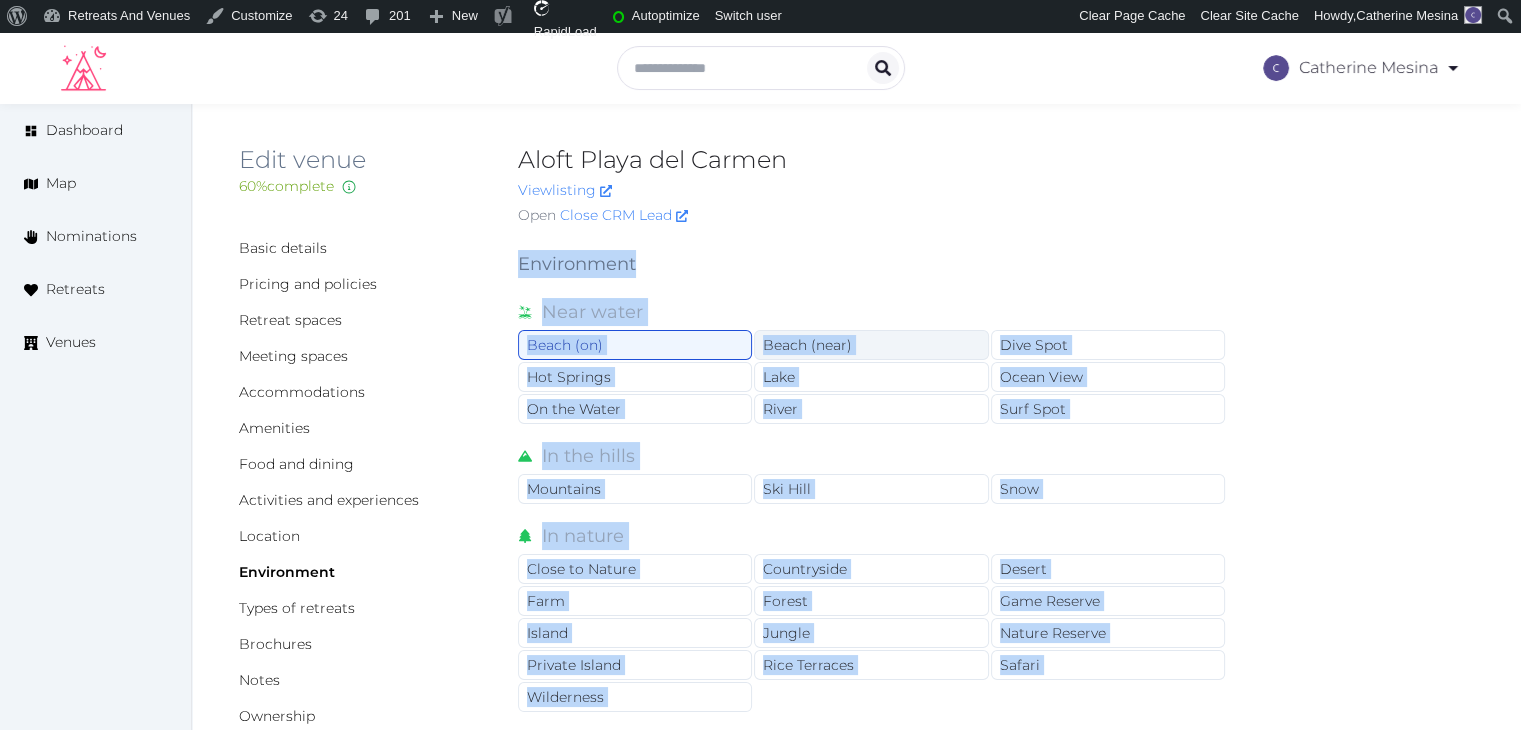 click on "Beach (near)" at bounding box center (871, 345) 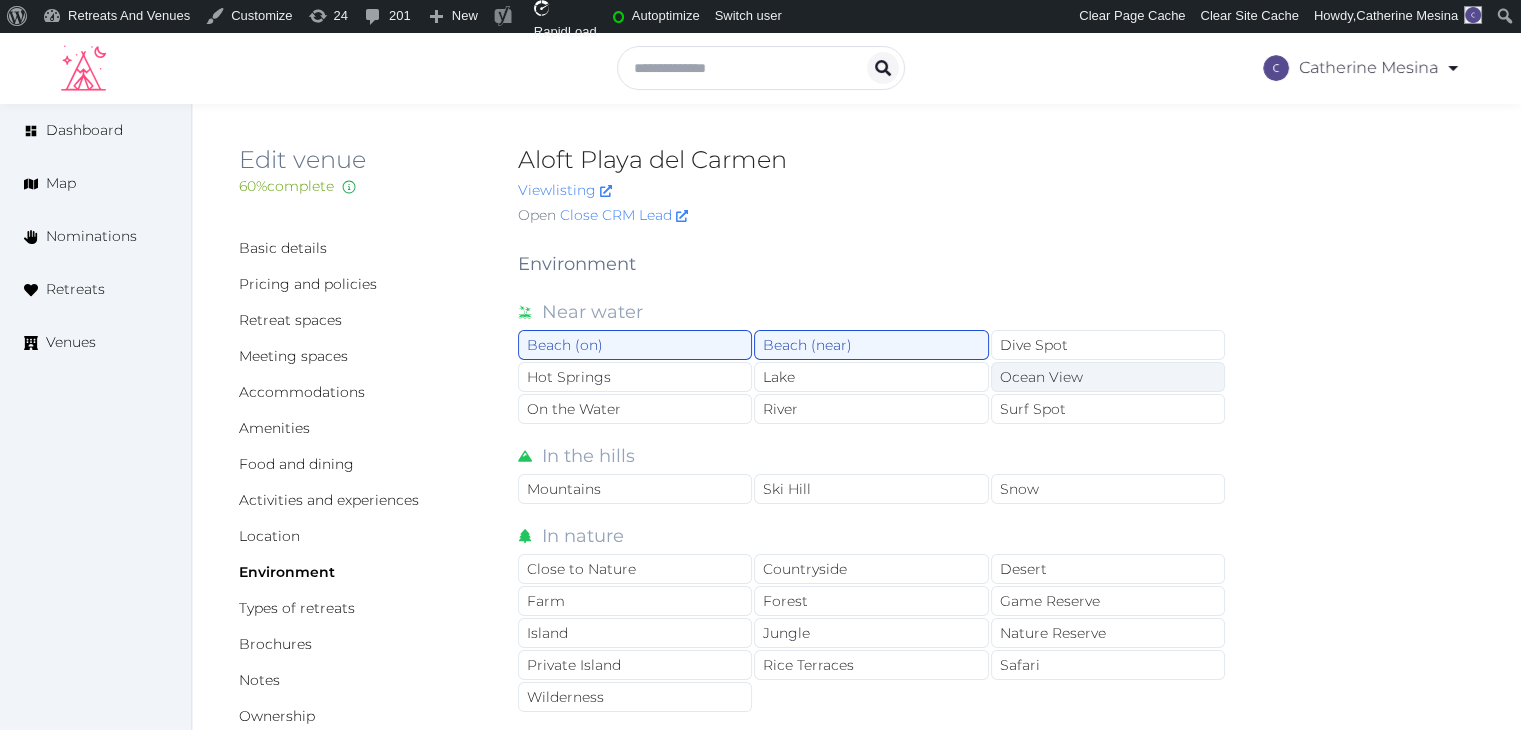 click on "Ocean View" at bounding box center [1108, 377] 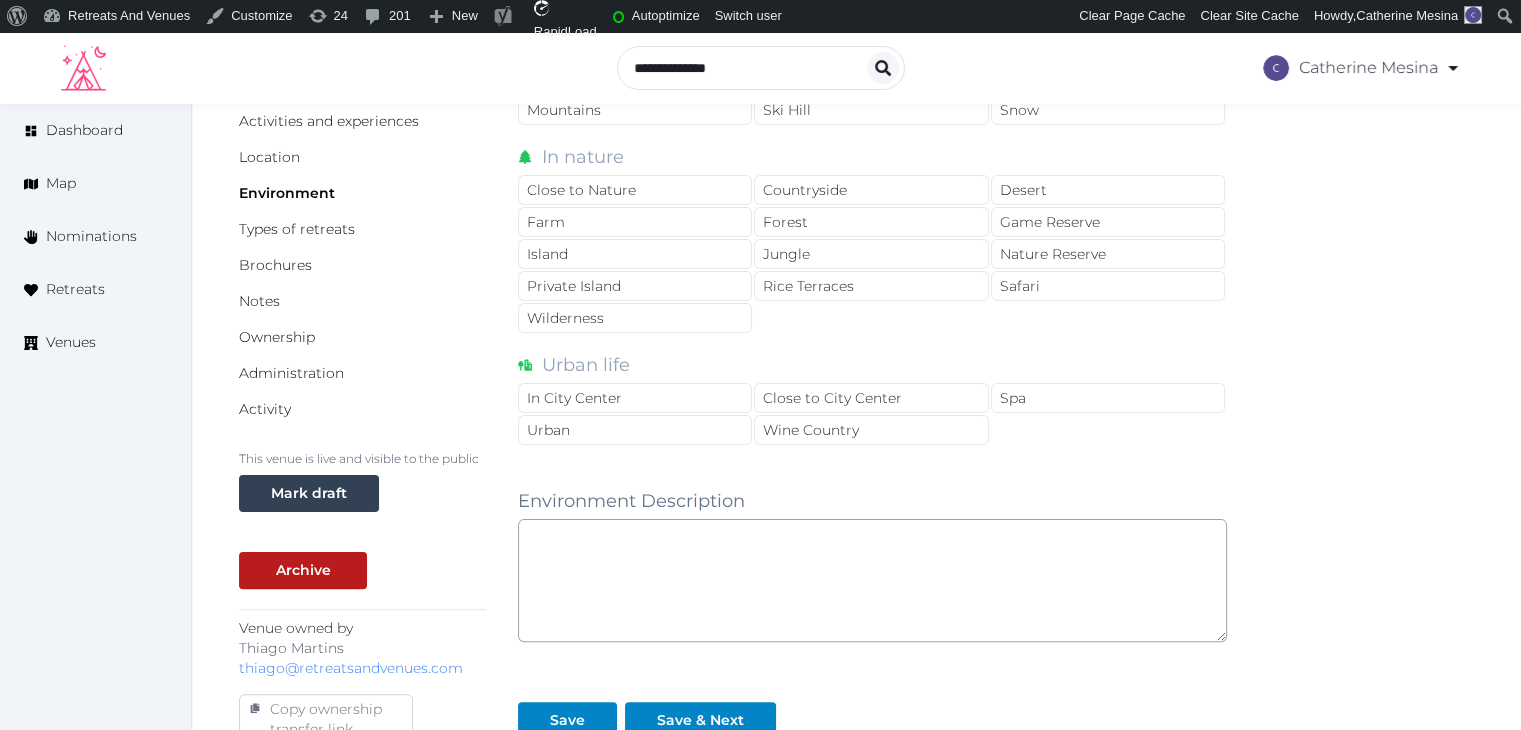 scroll, scrollTop: 400, scrollLeft: 0, axis: vertical 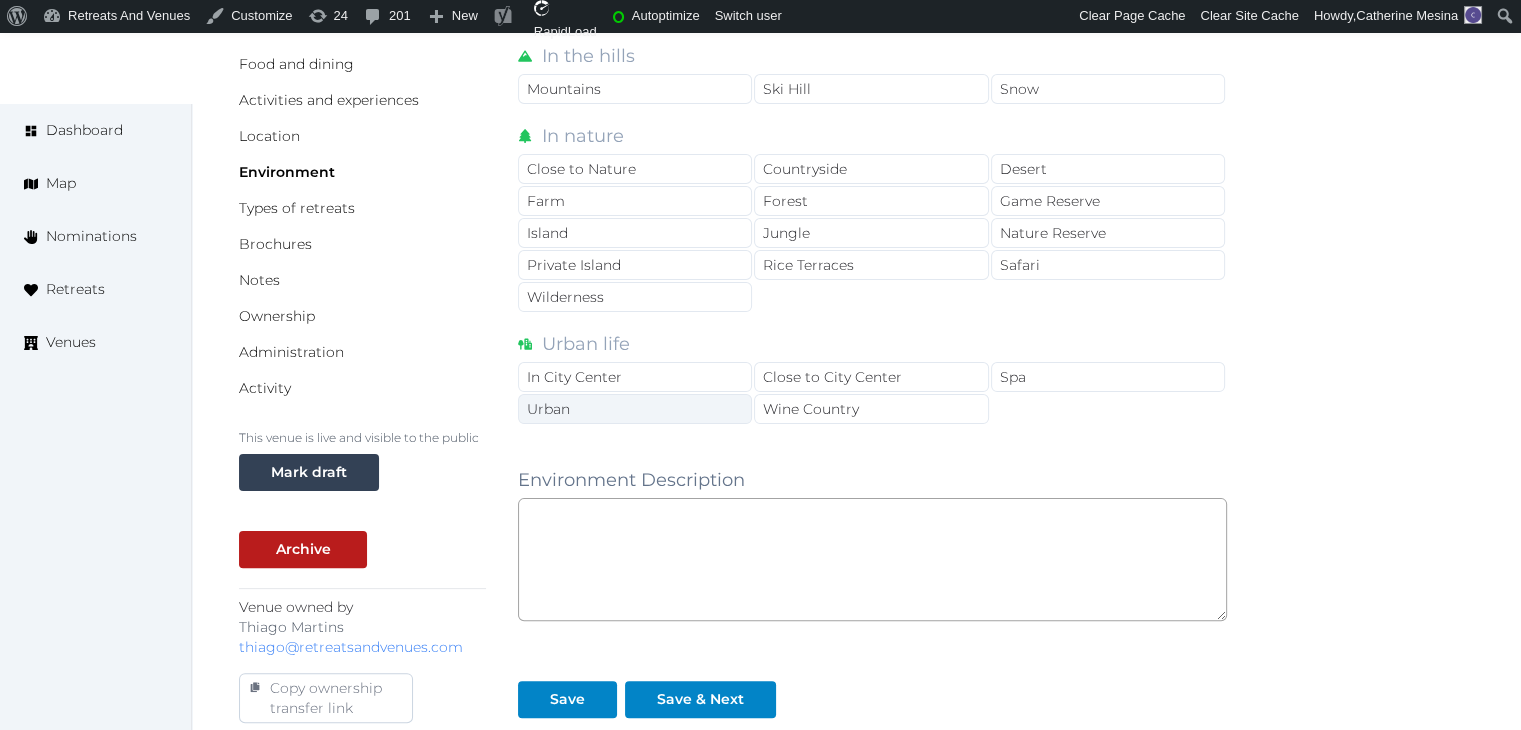 click on "Urban" at bounding box center (635, 409) 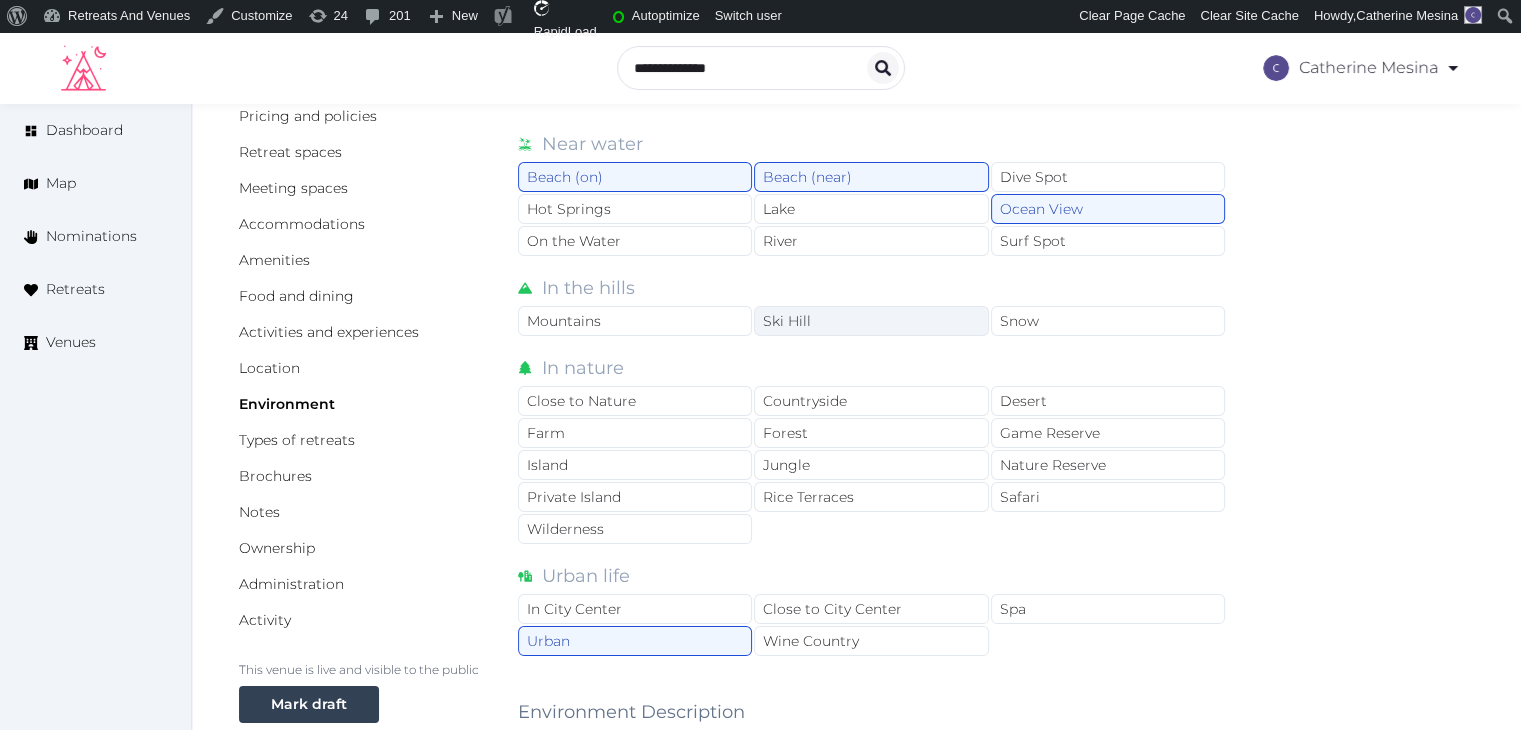 scroll, scrollTop: 0, scrollLeft: 0, axis: both 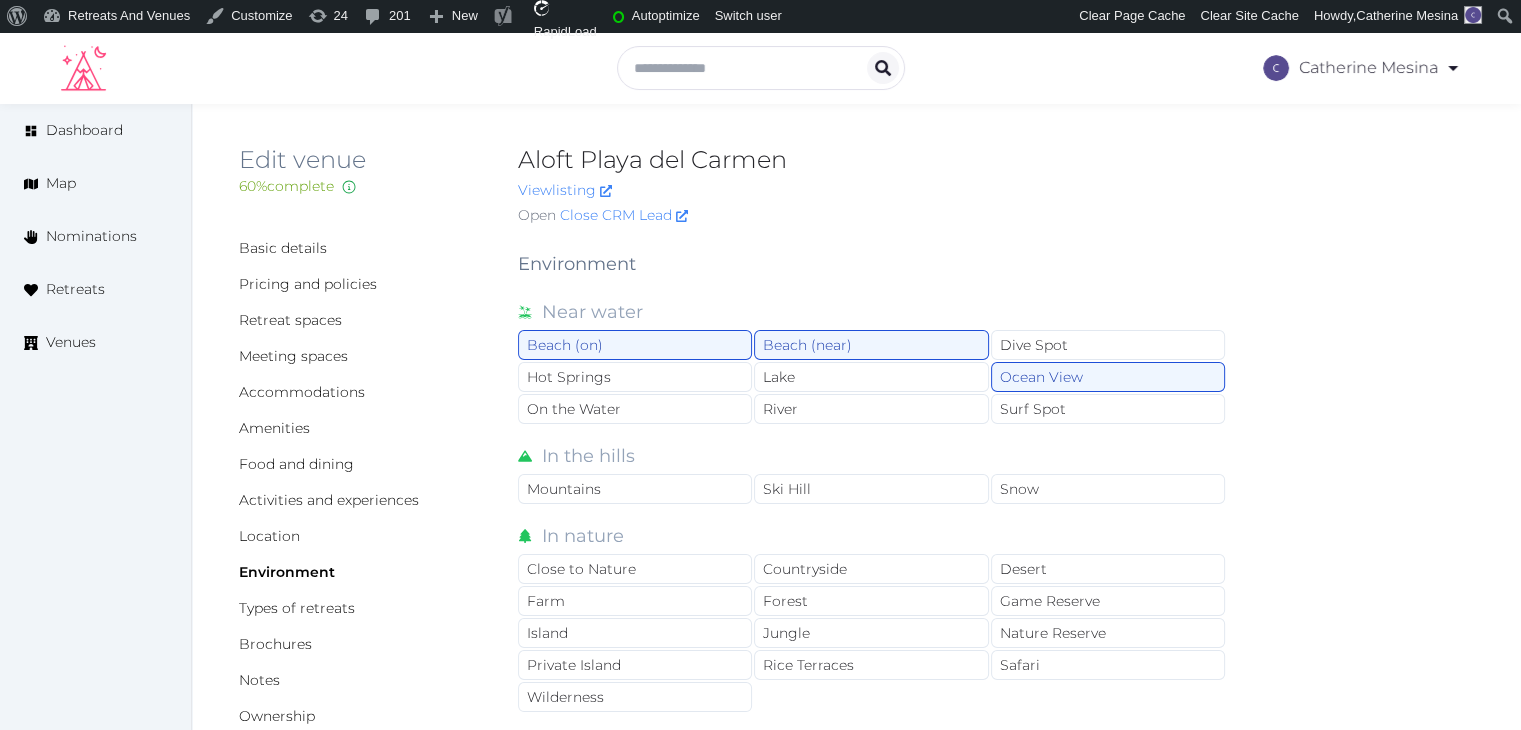 click on "Aloft Playa del Carmen" at bounding box center (872, 160) 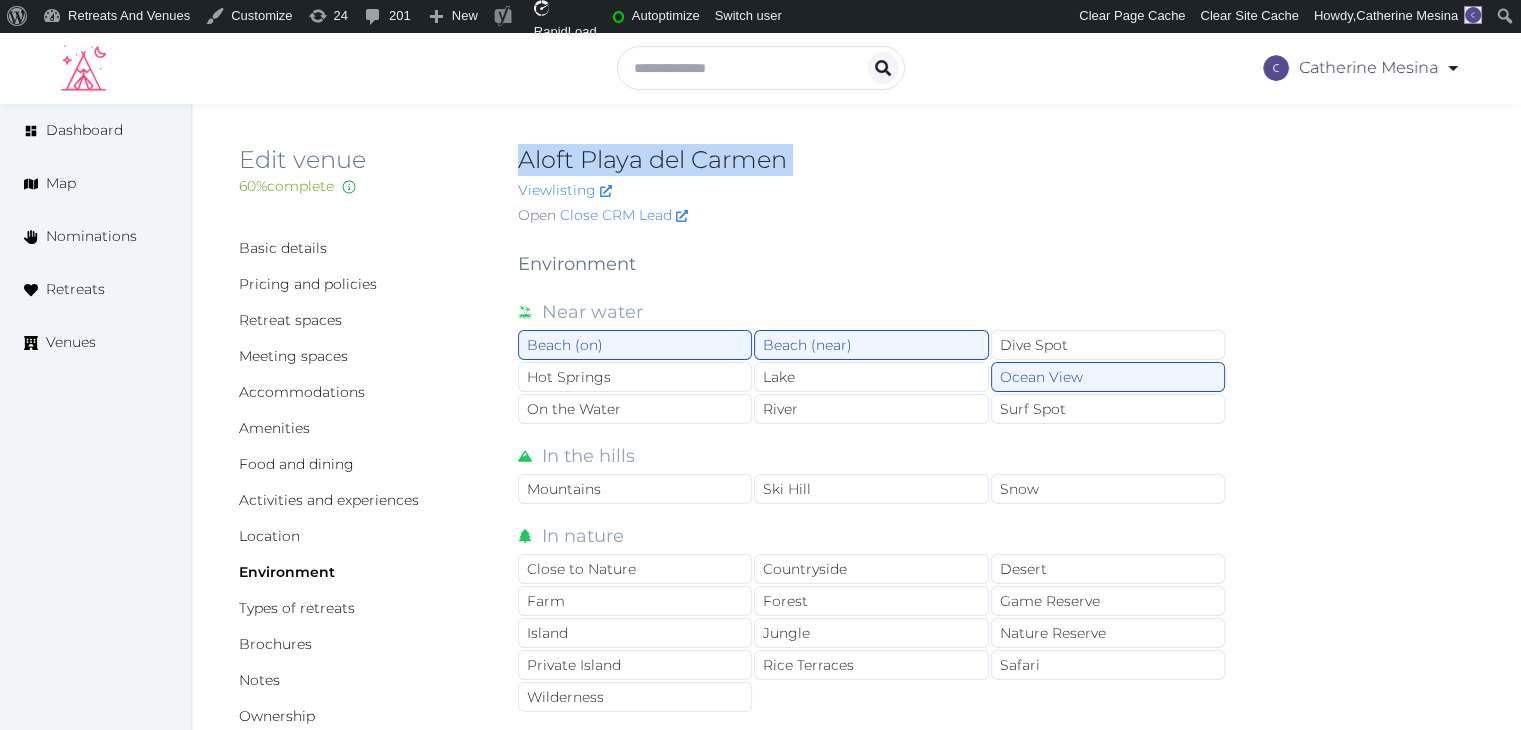 click on "Aloft Playa del Carmen" at bounding box center (872, 160) 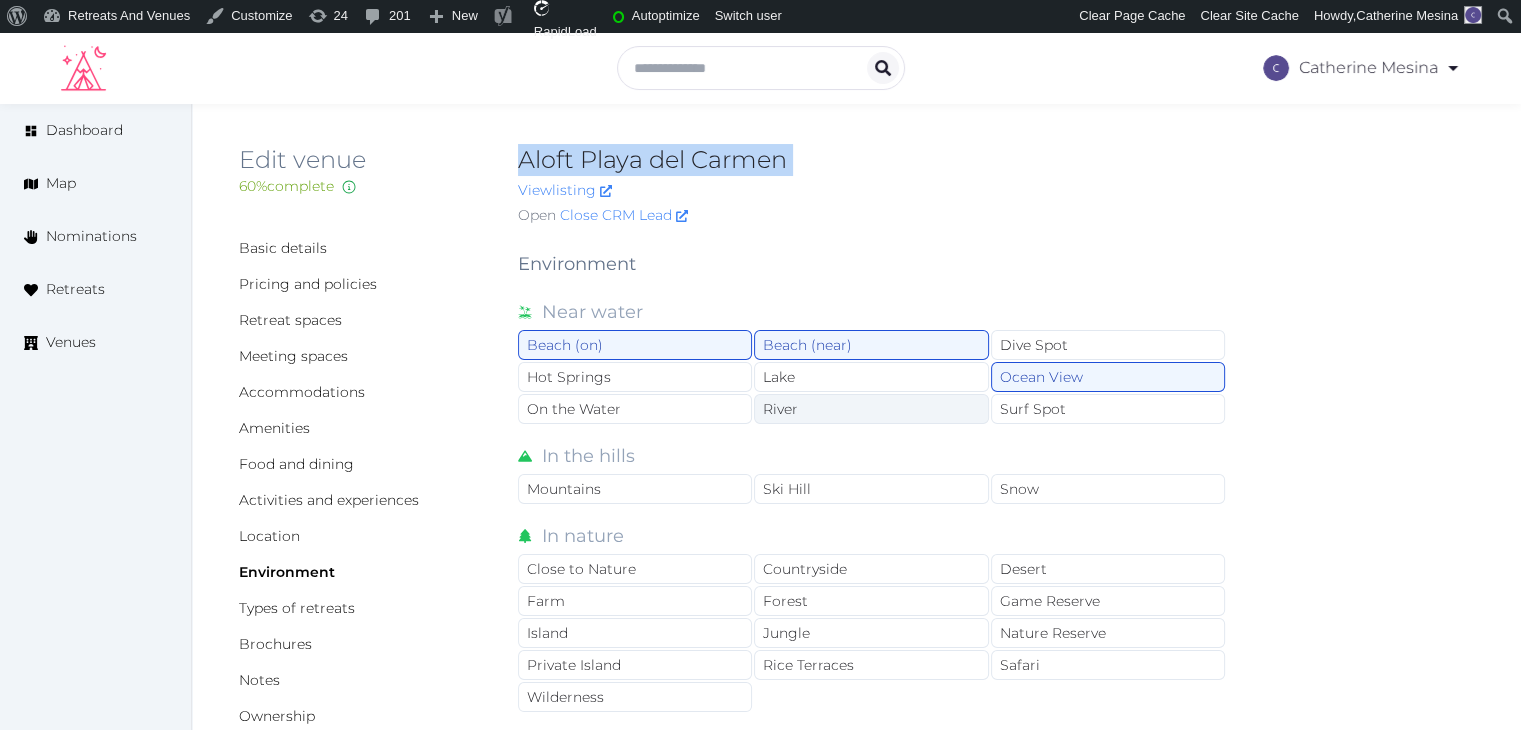 copy on "Aloft Playa del Carmen" 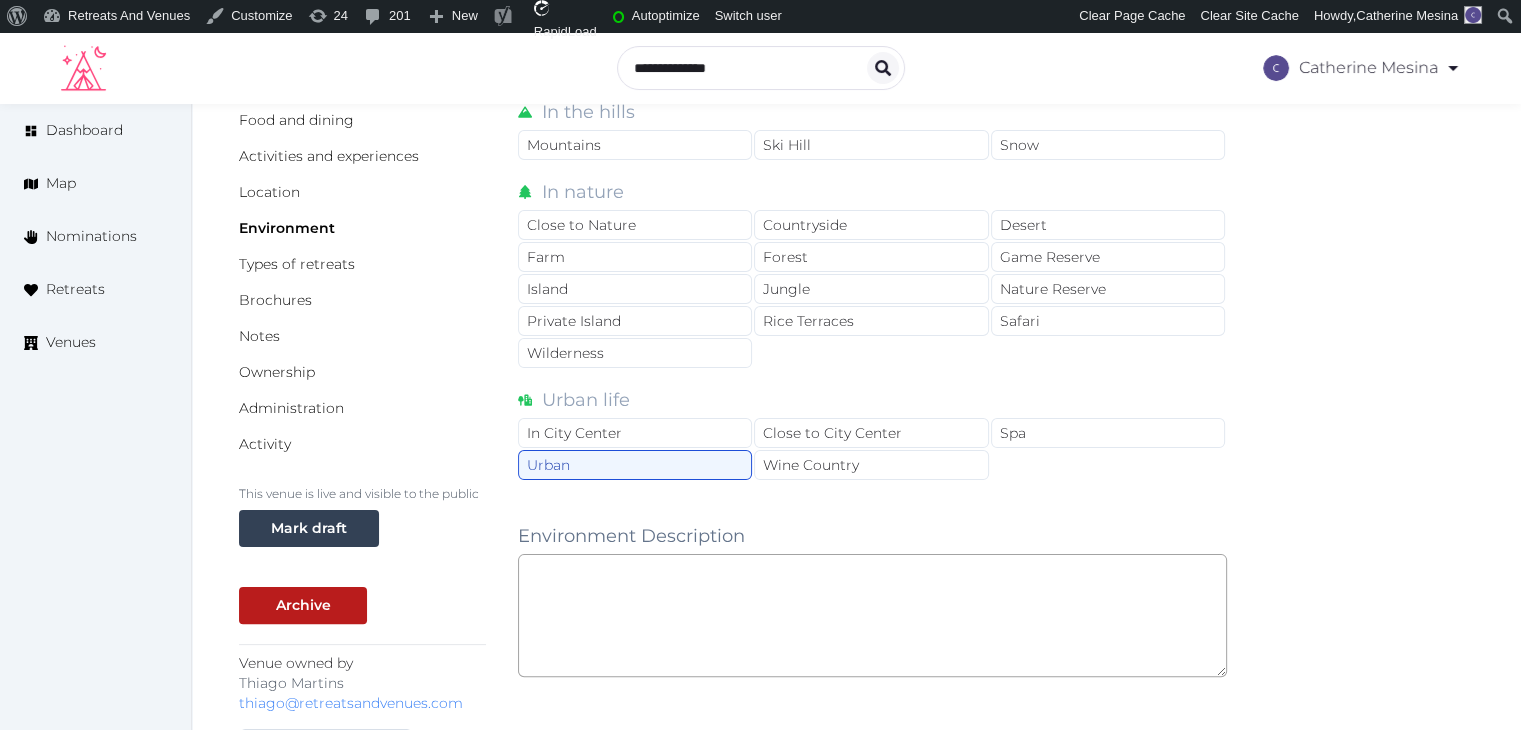 scroll, scrollTop: 500, scrollLeft: 0, axis: vertical 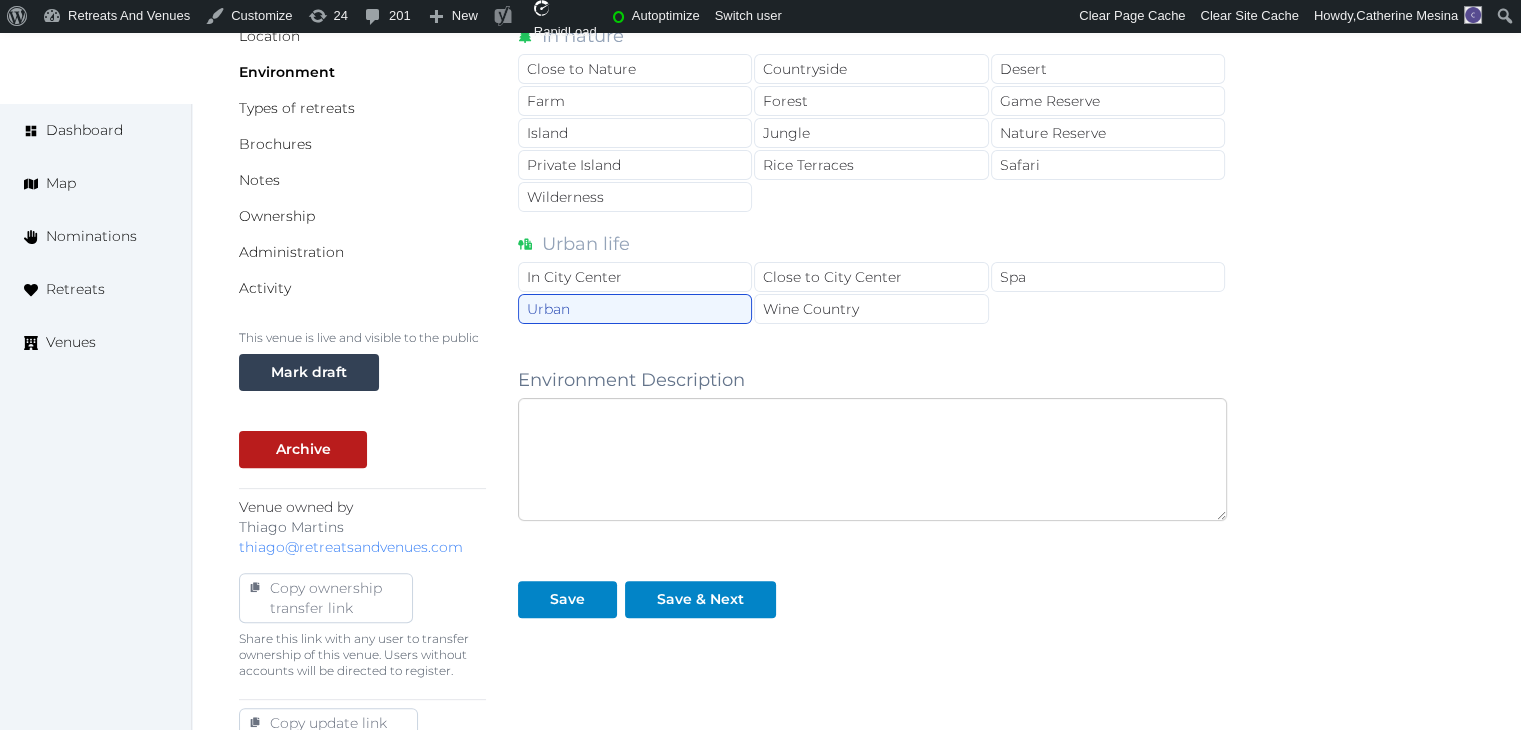 click at bounding box center (872, 459) 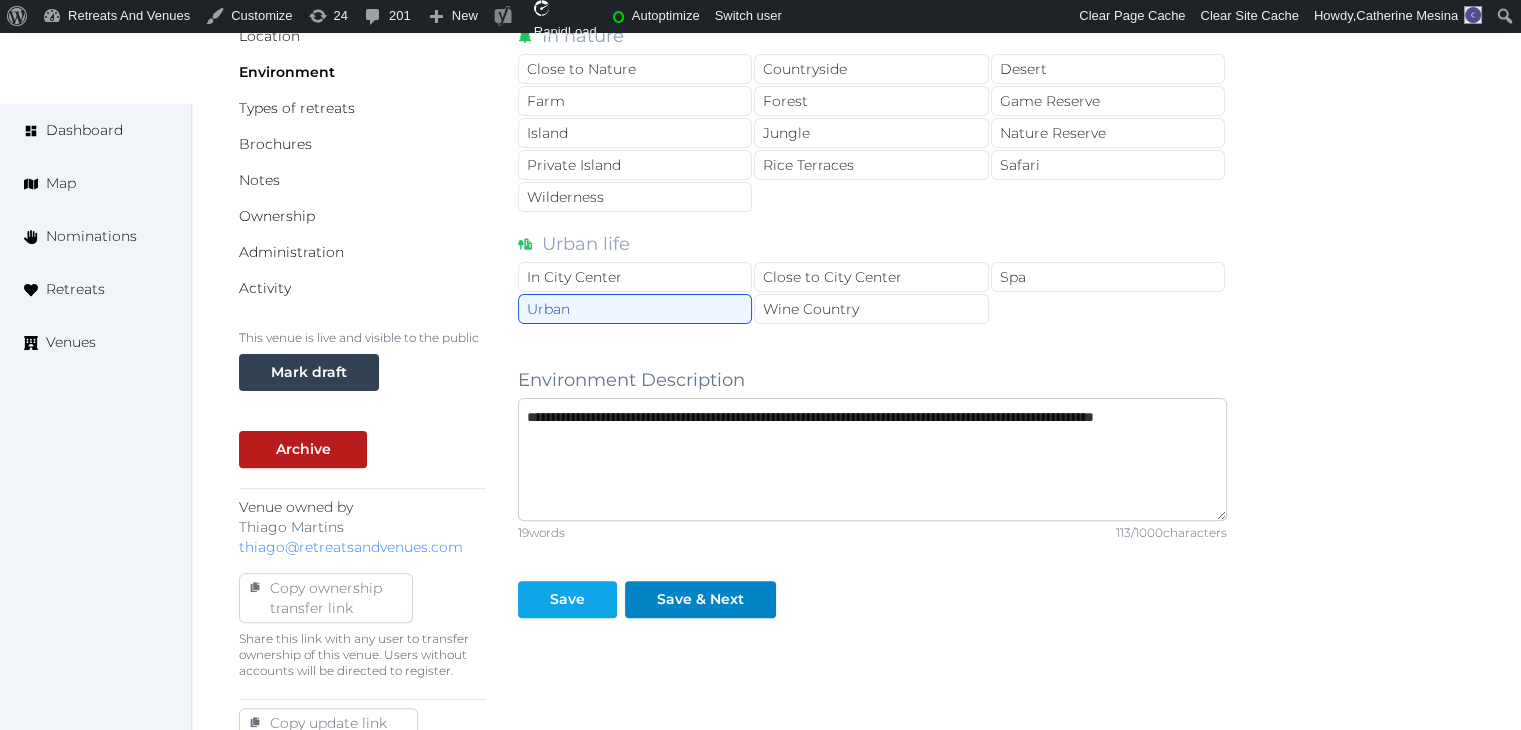 type on "**********" 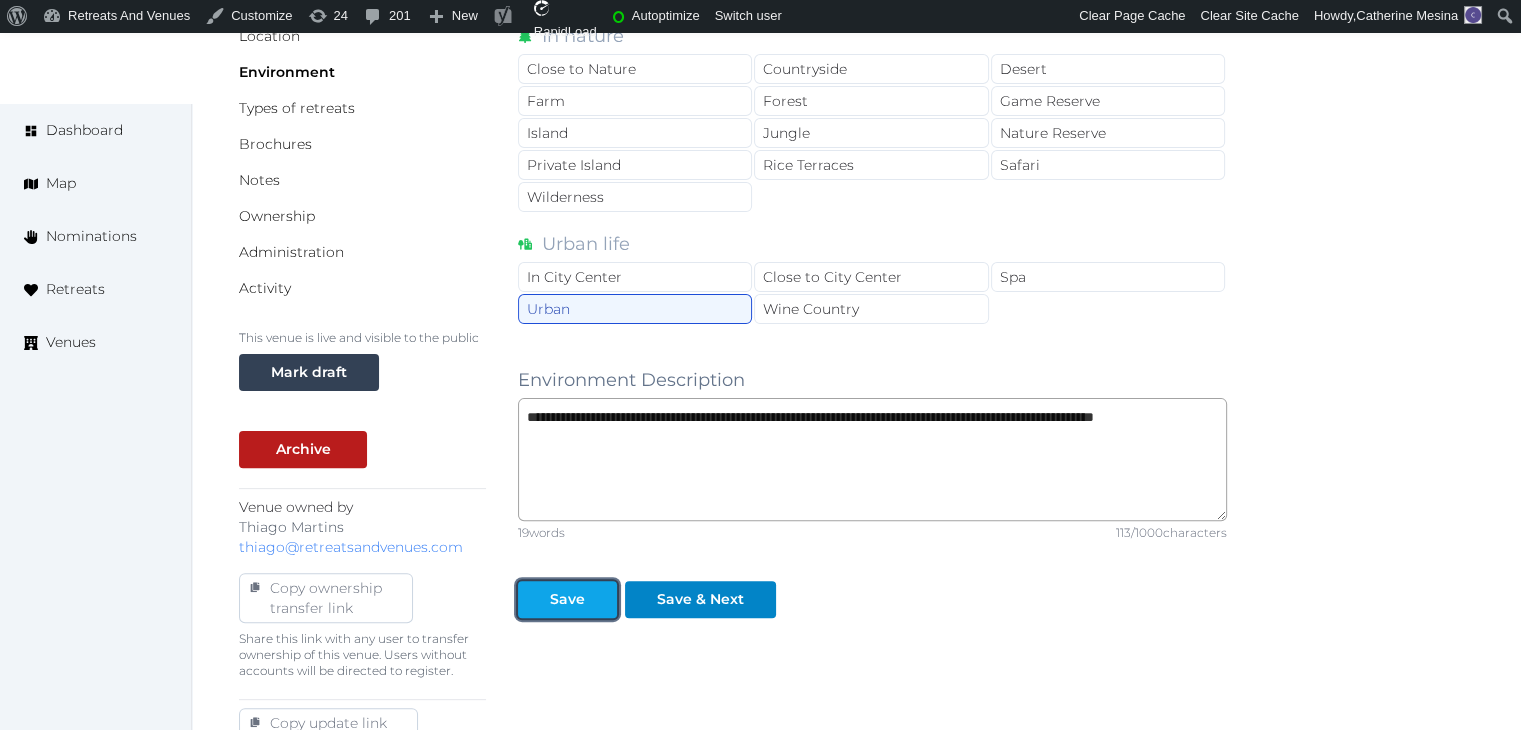 click on "Save" at bounding box center [567, 599] 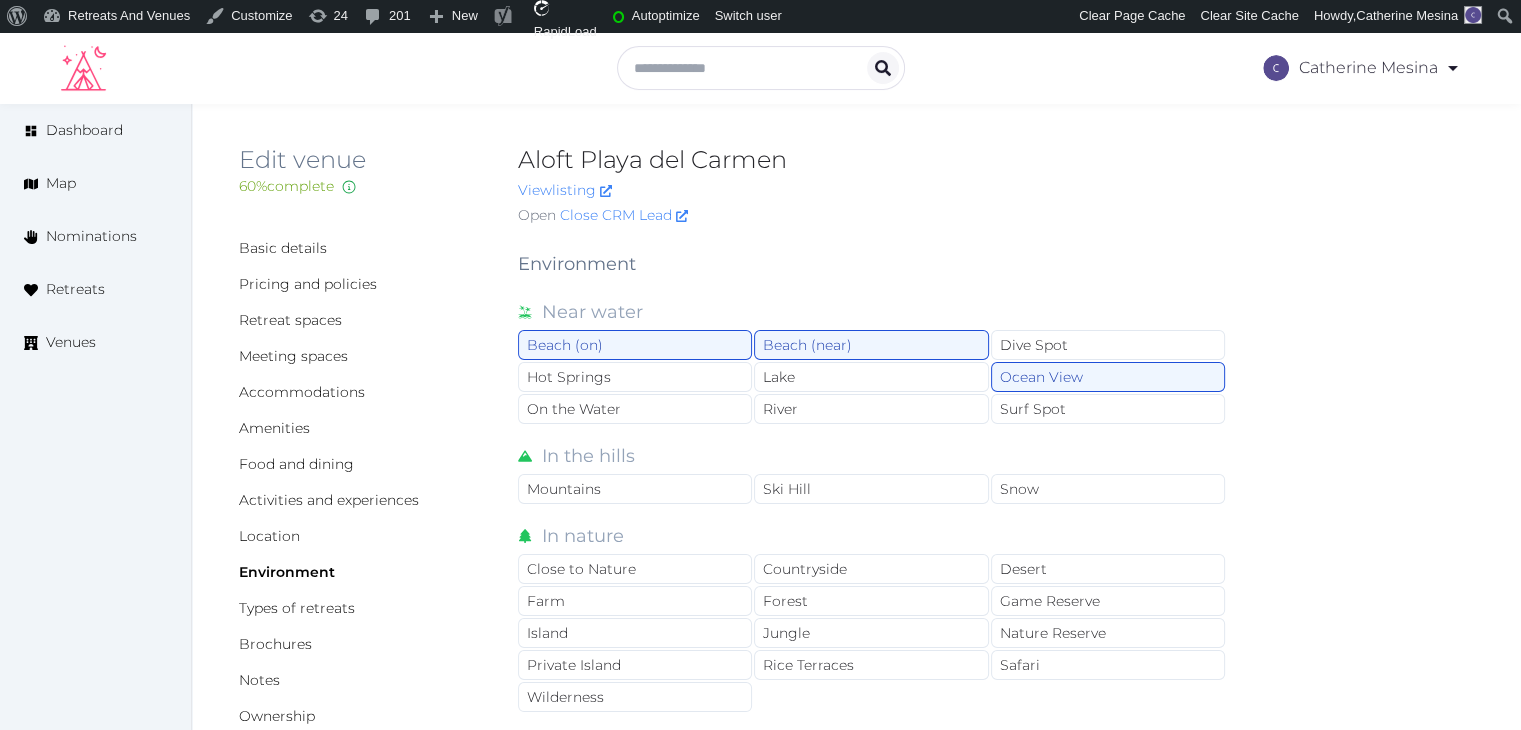 scroll, scrollTop: 0, scrollLeft: 0, axis: both 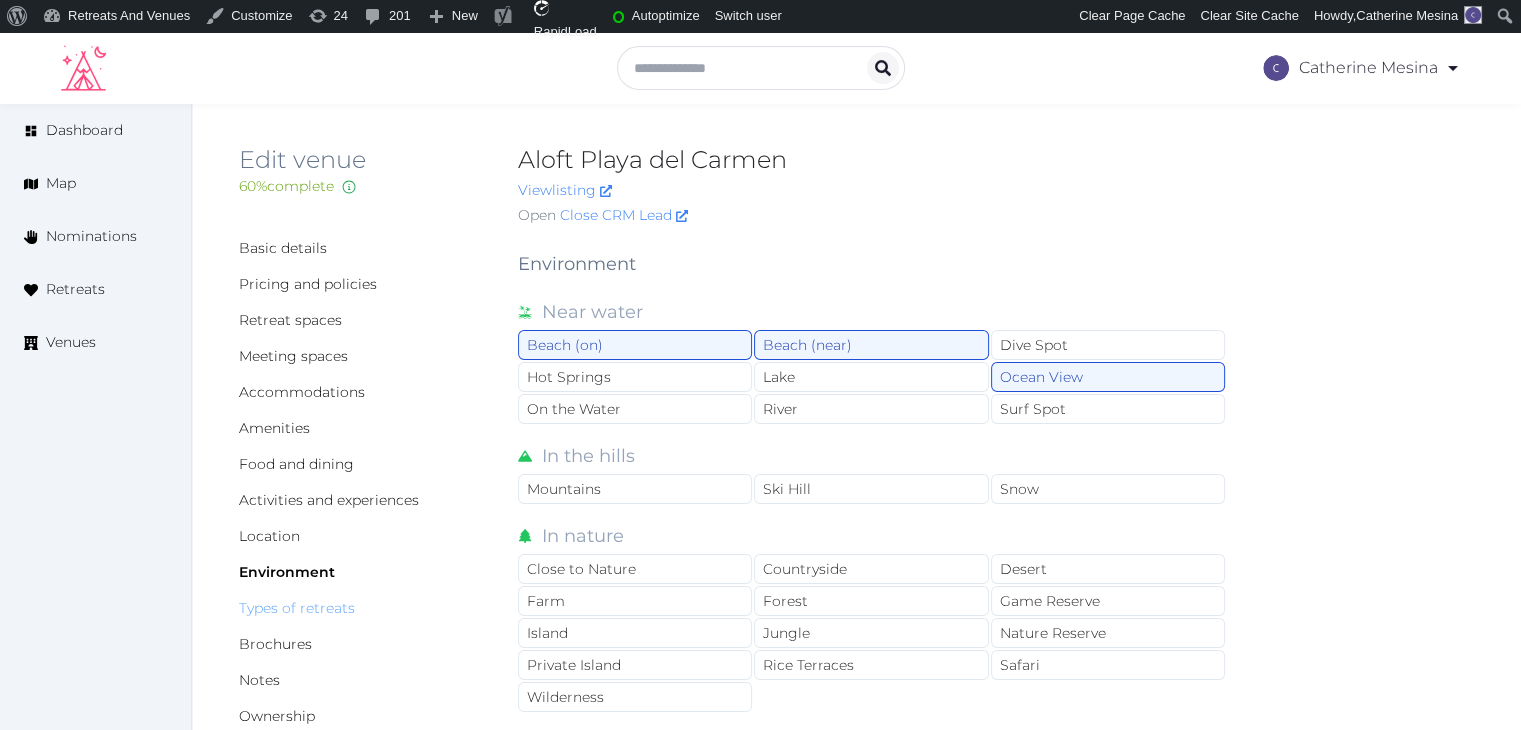 click on "Types of retreats" at bounding box center [297, 608] 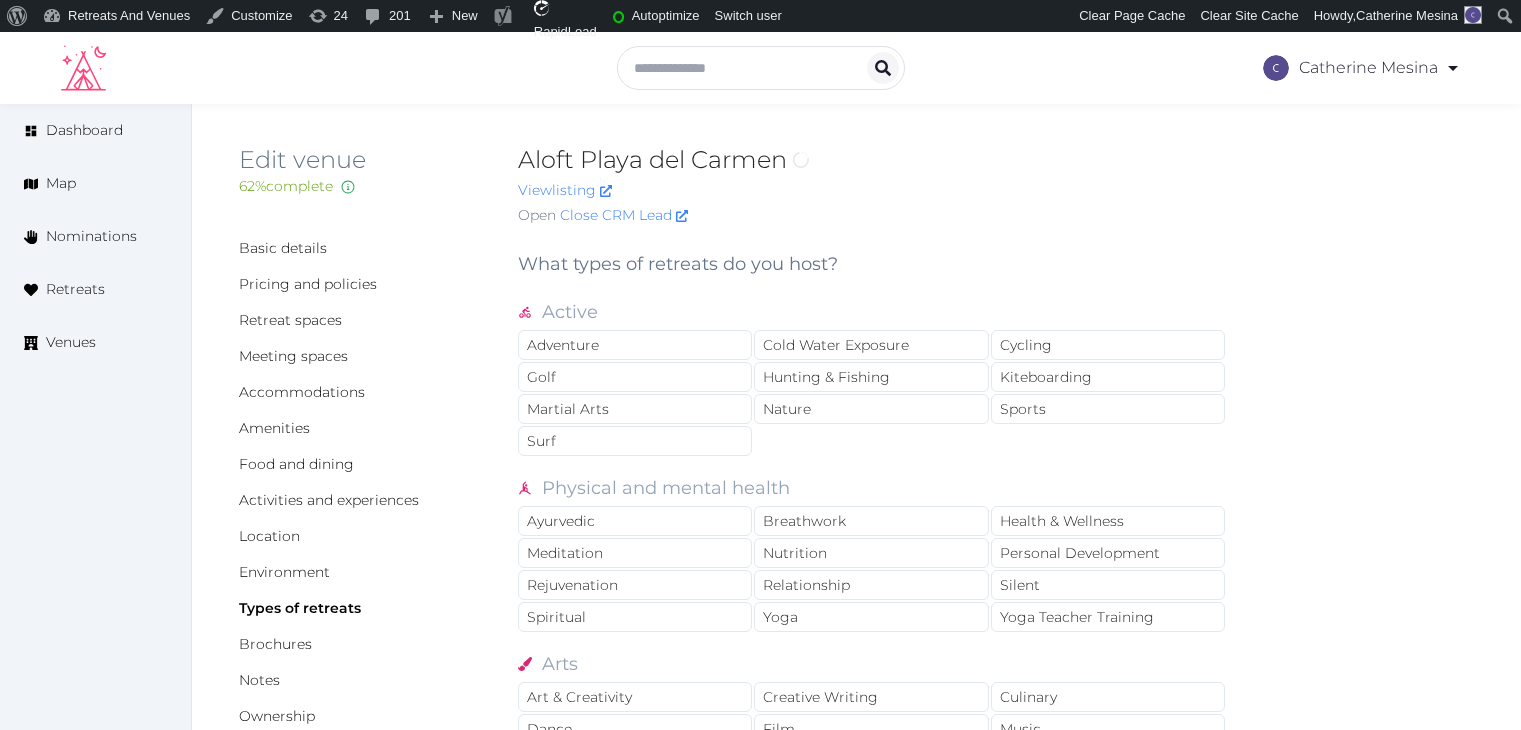 scroll, scrollTop: 0, scrollLeft: 0, axis: both 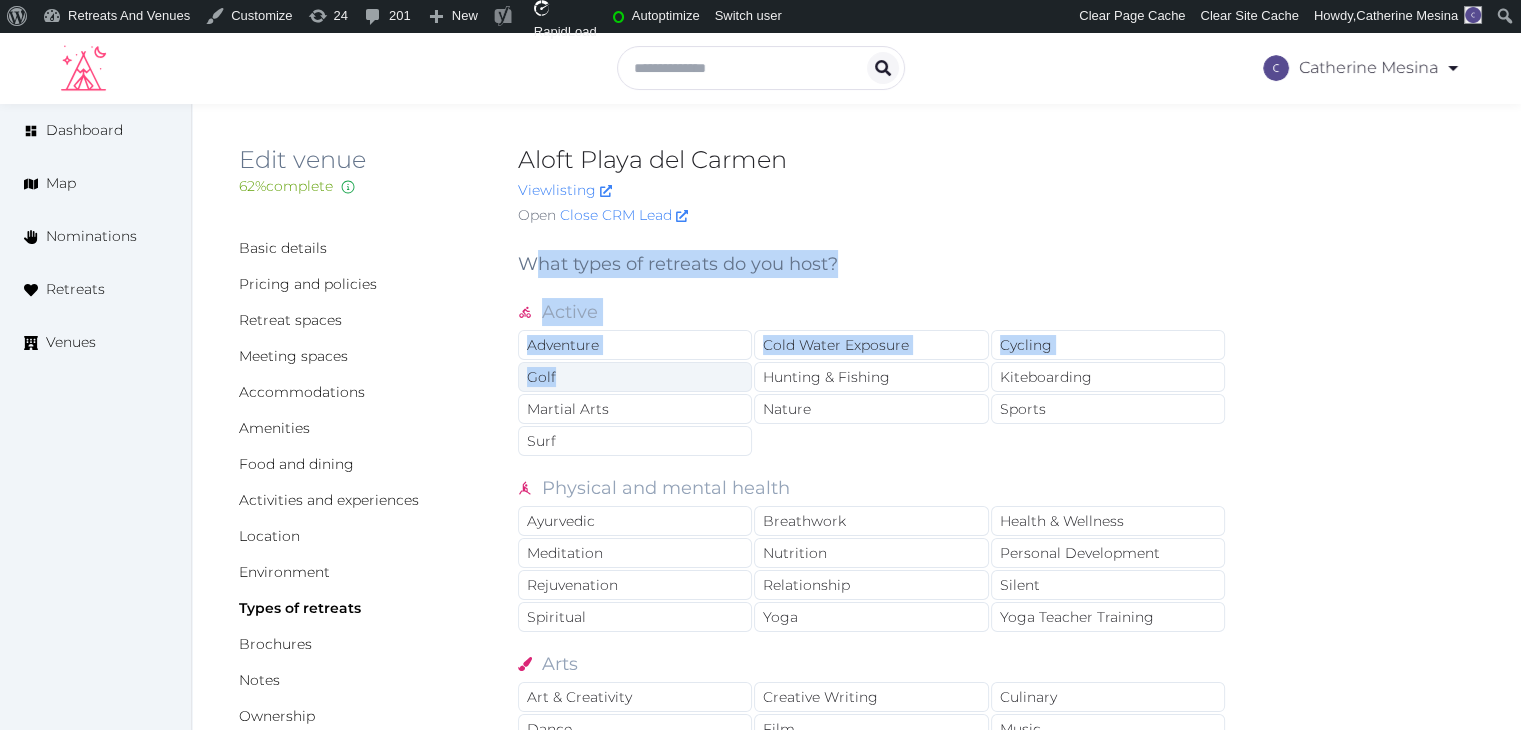drag, startPoint x: 529, startPoint y: 265, endPoint x: 582, endPoint y: 361, distance: 109.65856 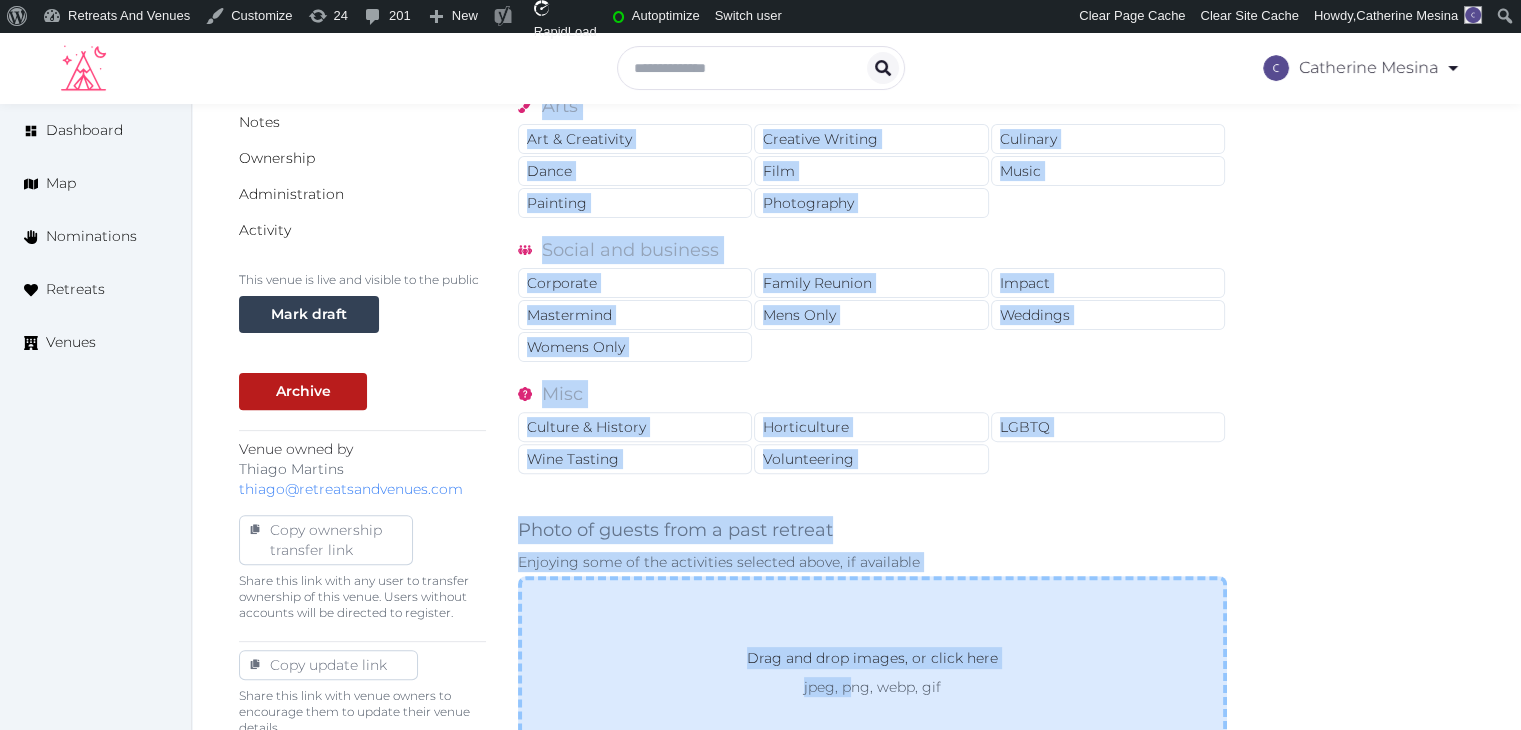 scroll, scrollTop: 604, scrollLeft: 0, axis: vertical 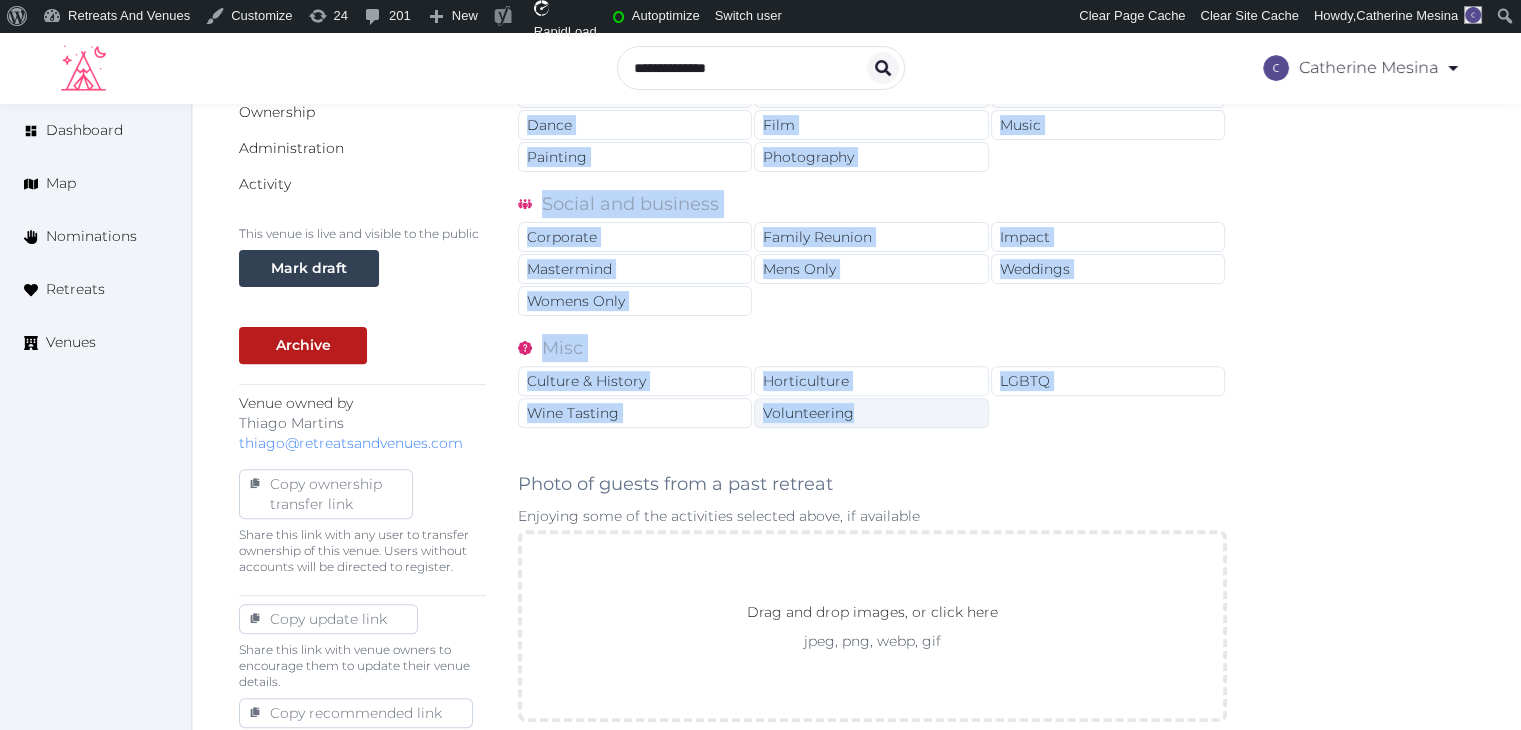 drag, startPoint x: 514, startPoint y: 260, endPoint x: 872, endPoint y: 409, distance: 387.76926 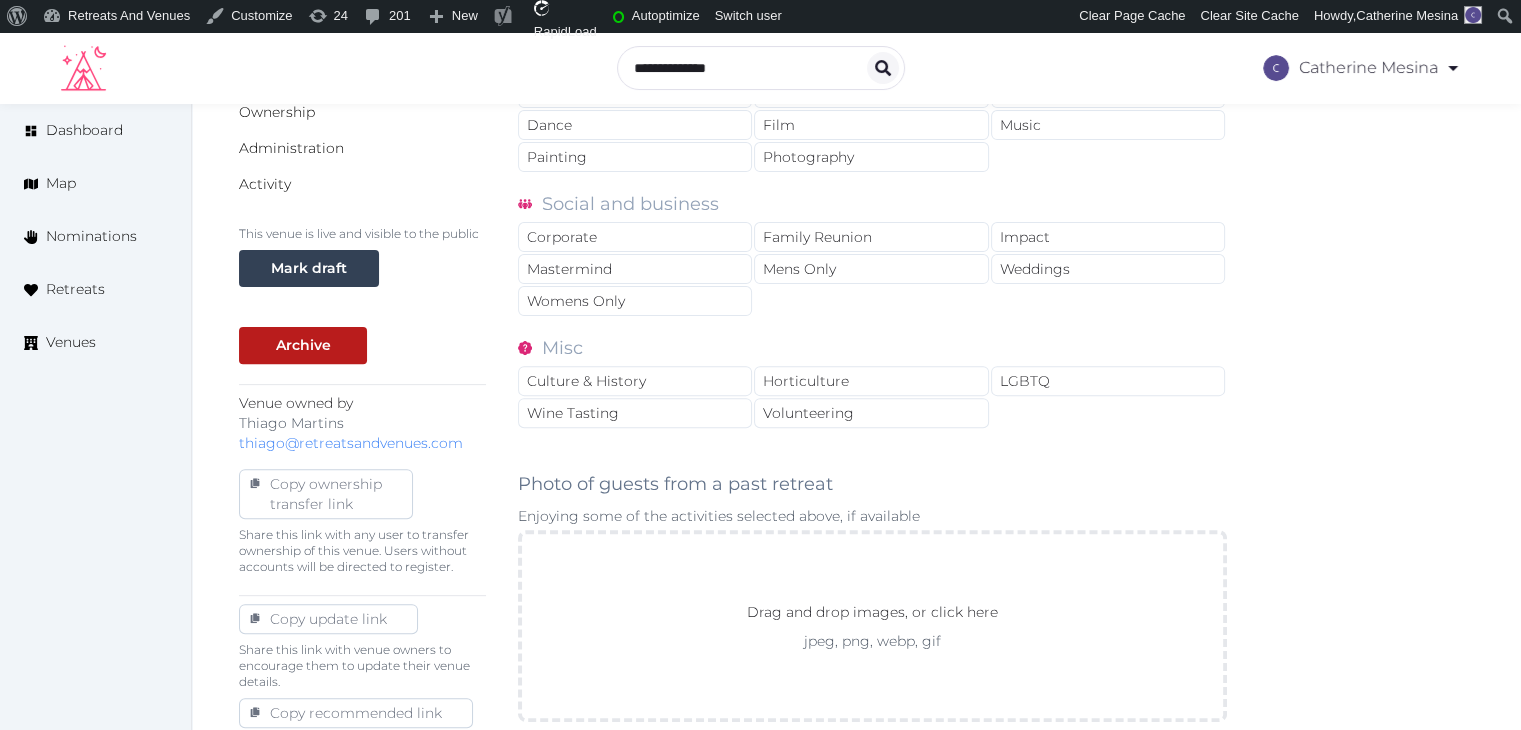 click on "Basic details Pricing and policies Retreat spaces Meeting spaces Accommodations Amenities Food and dining Activities and experiences Location Environment Types of retreats Brochures Notes Ownership Administration Activity This venue is live and visible to the public Mark draft Archive Venue owned by [FIRST] [LAST] [EMAIL] Copy ownership transfer link Share this link with any user to transfer ownership of this venue. Users without accounts will be directed to register. Copy update link Share this link with venue owners to encourage them to update their venue details. Copy recommended link Share this link with venue owners to let them know they have been recommended. Copy shortlist link Share this link with venue owners to let them know that they have been shortlisted. What types of retreats do you host? Active Adventure Cold Water Exposure Cycling Golf Hunting & Fishing Martial Arts Nature Sports Surf Physical and mental health Ayurvedic Breathwork Health & Wellness Meditation" at bounding box center [856, 312] 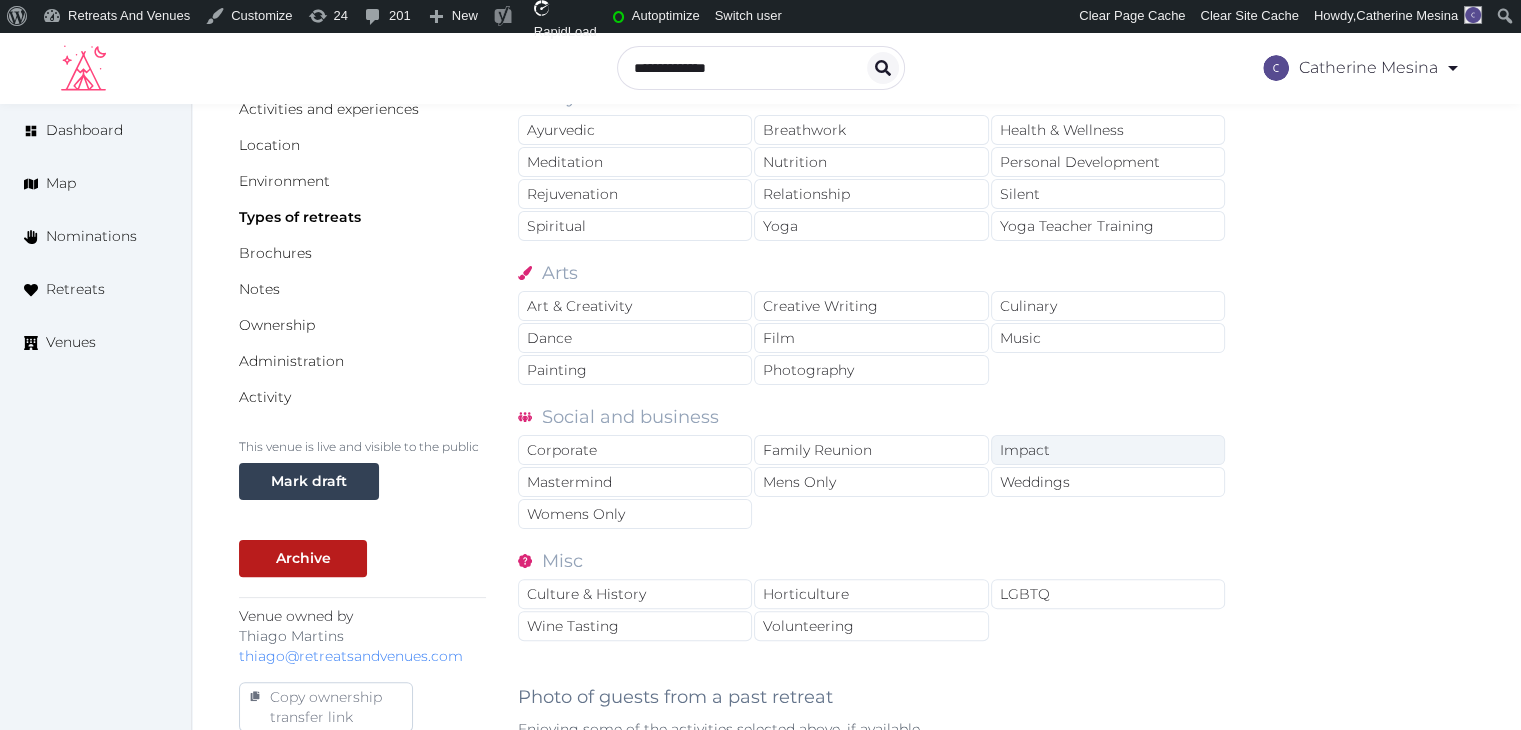 scroll, scrollTop: 404, scrollLeft: 0, axis: vertical 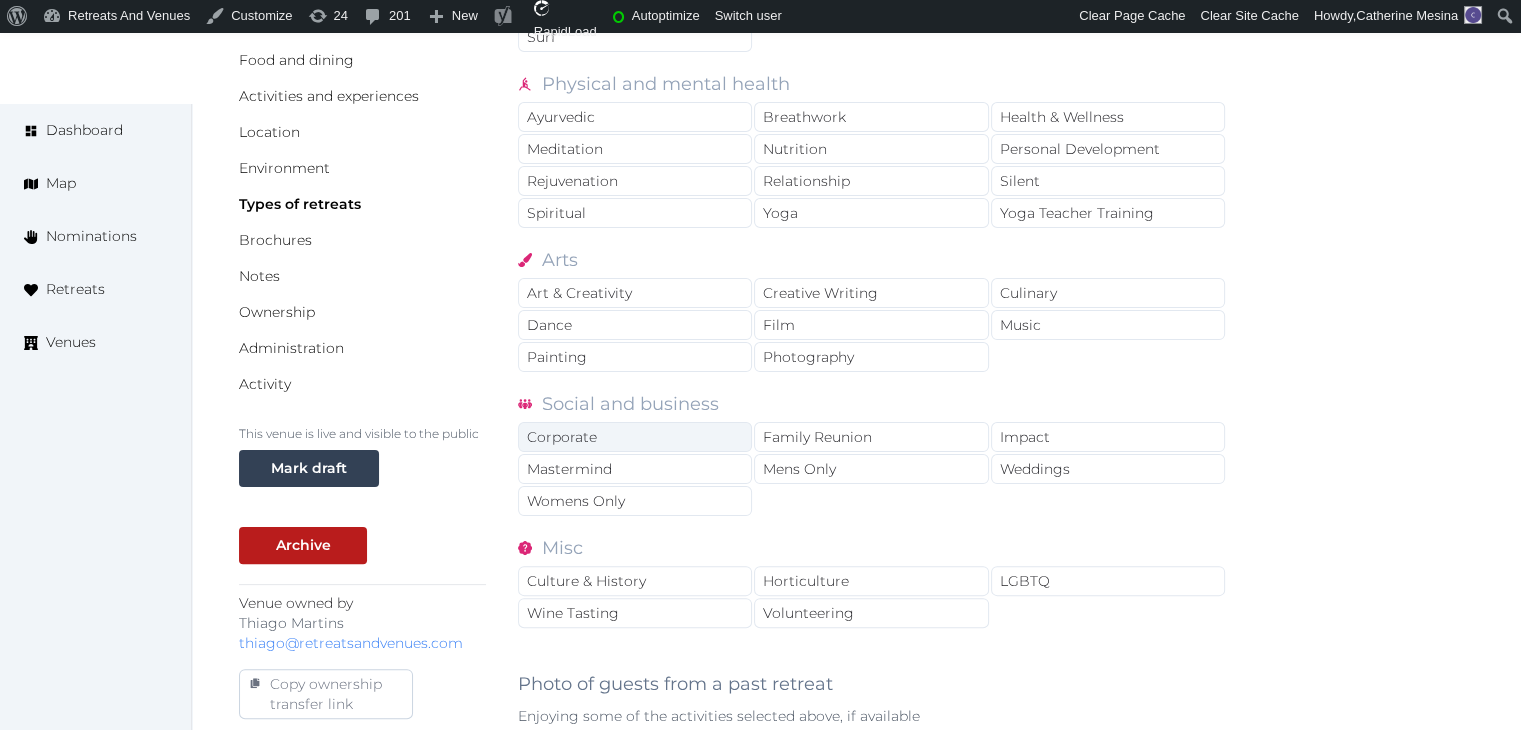 drag, startPoint x: 590, startPoint y: 437, endPoint x: 700, endPoint y: 433, distance: 110.0727 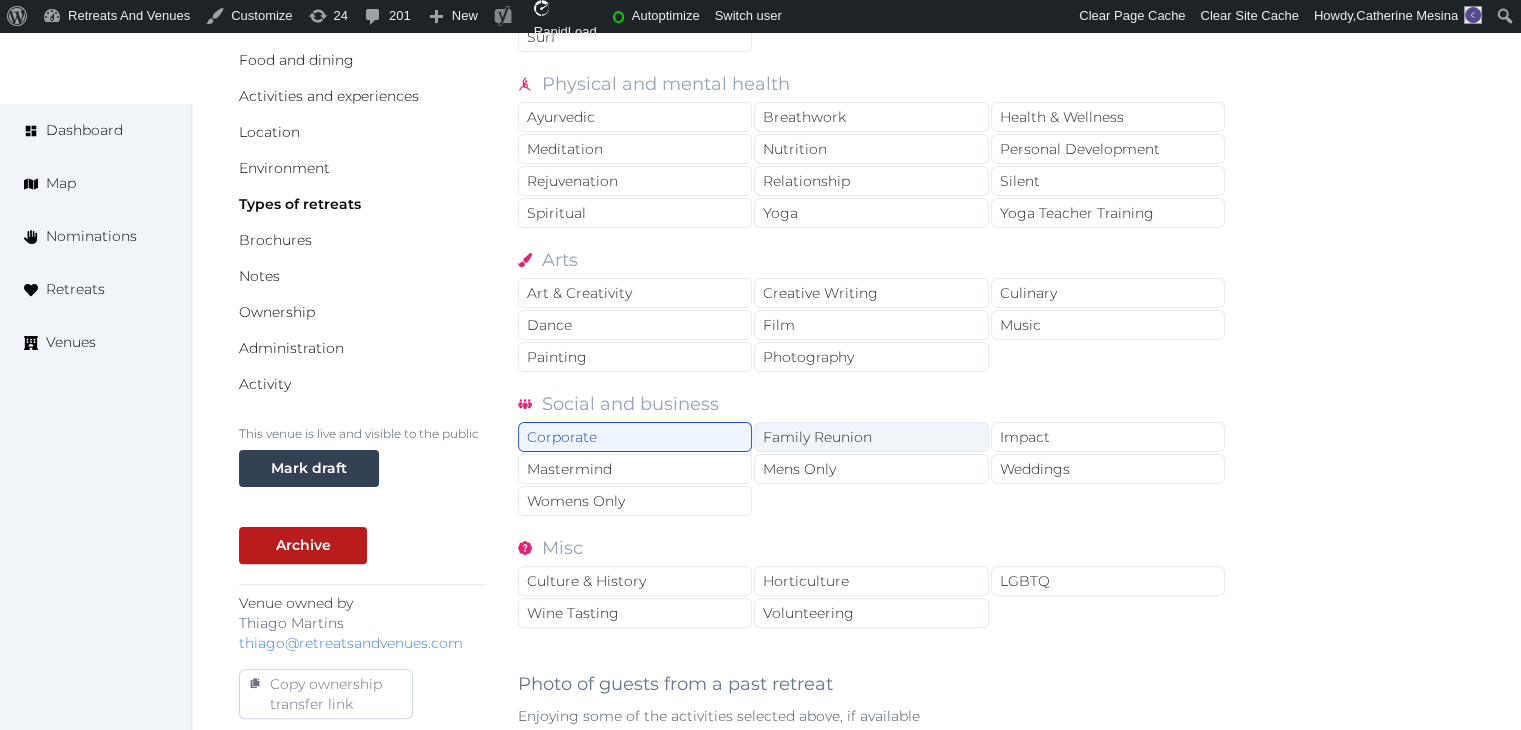 click on "Family Reunion" at bounding box center [871, 437] 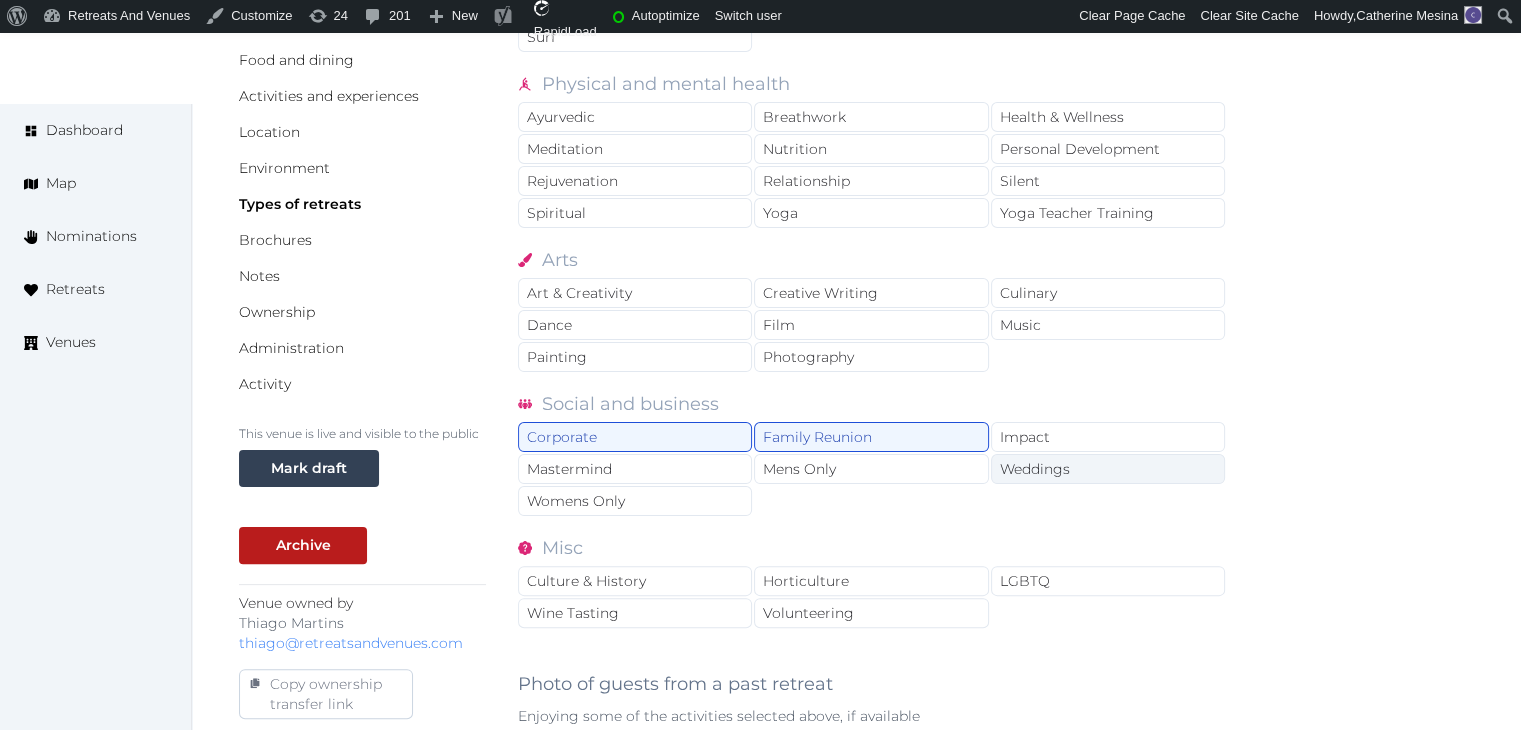 click on "Weddings" at bounding box center (1108, 469) 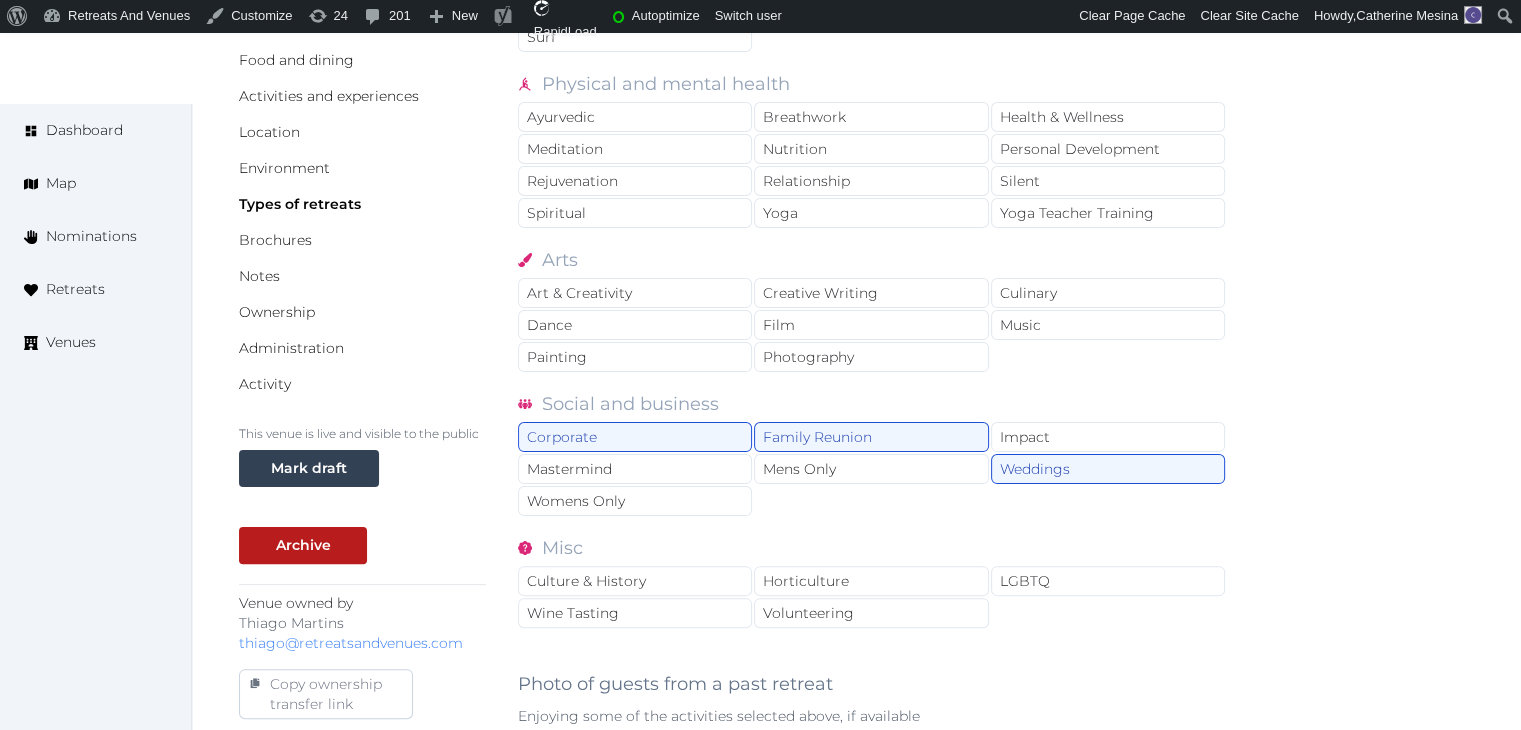 drag, startPoint x: 1074, startPoint y: 111, endPoint x: 1077, endPoint y: 49, distance: 62.072536 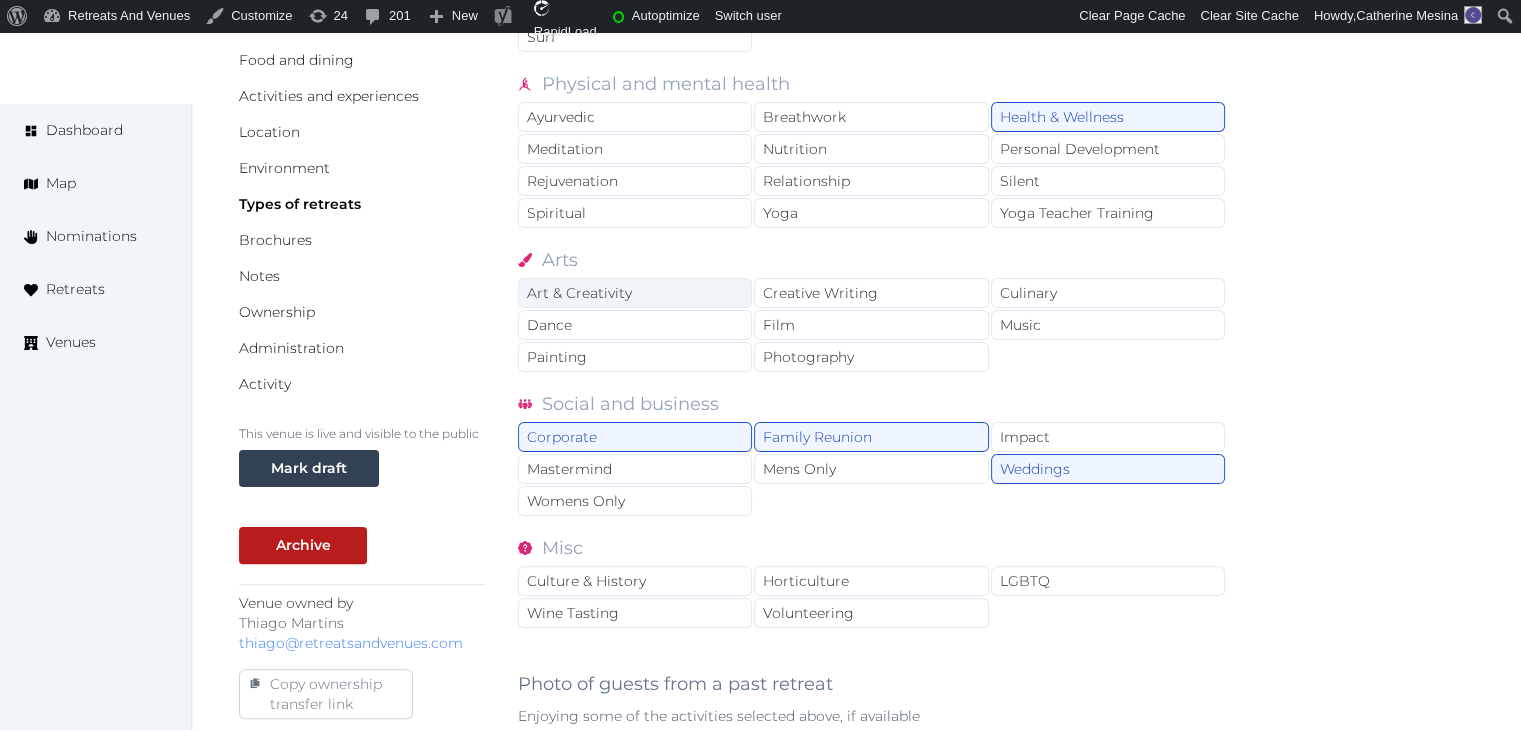 click on "Art & Creativity" at bounding box center (635, 293) 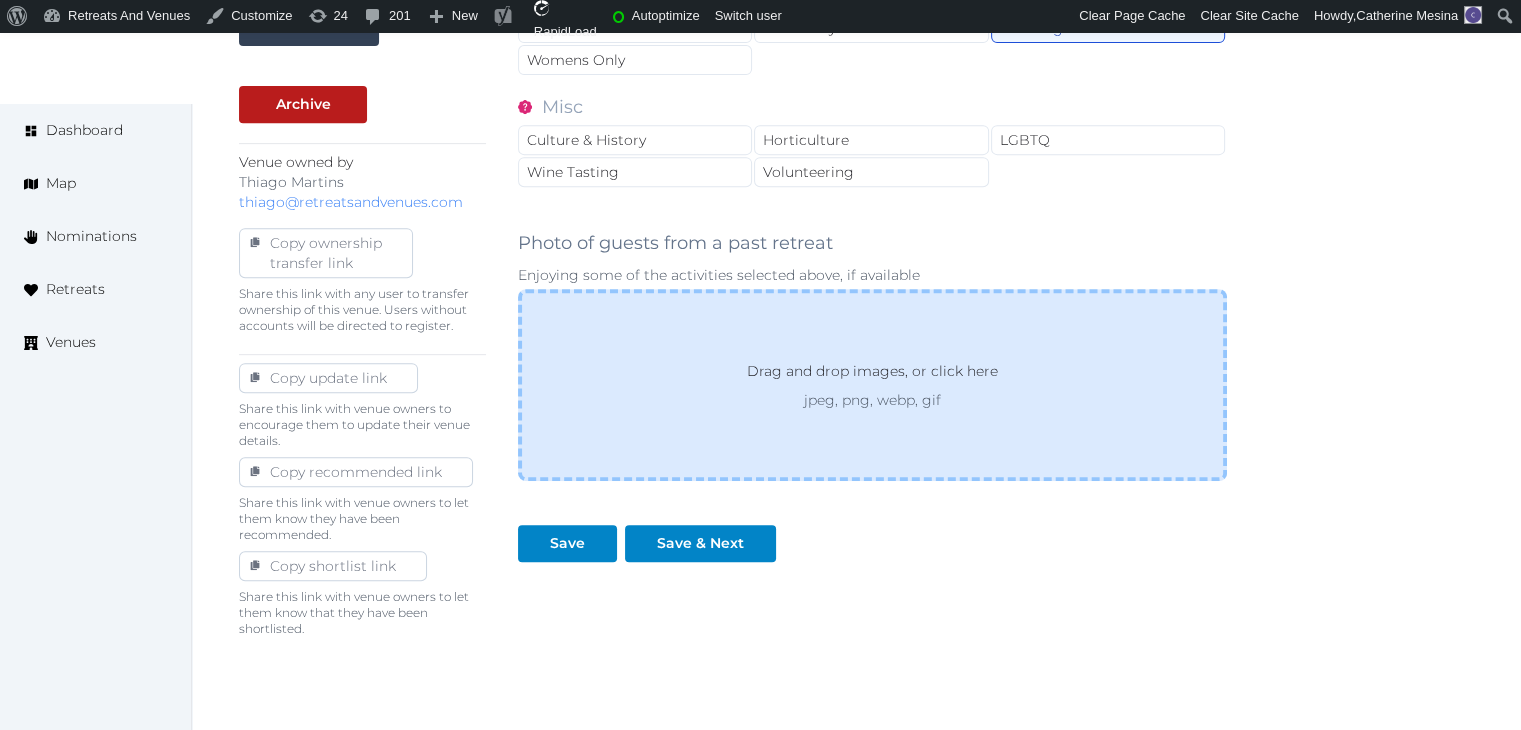 scroll, scrollTop: 895, scrollLeft: 0, axis: vertical 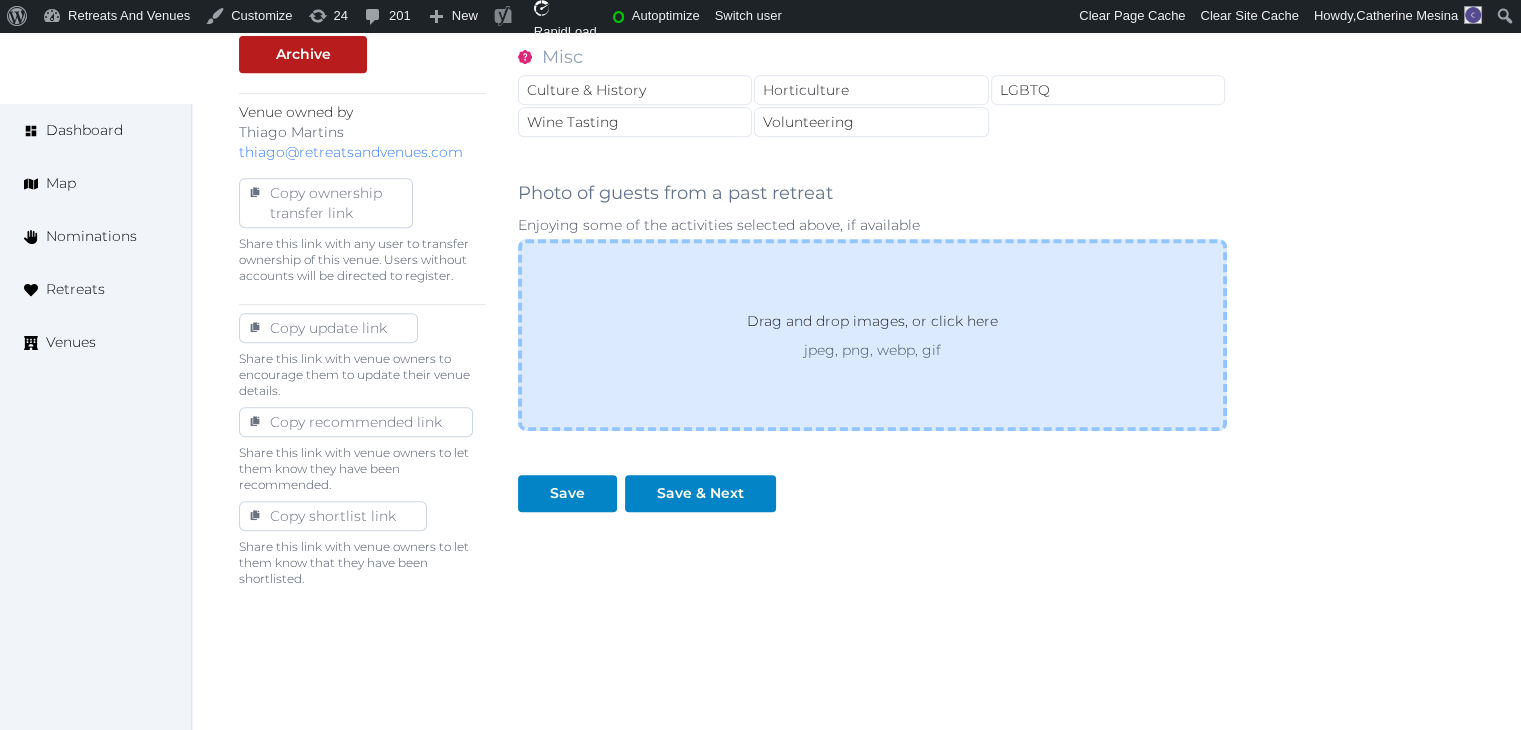 click on "Drag and drop images, or click here" at bounding box center (872, 325) 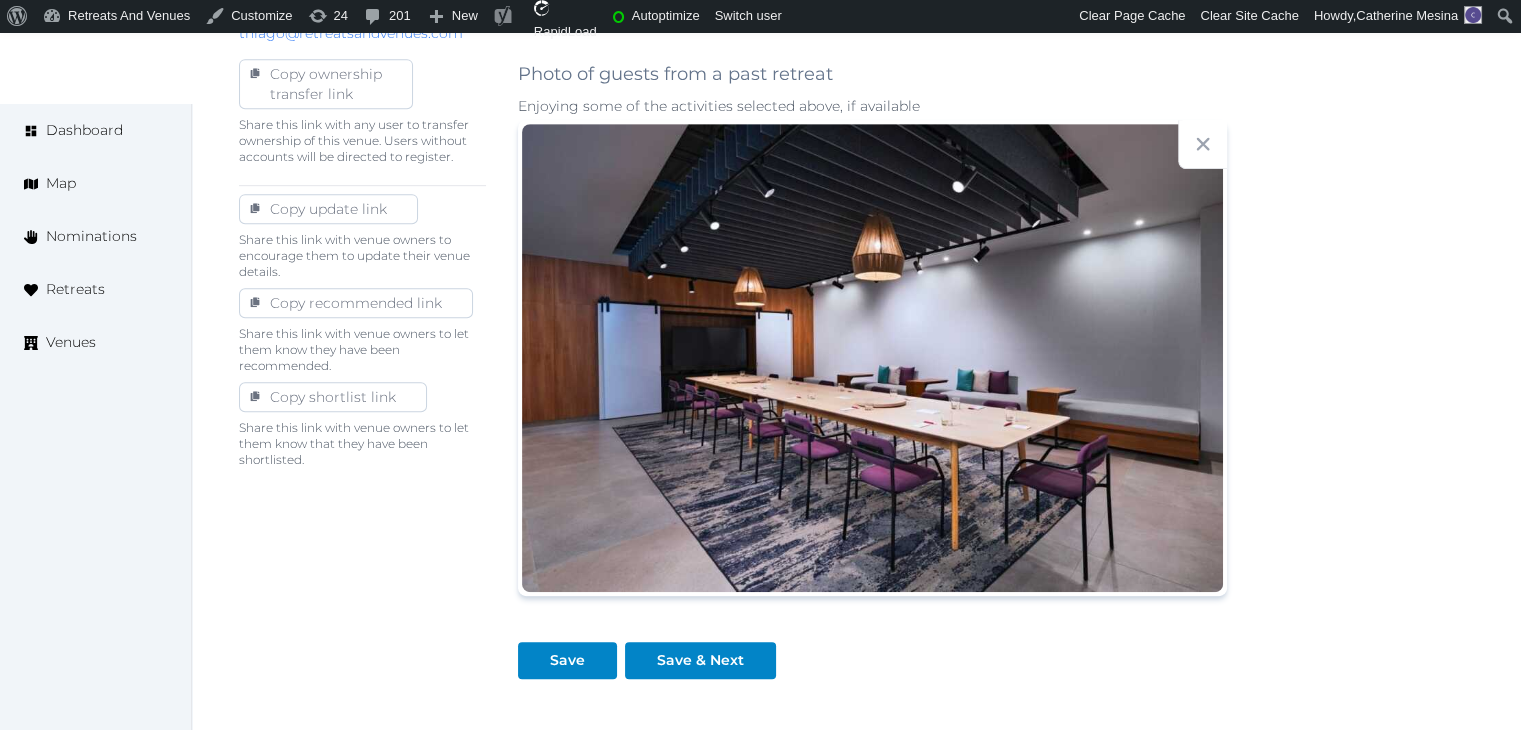 scroll, scrollTop: 1180, scrollLeft: 0, axis: vertical 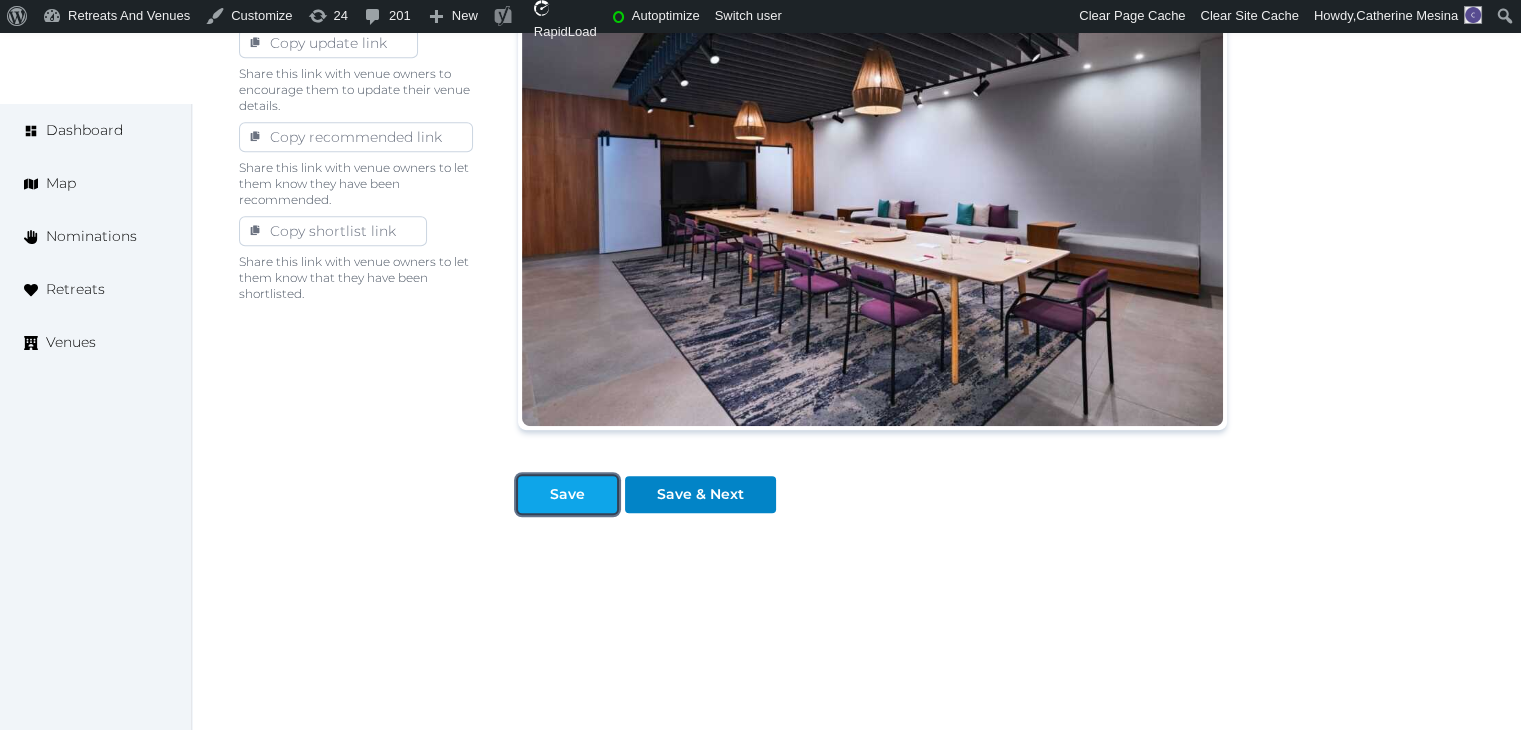 click on "Save" at bounding box center (567, 494) 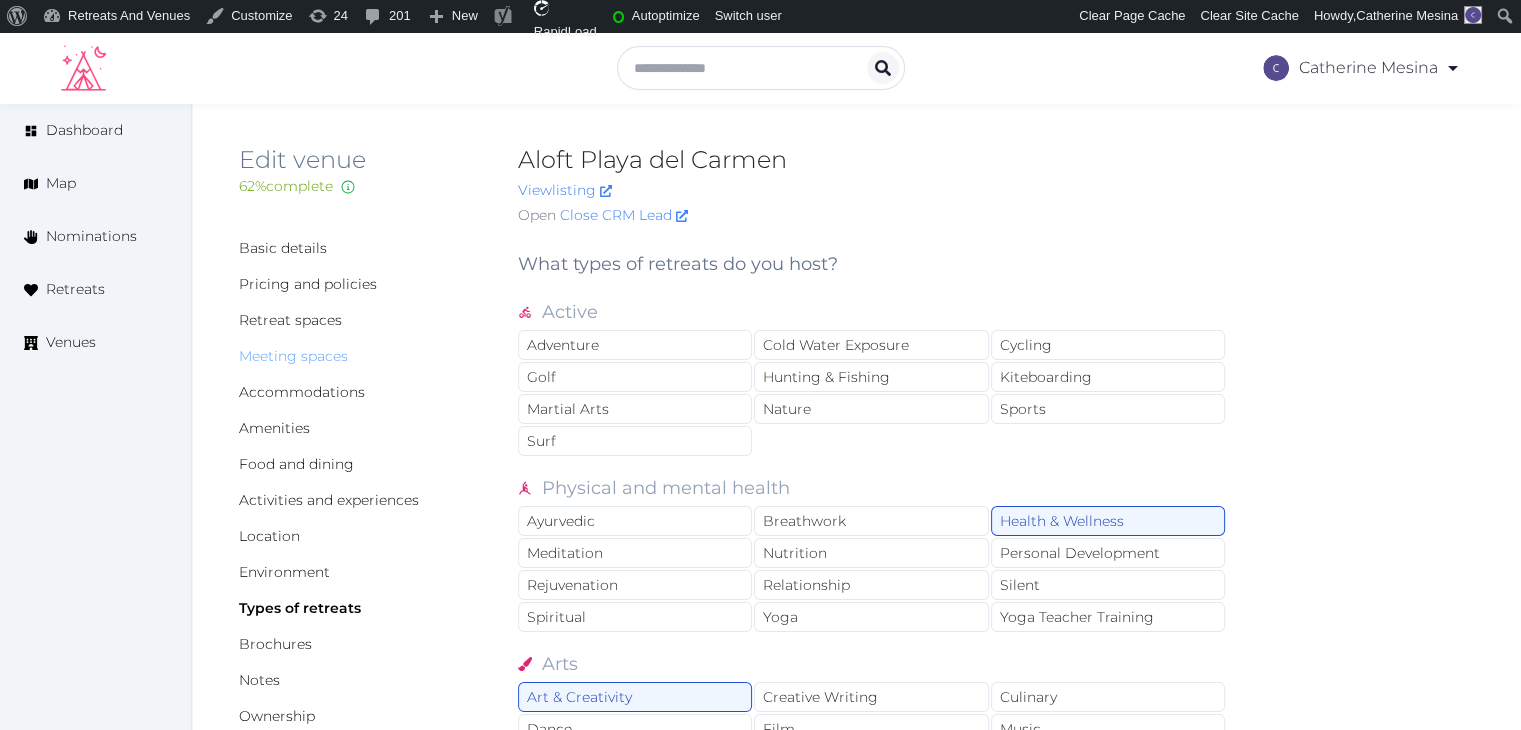 scroll, scrollTop: 0, scrollLeft: 0, axis: both 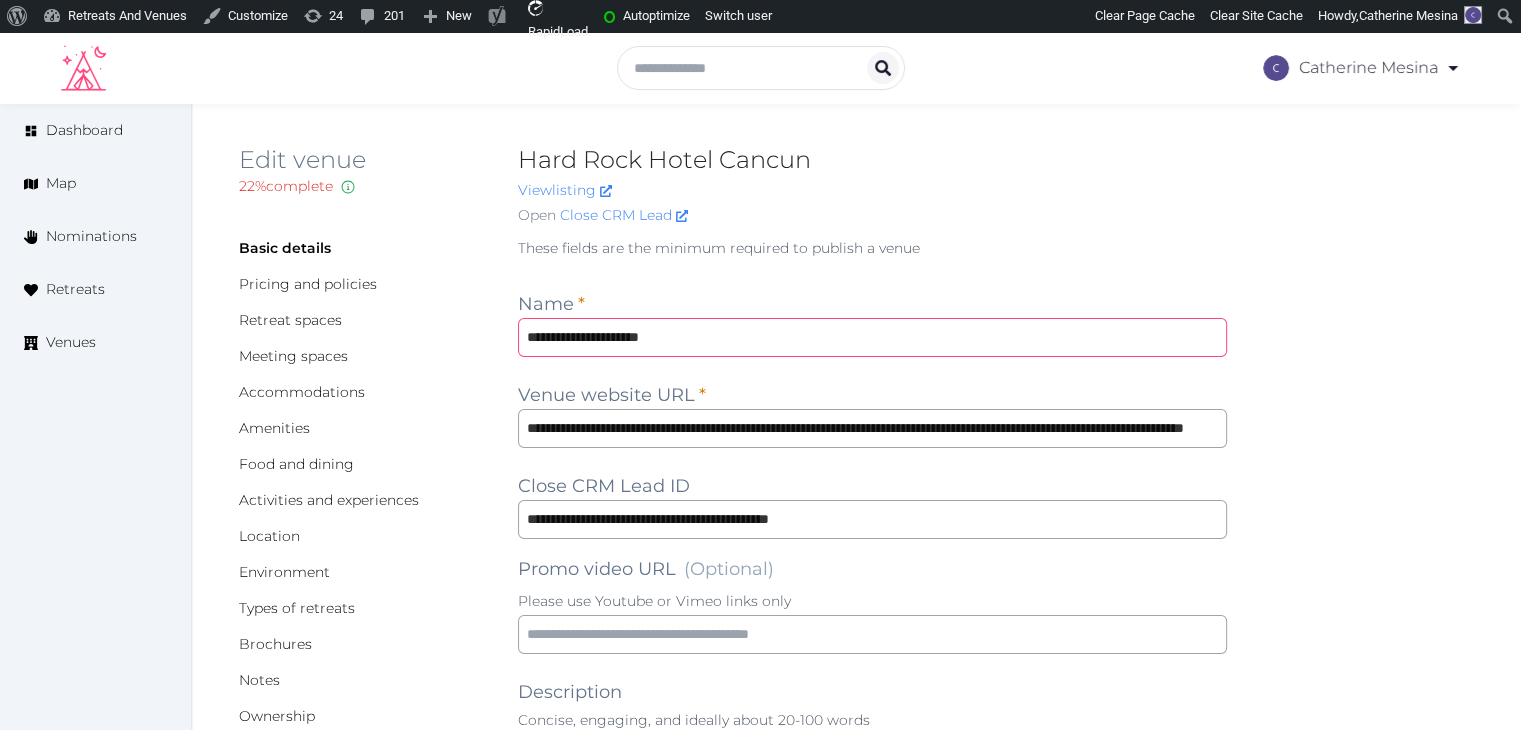 click on "**********" at bounding box center (872, 337) 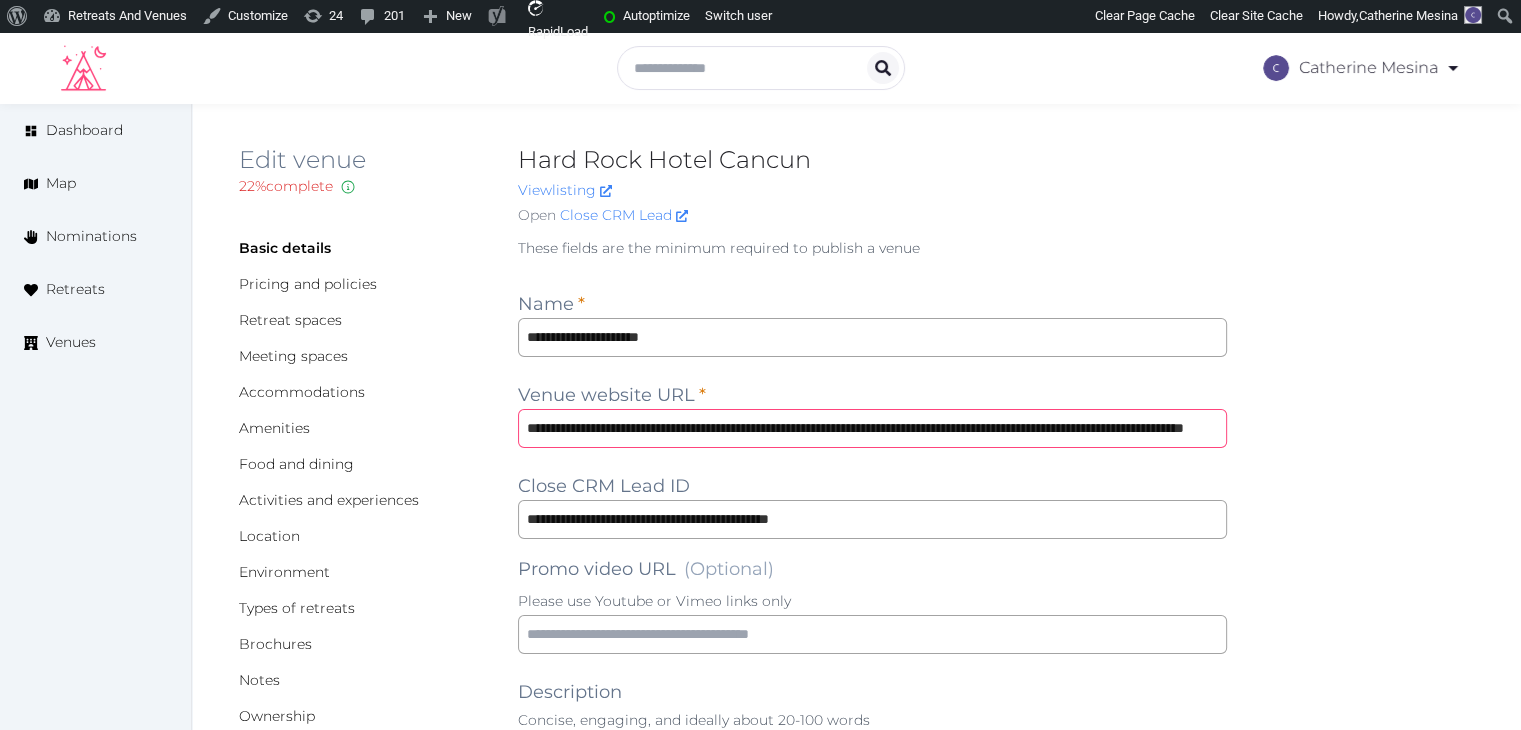 click on "**********" at bounding box center [872, 428] 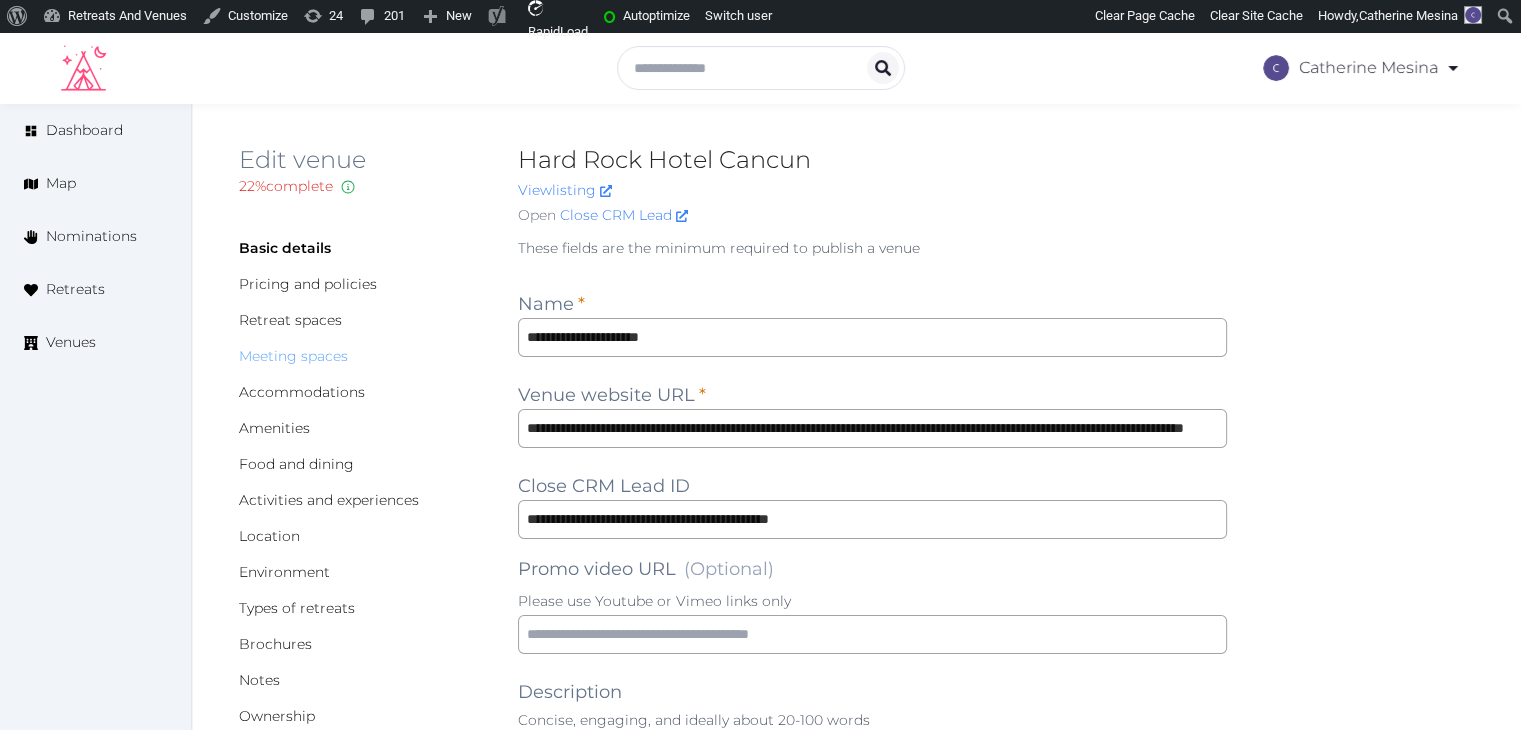 click on "Meeting spaces" at bounding box center (293, 356) 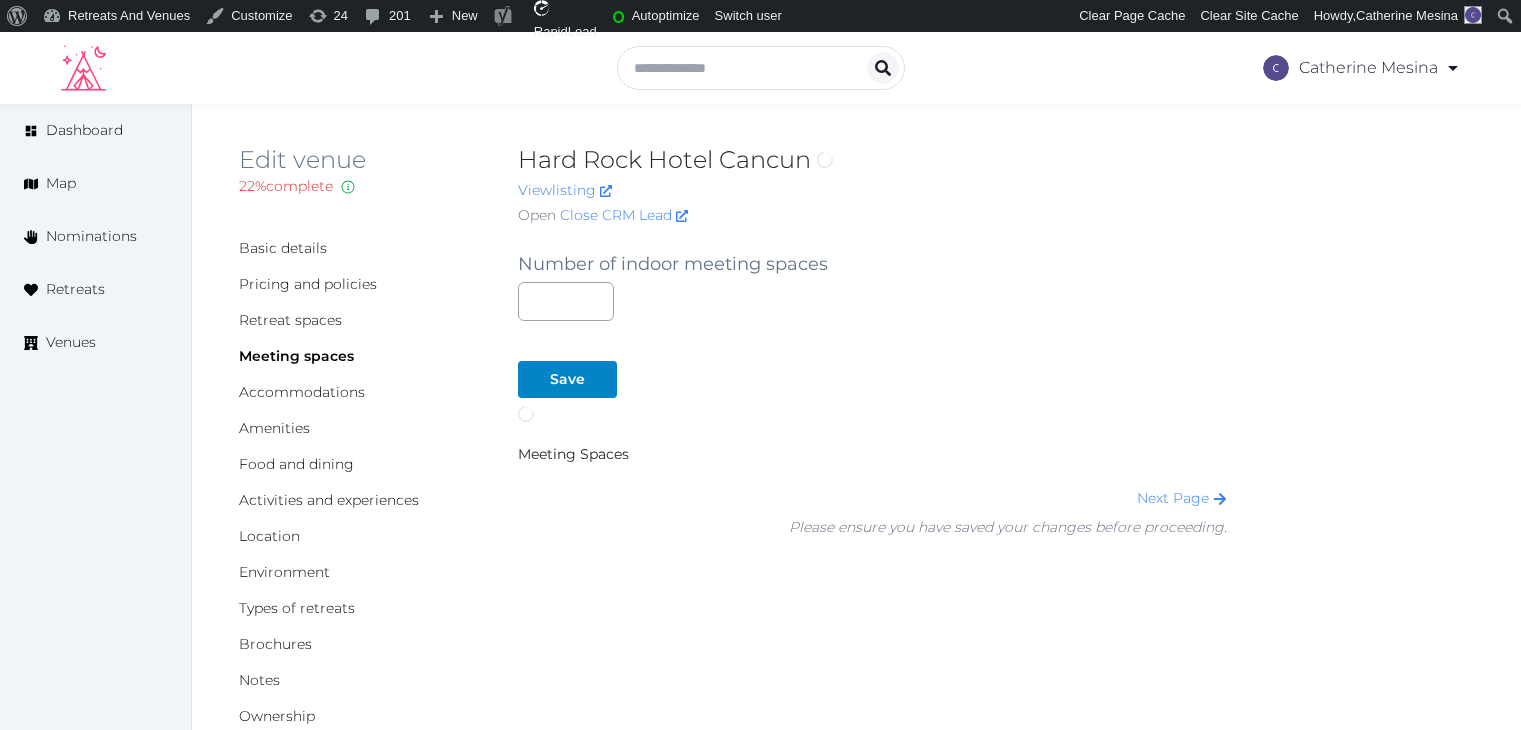 scroll, scrollTop: 0, scrollLeft: 0, axis: both 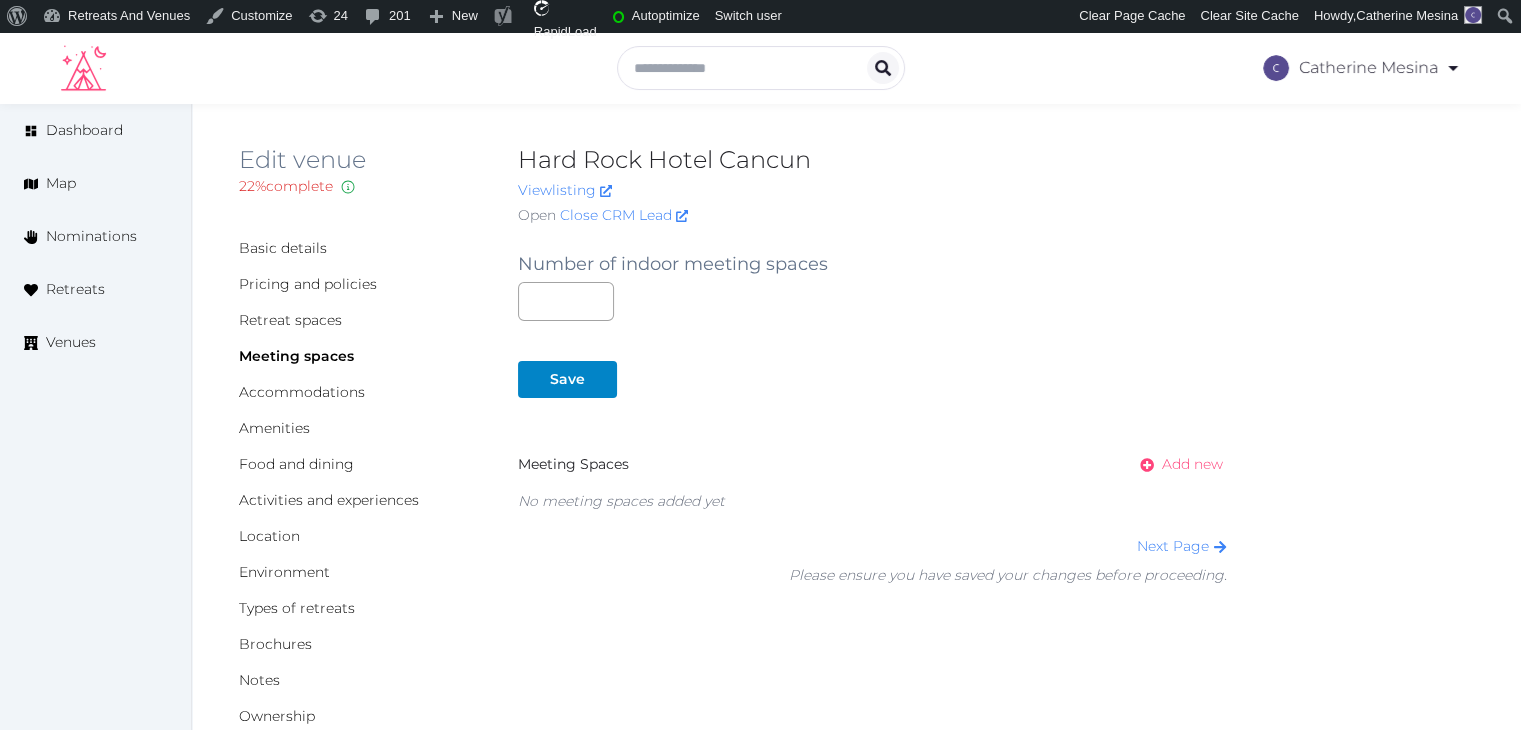 click on "Add new" at bounding box center [1192, 464] 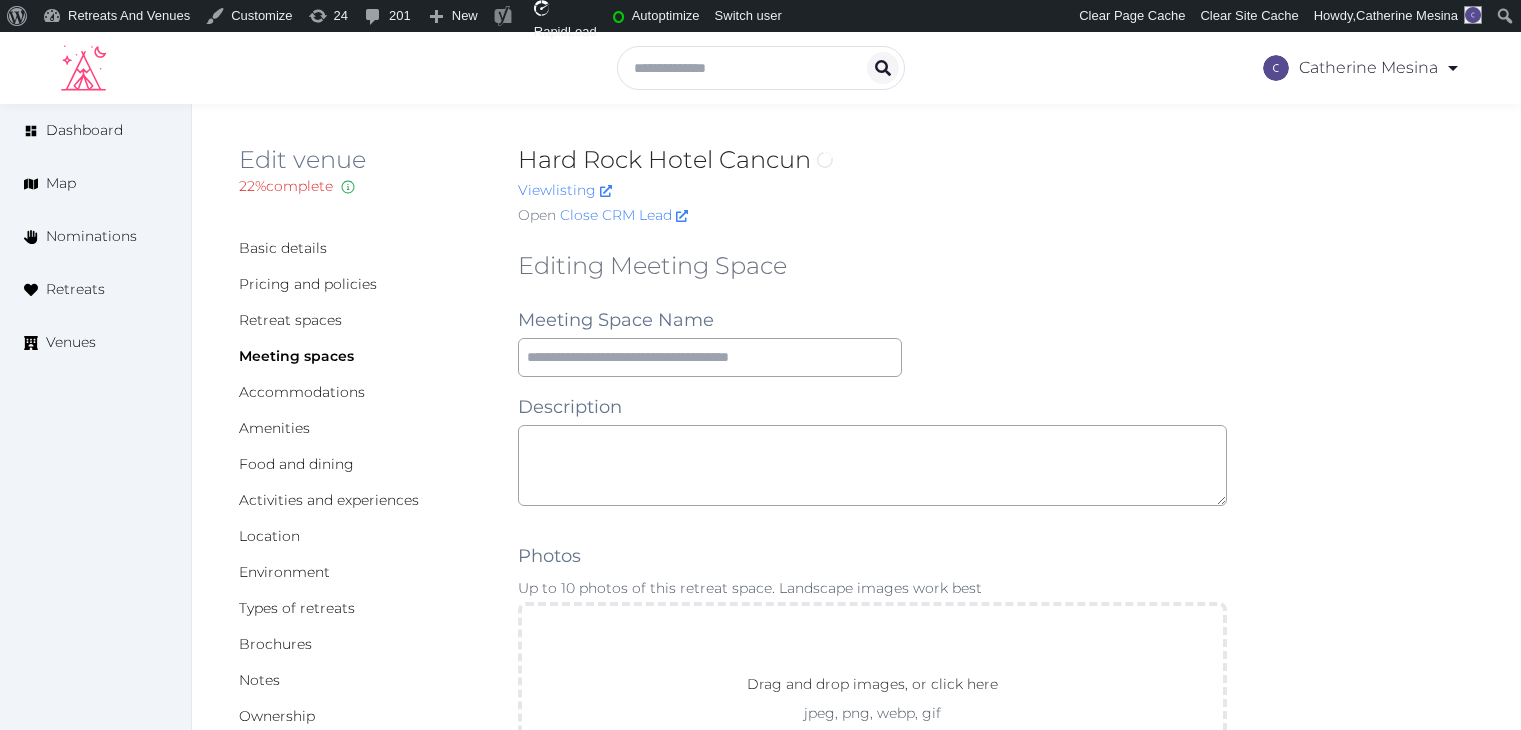 scroll, scrollTop: 0, scrollLeft: 0, axis: both 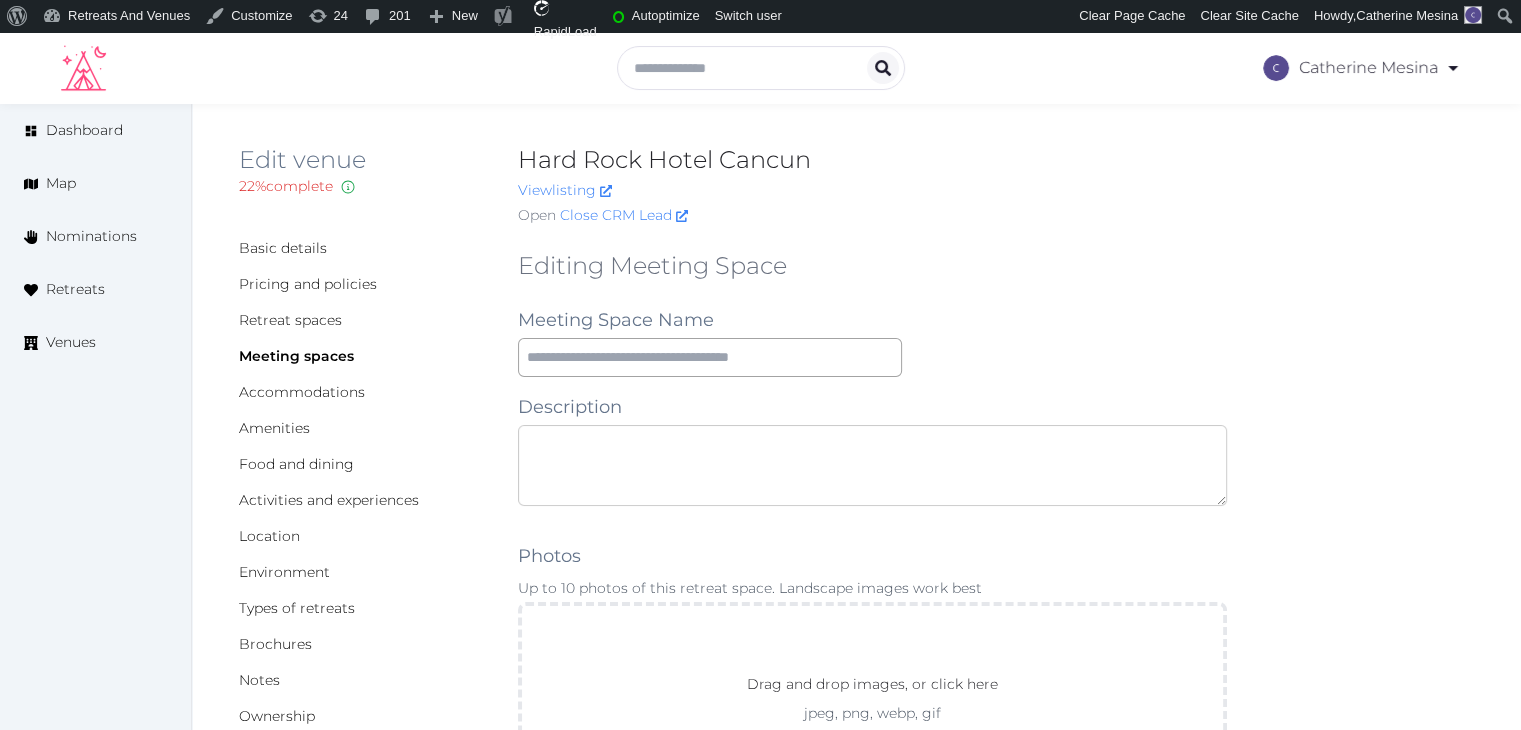 click at bounding box center (872, 465) 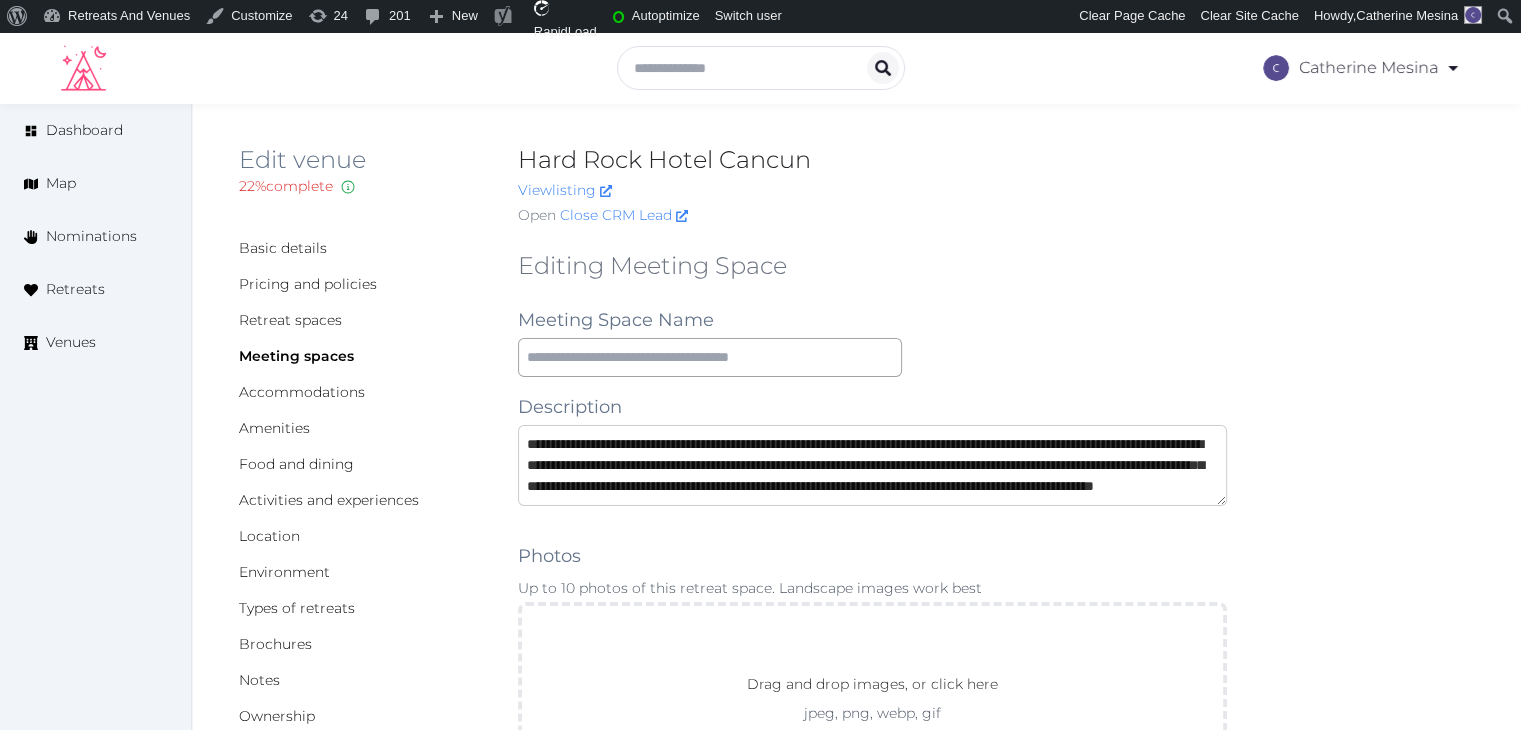 scroll, scrollTop: 11, scrollLeft: 0, axis: vertical 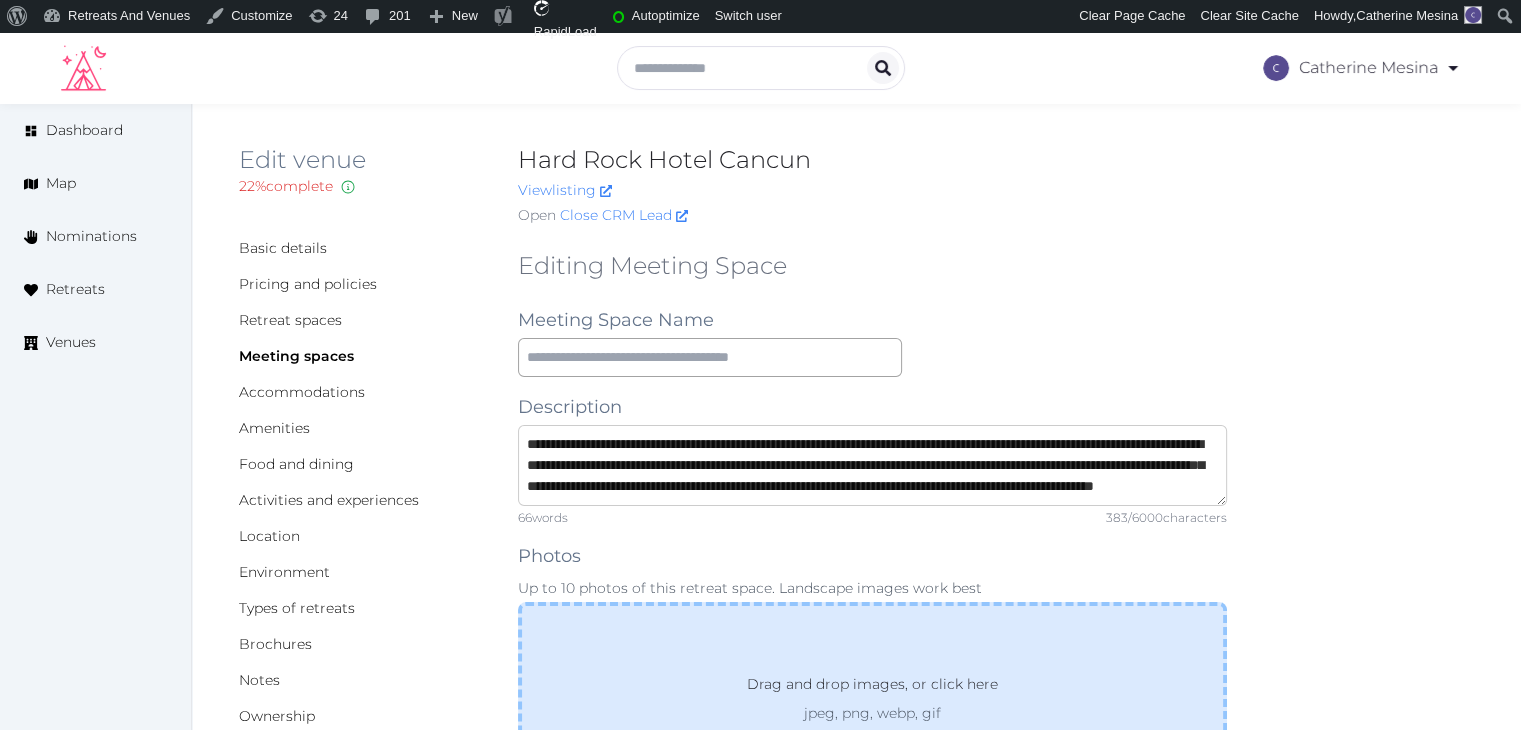 type on "**********" 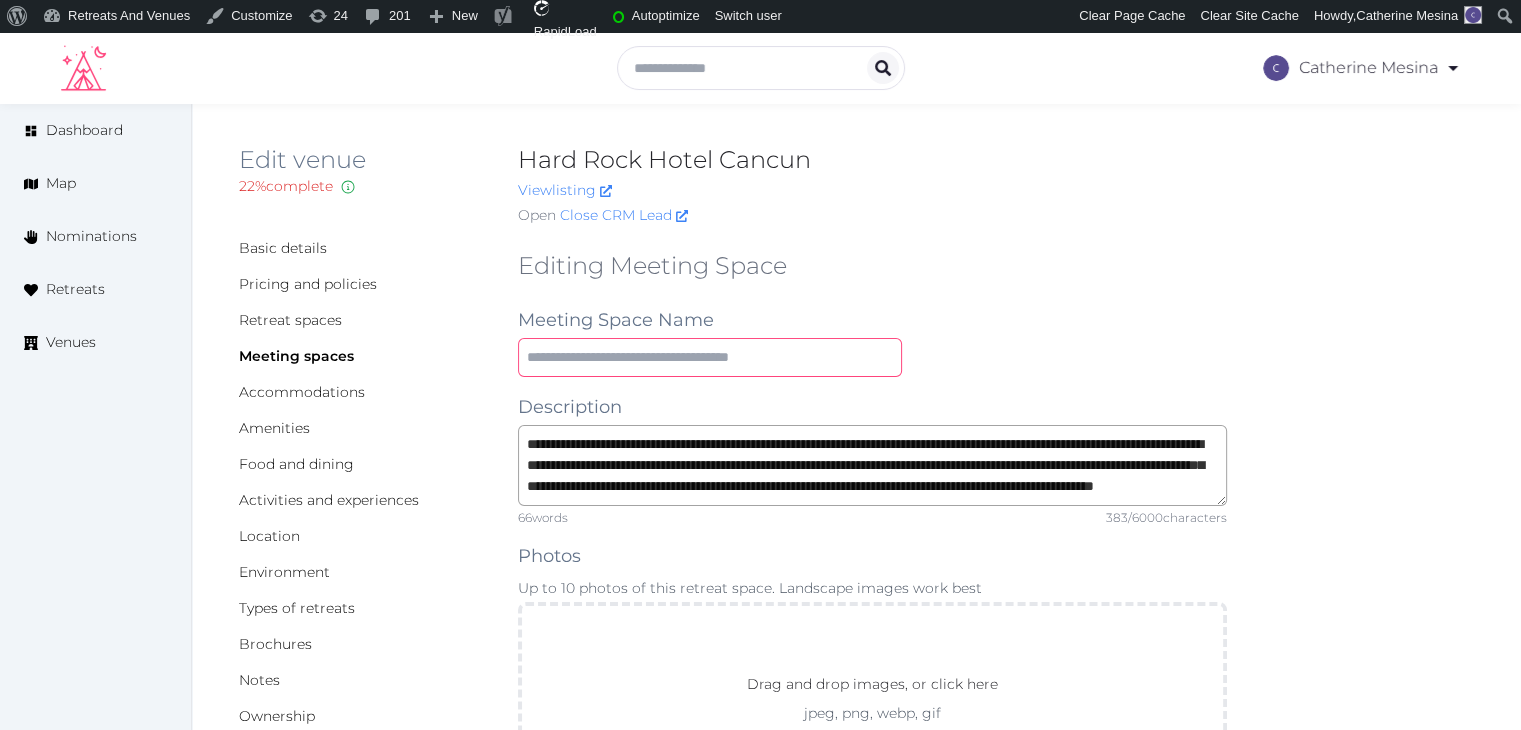 click at bounding box center (710, 357) 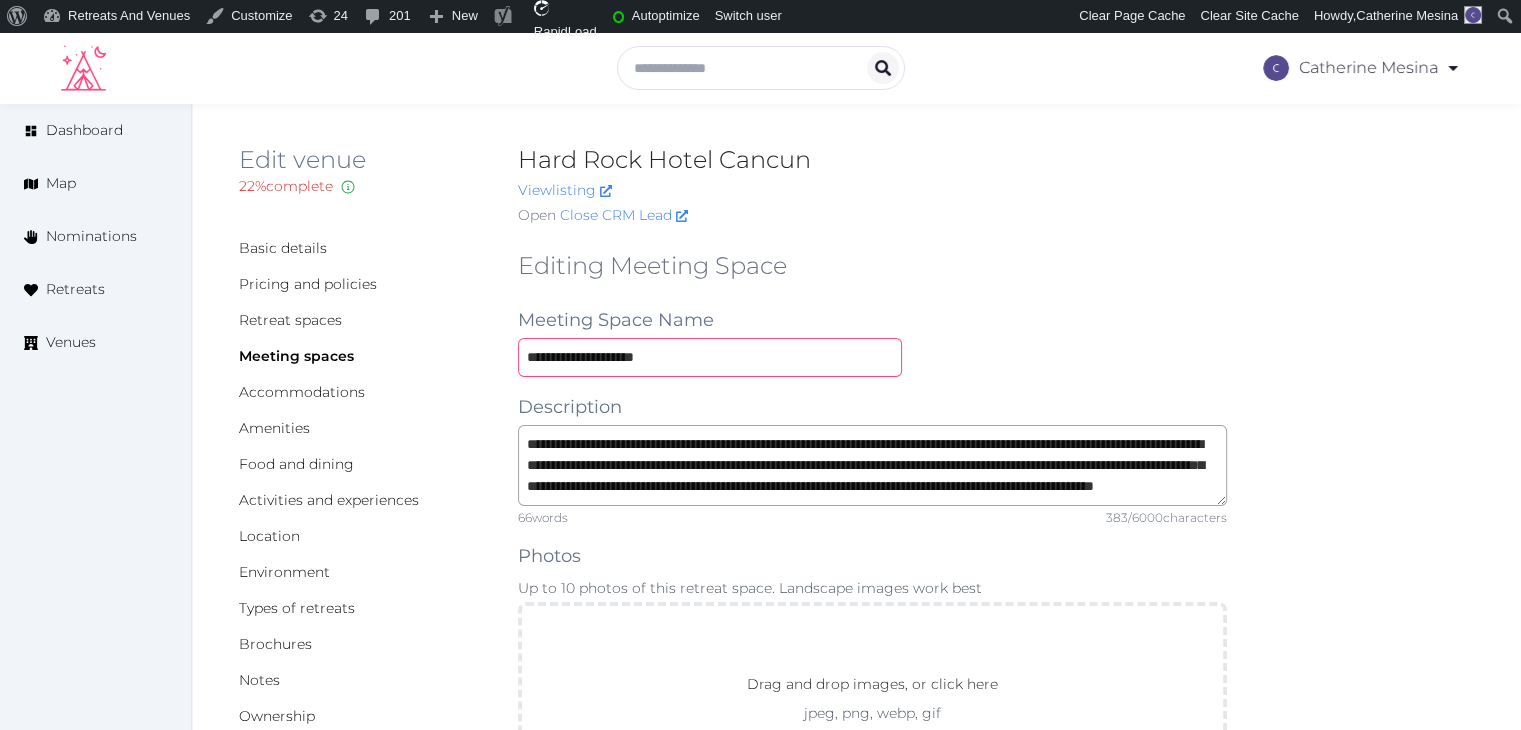 type on "**********" 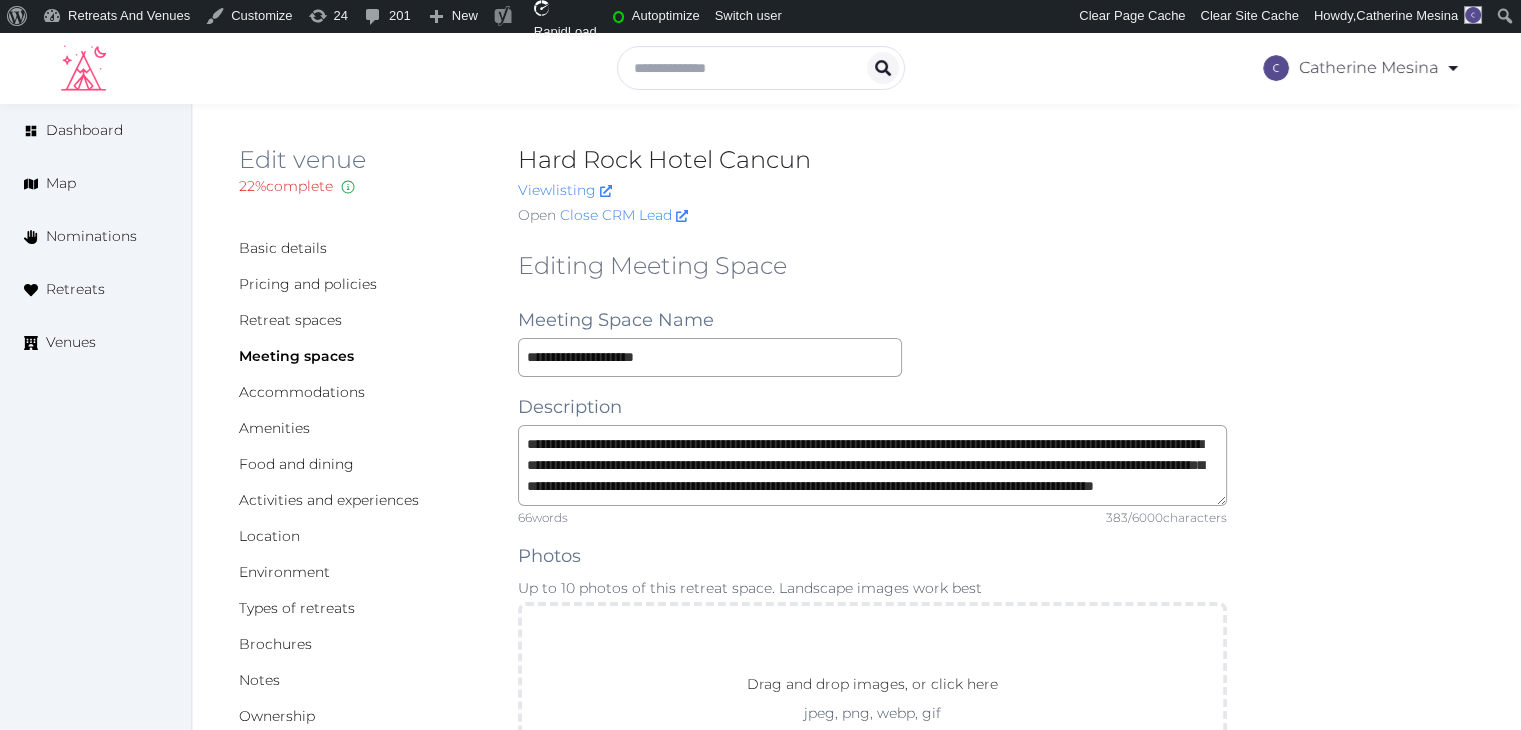 click on "**********" at bounding box center (856, 1378) 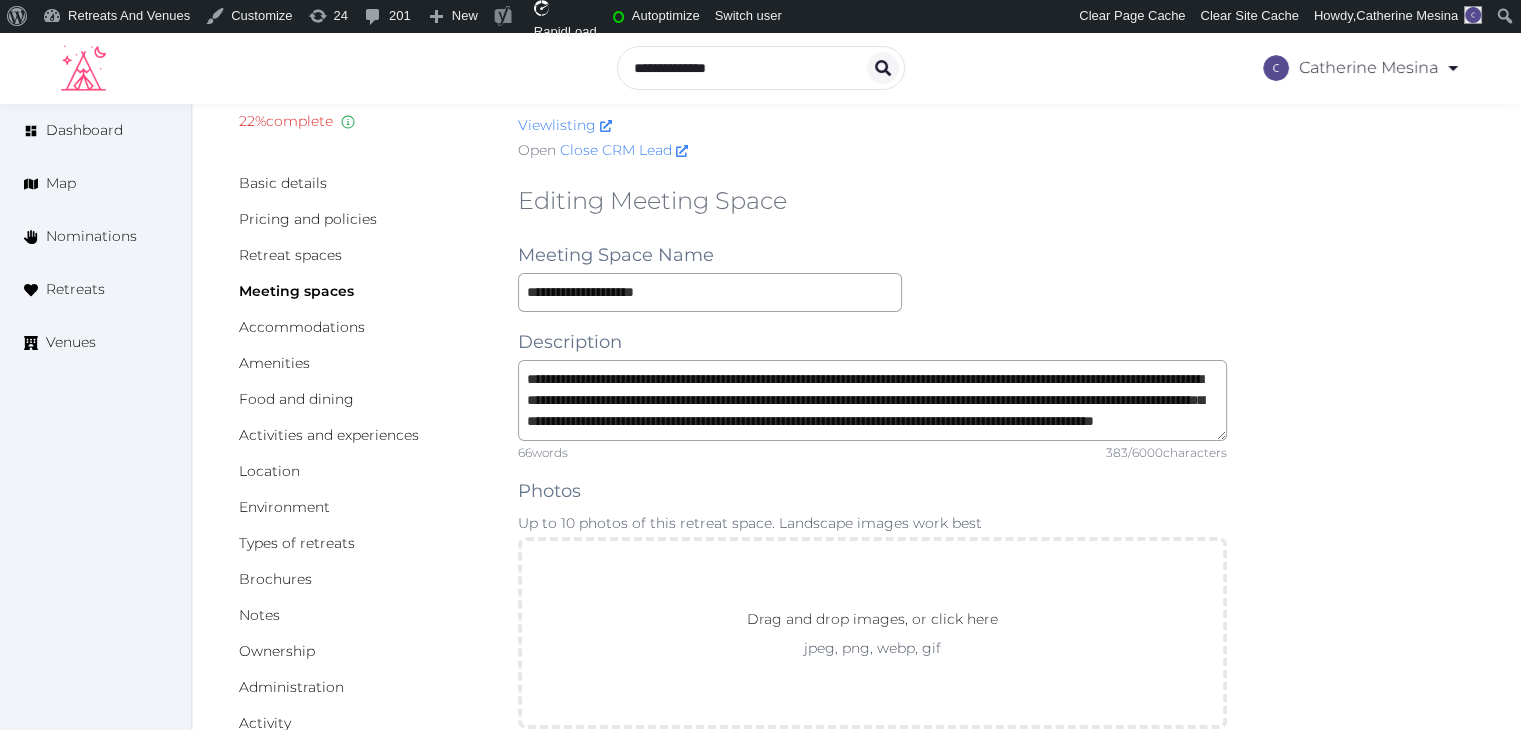 scroll, scrollTop: 300, scrollLeft: 0, axis: vertical 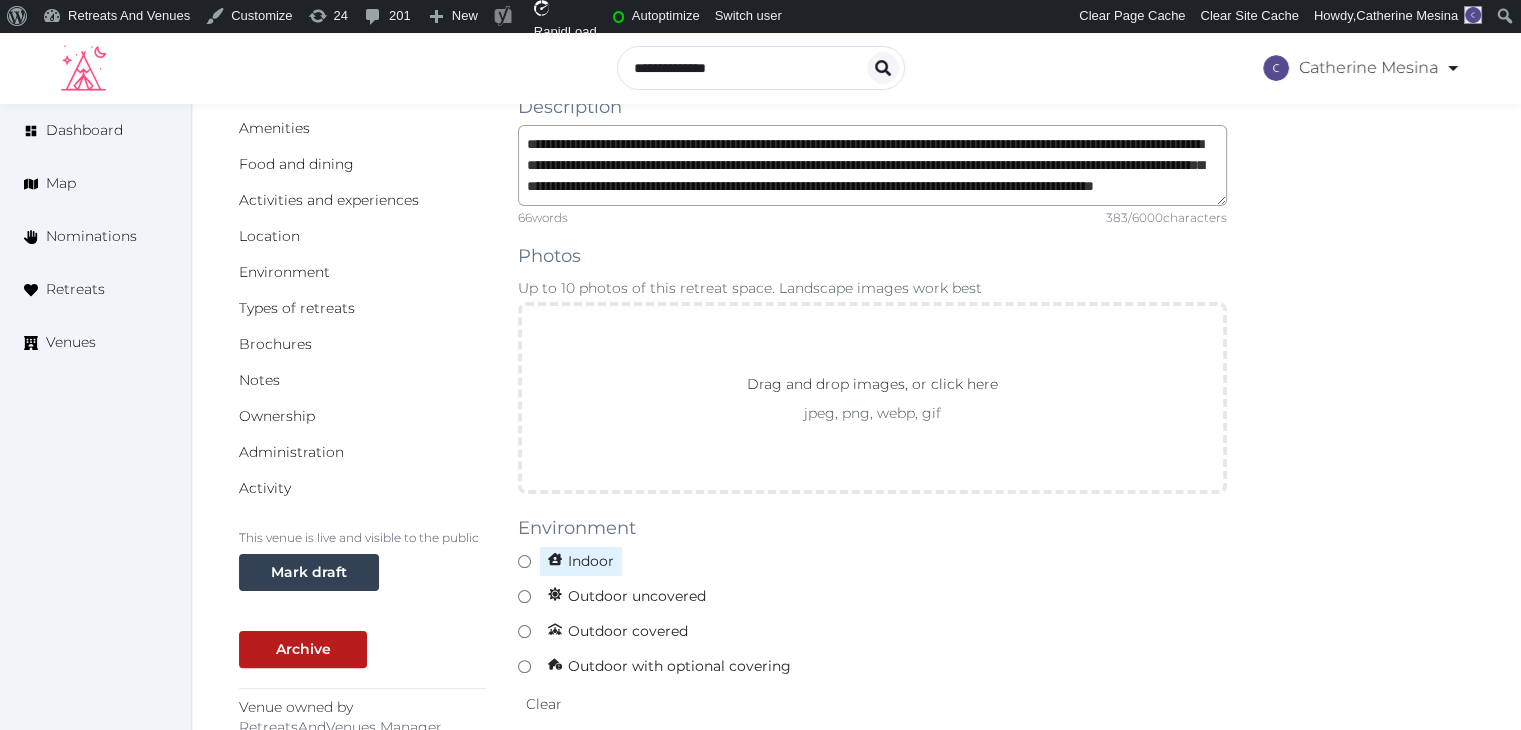 click on "Indoor" at bounding box center [581, 561] 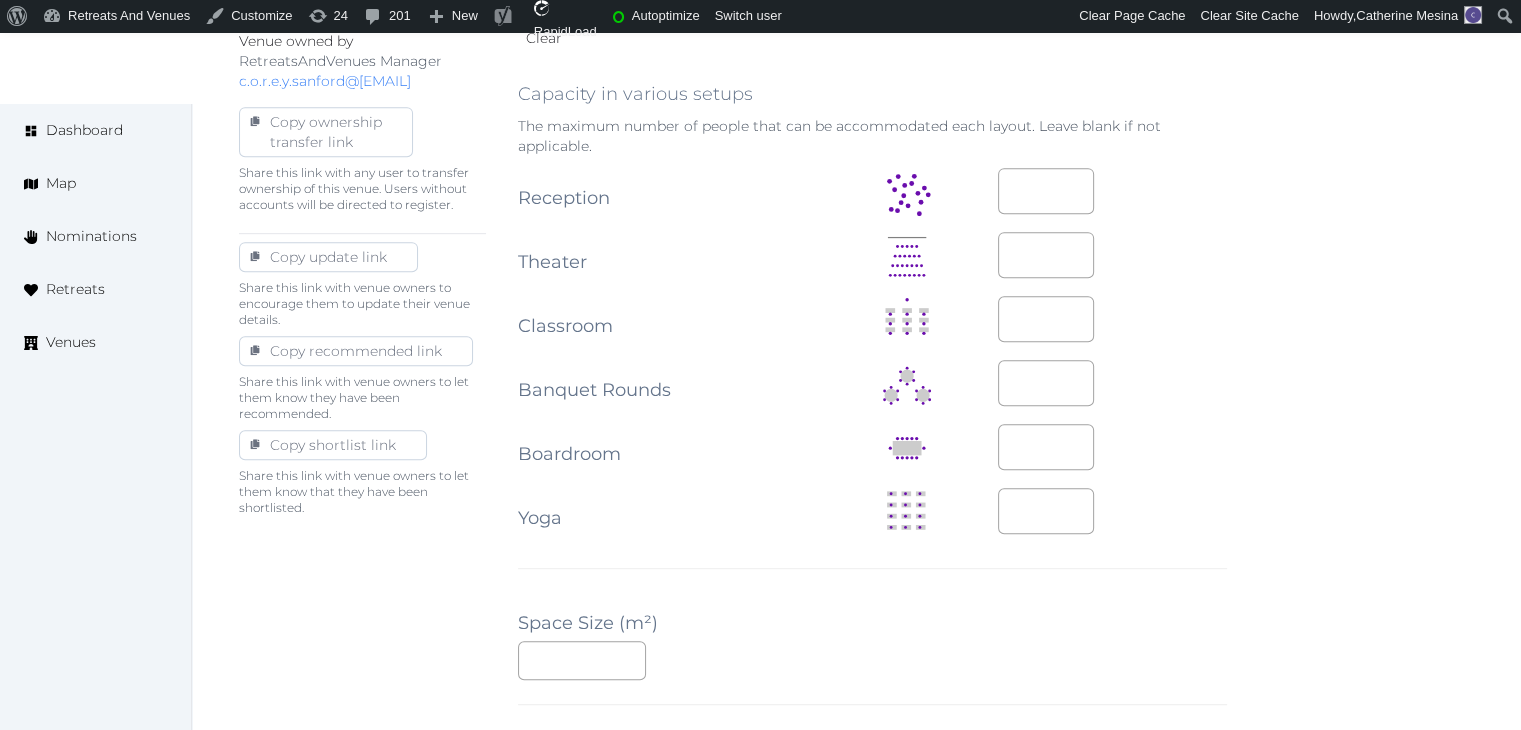 scroll, scrollTop: 1000, scrollLeft: 0, axis: vertical 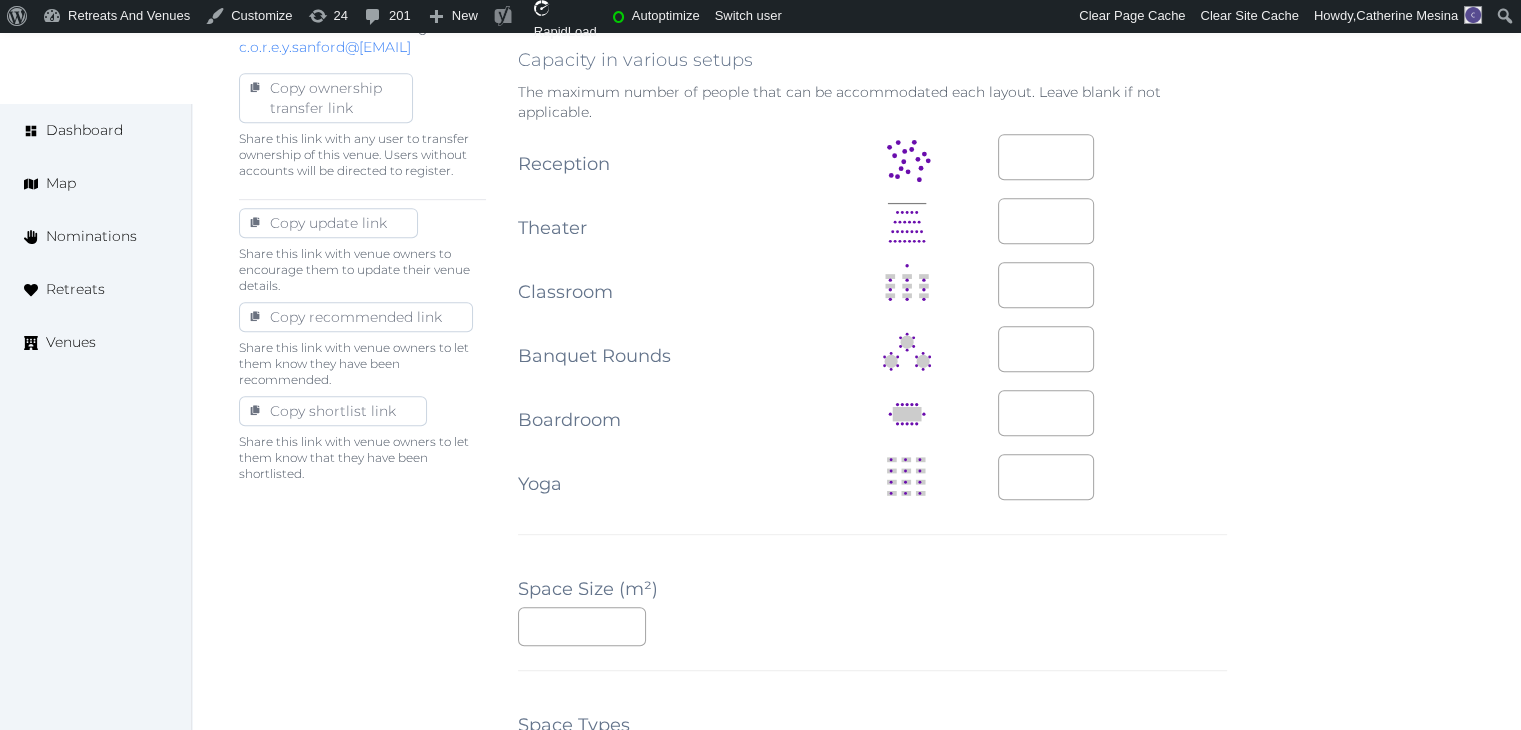 click on "**********" at bounding box center (872, 378) 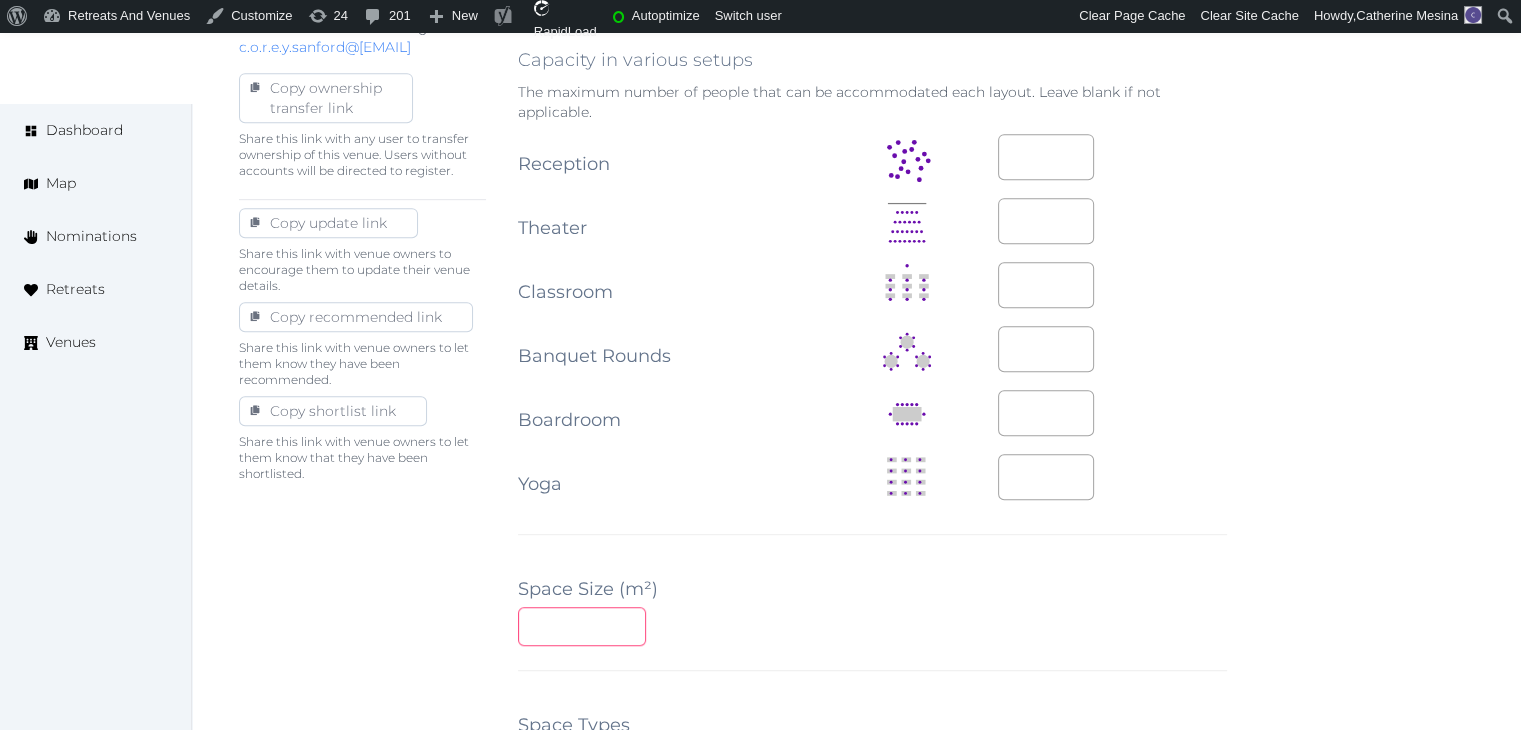 click at bounding box center (582, 626) 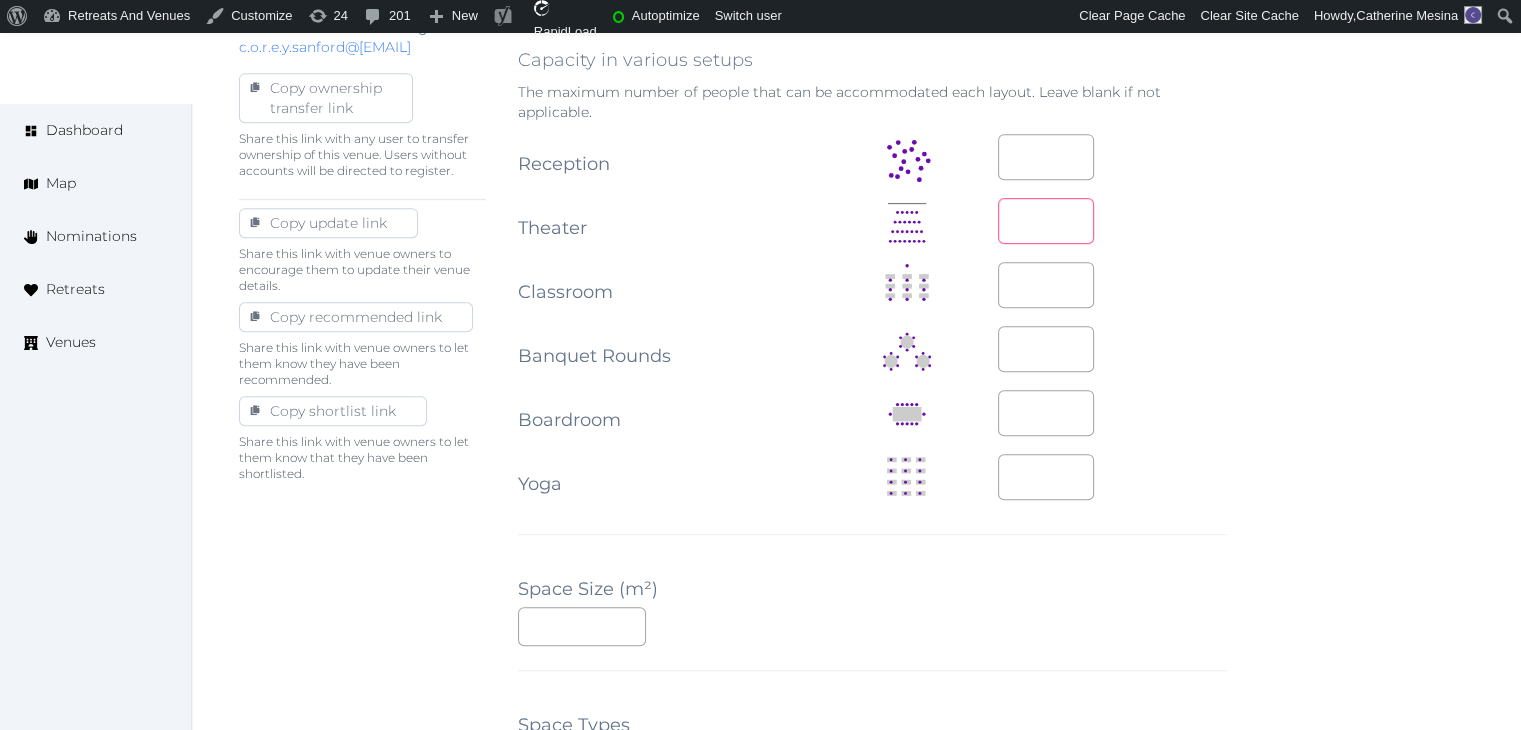 click at bounding box center (1046, 221) 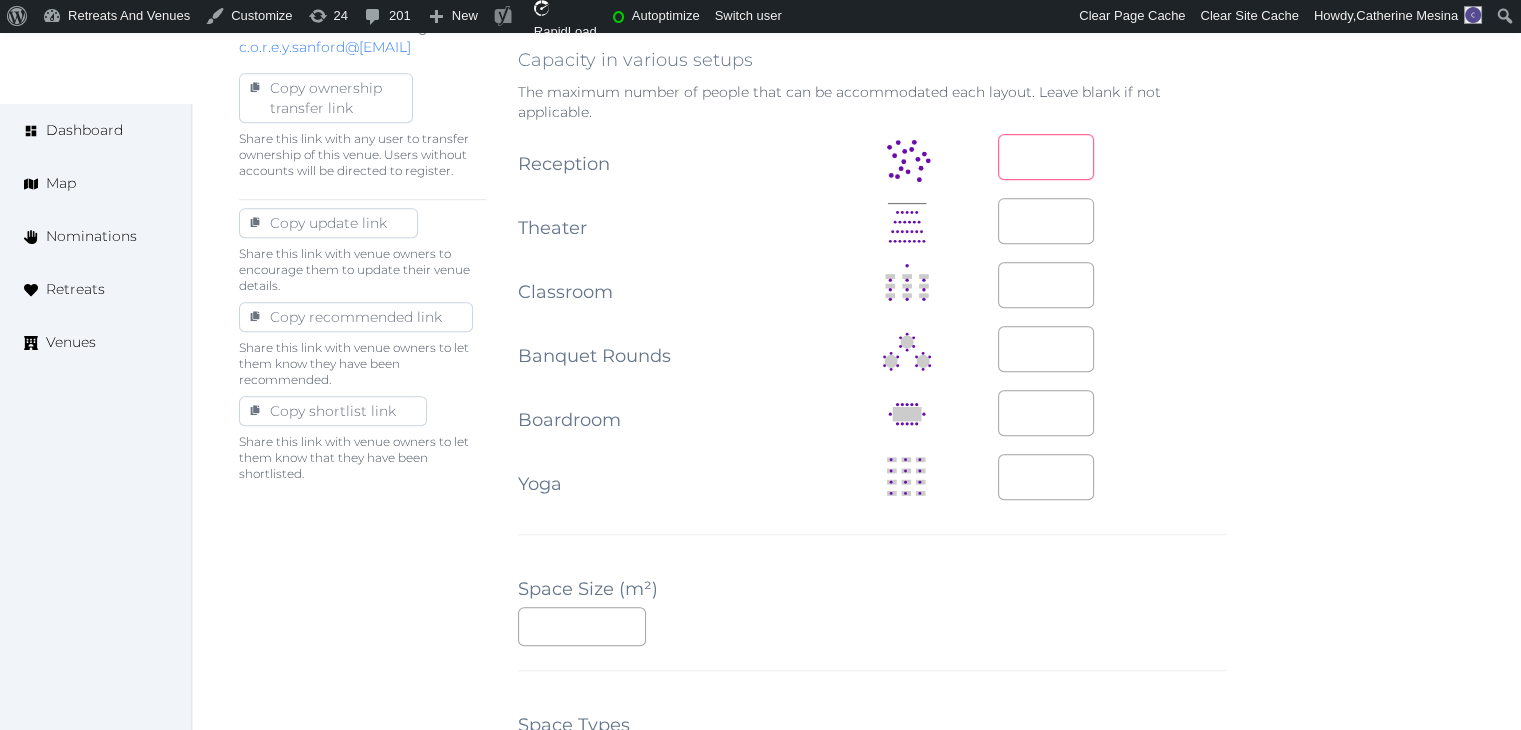 click at bounding box center [1046, 157] 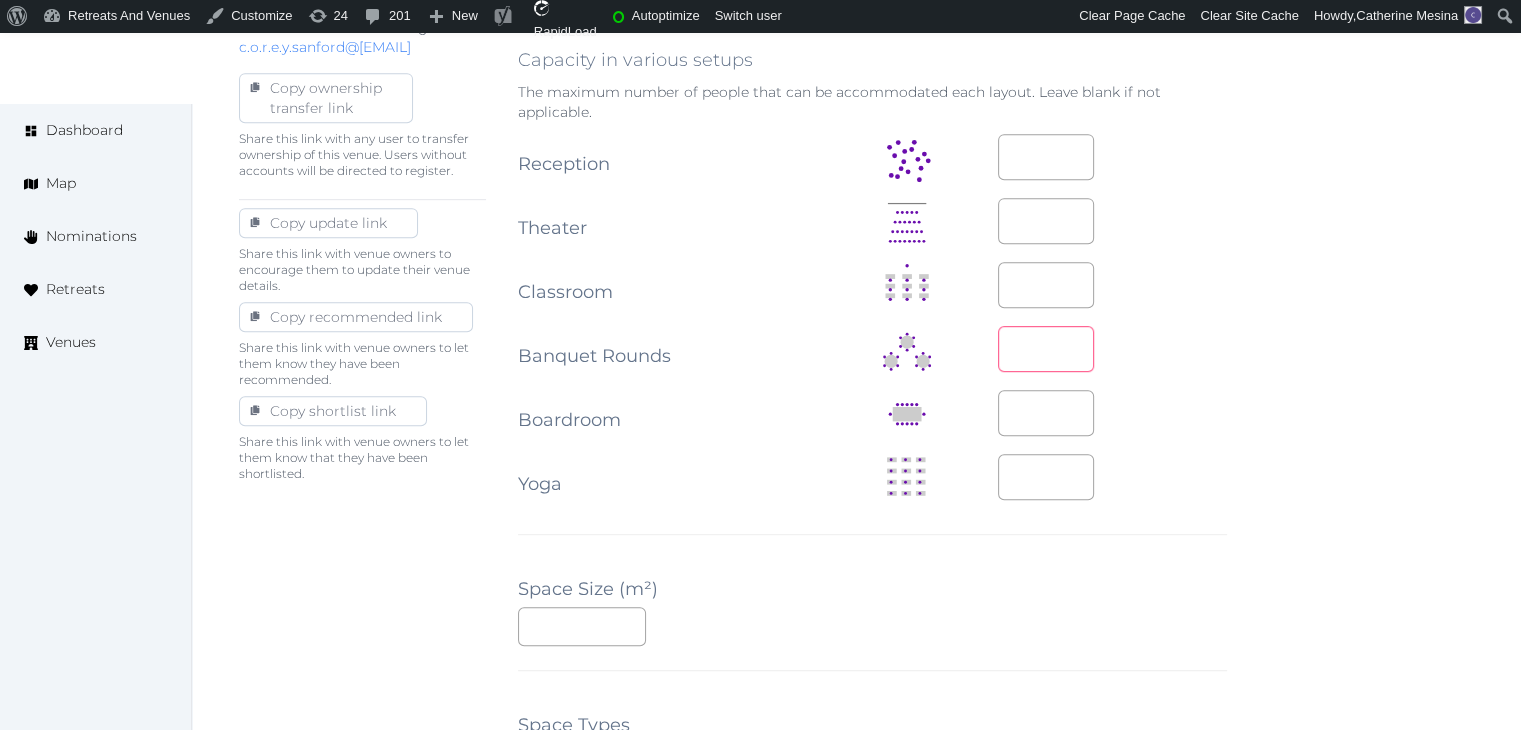 click at bounding box center [1046, 349] 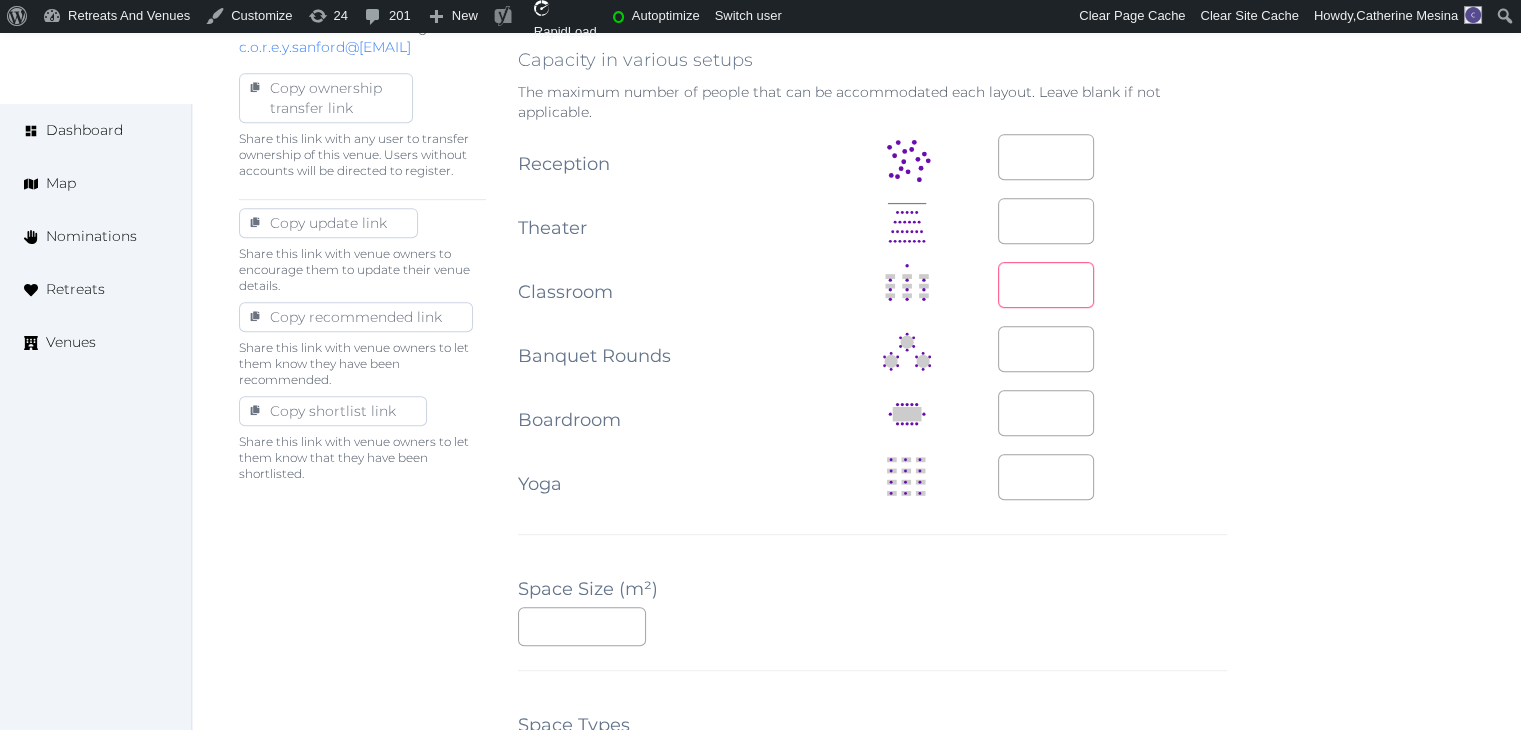 click at bounding box center (1046, 285) 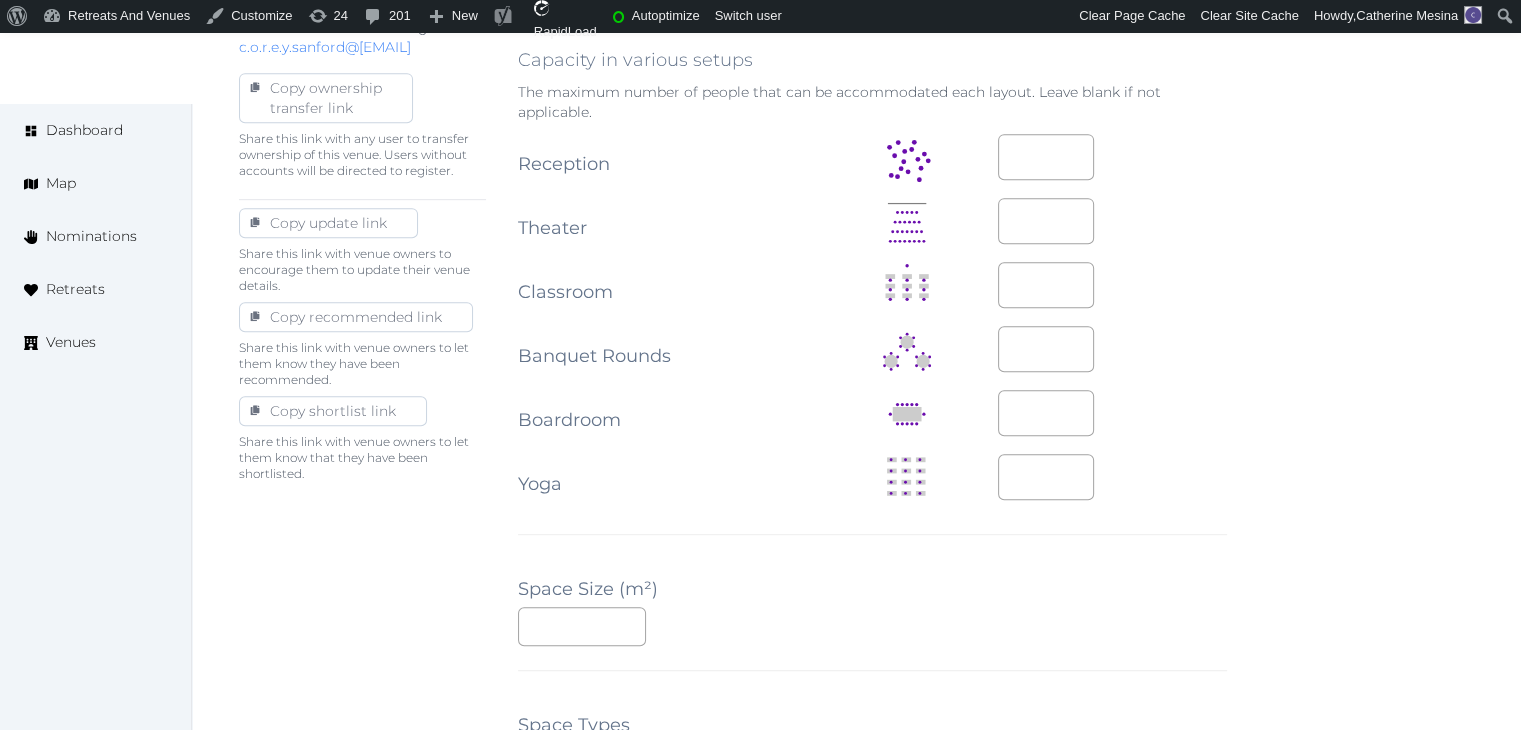 click on "**********" at bounding box center (856, 378) 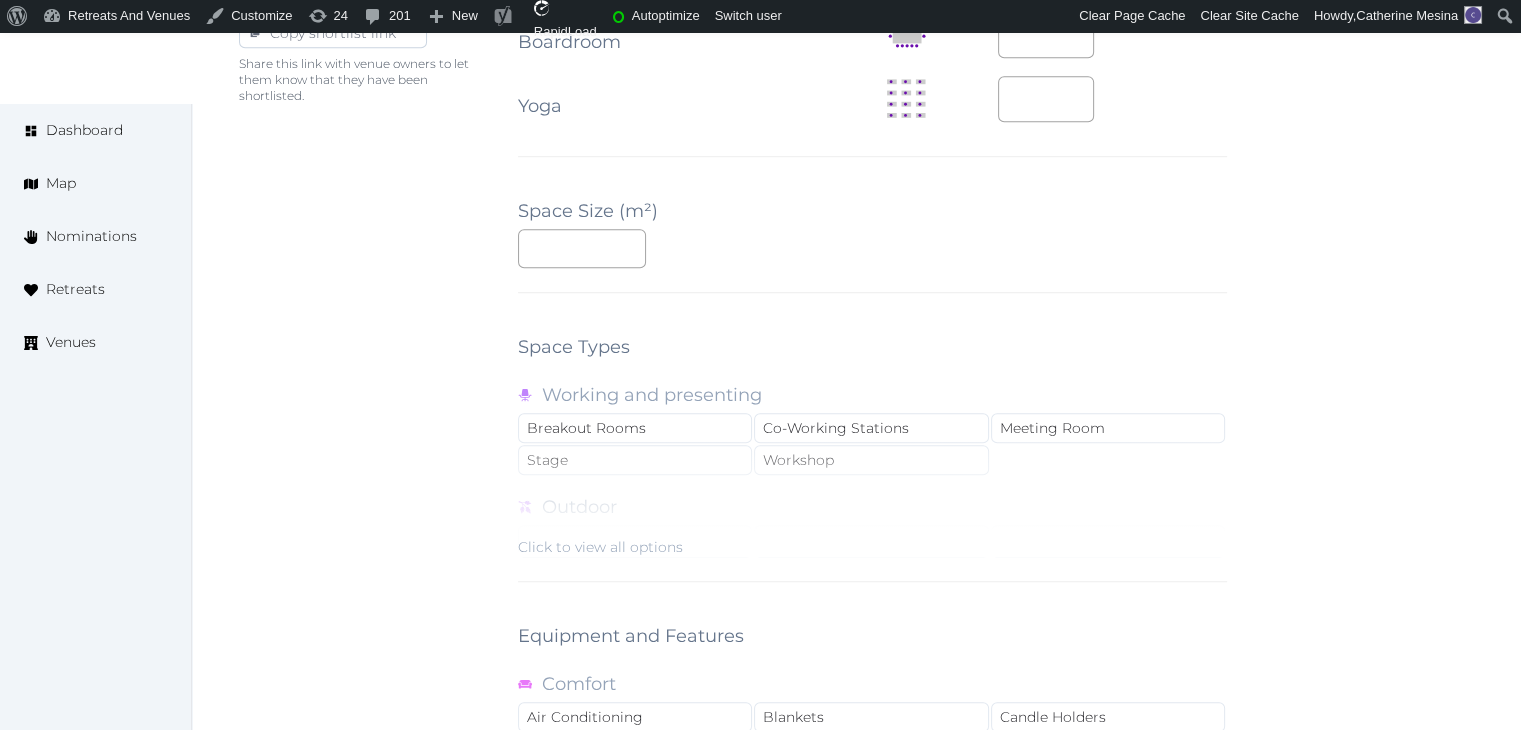 scroll, scrollTop: 1500, scrollLeft: 0, axis: vertical 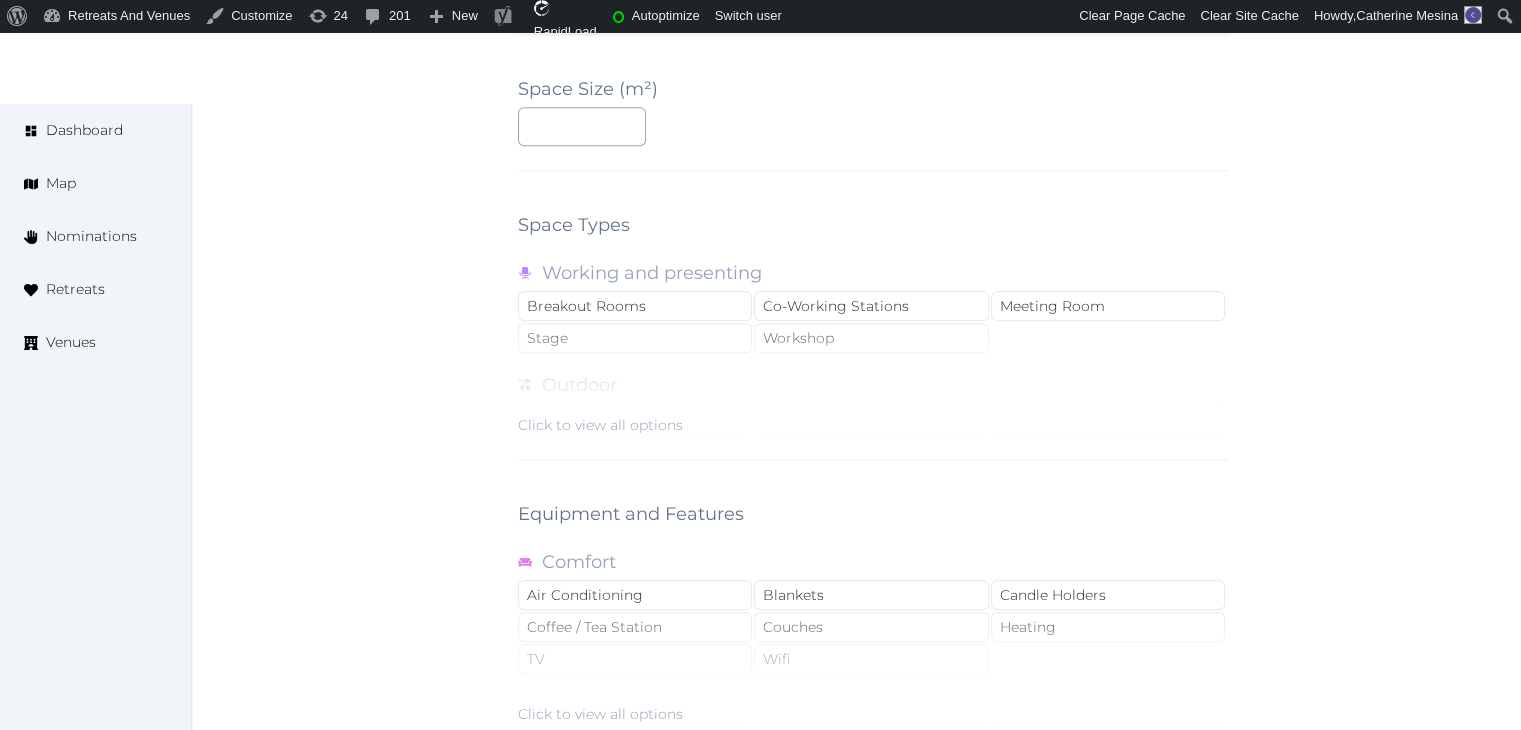click on "Click to view all options" at bounding box center [600, 425] 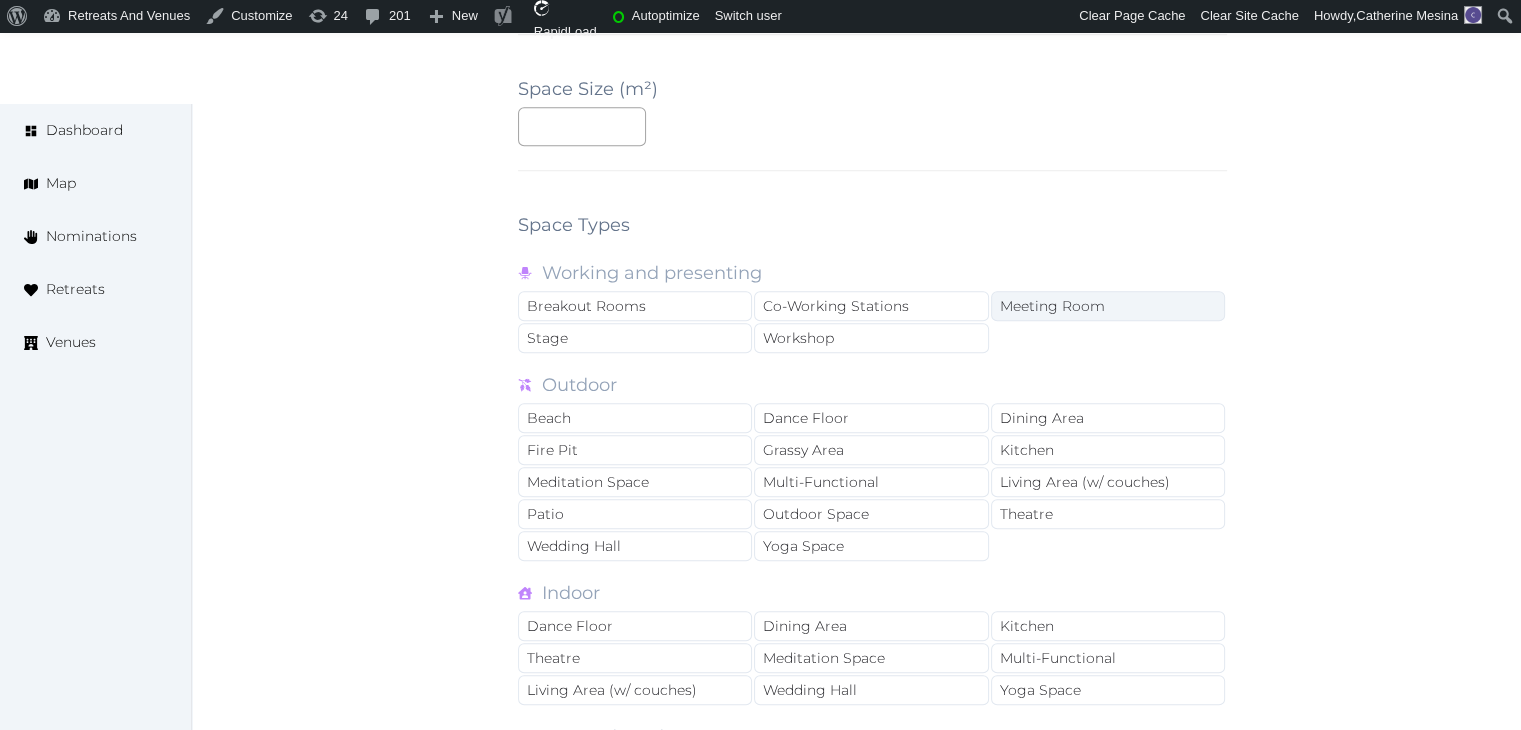 click on "Meeting Room" at bounding box center (1108, 306) 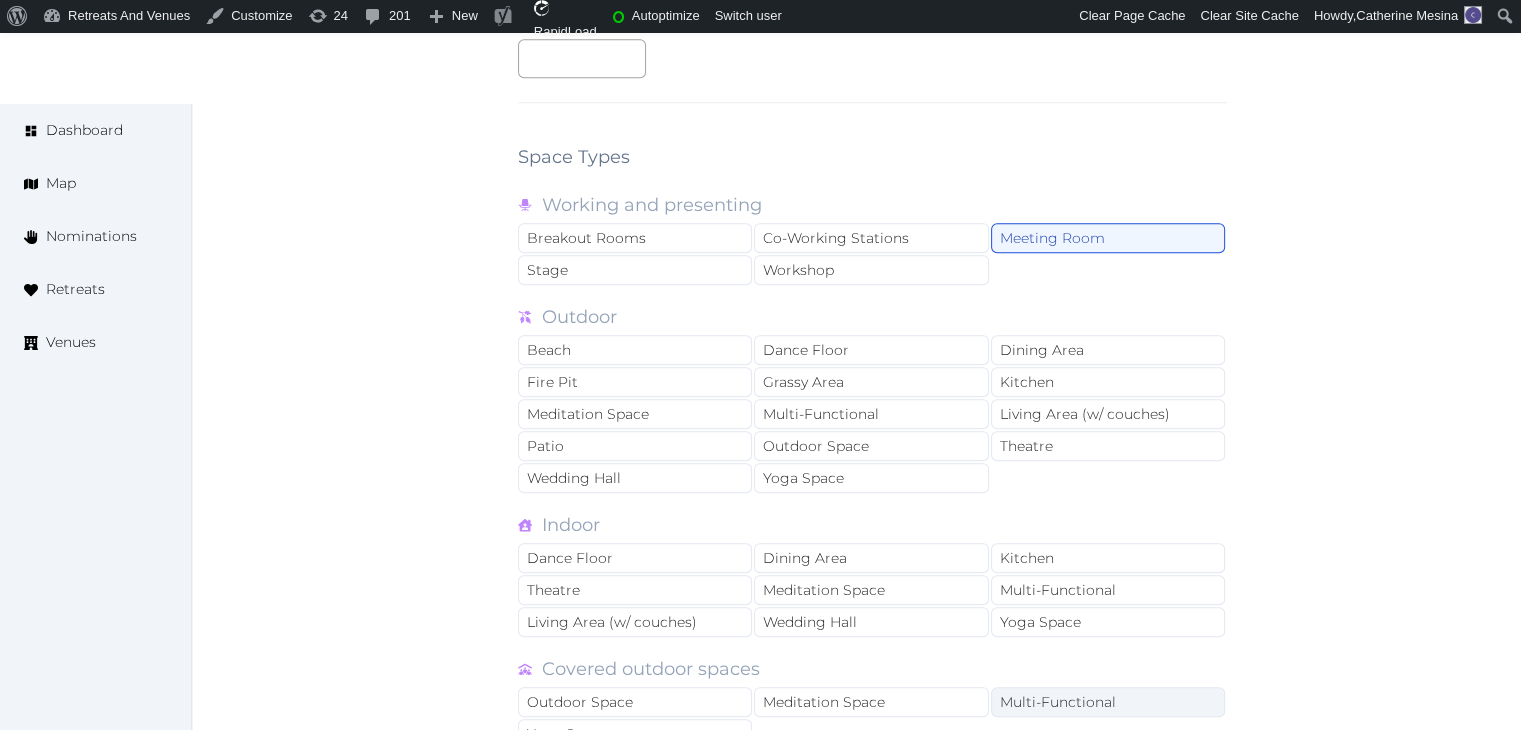scroll, scrollTop: 1700, scrollLeft: 0, axis: vertical 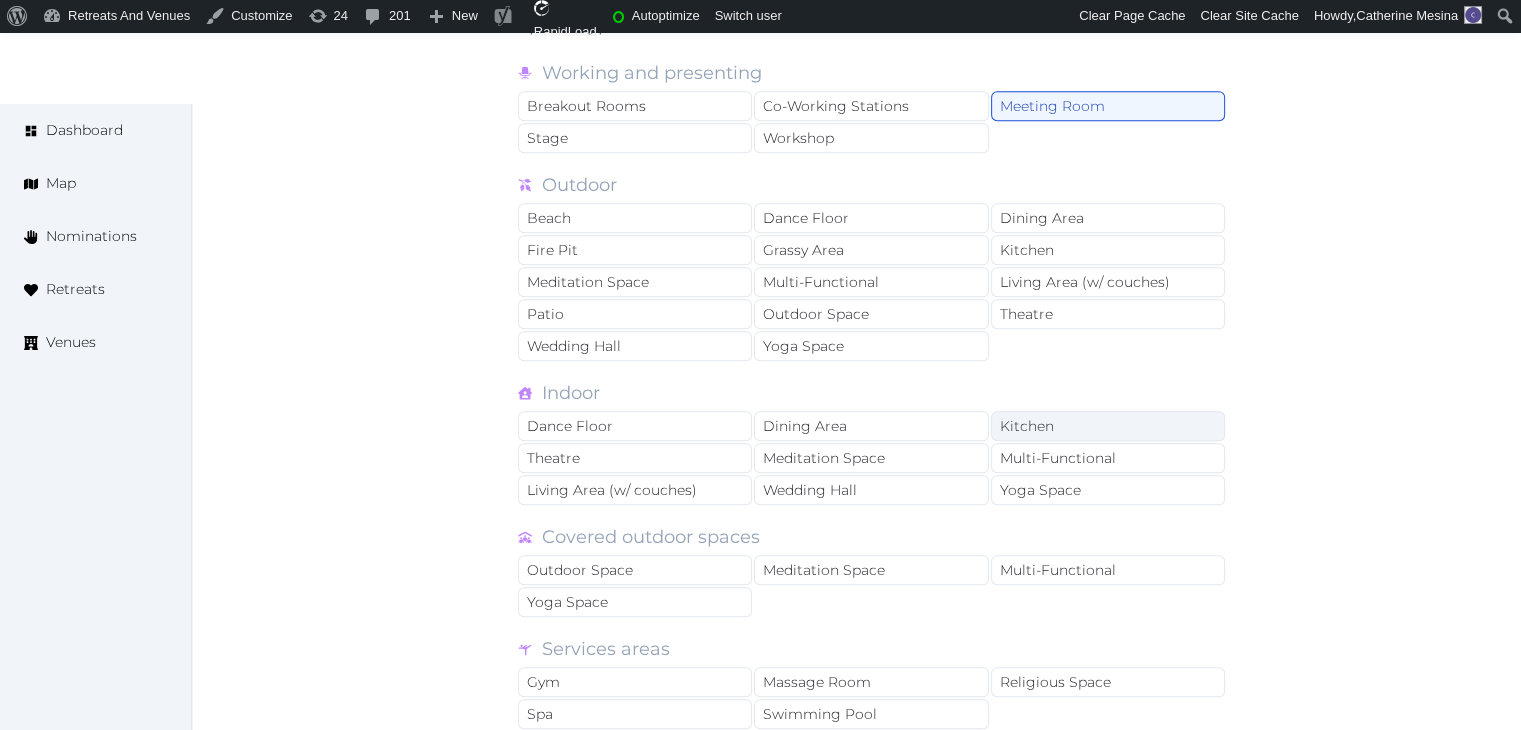 click on "Kitchen" at bounding box center [1108, 426] 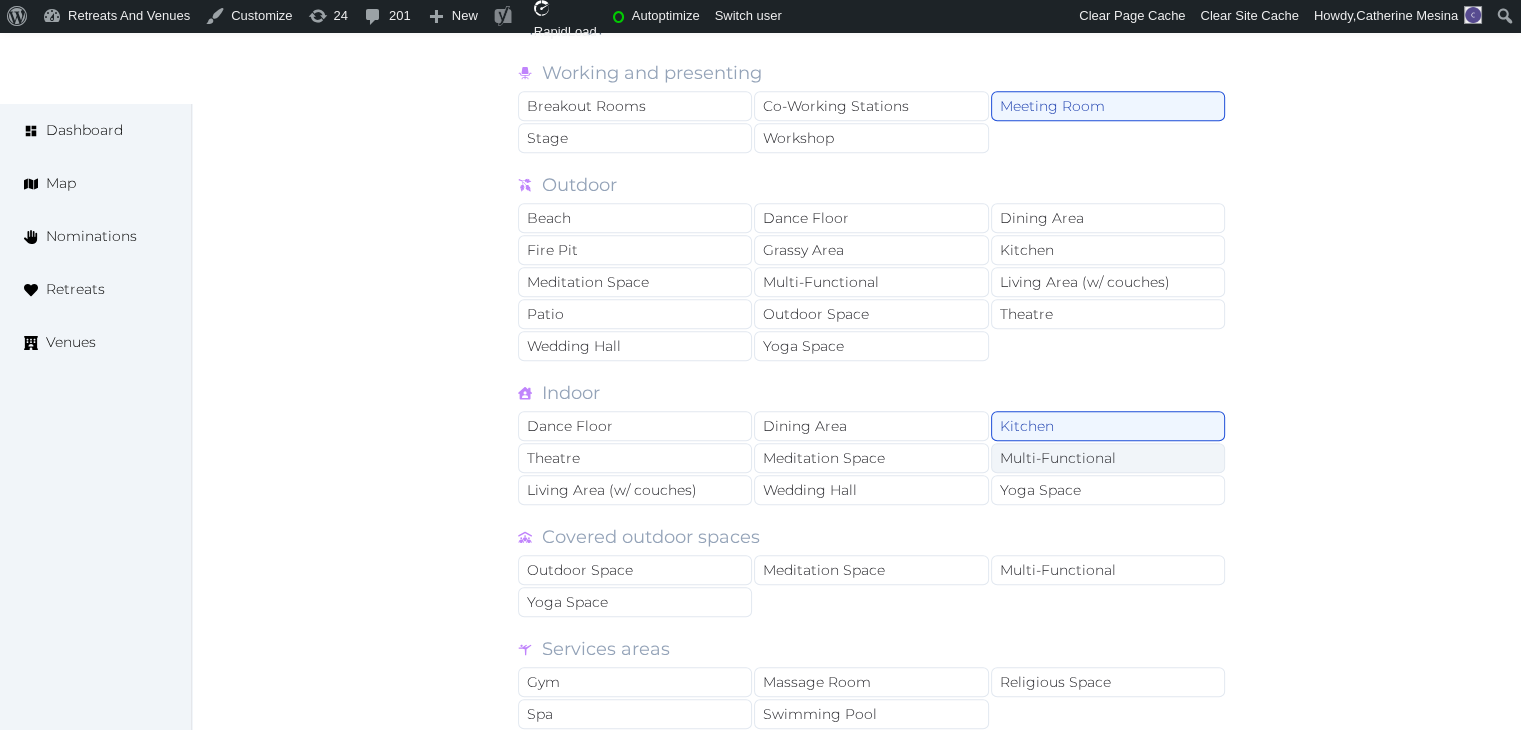 click on "Multi-Functional" at bounding box center (1108, 458) 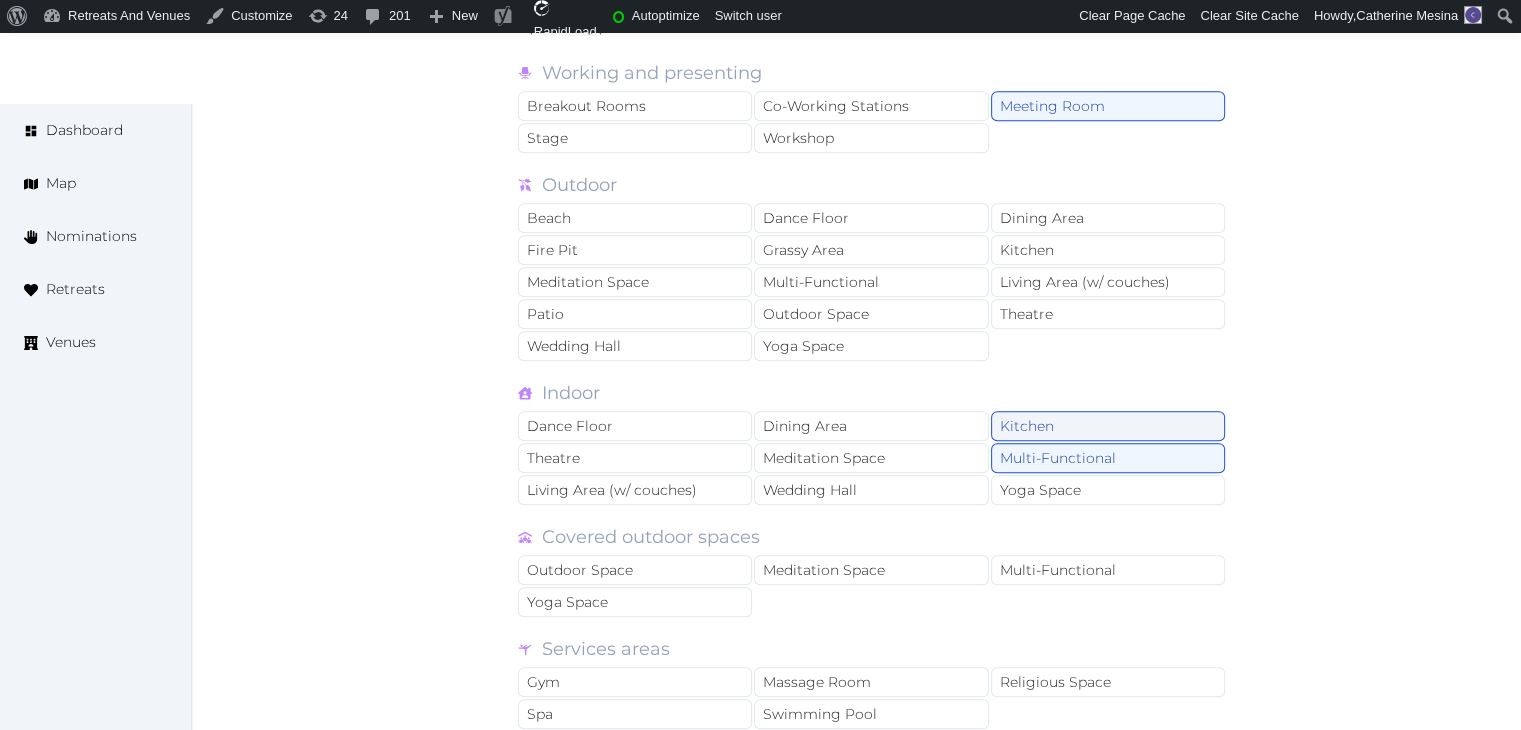 click on "Kitchen" at bounding box center (1108, 426) 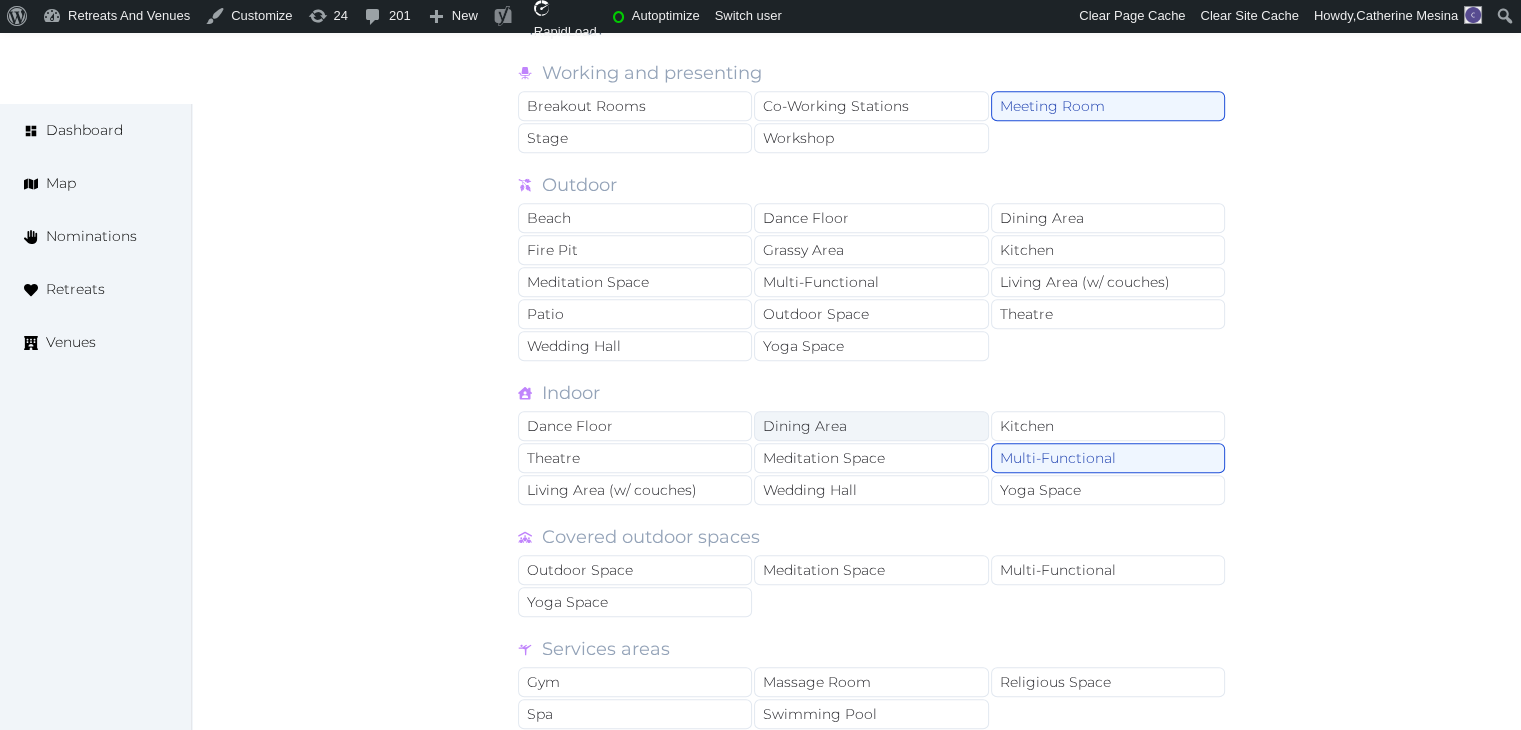 click on "Dining Area" at bounding box center [871, 426] 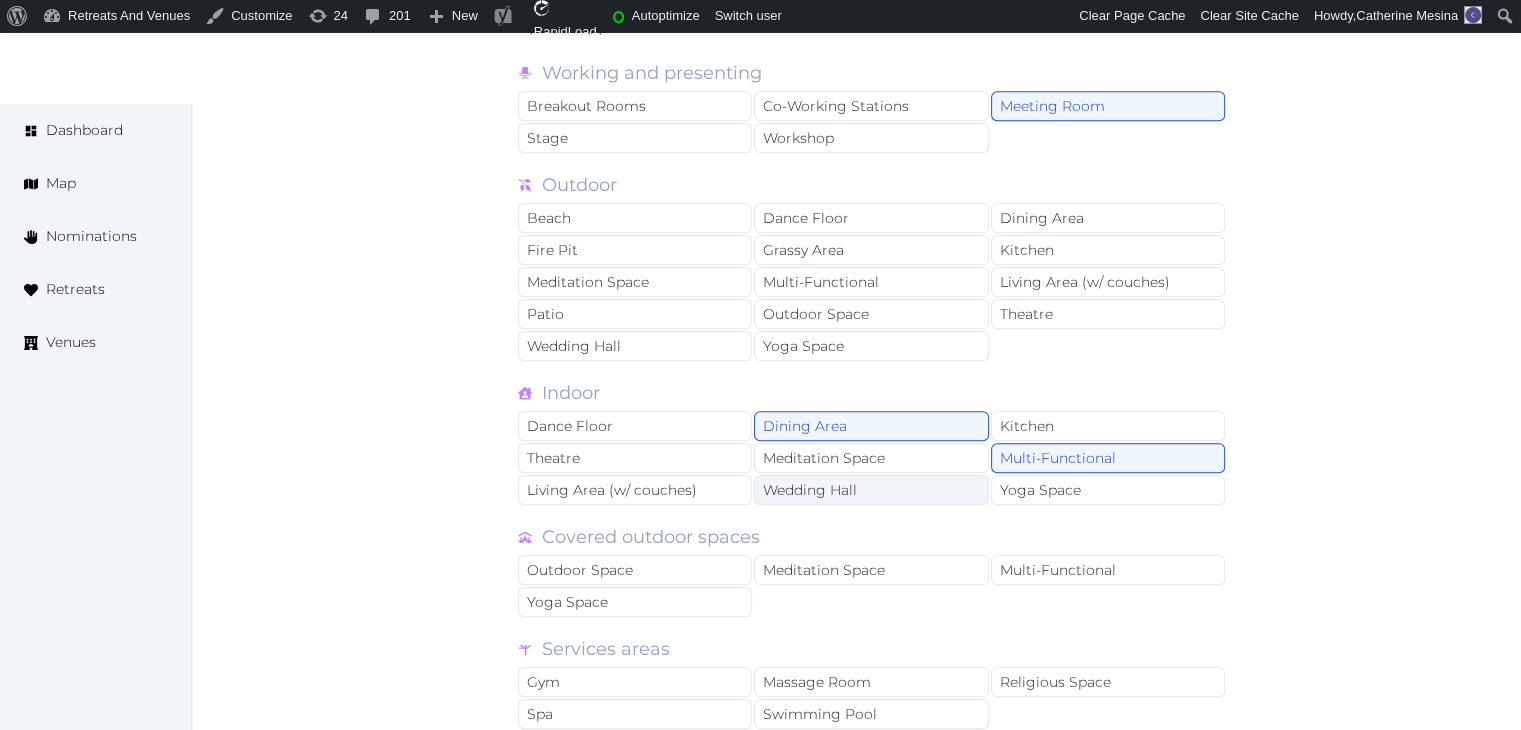 click on "Wedding Hall" at bounding box center [871, 490] 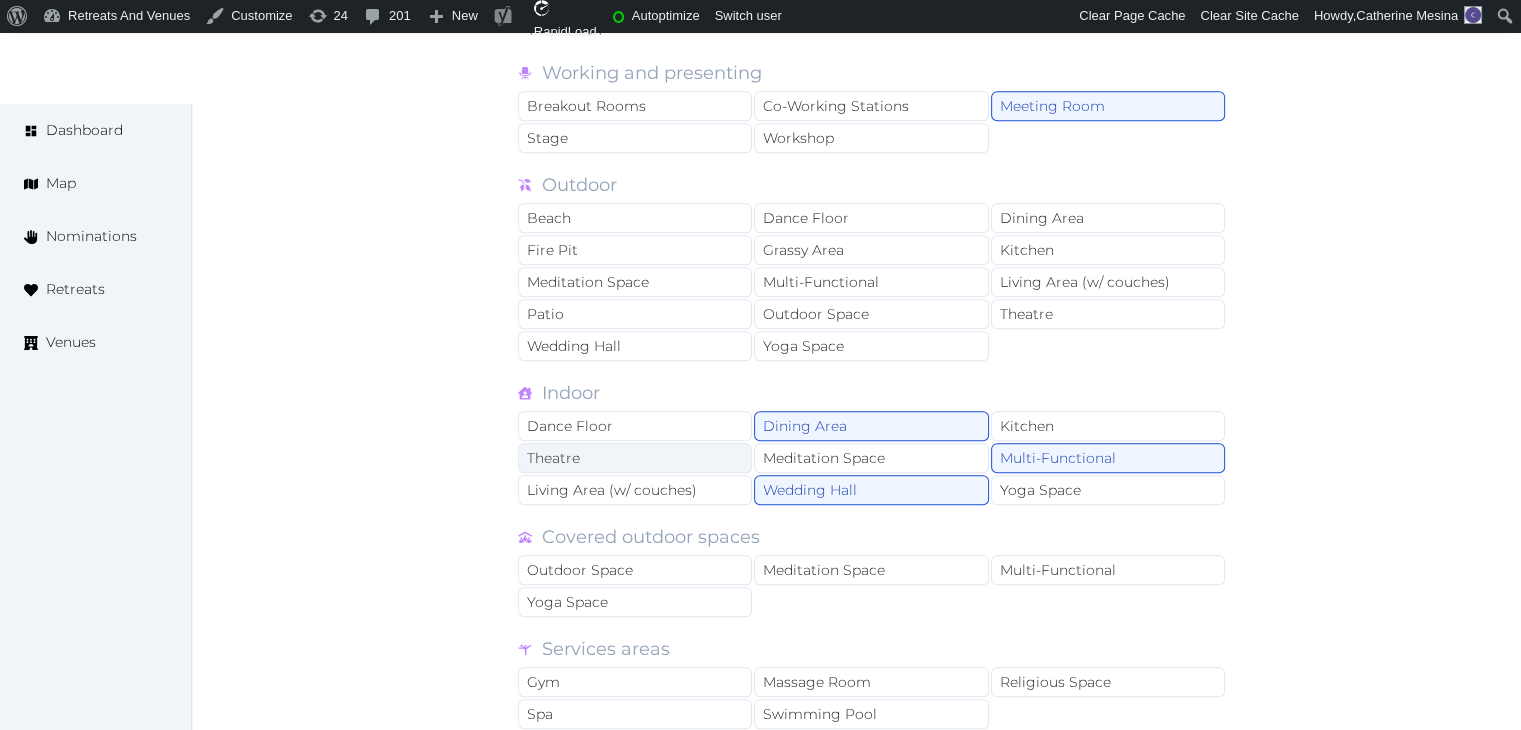 click on "Theatre" at bounding box center (635, 458) 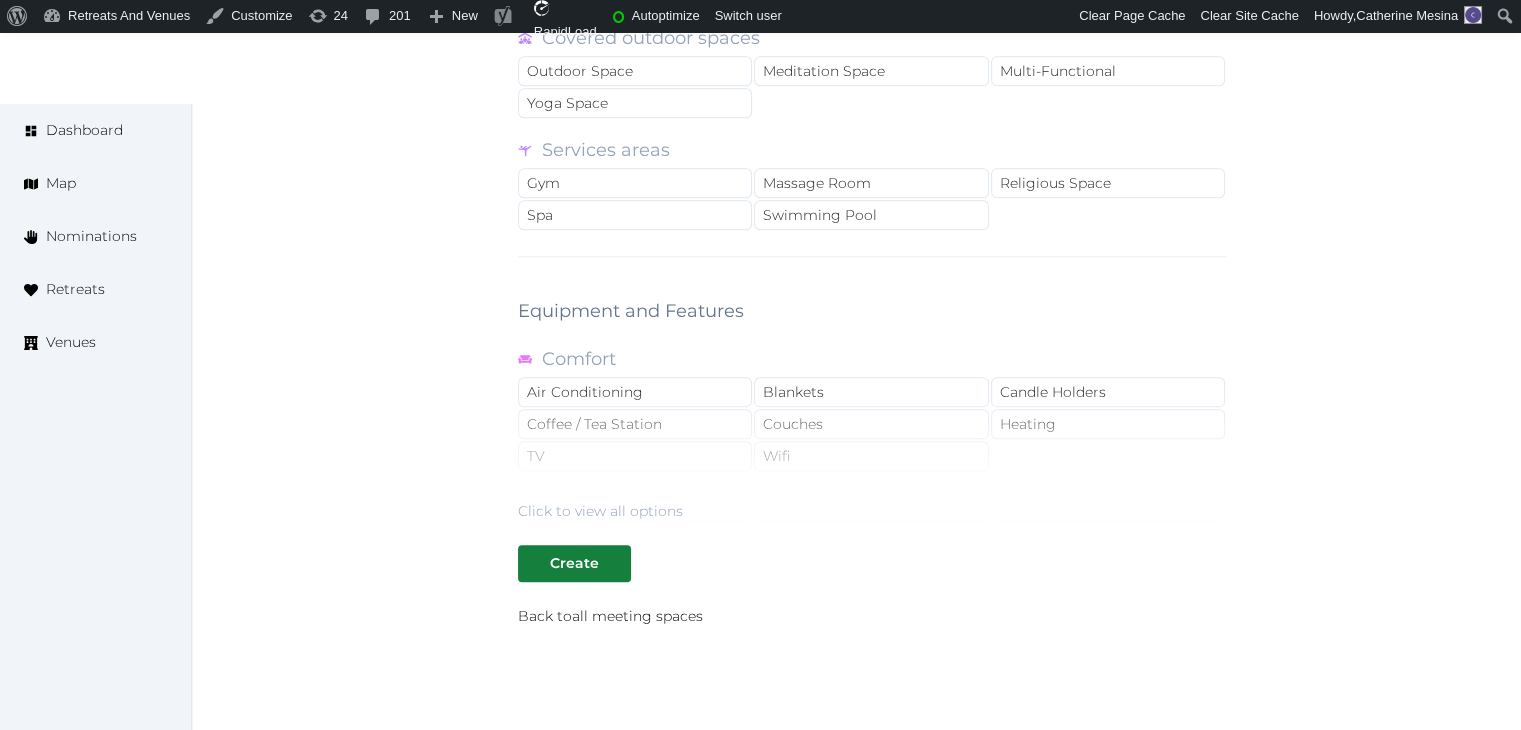 scroll, scrollTop: 2200, scrollLeft: 0, axis: vertical 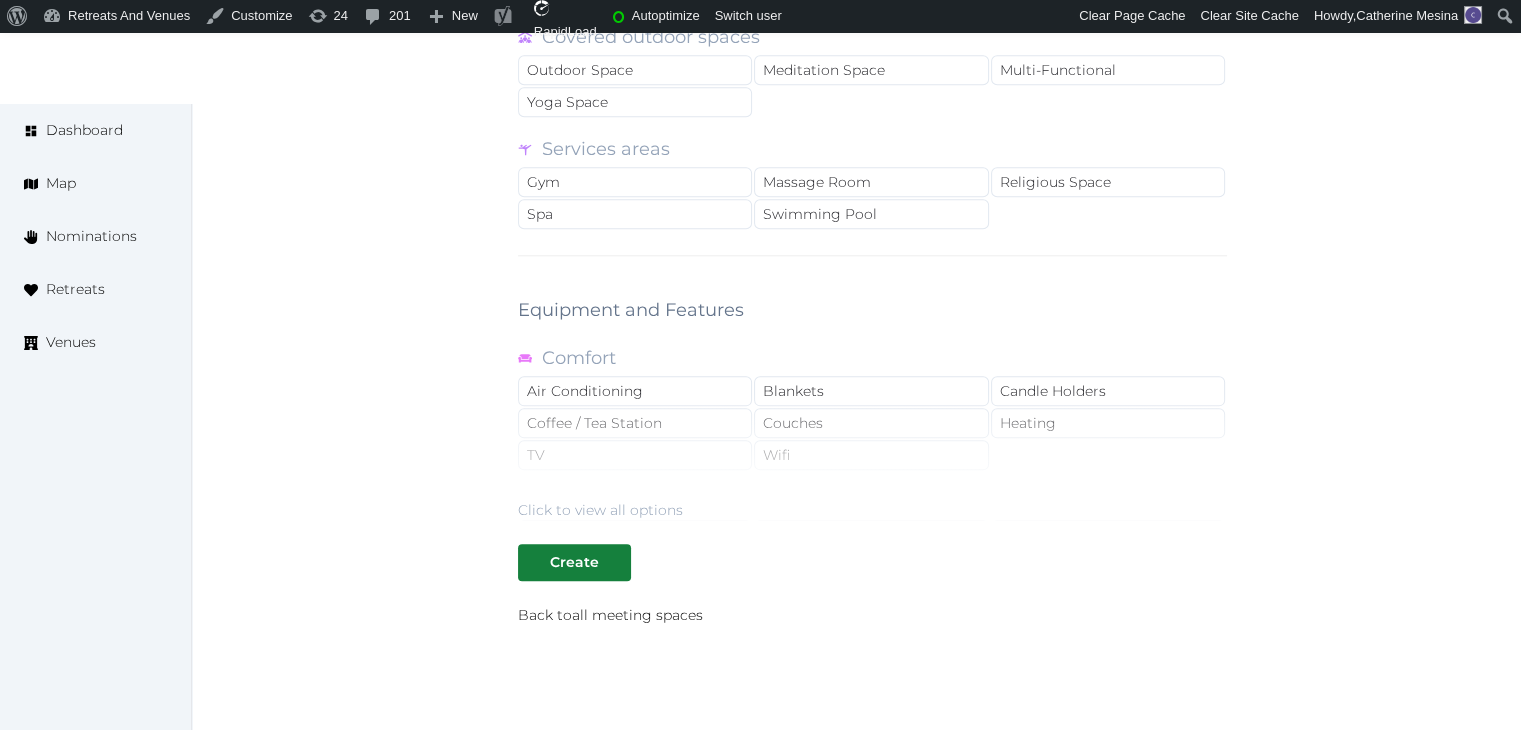 click on "Click to view all options" at bounding box center (872, 456) 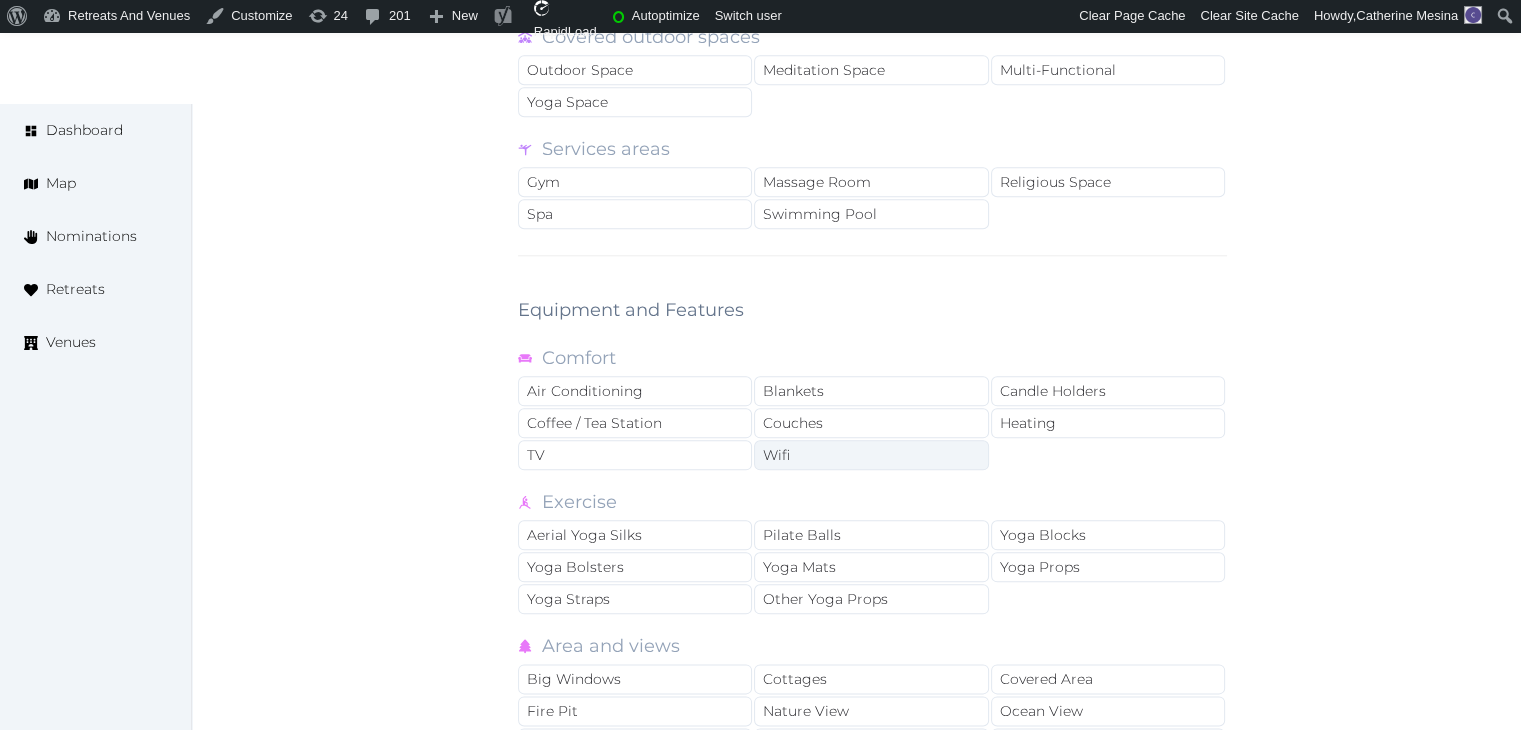 click on "Wifi" at bounding box center [871, 455] 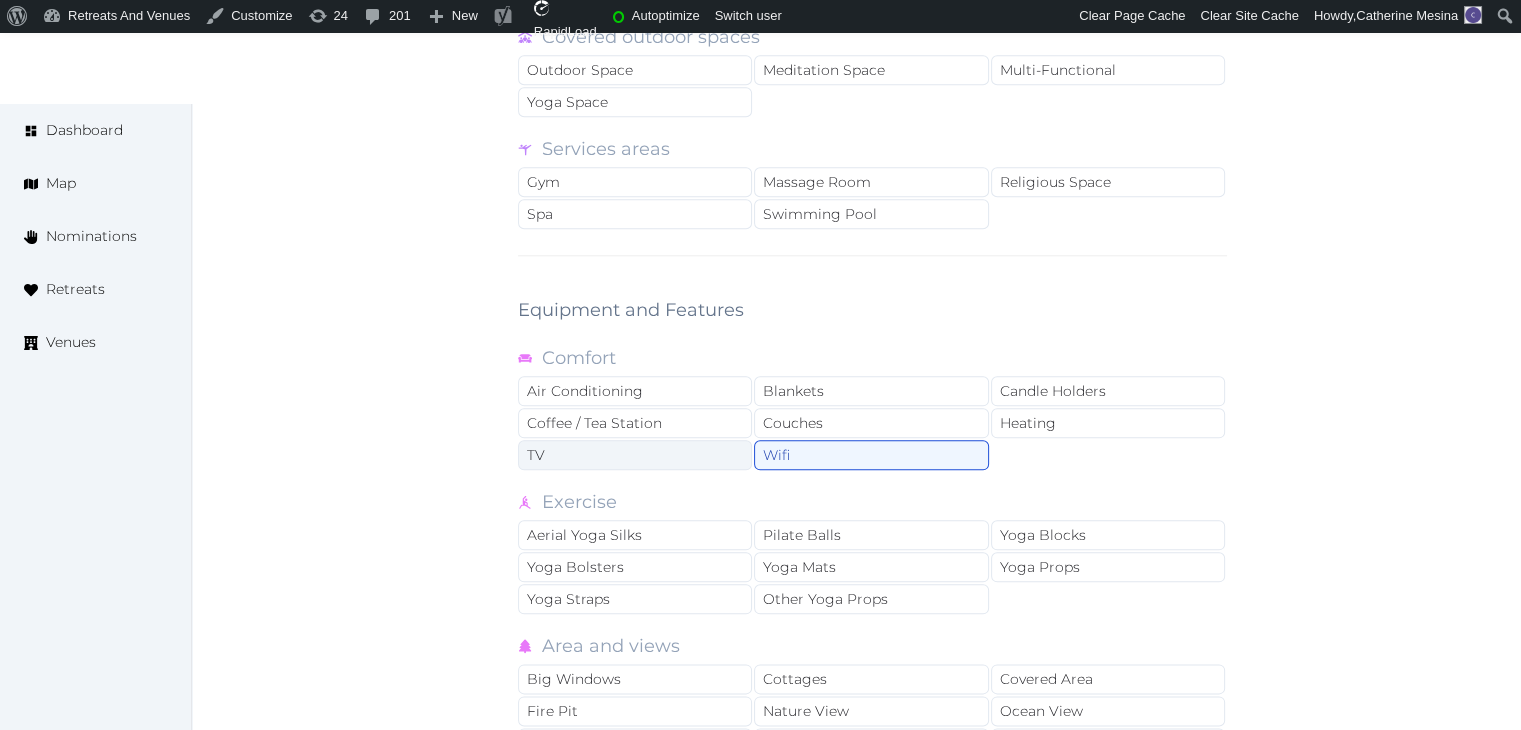 click on "TV" at bounding box center (635, 455) 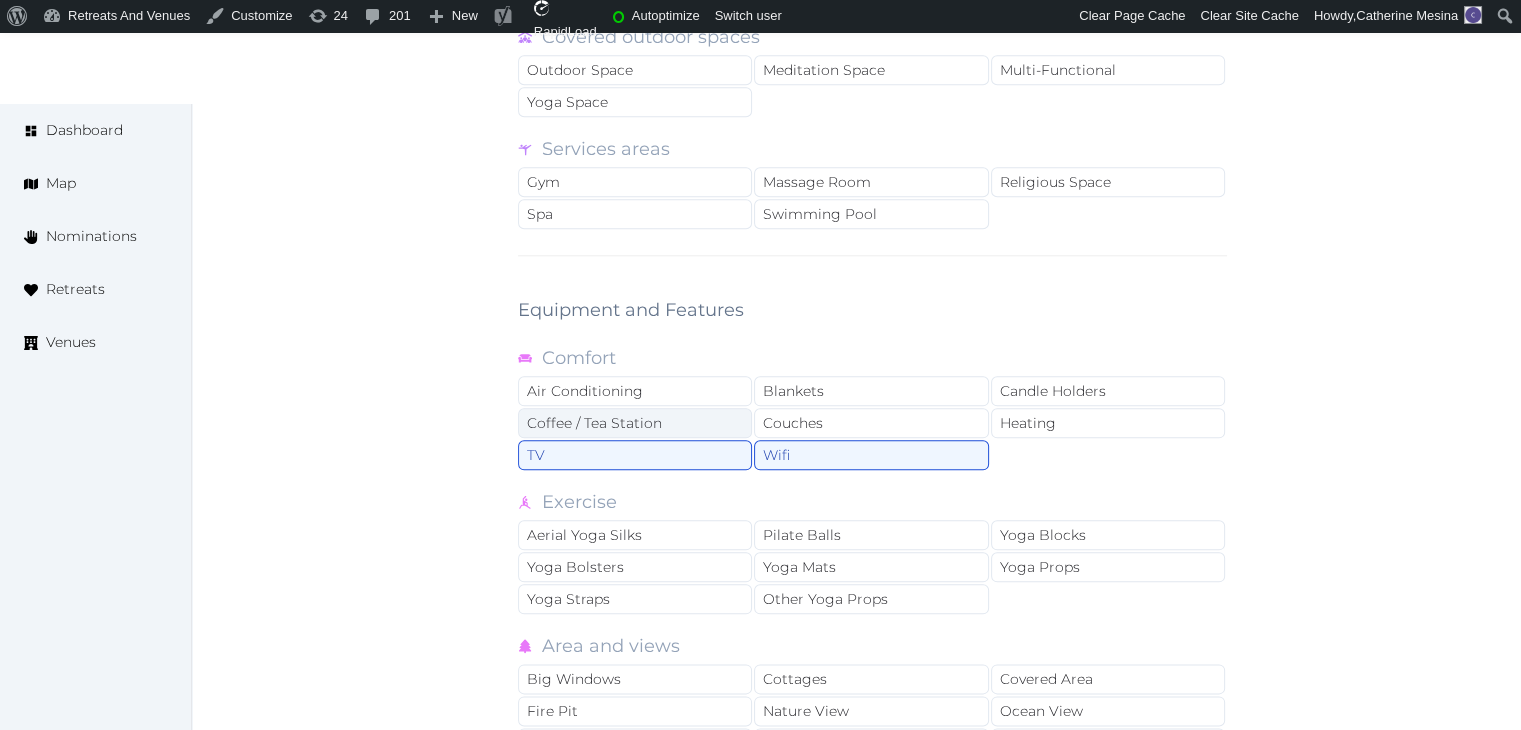 click on "Coffee / Tea Station" at bounding box center [635, 423] 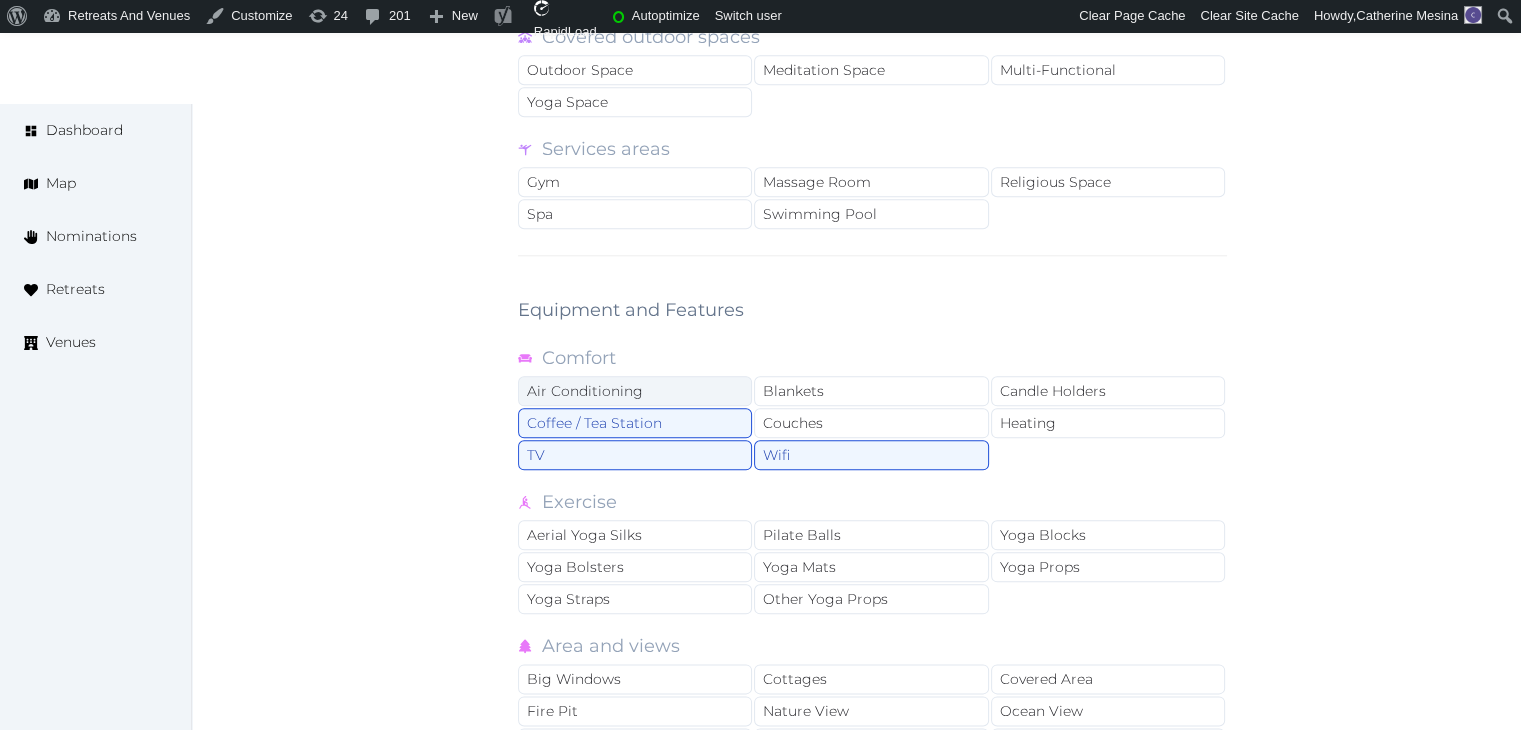 click on "Air Conditioning" at bounding box center (635, 391) 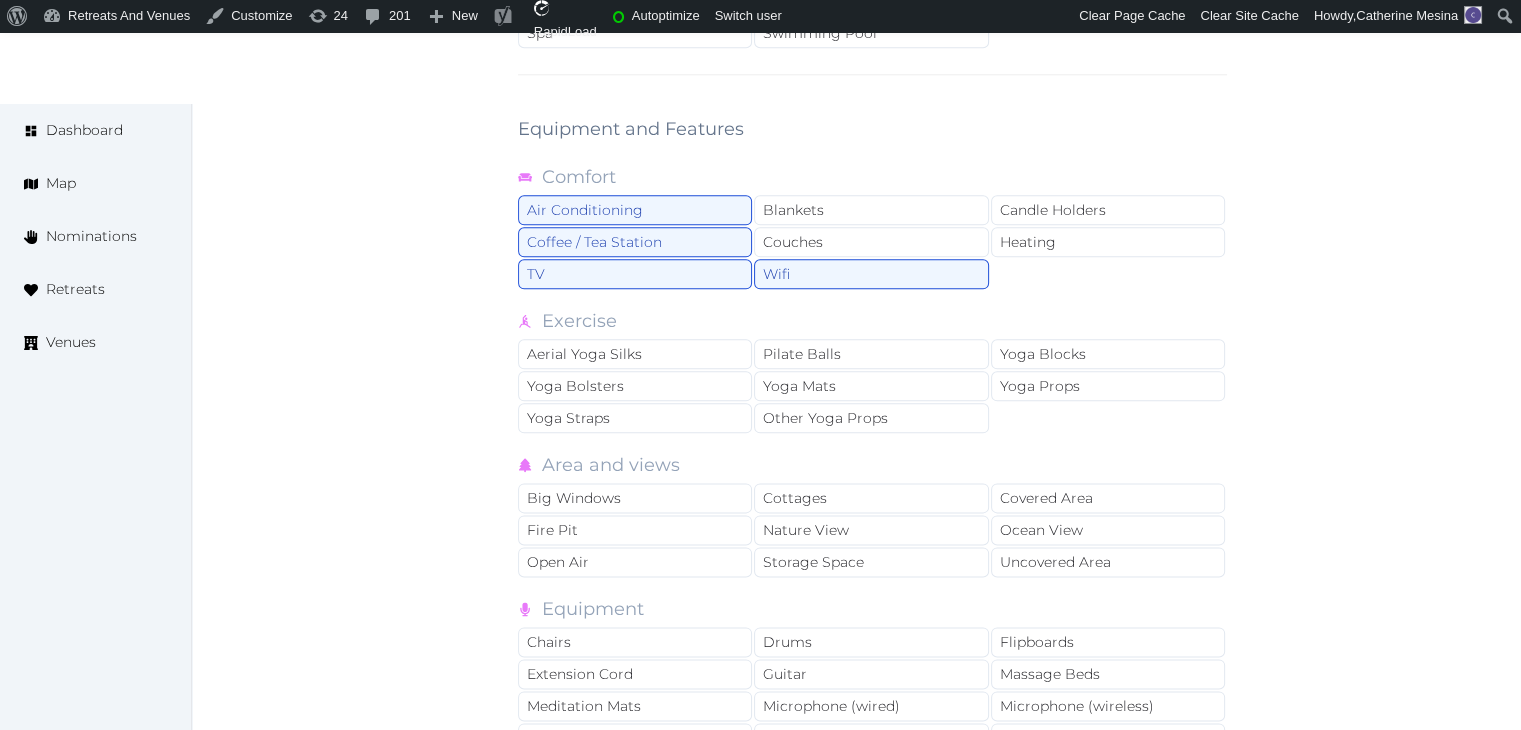 scroll, scrollTop: 2600, scrollLeft: 0, axis: vertical 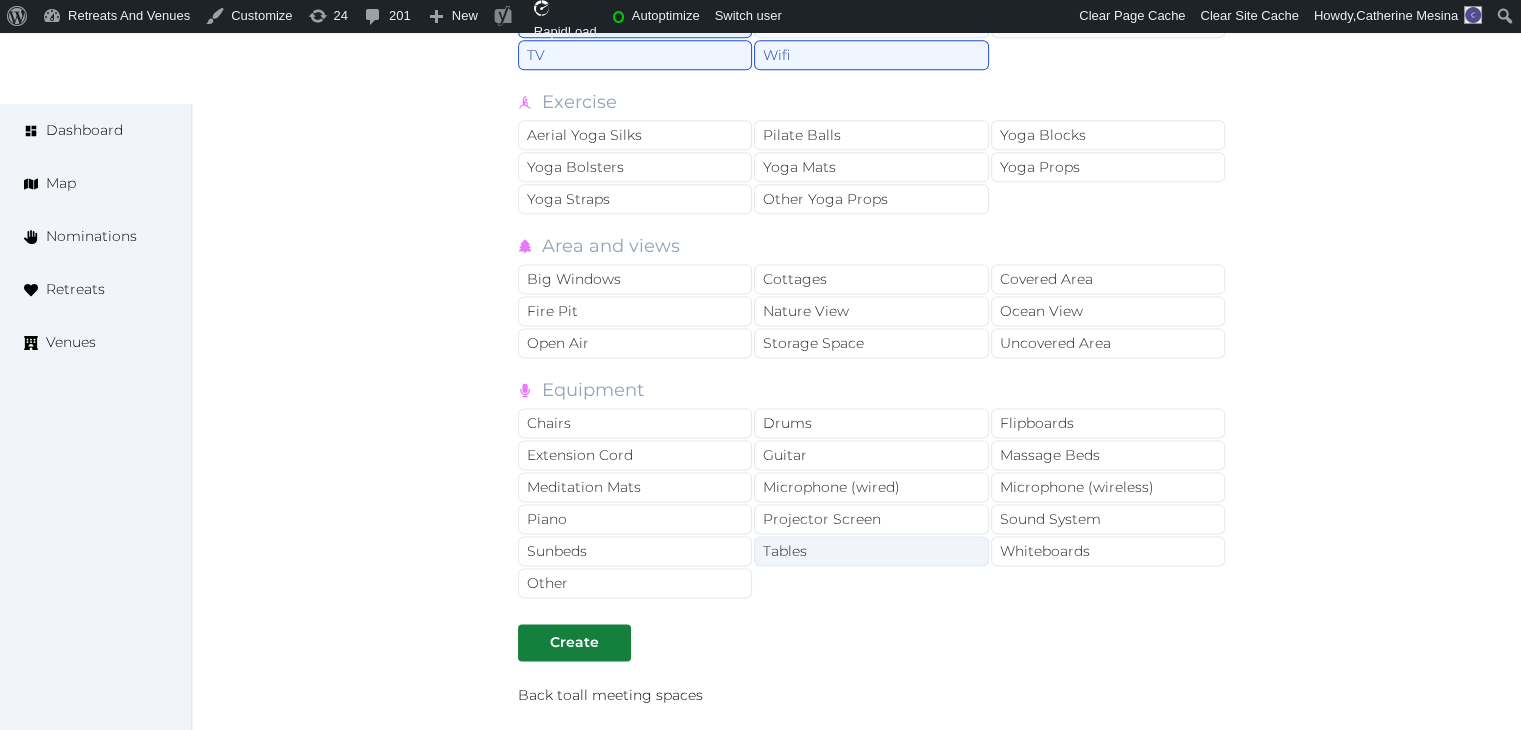 click on "Tables" at bounding box center (871, 551) 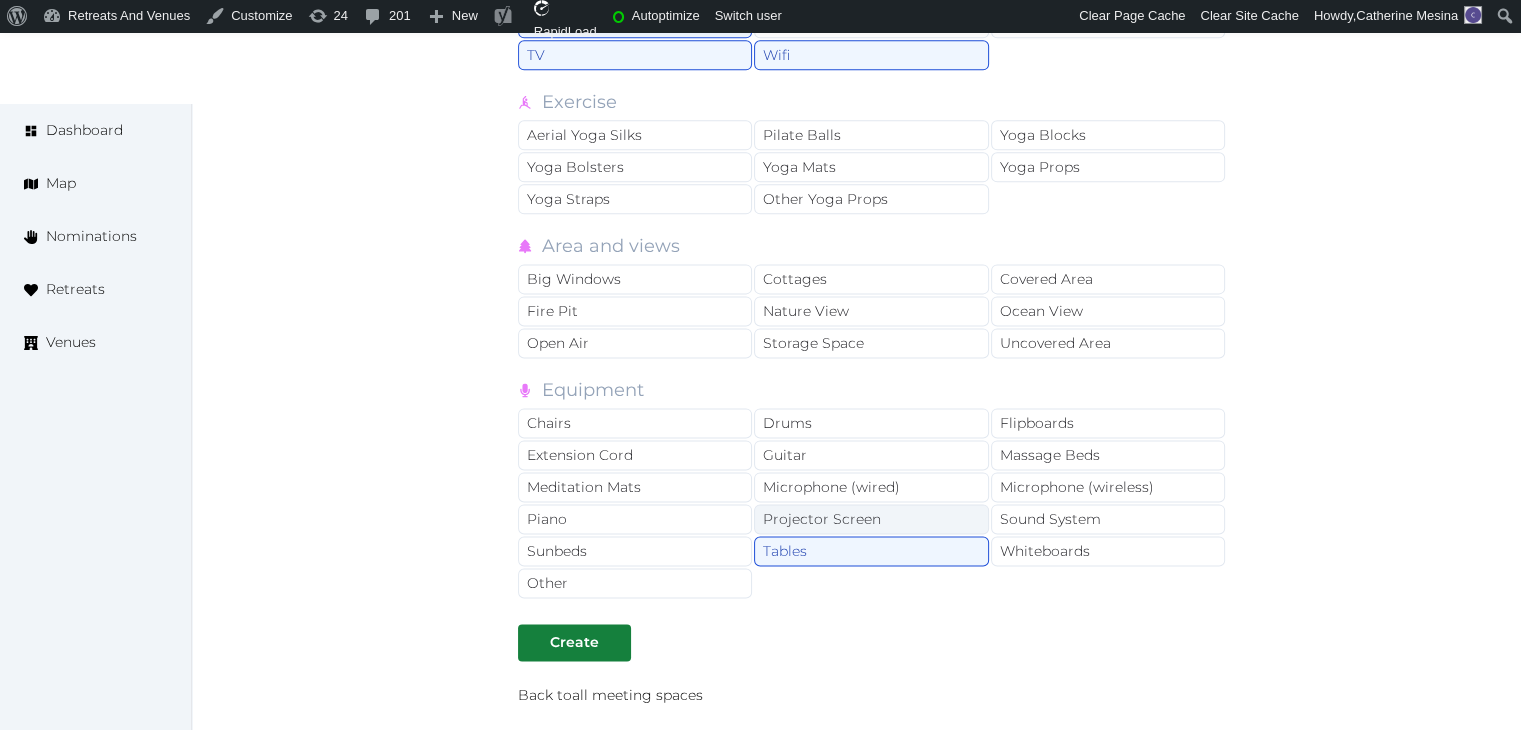 click on "Projector Screen" at bounding box center (871, 519) 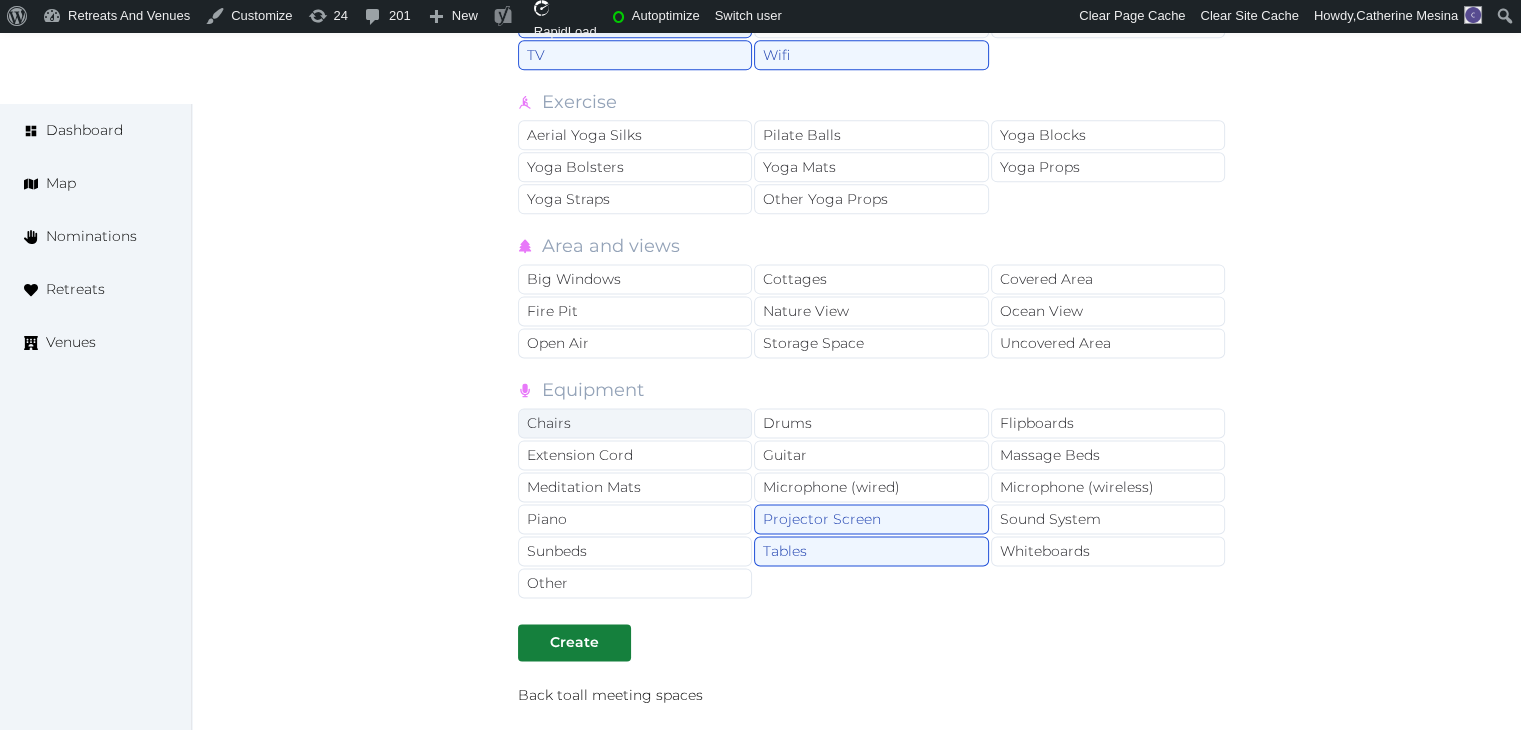 click on "Chairs" at bounding box center [635, 423] 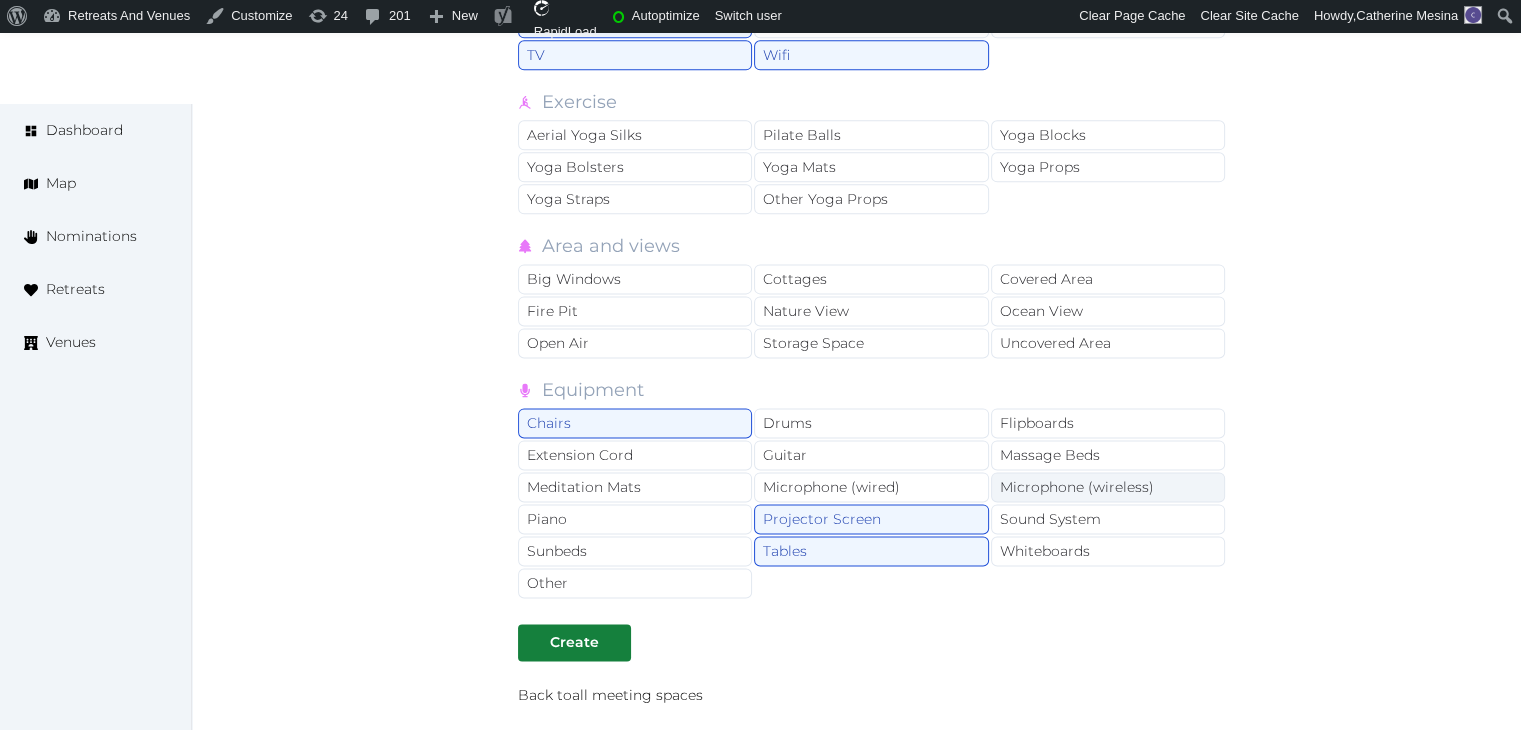 click on "Microphone (wireless)" at bounding box center (1108, 487) 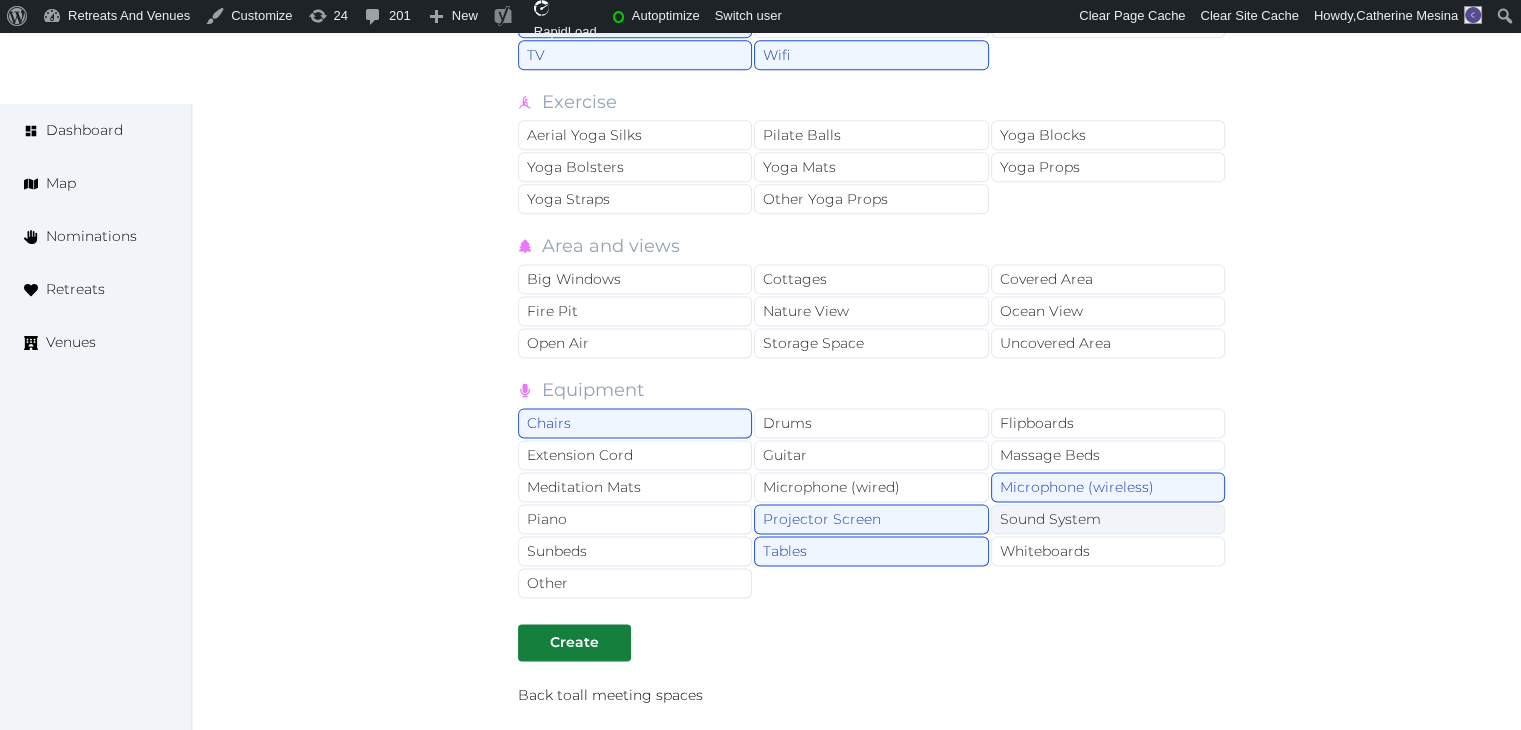 click on "Sound System" at bounding box center [1108, 519] 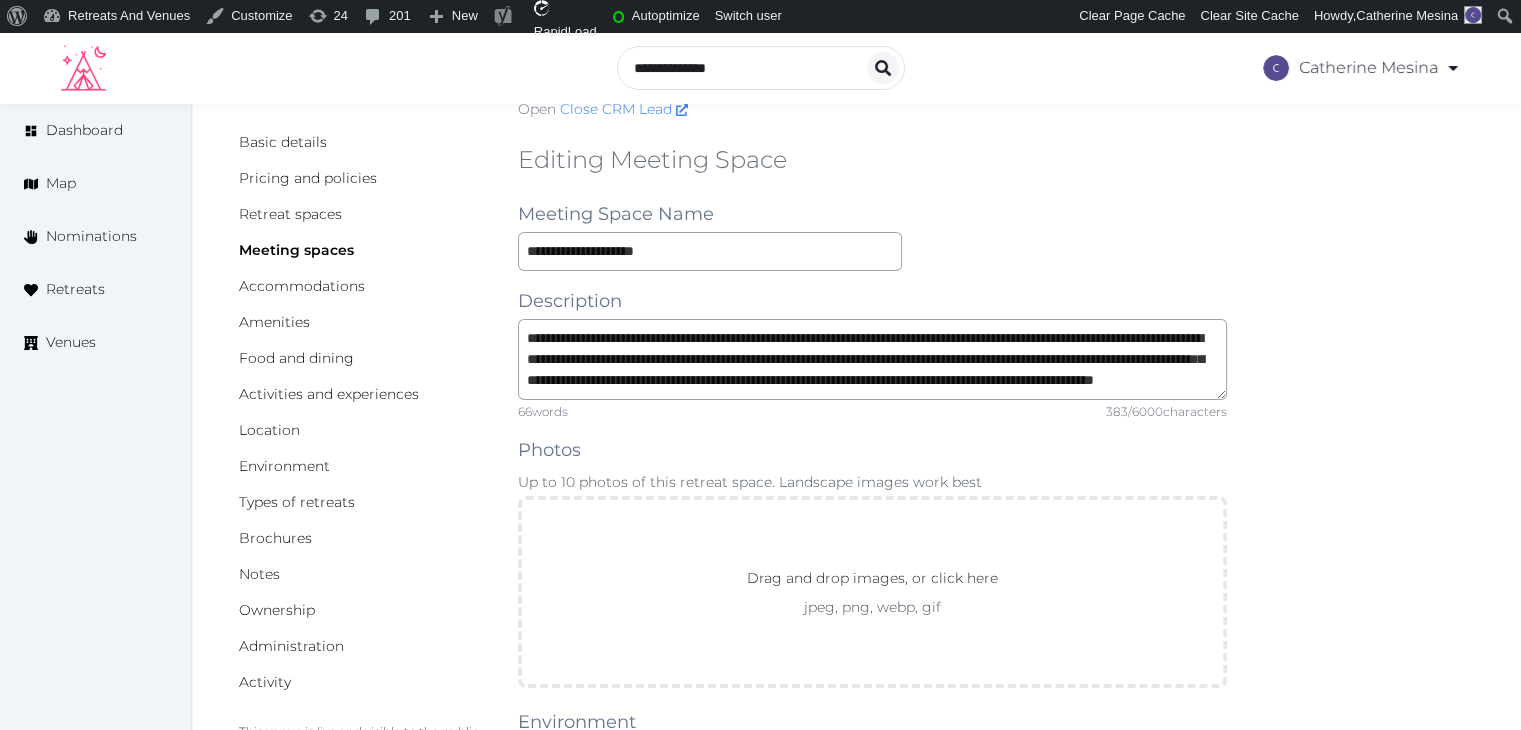scroll, scrollTop: 100, scrollLeft: 0, axis: vertical 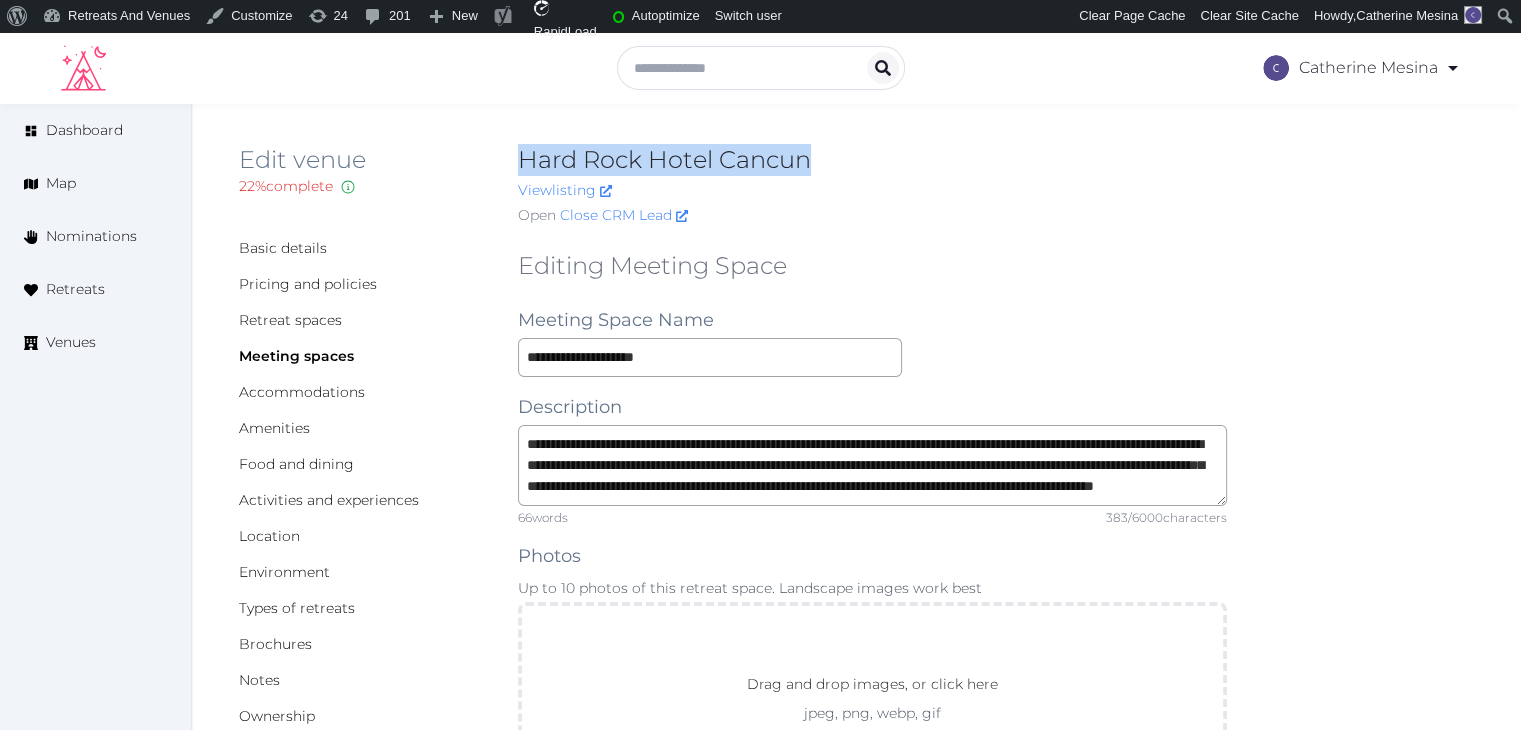 drag, startPoint x: 515, startPoint y: 157, endPoint x: 834, endPoint y: 154, distance: 319.0141 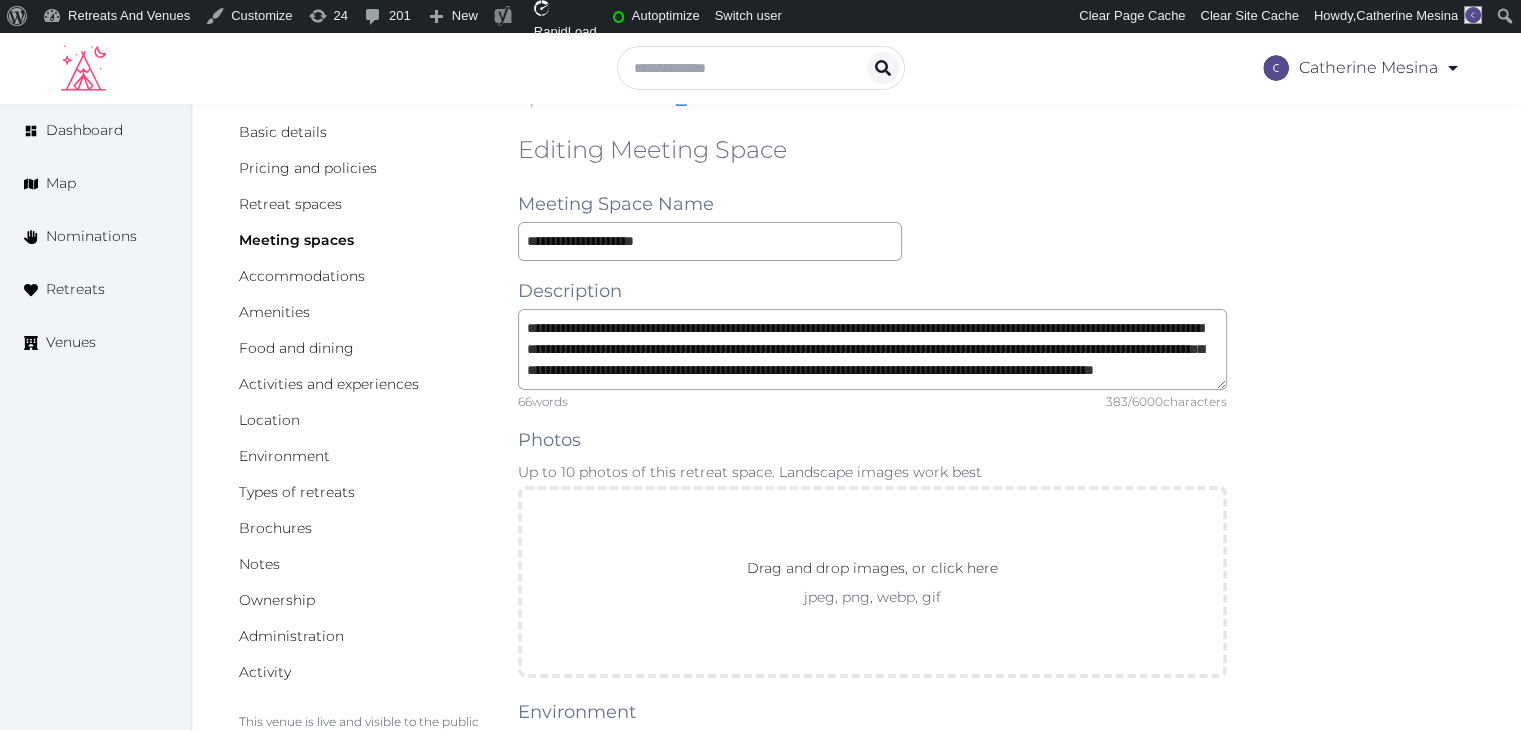 scroll, scrollTop: 300, scrollLeft: 0, axis: vertical 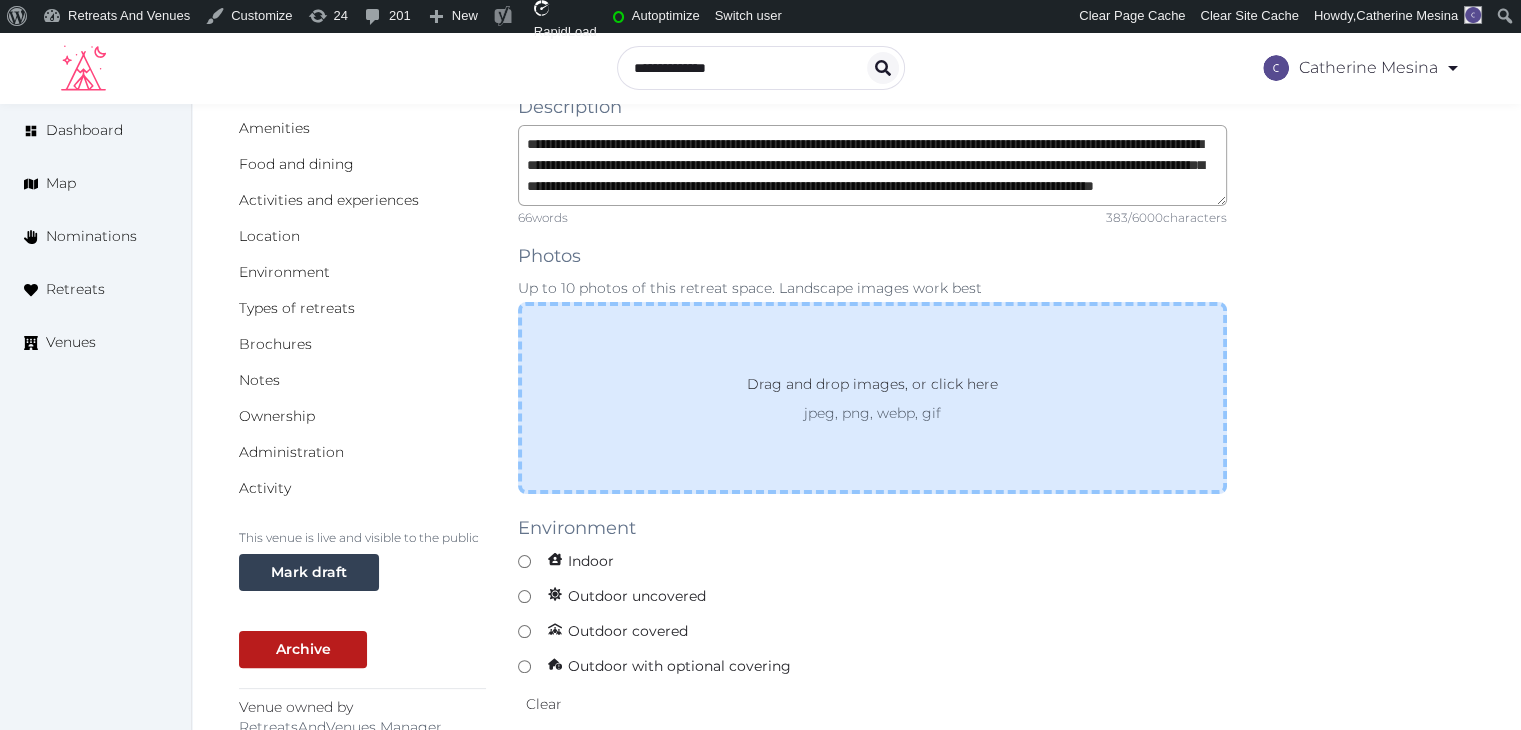 click on "Drag and drop images, or click here" at bounding box center (872, 388) 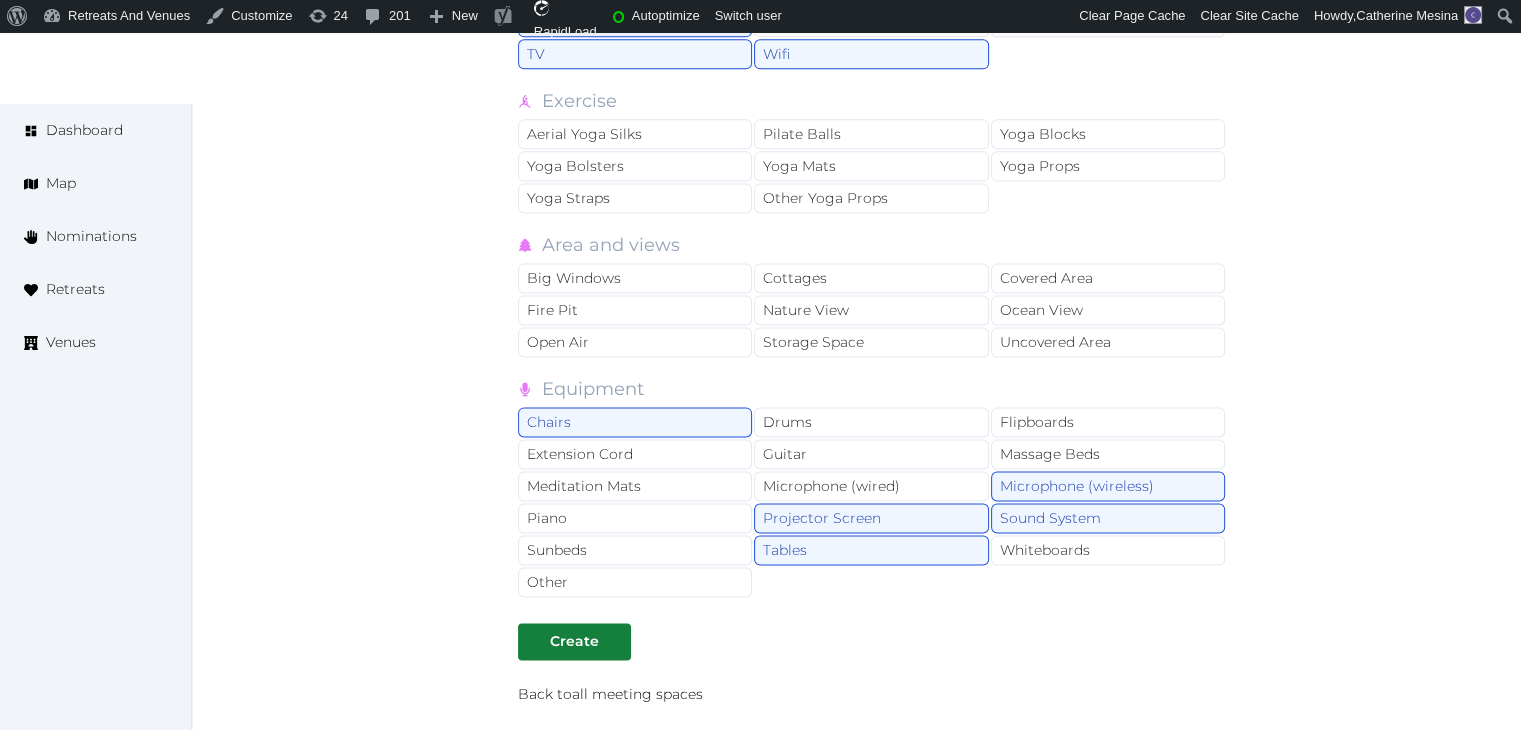 scroll, scrollTop: 2700, scrollLeft: 0, axis: vertical 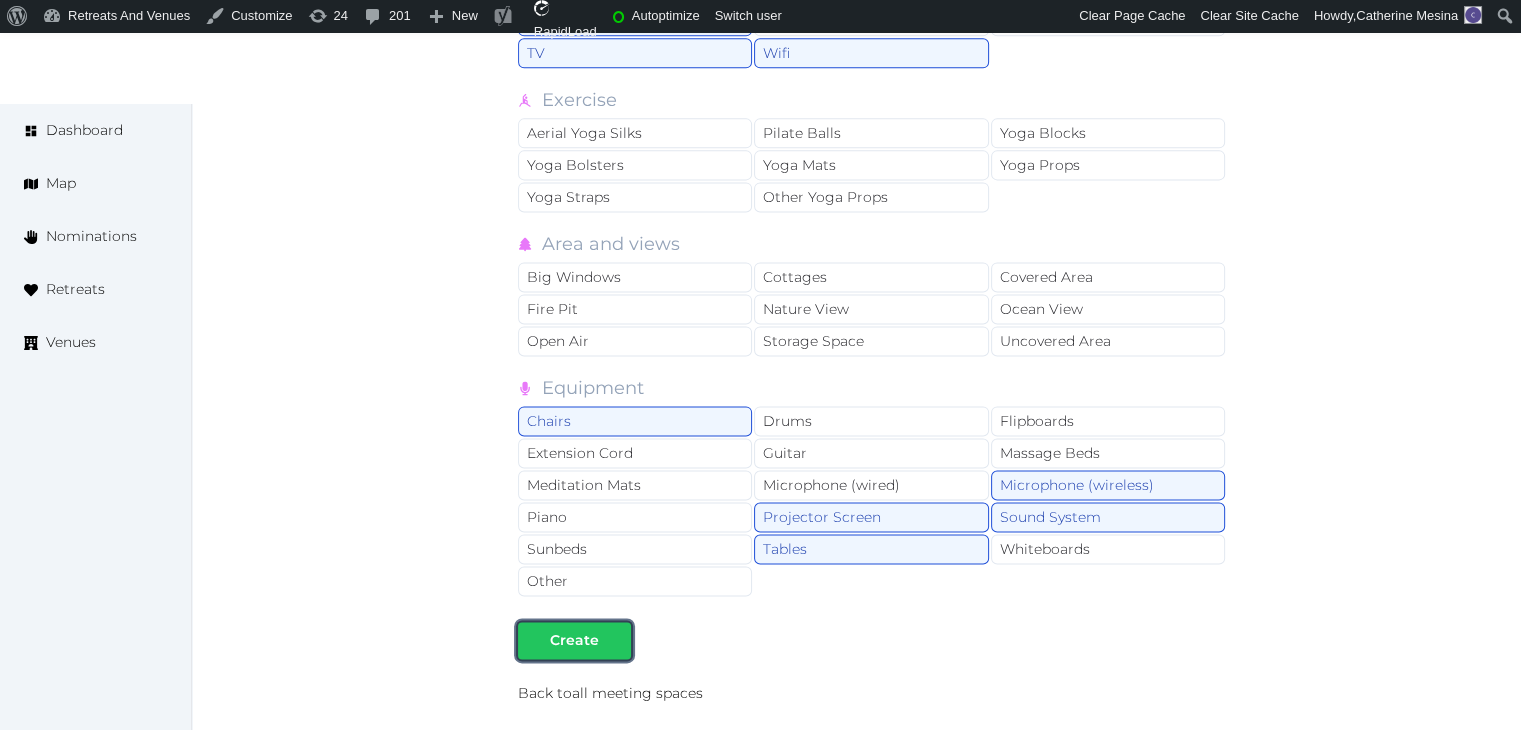 click at bounding box center (615, 640) 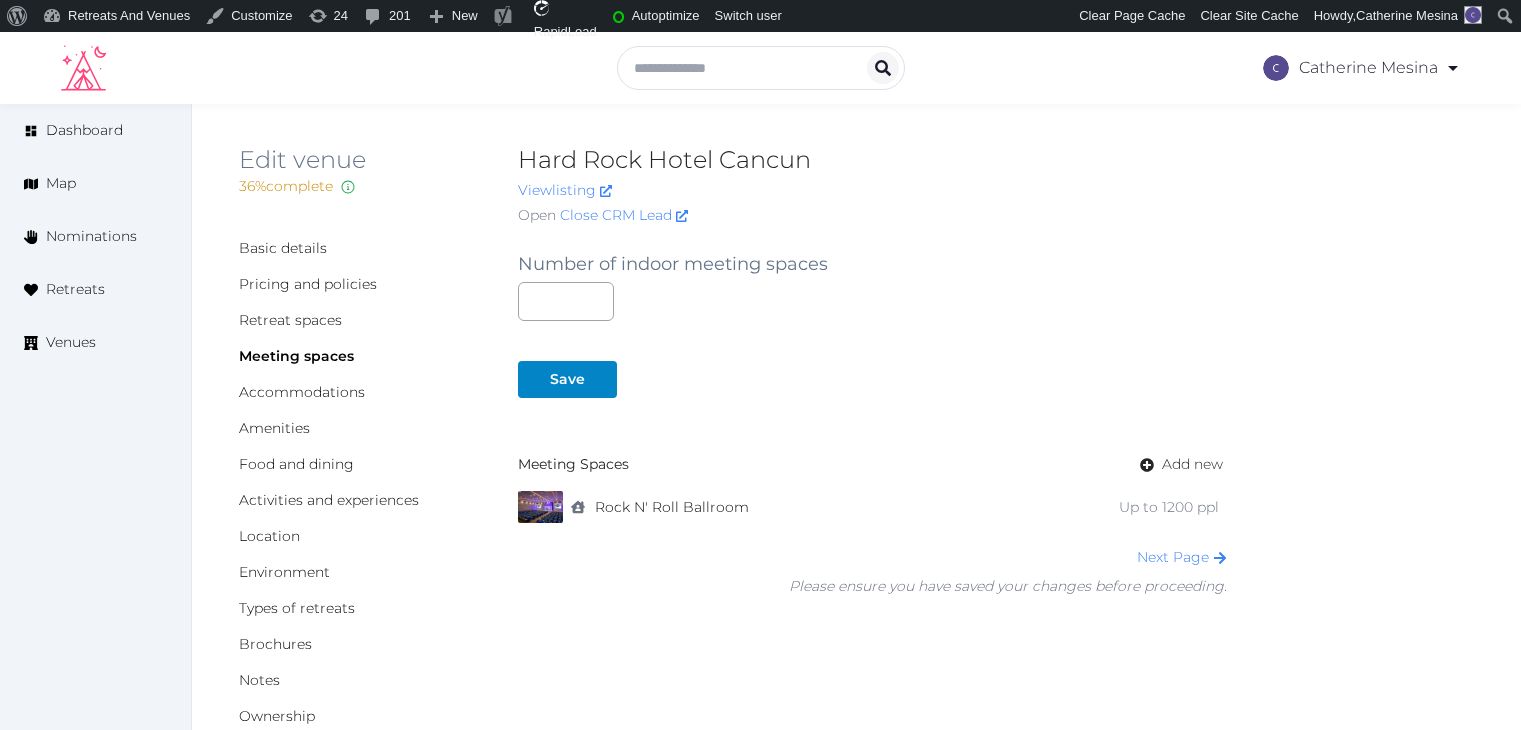 scroll, scrollTop: 0, scrollLeft: 0, axis: both 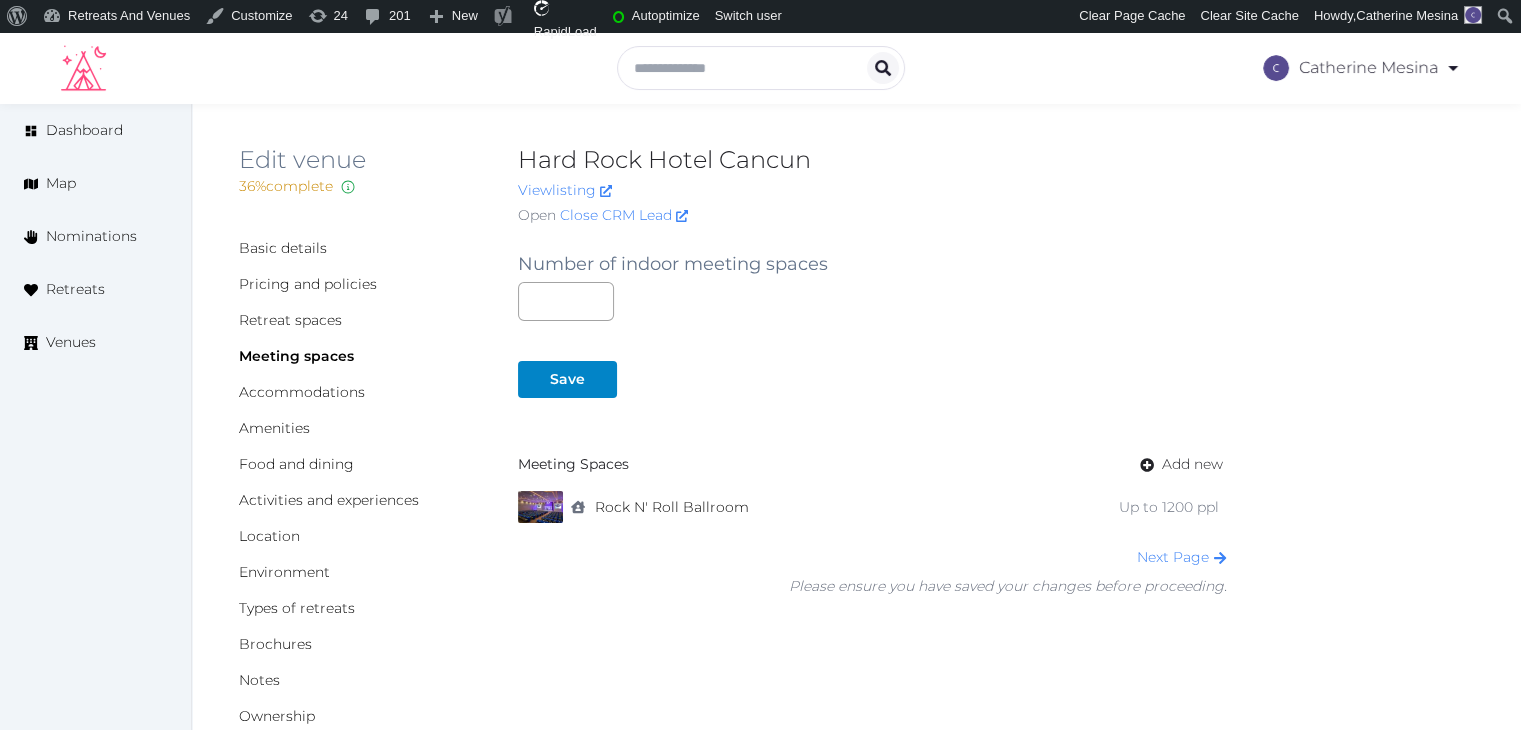 click on "Hard Rock Hotel Cancun" at bounding box center [872, 160] 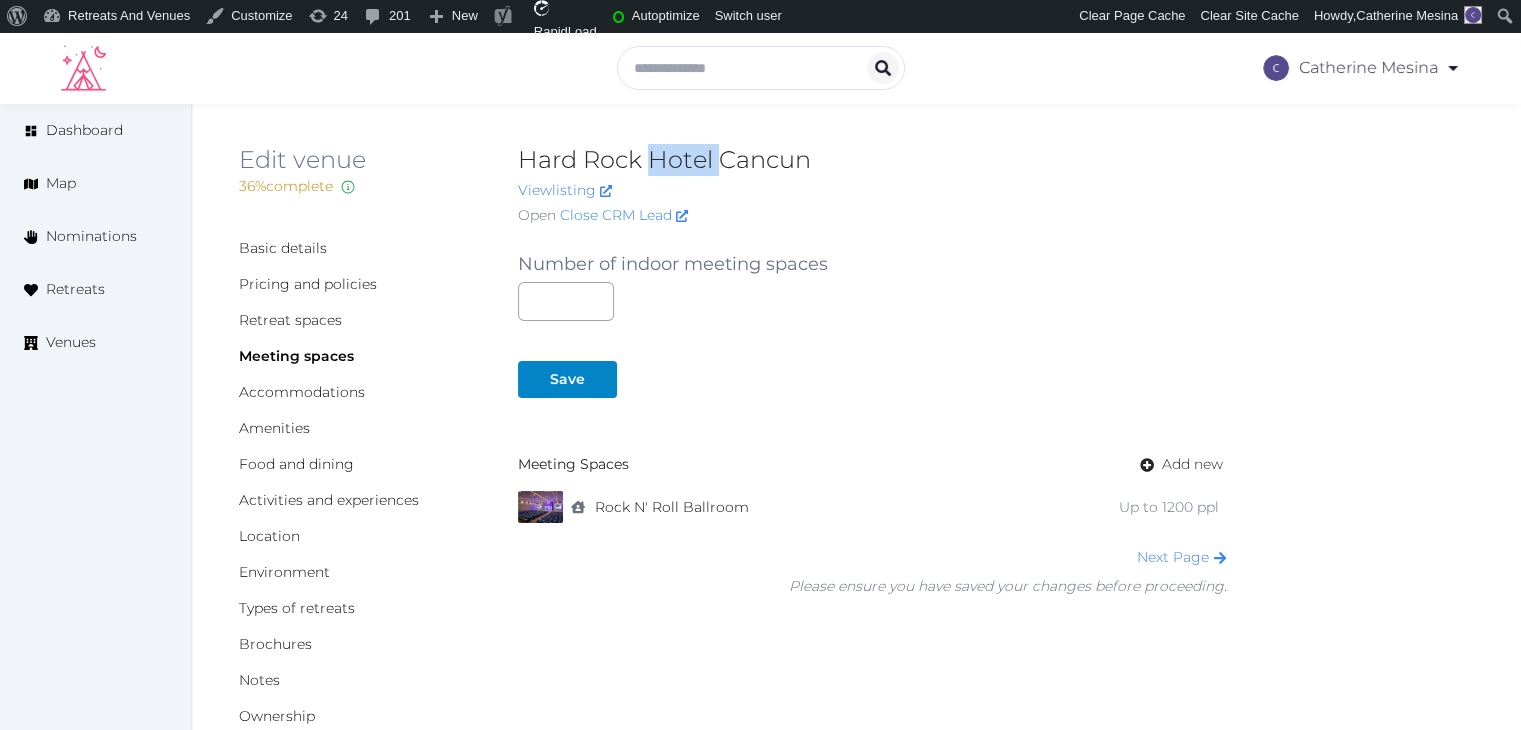 click on "Hard Rock Hotel Cancun" at bounding box center (872, 160) 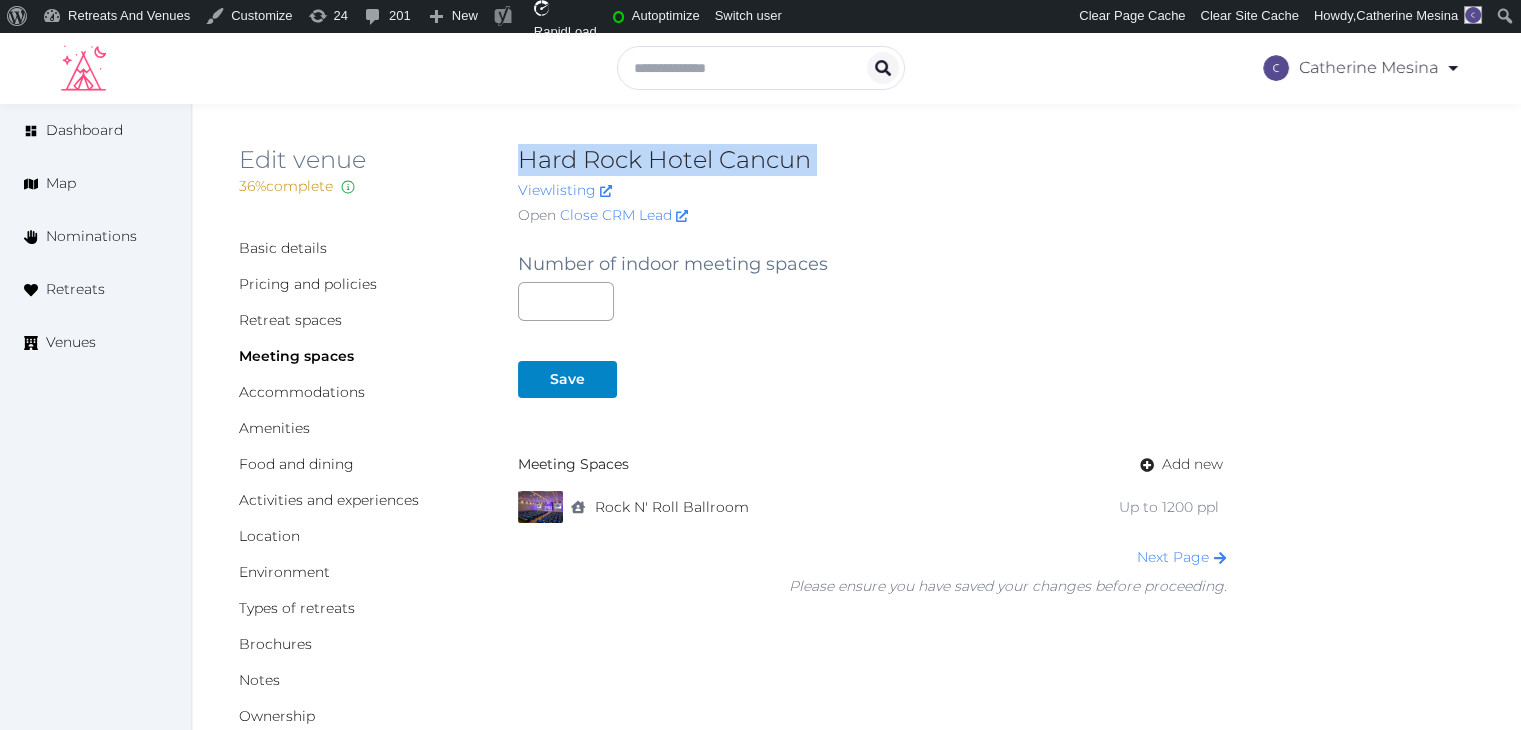 click on "Hard Rock Hotel Cancun" at bounding box center (872, 160) 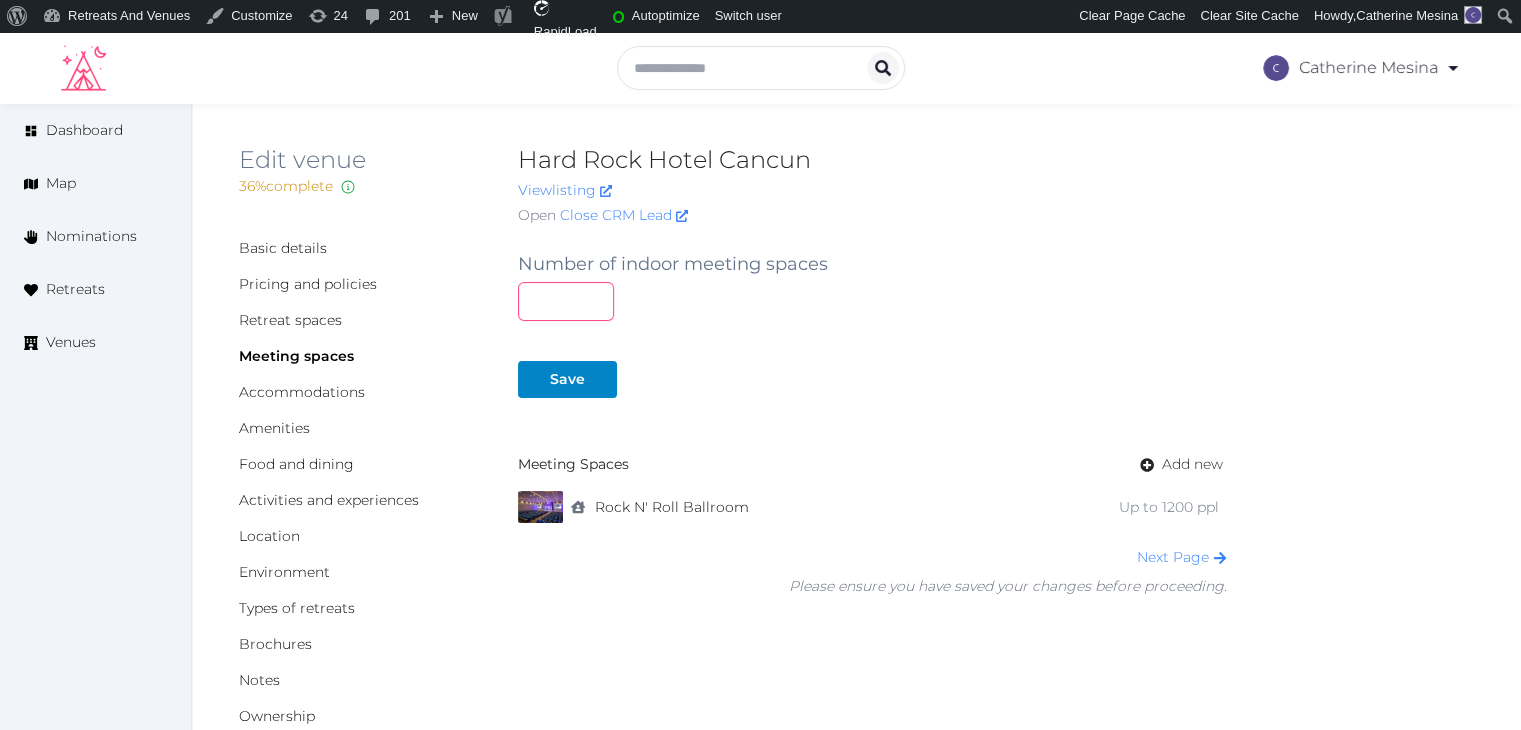 click at bounding box center (566, 301) 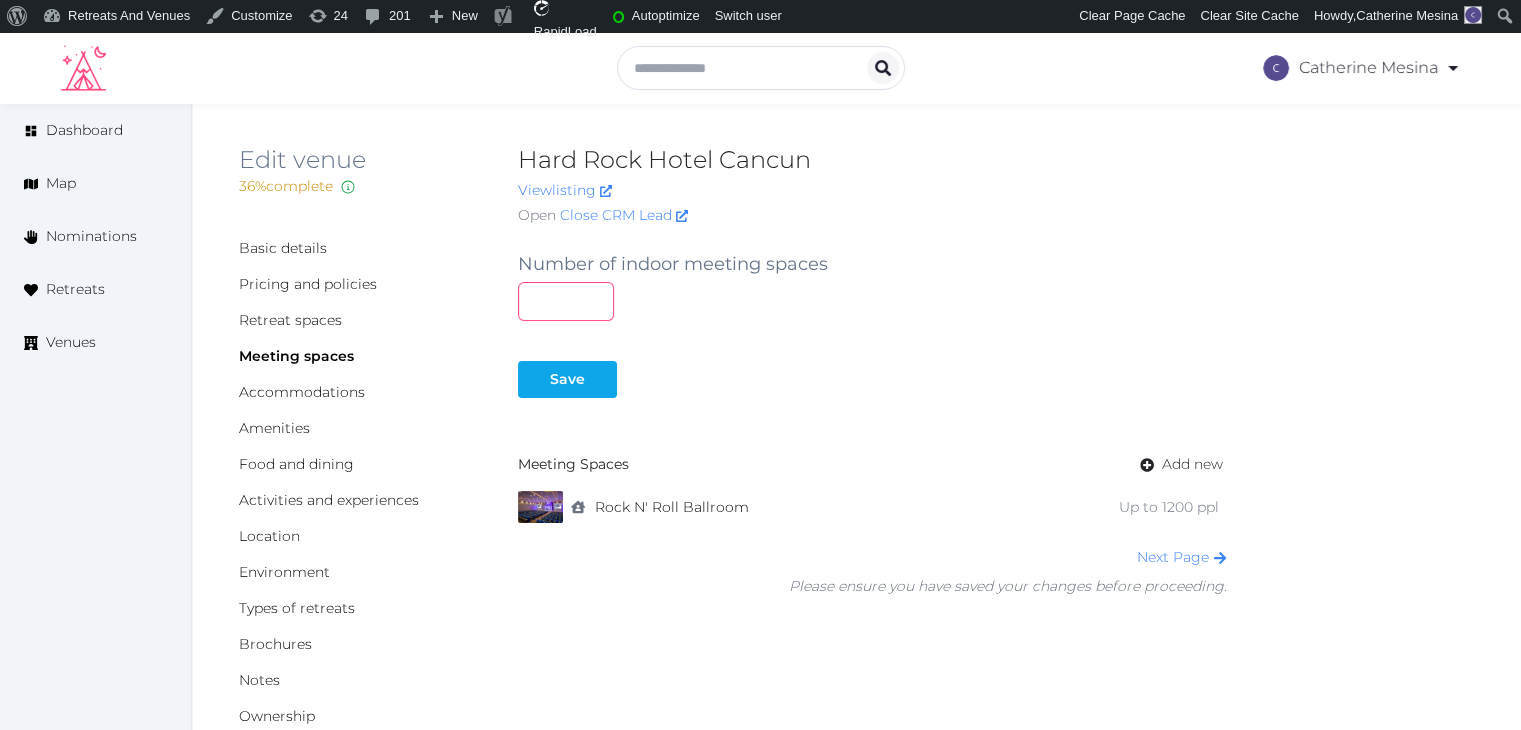type on "**" 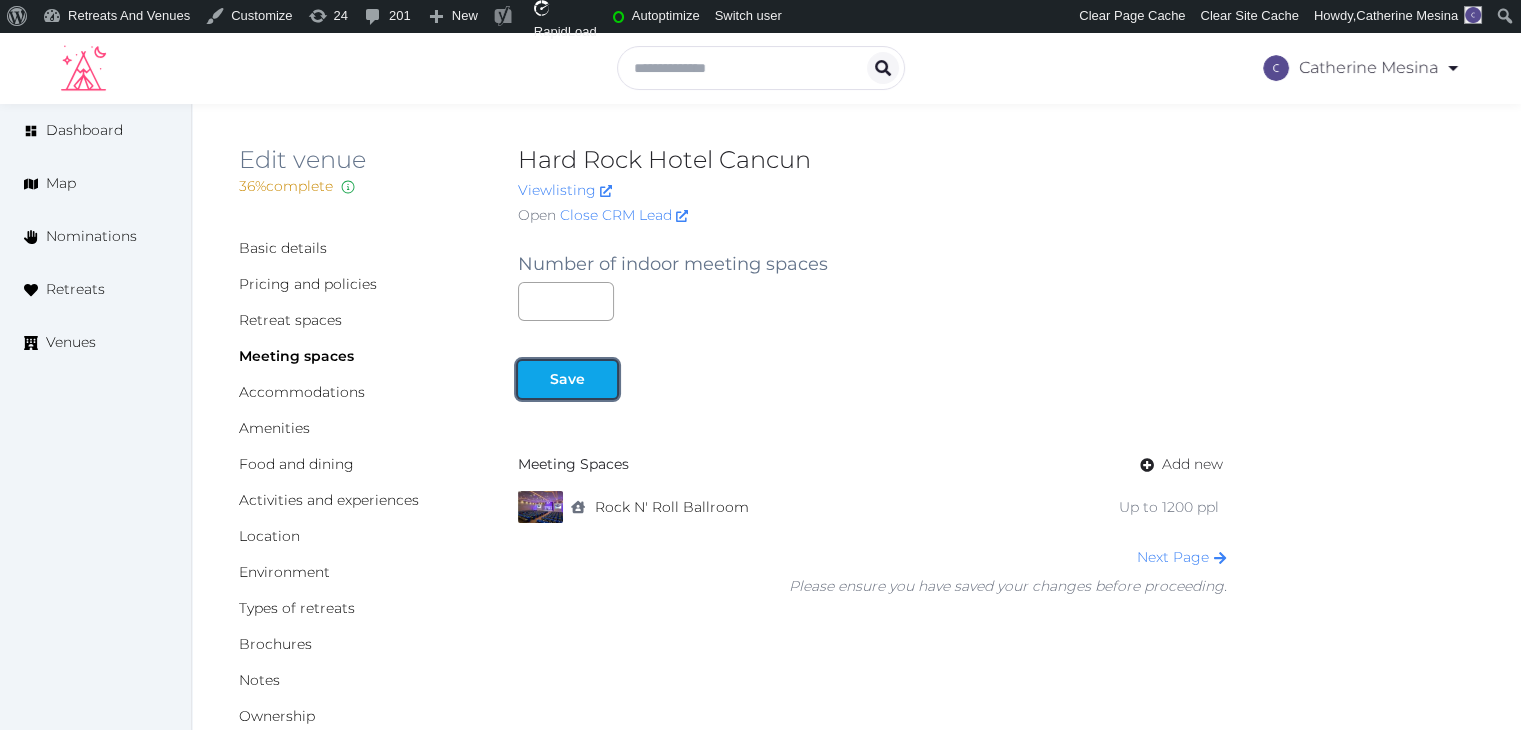 click on "Save" at bounding box center (567, 379) 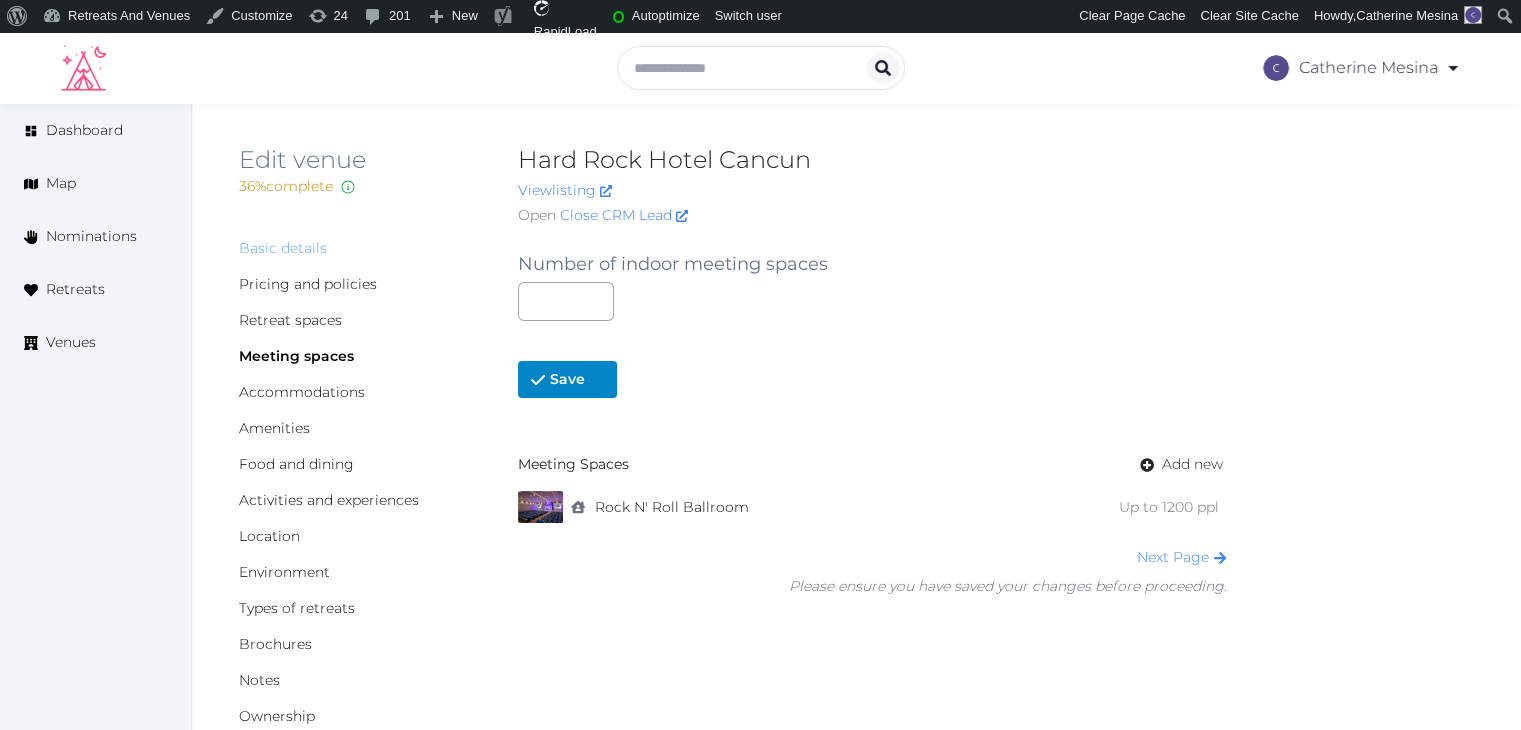 click on "Basic details" at bounding box center [283, 248] 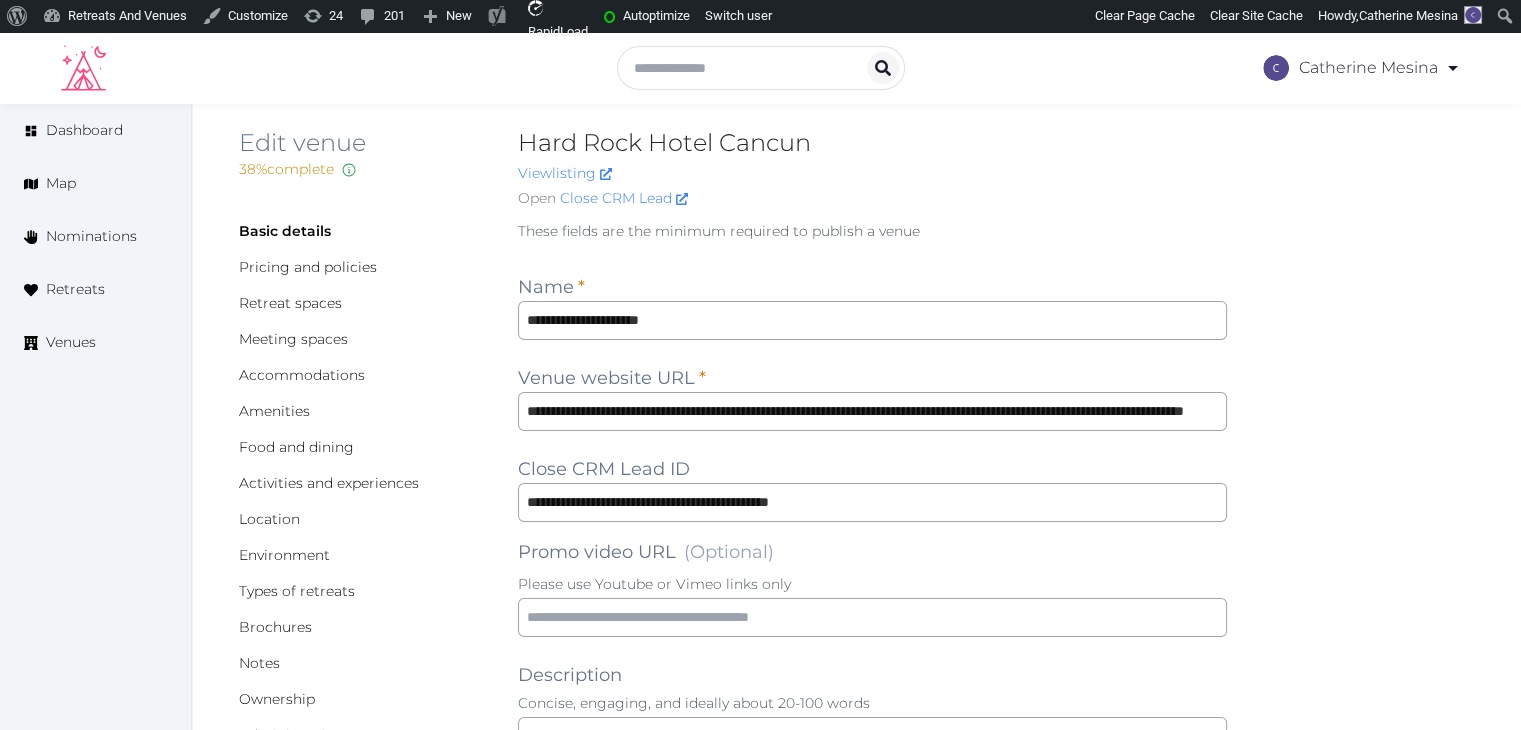 scroll, scrollTop: 0, scrollLeft: 0, axis: both 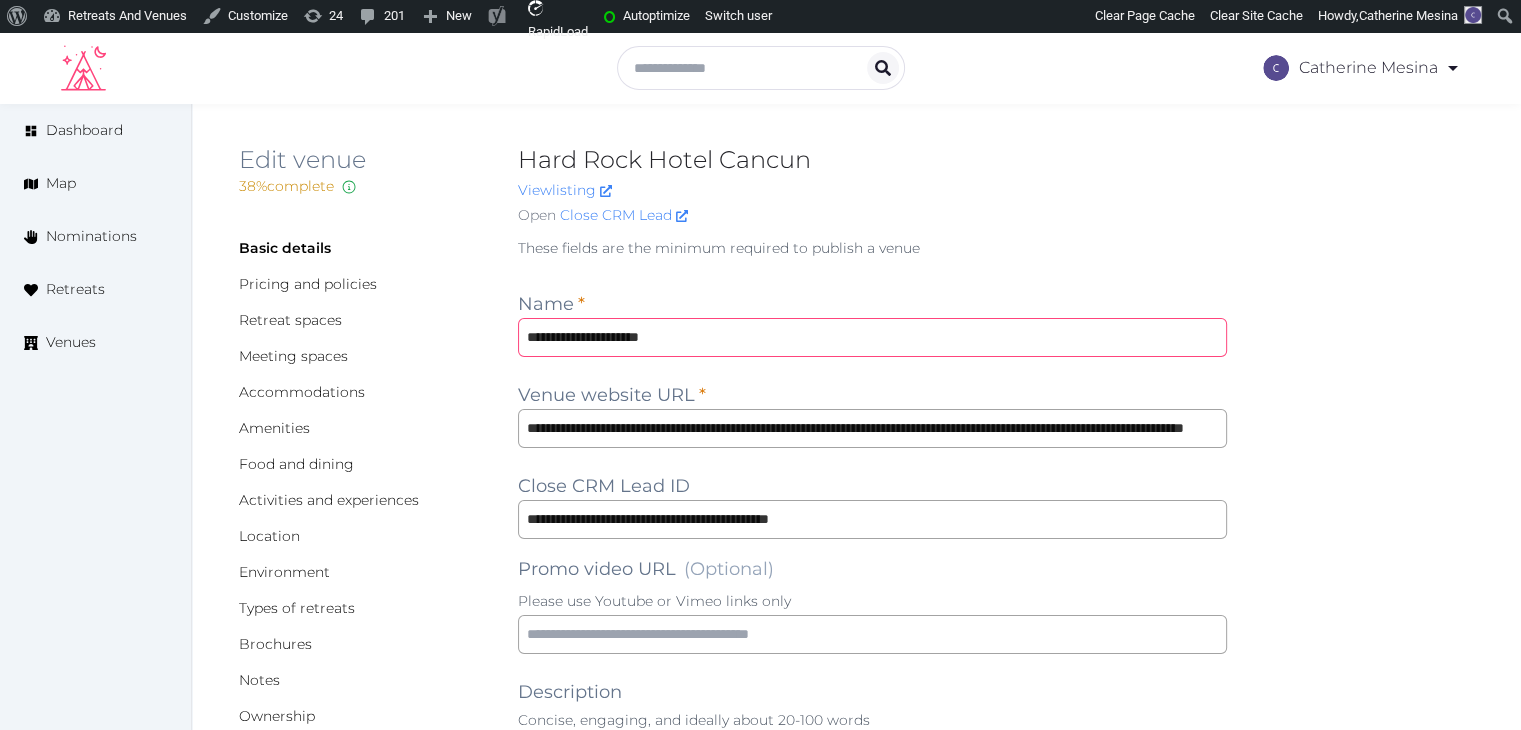 click on "**********" at bounding box center [872, 337] 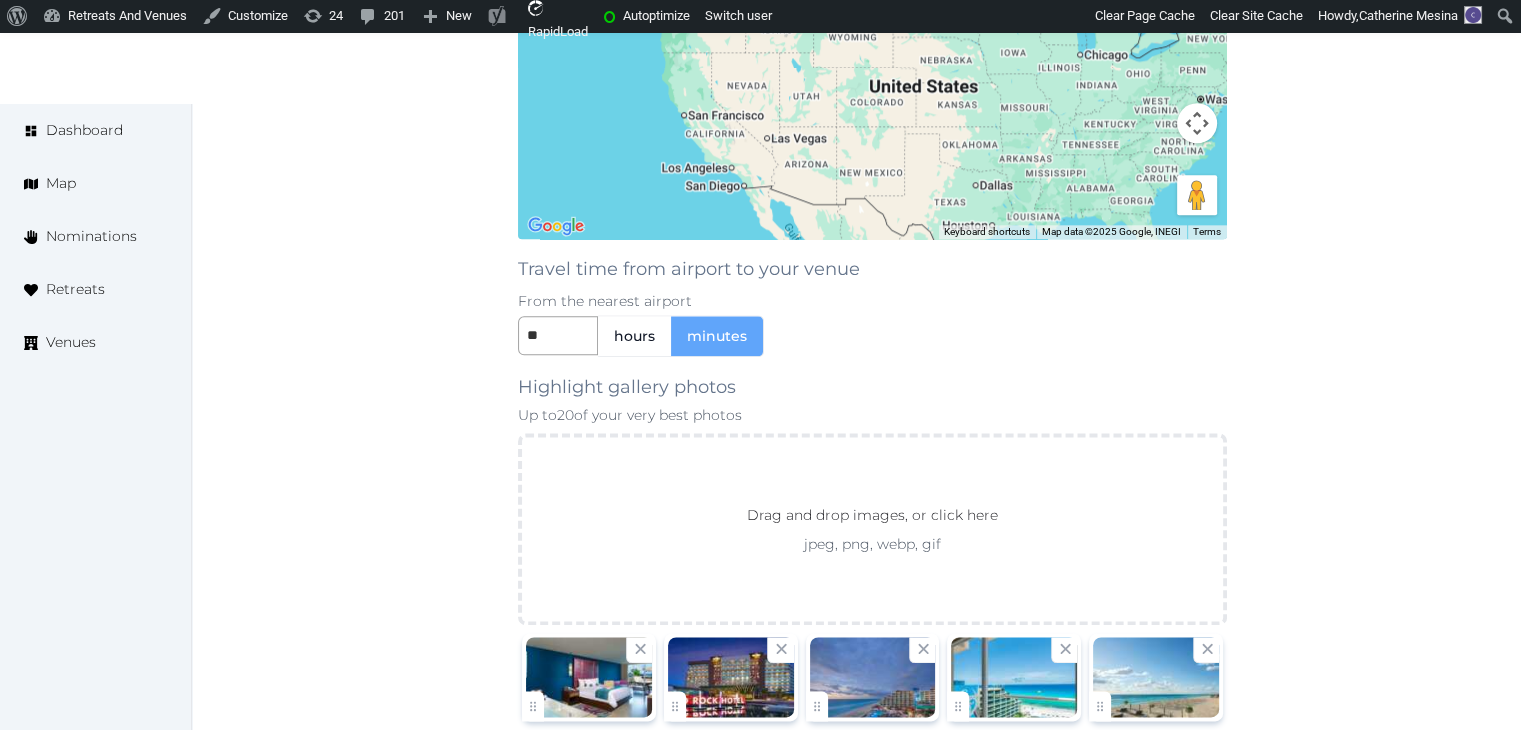 scroll, scrollTop: 2500, scrollLeft: 0, axis: vertical 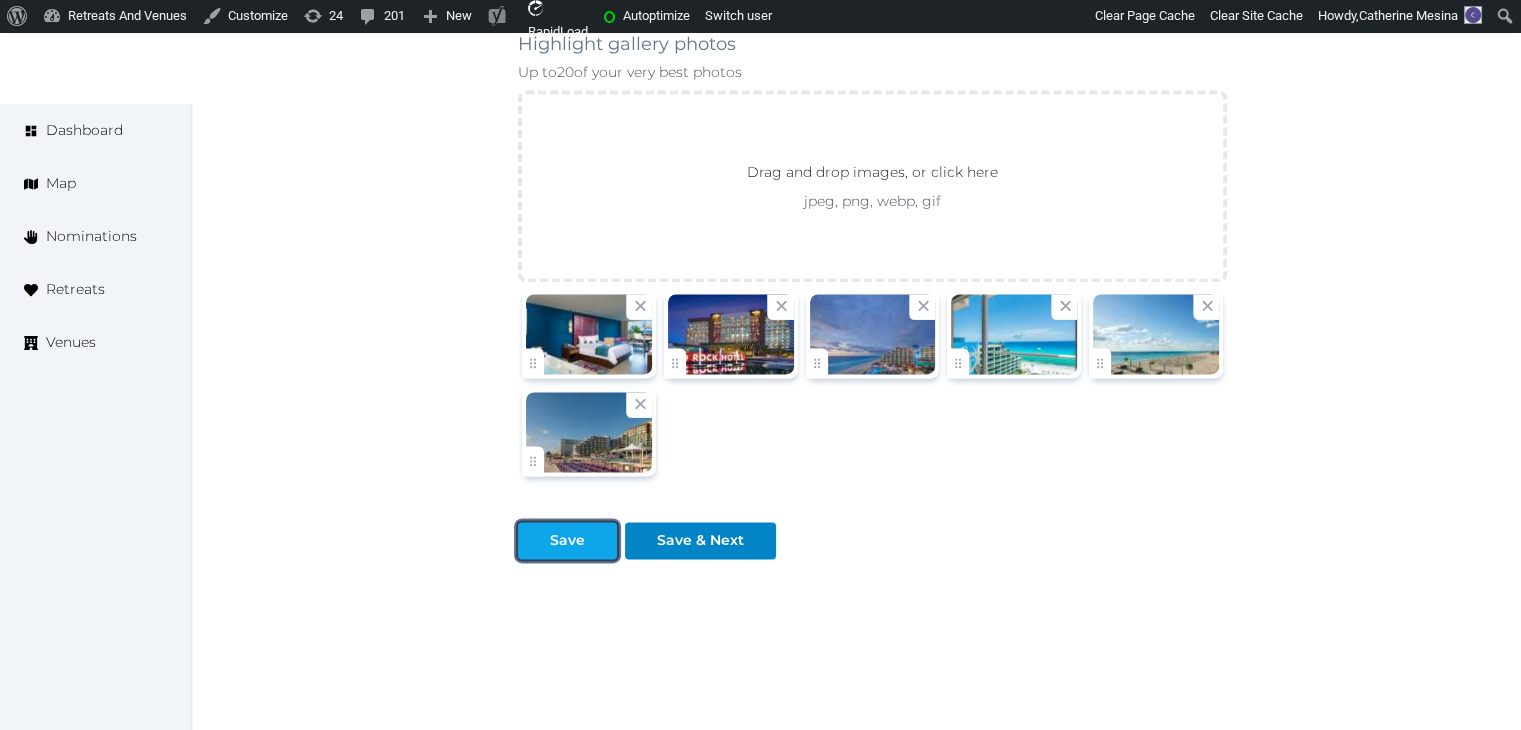 click at bounding box center (534, 540) 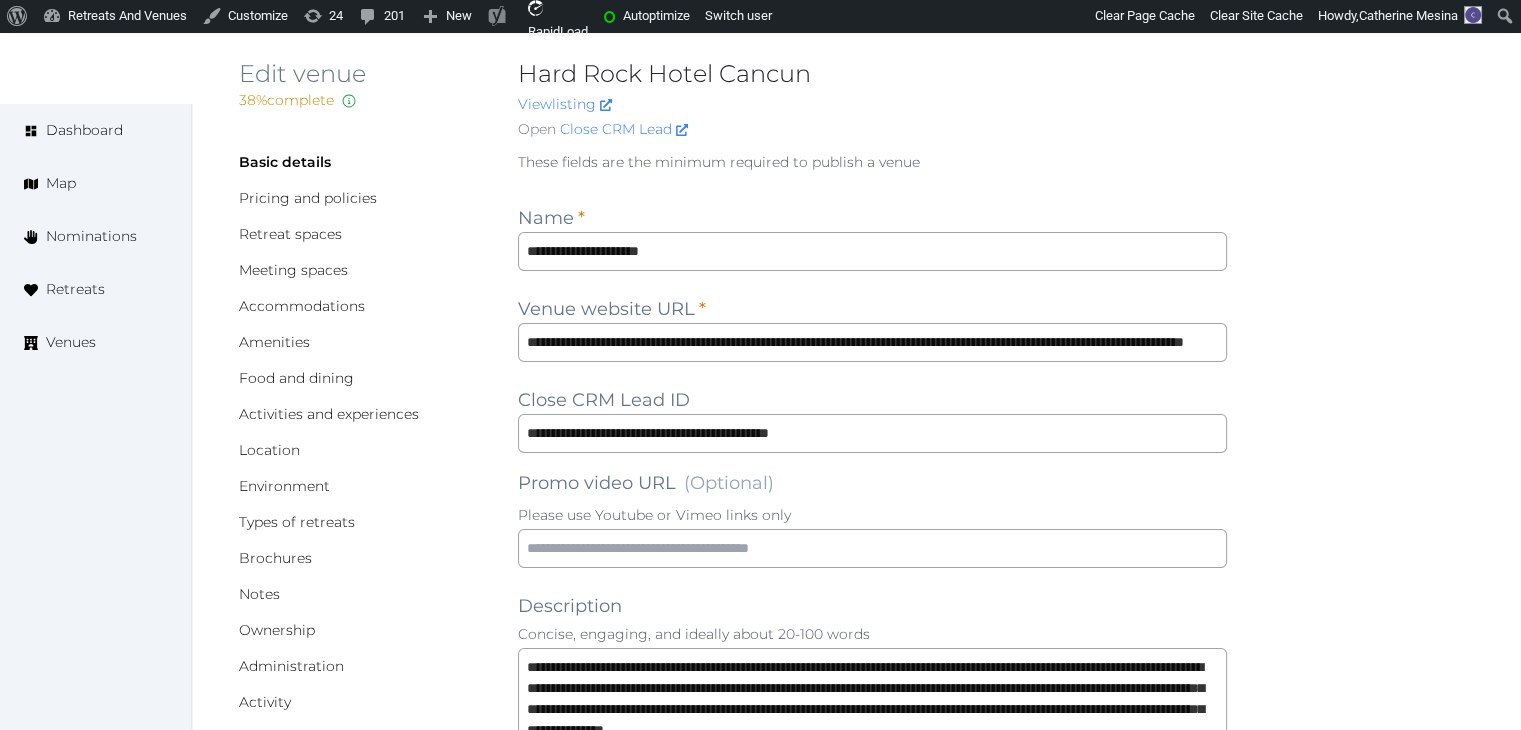 scroll, scrollTop: 0, scrollLeft: 0, axis: both 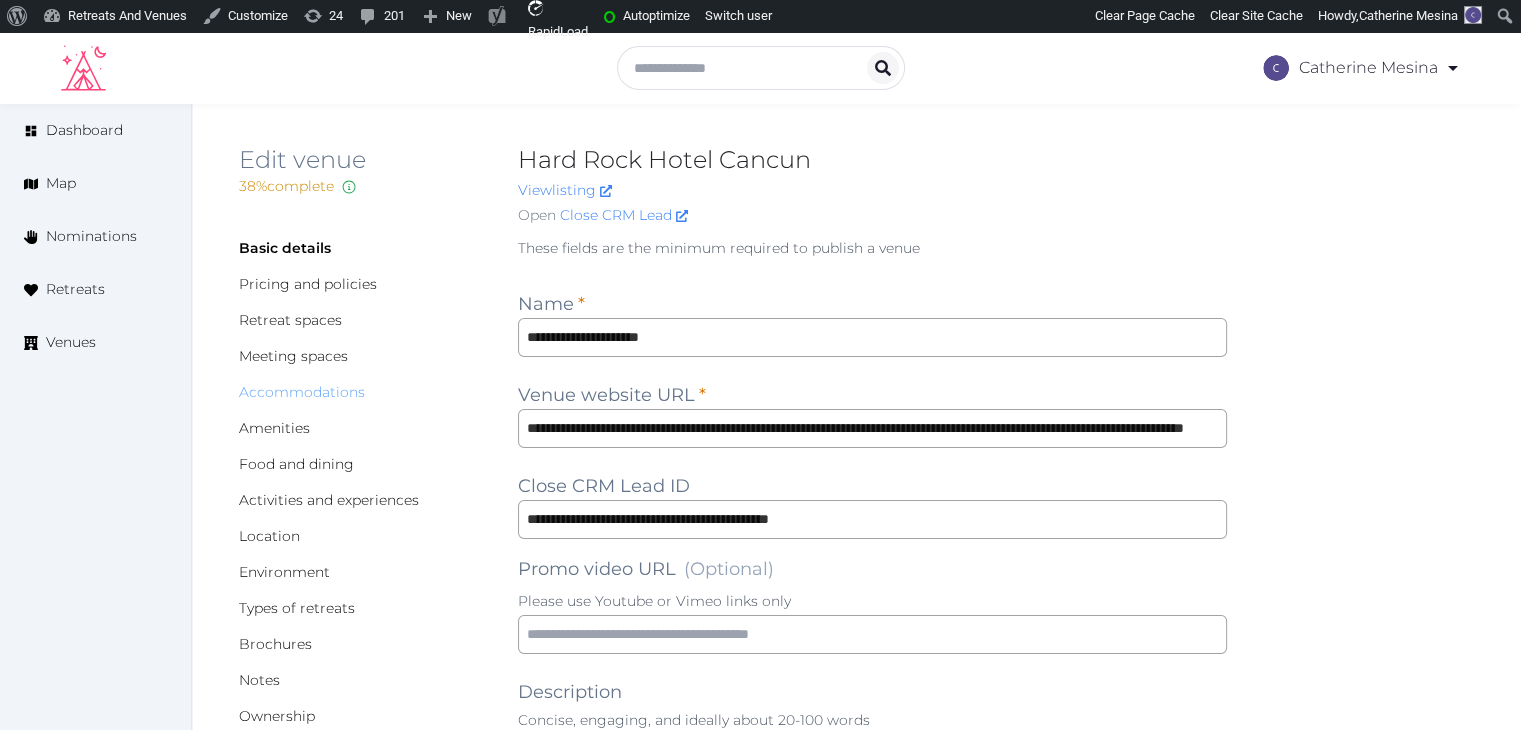 click on "Accommodations" at bounding box center (302, 392) 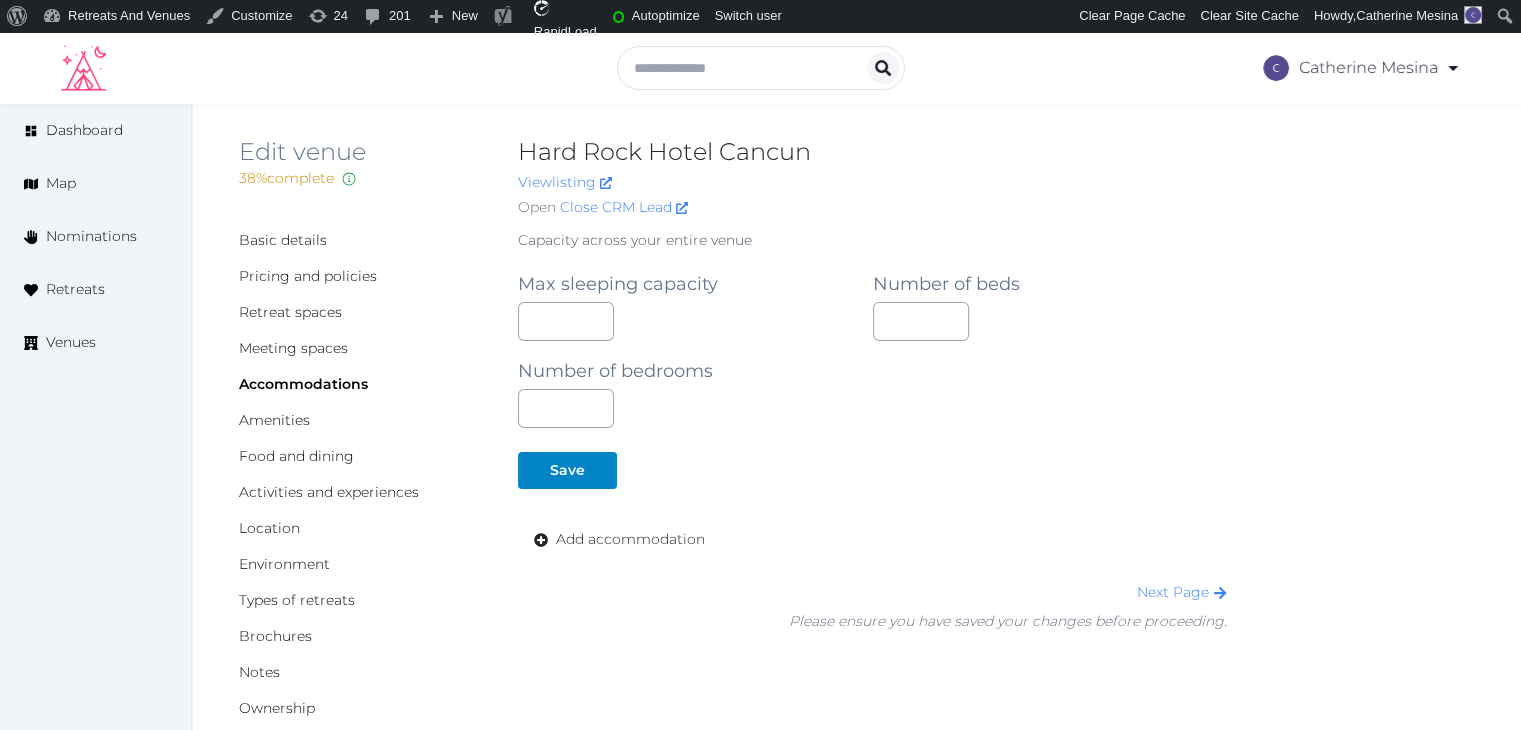 scroll, scrollTop: 0, scrollLeft: 0, axis: both 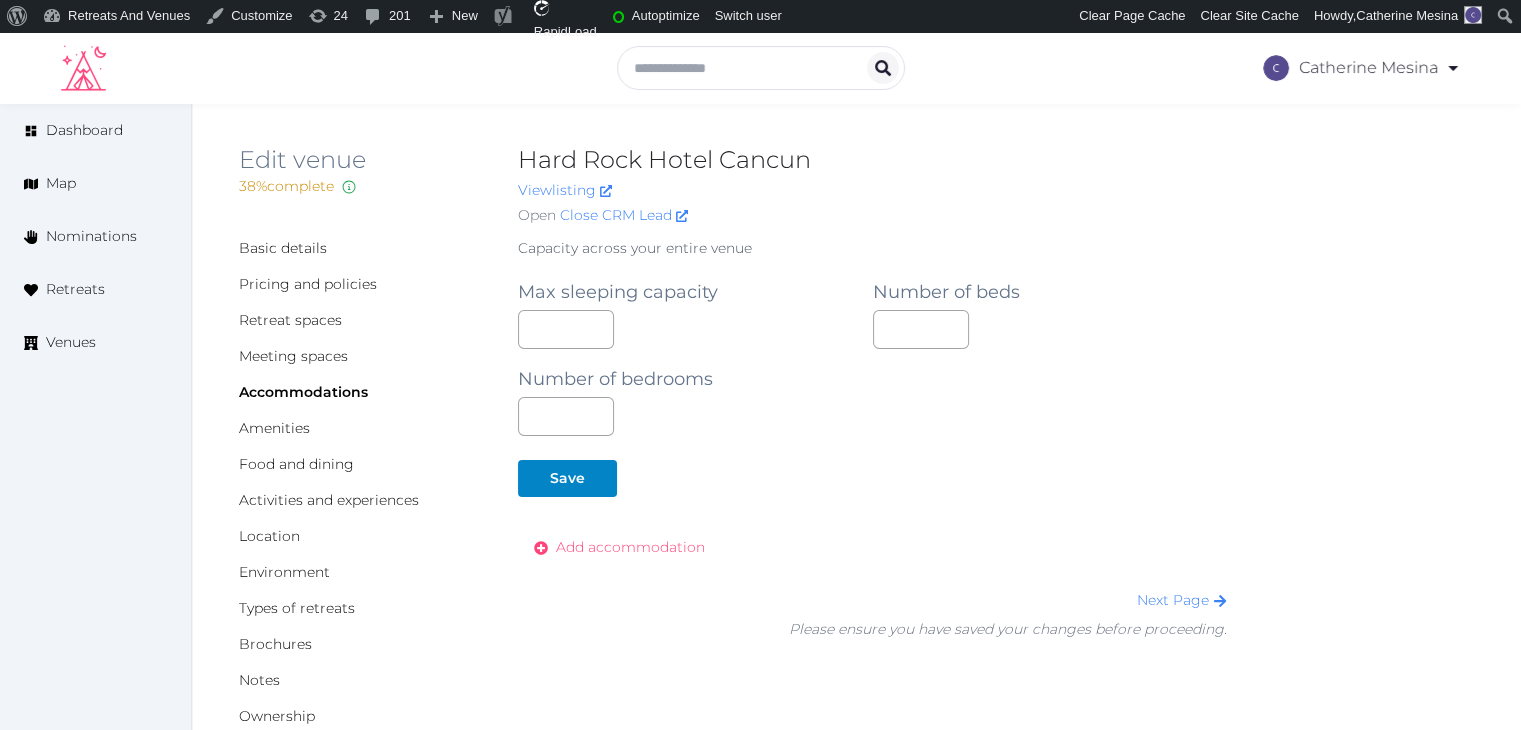 click on "Add accommodation" at bounding box center (630, 547) 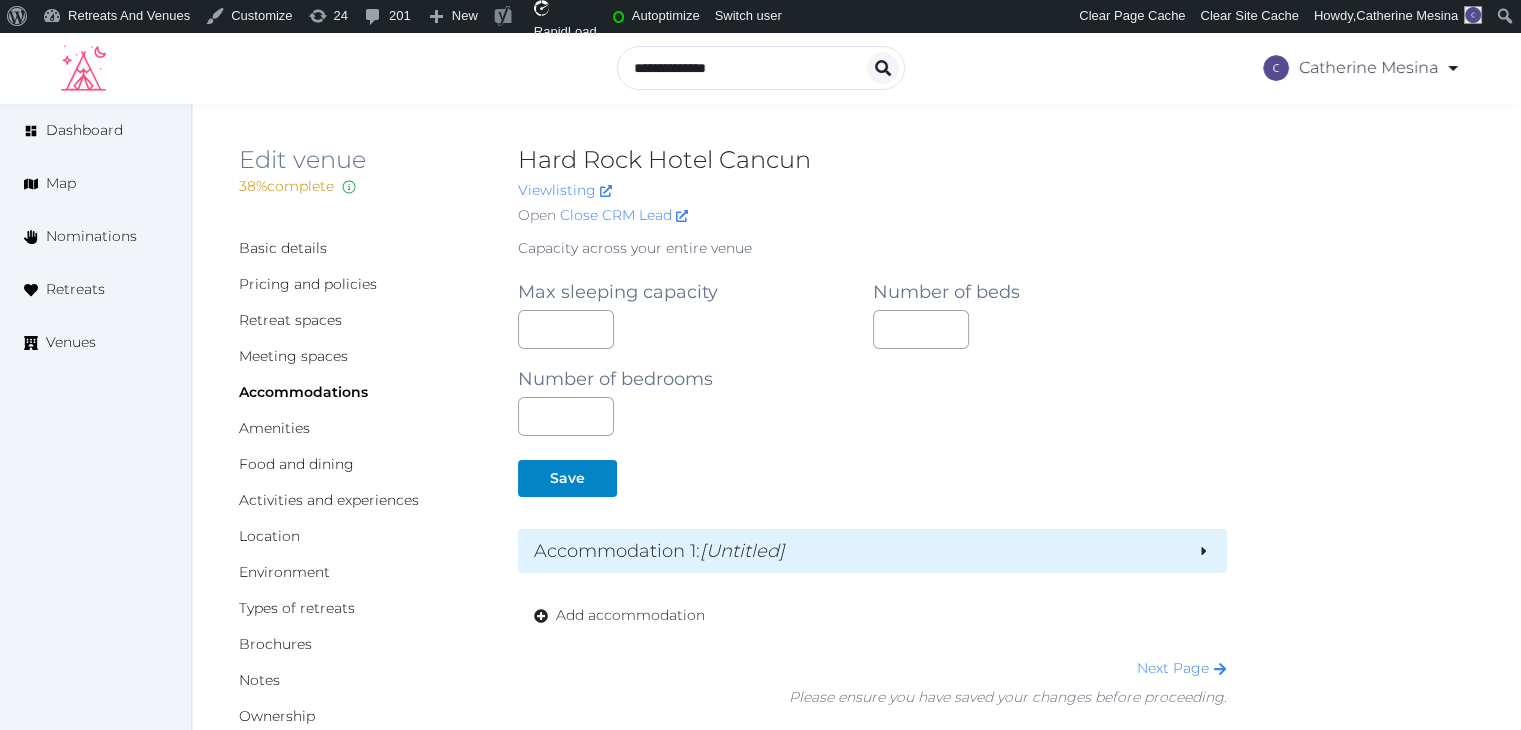 scroll, scrollTop: 300, scrollLeft: 0, axis: vertical 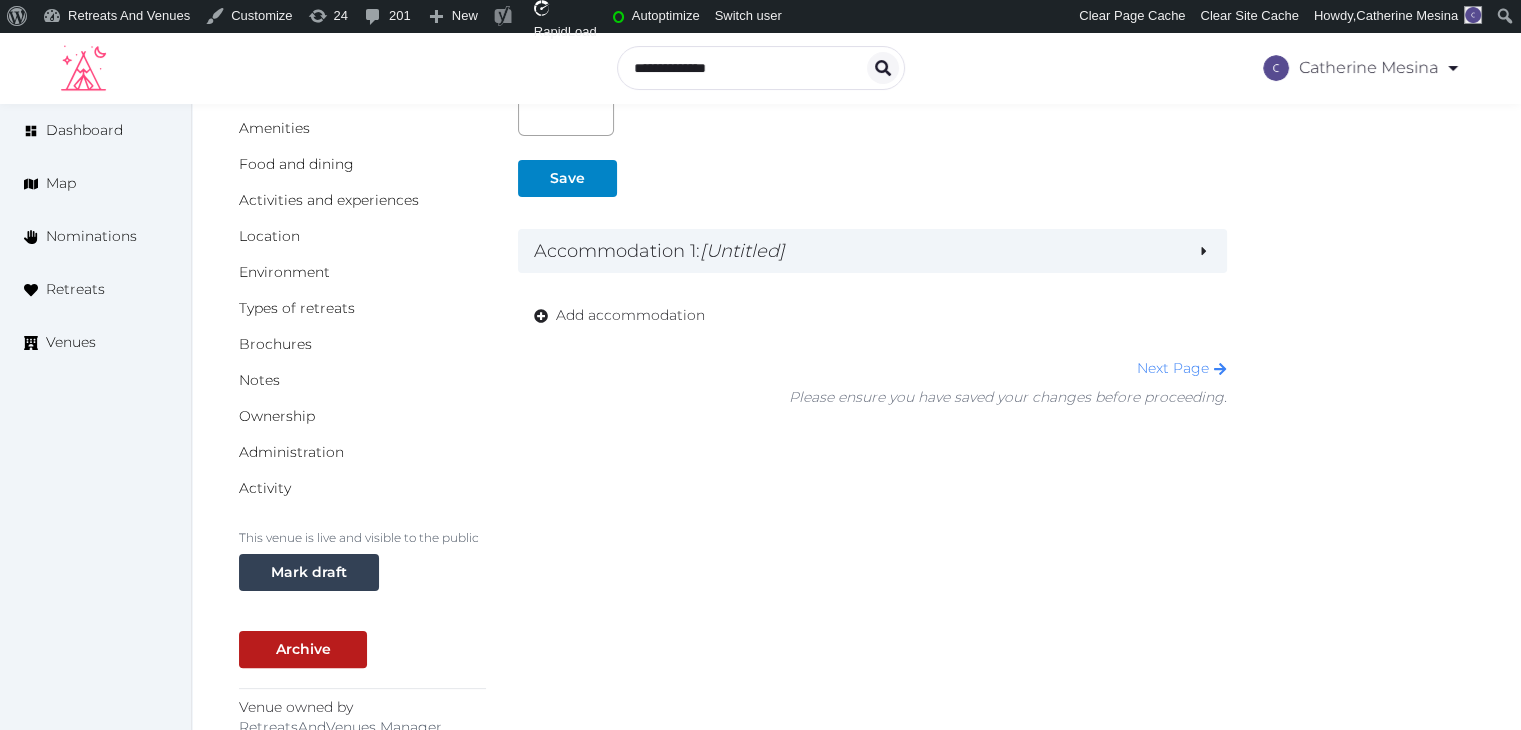 click on "Capacity across your entire venue Max sleeping capacity Number of beds Number of bedrooms *** Save  Accommodation 1 :  [Untitled] Name Total Number of Units How many units of this accommodation type do you have in total? For example, there may be  45  Junior Suites at a resort. Description Photos Up to 10 photos of these accommodations. Landscape images work best Drag and drop images, or click here jpeg, png, webp, gif
To pick up a draggable item, press the space bar.
While dragging, use the arrow keys to move the item.
Press space again to drop the item in its new position, or press escape to cancel.
The following fields should be filled   per unit or per suite  of this accommodation type. For example, a Junior Suite may have something like  2  beds. A camp-style bunk bed cabin may have something like 16 beds. Room Size (m²) Sleeping Capacity # Bedrooms # Bathrooms # Beds # King Beds # Queen Beds # Double/Twin # Single Beds Alternate Configuration Beds Alternate Configurations # King Beds TV" at bounding box center (872, 173) 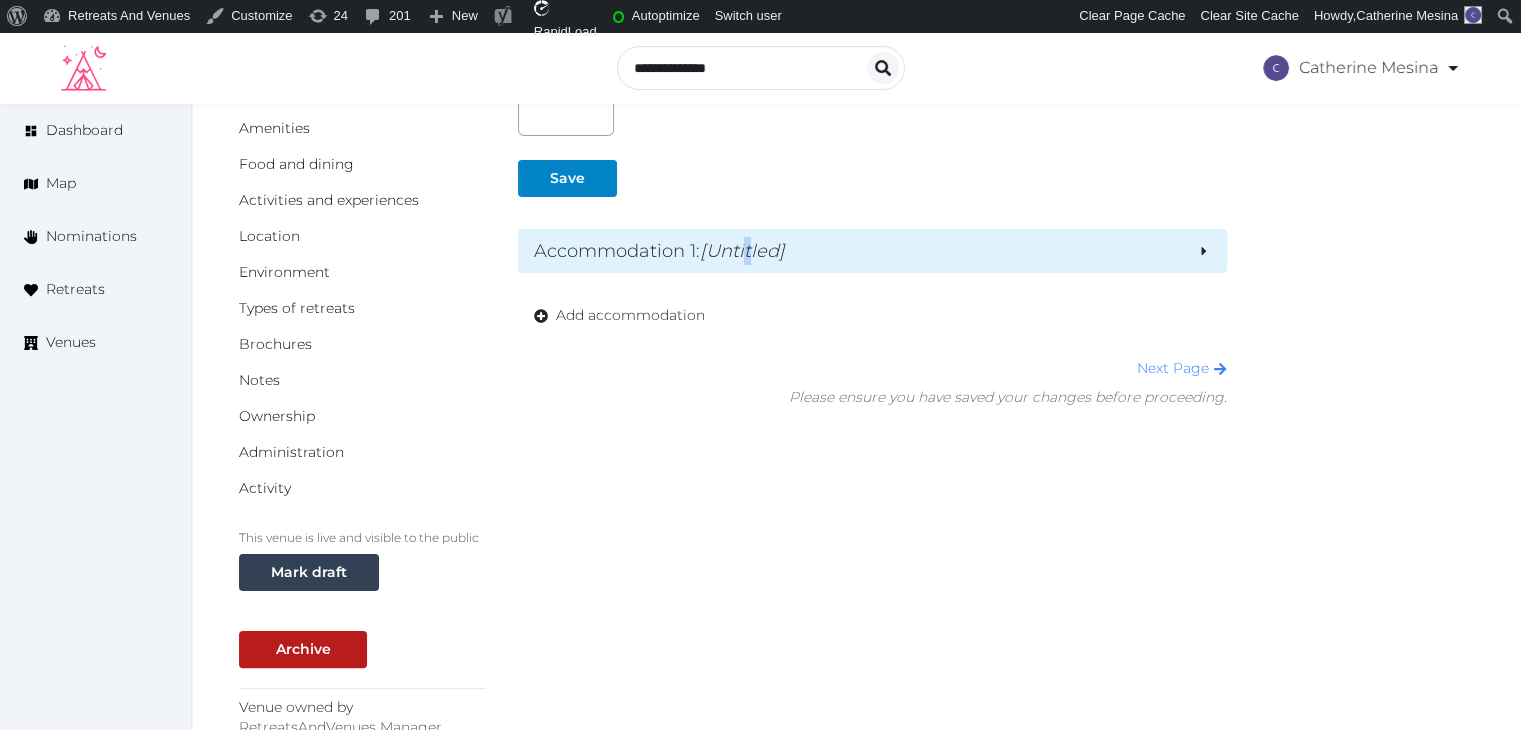 click on "[Untitled]" at bounding box center (742, 251) 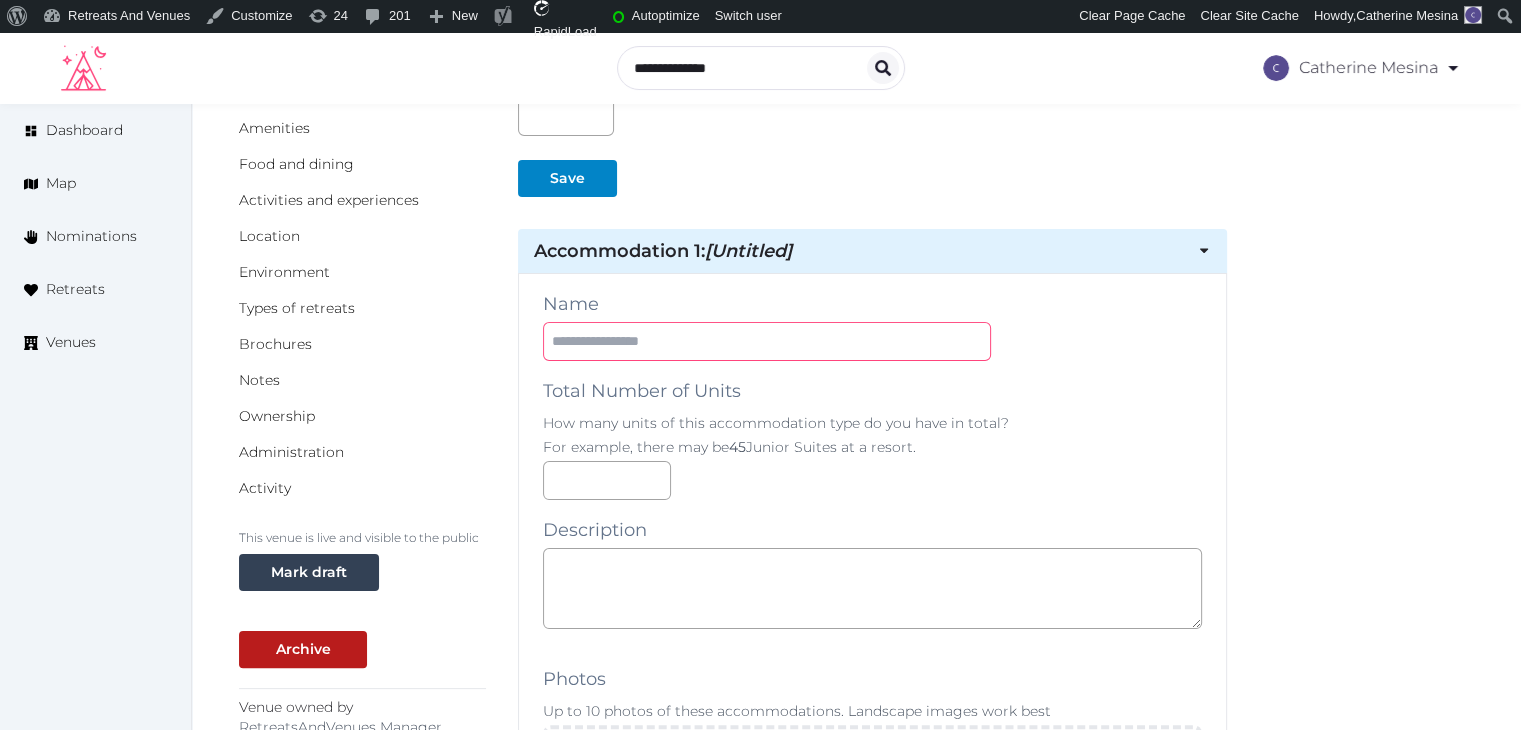 click at bounding box center (767, 341) 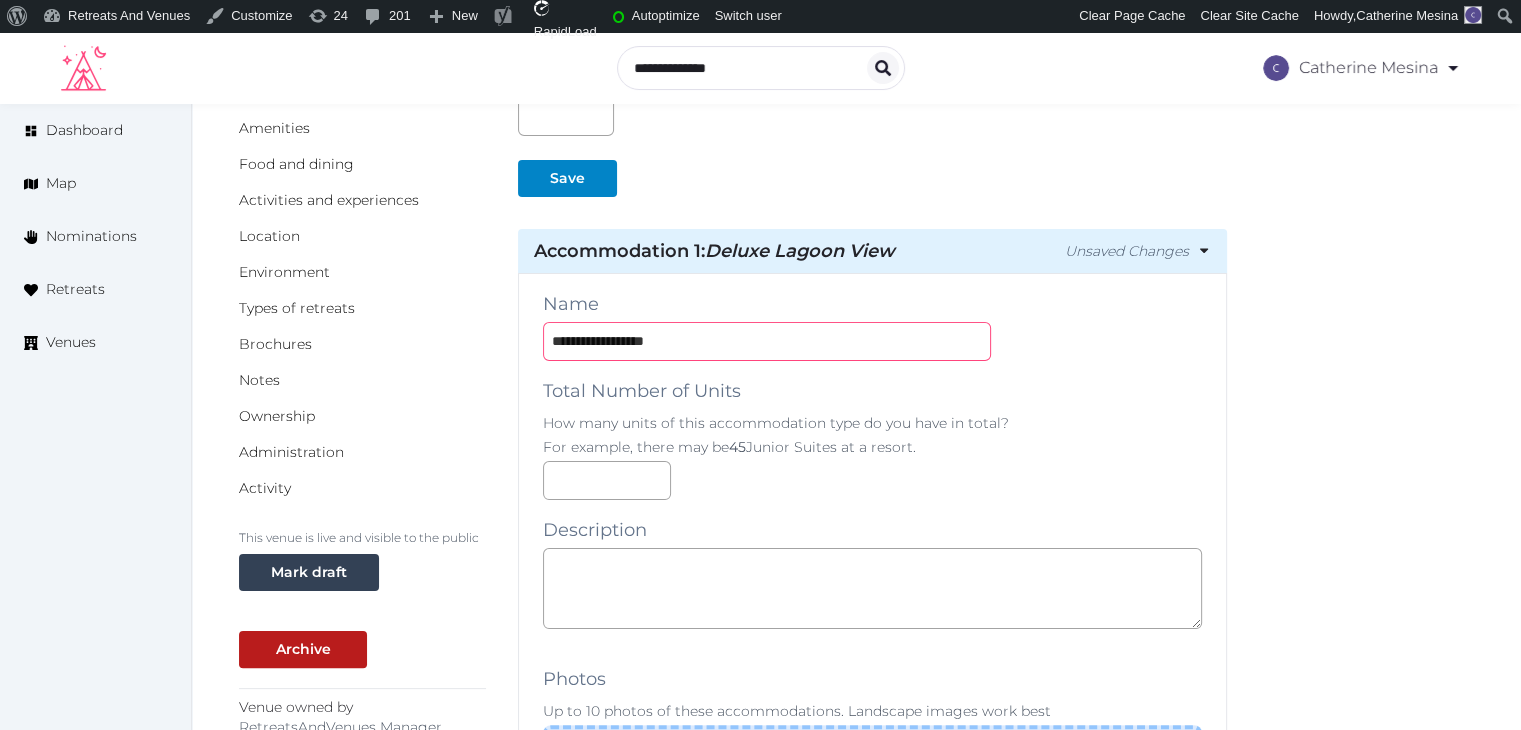 type on "**********" 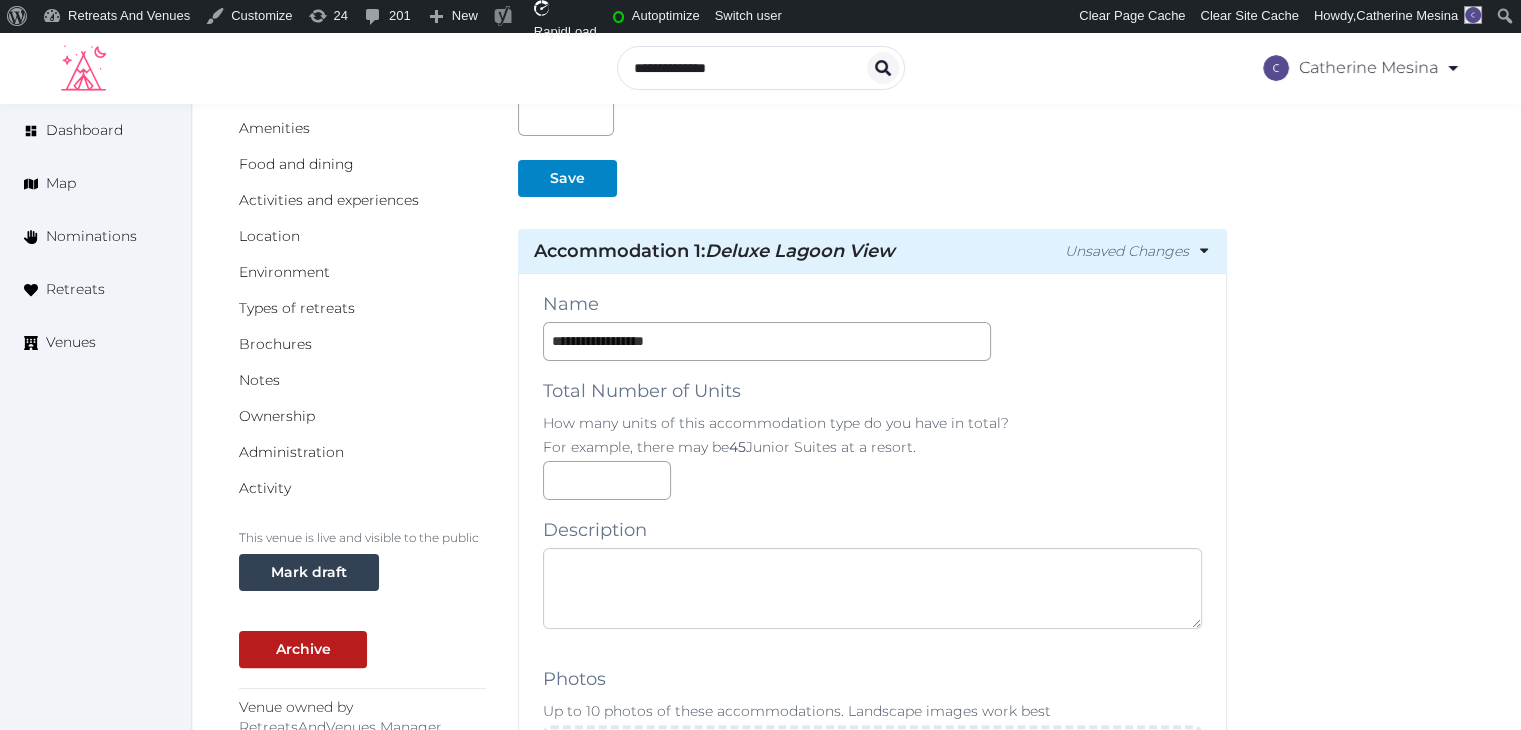 click at bounding box center [872, 588] 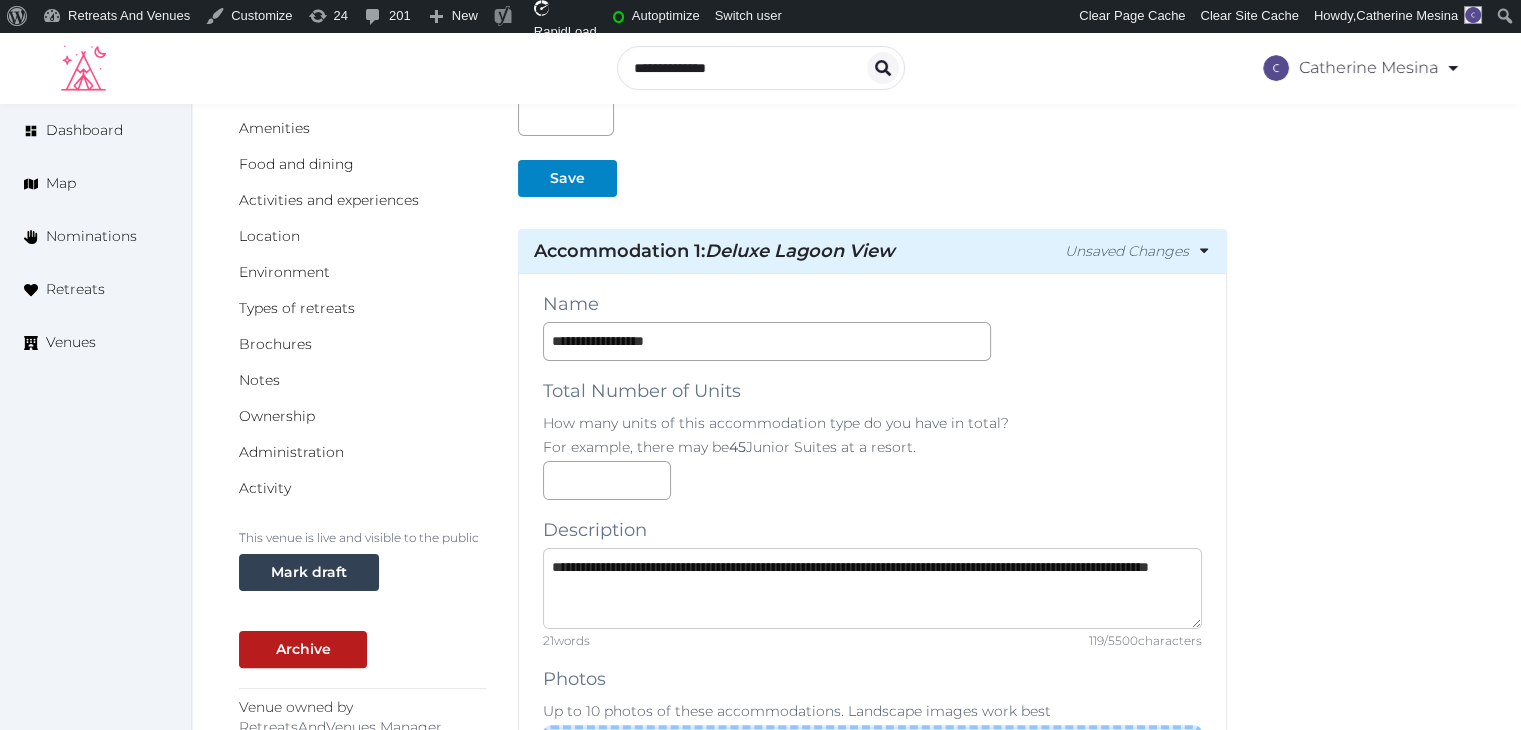 type on "**********" 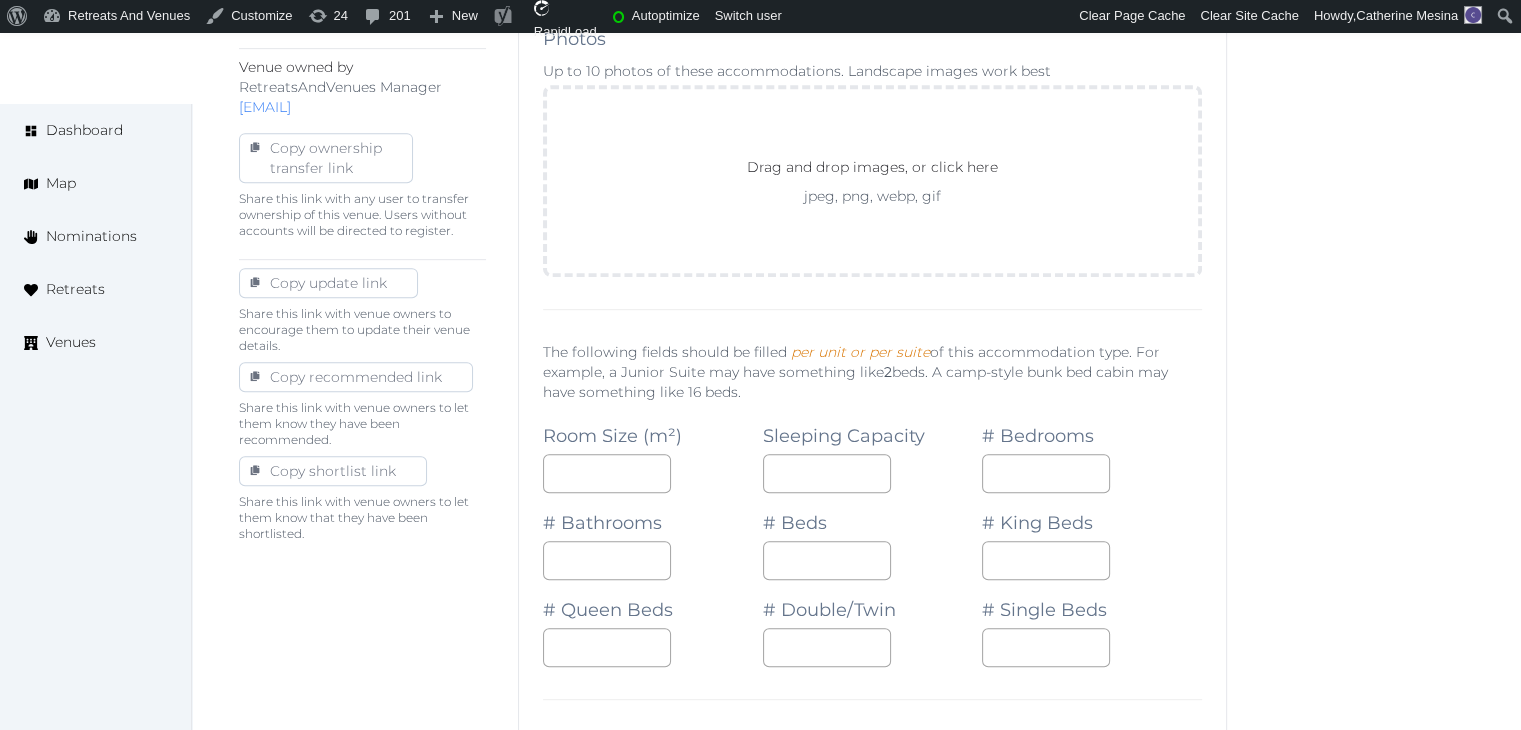 scroll, scrollTop: 1000, scrollLeft: 0, axis: vertical 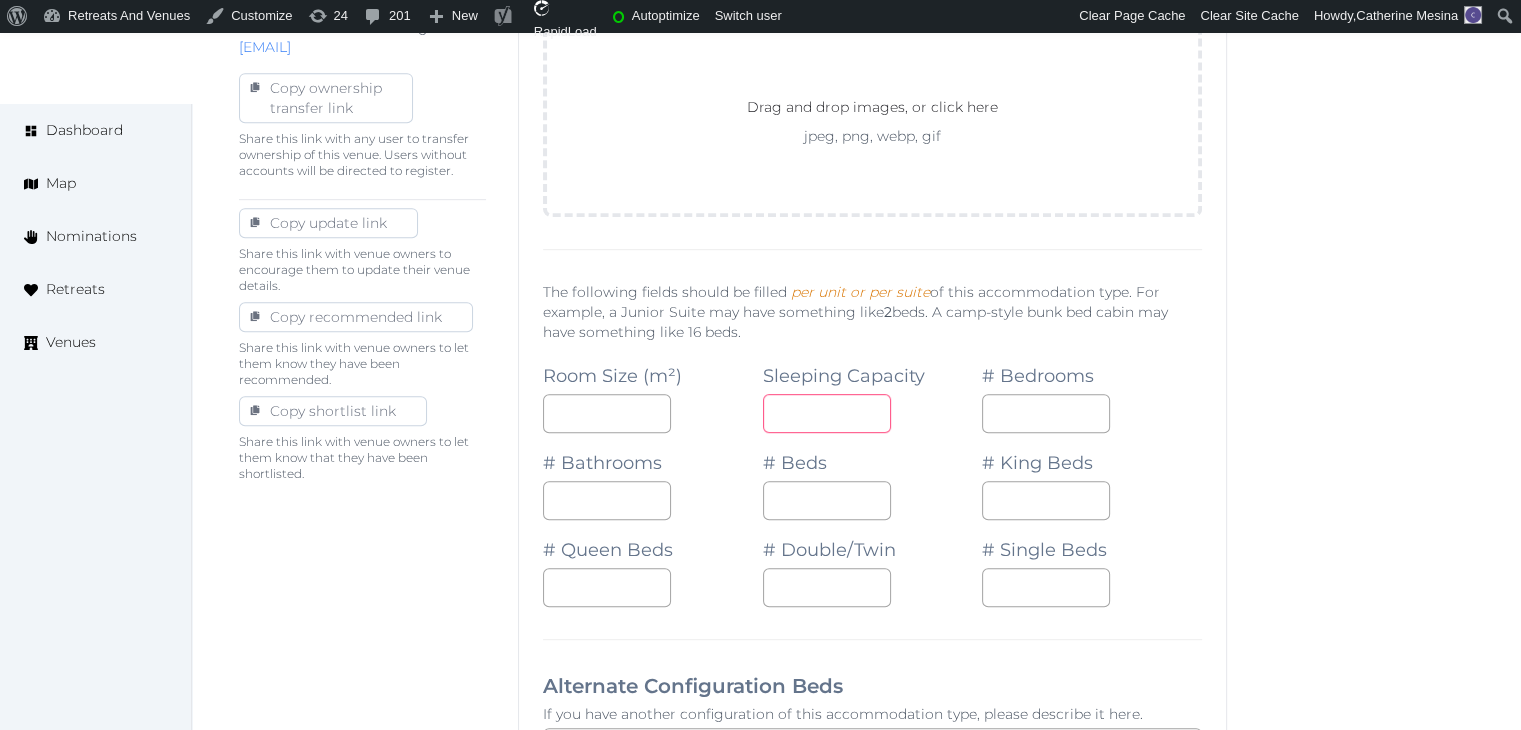 click at bounding box center (827, 413) 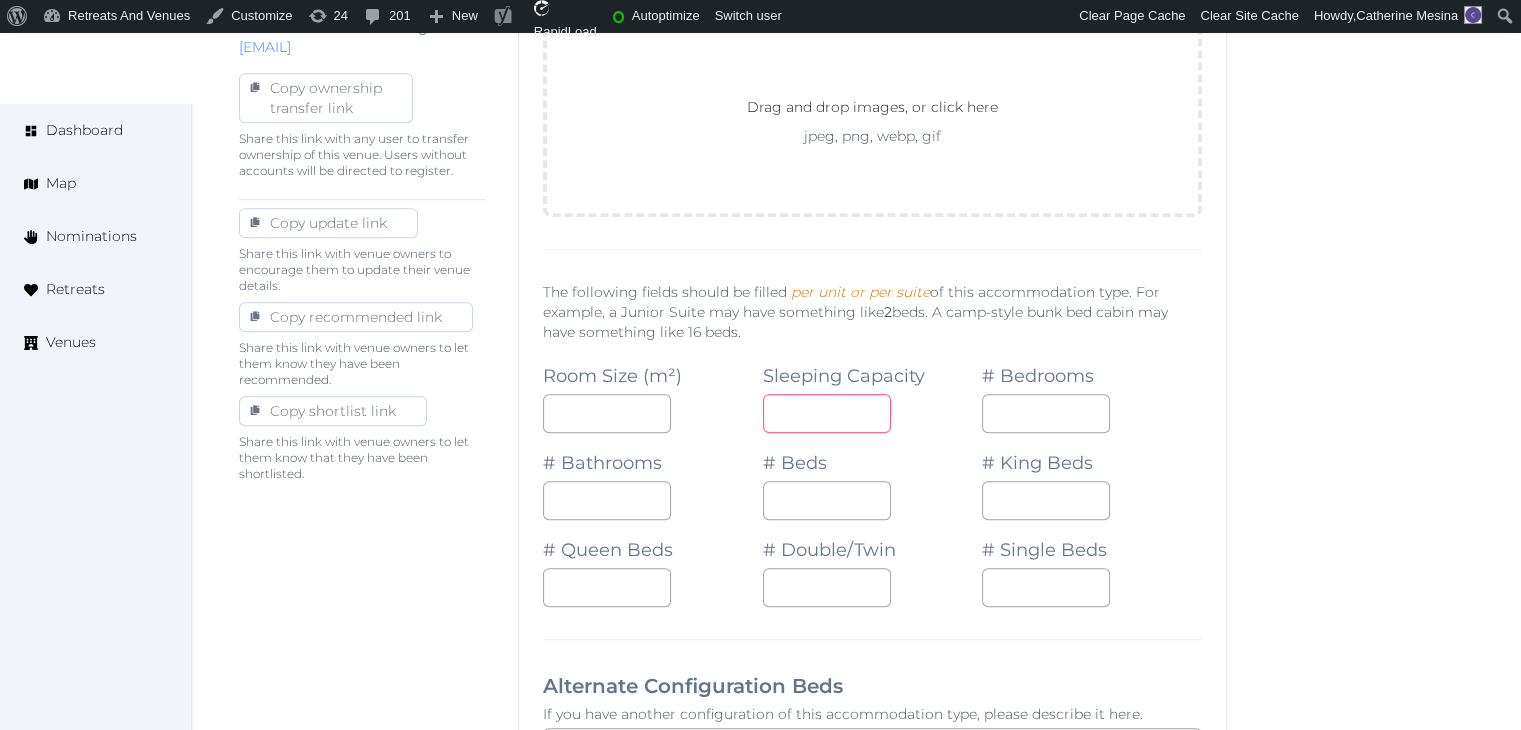 type on "*" 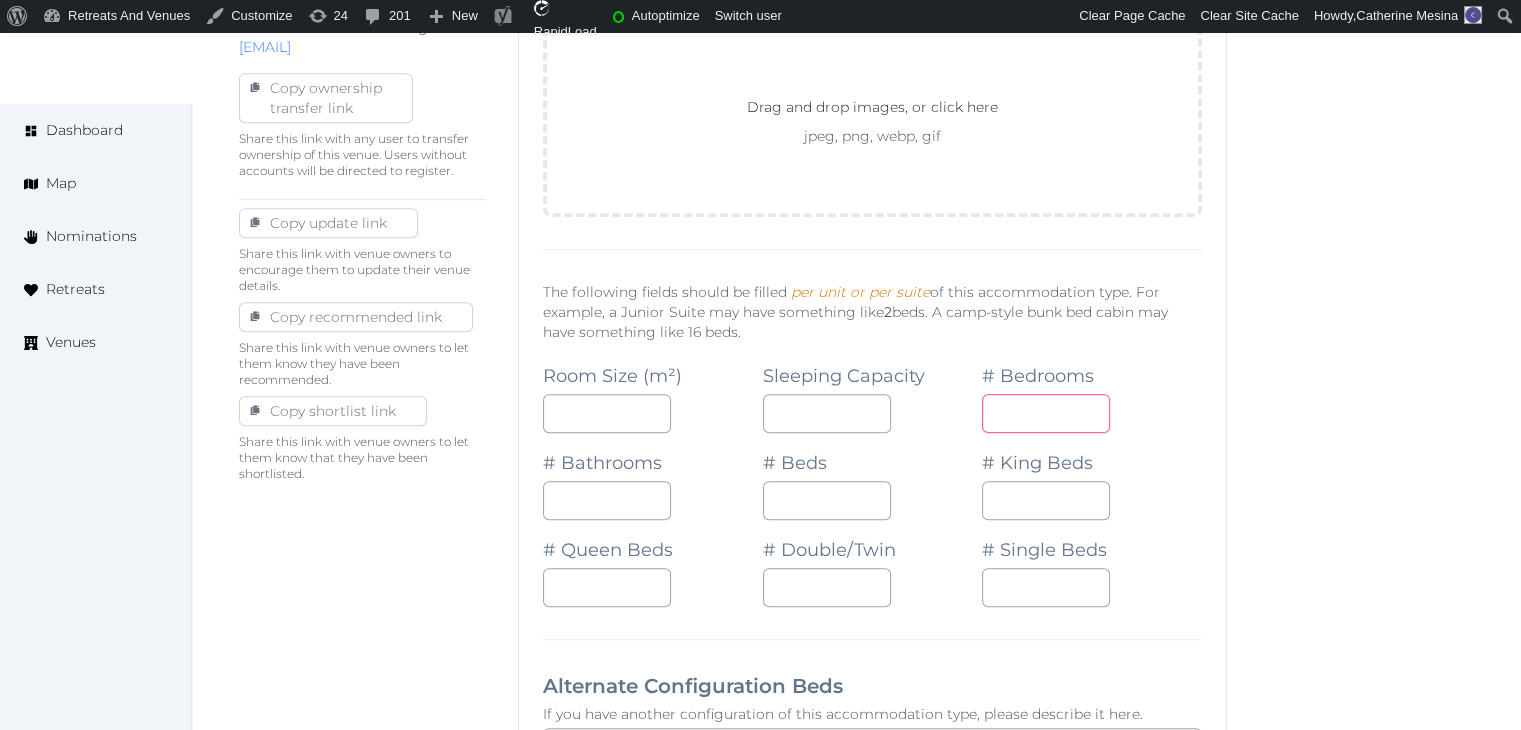click at bounding box center [1046, 413] 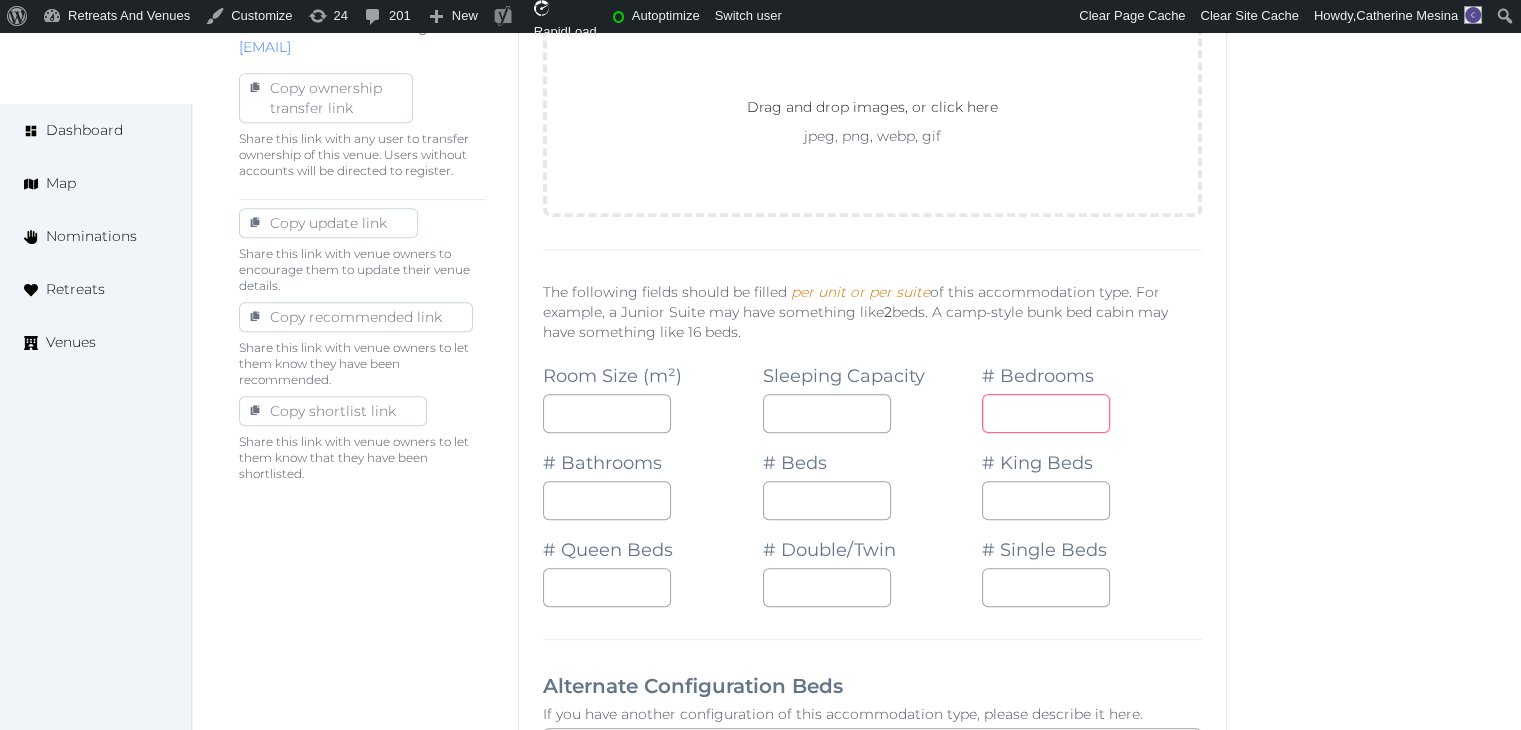 type on "*" 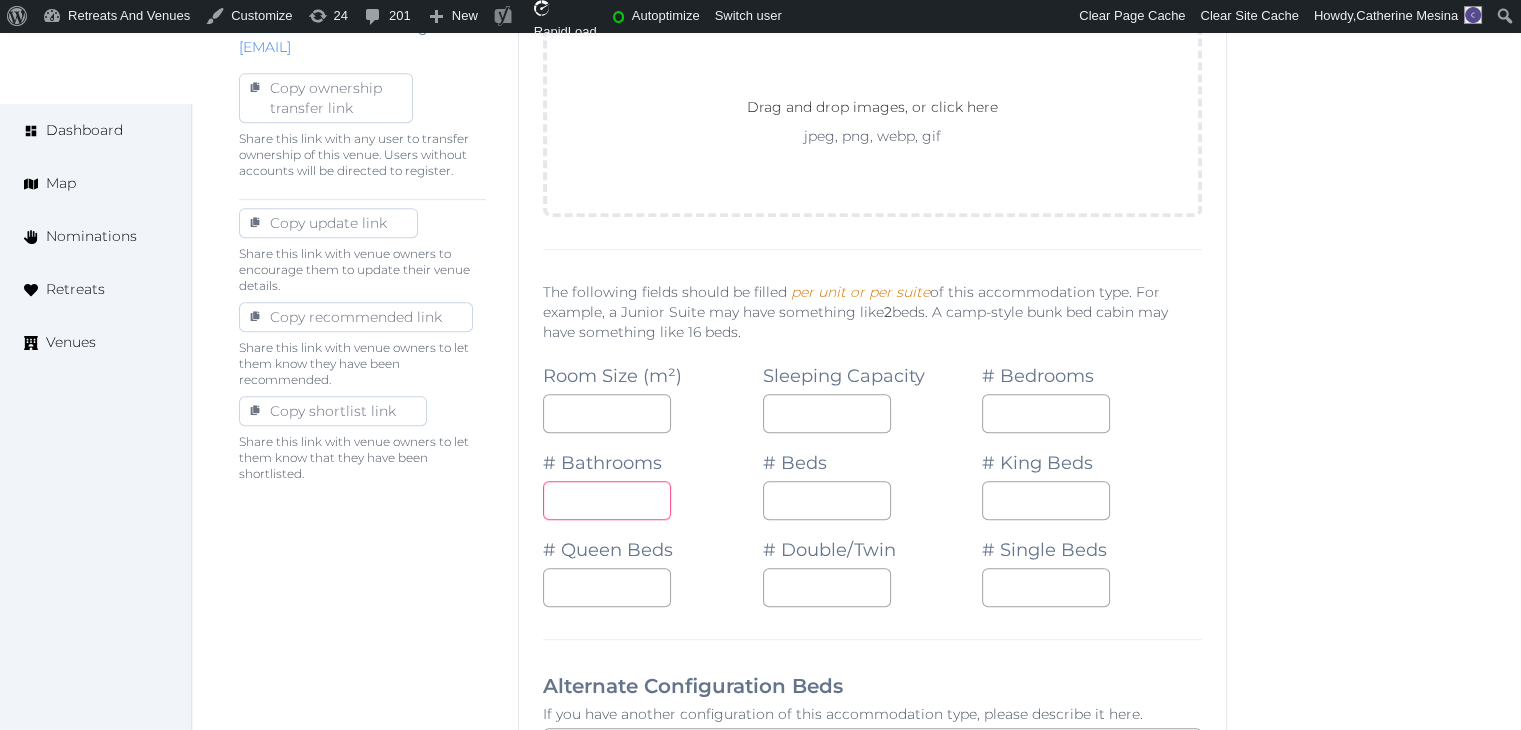click at bounding box center [607, 500] 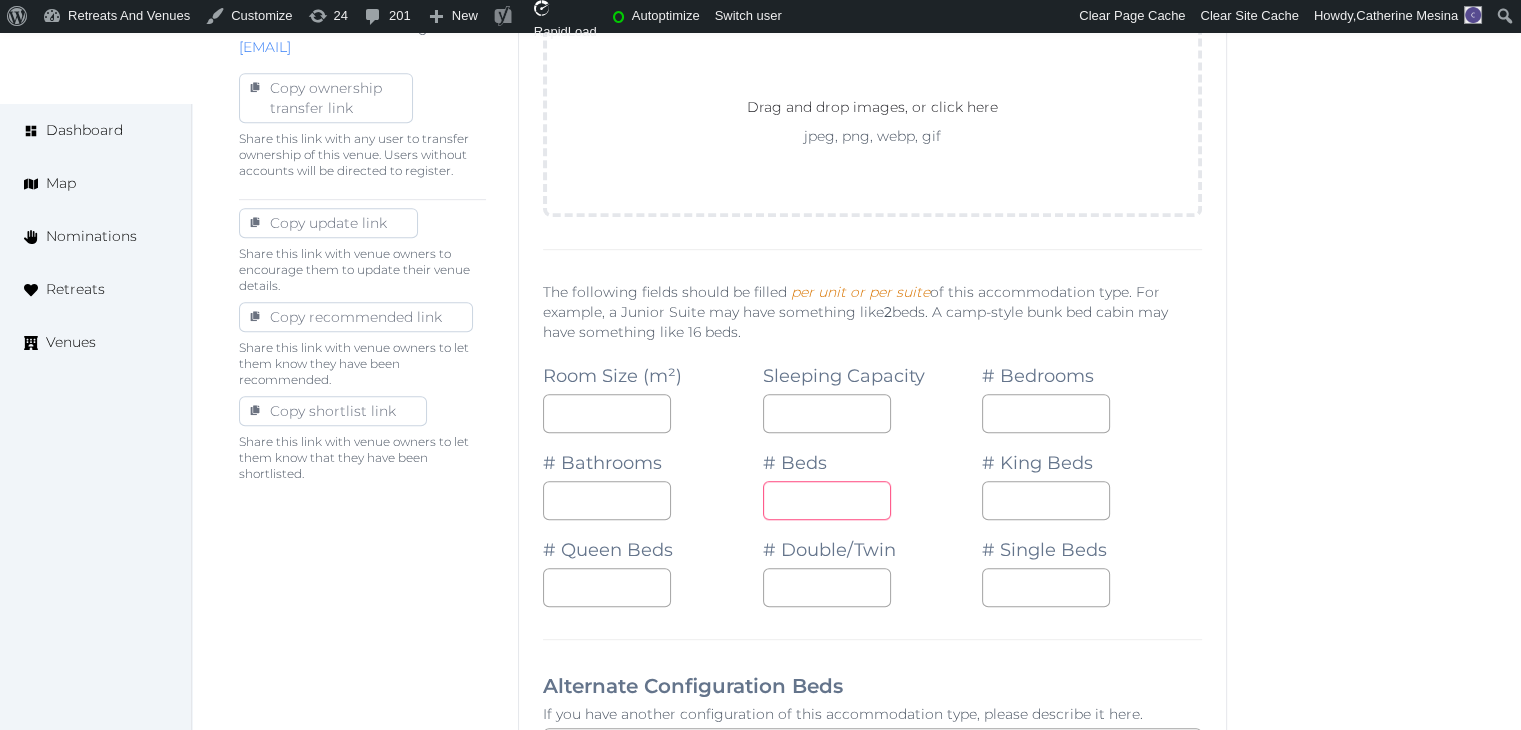 click at bounding box center [827, 500] 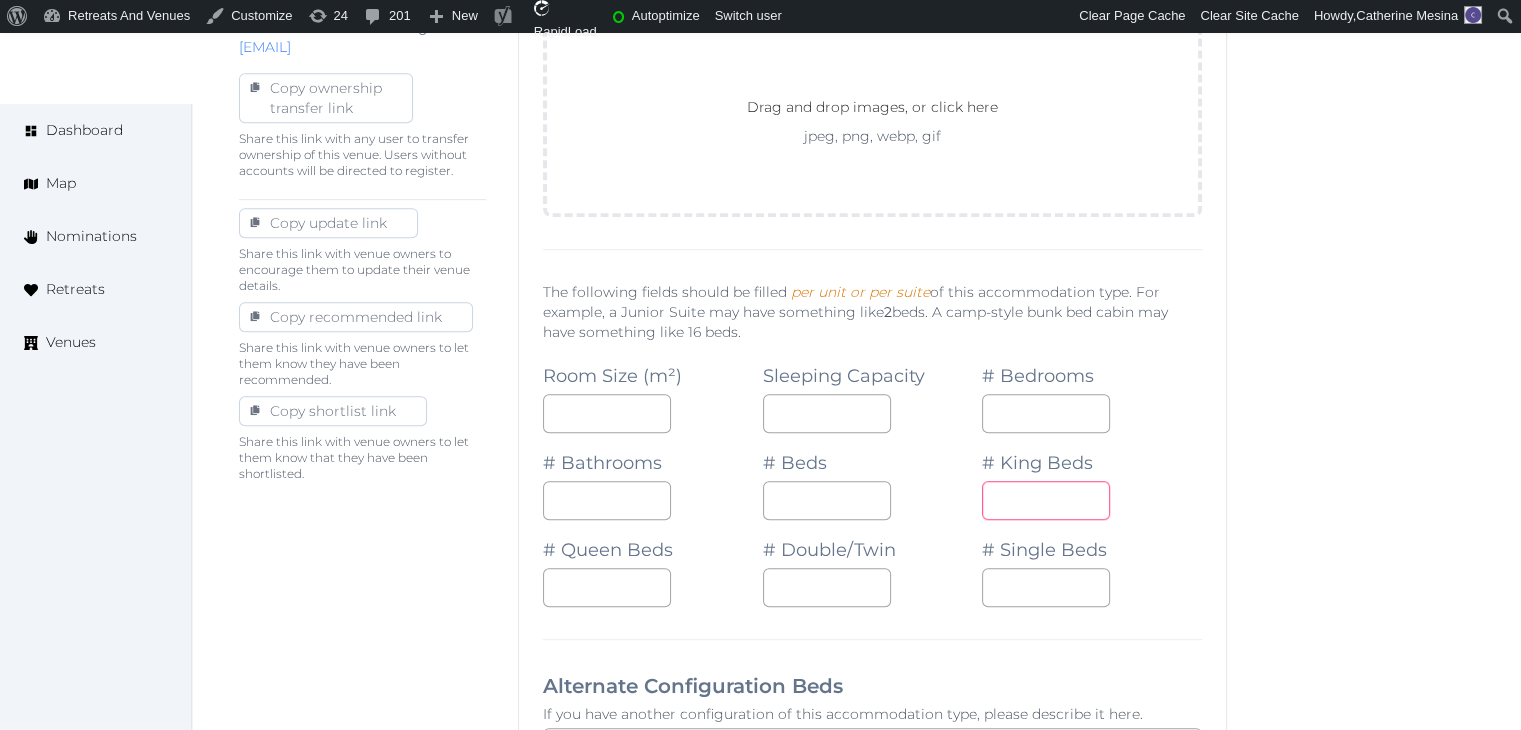 click at bounding box center (1046, 500) 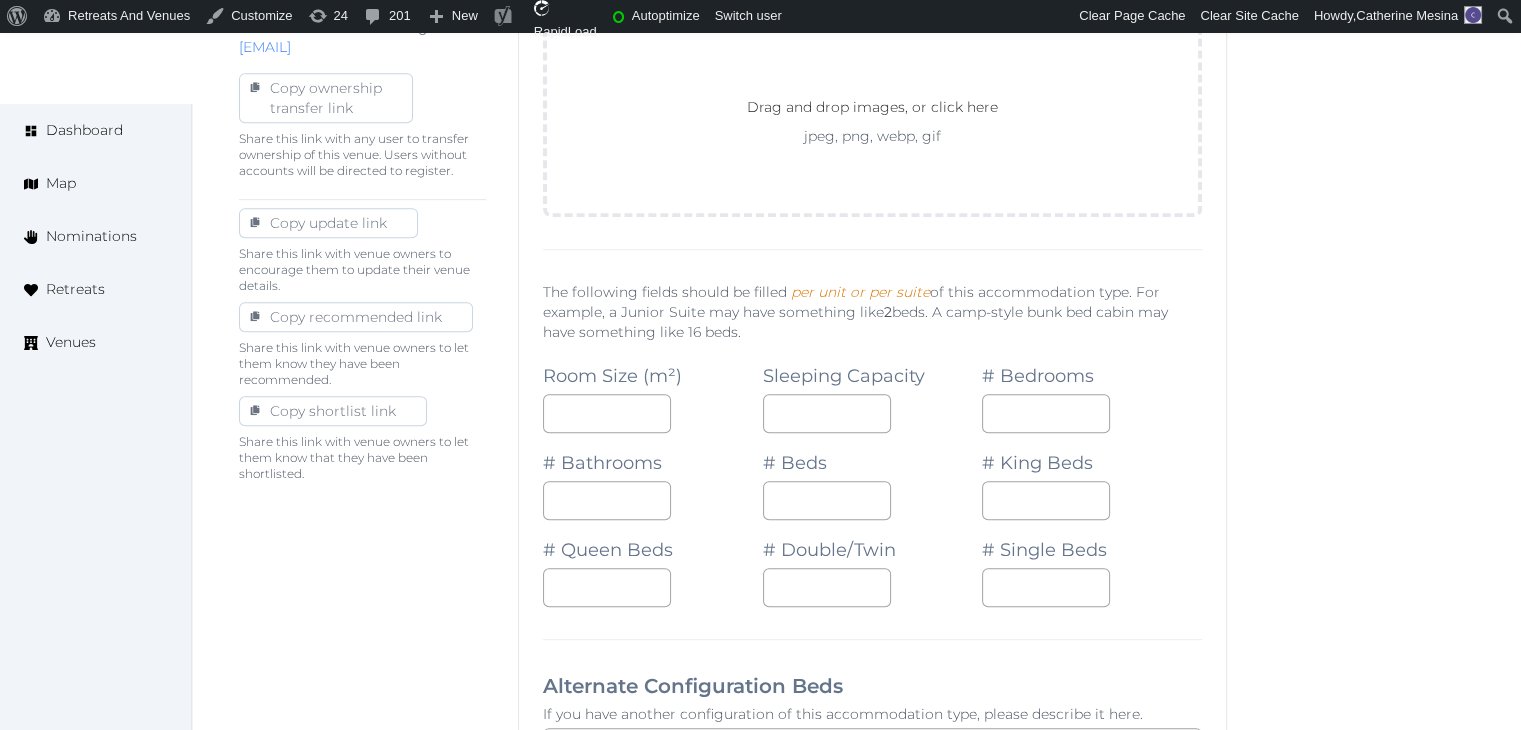 click on "# Single Beds" at bounding box center [1092, 563] 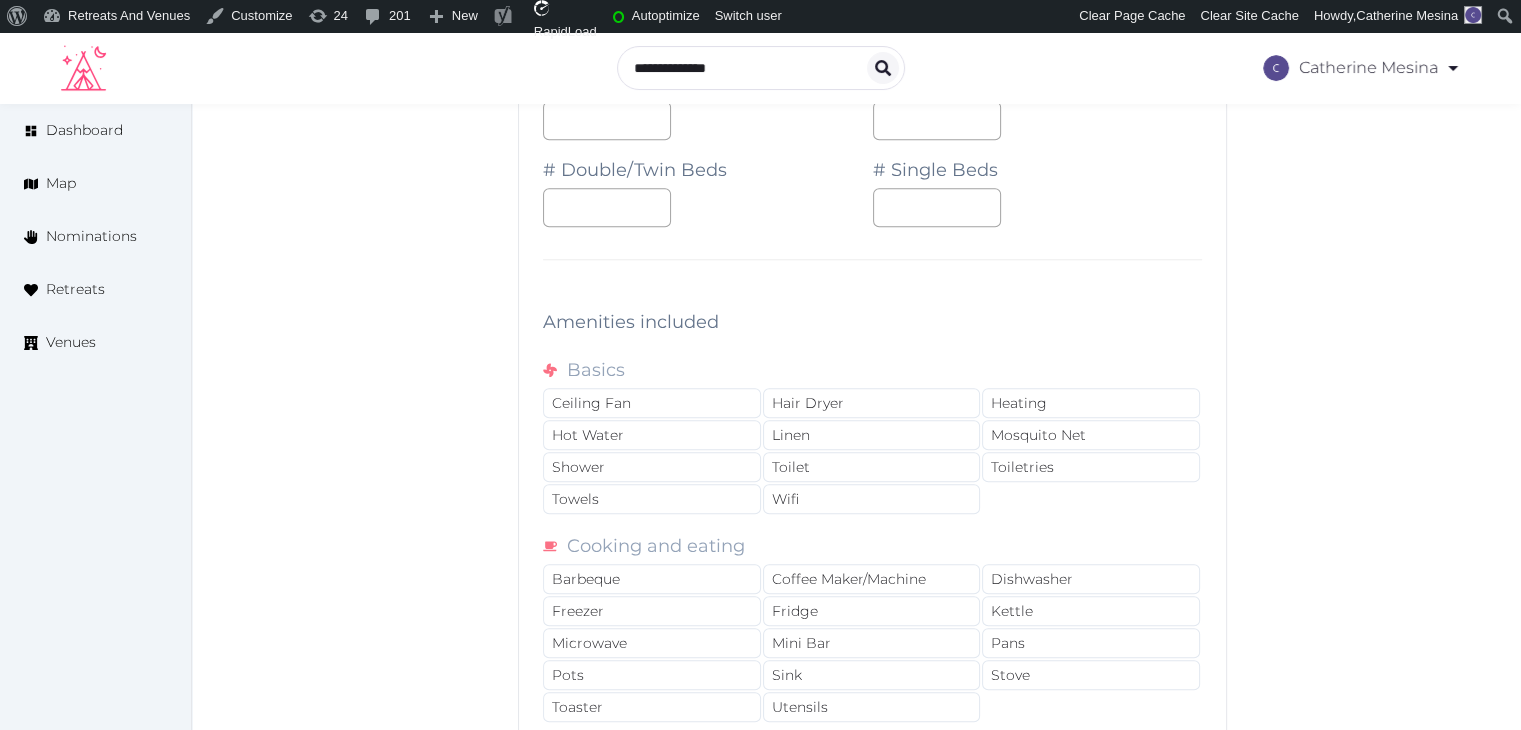 scroll, scrollTop: 1700, scrollLeft: 0, axis: vertical 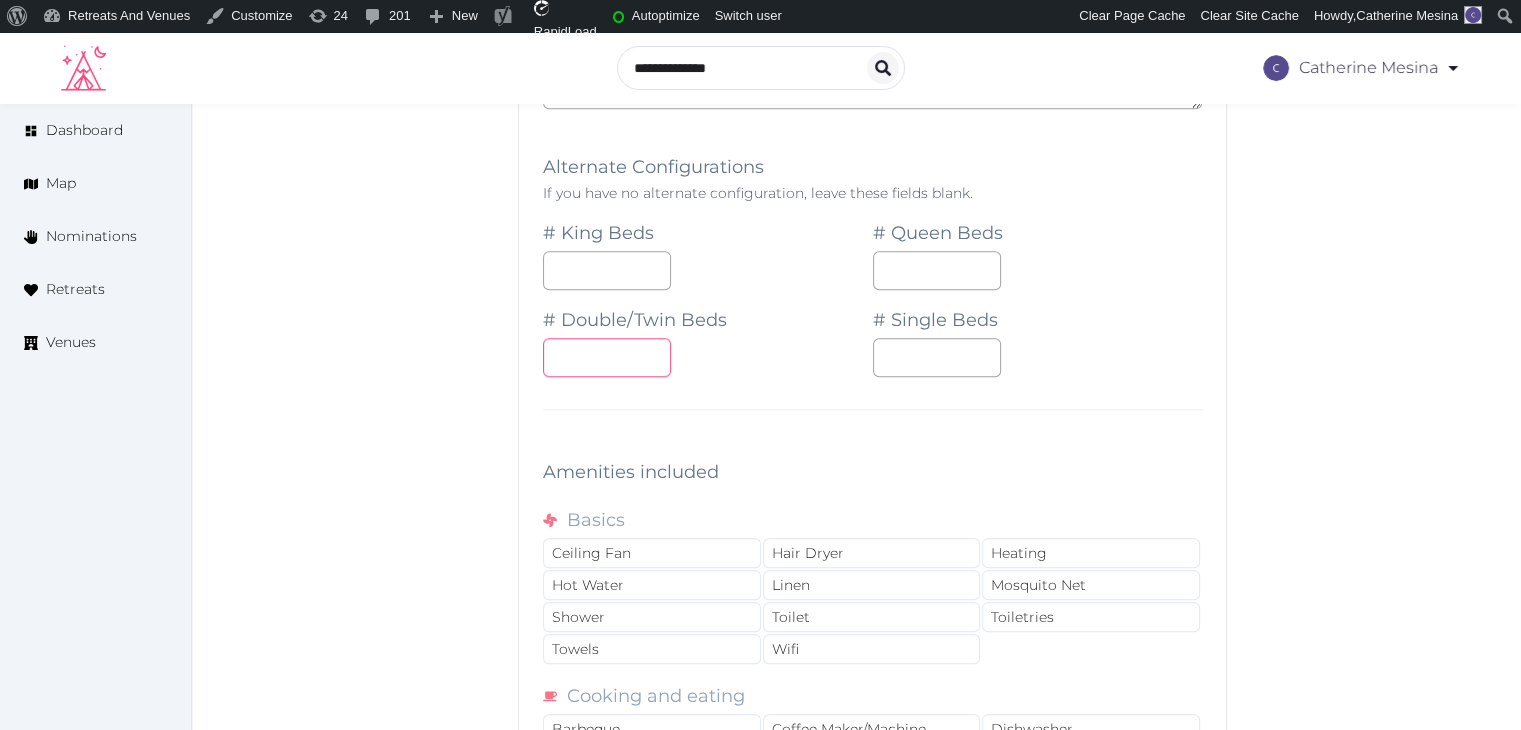 click at bounding box center [607, 357] 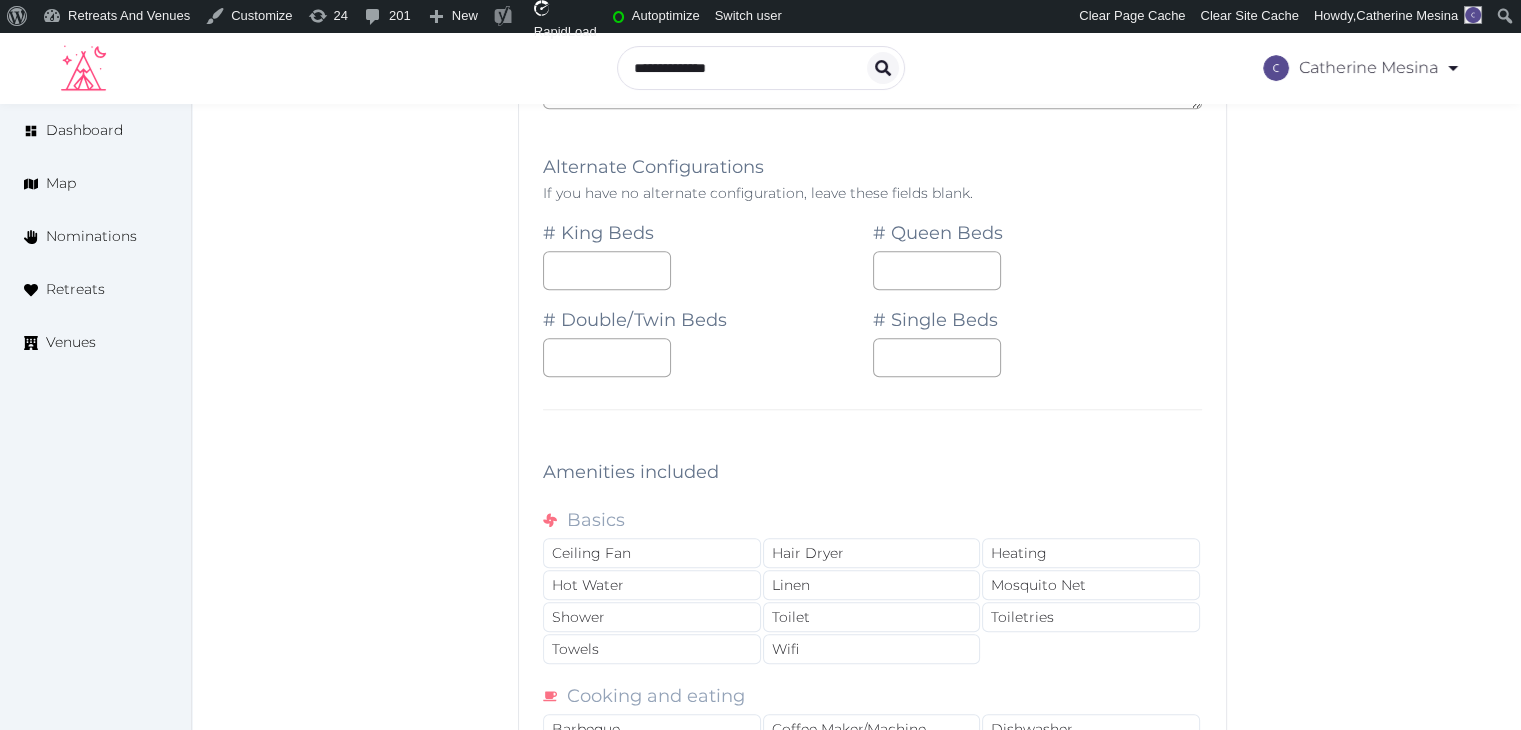click on "**********" at bounding box center (872, 167) 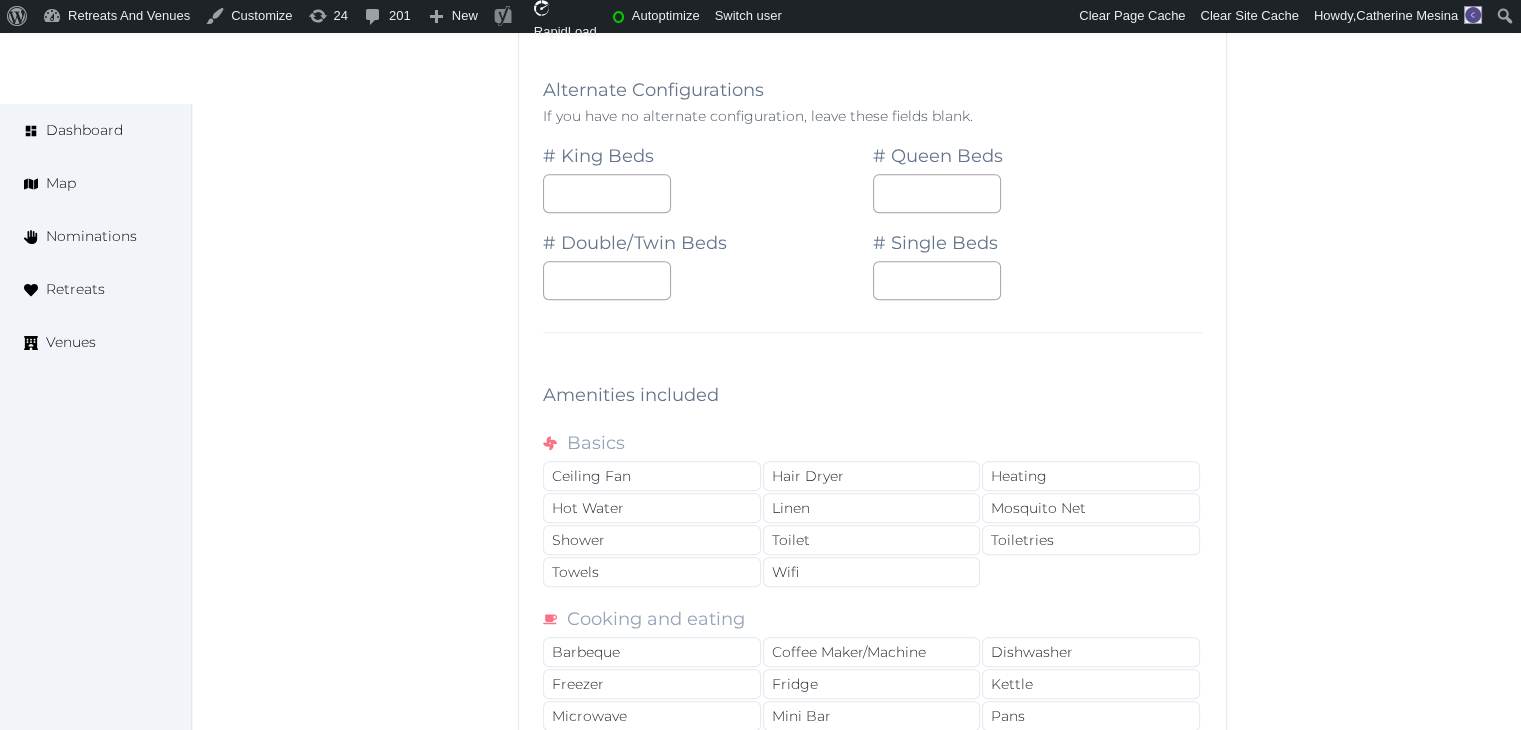 scroll, scrollTop: 1900, scrollLeft: 0, axis: vertical 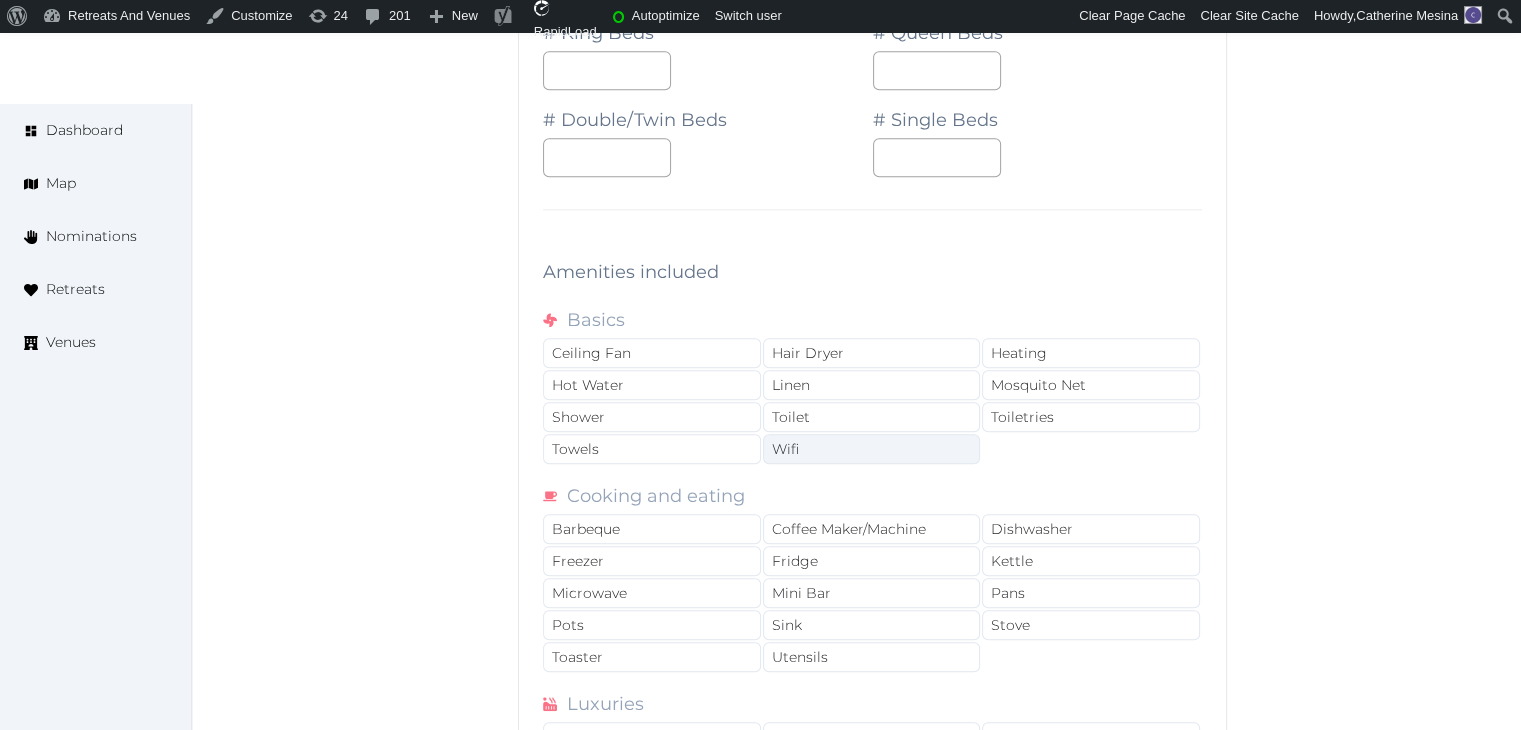 click on "Wifi" at bounding box center (872, 449) 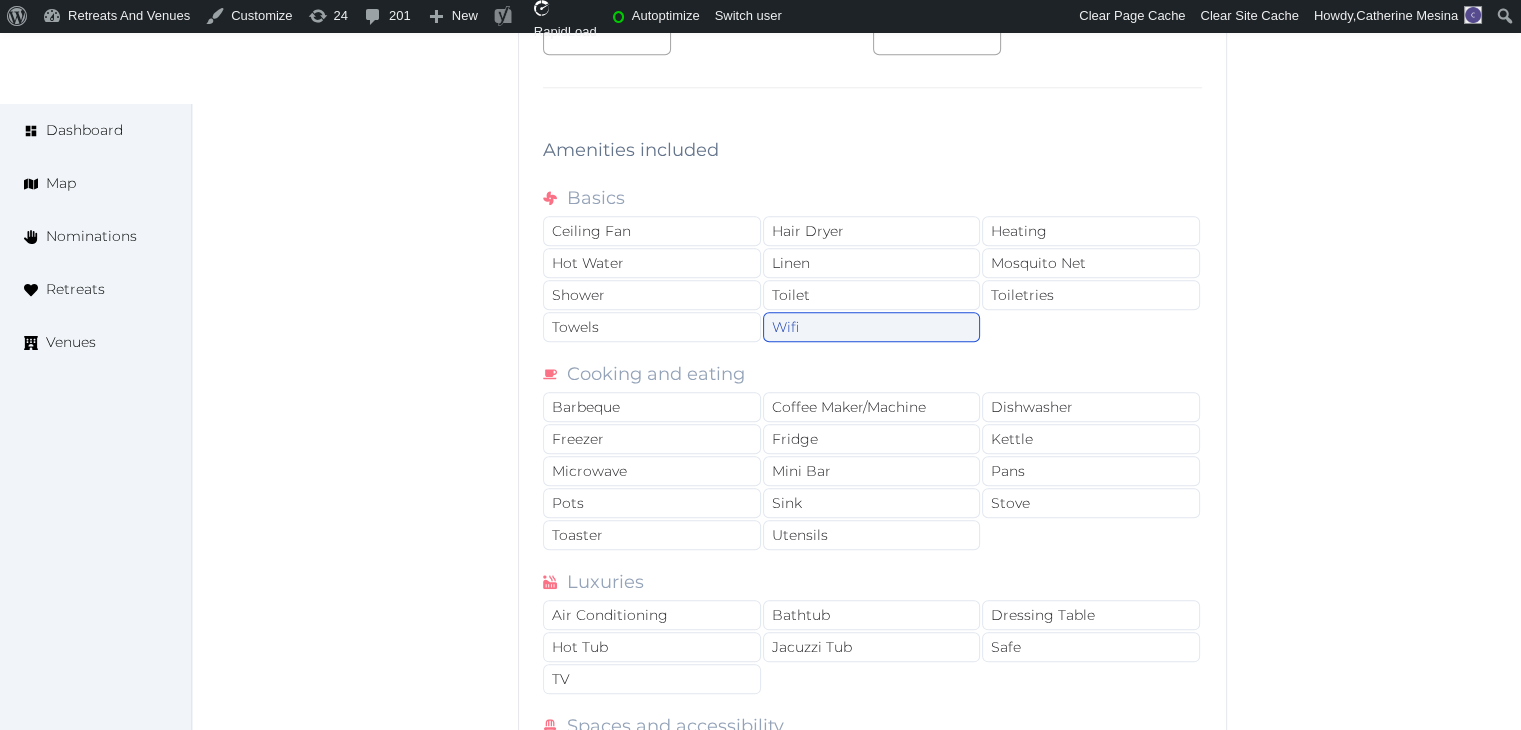 scroll, scrollTop: 2400, scrollLeft: 0, axis: vertical 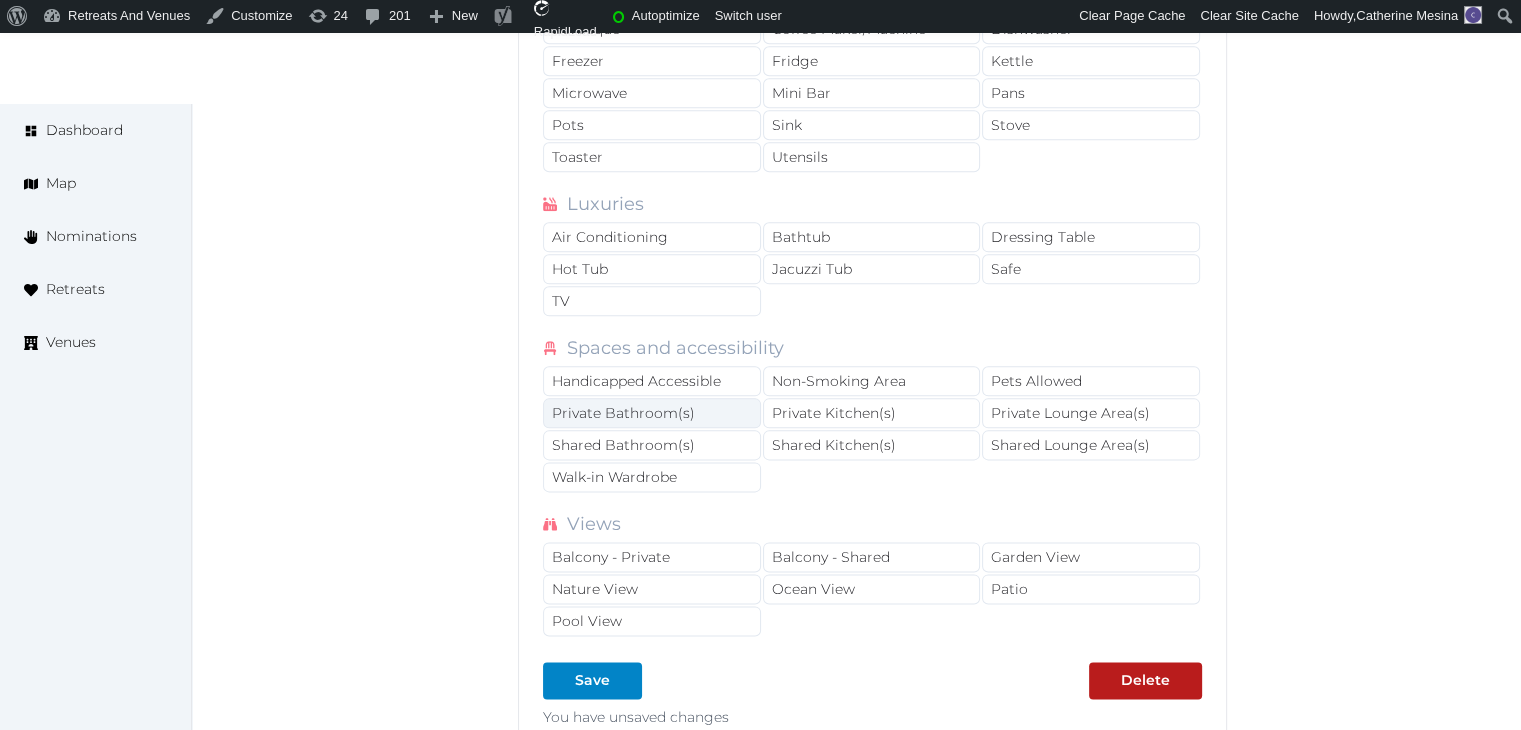 click on "Private Bathroom(s)" at bounding box center (652, 413) 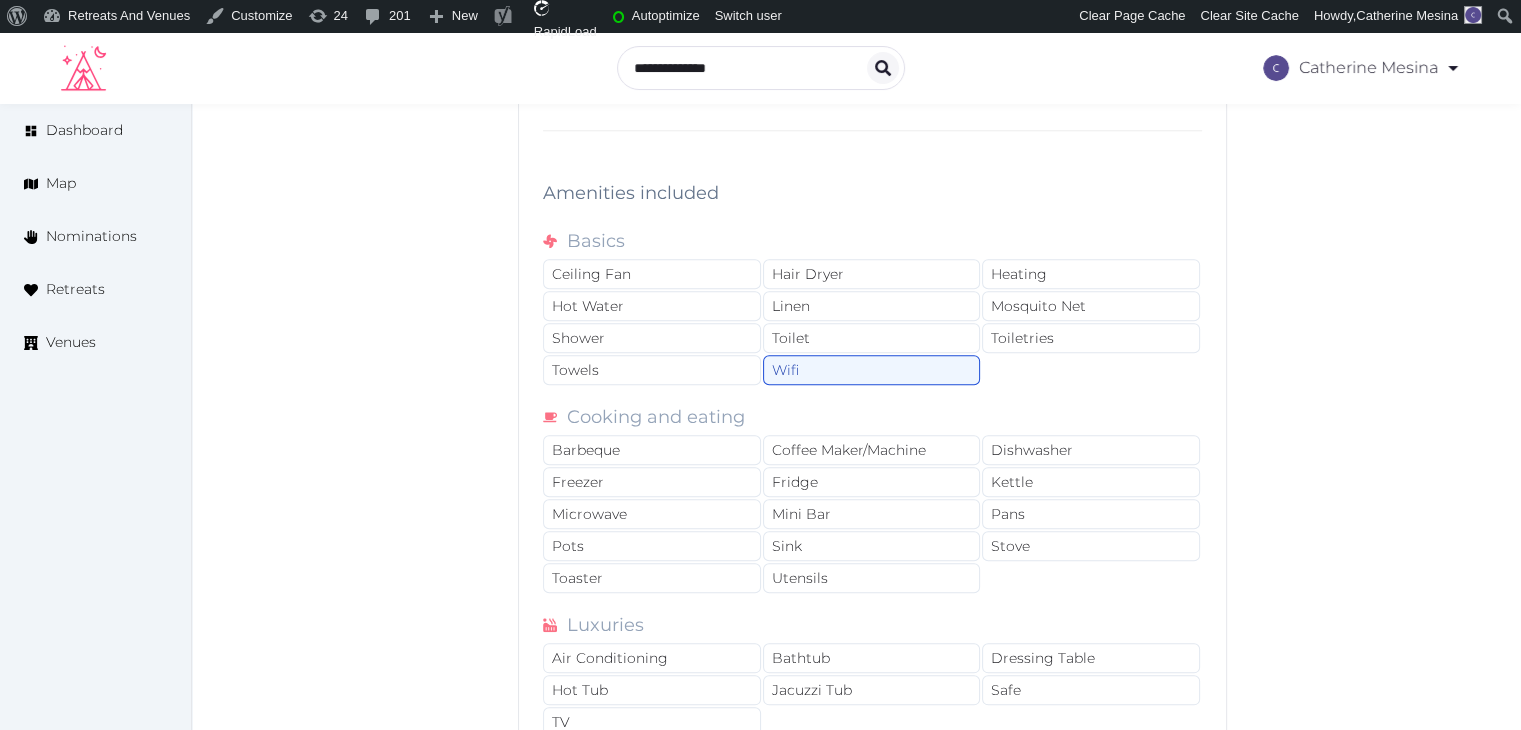 scroll, scrollTop: 1900, scrollLeft: 0, axis: vertical 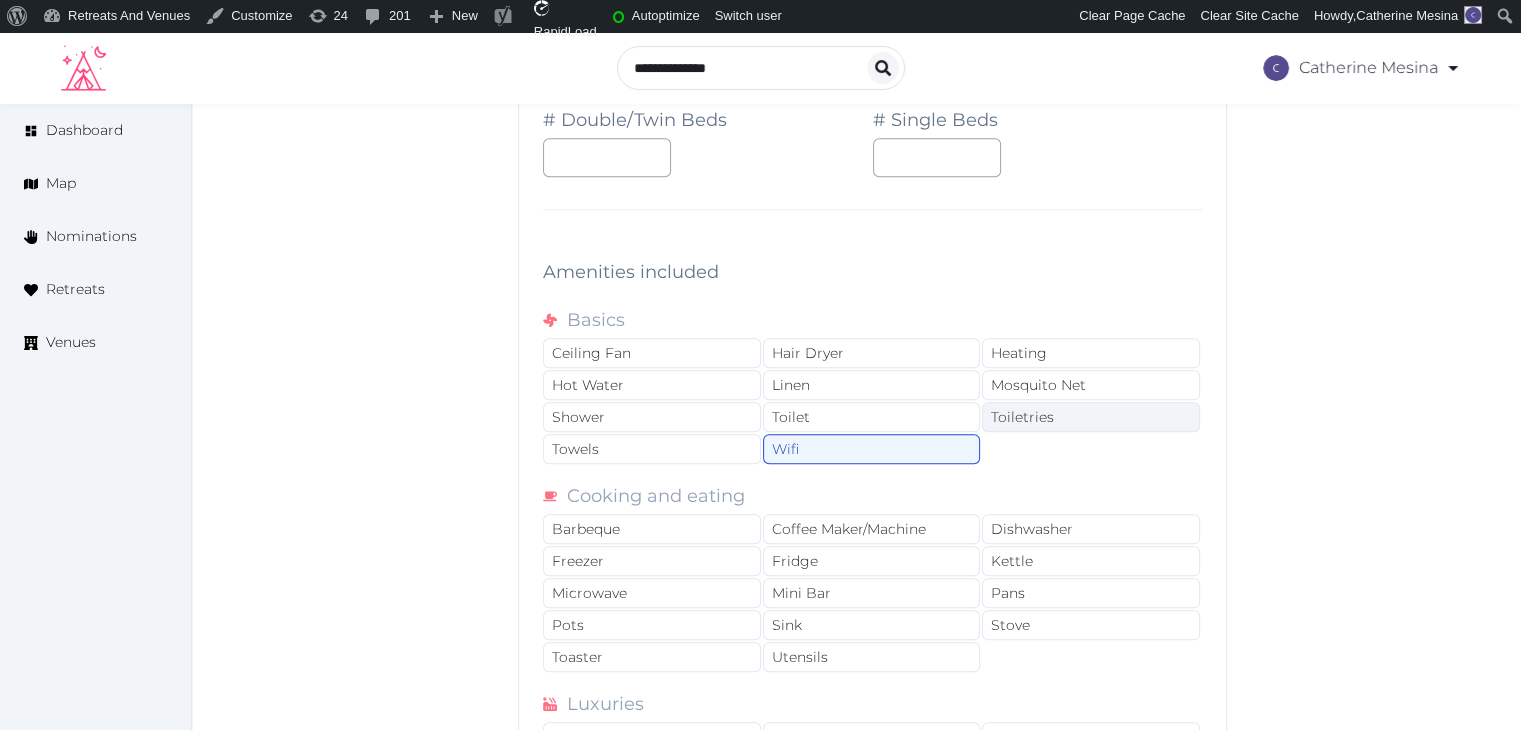 click on "Toiletries" at bounding box center (1091, 417) 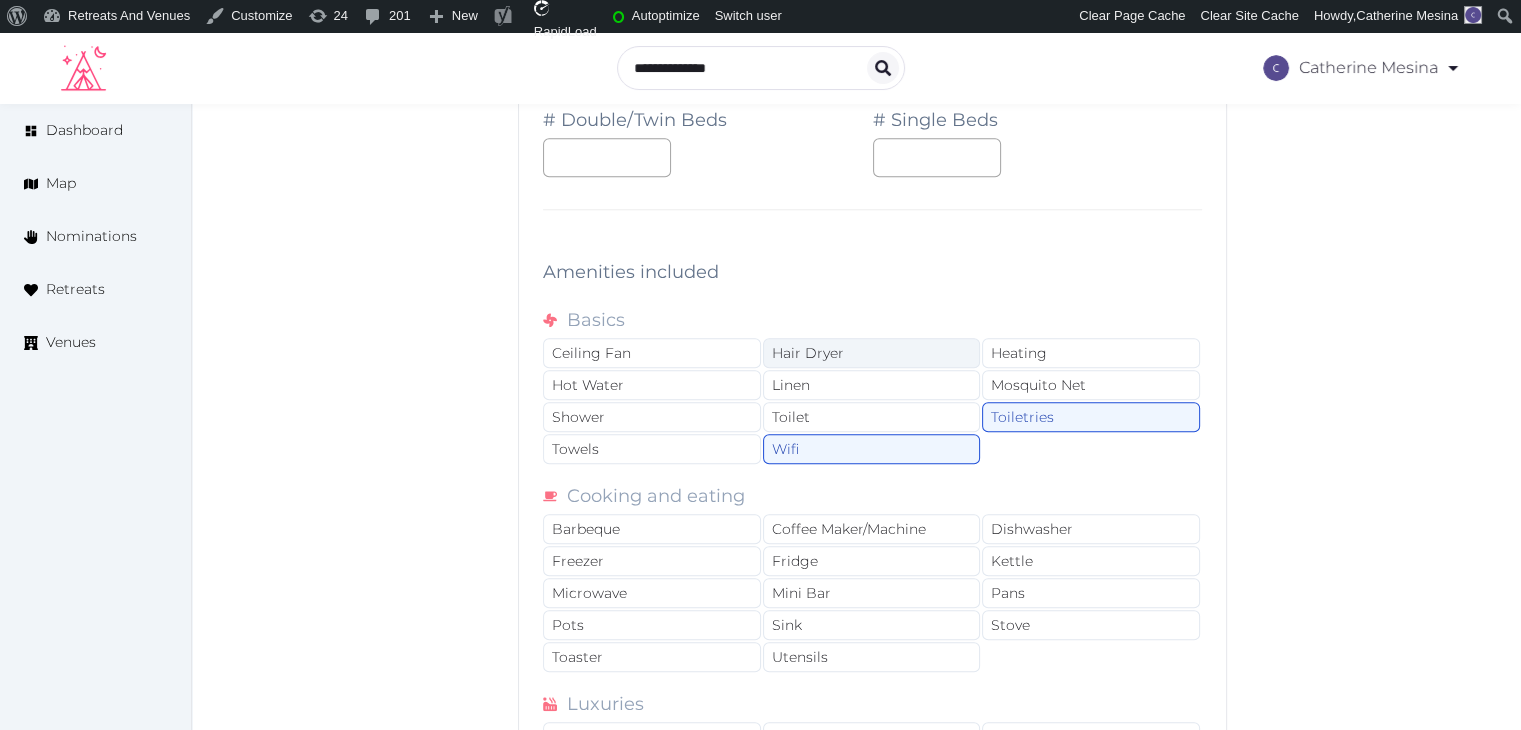 drag, startPoint x: 901, startPoint y: 341, endPoint x: 894, endPoint y: 350, distance: 11.401754 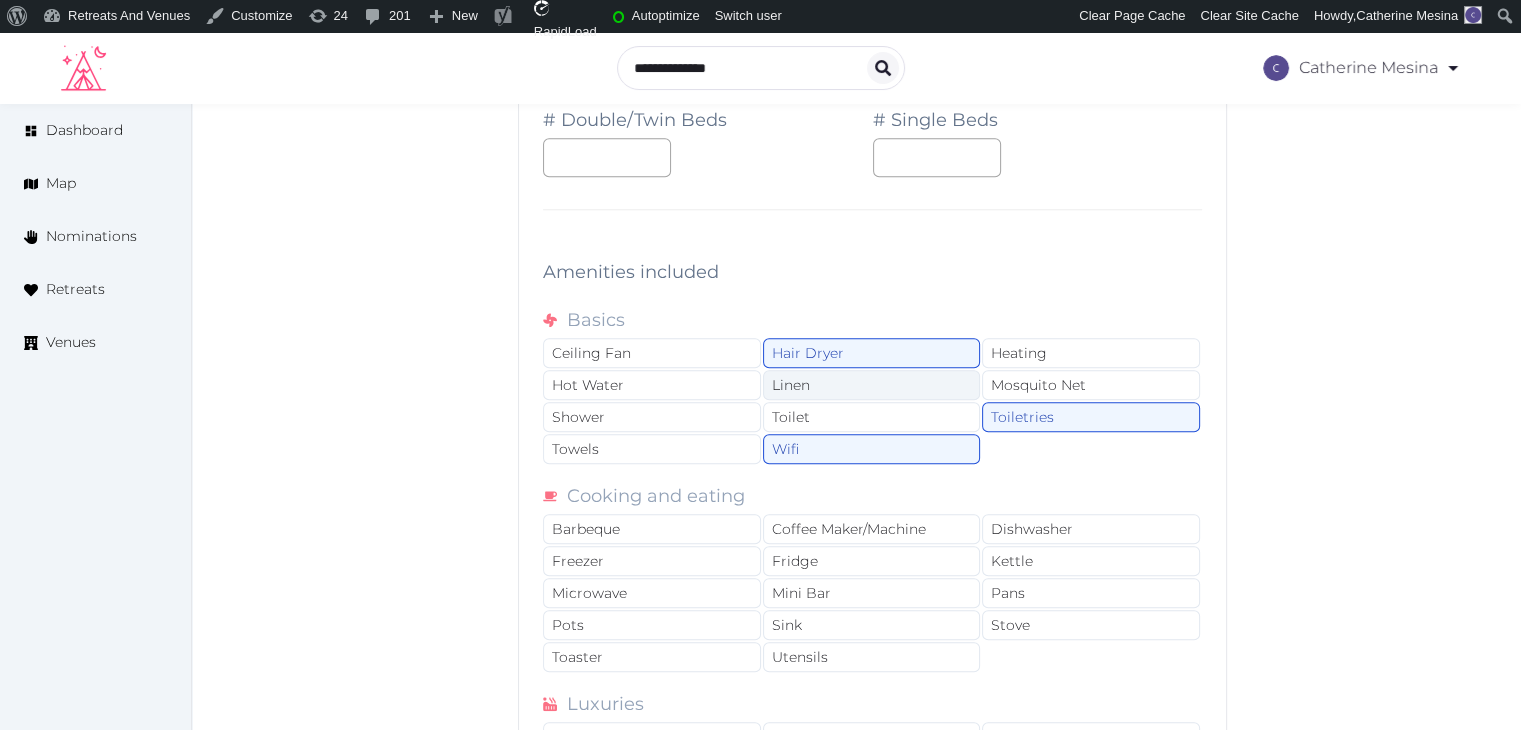 click on "Linen" at bounding box center [872, 385] 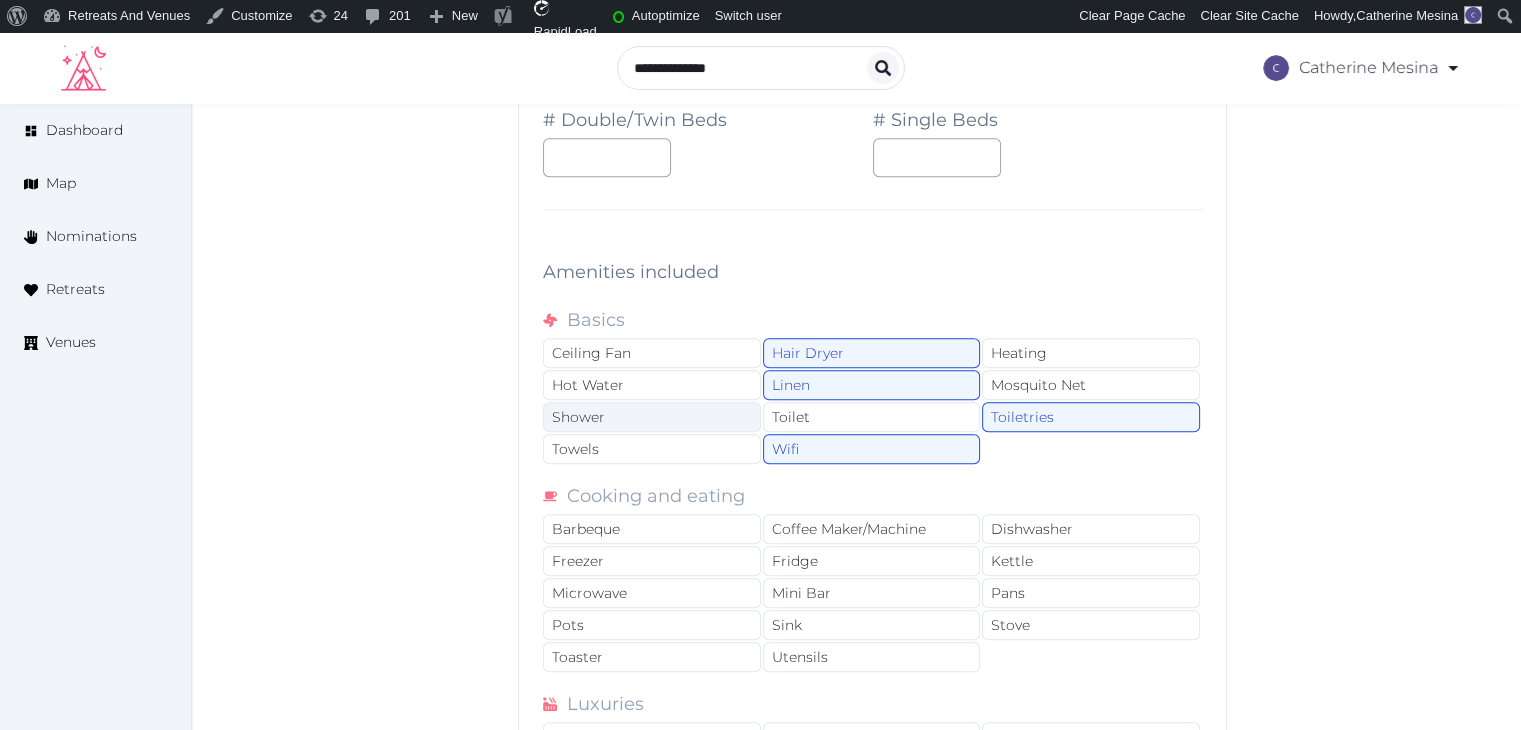 click on "Shower" at bounding box center [652, 417] 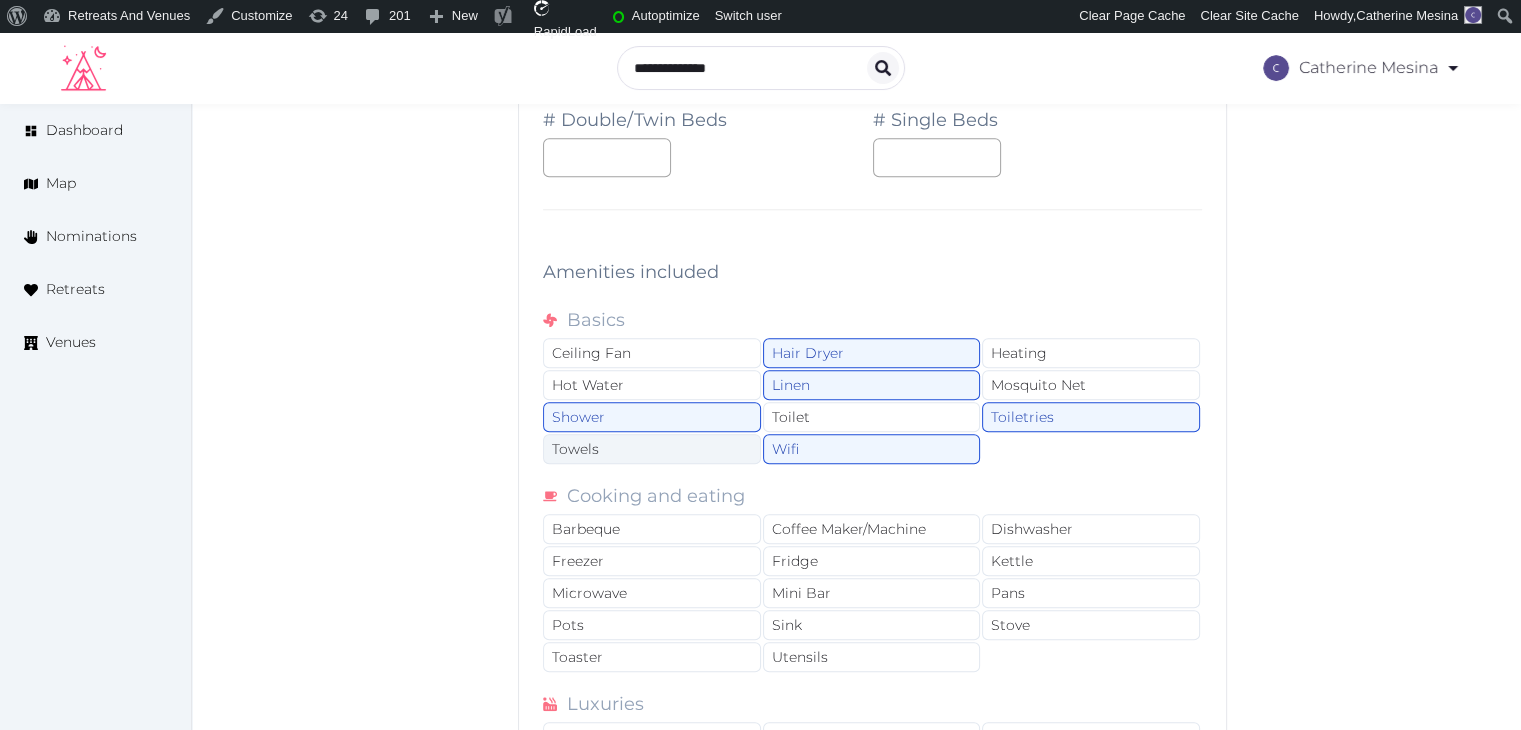 click on "Towels" at bounding box center [652, 449] 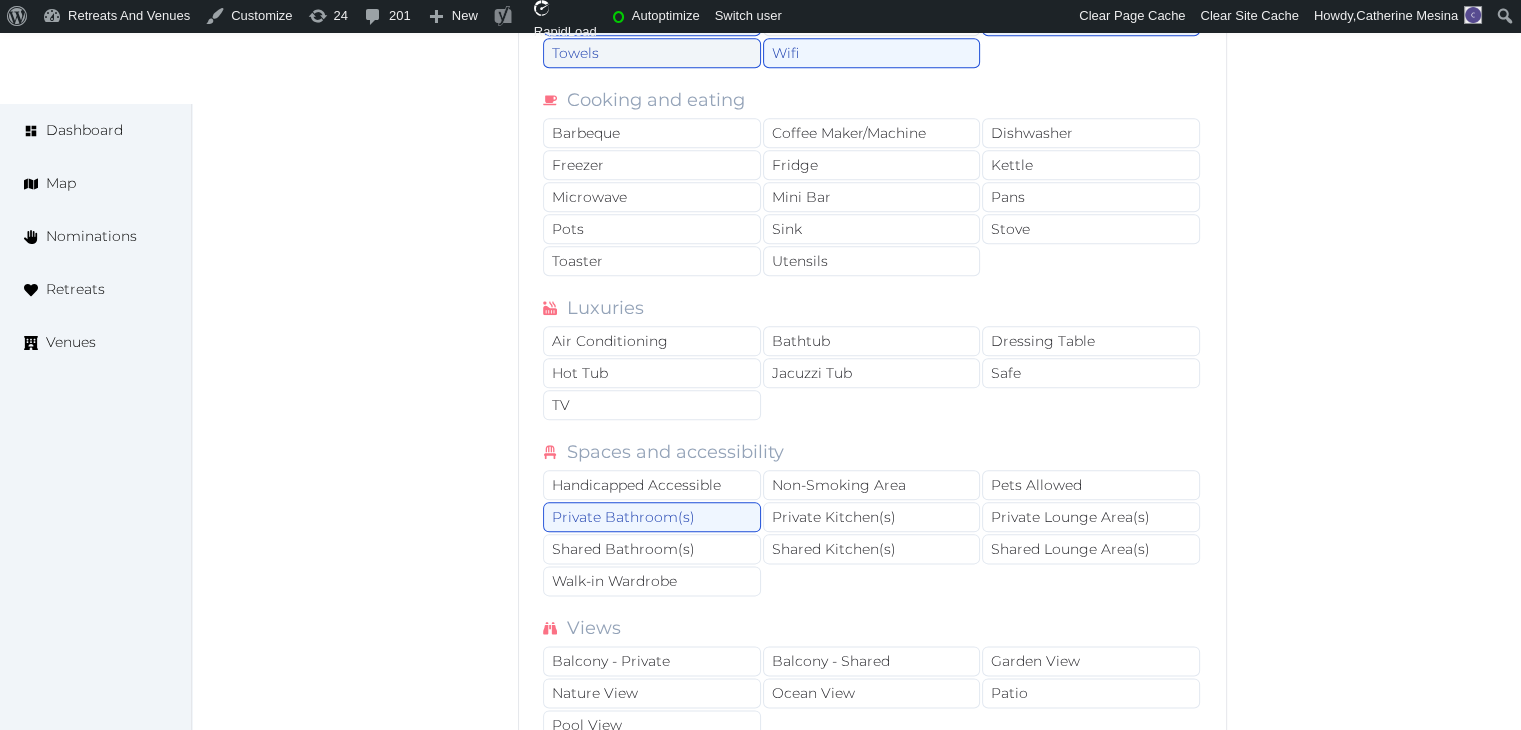scroll, scrollTop: 2300, scrollLeft: 0, axis: vertical 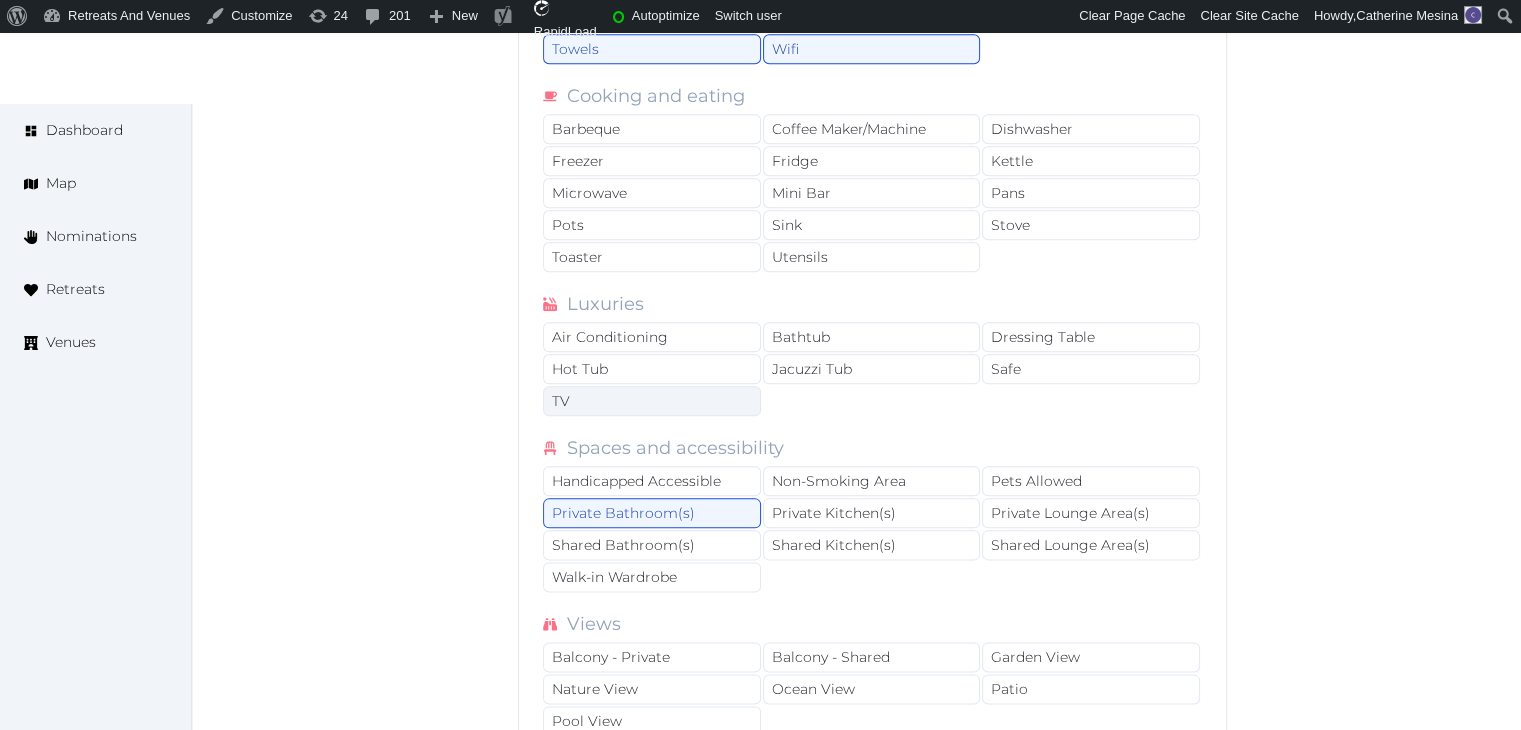 click on "TV" at bounding box center (652, 401) 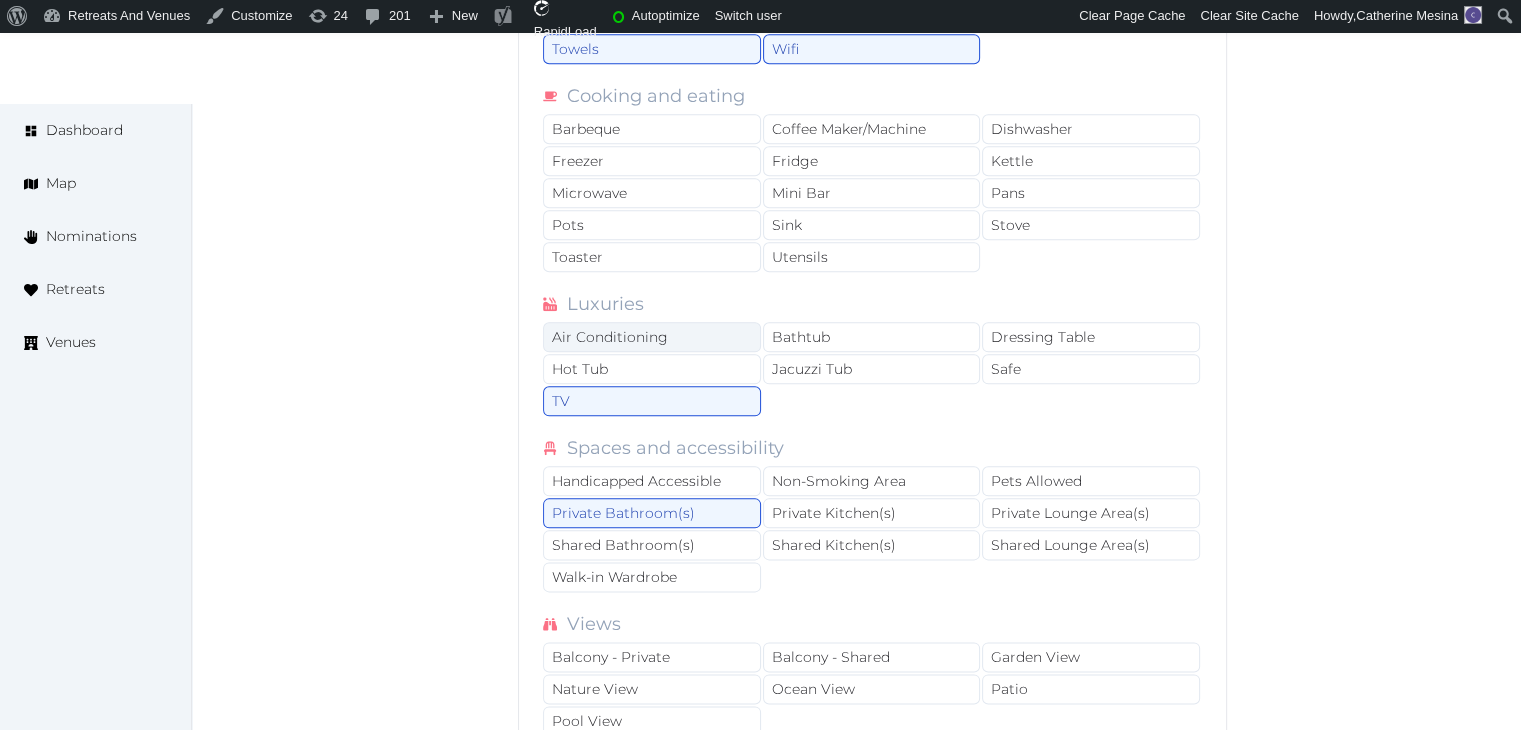 click on "Air Conditioning" at bounding box center (652, 337) 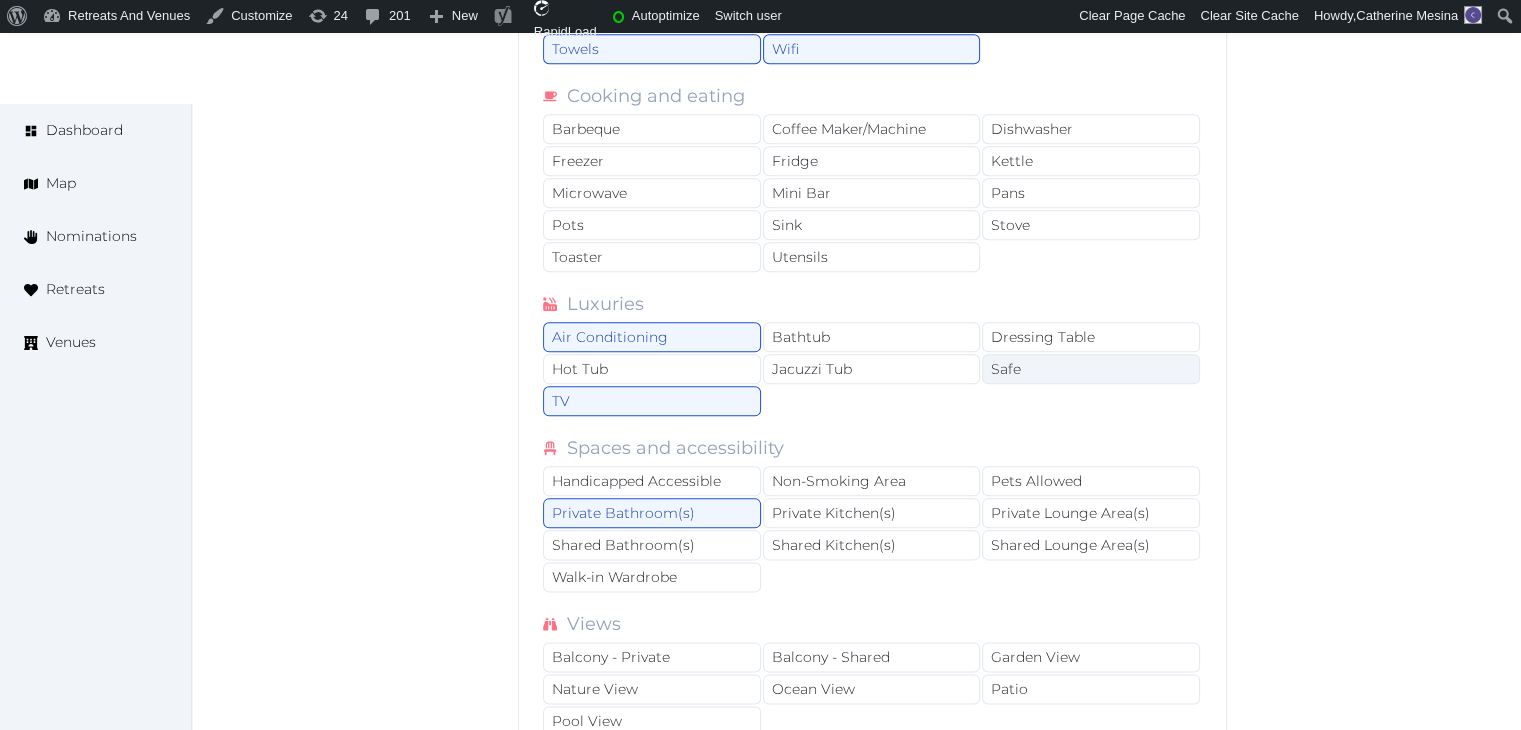 click on "Safe" at bounding box center [1091, 369] 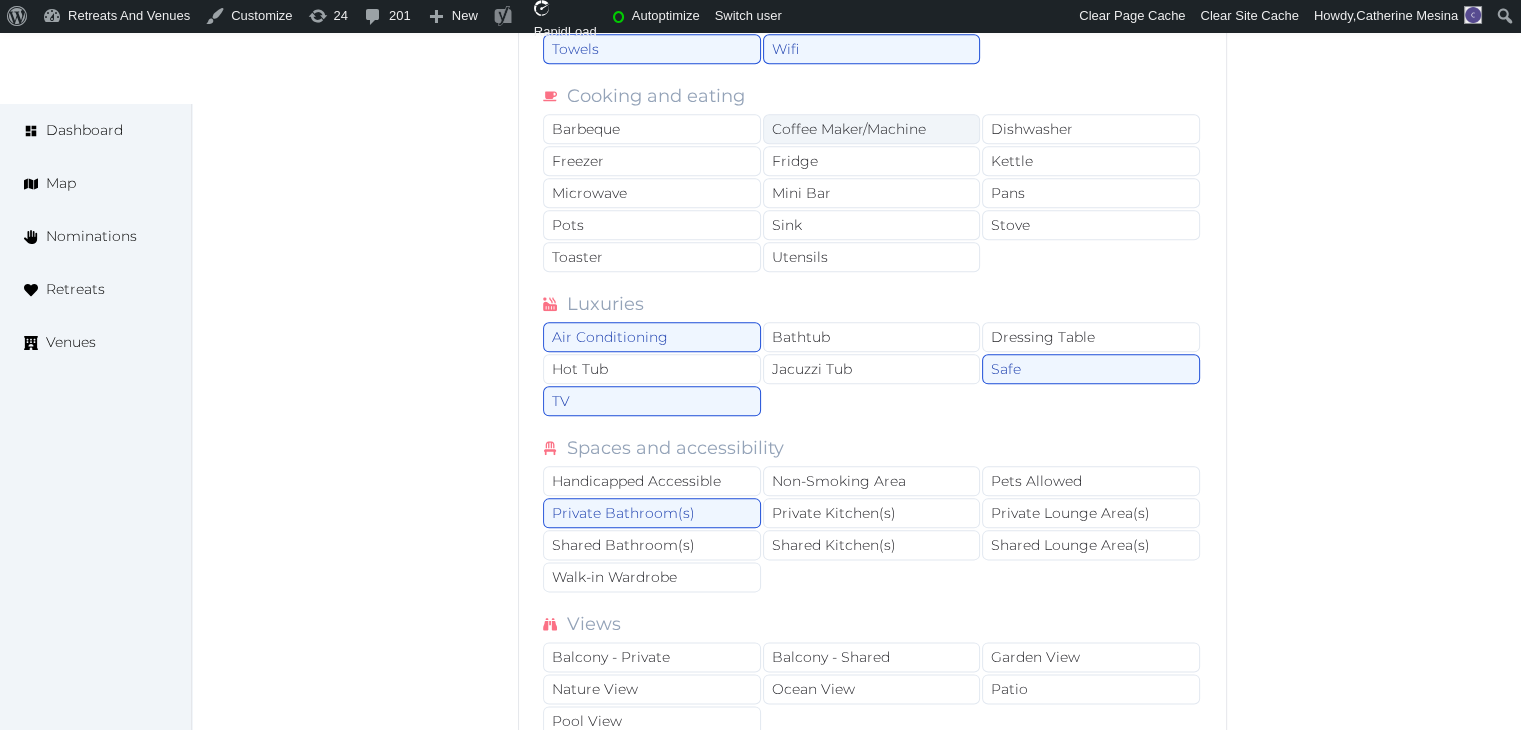 click on "Coffee Maker/Machine" at bounding box center [872, 129] 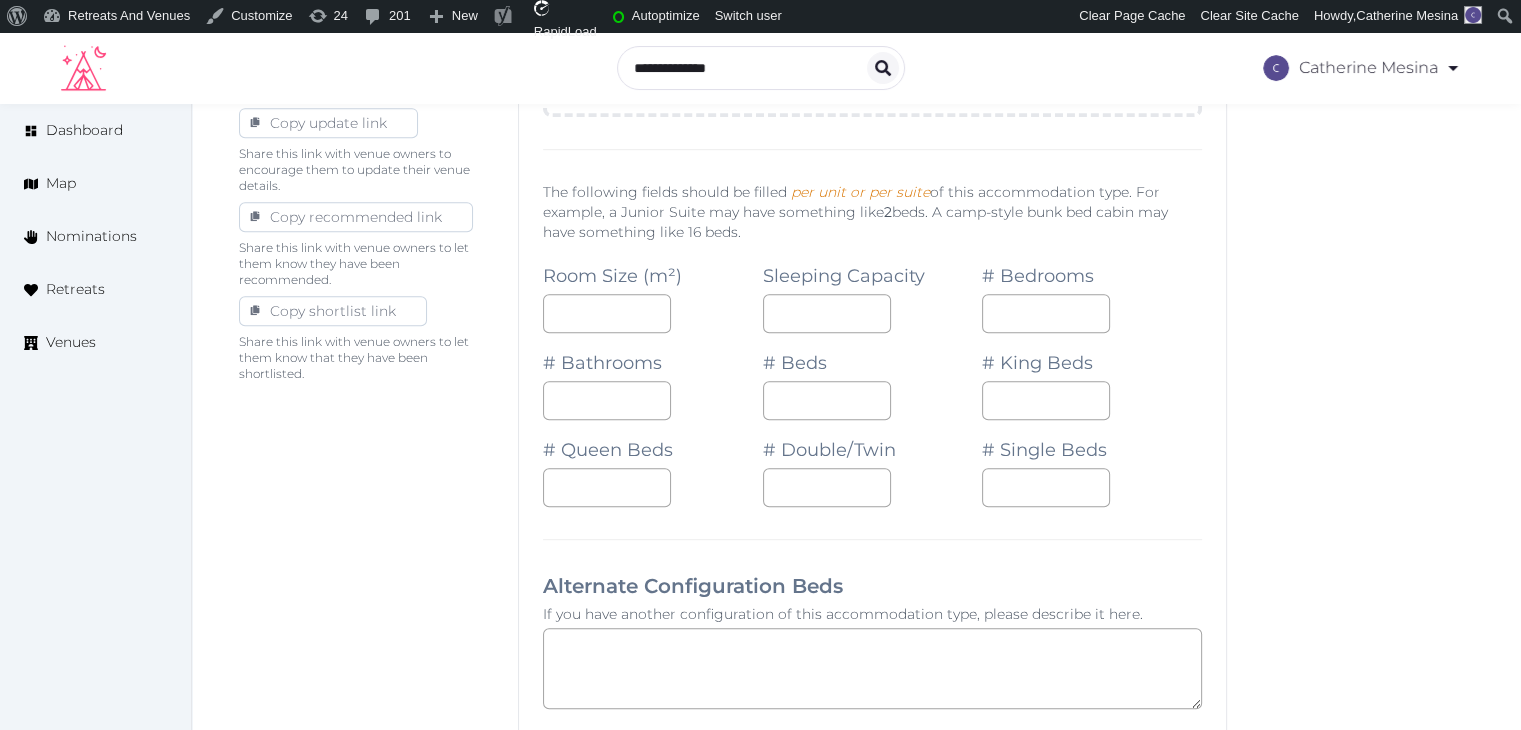 scroll, scrollTop: 1000, scrollLeft: 0, axis: vertical 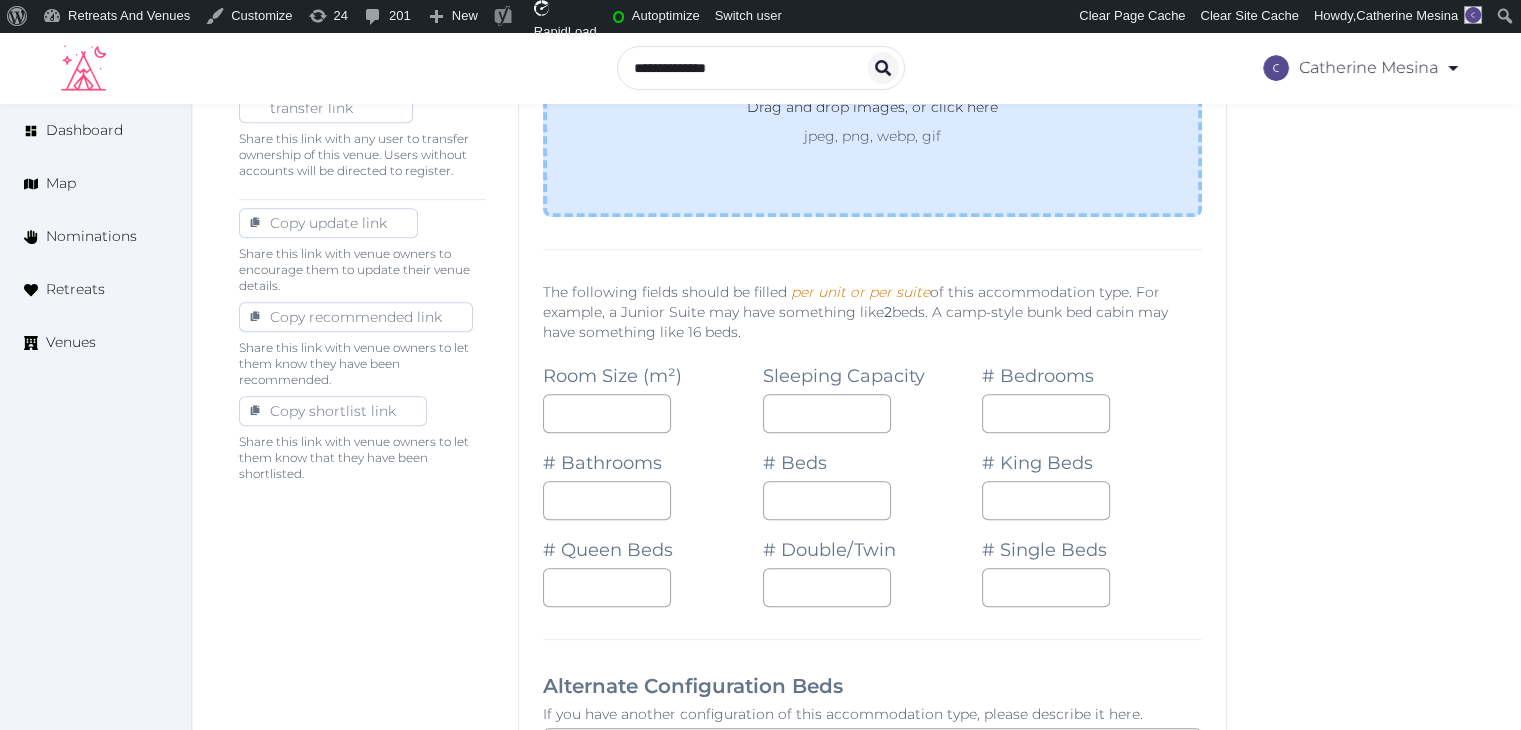 click on "Drag and drop images, or click here jpeg, png, webp, gif" at bounding box center (872, 121) 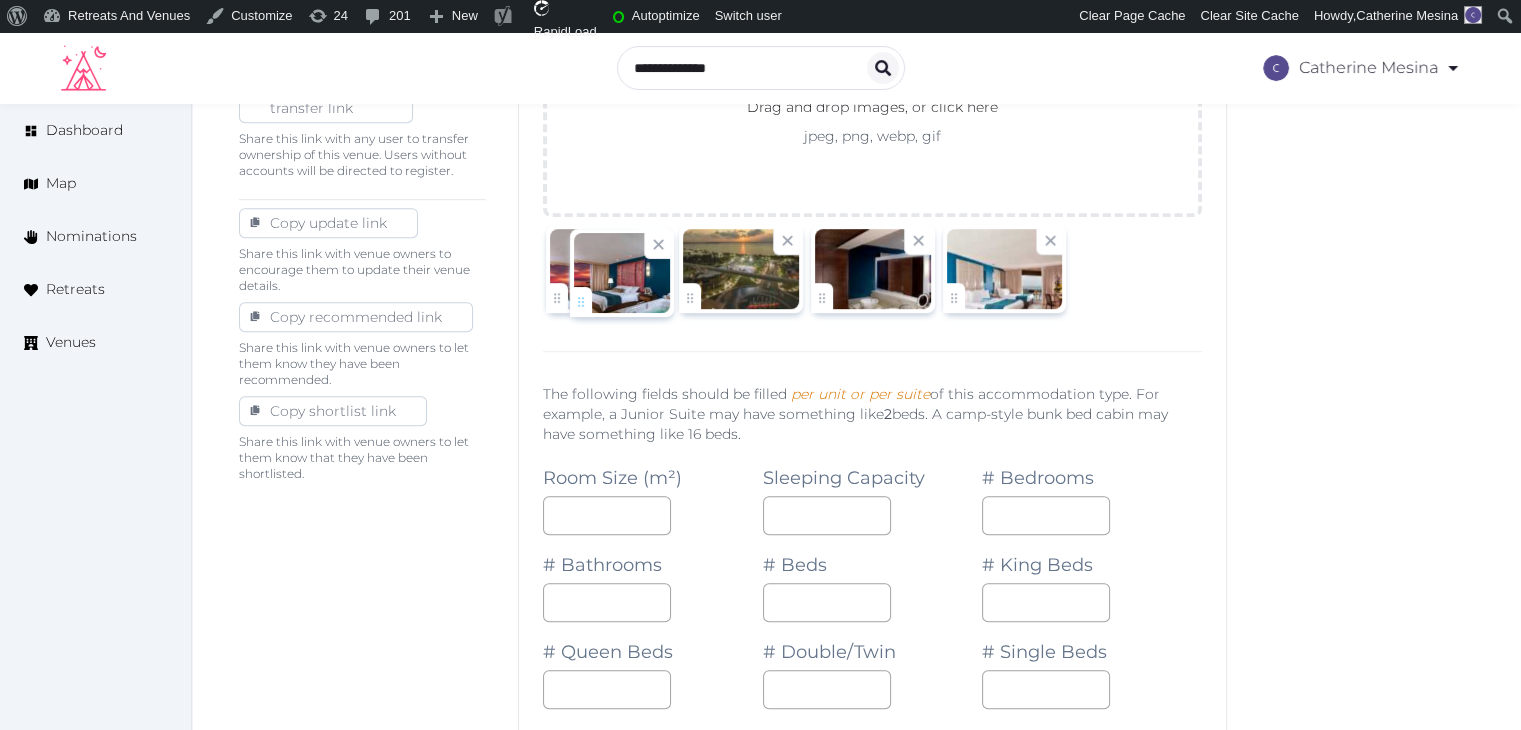 drag, startPoint x: 956, startPoint y: 299, endPoint x: 563, endPoint y: 305, distance: 393.0458 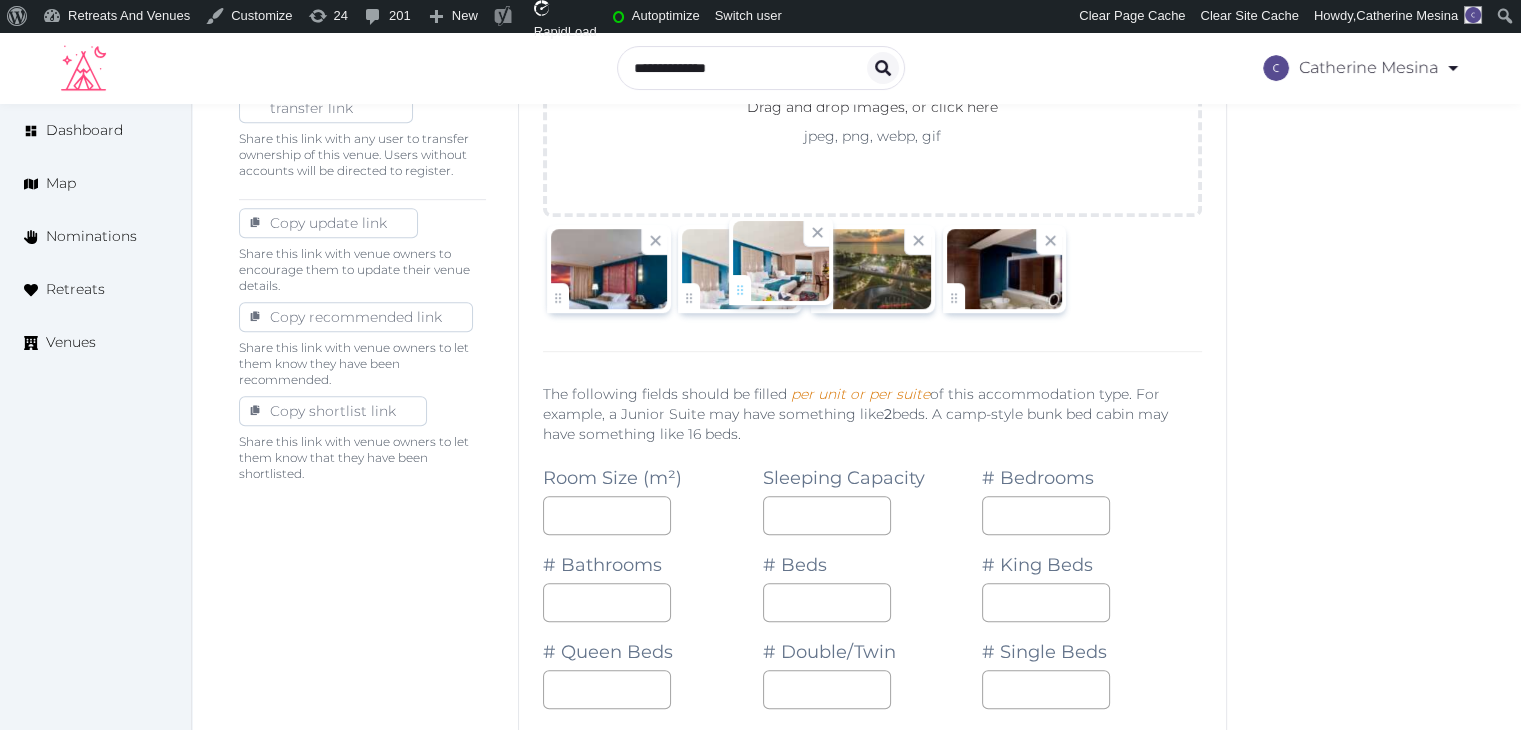 drag, startPoint x: 955, startPoint y: 299, endPoint x: 731, endPoint y: 290, distance: 224.18073 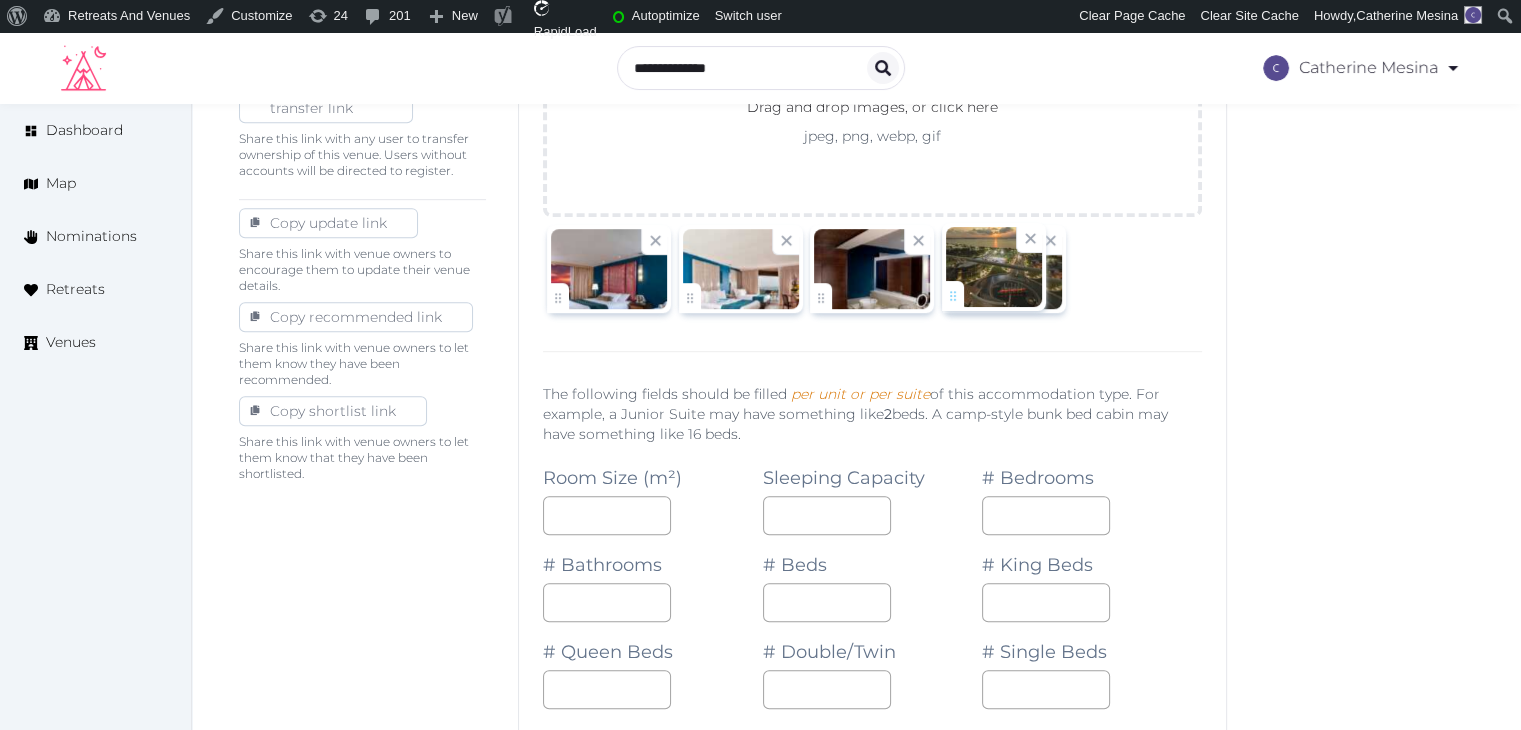drag, startPoint x: 832, startPoint y: 290, endPoint x: 959, endPoint y: 288, distance: 127.01575 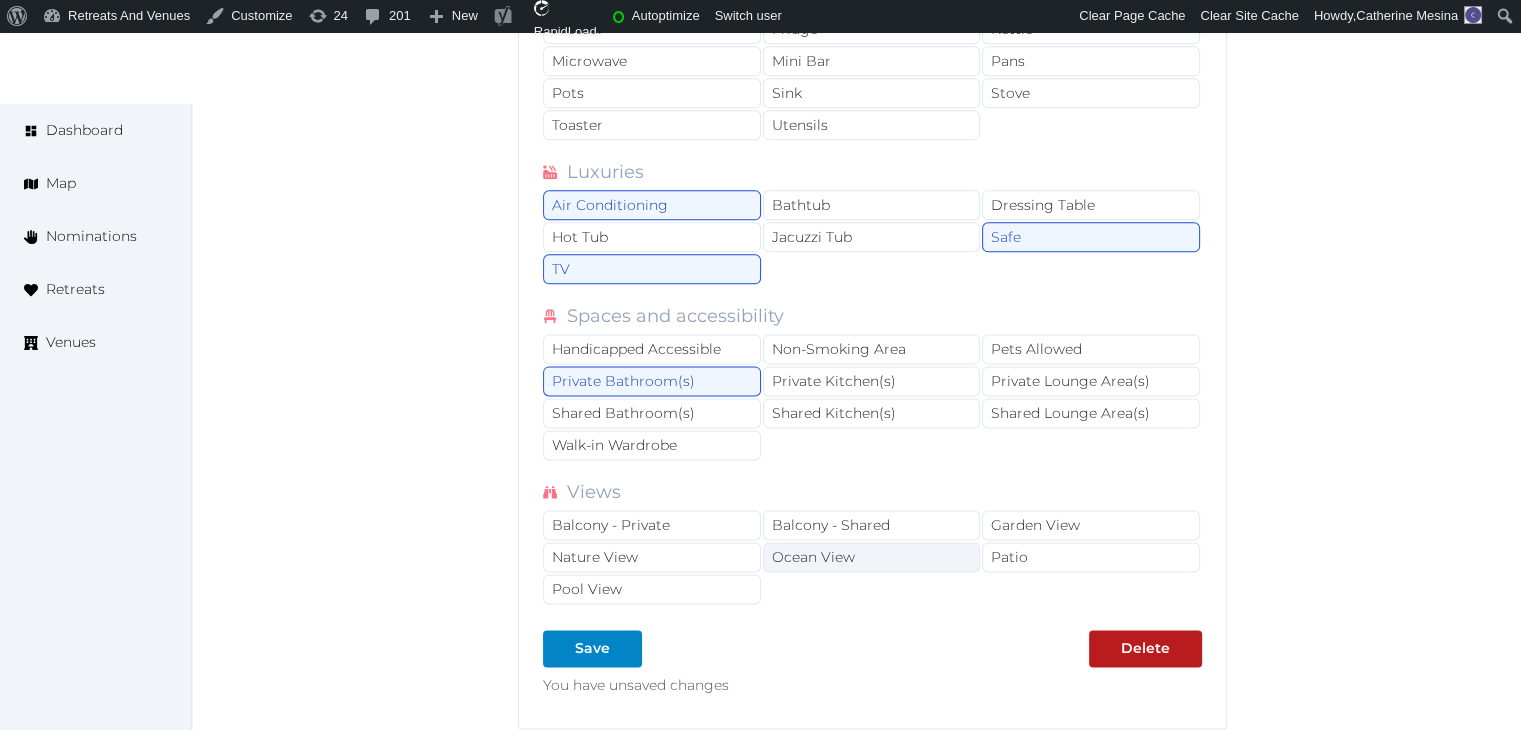 scroll, scrollTop: 2800, scrollLeft: 0, axis: vertical 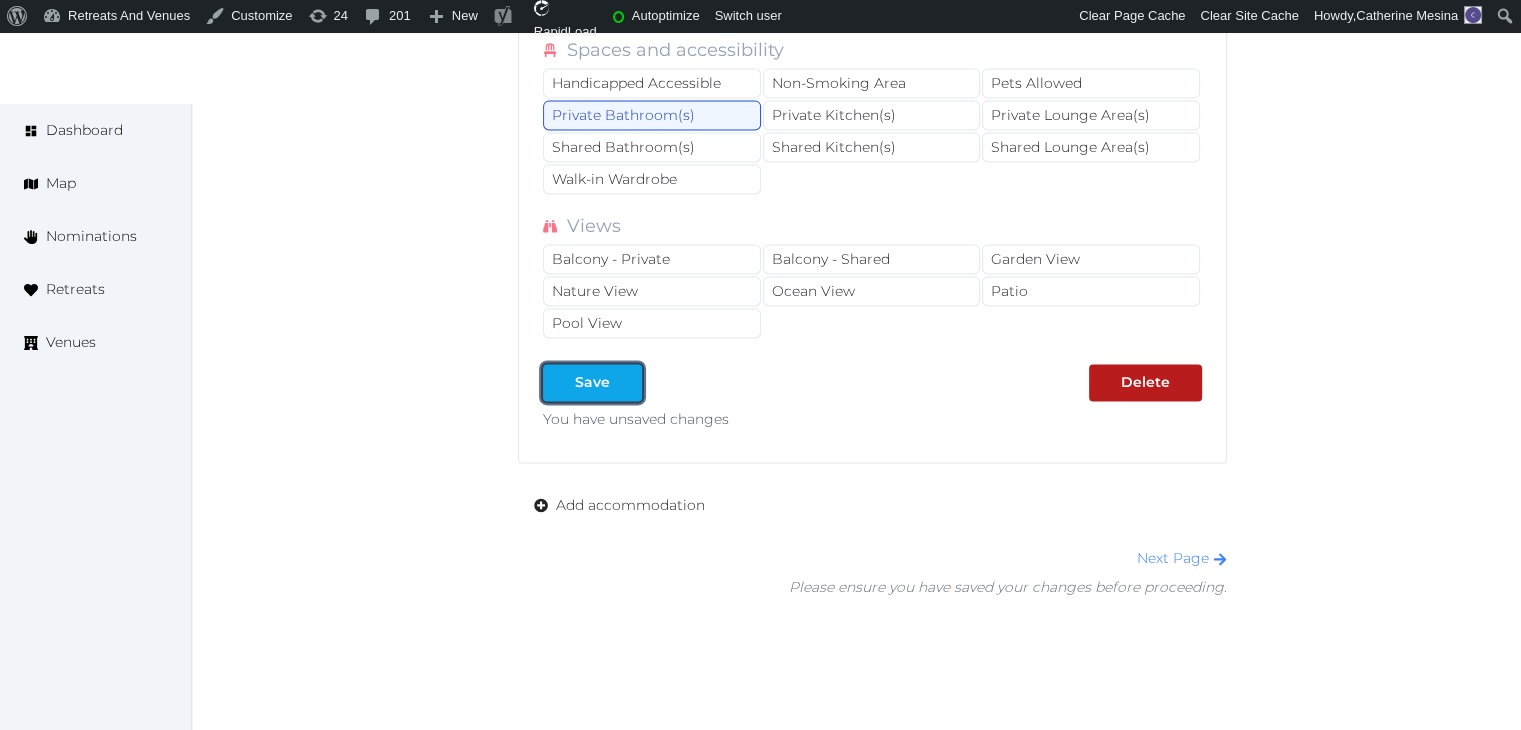 click at bounding box center (626, 382) 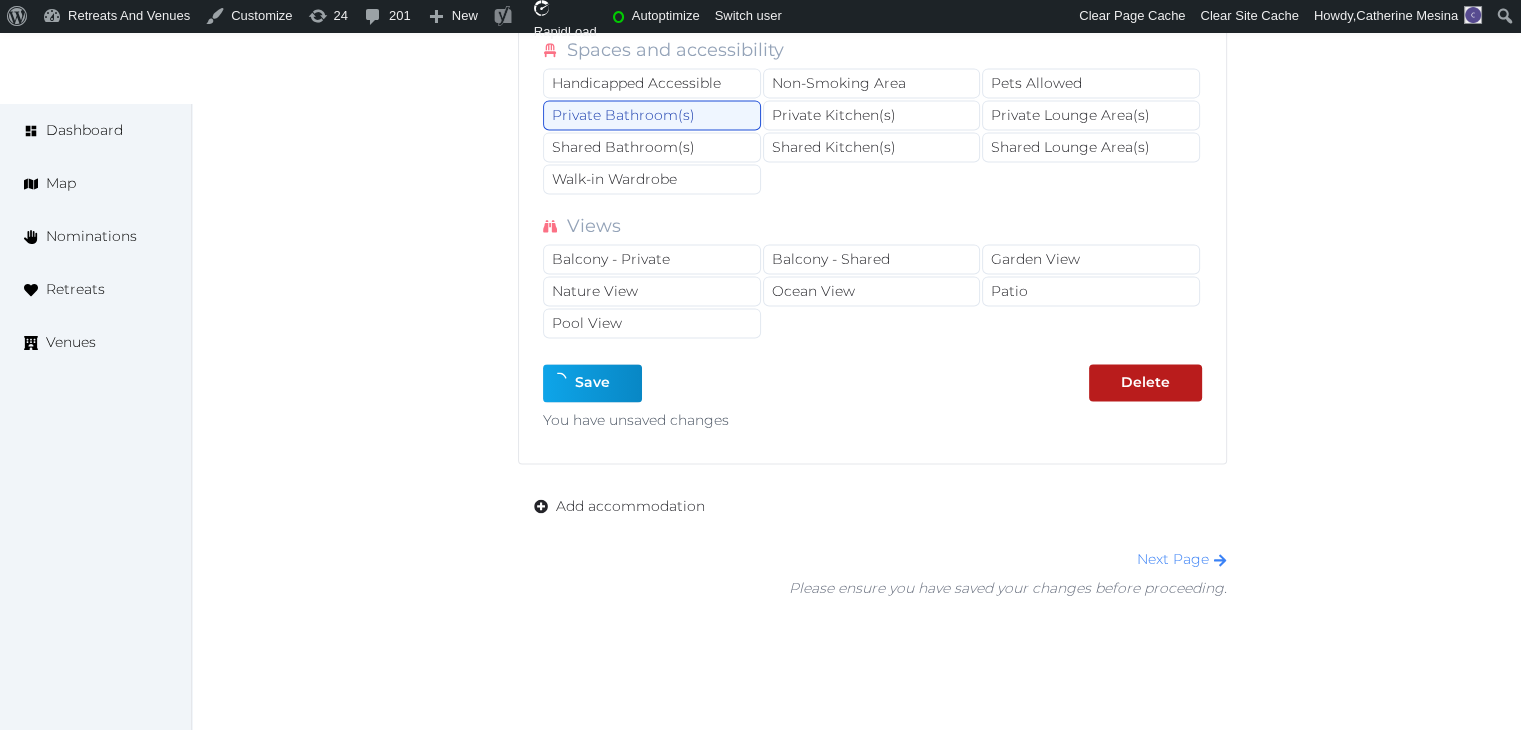 type on "*" 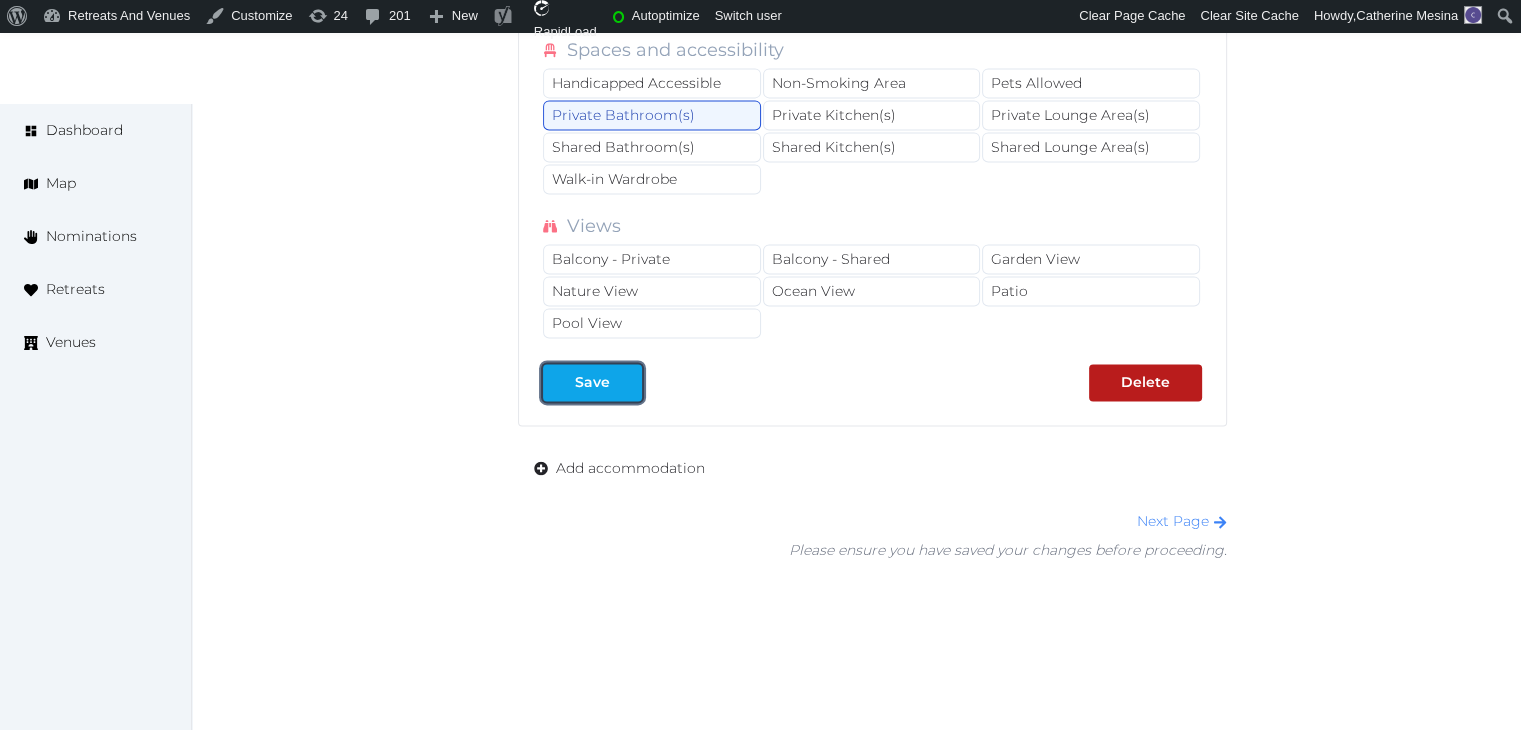 click at bounding box center (626, 382) 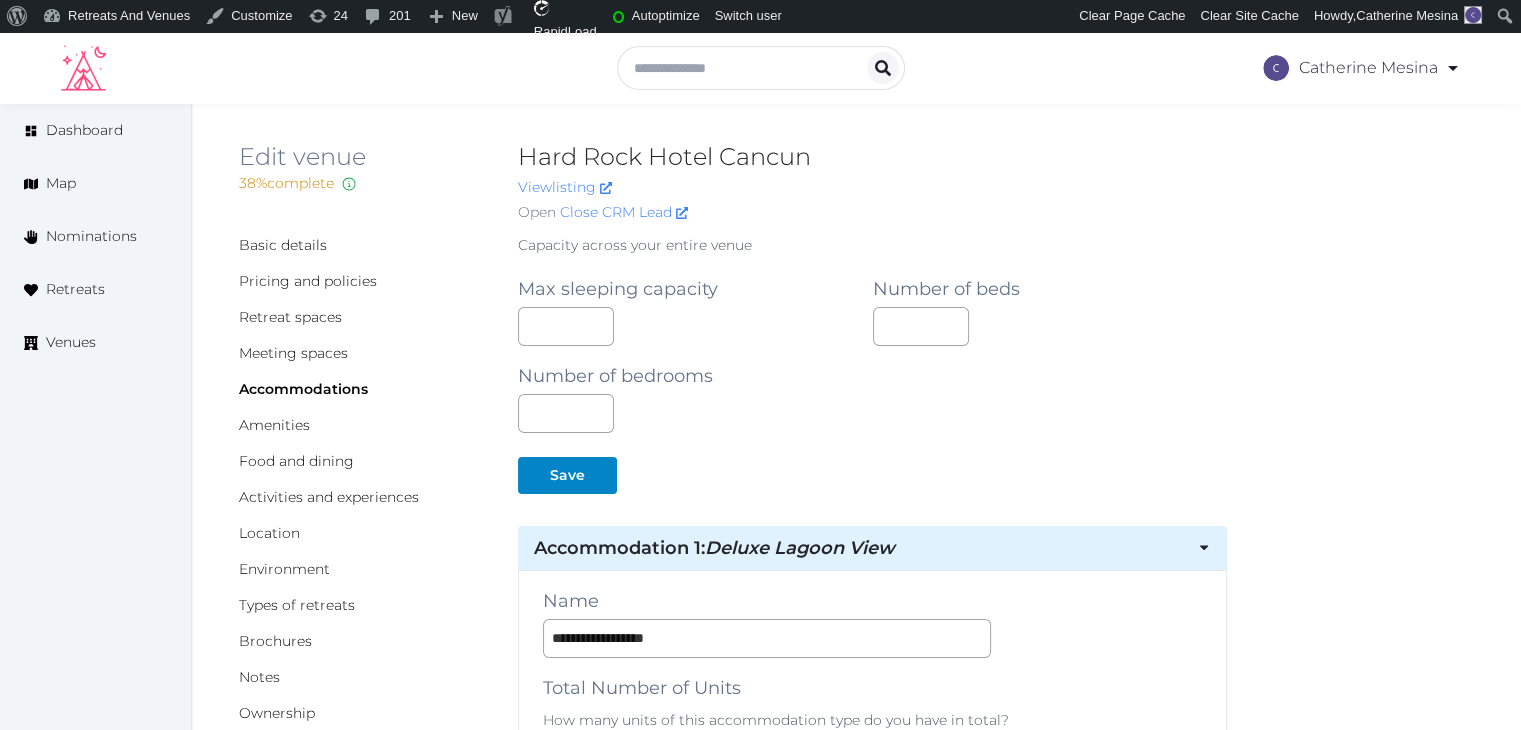scroll, scrollTop: 0, scrollLeft: 0, axis: both 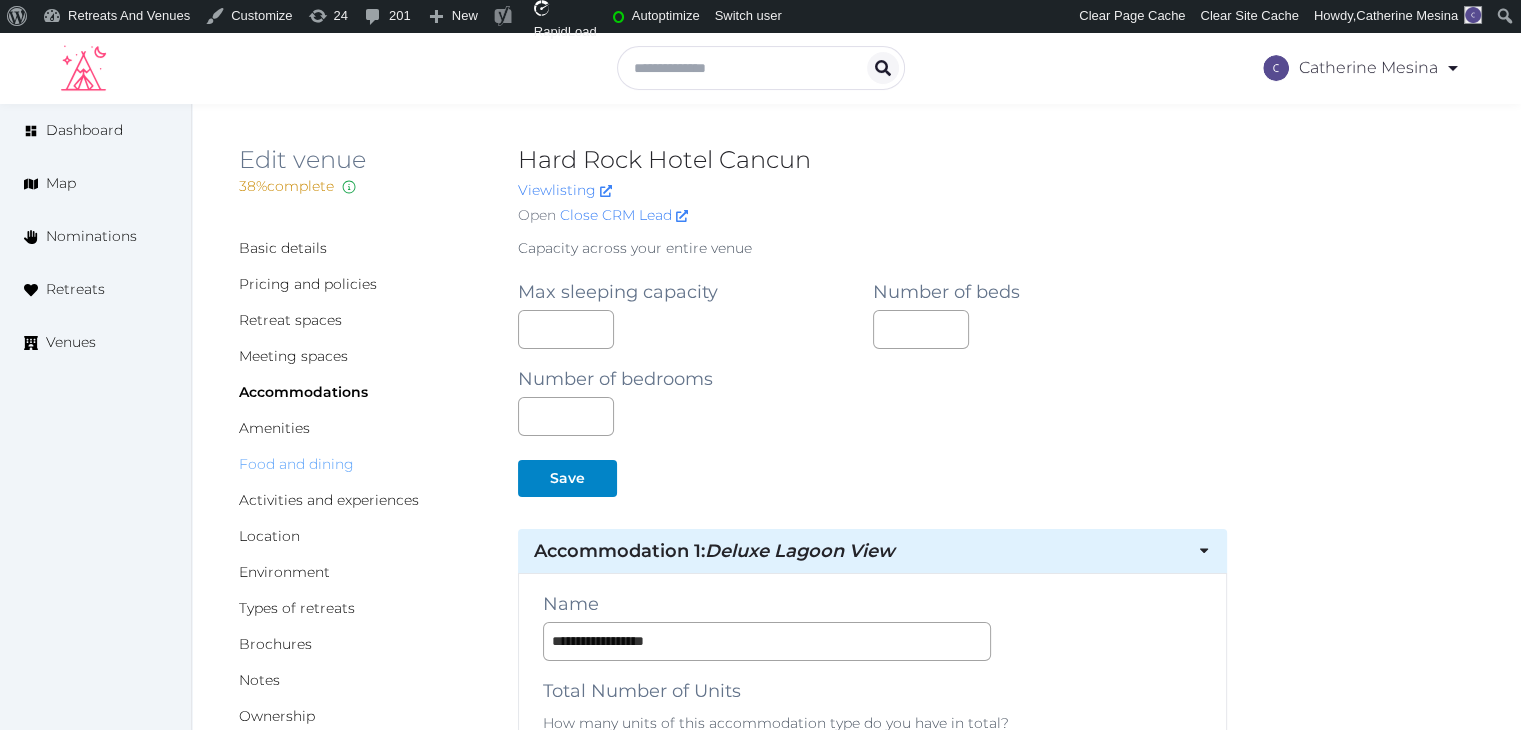 click on "Food and dining" at bounding box center (296, 464) 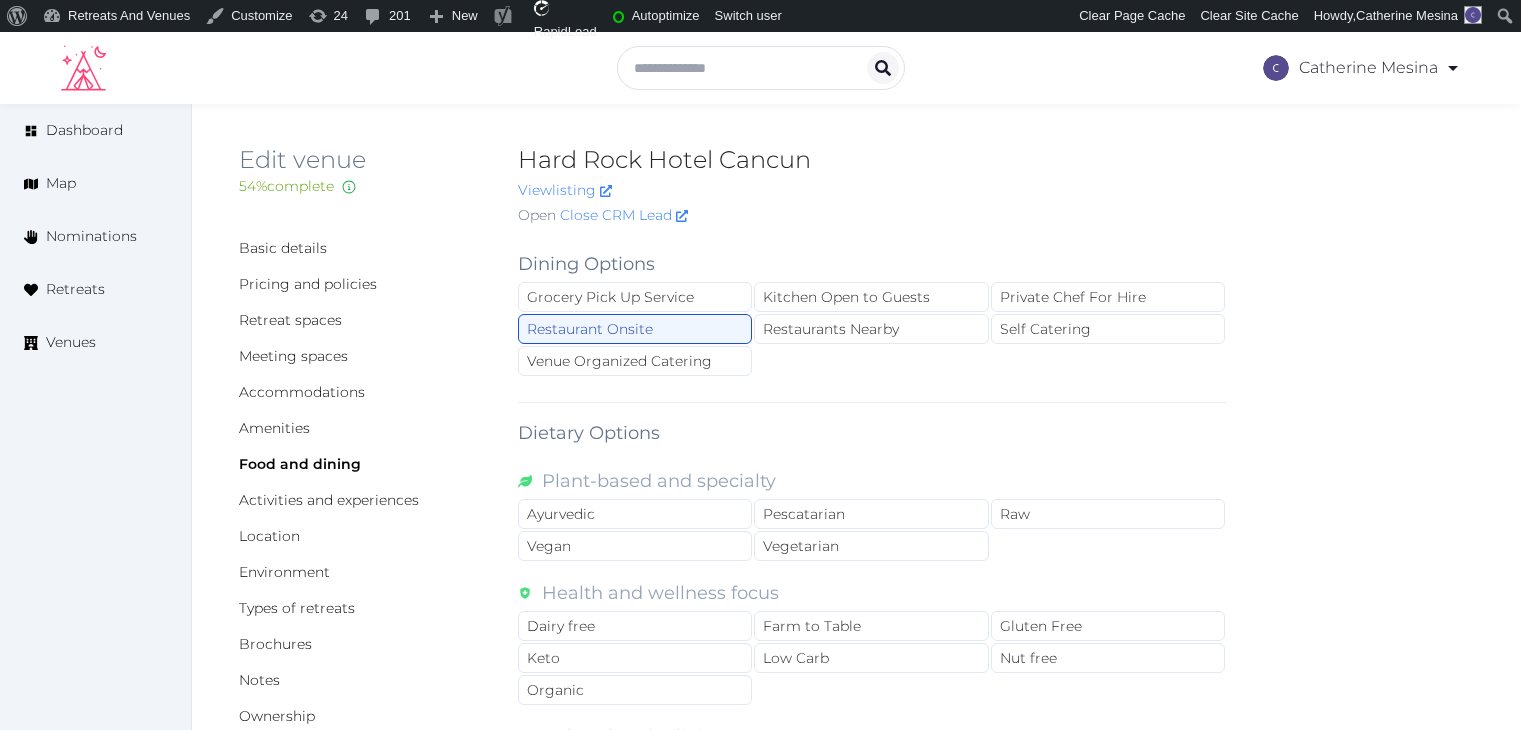 scroll, scrollTop: 0, scrollLeft: 0, axis: both 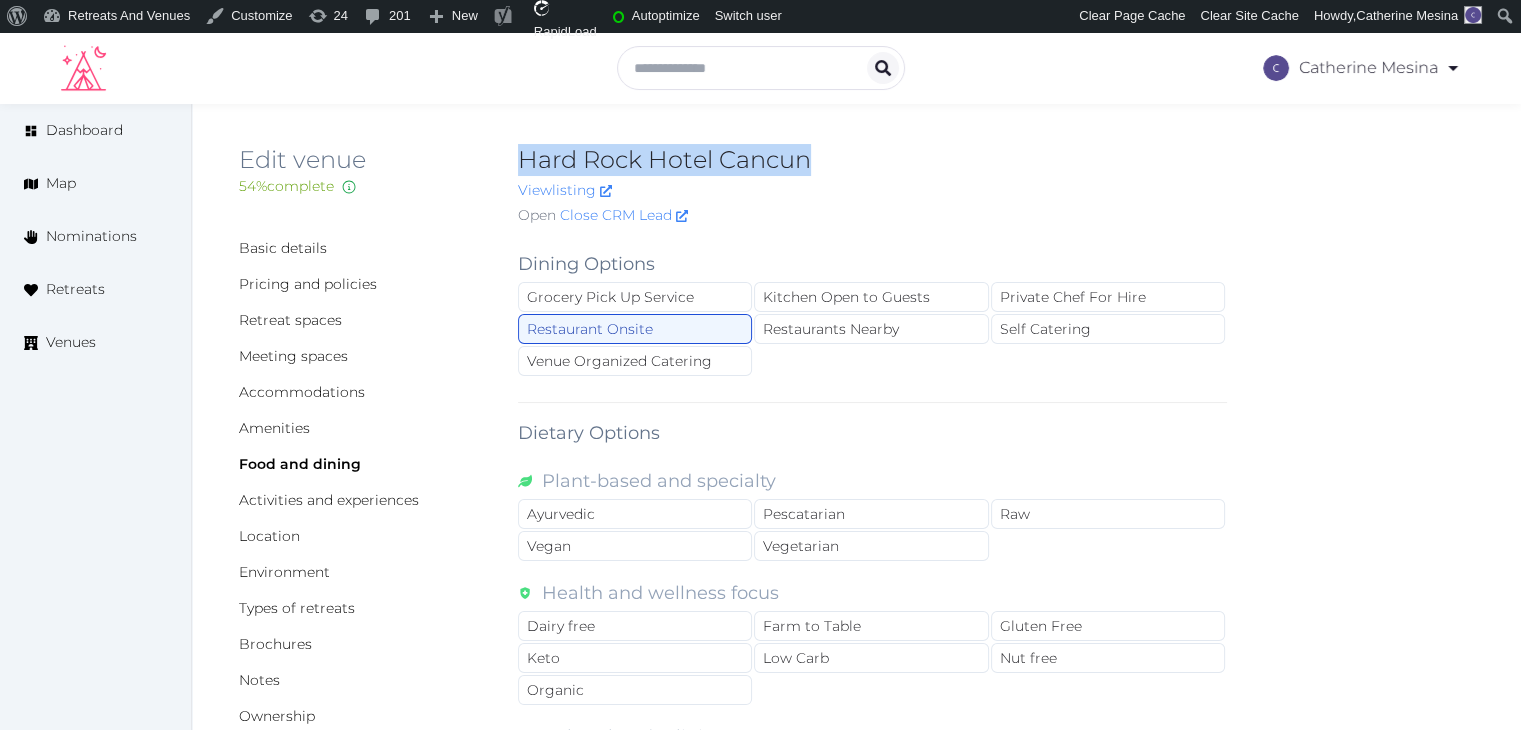 drag, startPoint x: 518, startPoint y: 159, endPoint x: 844, endPoint y: 159, distance: 326 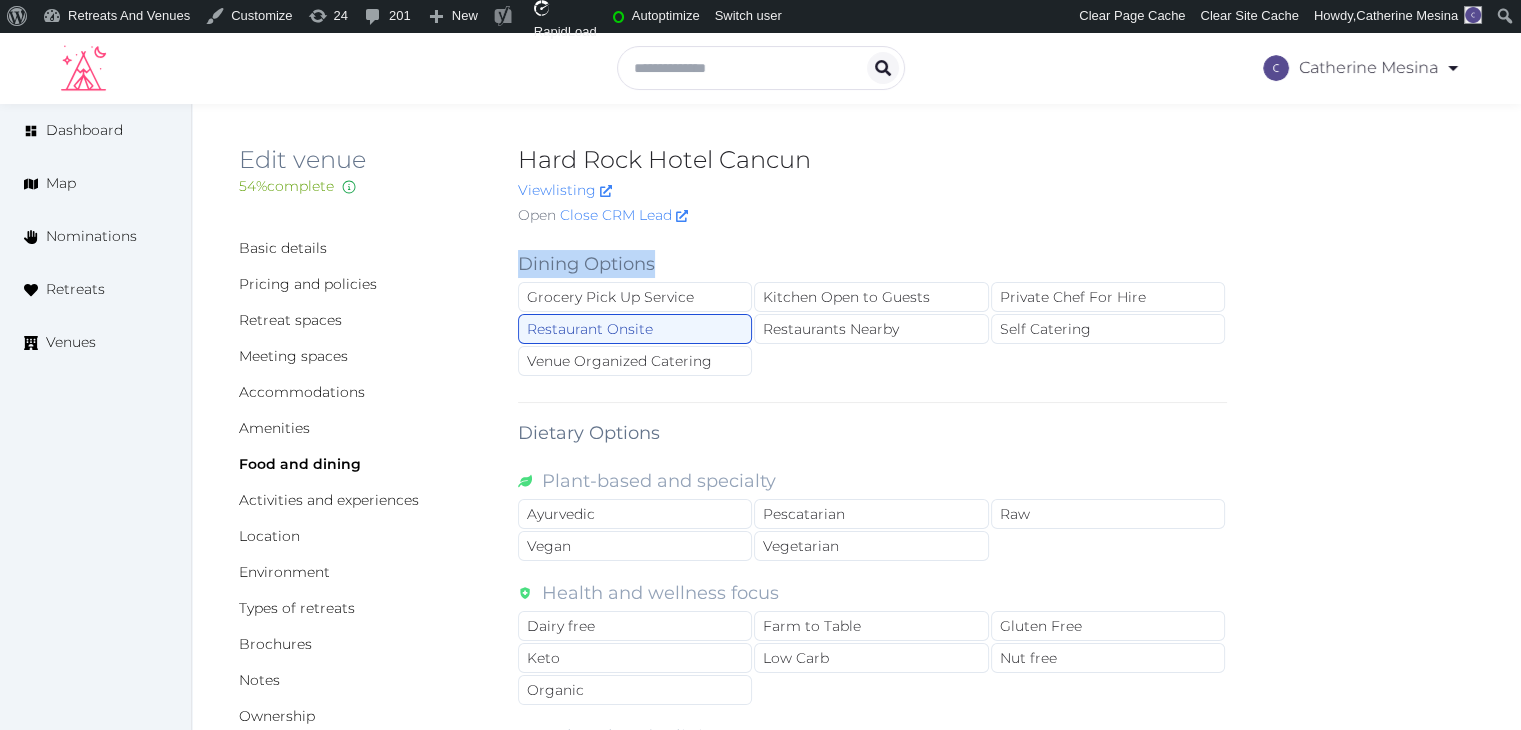 drag, startPoint x: 508, startPoint y: 265, endPoint x: 749, endPoint y: 400, distance: 276.2354 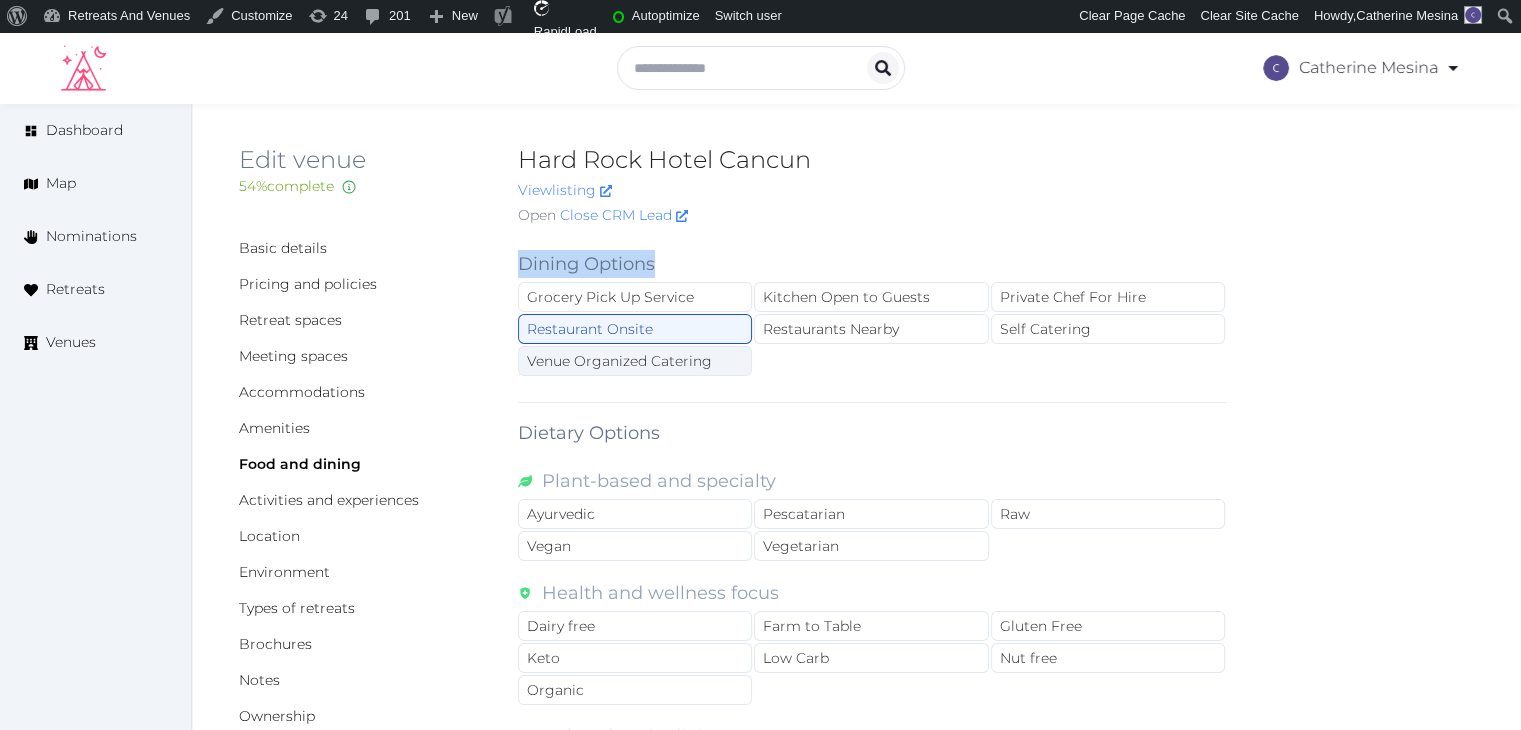 copy on "Dining Options" 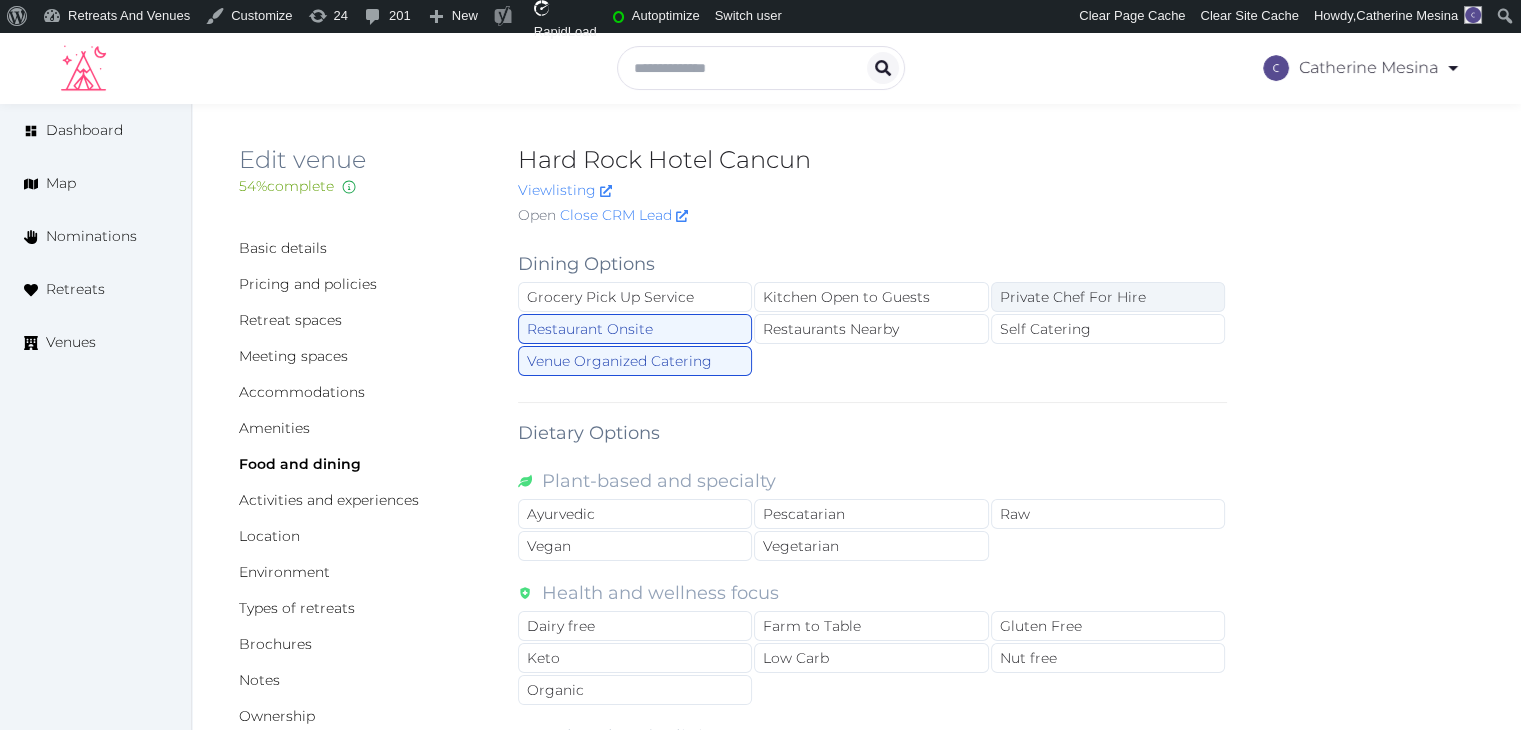 click on "Private Chef For Hire" at bounding box center (1108, 297) 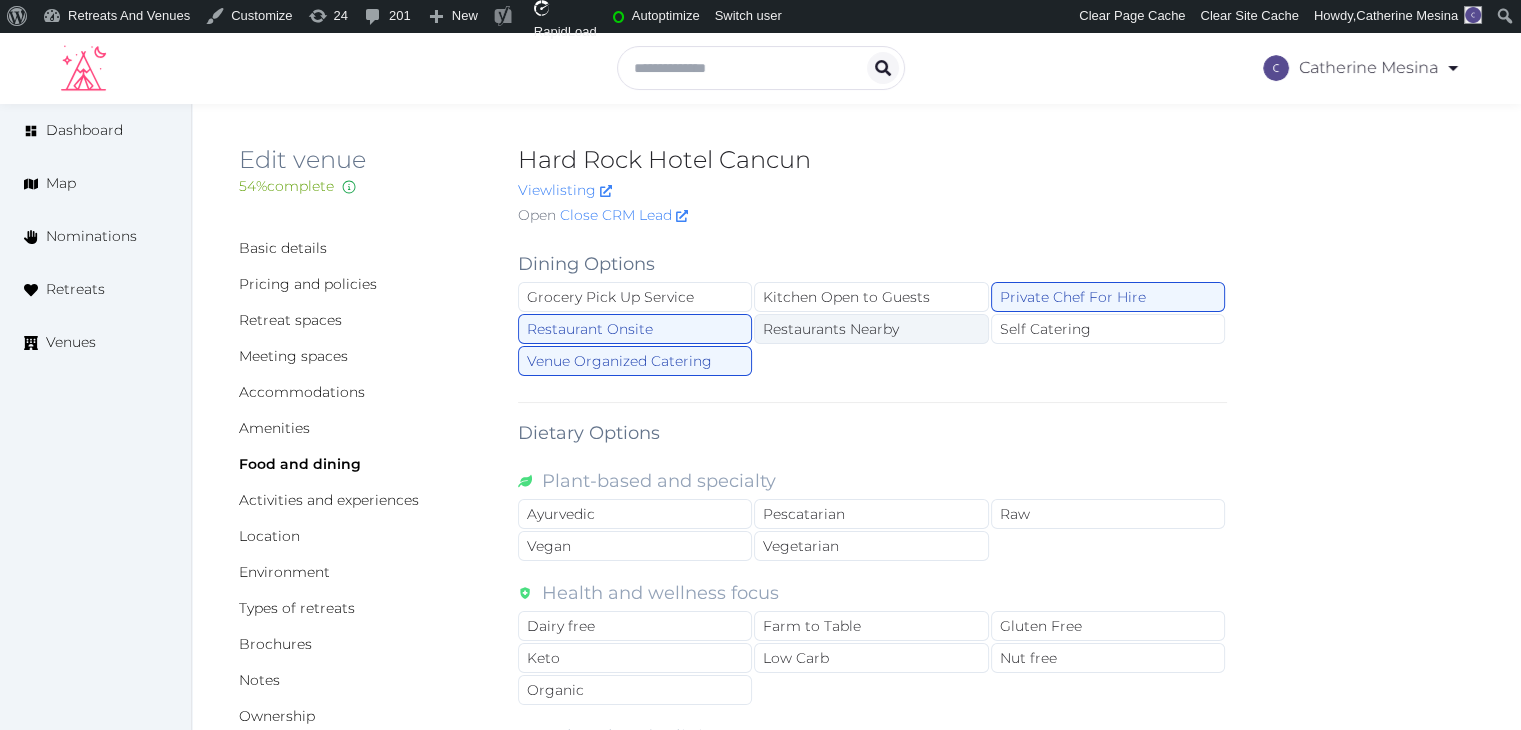 click on "Restaurants Nearby" at bounding box center [871, 329] 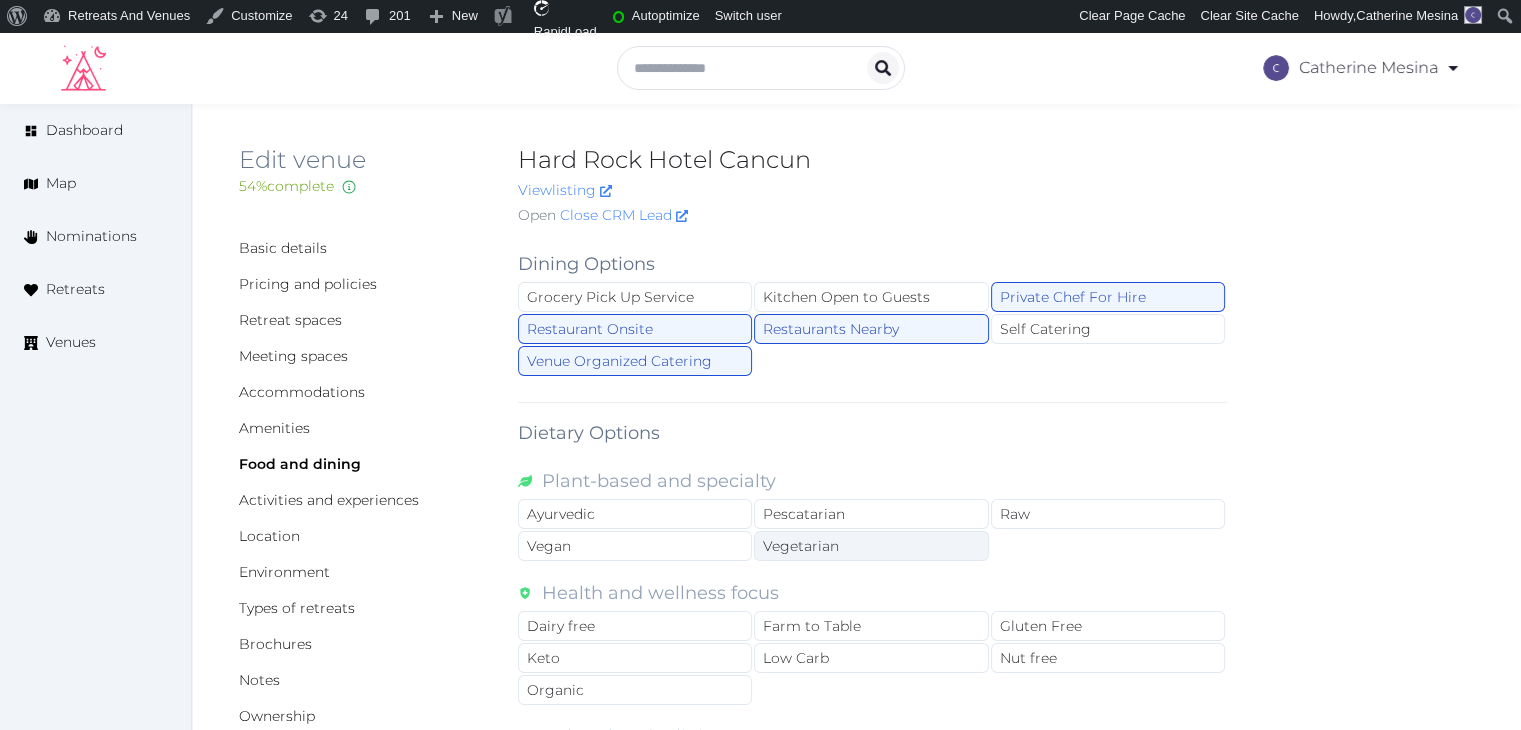 scroll, scrollTop: 300, scrollLeft: 0, axis: vertical 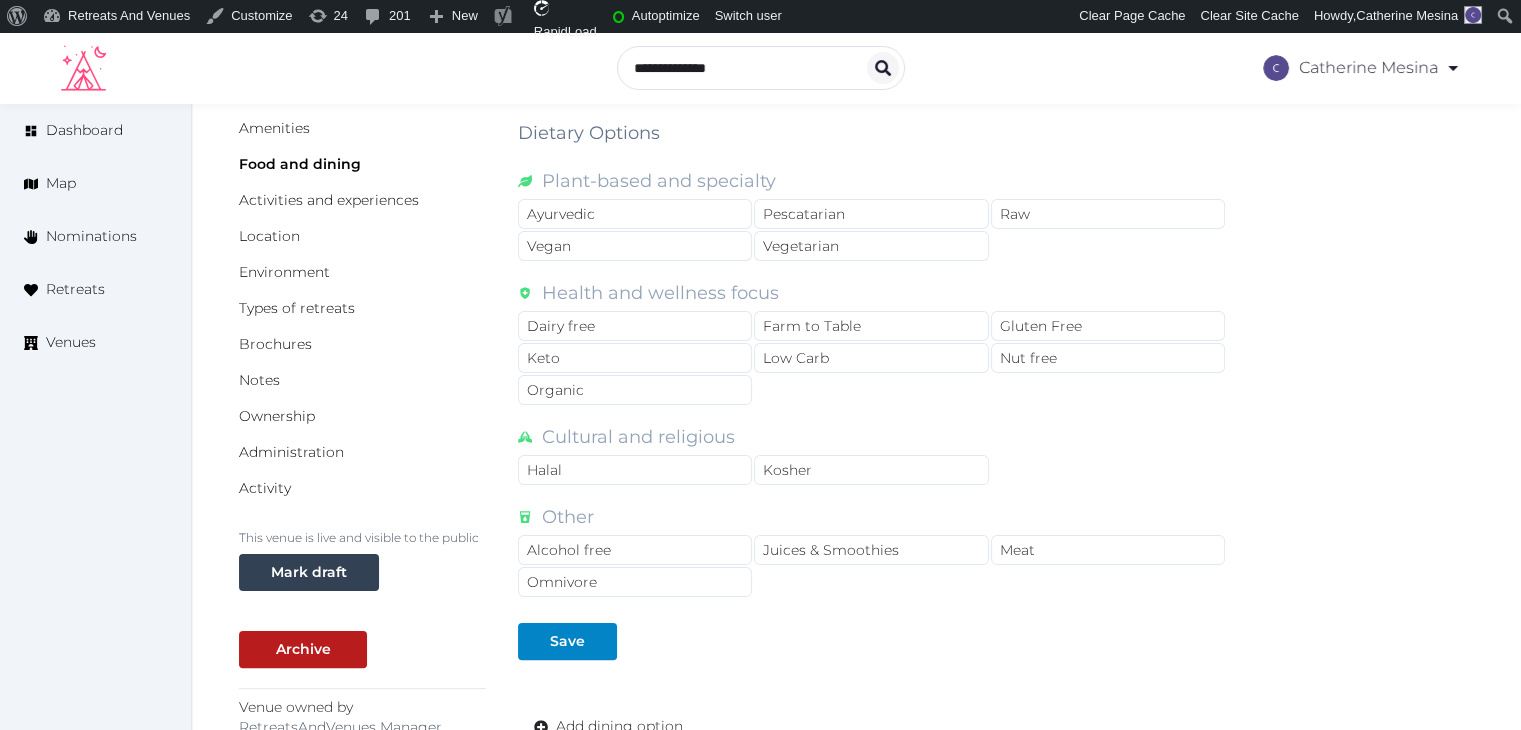 click on "Dining Options Grocery Pick Up Service Kitchen Open to Guests Private Chef For Hire Restaurant Onsite Restaurants Nearby Self Catering Venue Organized Catering Dietary Options Plant-based and specialty Ayurvedic Pescatarian Raw Vegan Vegetarian Health and wellness focus Dairy free Farm to Table Gluten Free Keto Low Carb Nut free Organic Cultural and religious Halal Kosher Other Alcohol free Juices & Smoothies Meat Omnivore Save  Add dining option Next Page  Please ensure you have saved your changes before proceeding." at bounding box center [872, 376] 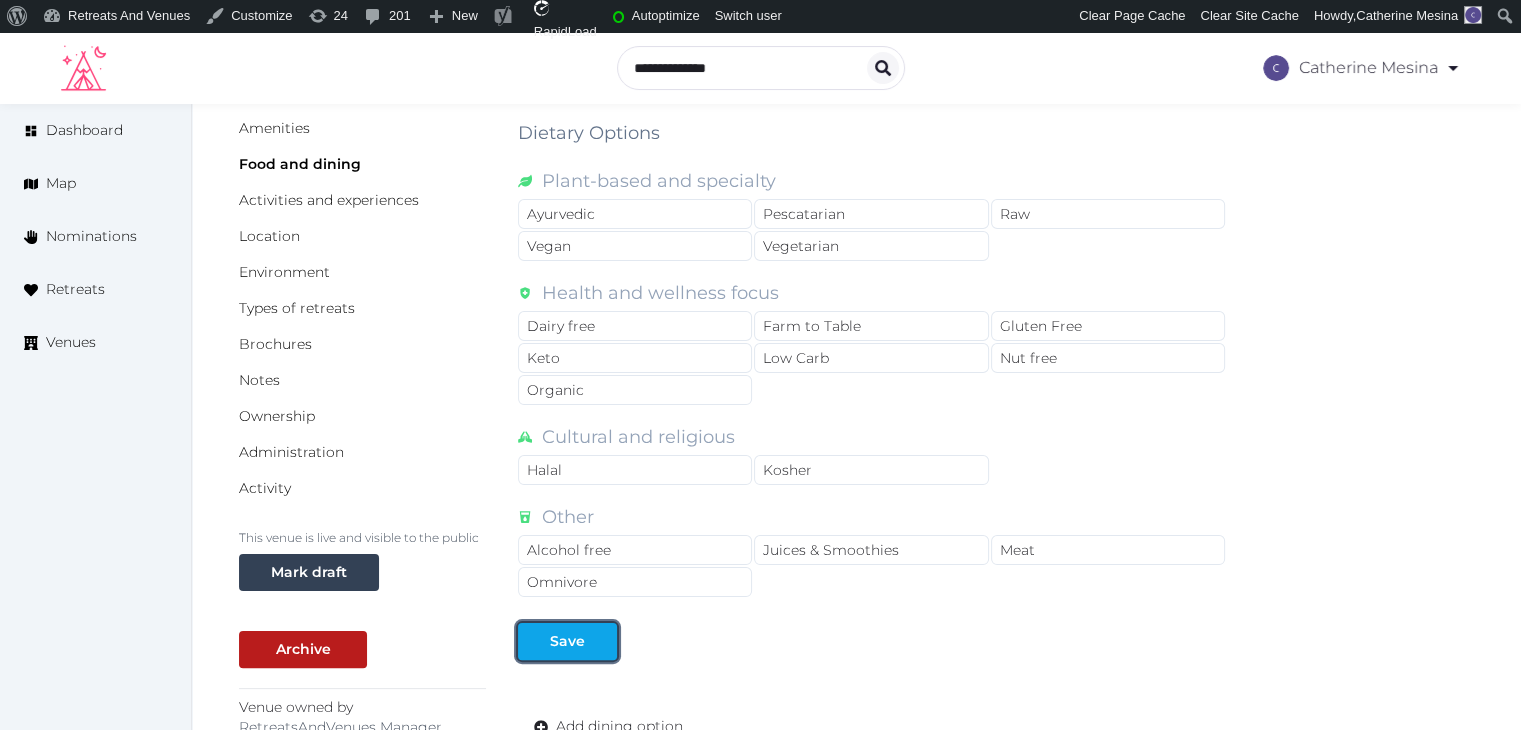 click on "Save" at bounding box center [567, 641] 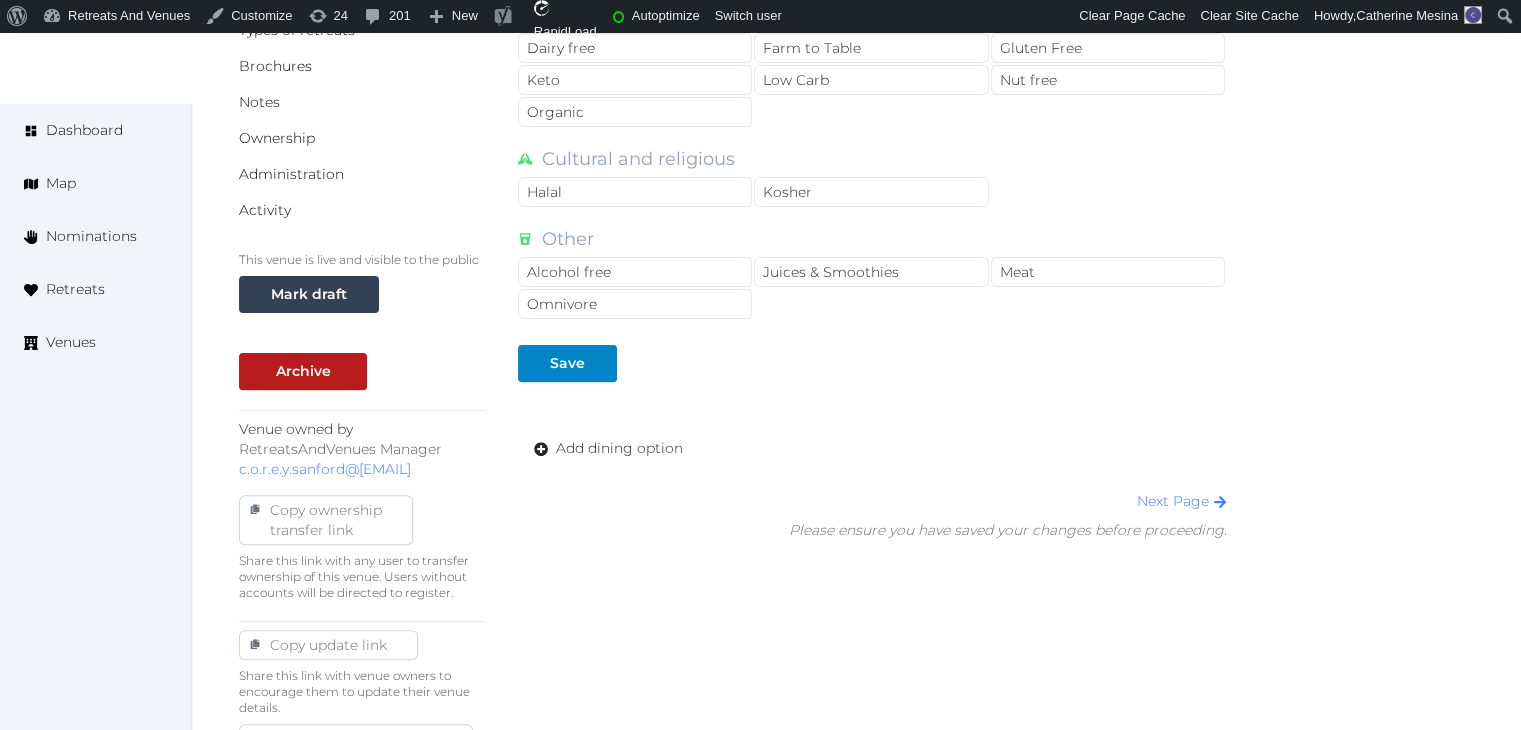 scroll, scrollTop: 782, scrollLeft: 0, axis: vertical 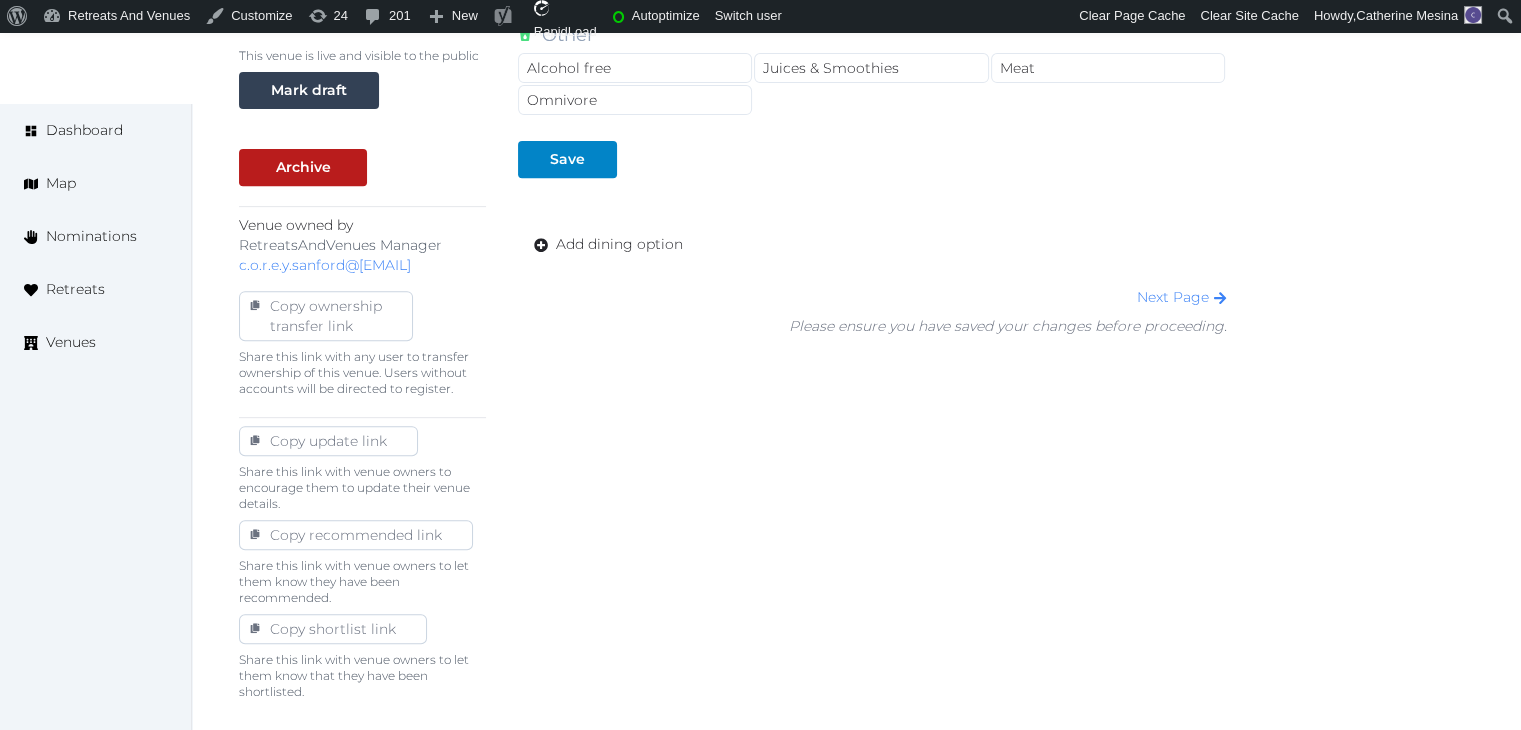 click on "Dining Options Grocery Pick Up Service Kitchen Open to Guests Private Chef For Hire Restaurant Onsite Restaurants Nearby Self Catering Venue Organized Catering Dietary Options Plant-based and specialty Ayurvedic Pescatarian Raw Vegan Vegetarian Health and wellness focus Dairy free Farm to Table Gluten Free Keto Low Carb Nut free Organic Cultural and religious Halal Kosher Other Alcohol free Juices & Smoothies Meat Omnivore Save  Add dining option Next Page  Please ensure you have saved your changes before proceeding." at bounding box center (872, -106) 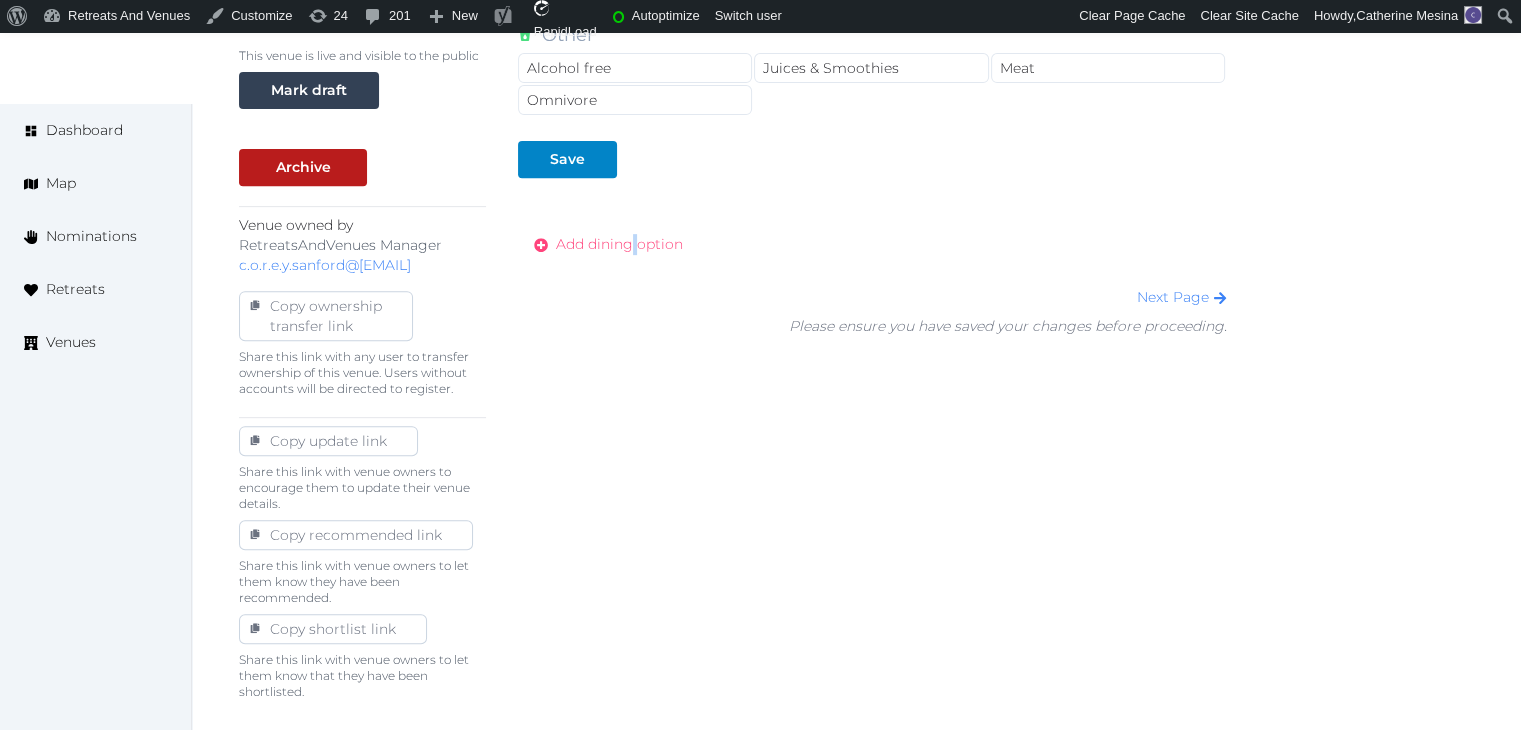 click on "Add dining option" at bounding box center (619, 244) 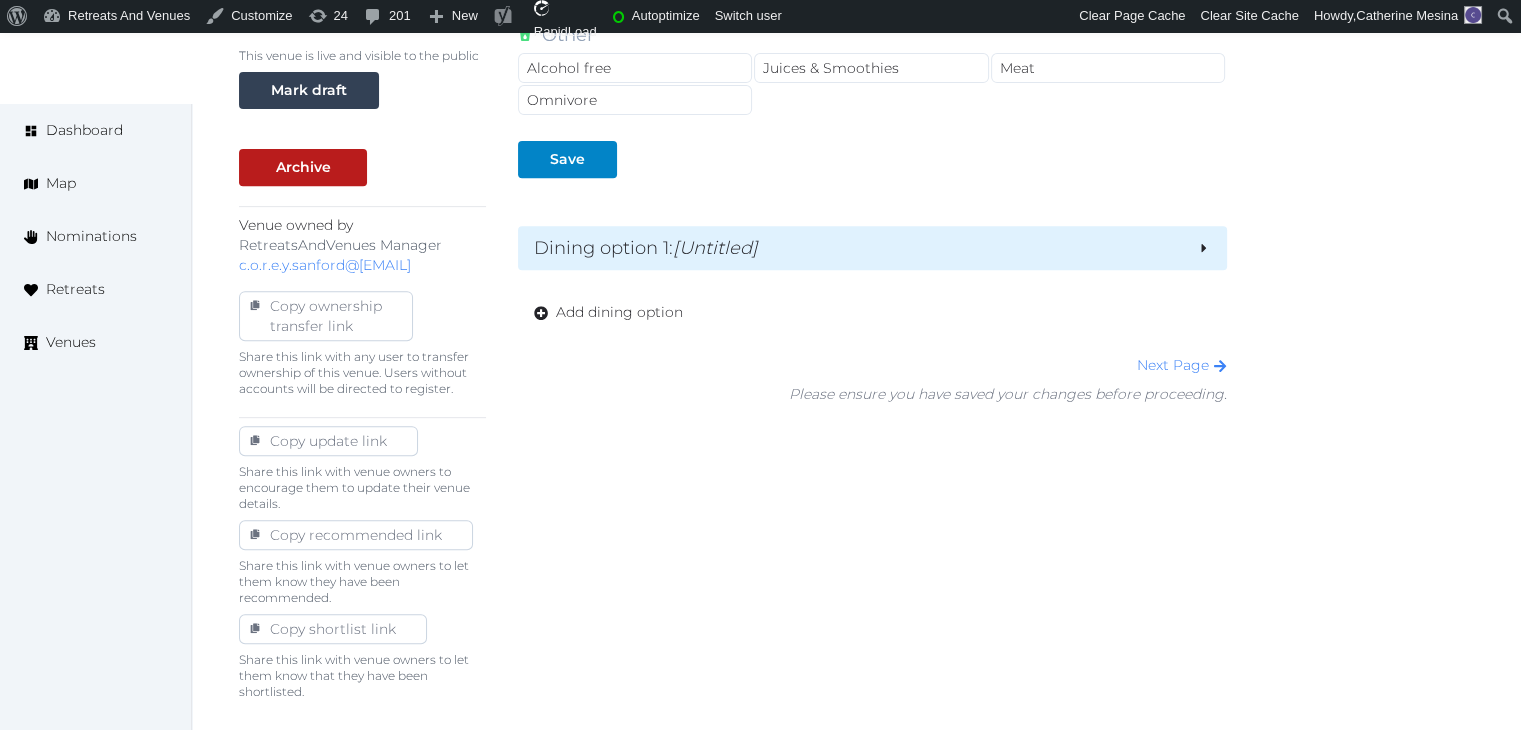 click on "[Untitled]" at bounding box center (715, 248) 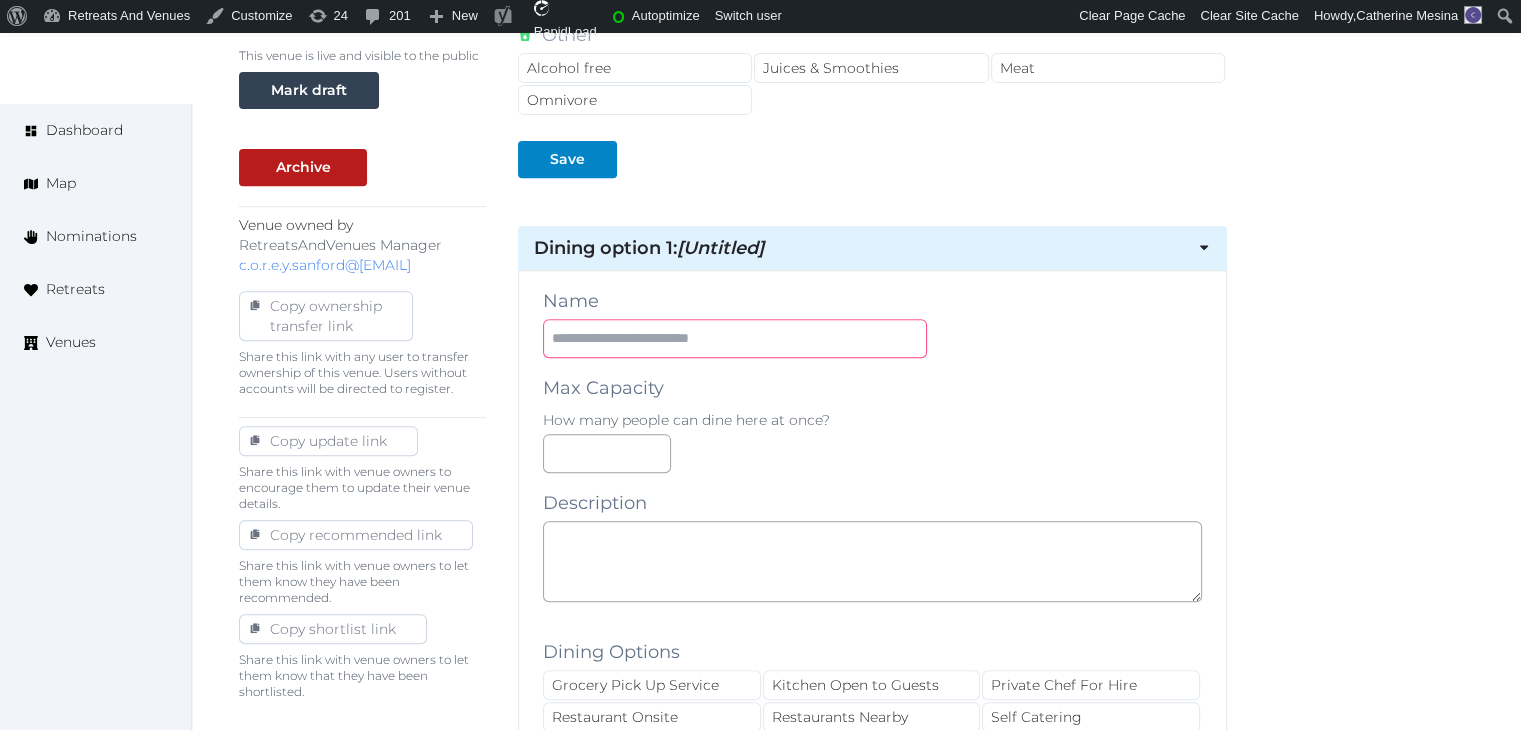 click at bounding box center [735, 338] 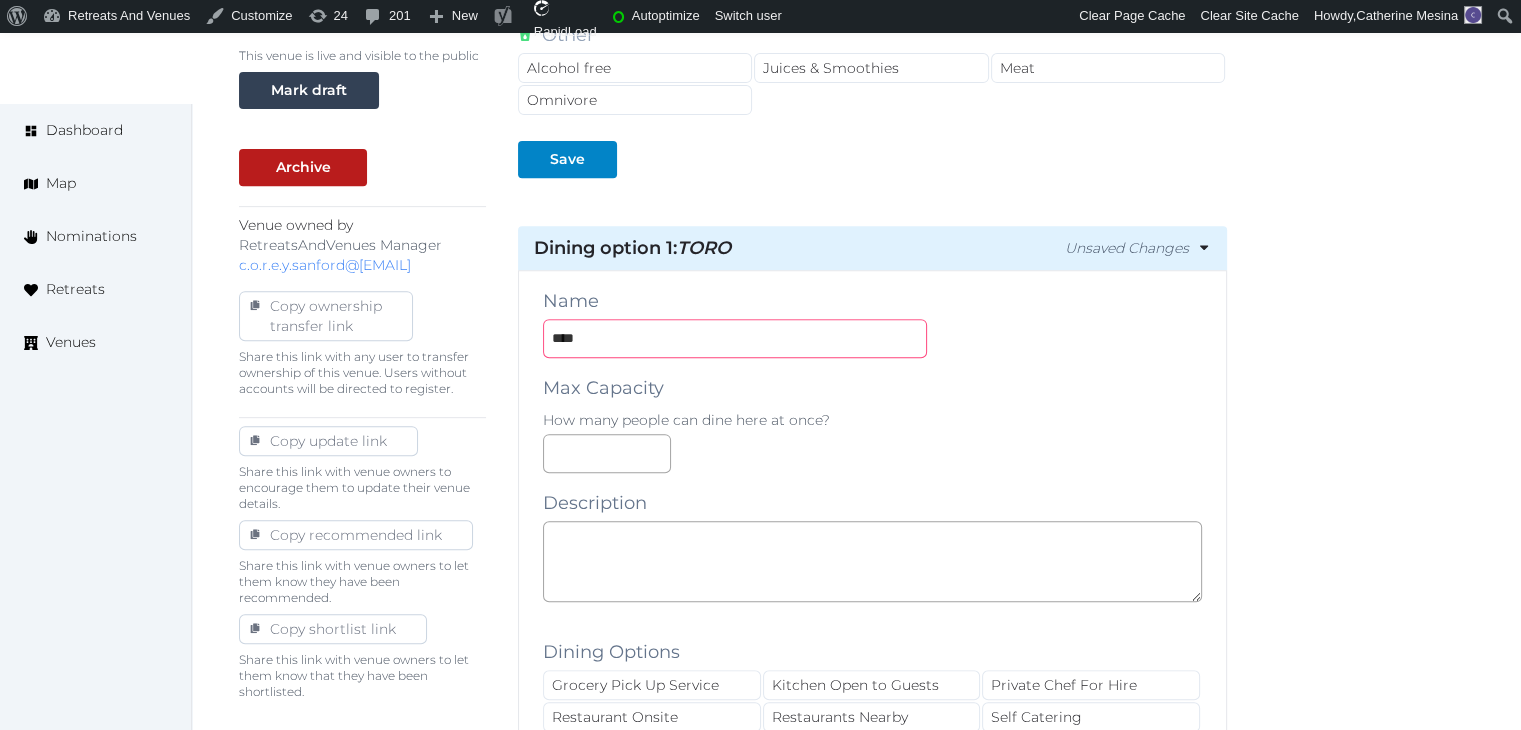 drag, startPoint x: 563, startPoint y: 329, endPoint x: 658, endPoint y: 343, distance: 96.02604 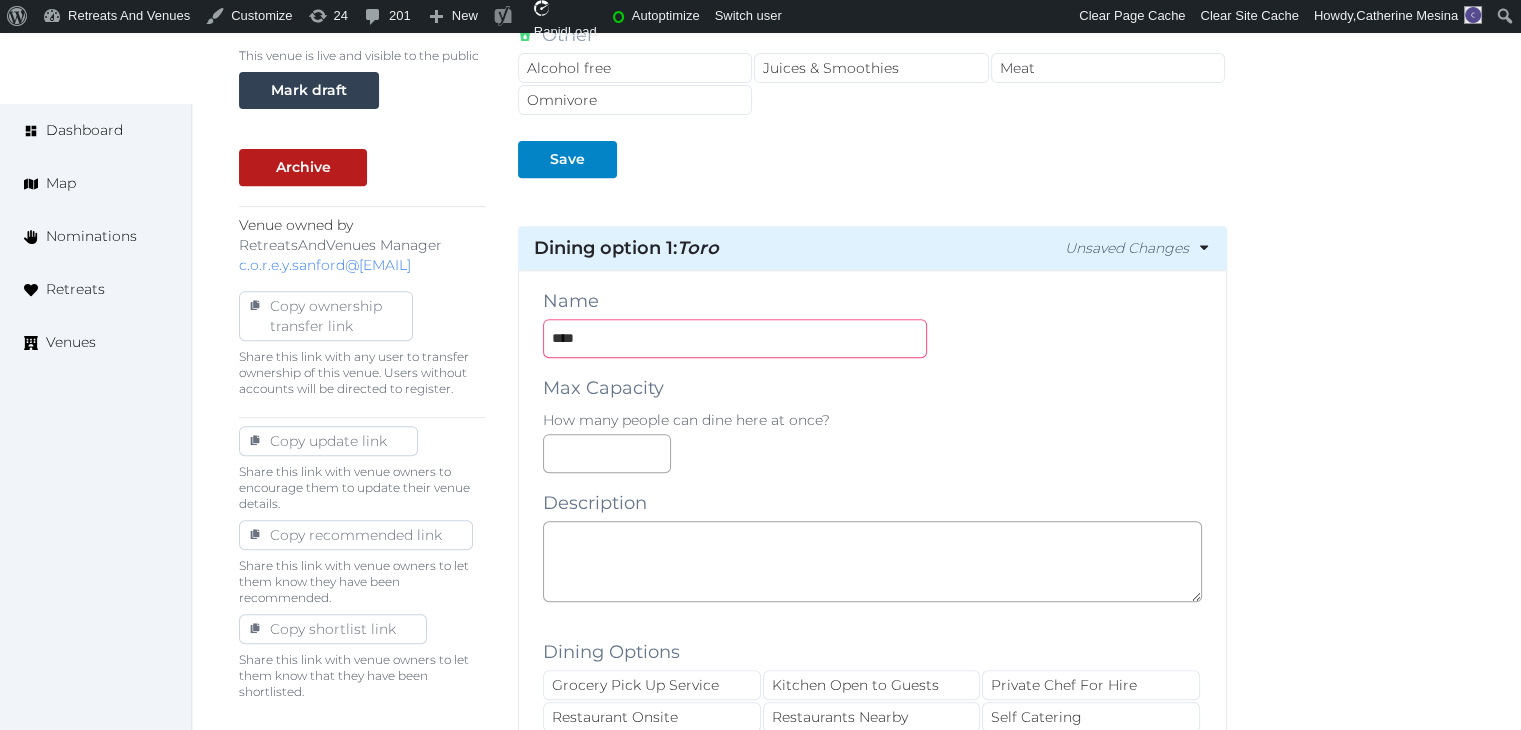 type on "****" 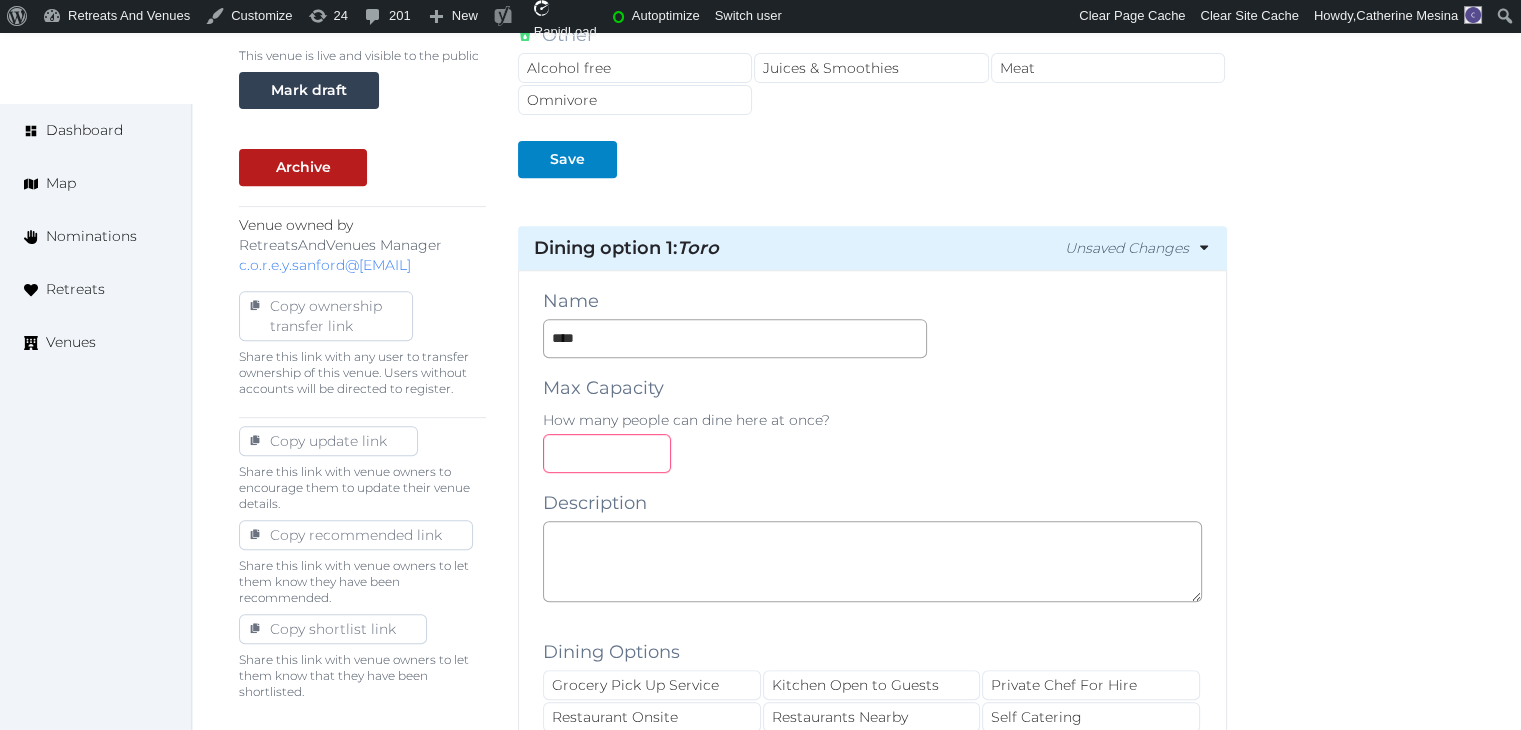 click at bounding box center (872, 453) 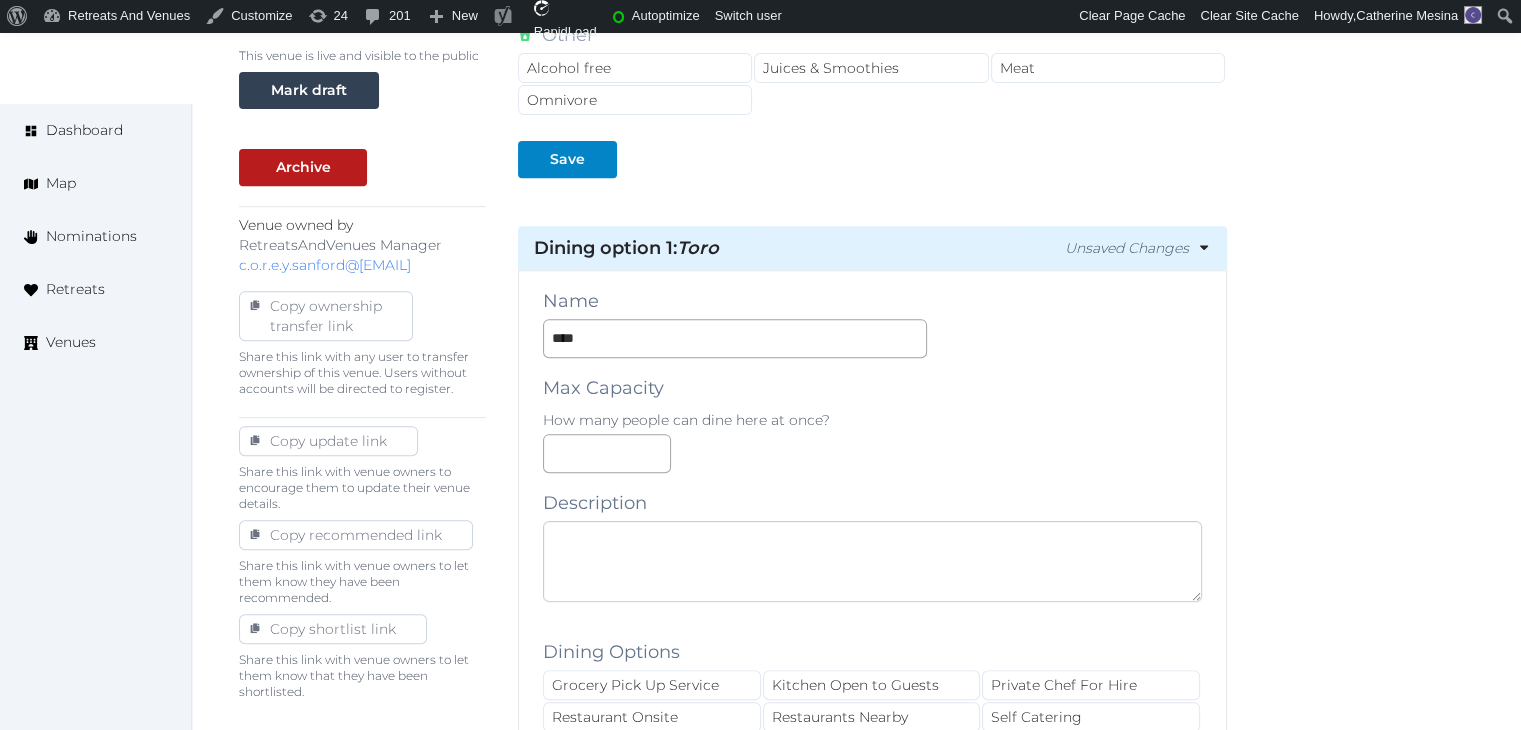 click at bounding box center [872, 561] 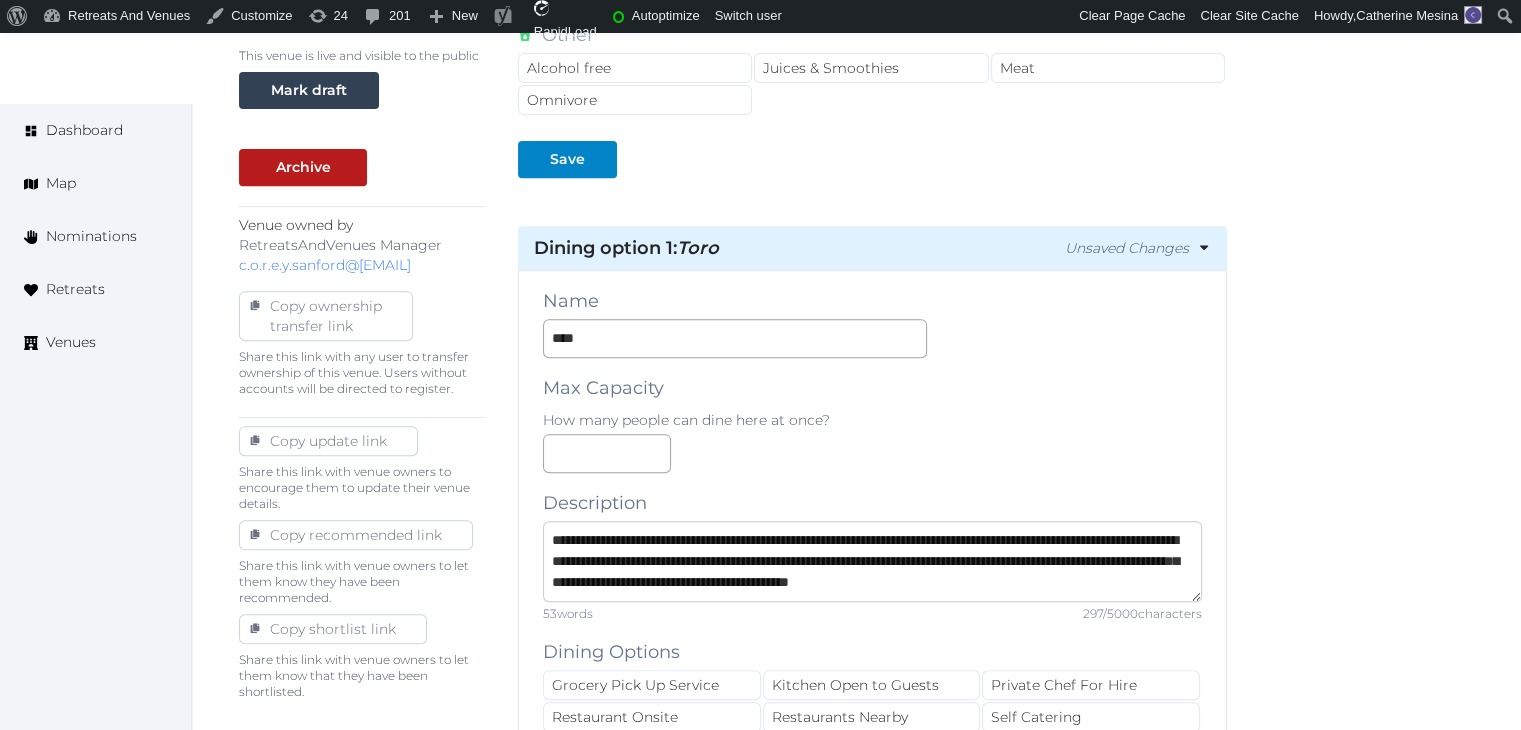 scroll, scrollTop: 20, scrollLeft: 0, axis: vertical 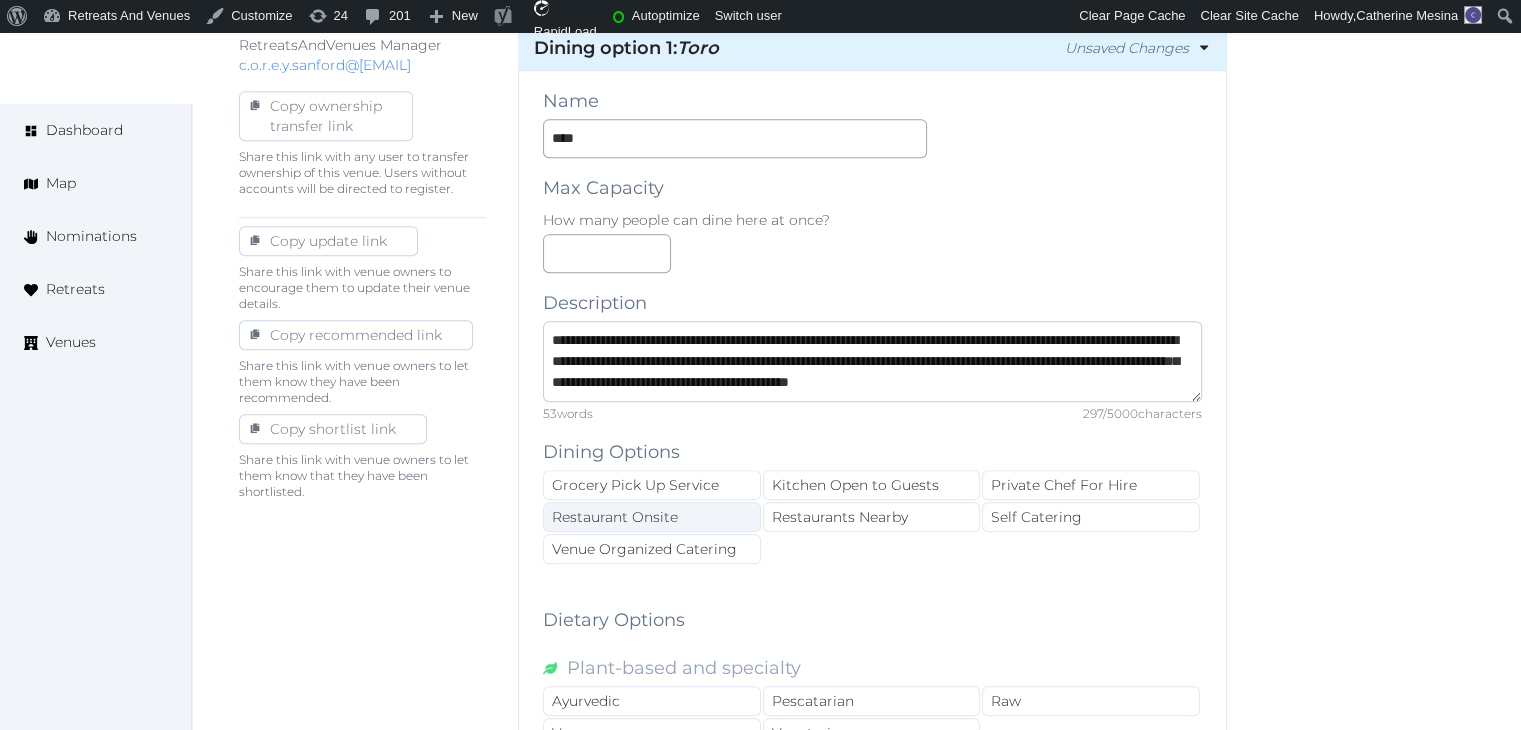 type on "**********" 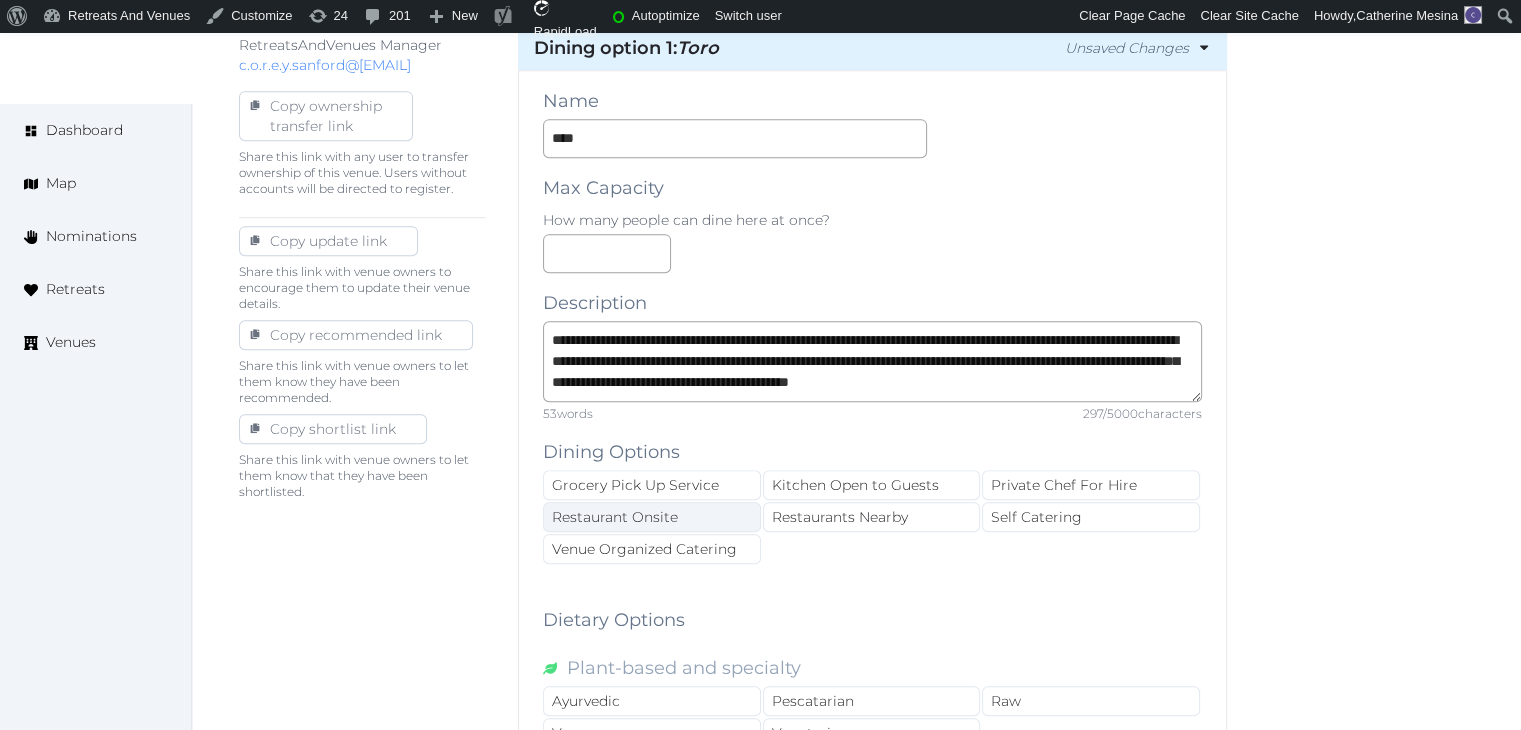 click on "Restaurant Onsite" at bounding box center [652, 517] 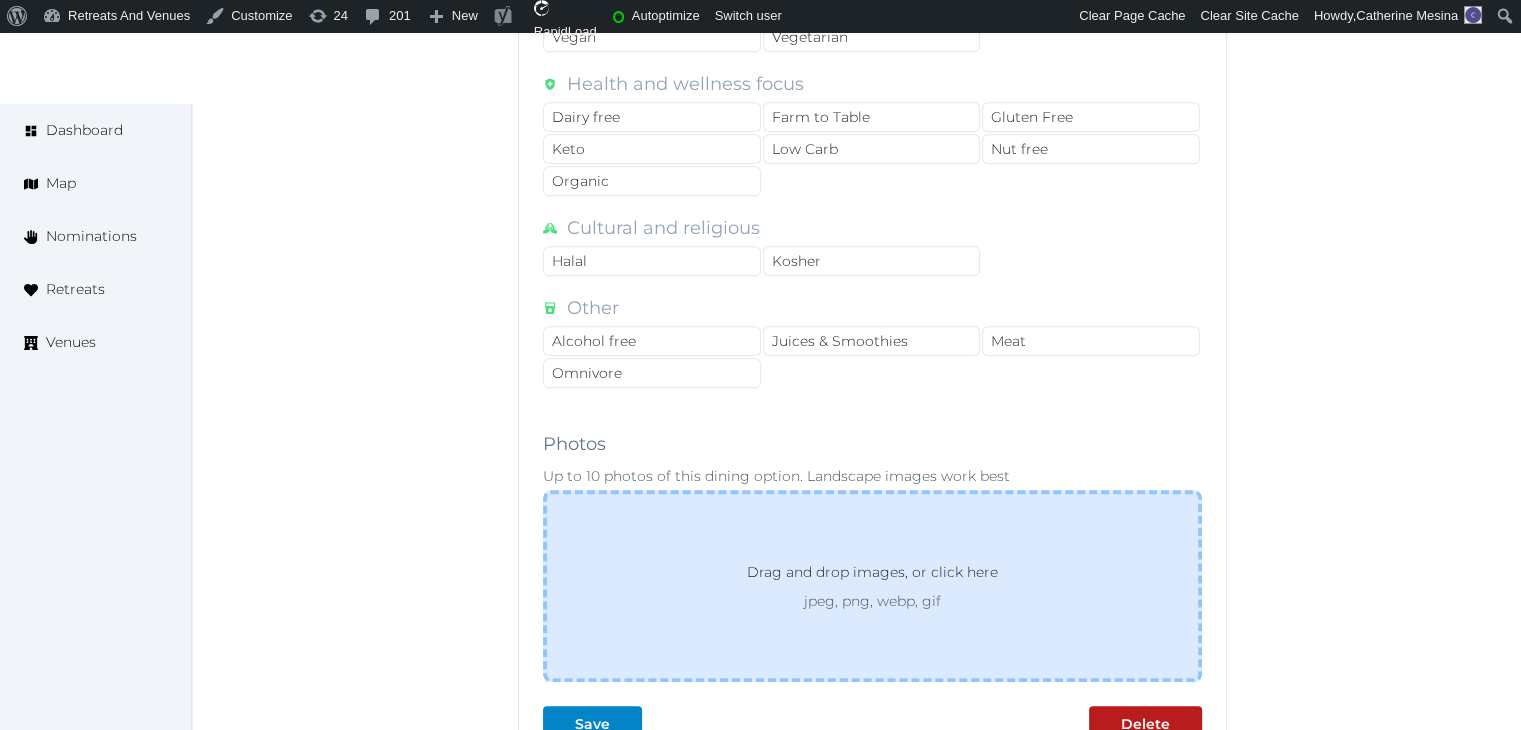 scroll, scrollTop: 1682, scrollLeft: 0, axis: vertical 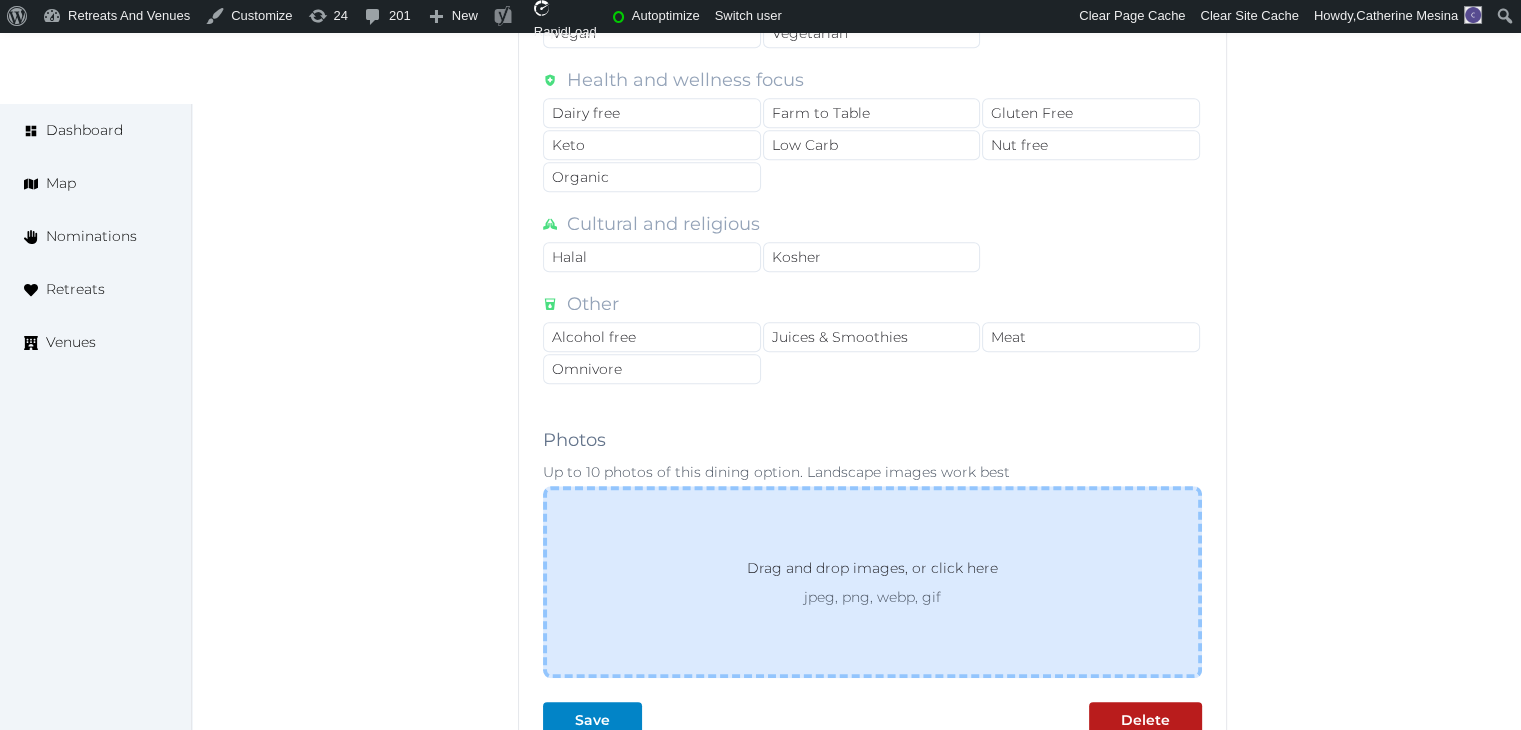 click on "Drag and drop images, or click here jpeg, png, webp, gif" at bounding box center (872, 582) 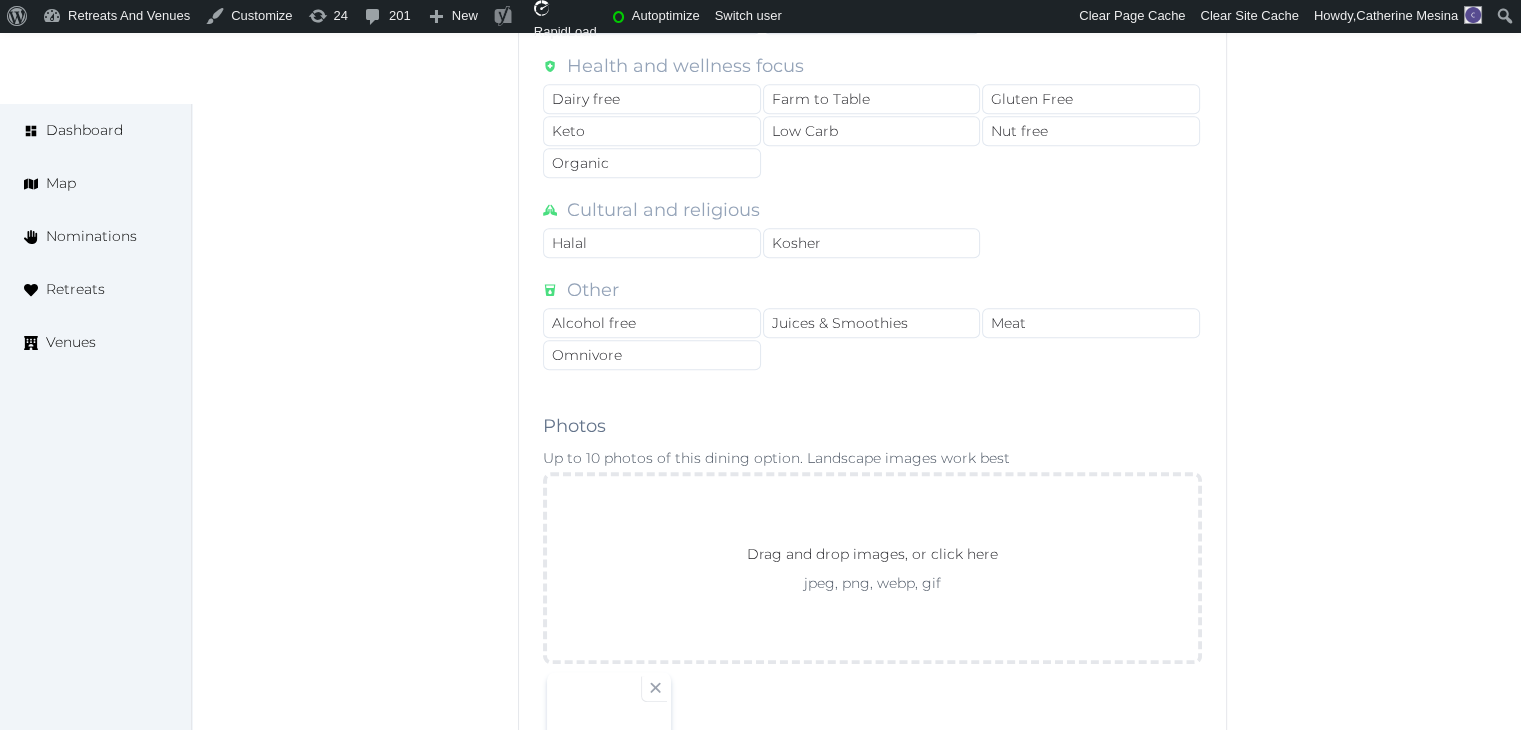 scroll, scrollTop: 1882, scrollLeft: 0, axis: vertical 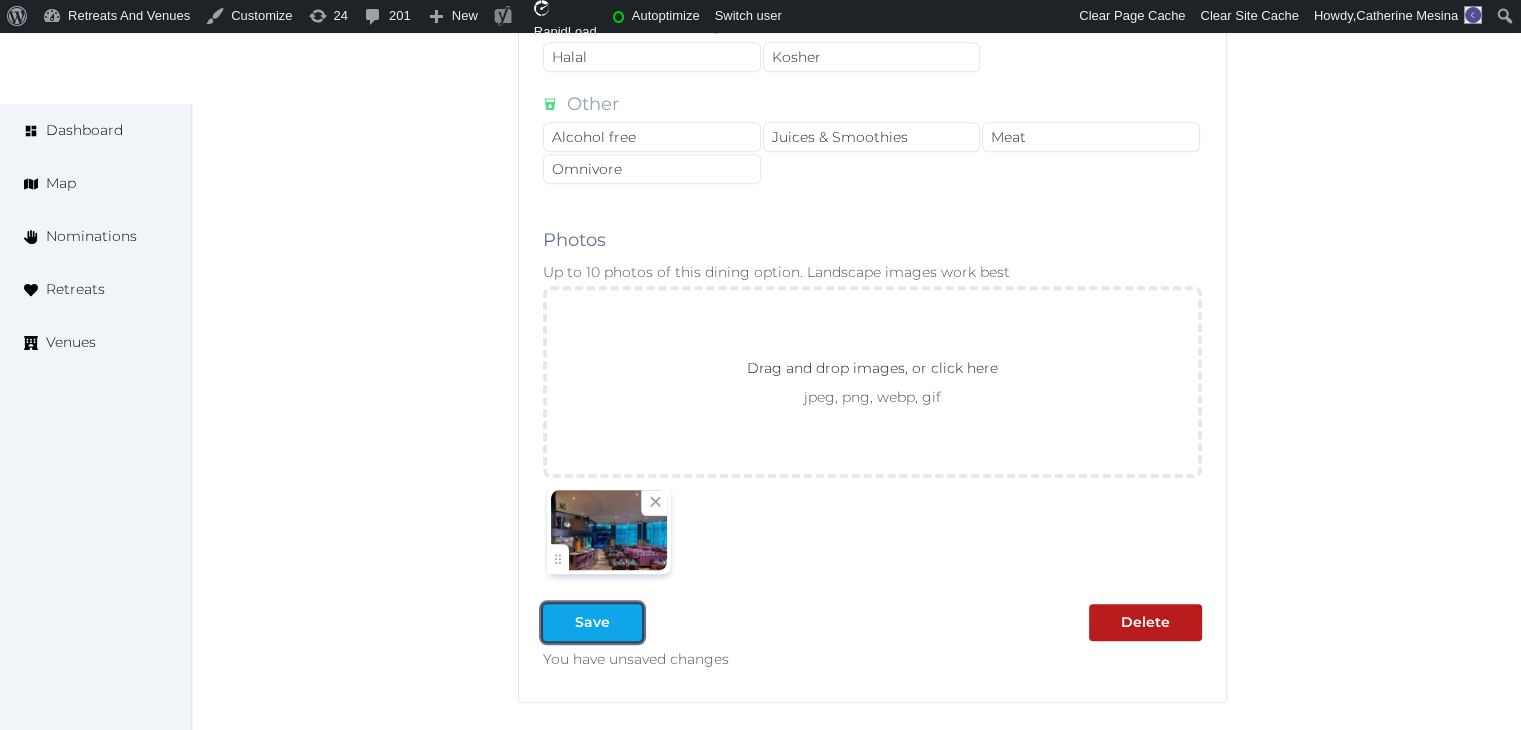 click on "Save" at bounding box center (592, 622) 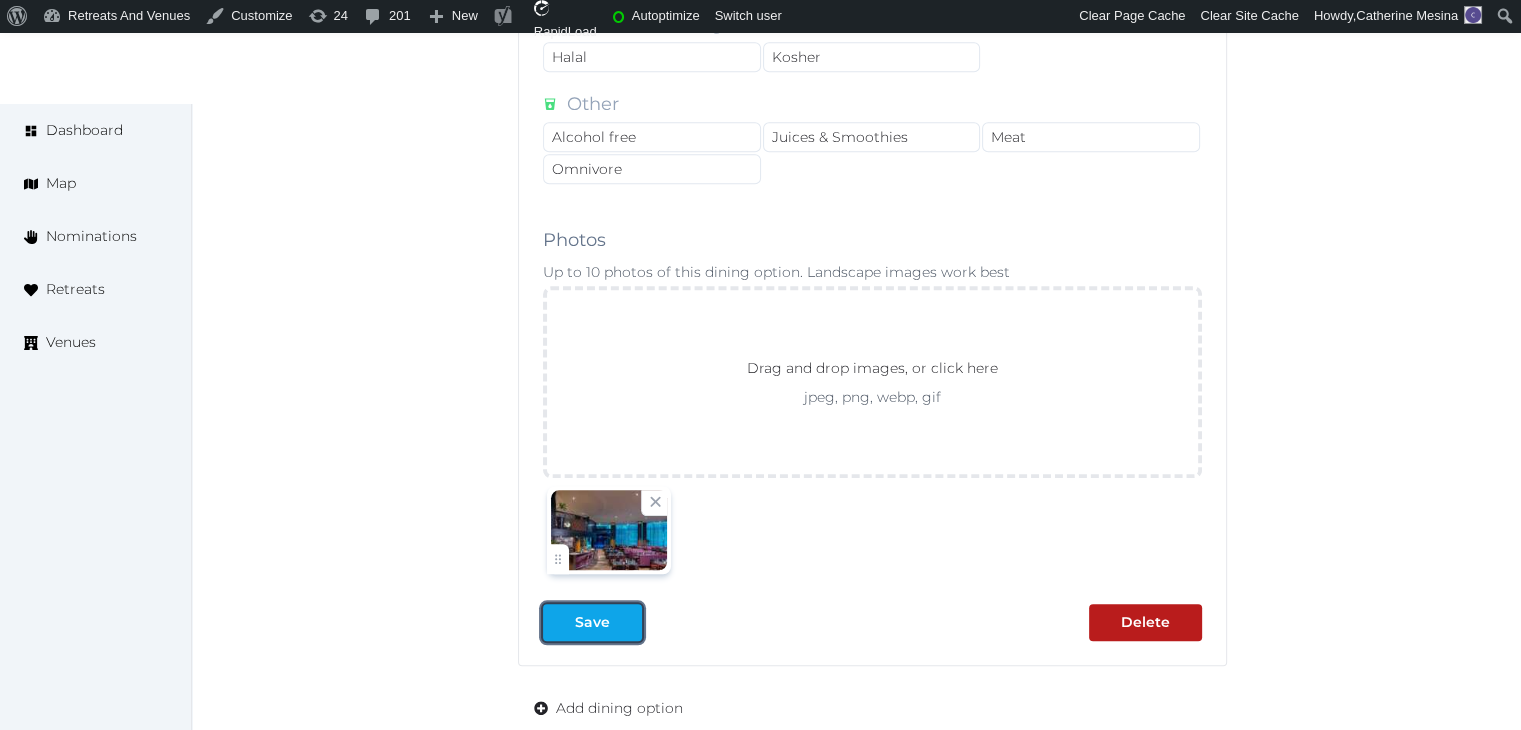 click on "Save" at bounding box center [592, 622] 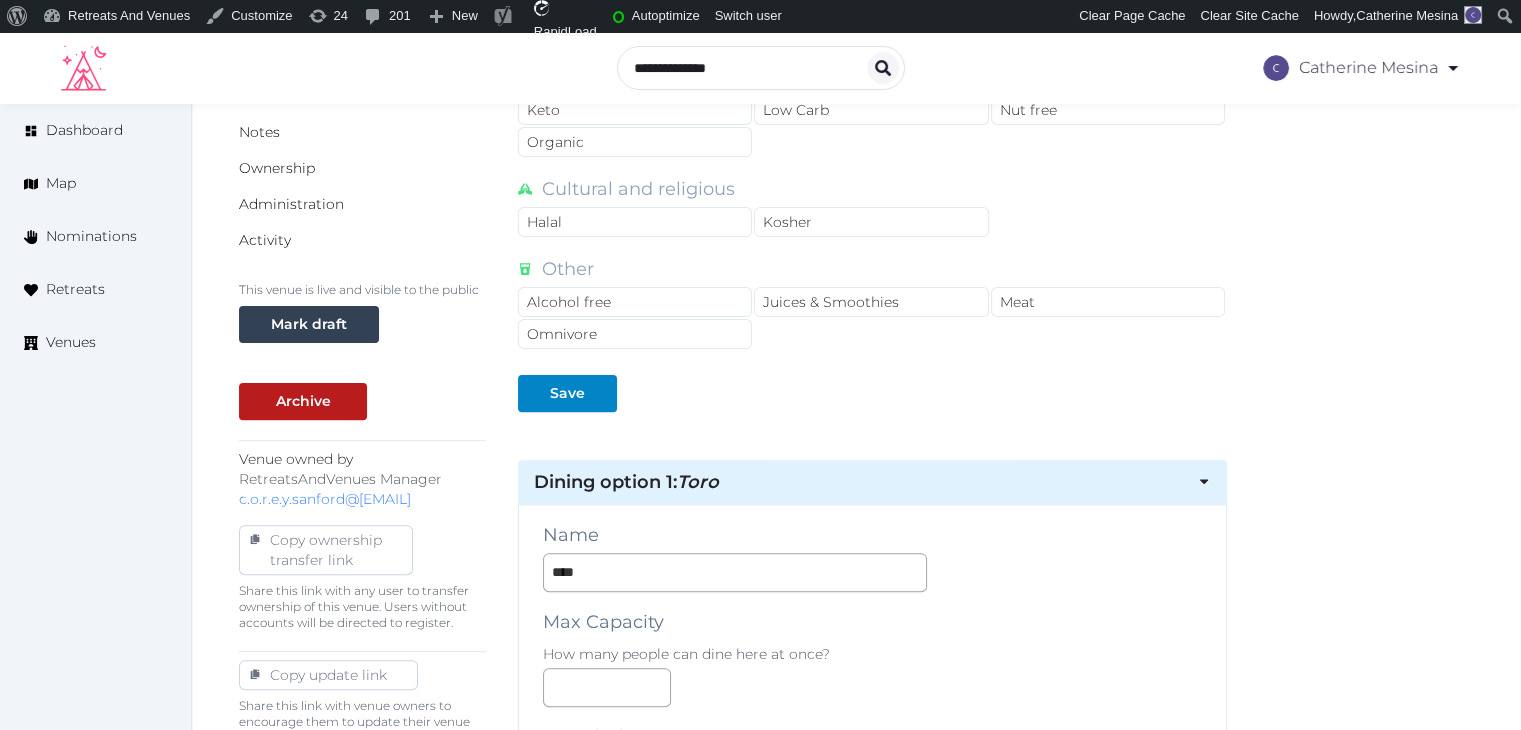 scroll, scrollTop: 0, scrollLeft: 0, axis: both 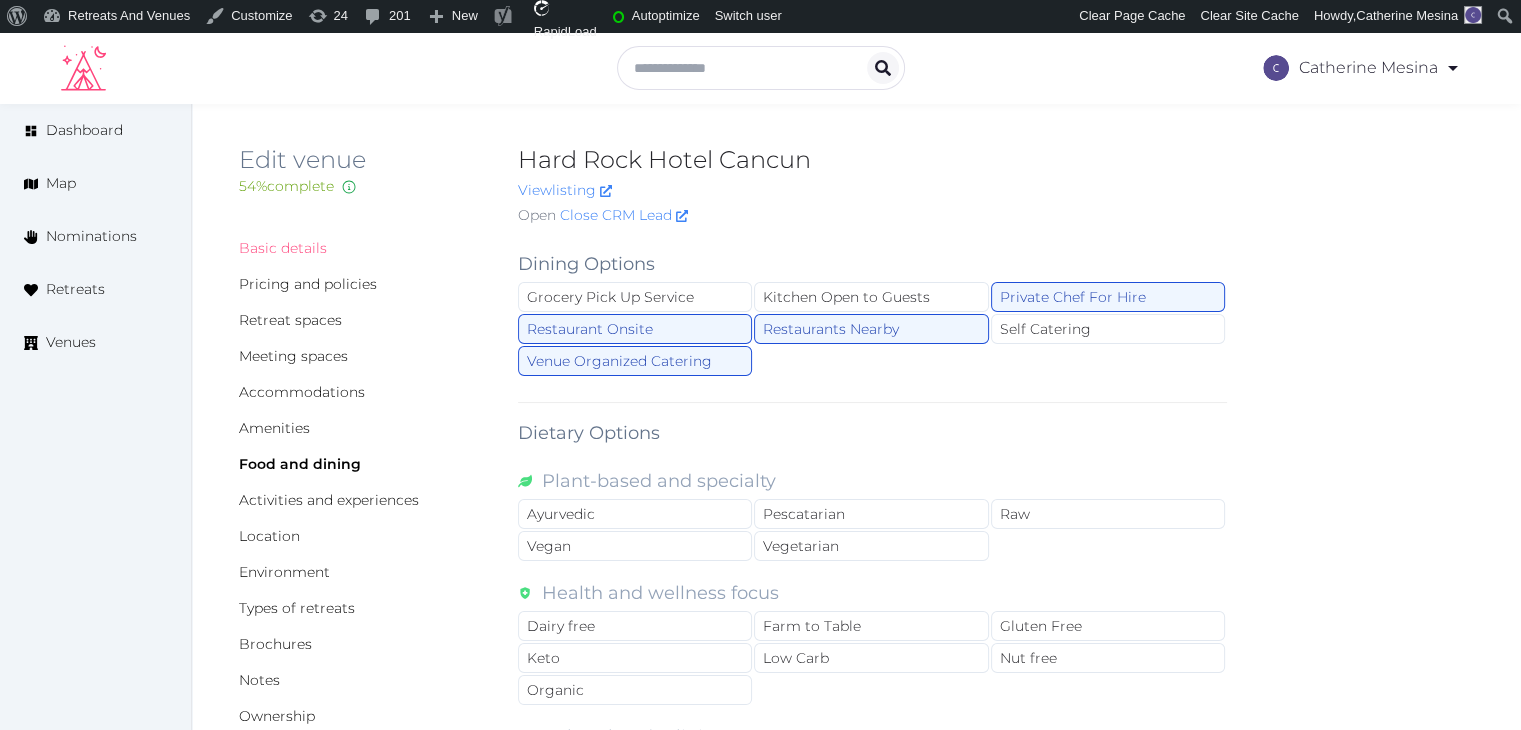 drag, startPoint x: 282, startPoint y: 251, endPoint x: 285, endPoint y: 261, distance: 10.440307 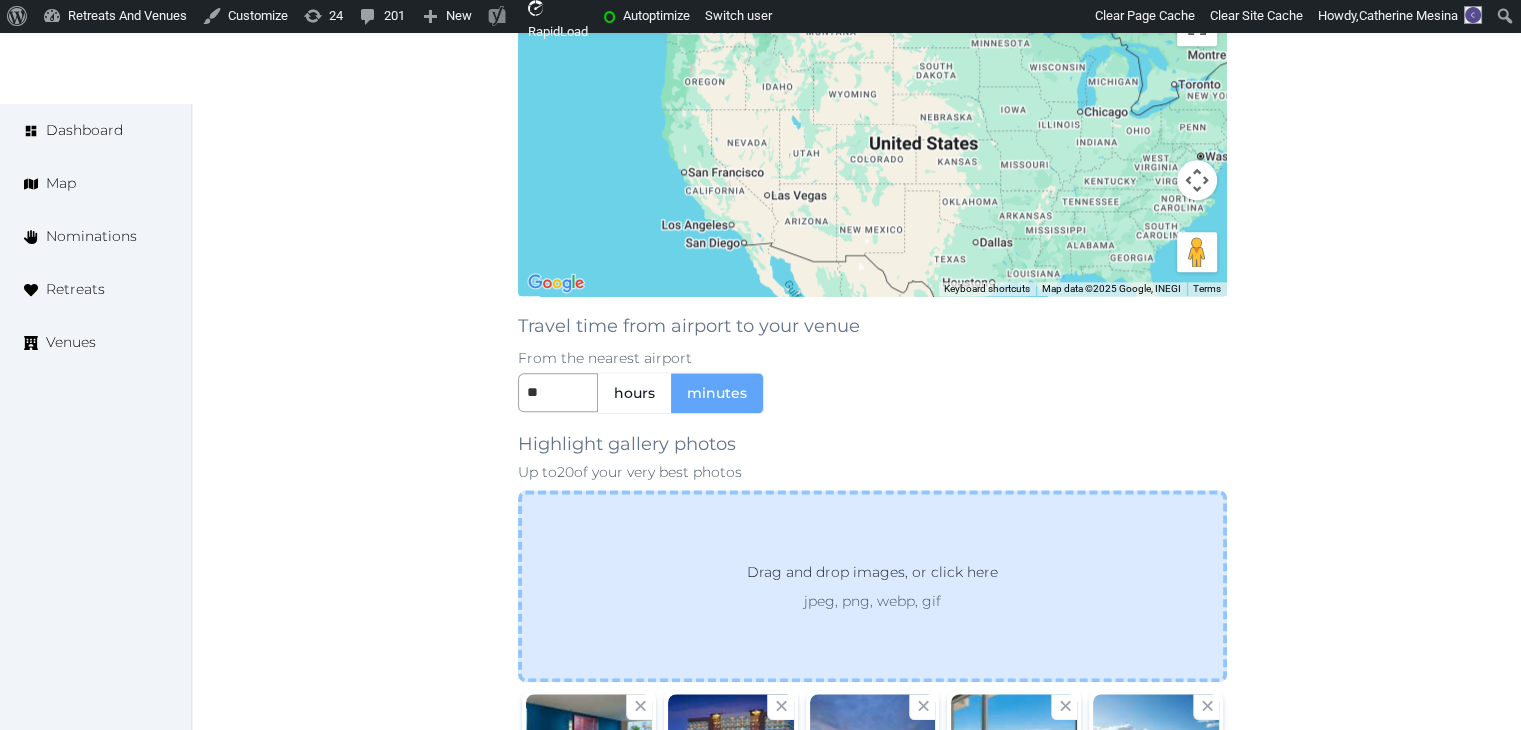 scroll, scrollTop: 2848, scrollLeft: 0, axis: vertical 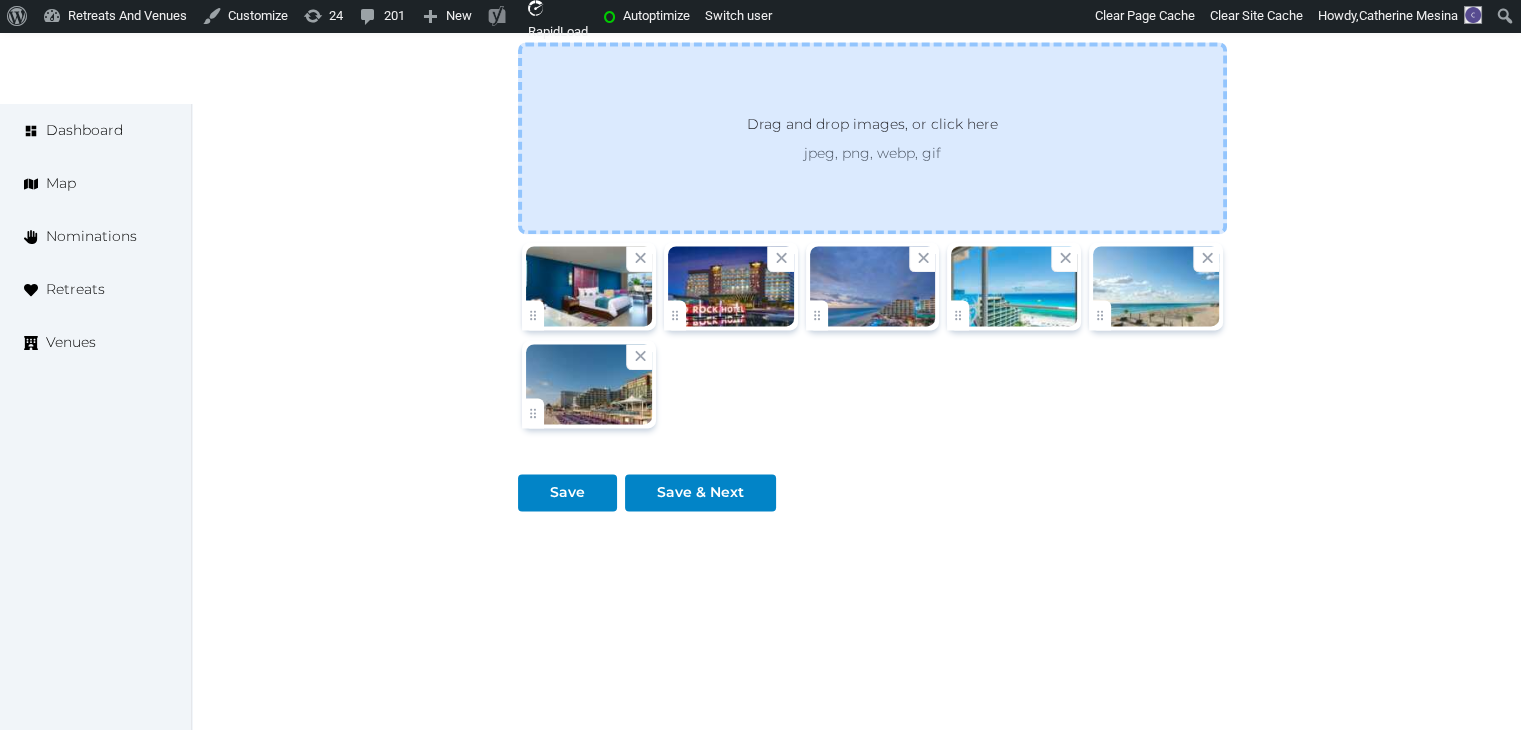 click on "Drag and drop images, or click here jpeg, png, webp, gif" at bounding box center (872, 138) 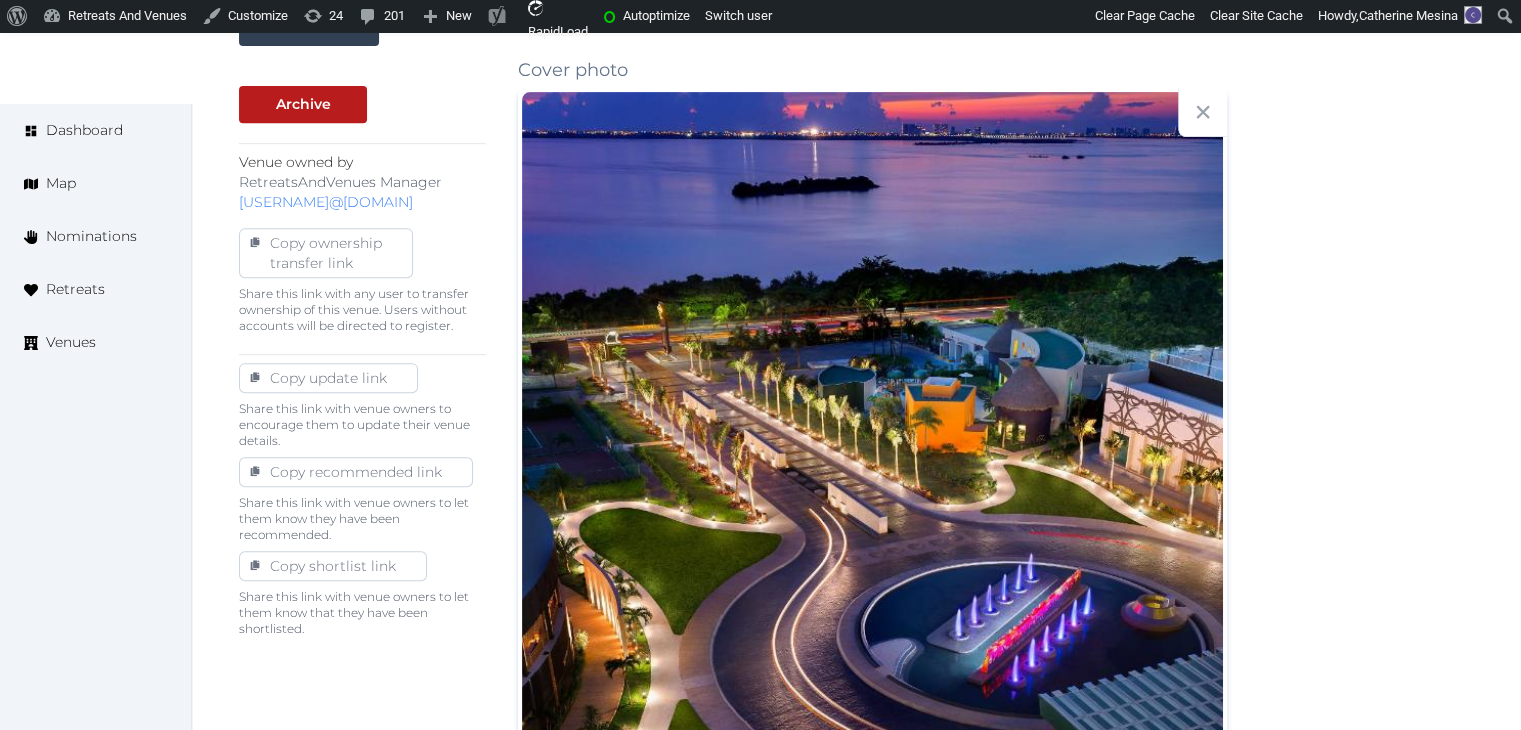 scroll, scrollTop: 848, scrollLeft: 0, axis: vertical 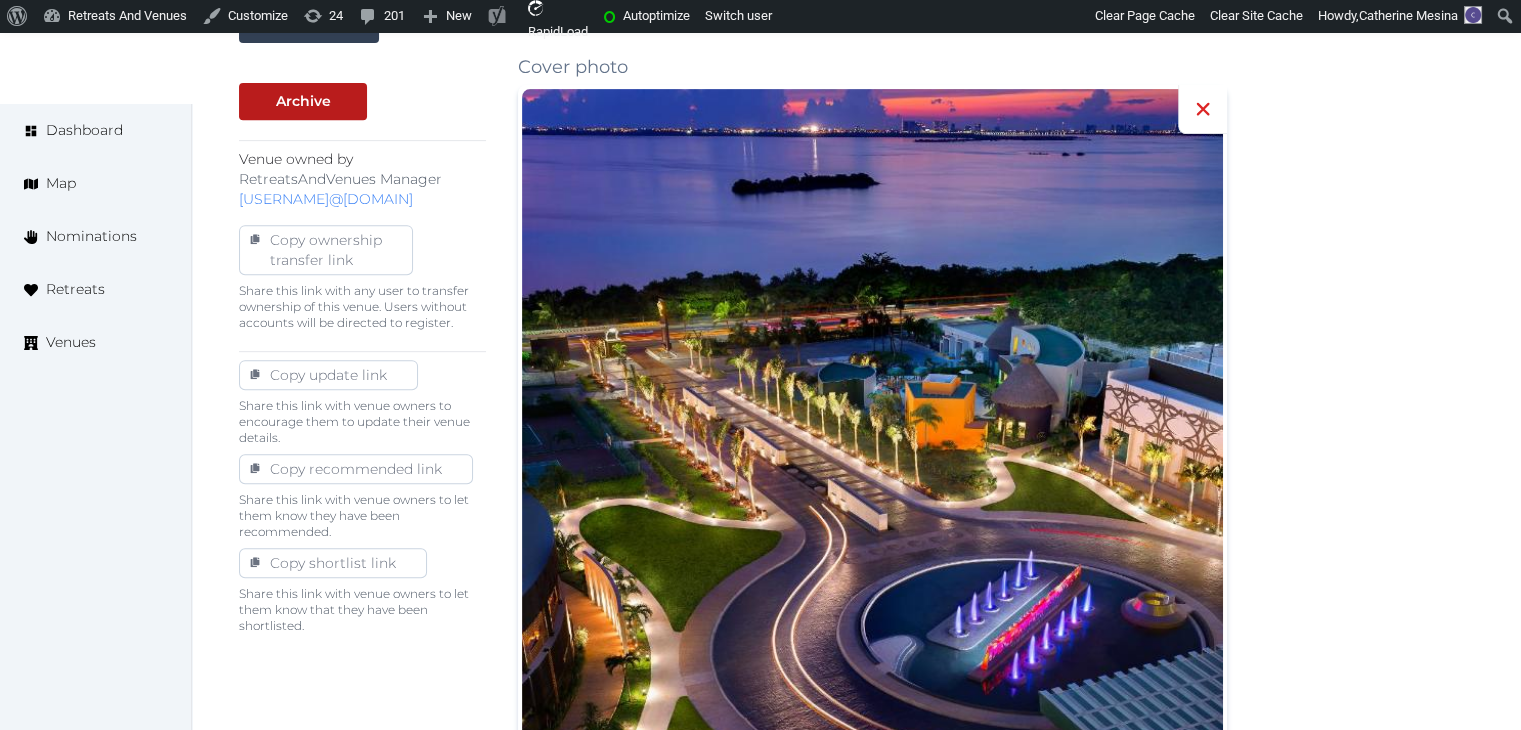 click at bounding box center (1202, 109) 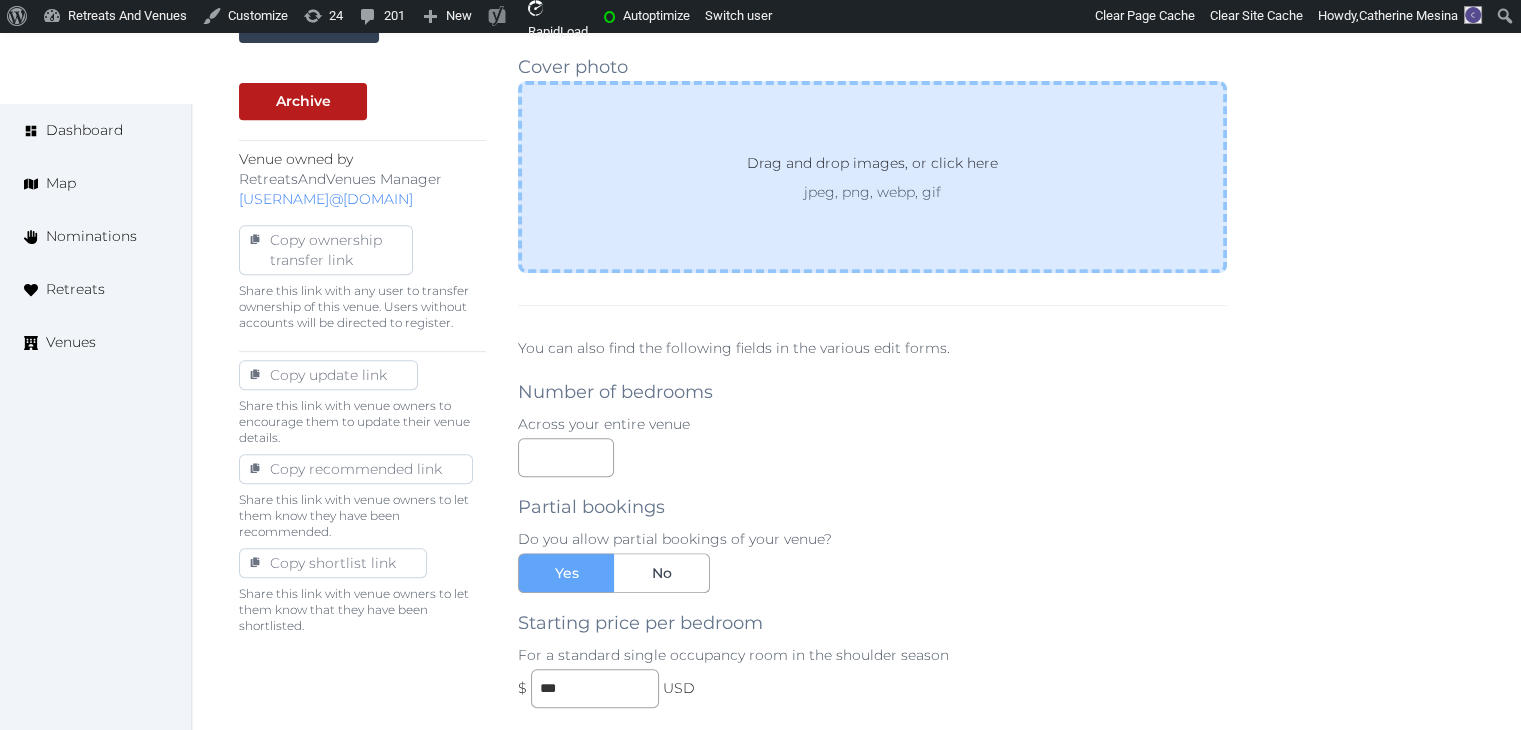 click on "Drag and drop images, or click here jpeg, png, webp, gif" at bounding box center (872, 177) 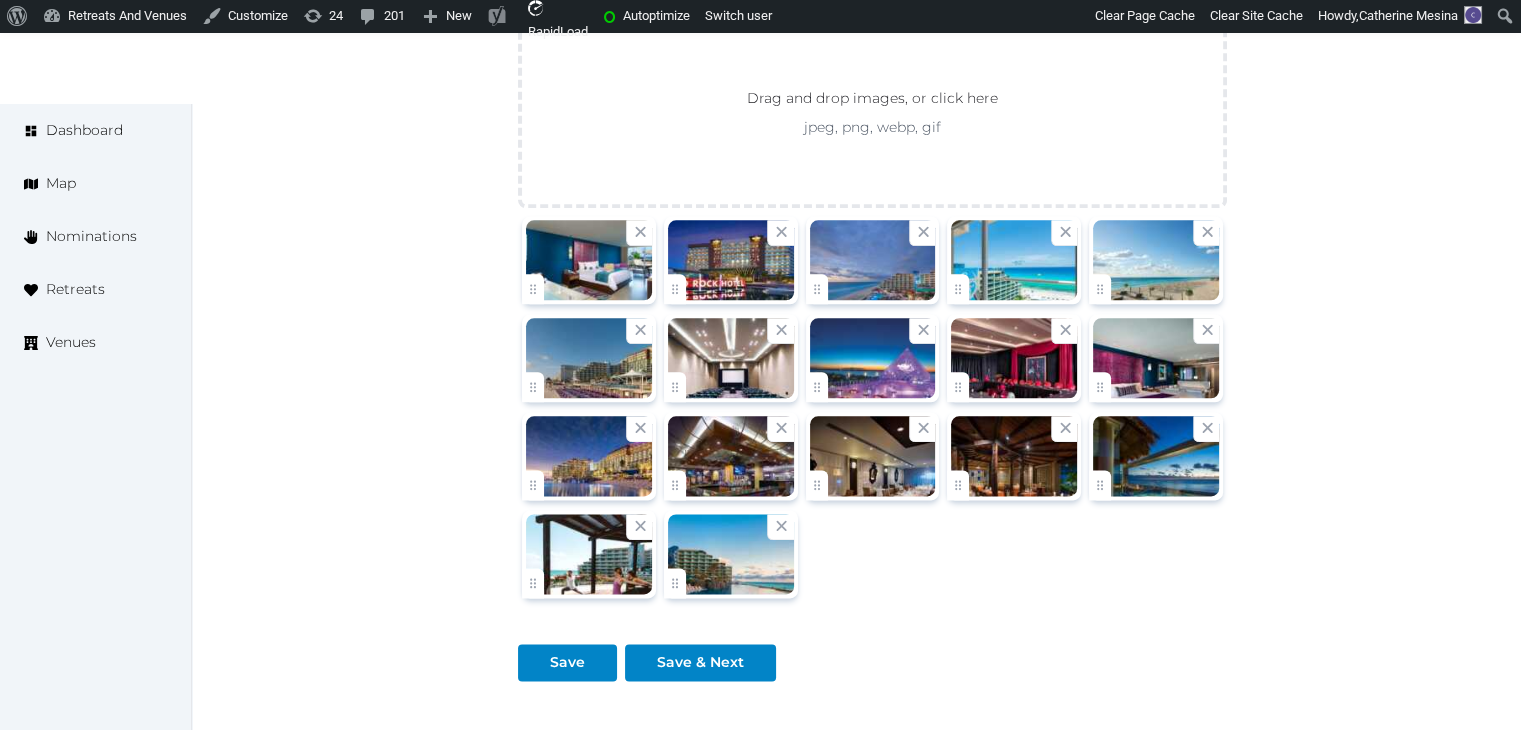 scroll, scrollTop: 2448, scrollLeft: 0, axis: vertical 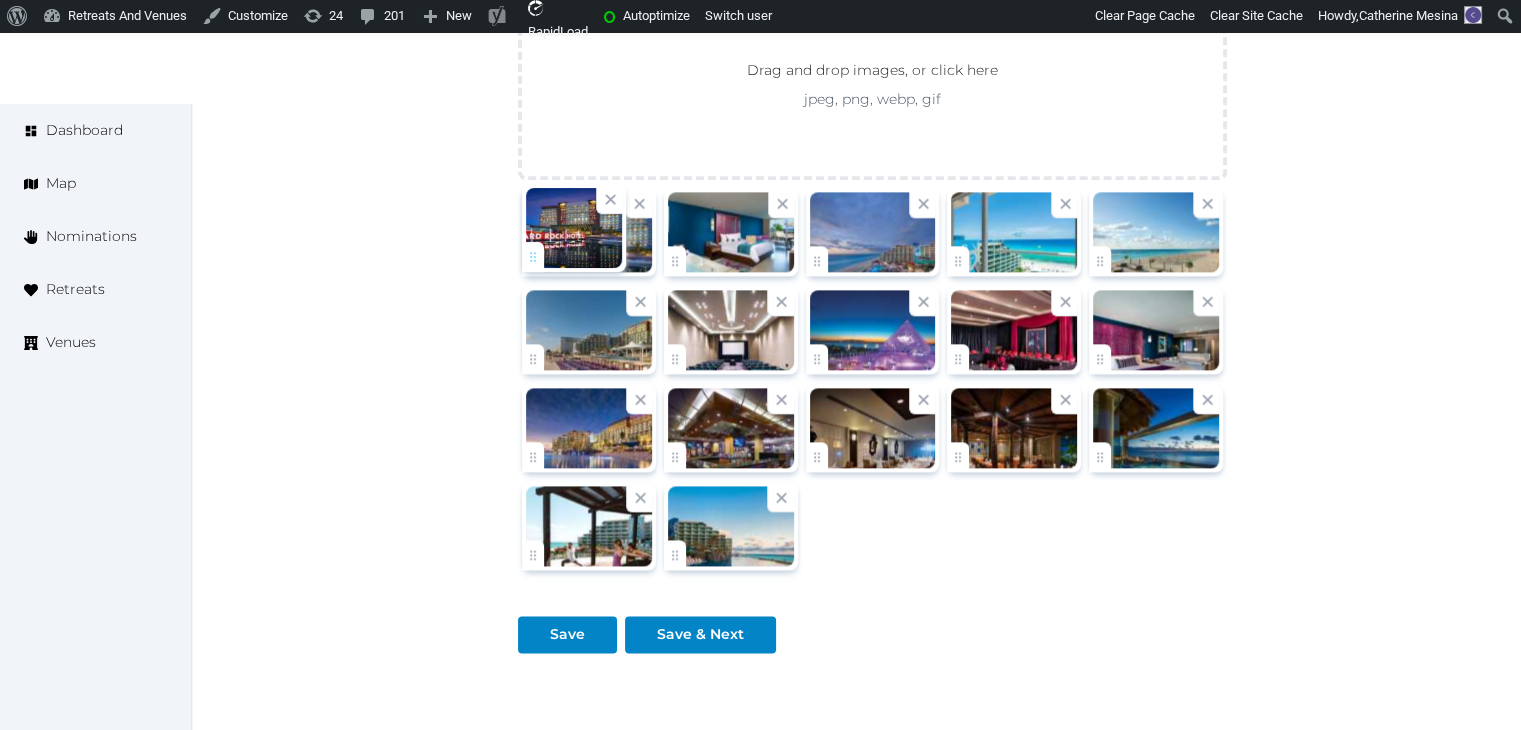 drag, startPoint x: 675, startPoint y: 251, endPoint x: 582, endPoint y: 251, distance: 93 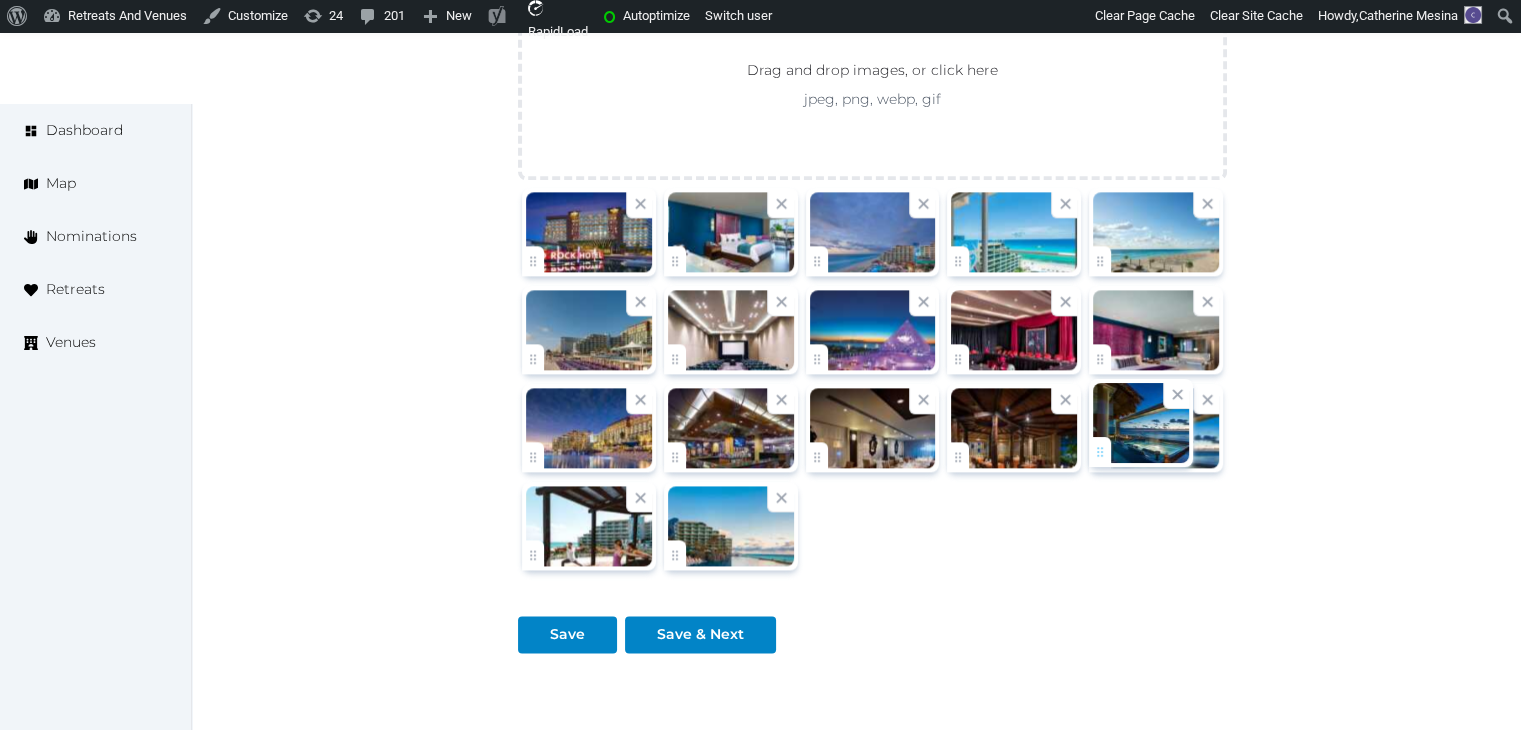 click on "Catherine Mesina   Account My Venue Listings My Retreats Logout      Dashboard Map Nominations Retreats Venues Edit venue 64 %  complete Fill out all the fields in your listing to increase its completion percentage.   A higher completion percentage will make your listing more attractive and result in better matches. Hard Rock Hotel Cancun   View  listing   Open    Close CRM Lead Basic details Pricing and policies Retreat spaces Meeting spaces Accommodations Amenities Food and dining Activities and experiences Location Environment Types of retreats Brochures Notes Ownership Administration Activity This venue is live and visible to the public Mark draft Archive Venue owned by RetreatsAndVenues Manager c.o.r.e.y.sanford@retreatsandvenues.com Copy ownership transfer link Share this link with any user to transfer ownership of this venue. Users without accounts will be directed to register. Copy update link Copy recommended link Name * * 61 420 /" at bounding box center [760, -770] 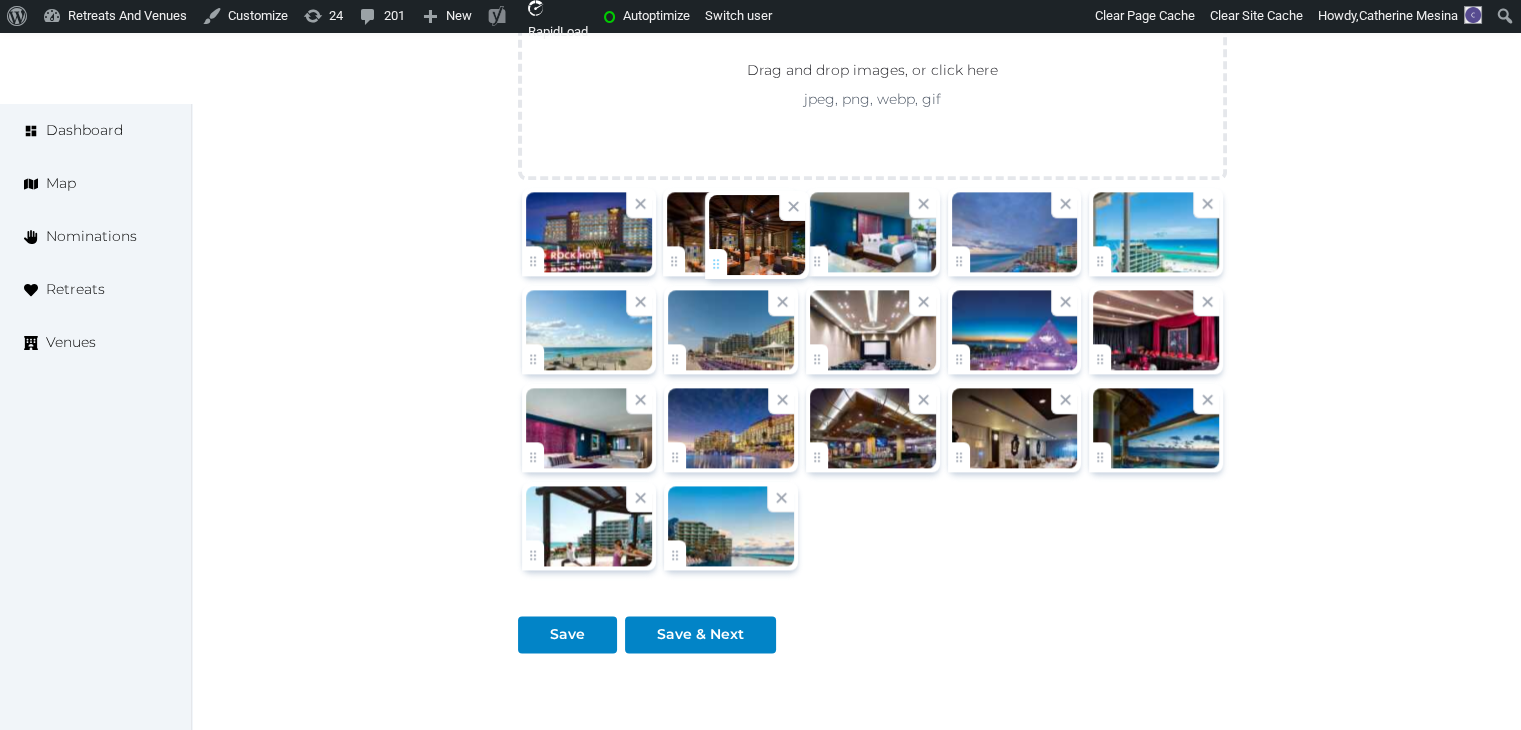 drag, startPoint x: 952, startPoint y: 453, endPoint x: 711, endPoint y: 265, distance: 305.65503 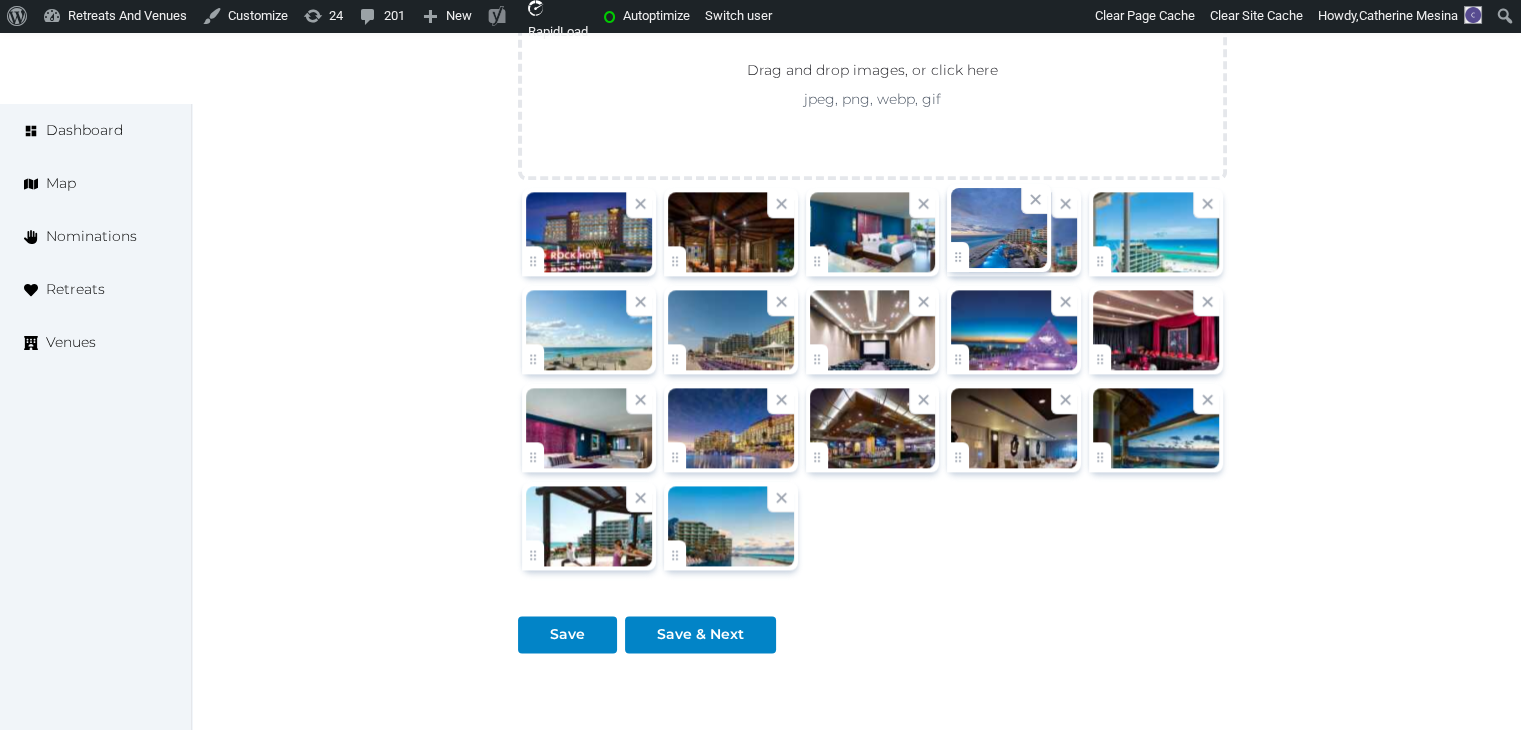 click on "Catherine Mesina   Account My Venue Listings My Retreats Logout      Dashboard Map Nominations Retreats Venues Edit venue 64 %  complete Fill out all the fields in your listing to increase its completion percentage.   A higher completion percentage will make your listing more attractive and result in better matches. Hard Rock Hotel Cancun   View  listing   Open    Close CRM Lead Basic details Pricing and policies Retreat spaces Meeting spaces Accommodations Amenities Food and dining Activities and experiences Location Environment Types of retreats Brochures Notes Ownership Administration Activity This venue is live and visible to the public Mark draft Archive Venue owned by RetreatsAndVenues Manager c.o.r.e.y.sanford@retreatsandvenues.com Copy ownership transfer link Share this link with any user to transfer ownership of this venue. Users without accounts will be directed to register. Copy update link Copy recommended link Name * * 61 420 /" at bounding box center (760, -770) 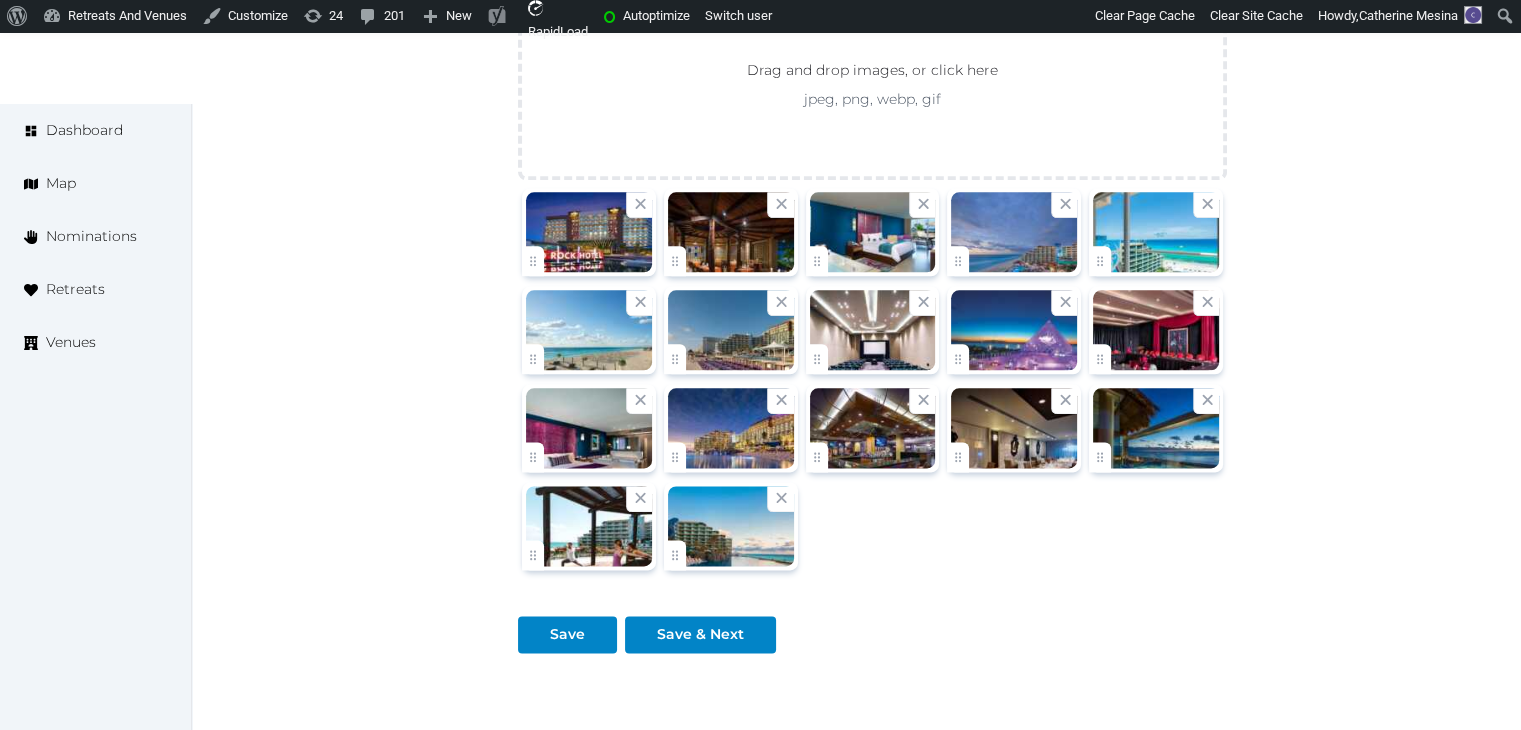 click at bounding box center (1014, 330) 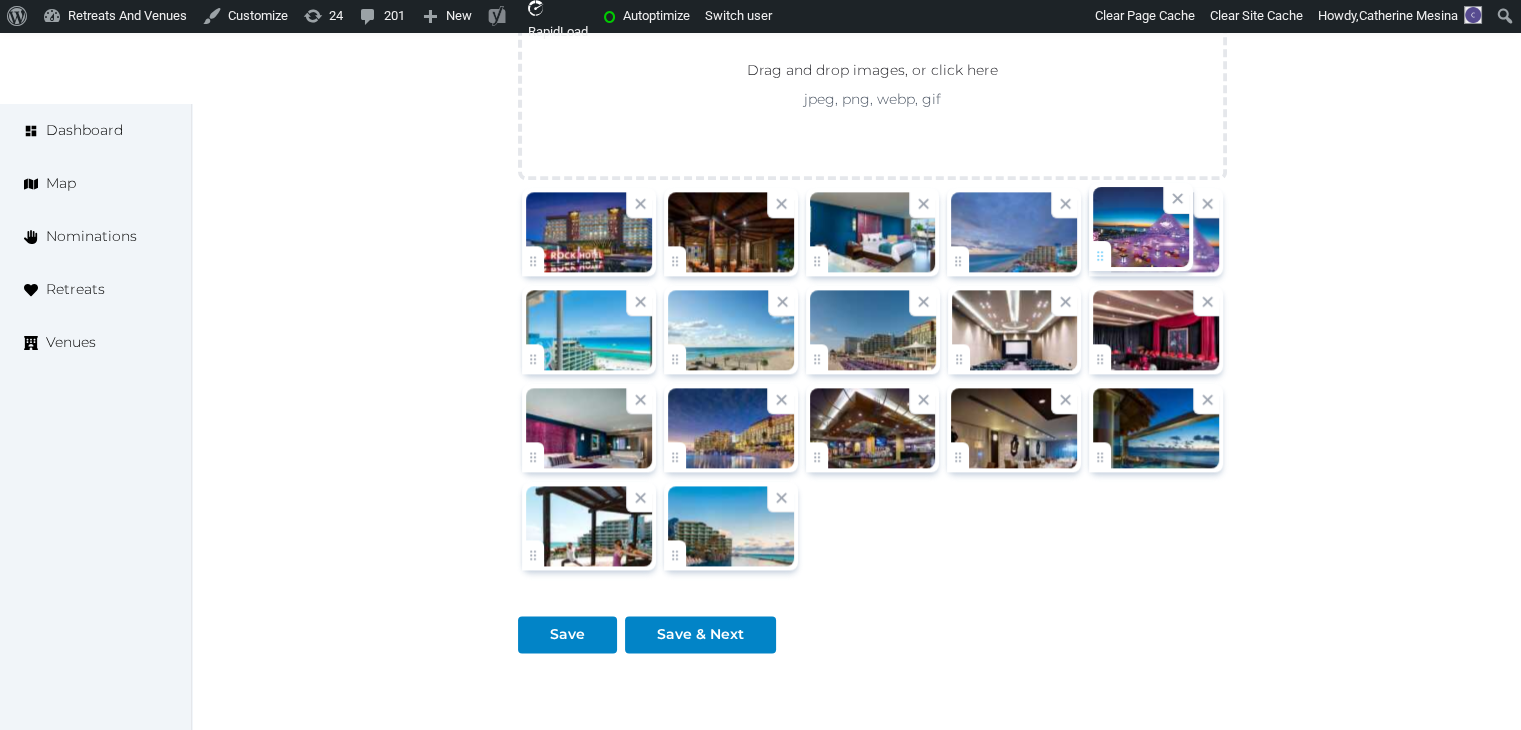 drag, startPoint x: 969, startPoint y: 351, endPoint x: 1132, endPoint y: 253, distance: 190.192 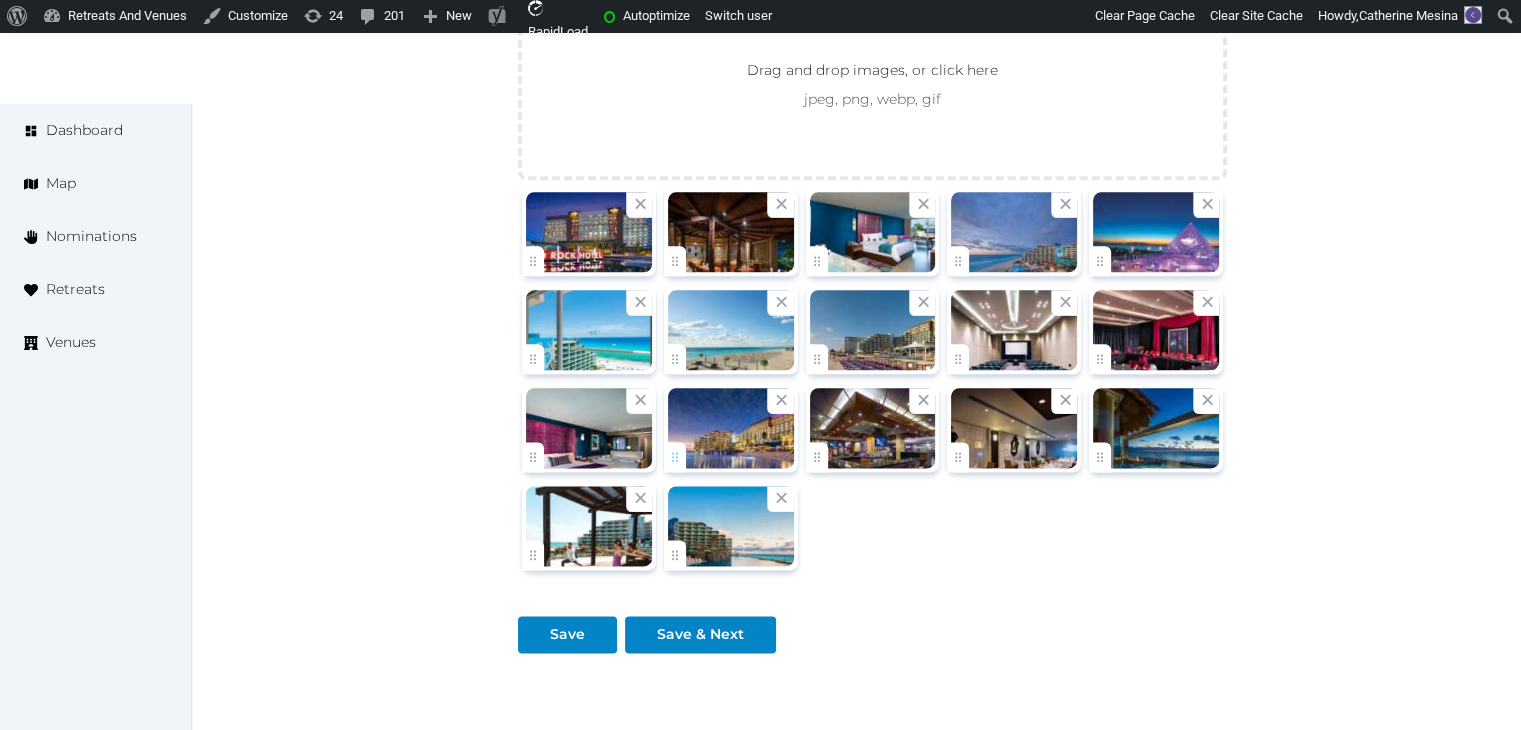 click on "Catherine Mesina   Account My Venue Listings My Retreats Logout      Dashboard Map Nominations Retreats Venues Edit venue 64 %  complete Fill out all the fields in your listing to increase its completion percentage.   A higher completion percentage will make your listing more attractive and result in better matches. Hard Rock Hotel Cancun   View  listing   Open    Close CRM Lead Basic details Pricing and policies Retreat spaces Meeting spaces Accommodations Amenities Food and dining Activities and experiences Location Environment Types of retreats Brochures Notes Ownership Administration Activity This venue is live and visible to the public Mark draft Archive Venue owned by RetreatsAndVenues Manager c.o.r.e.y.sanford@retreatsandvenues.com Copy ownership transfer link Share this link with any user to transfer ownership of this venue. Users without accounts will be directed to register. Copy update link Copy recommended link Name * * 61 420 /" at bounding box center (760, -770) 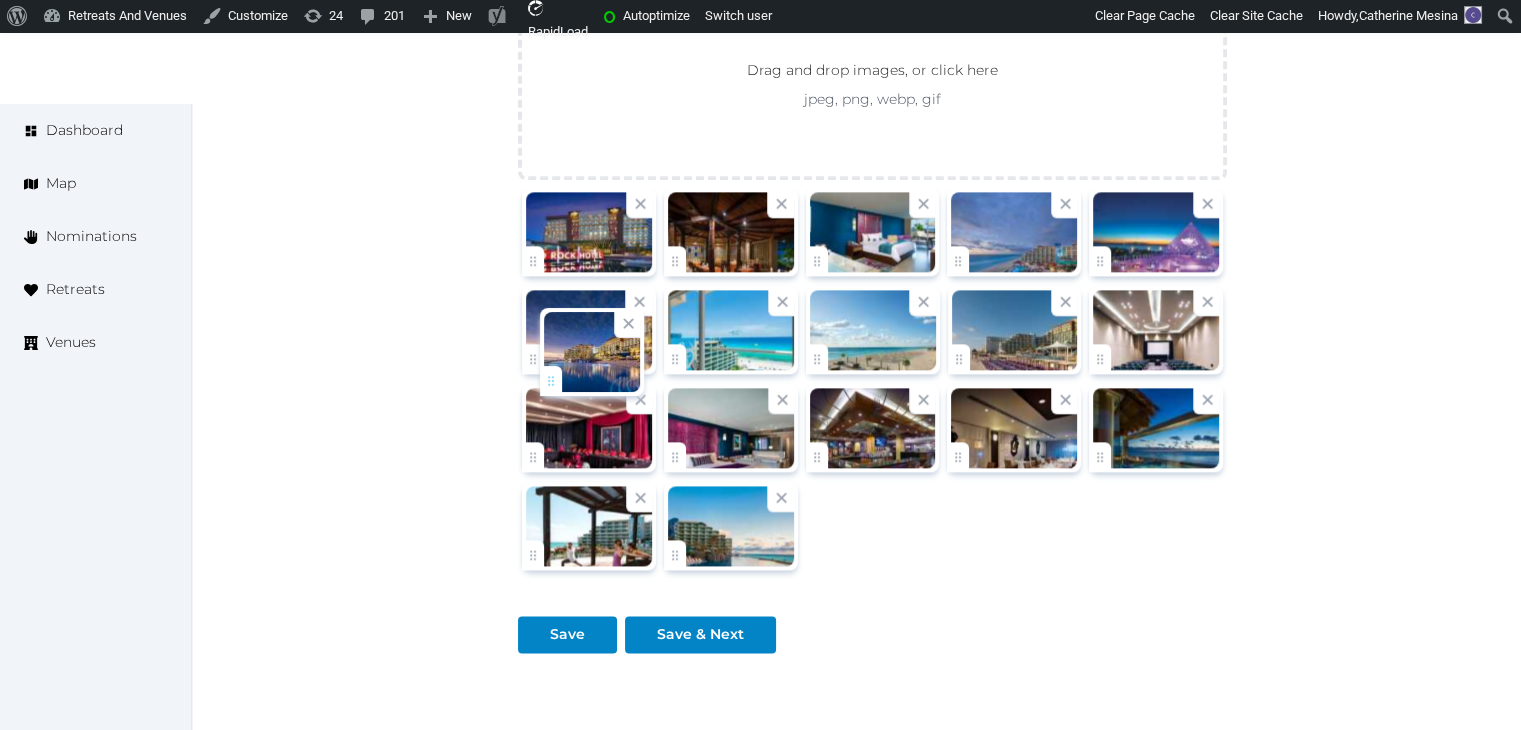 drag, startPoint x: 680, startPoint y: 445, endPoint x: 555, endPoint y: 361, distance: 150.60213 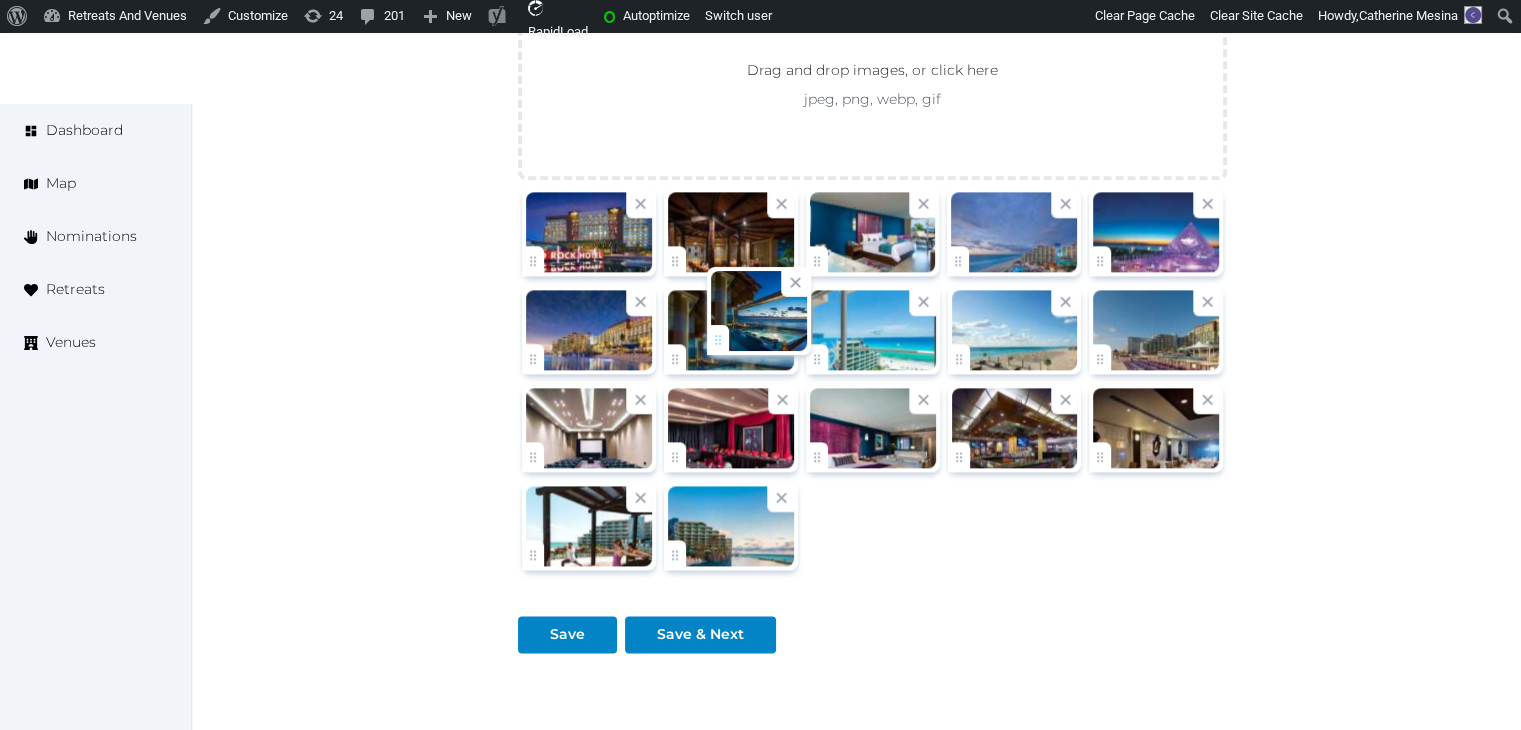 drag, startPoint x: 1114, startPoint y: 453, endPoint x: 732, endPoint y: 341, distance: 398.08038 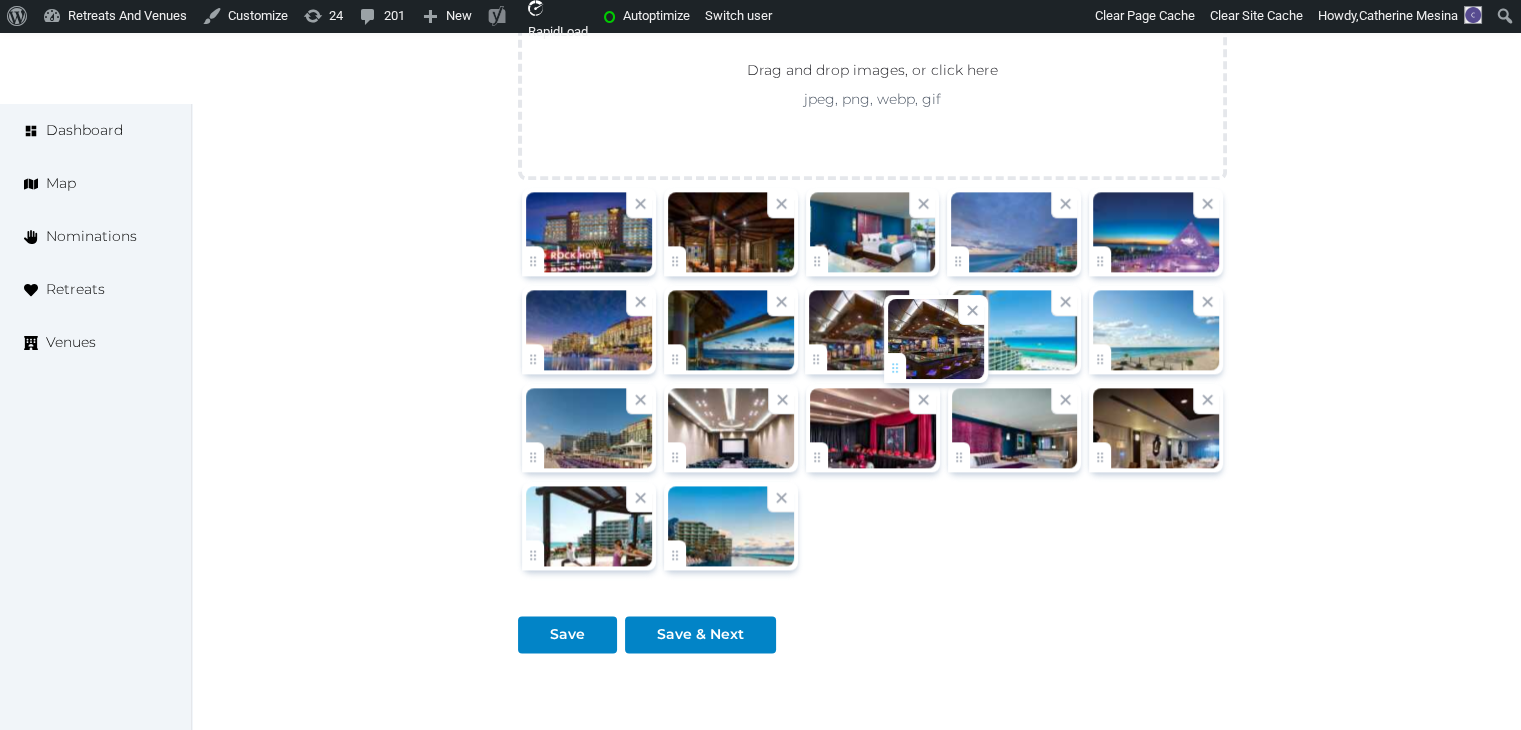 drag, startPoint x: 959, startPoint y: 447, endPoint x: 860, endPoint y: 356, distance: 134.46933 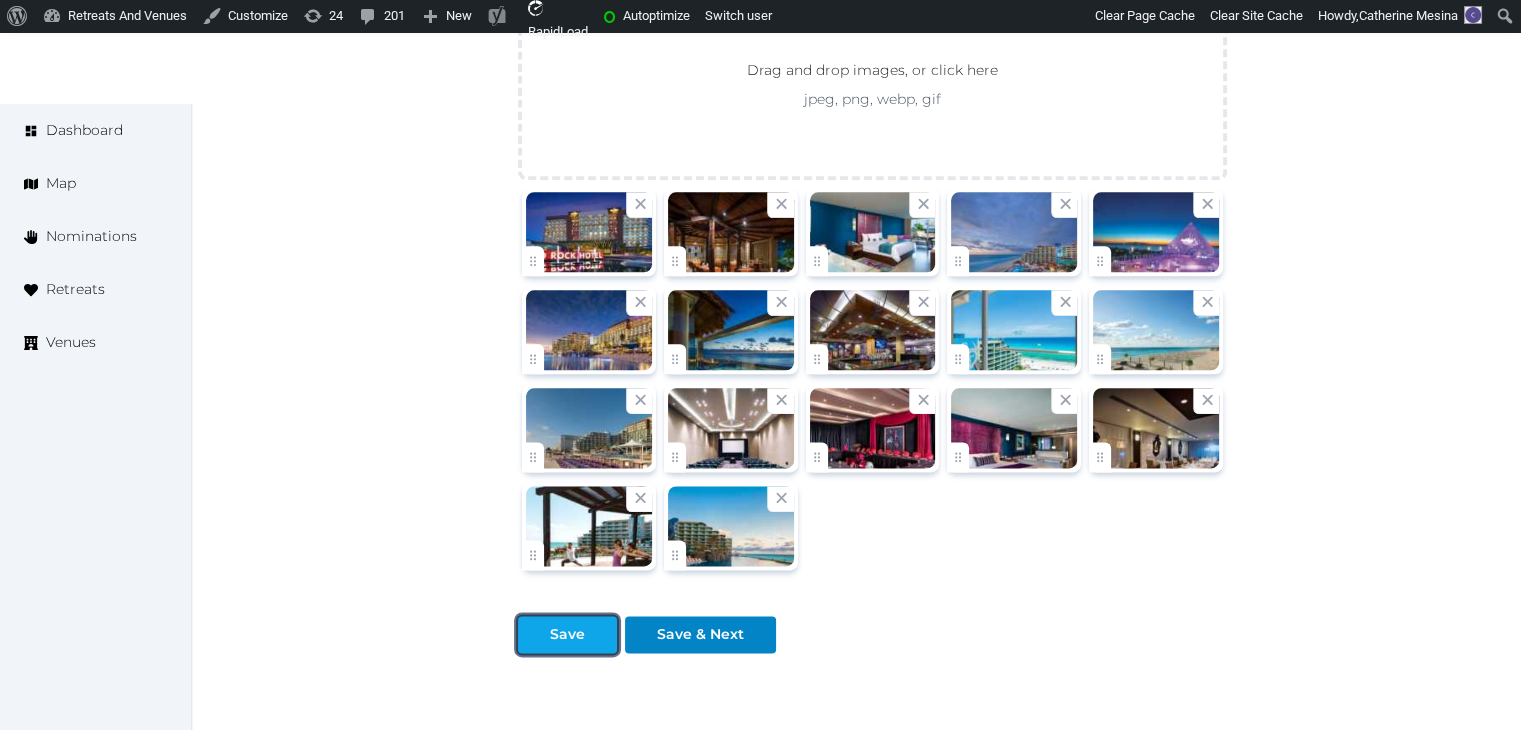 click on "Save" at bounding box center (567, 634) 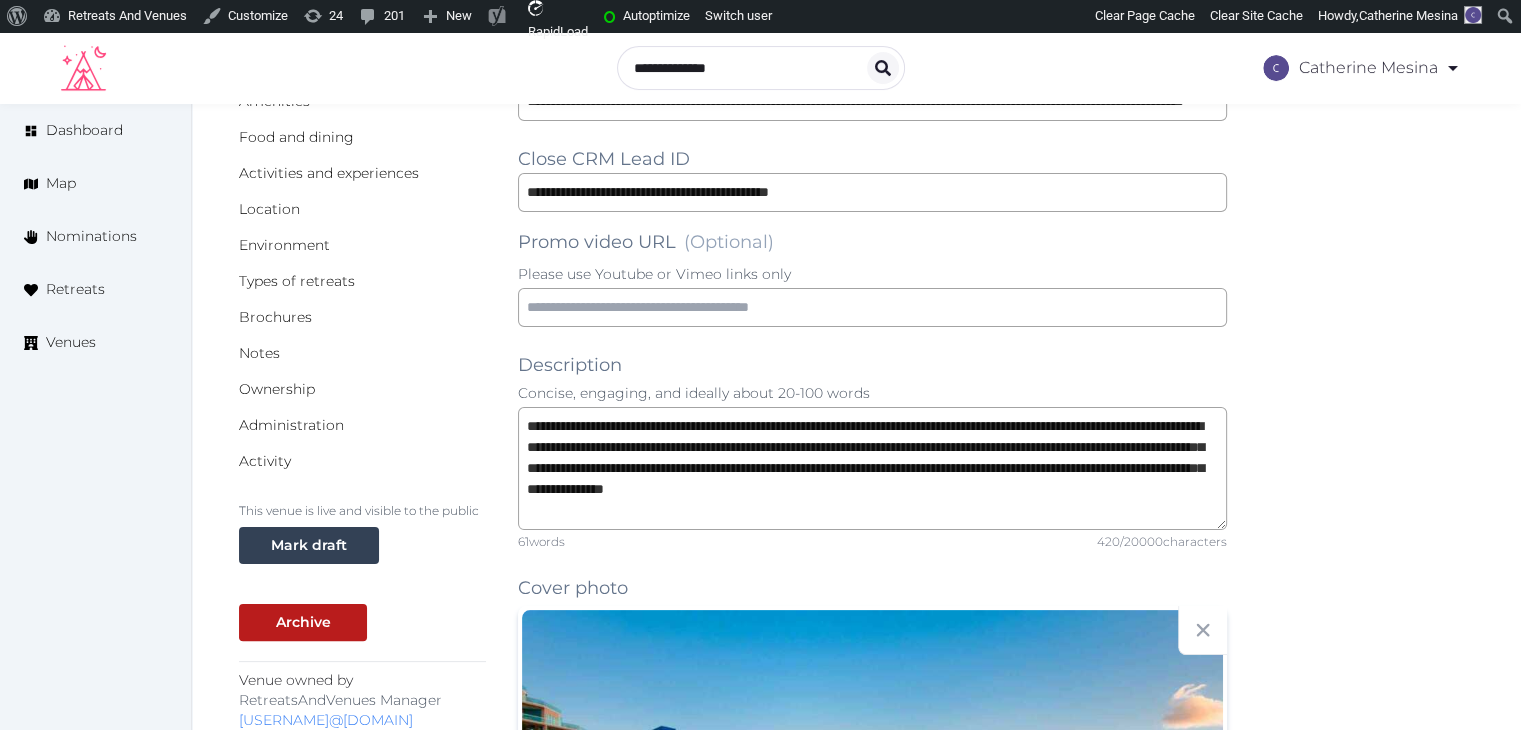 scroll, scrollTop: 0, scrollLeft: 0, axis: both 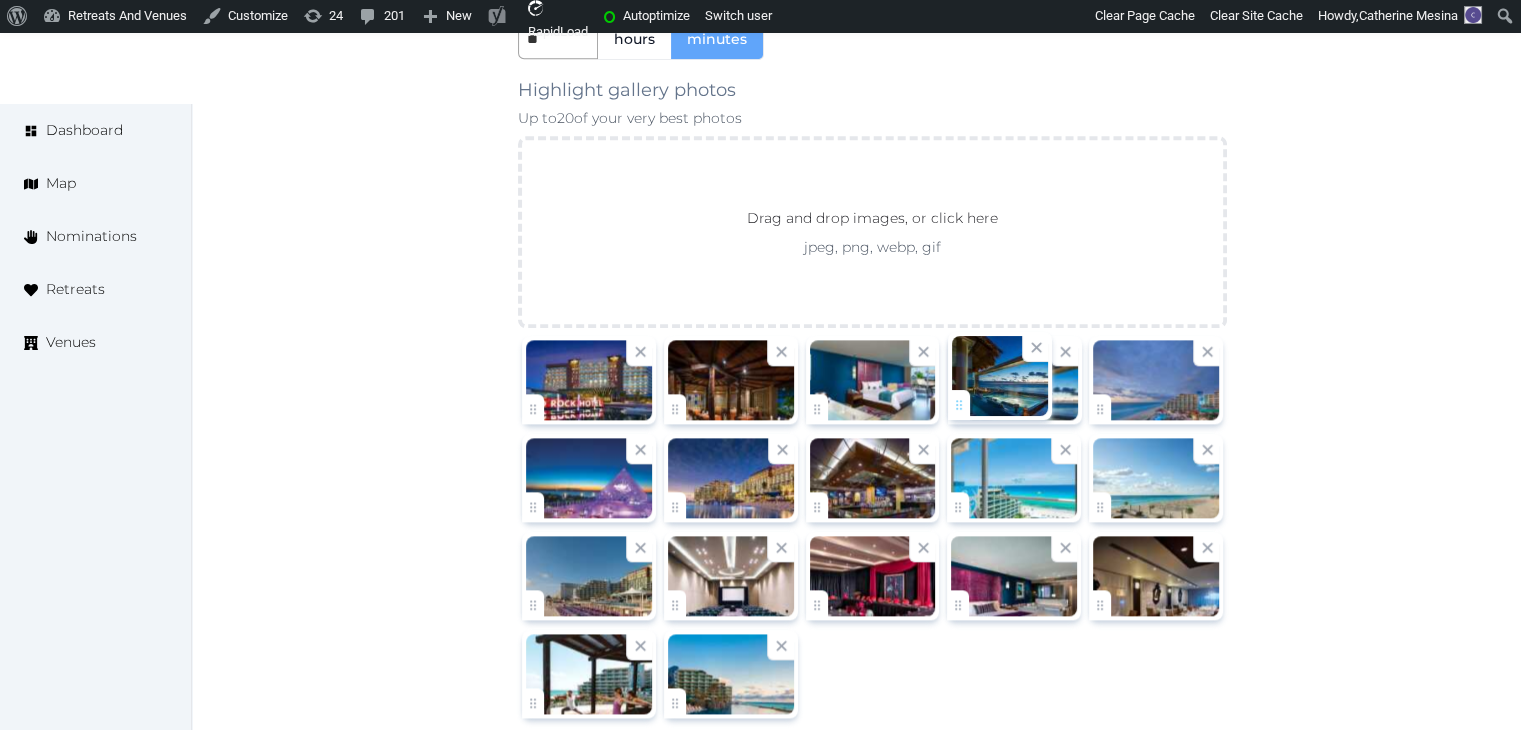 drag, startPoint x: 677, startPoint y: 497, endPoint x: 917, endPoint y: 395, distance: 260.77576 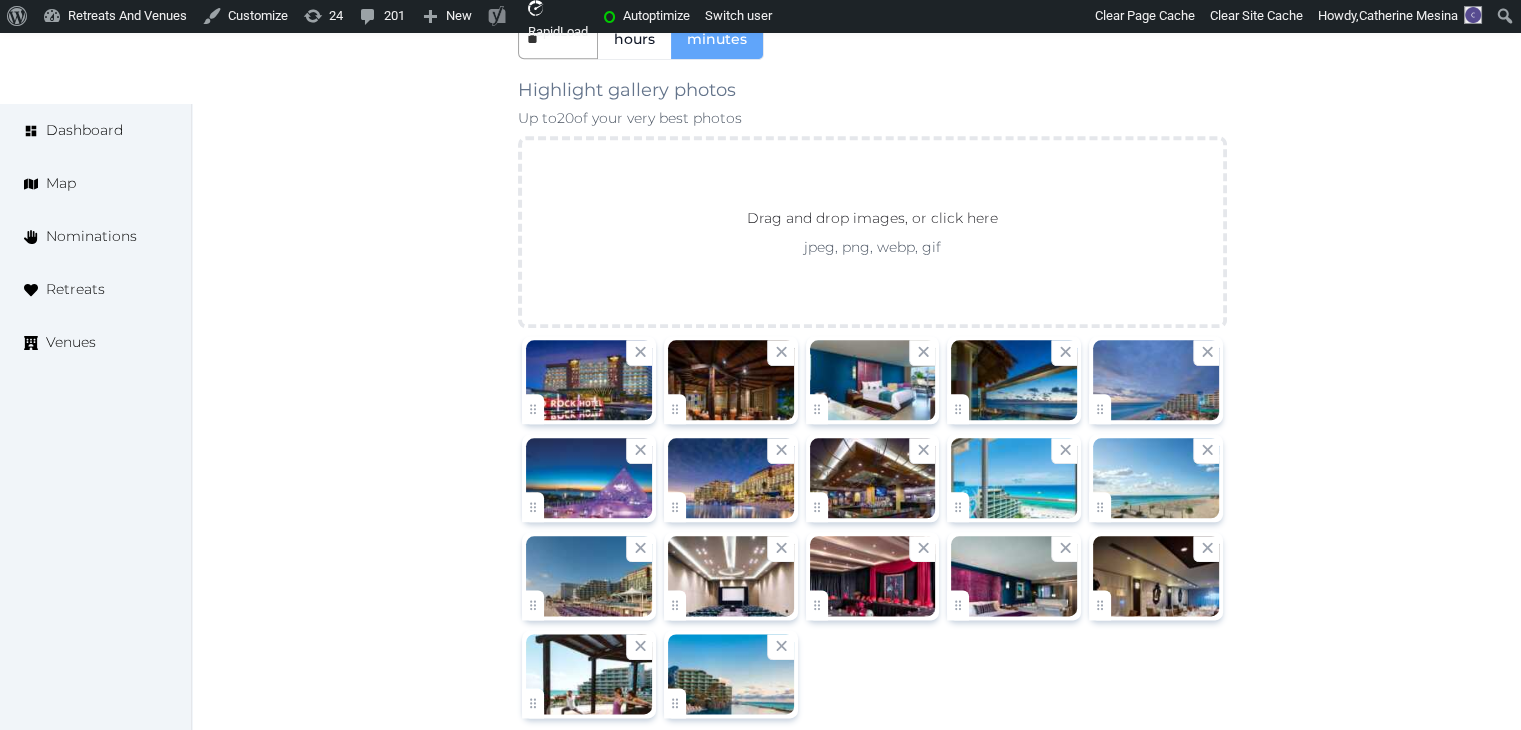 drag, startPoint x: 803, startPoint y: 413, endPoint x: 845, endPoint y: 440, distance: 49.92995 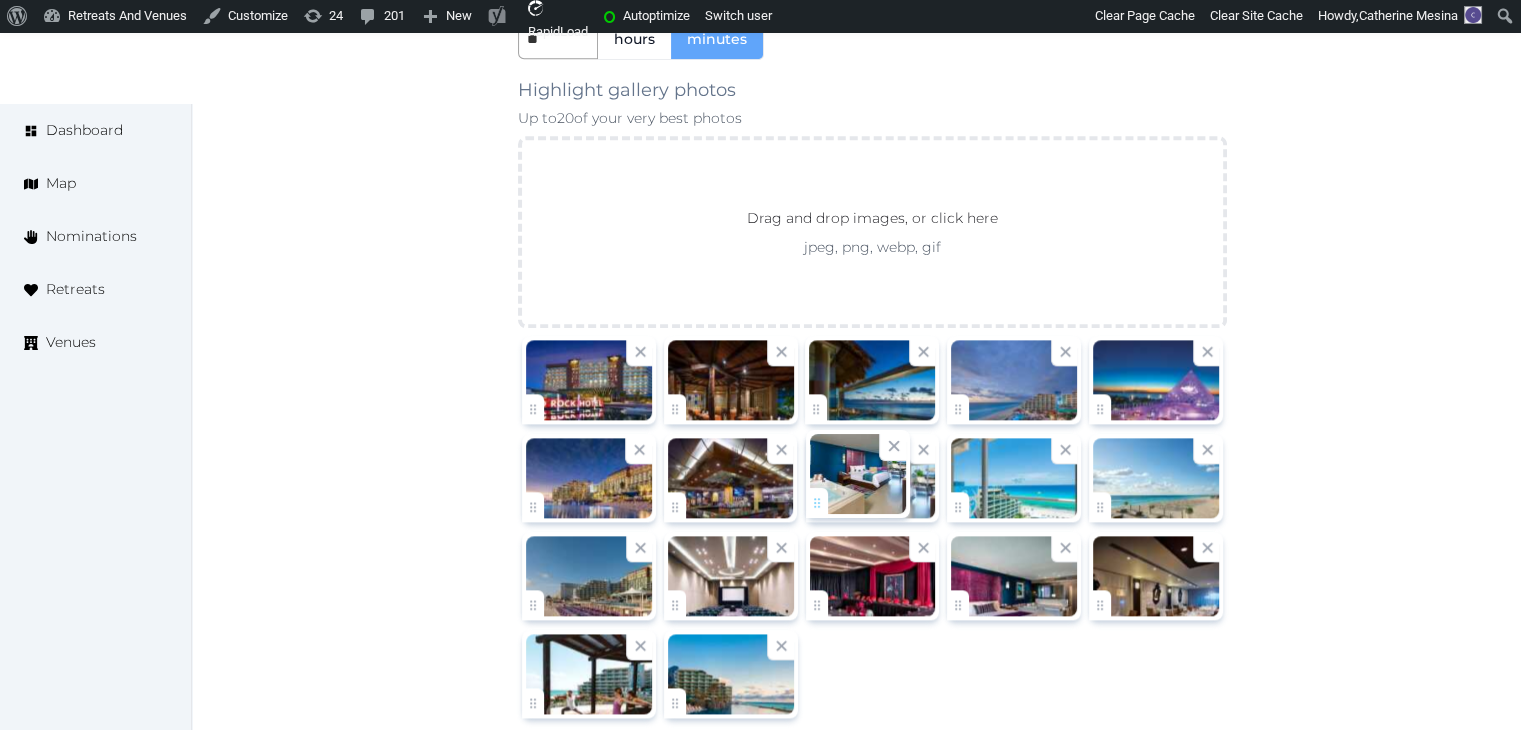 drag, startPoint x: 813, startPoint y: 405, endPoint x: 835, endPoint y: 478, distance: 76.243034 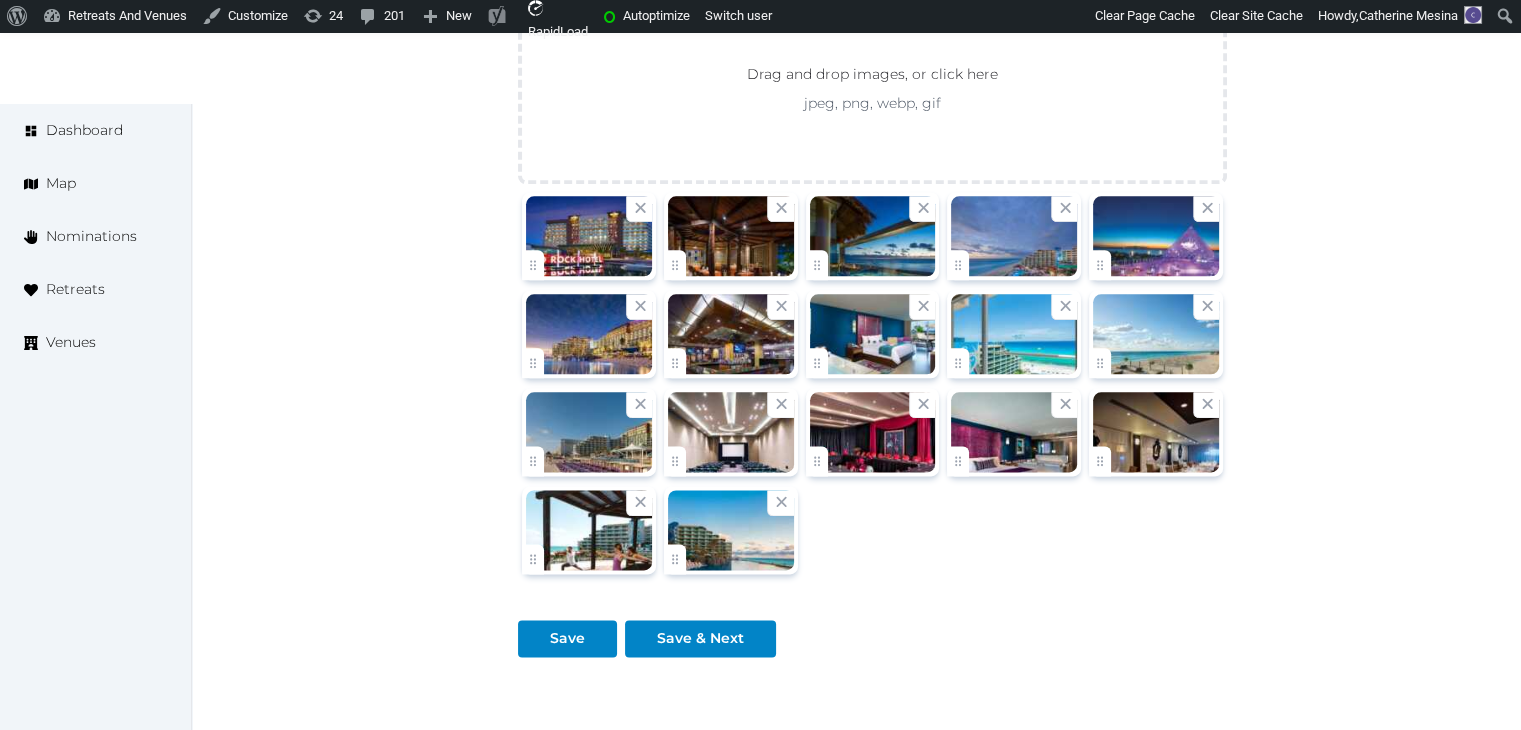 scroll, scrollTop: 2591, scrollLeft: 0, axis: vertical 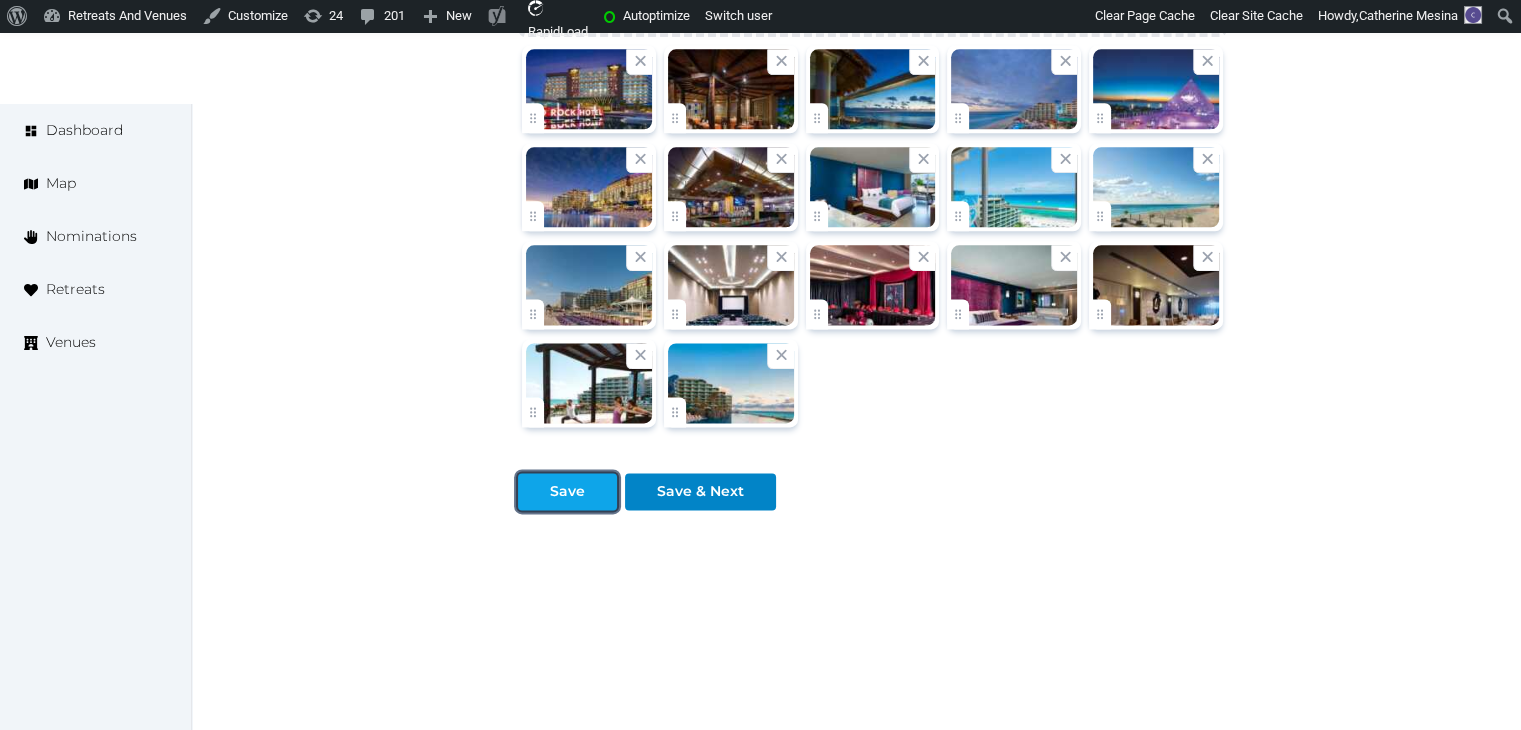 click on "Save" at bounding box center (567, 491) 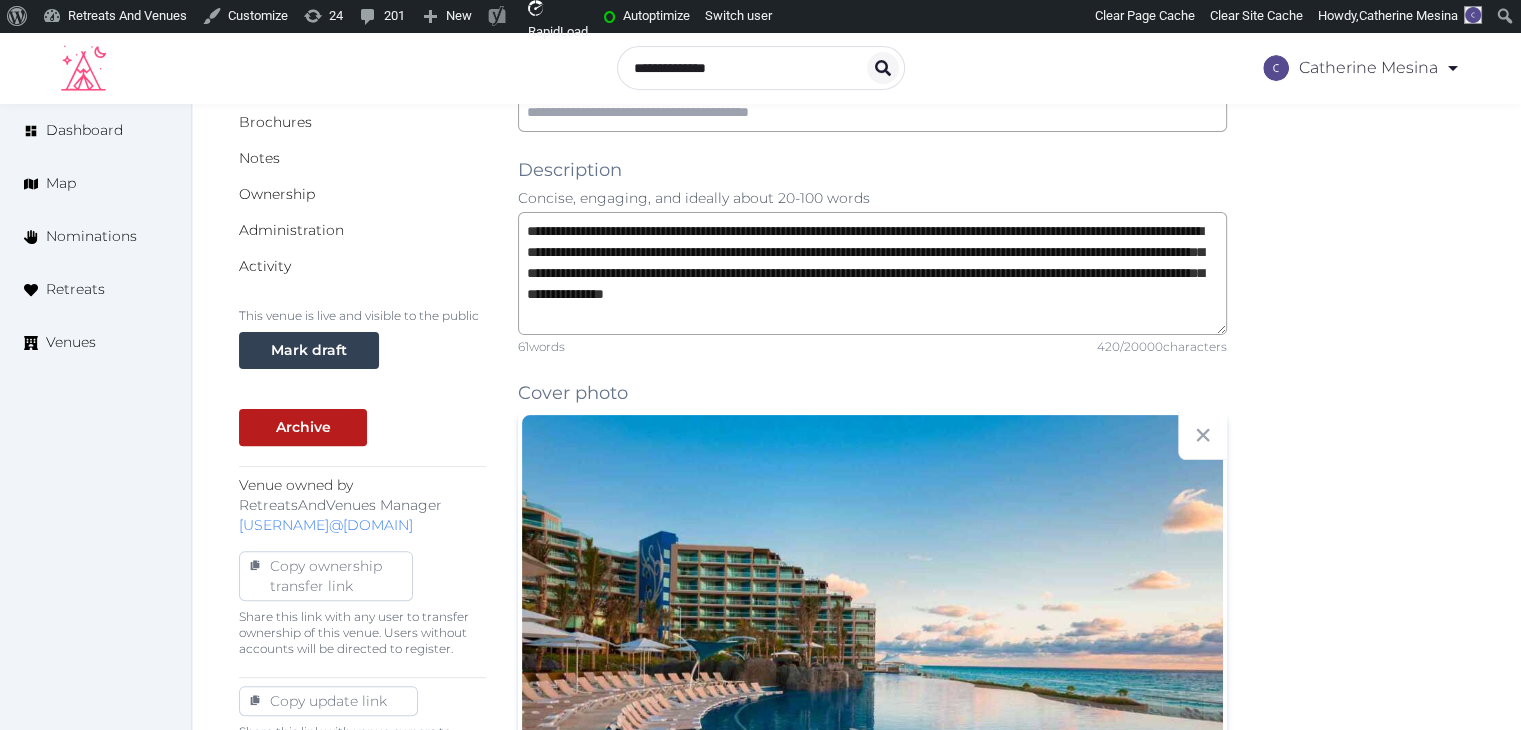 scroll, scrollTop: 191, scrollLeft: 0, axis: vertical 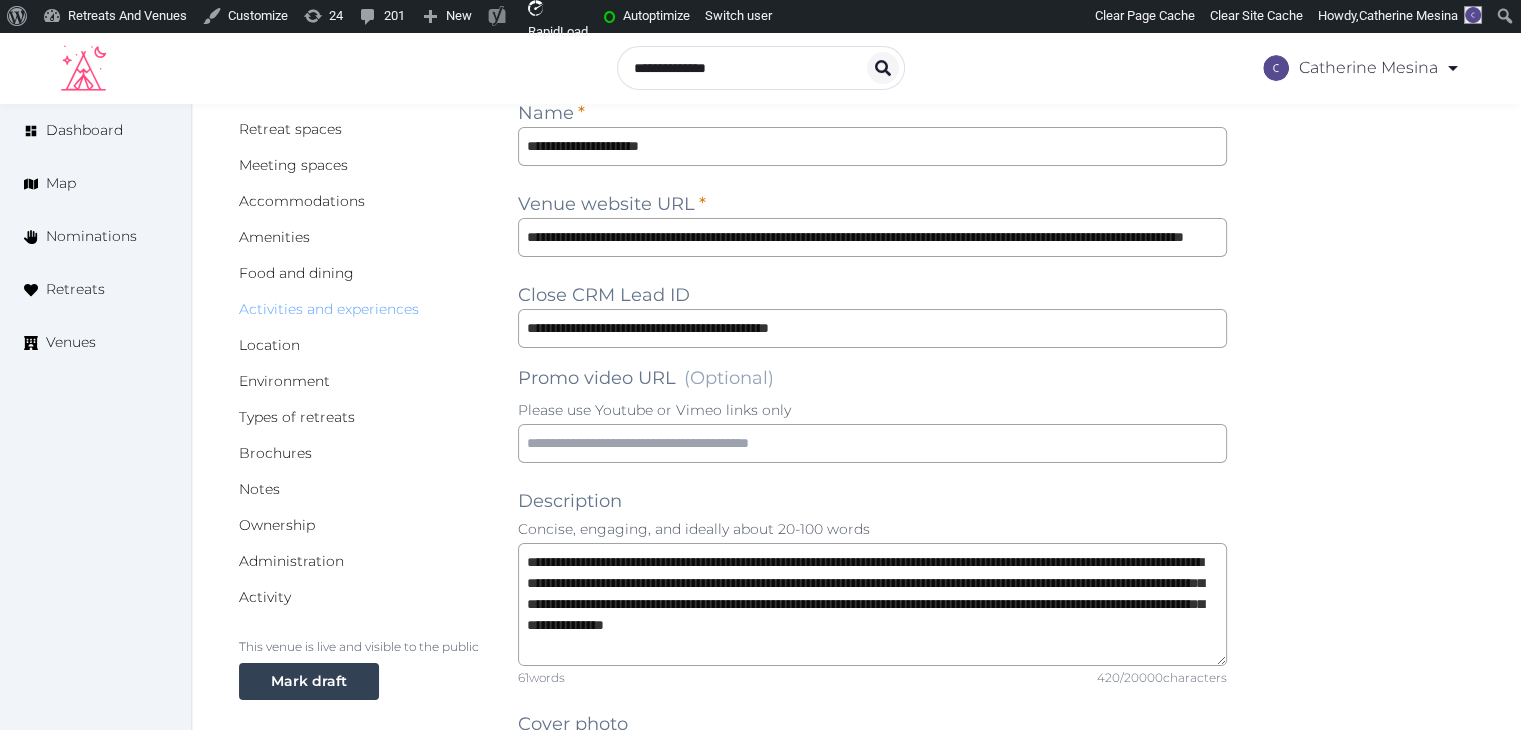 click on "Activities and experiences" at bounding box center [329, 309] 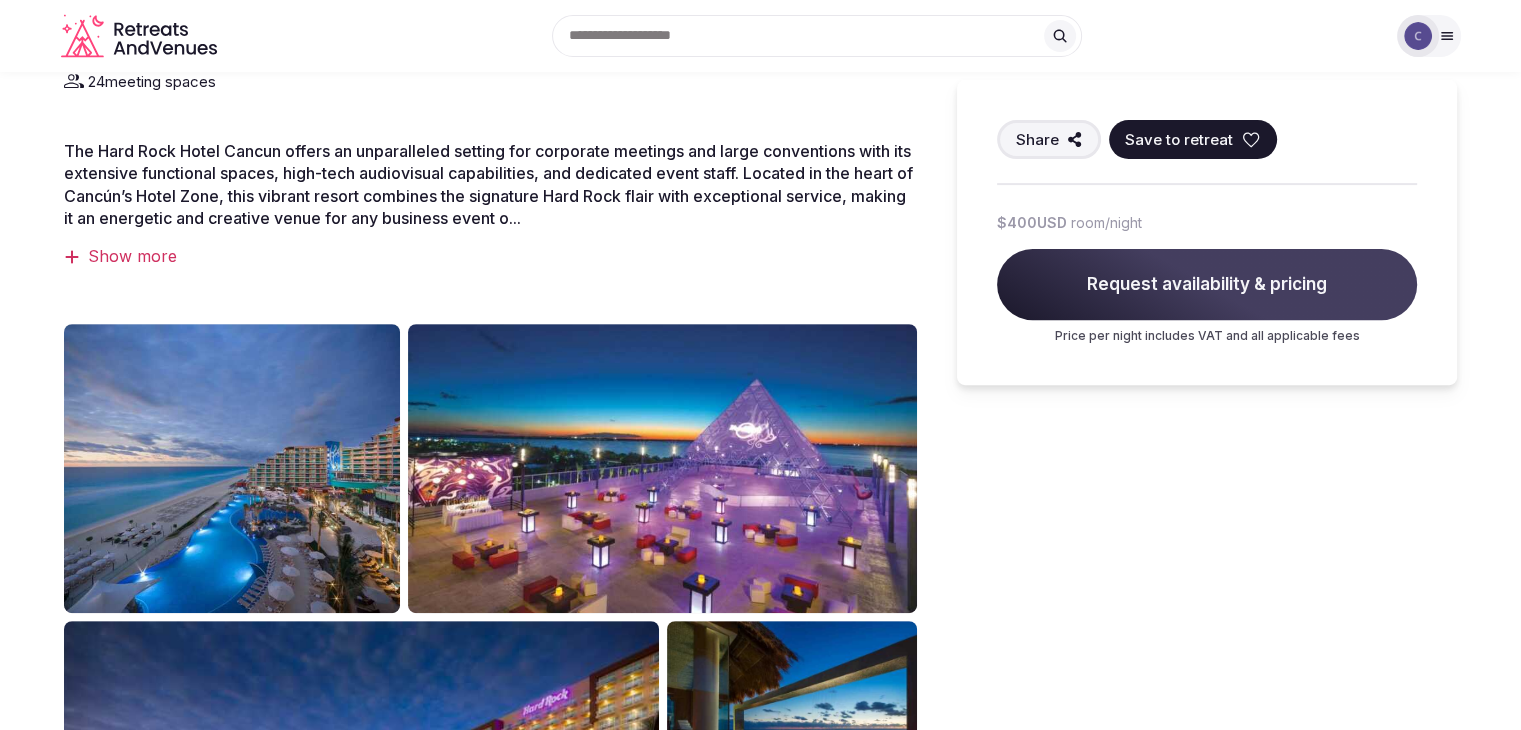 scroll, scrollTop: 400, scrollLeft: 0, axis: vertical 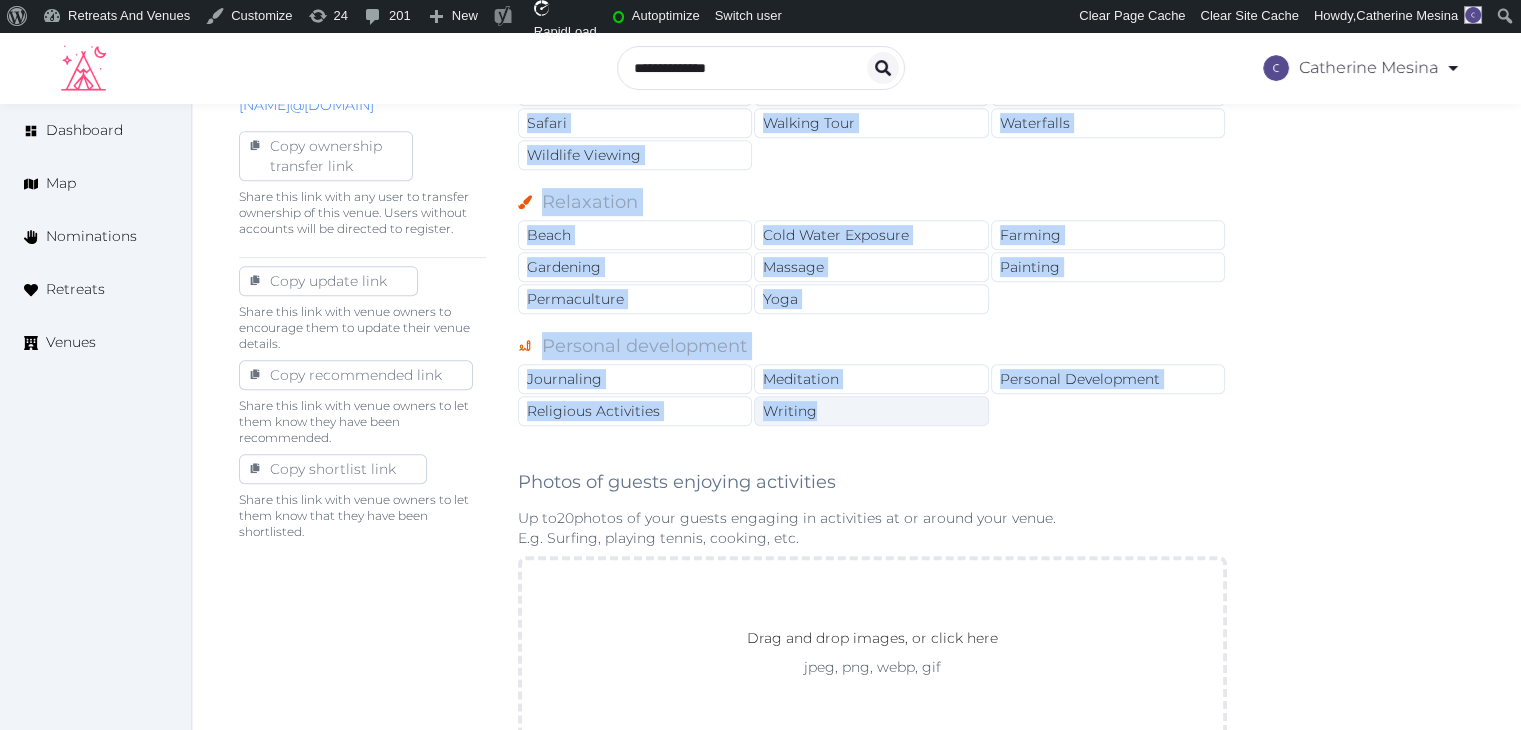 drag, startPoint x: 519, startPoint y: 270, endPoint x: 851, endPoint y: 407, distance: 359.15594 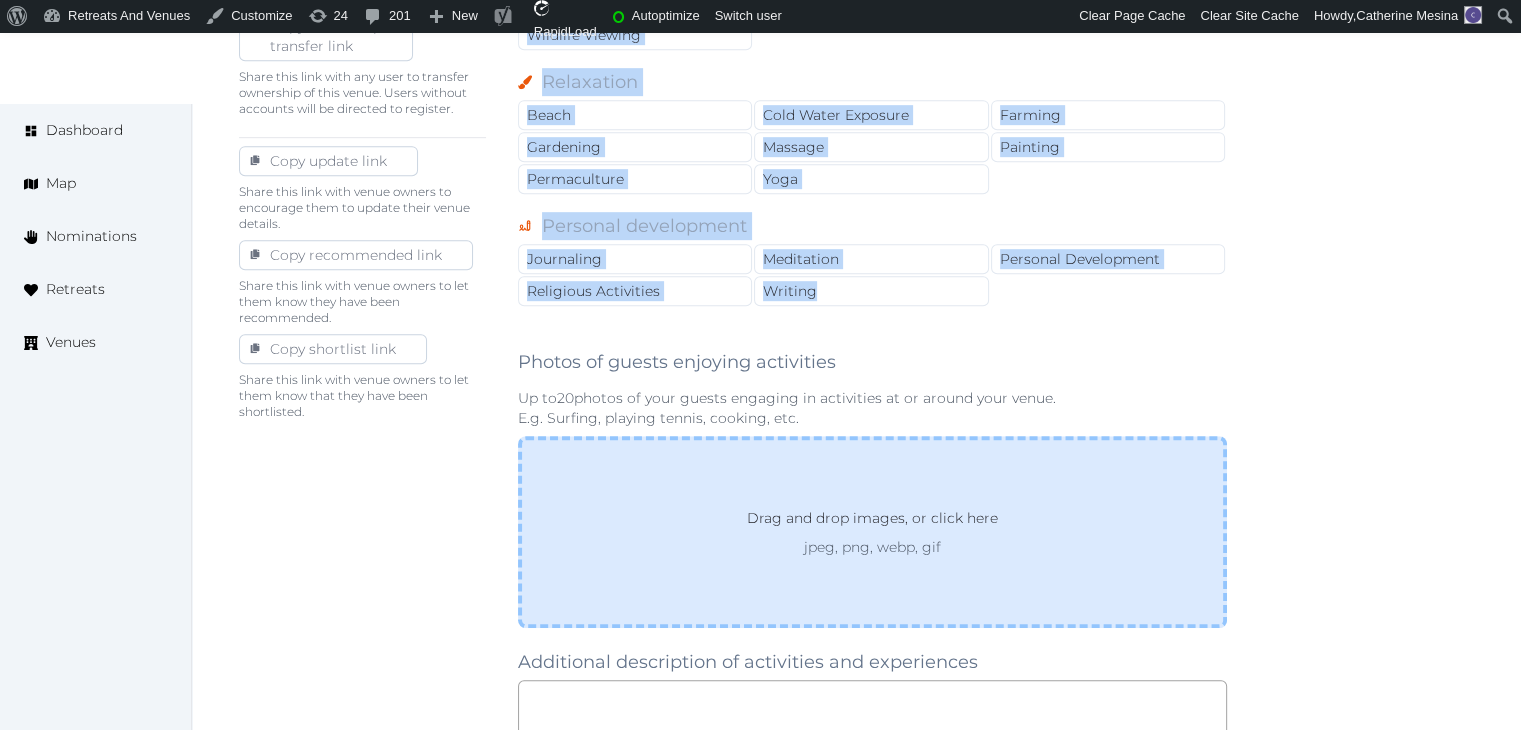 scroll, scrollTop: 1242, scrollLeft: 0, axis: vertical 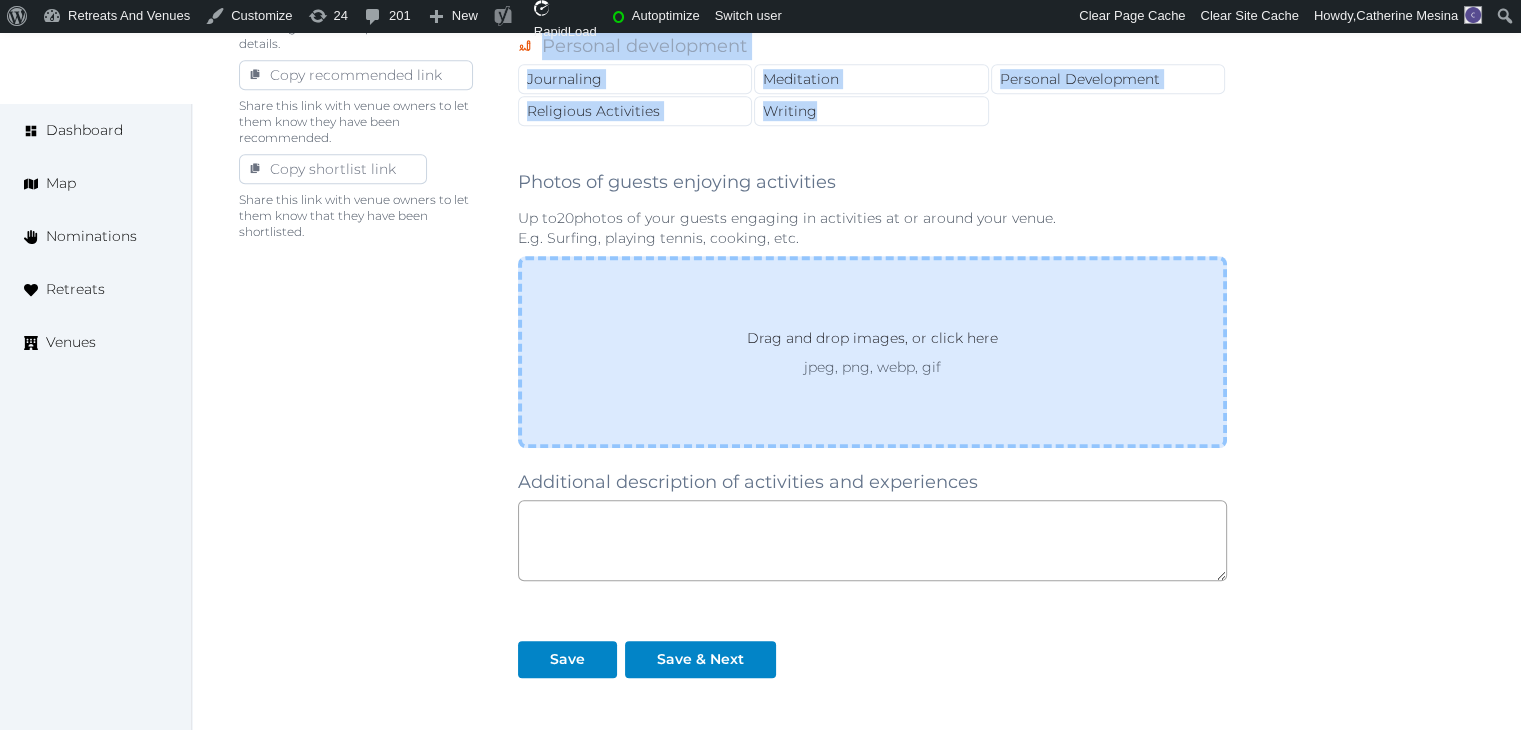 click on "Drag and drop images, or click here" at bounding box center (872, 342) 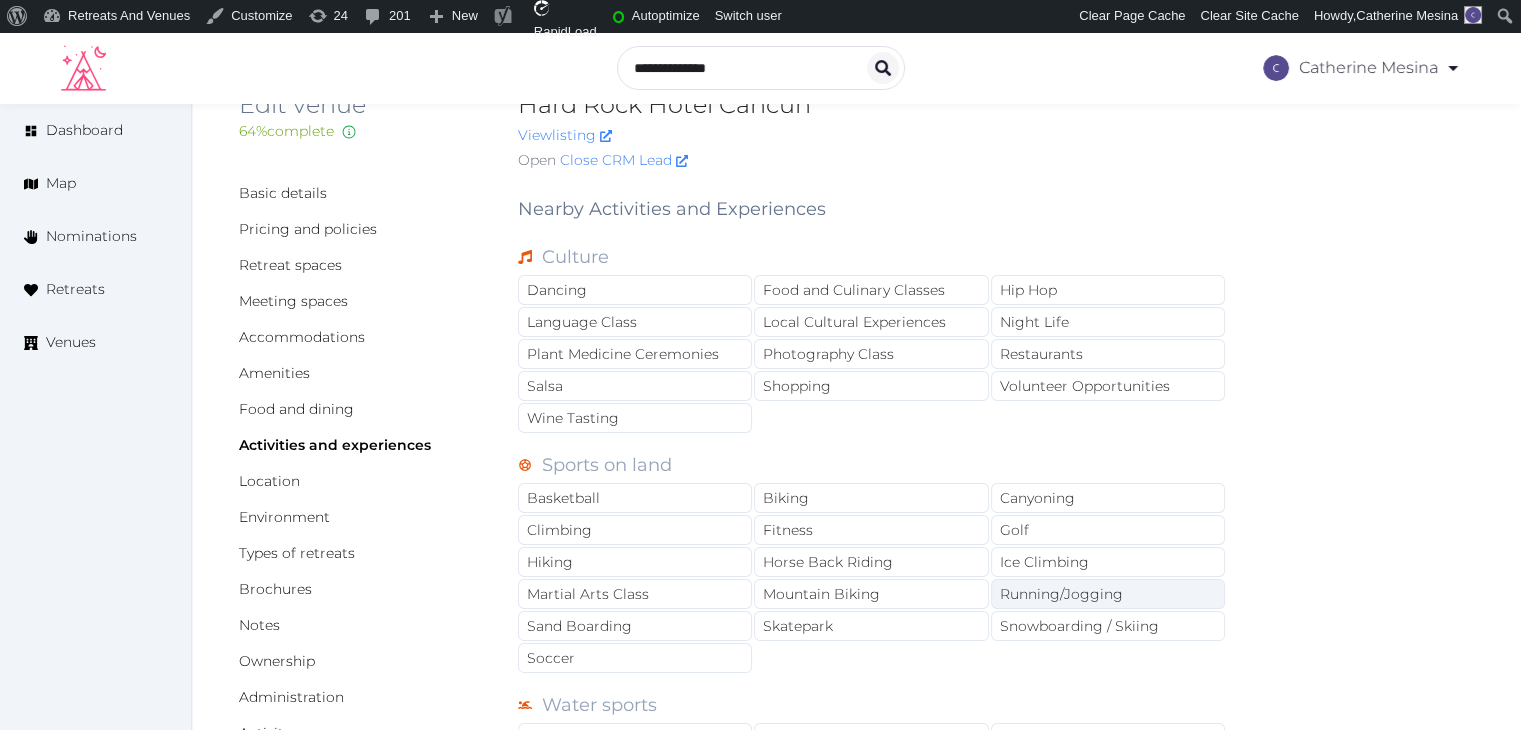 scroll, scrollTop: 42, scrollLeft: 0, axis: vertical 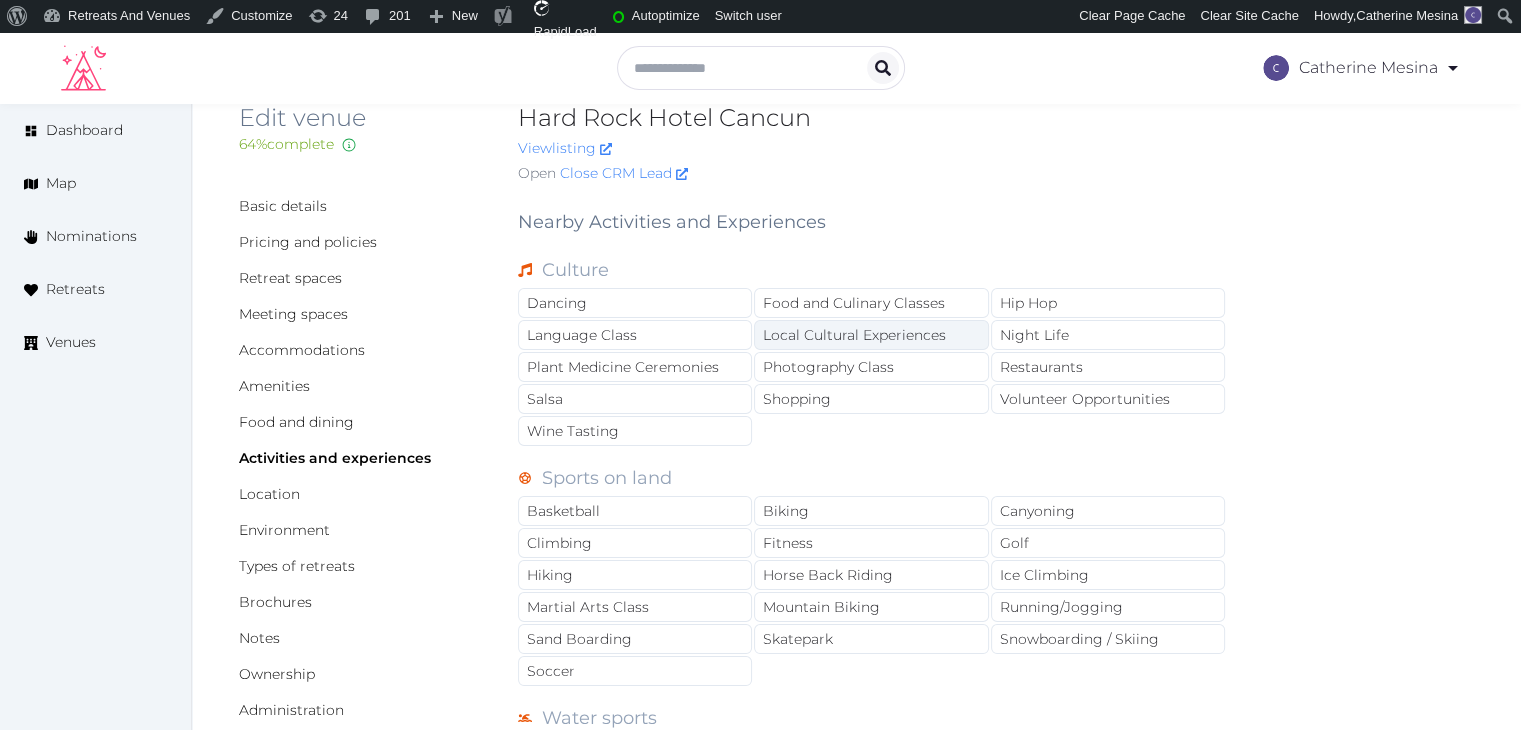 click on "Local Cultural Experiences" at bounding box center [871, 335] 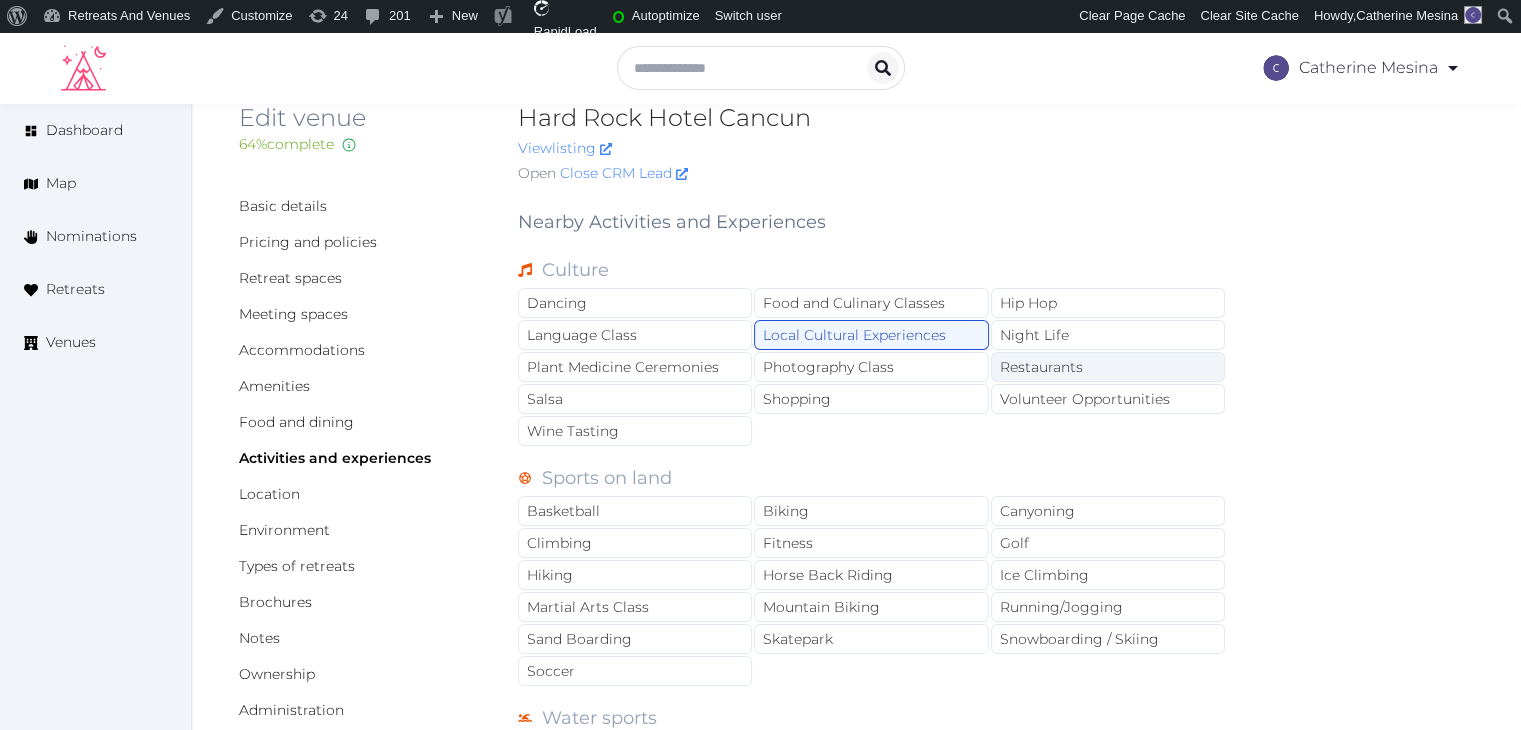 drag, startPoint x: 1063, startPoint y: 379, endPoint x: 1068, endPoint y: 368, distance: 12.083046 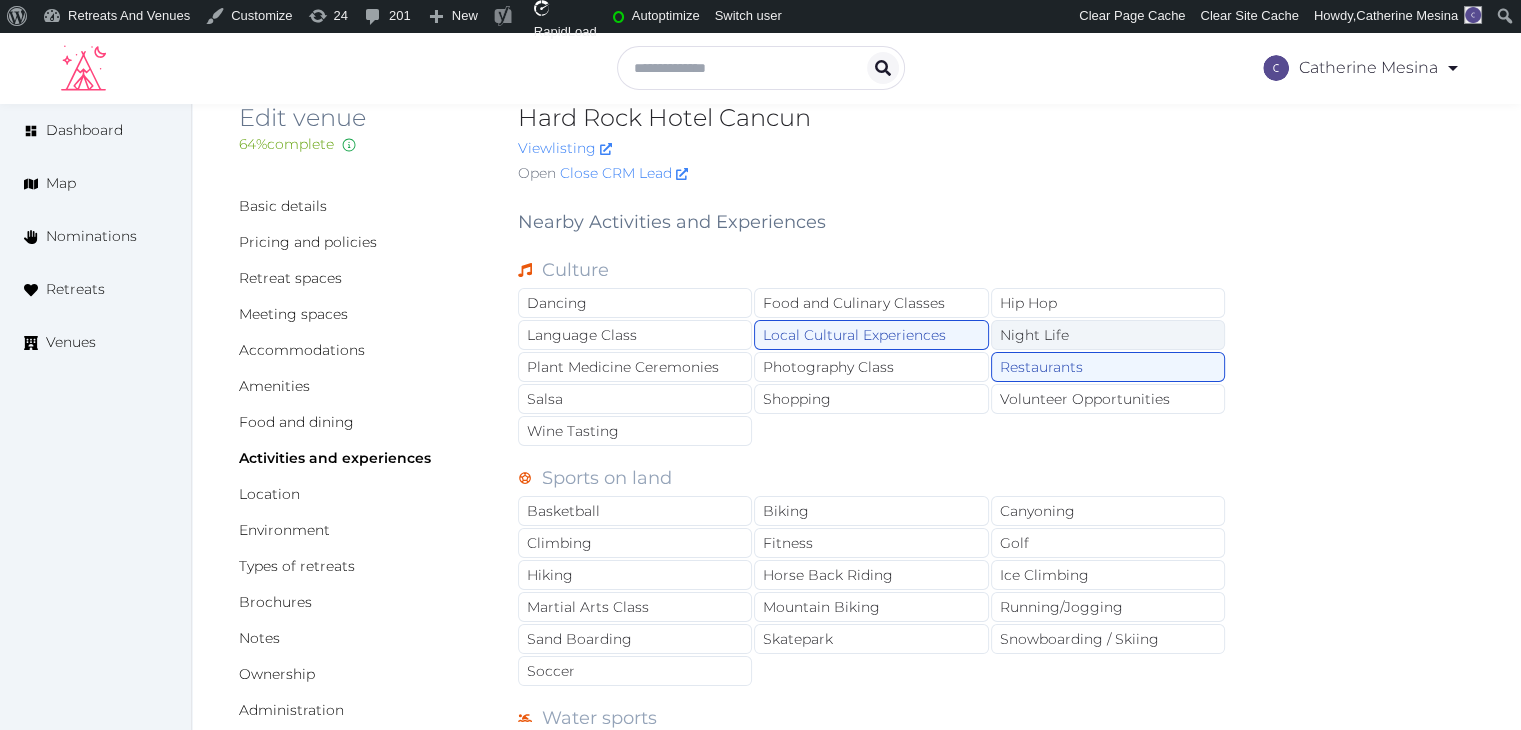 click on "Night Life" at bounding box center [1108, 335] 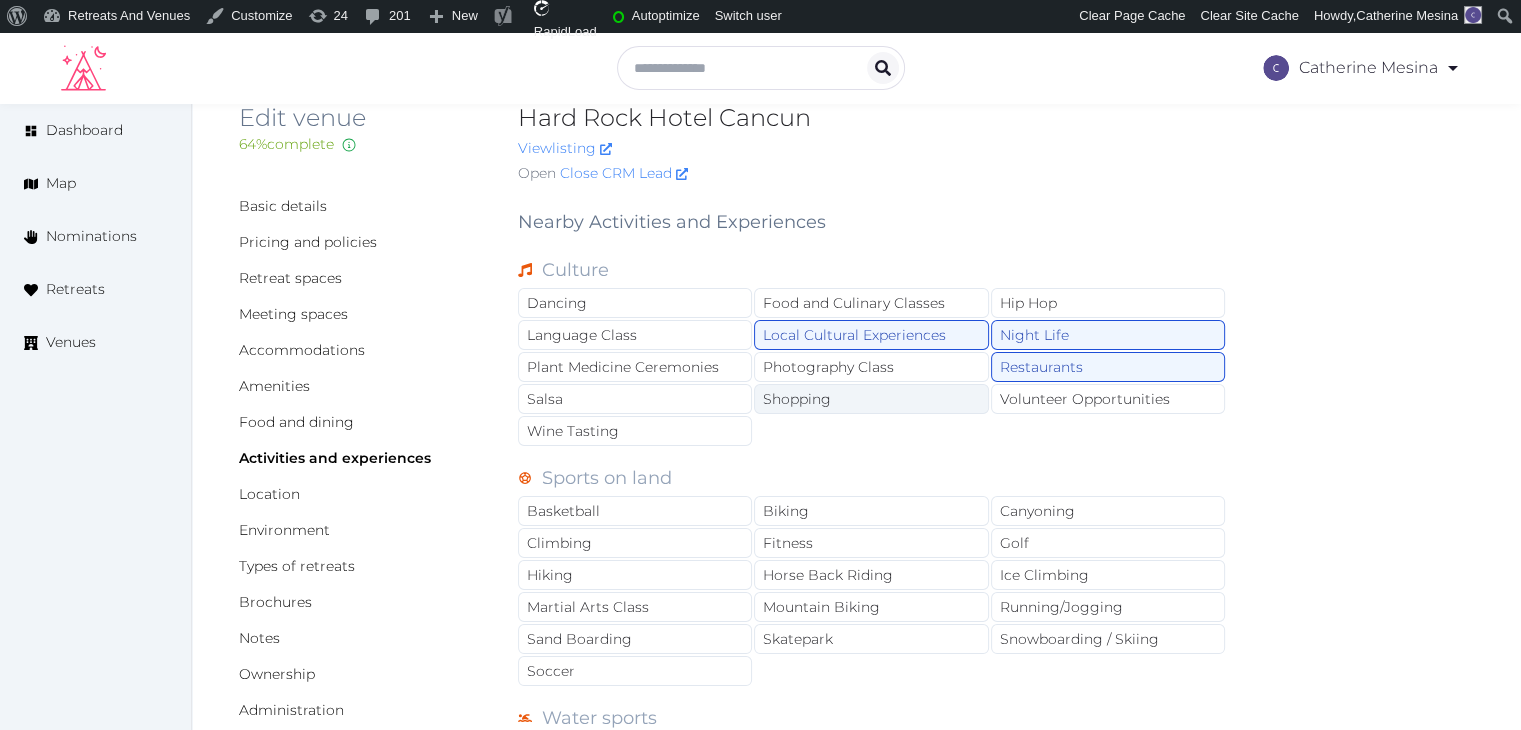 click on "Shopping" at bounding box center [871, 399] 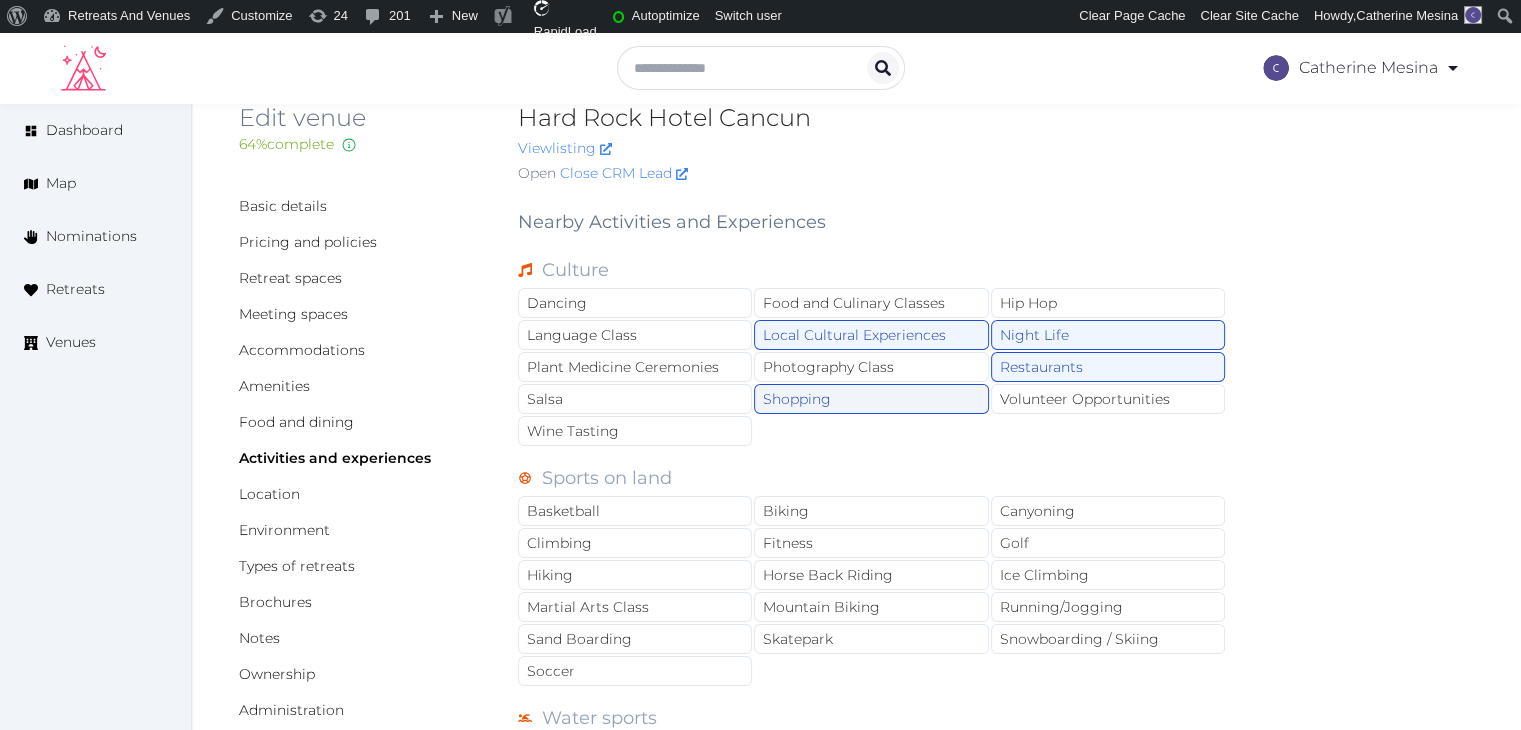 scroll, scrollTop: 242, scrollLeft: 0, axis: vertical 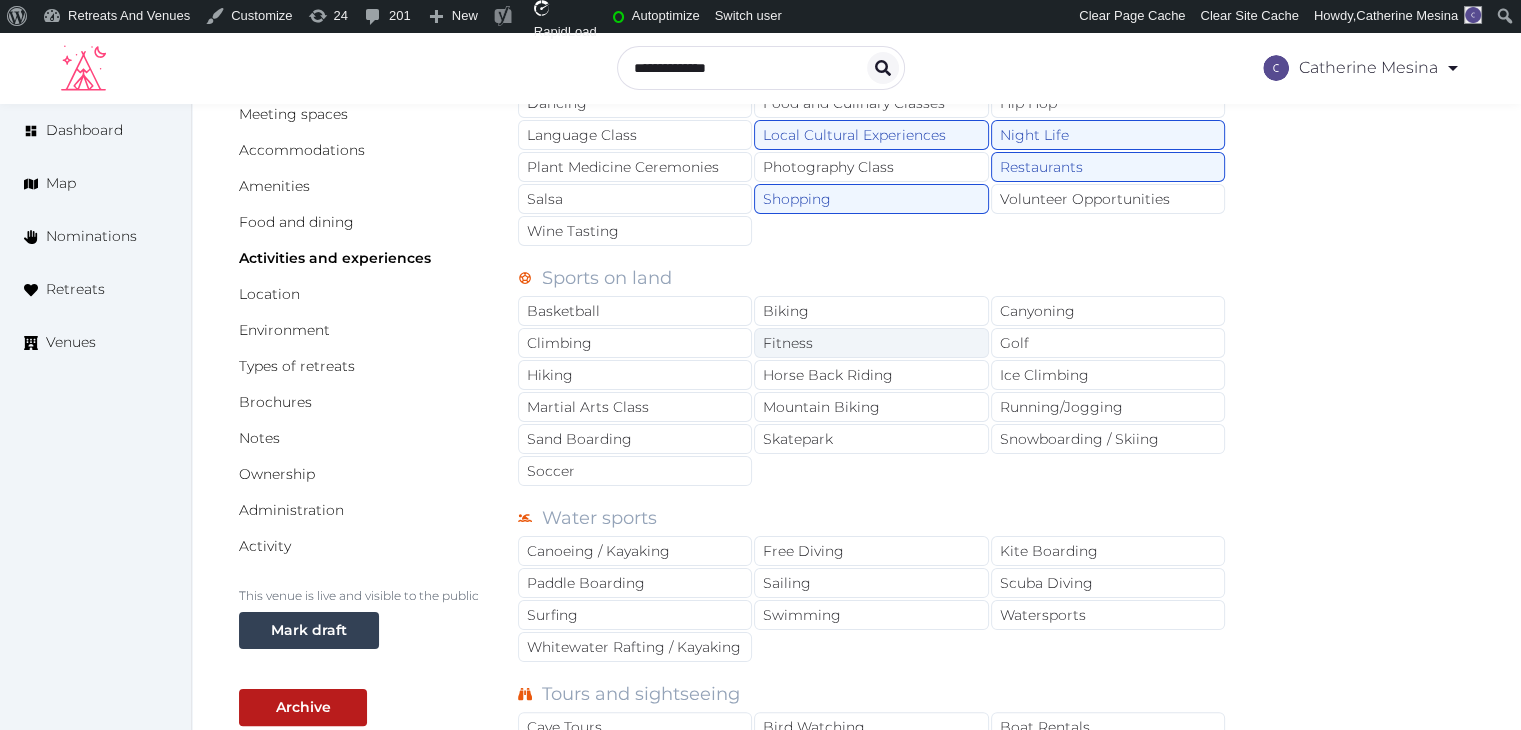 click on "Horse Back Riding" at bounding box center [871, 375] 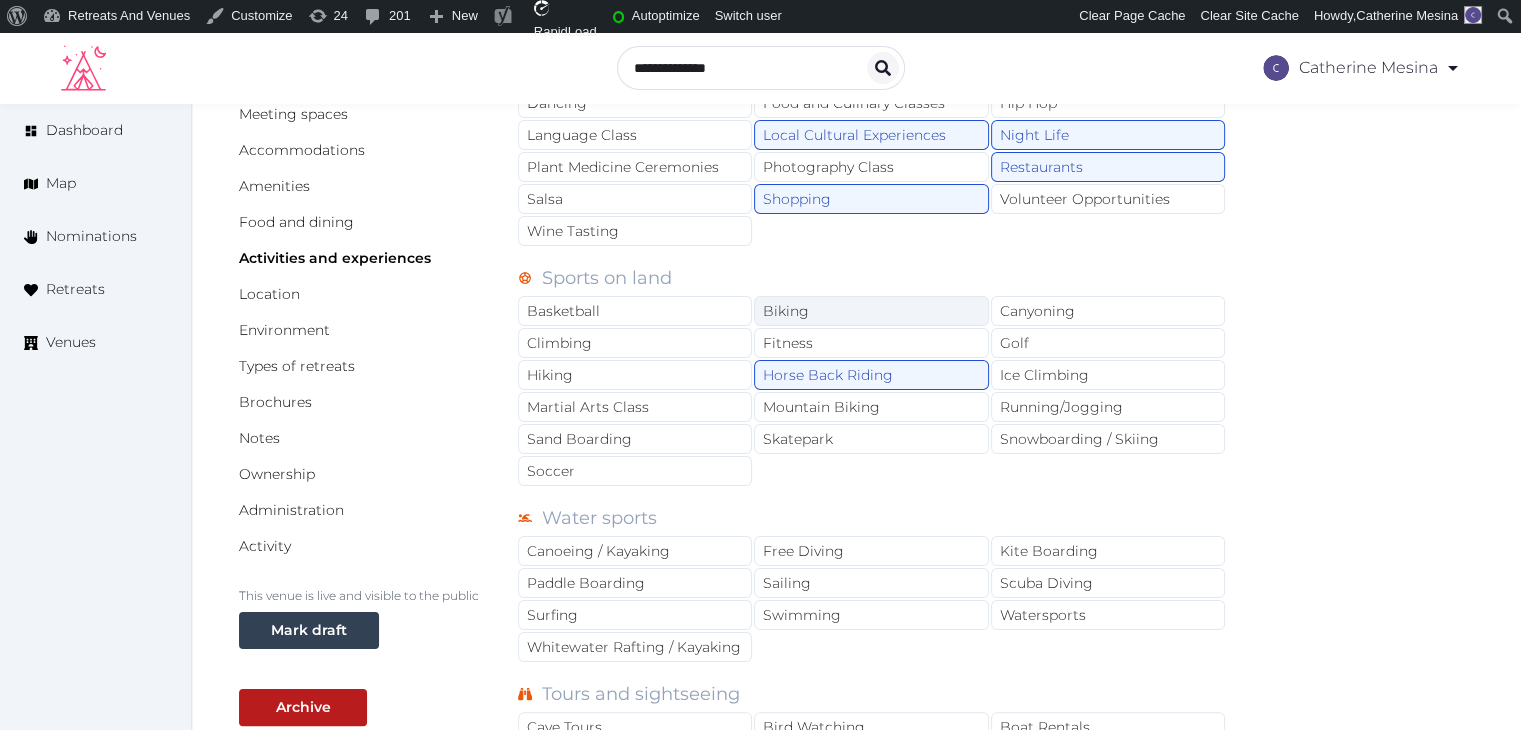 click on "Biking" at bounding box center (871, 311) 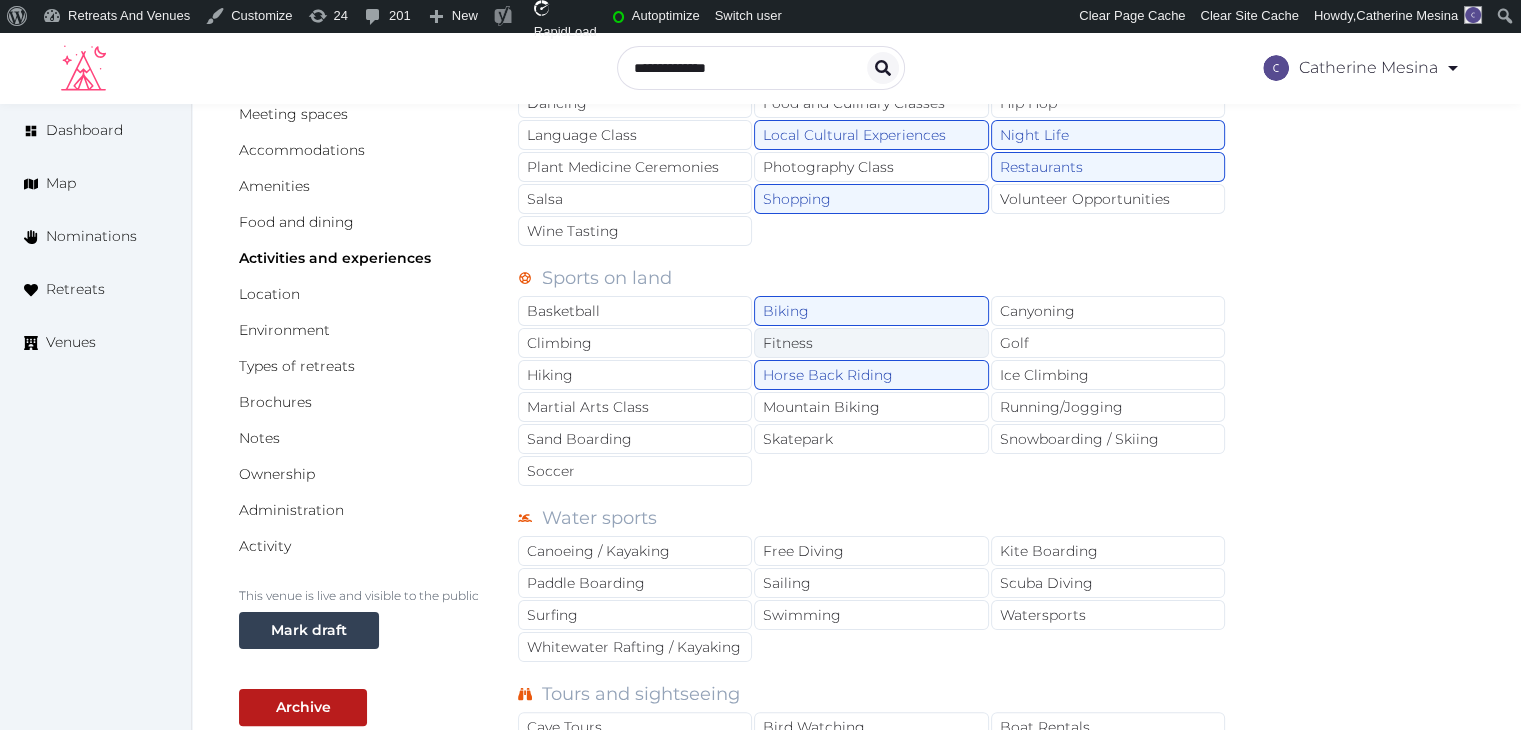 click on "Fitness" at bounding box center [871, 343] 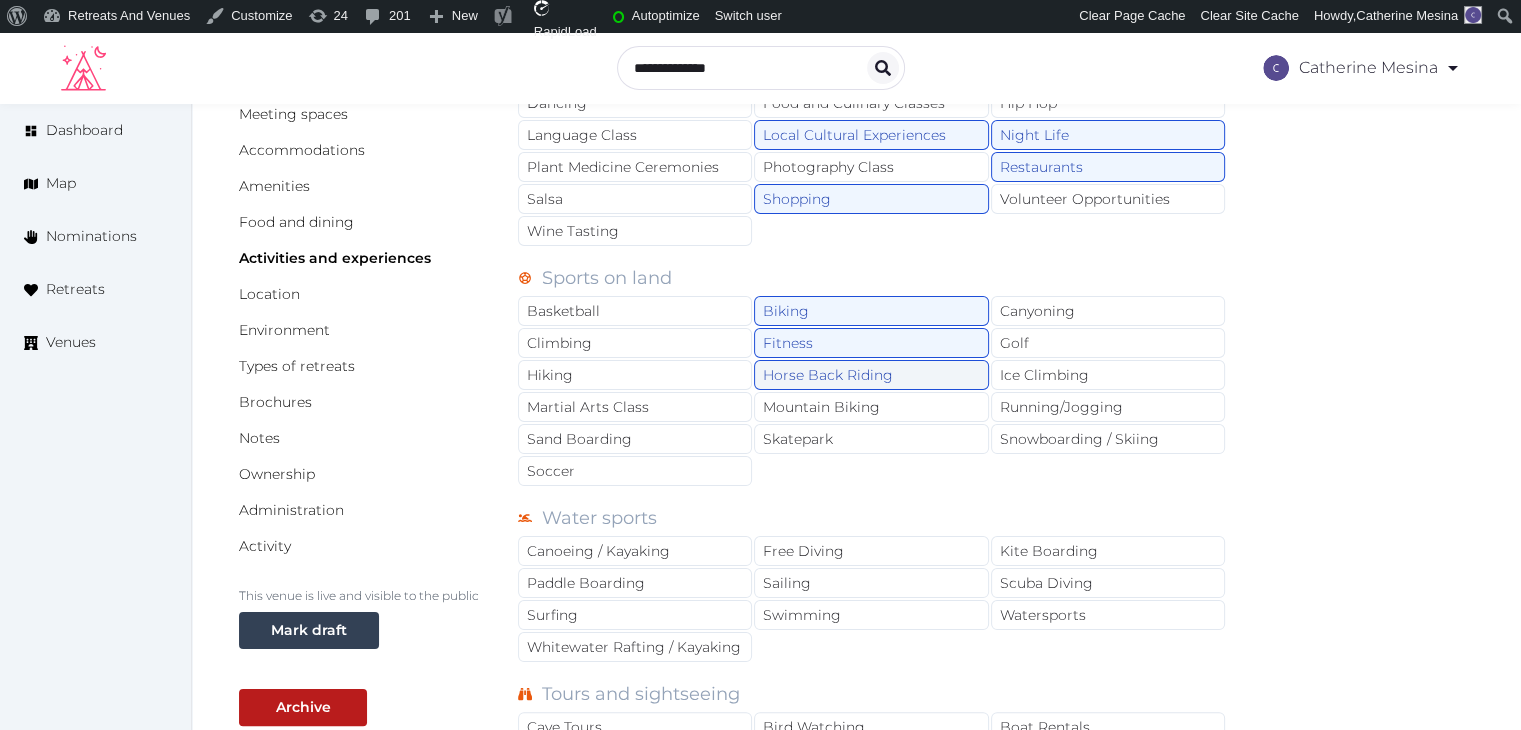 click on "Horse Back Riding" at bounding box center (871, 375) 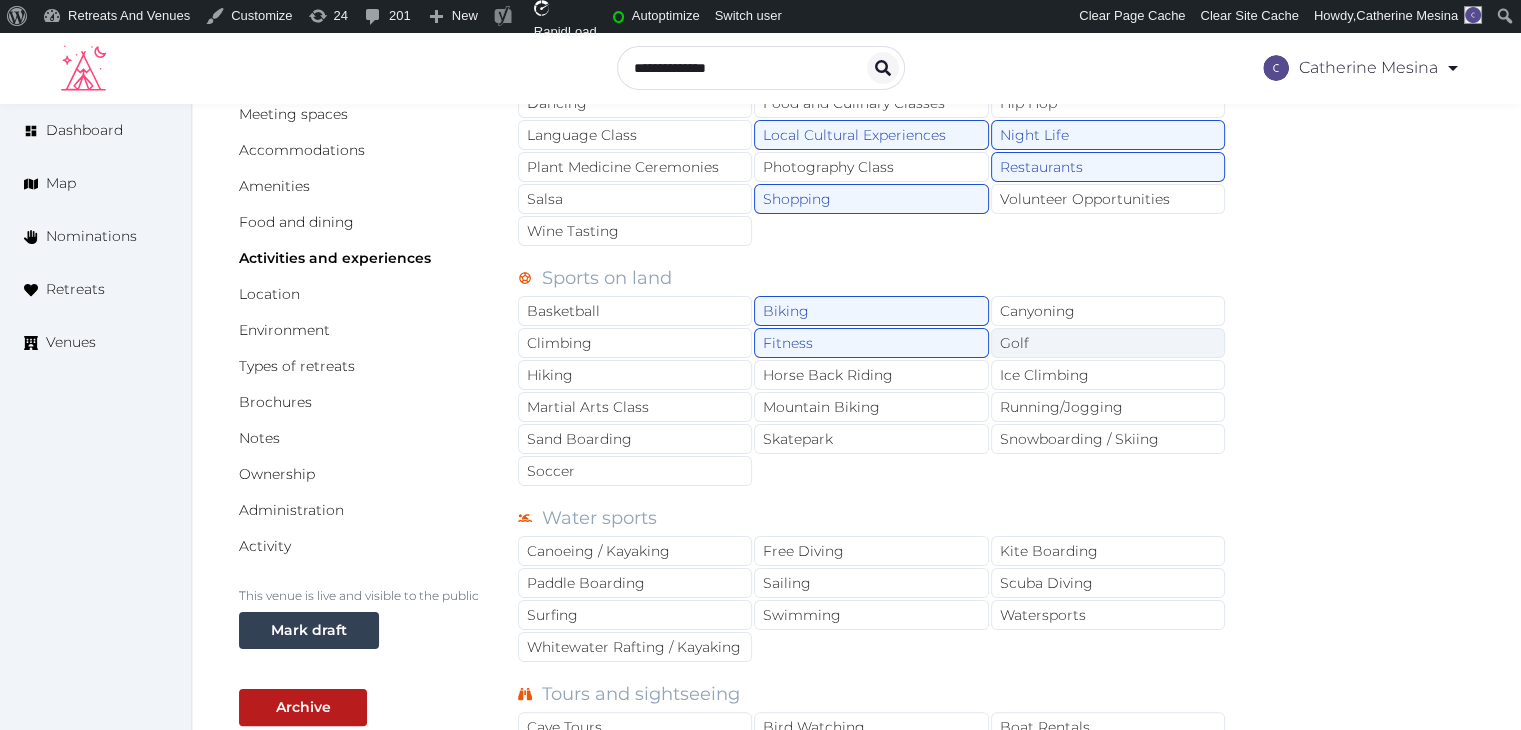 click on "Golf" at bounding box center [1108, 343] 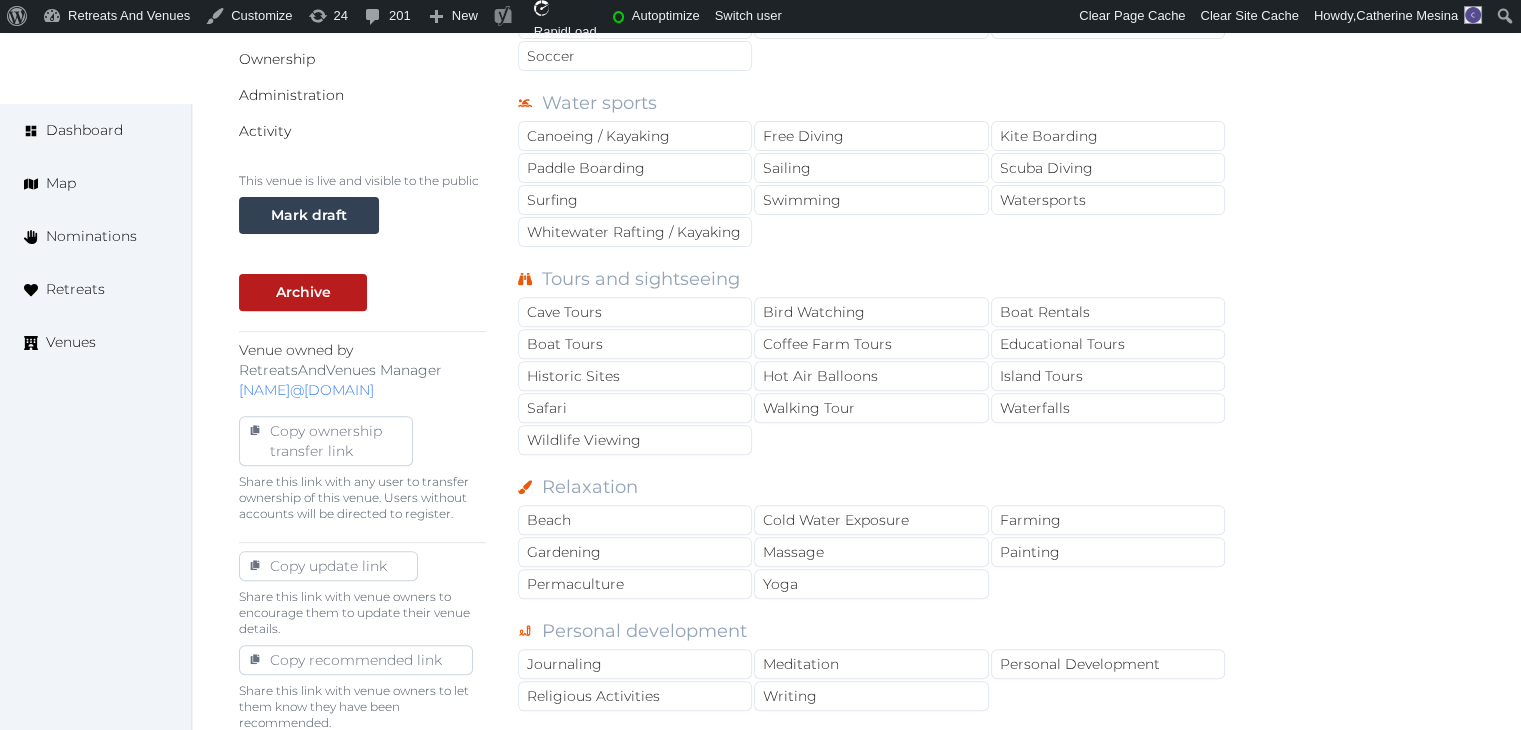 scroll, scrollTop: 842, scrollLeft: 0, axis: vertical 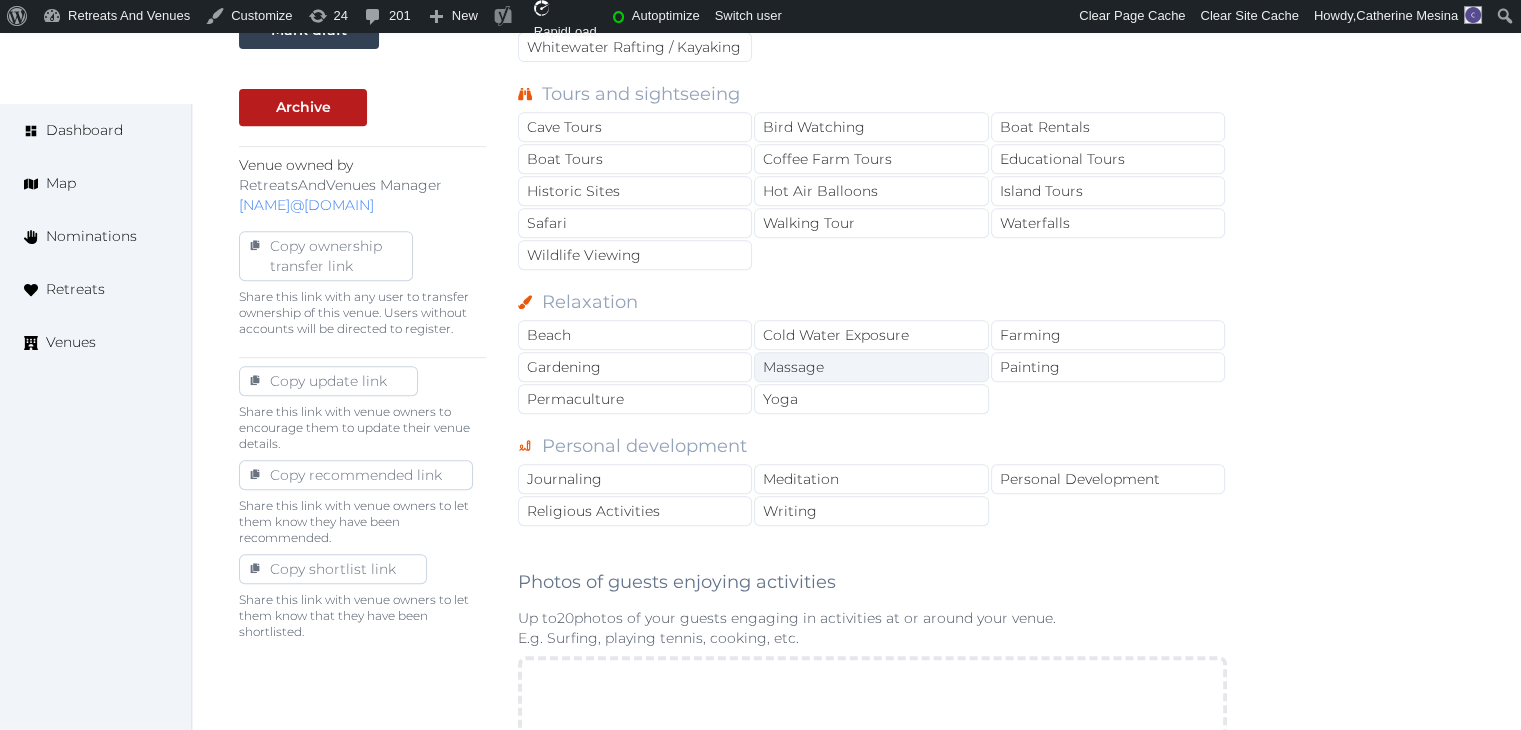 click on "Massage" at bounding box center (871, 367) 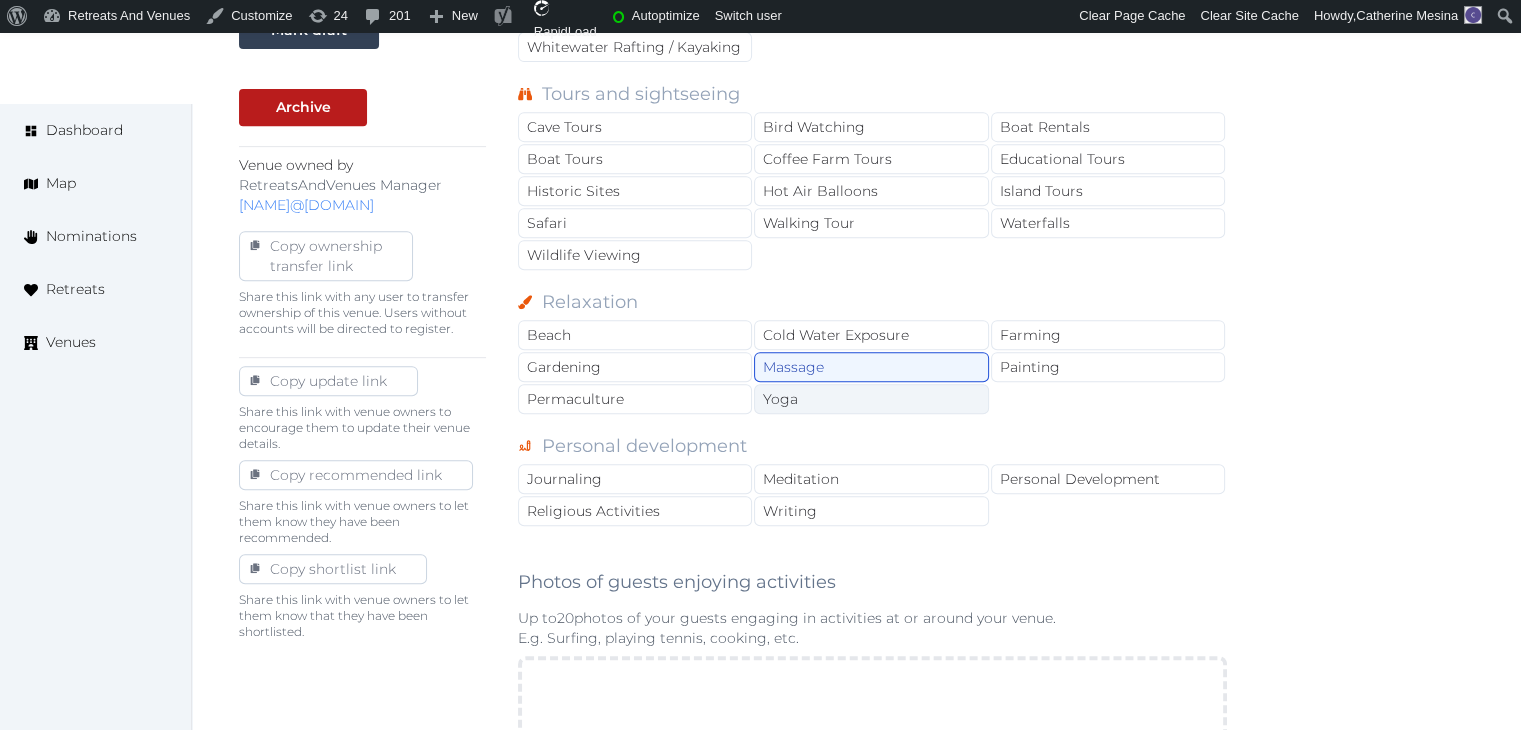 click on "Yoga" at bounding box center [871, 399] 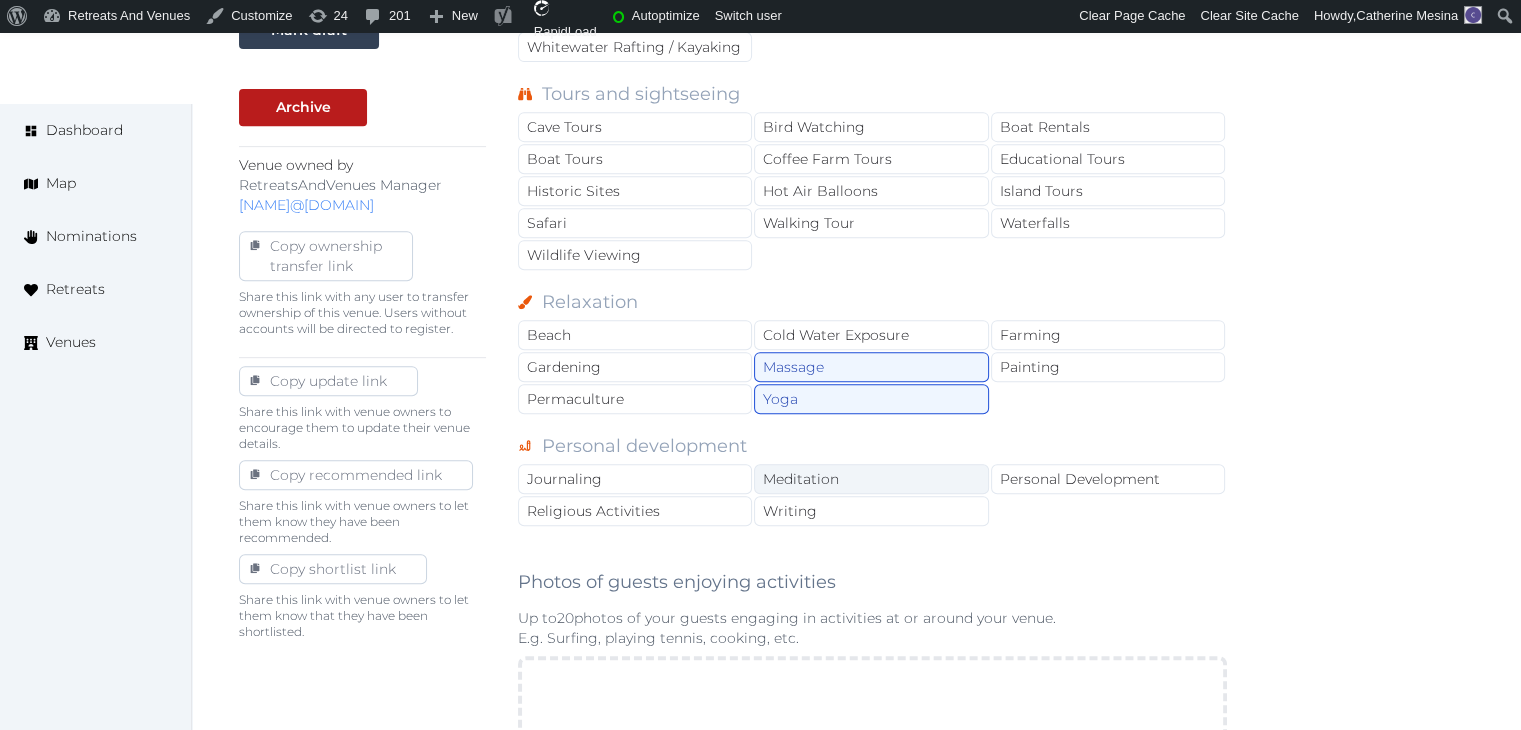 click on "Meditation" at bounding box center (871, 479) 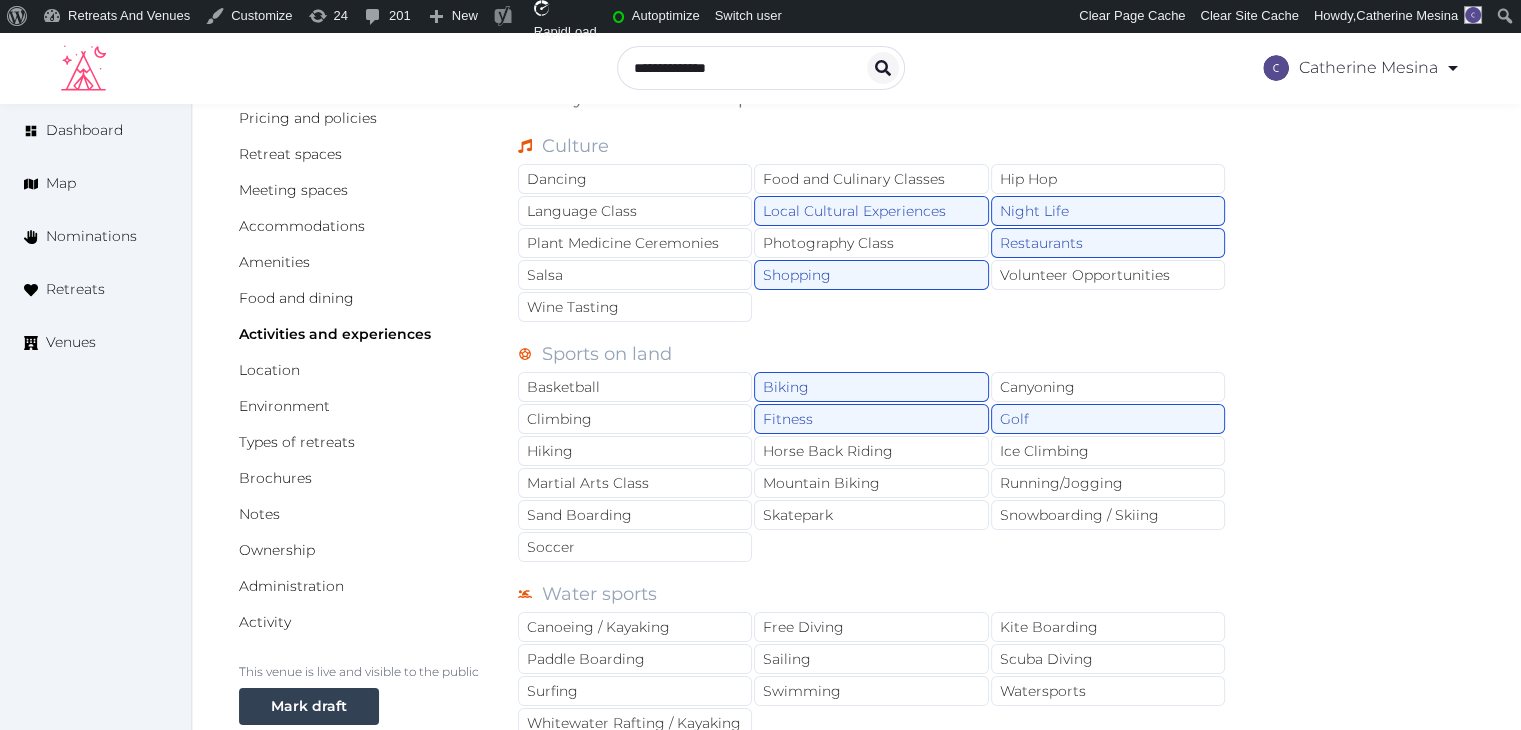 scroll, scrollTop: 42, scrollLeft: 0, axis: vertical 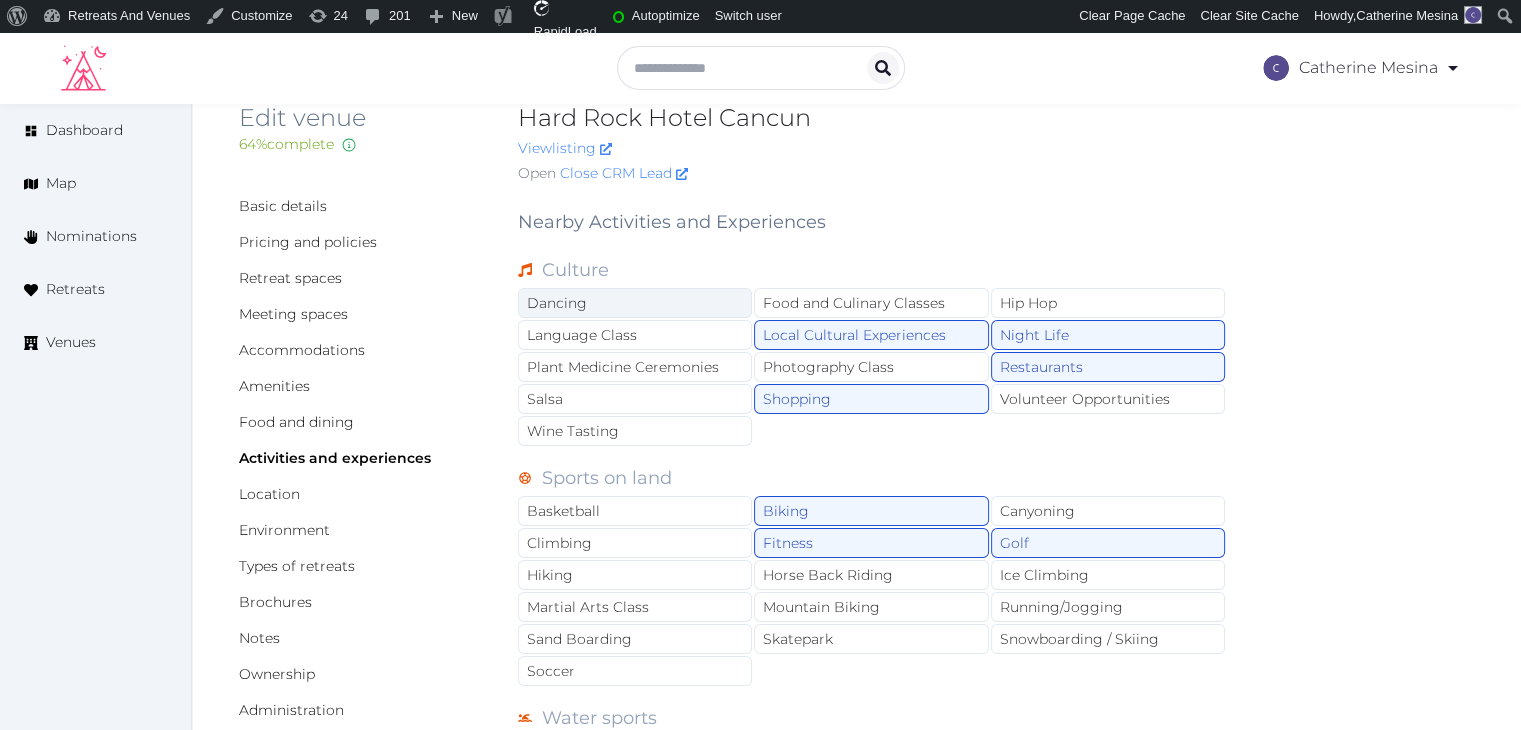 click on "Dancing" at bounding box center [635, 303] 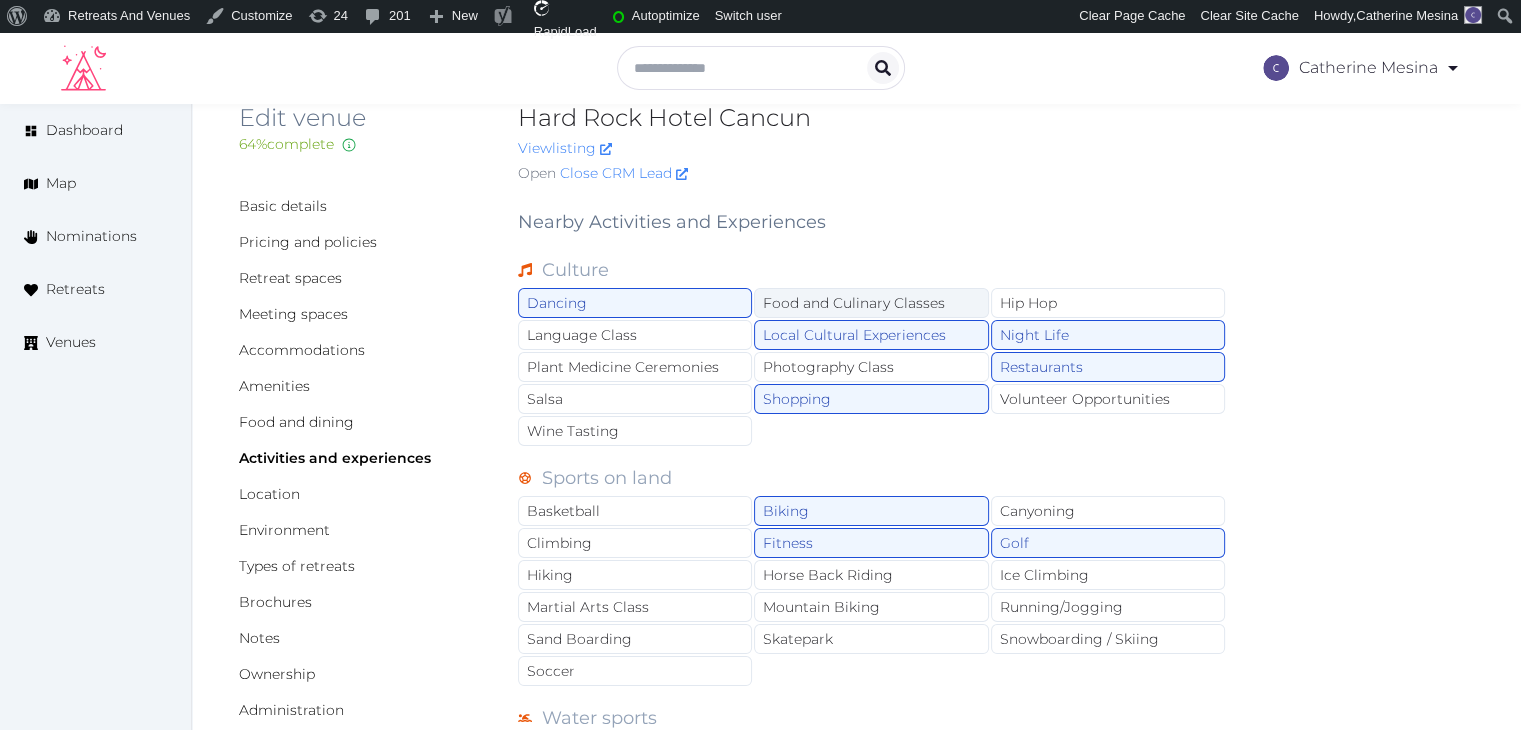 click on "Food and Culinary Classes" at bounding box center (871, 303) 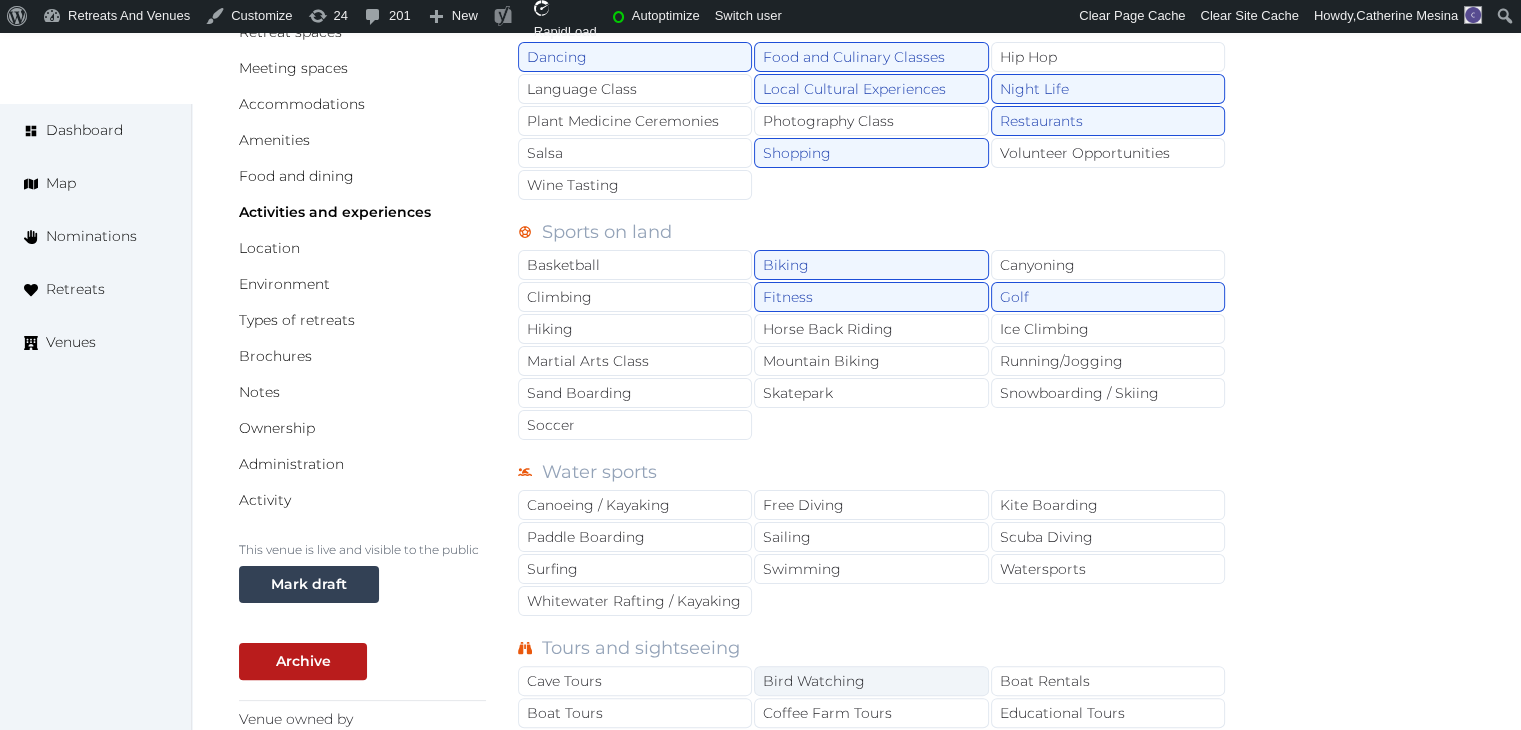 scroll, scrollTop: 342, scrollLeft: 0, axis: vertical 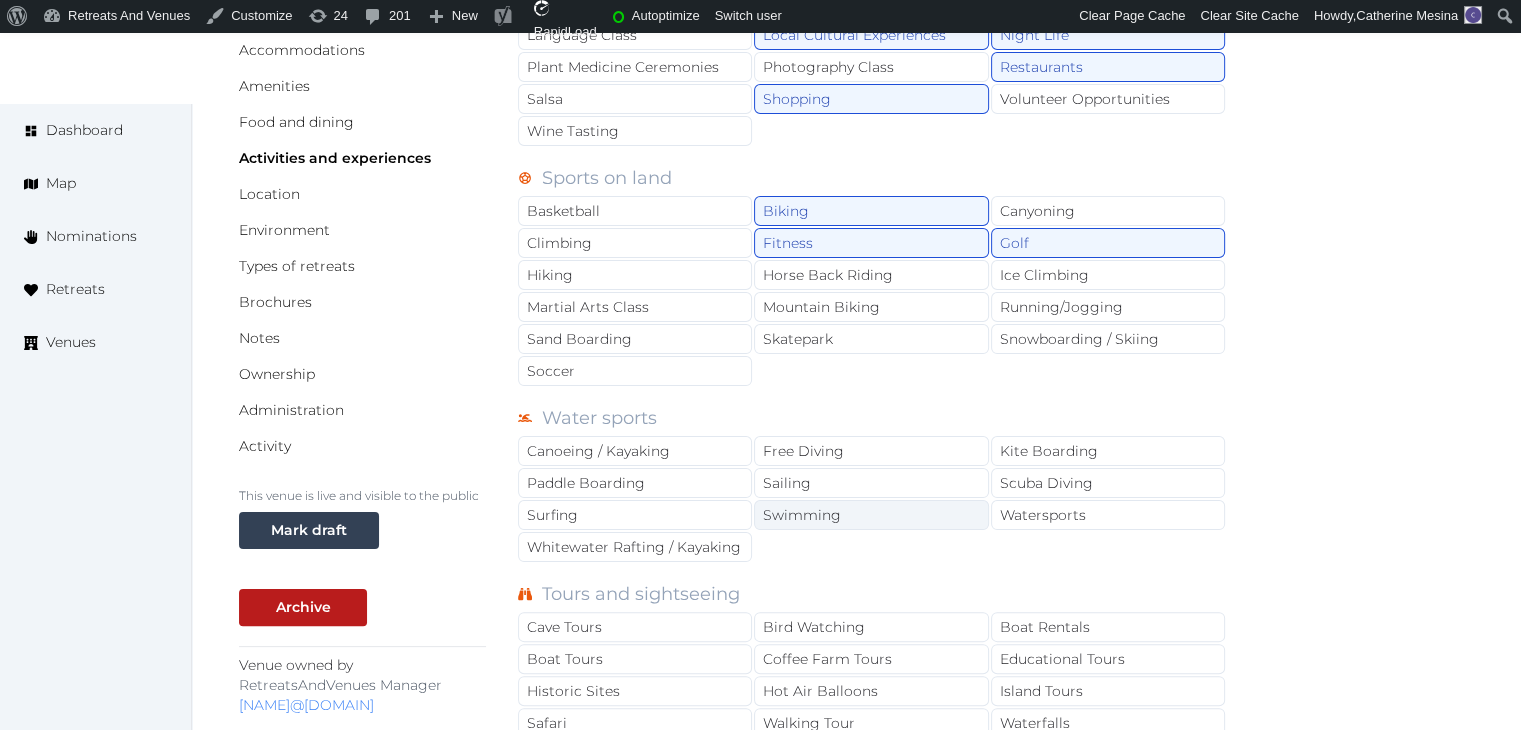 click on "Swimming" at bounding box center [871, 515] 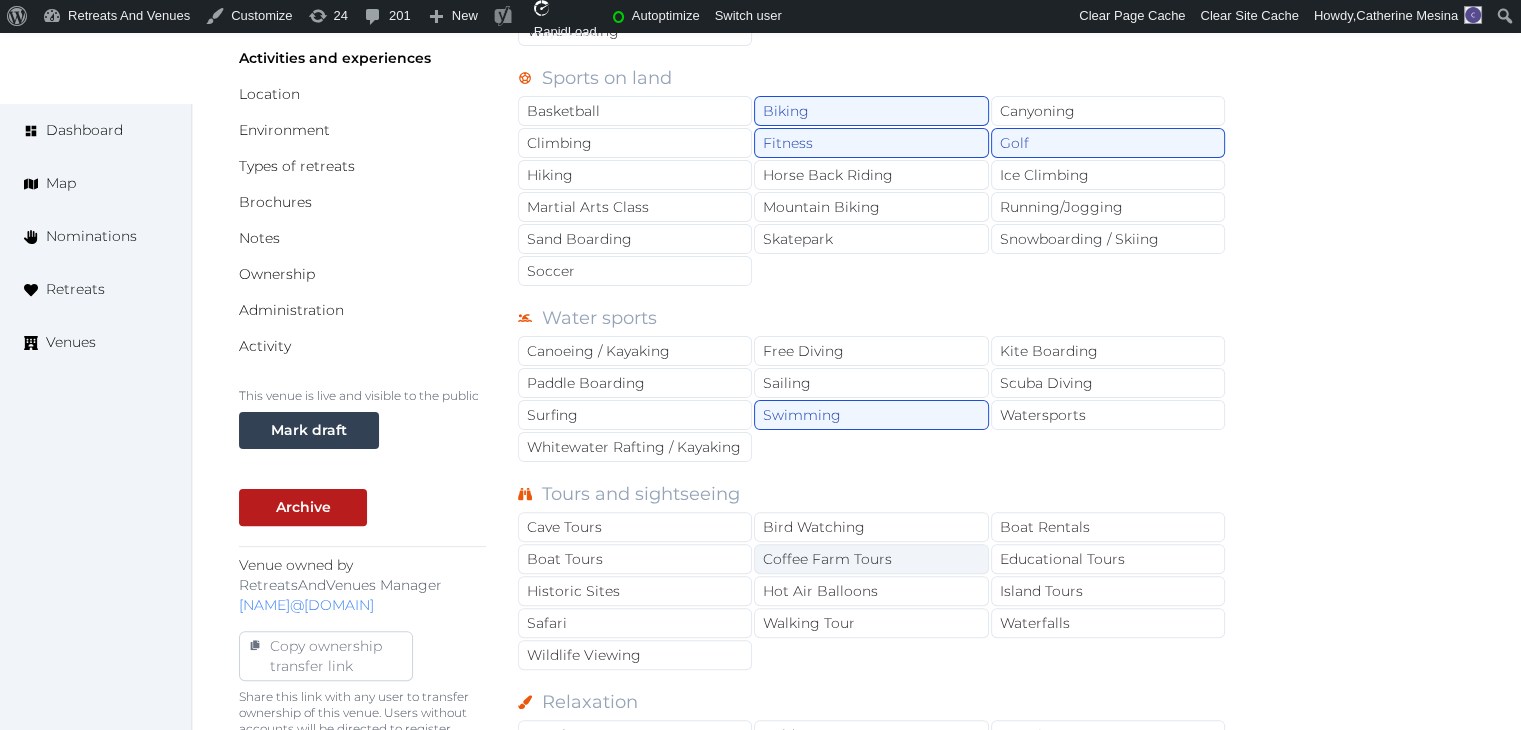 scroll, scrollTop: 542, scrollLeft: 0, axis: vertical 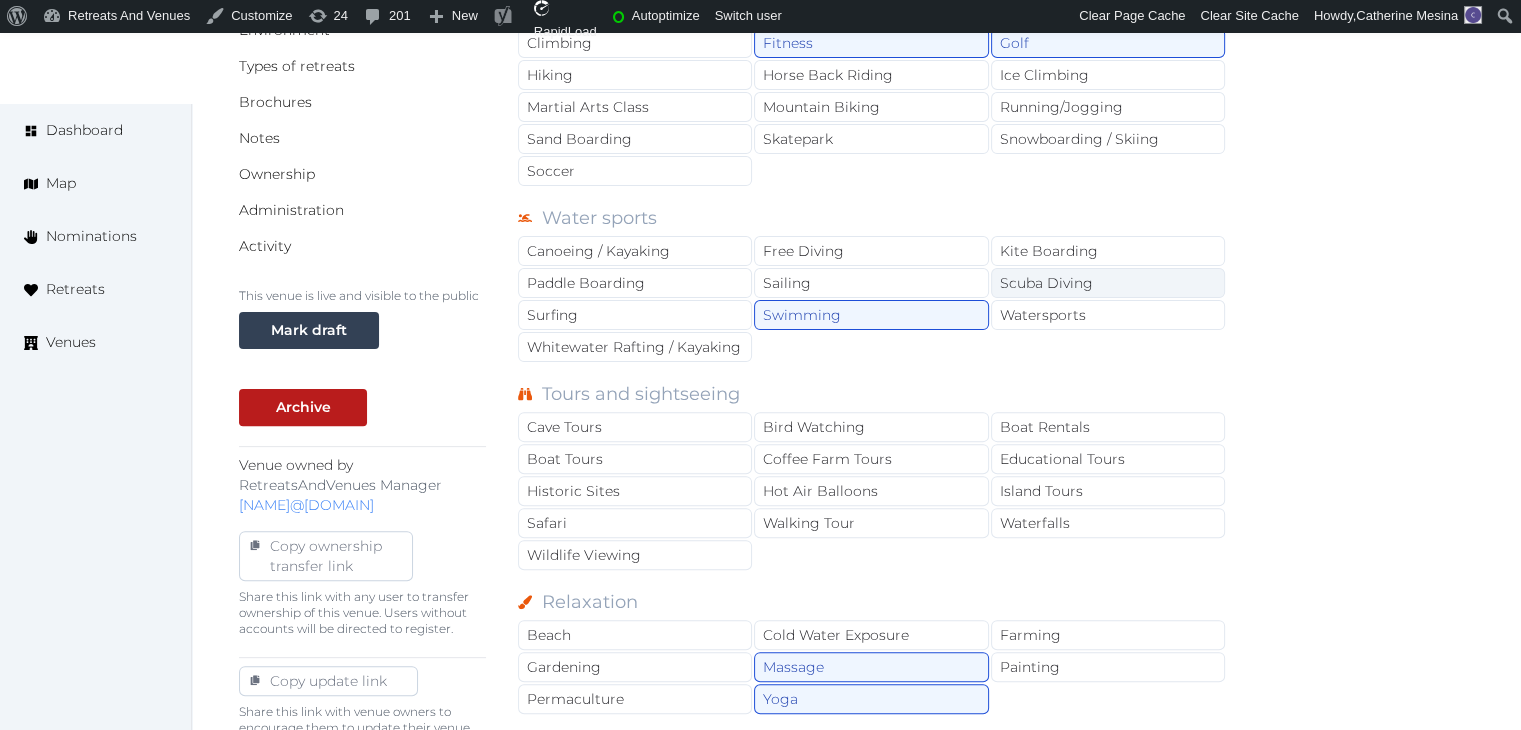 click on "Scuba Diving" at bounding box center [1108, 283] 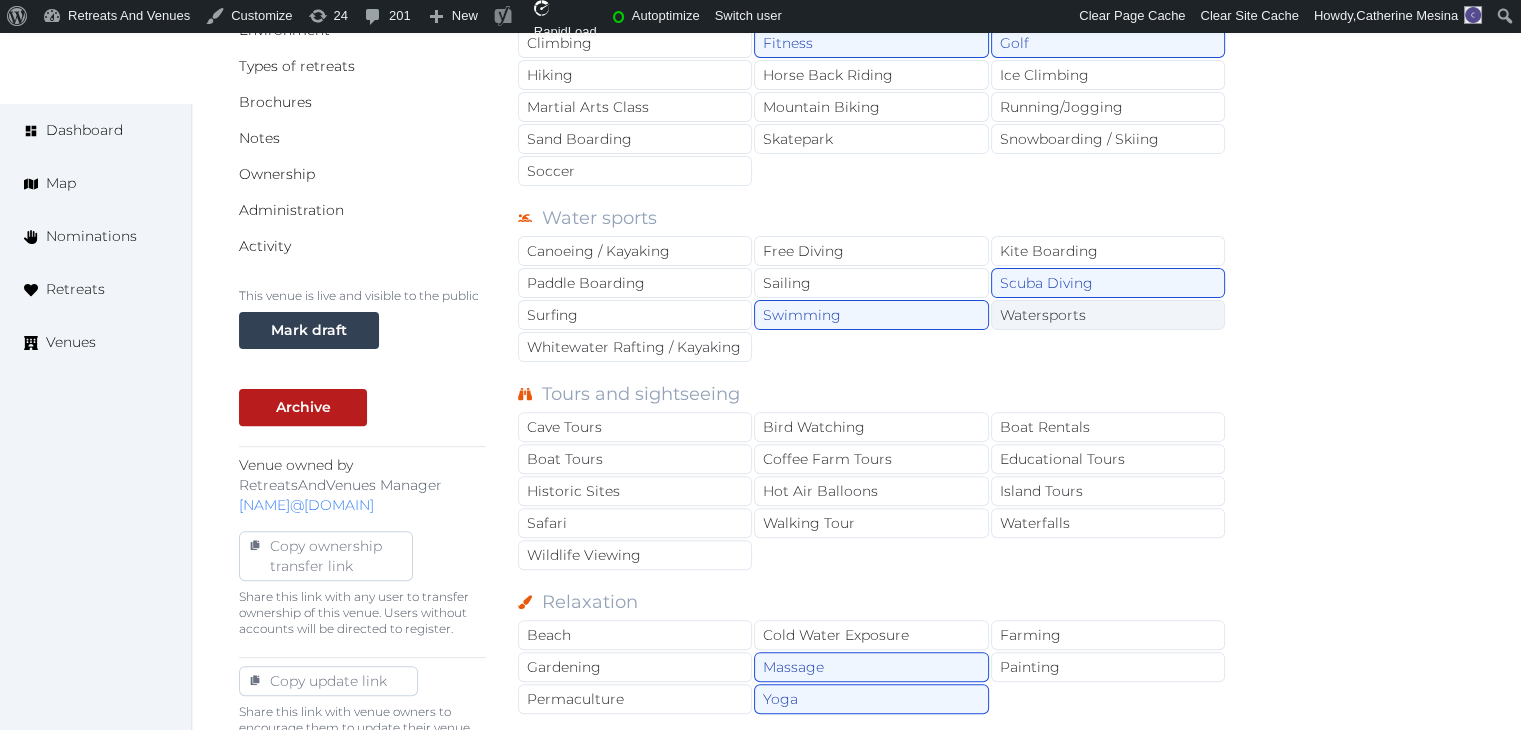 click on "Watersports" at bounding box center (1108, 315) 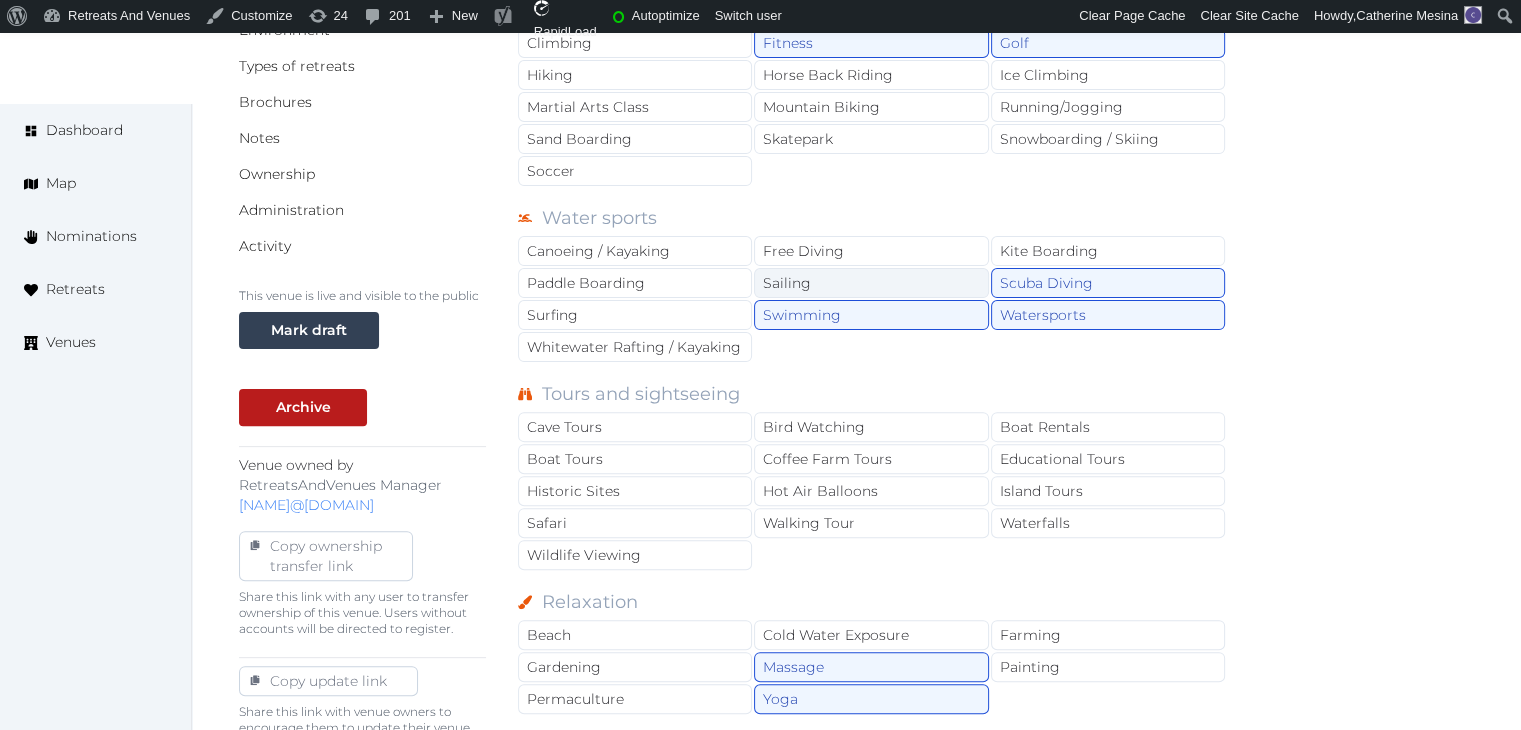 click on "Sailing" at bounding box center [871, 283] 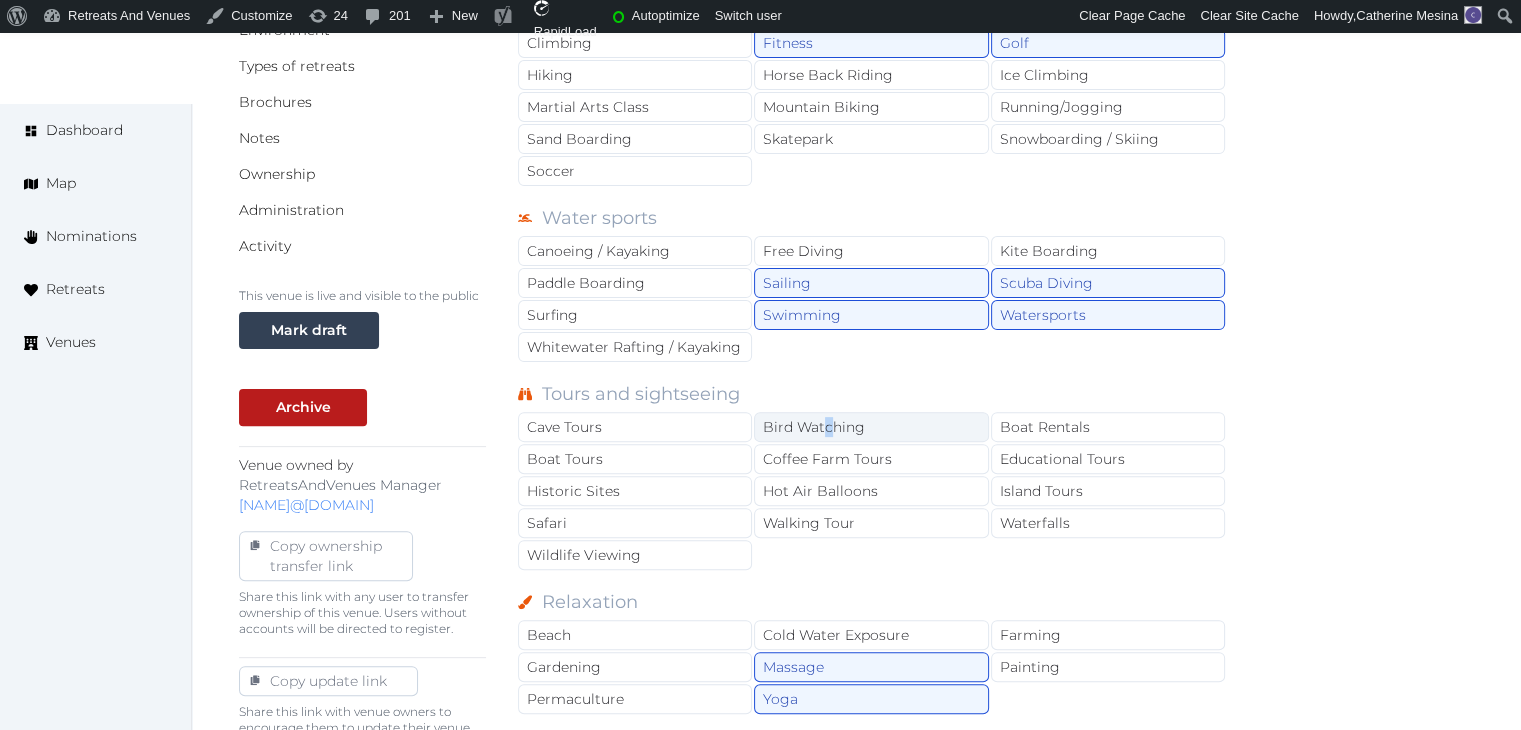 click on "Bird Watching" at bounding box center [871, 427] 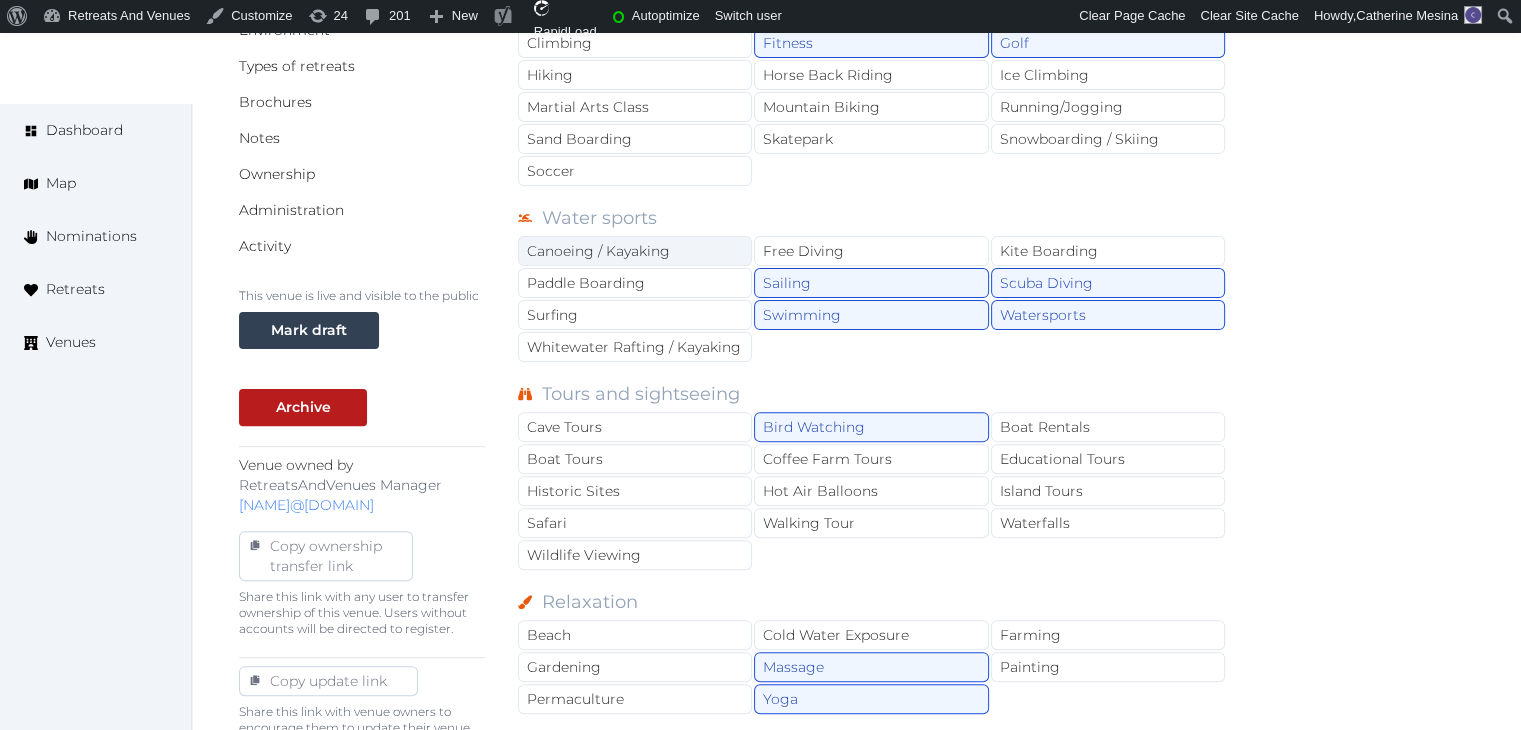 click on "Canoeing / Kayaking" at bounding box center [635, 251] 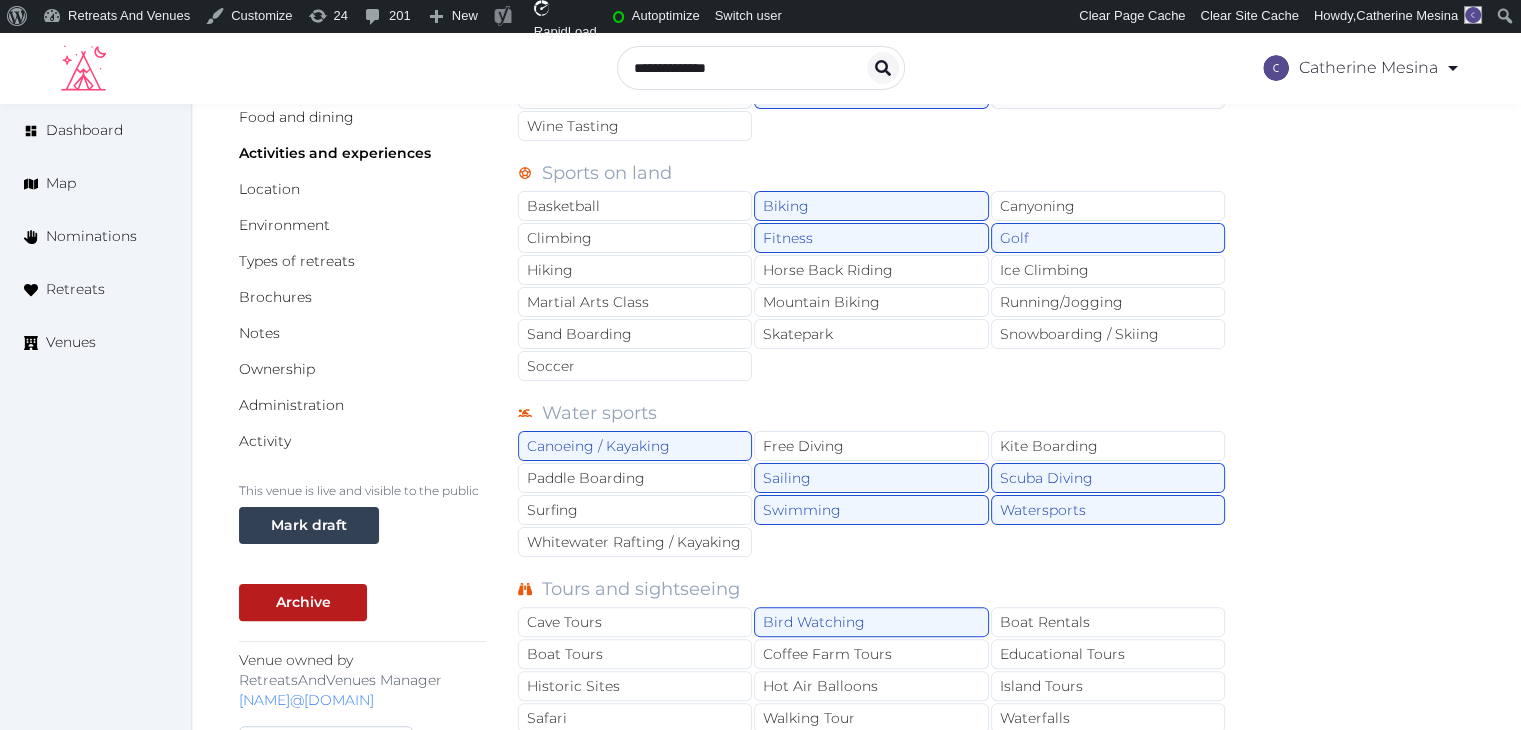scroll, scrollTop: 342, scrollLeft: 0, axis: vertical 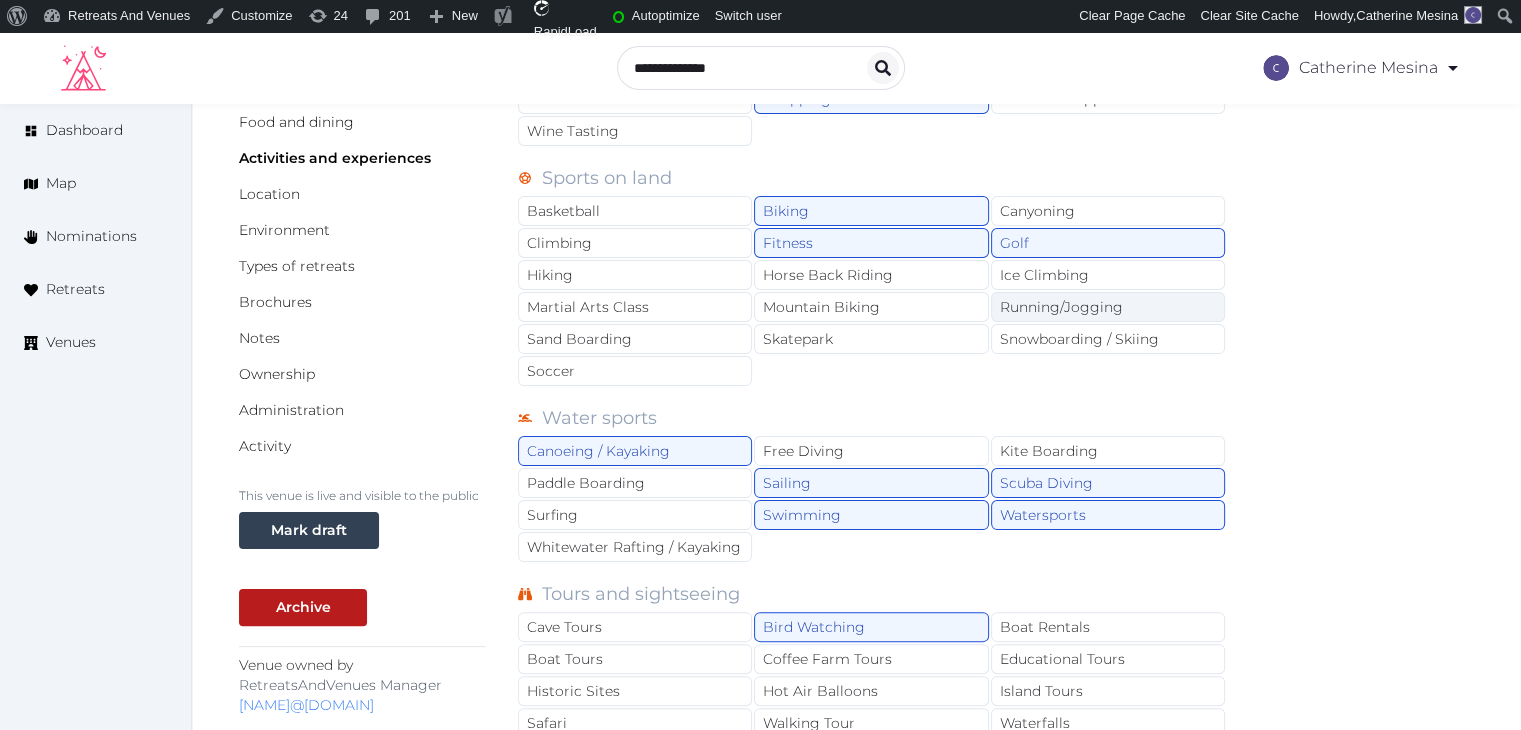 click on "Running/Jogging" at bounding box center [1108, 307] 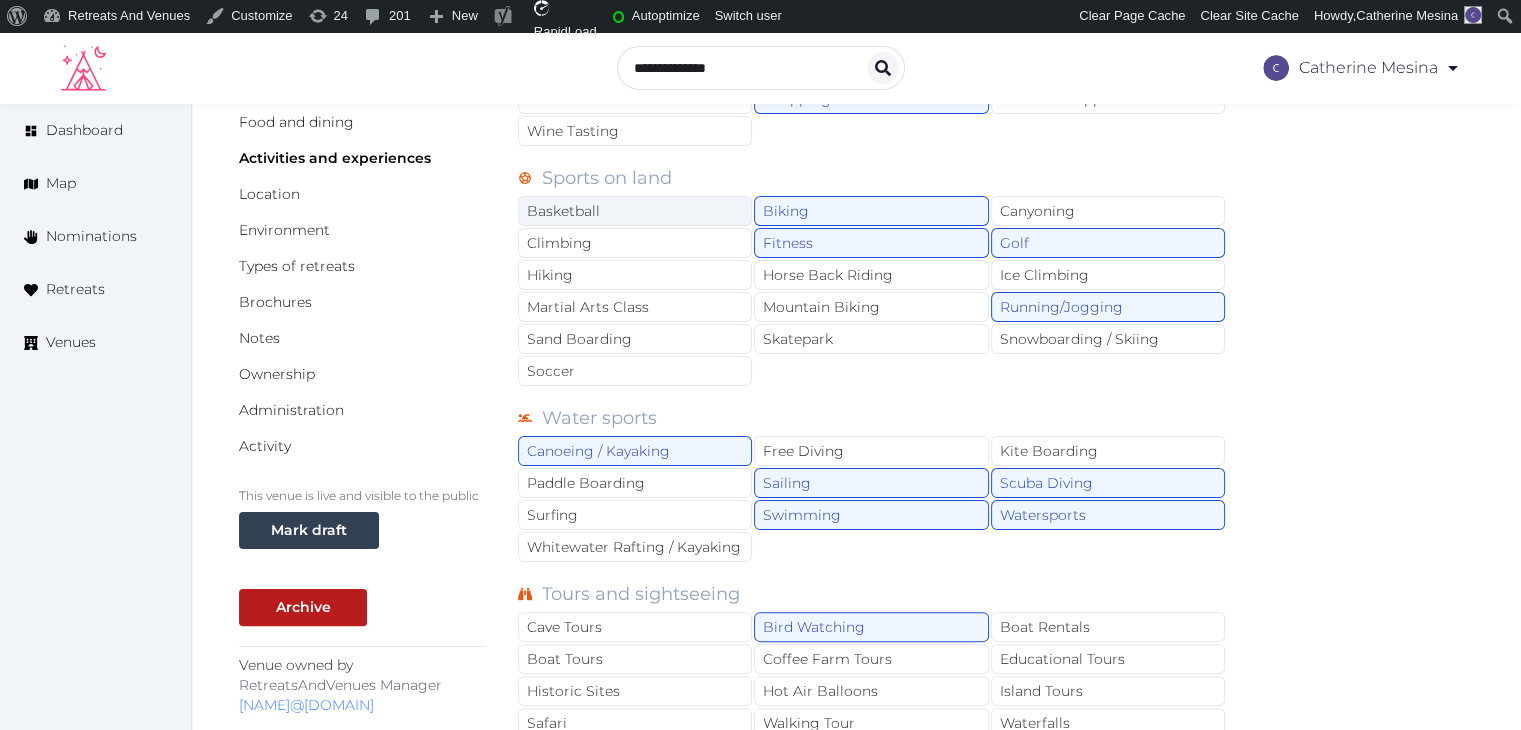 click on "Basketball" at bounding box center (635, 211) 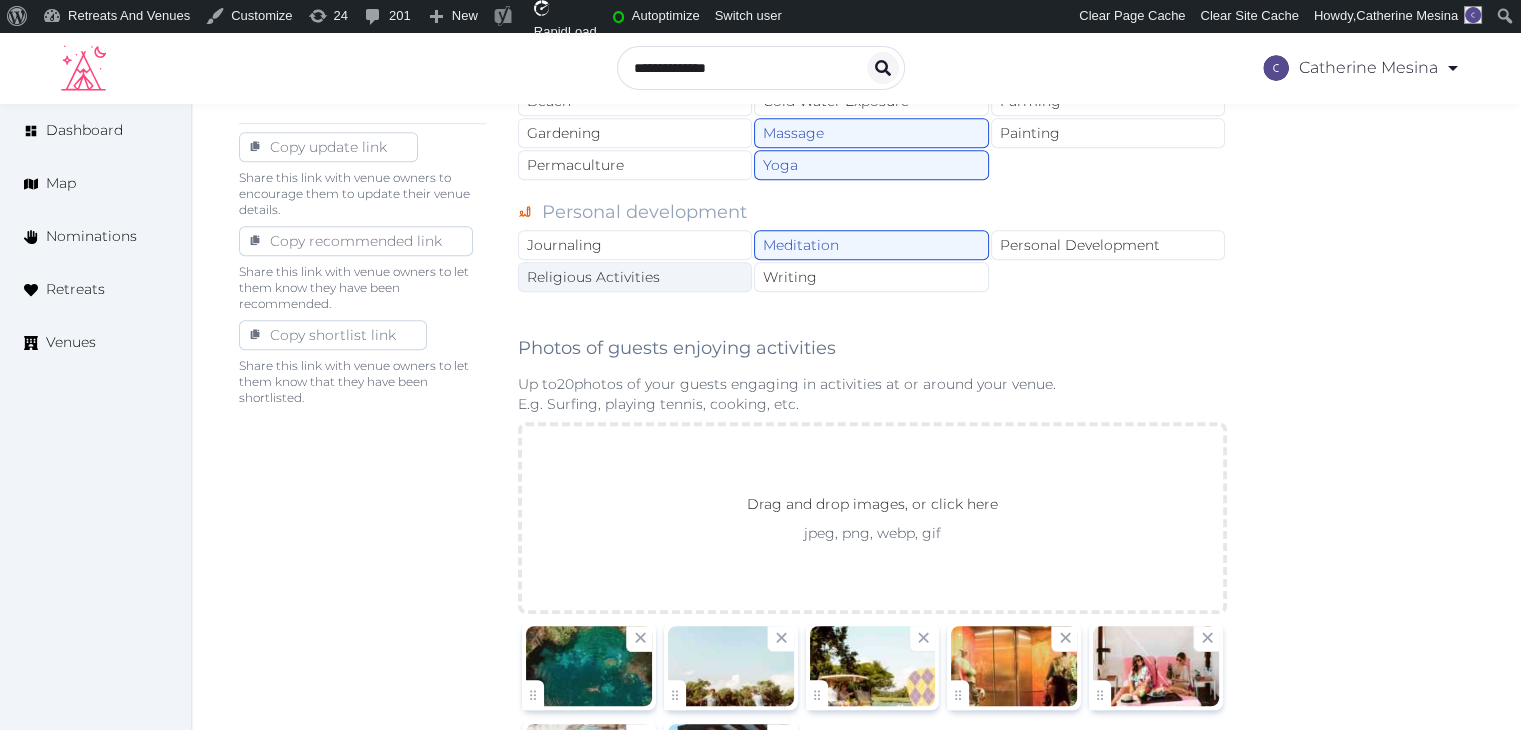 scroll, scrollTop: 1042, scrollLeft: 0, axis: vertical 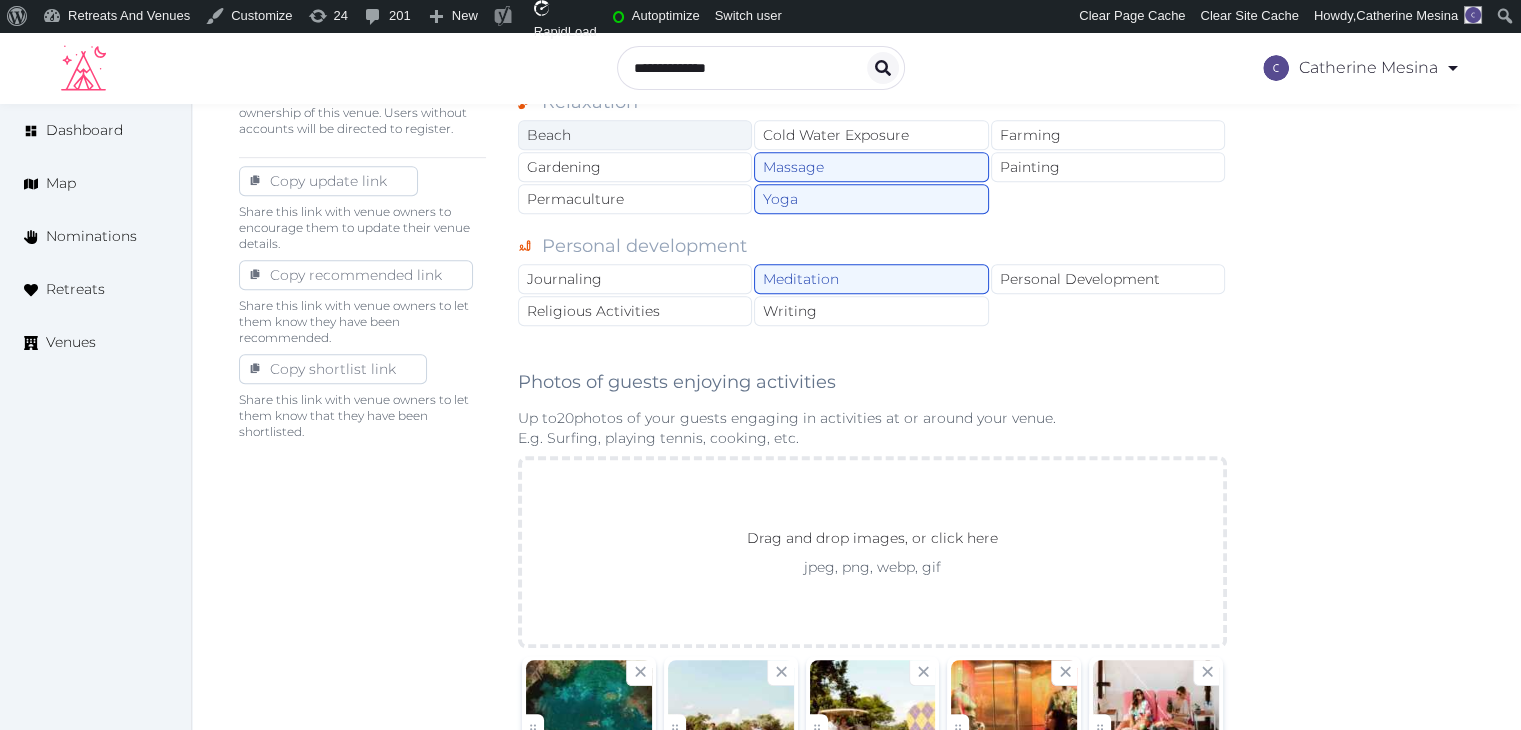 click on "Beach" at bounding box center [635, 135] 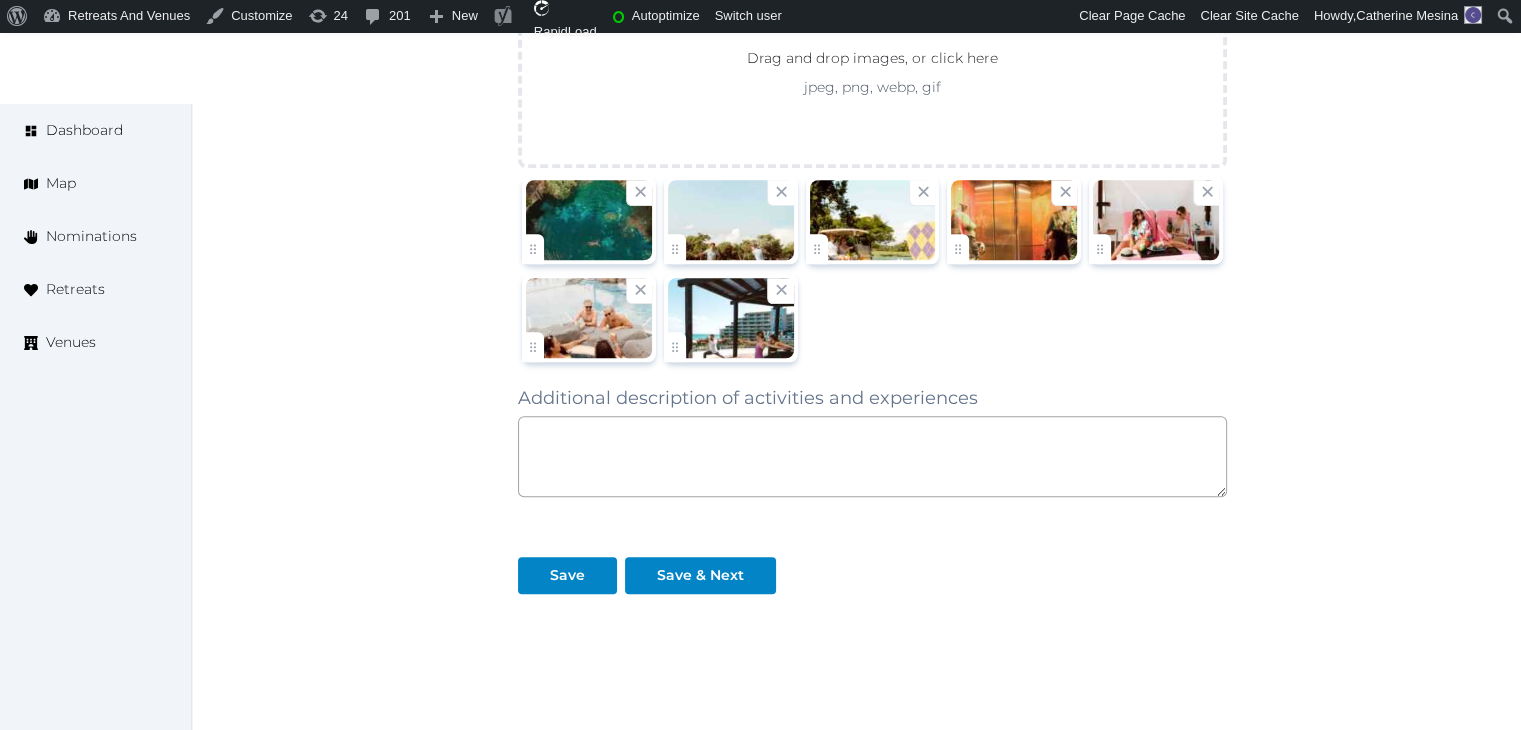 scroll, scrollTop: 1542, scrollLeft: 0, axis: vertical 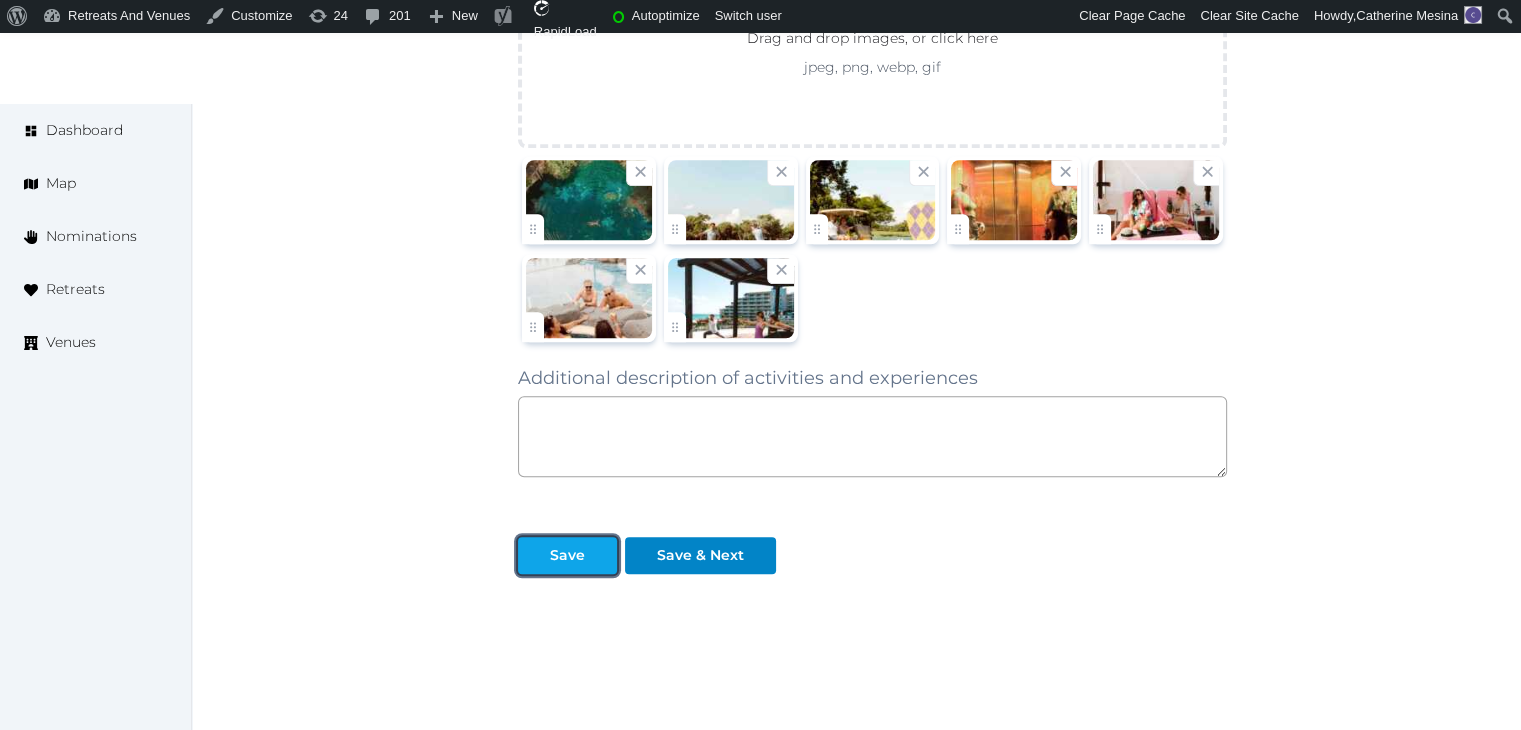 click on "Save" at bounding box center (567, 555) 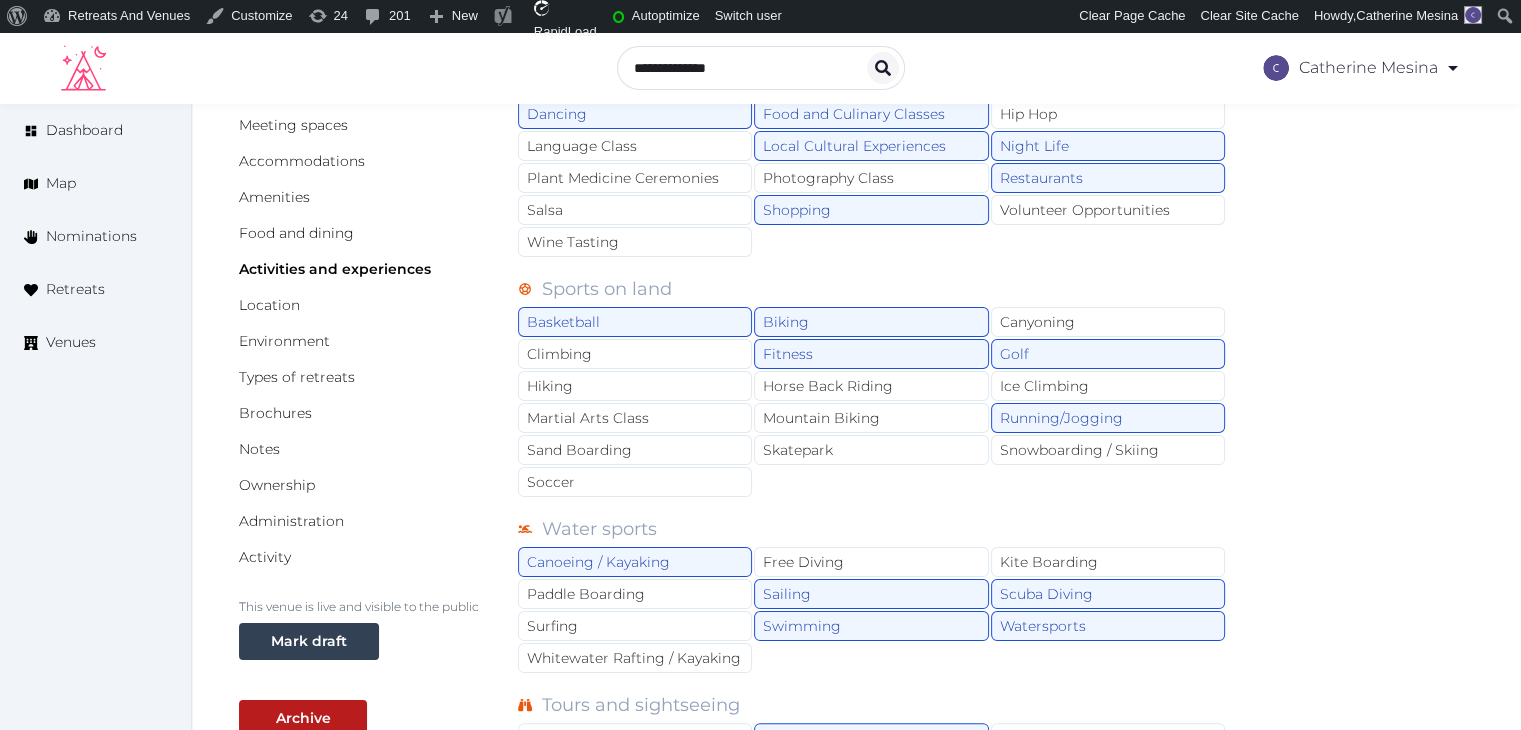 scroll, scrollTop: 0, scrollLeft: 0, axis: both 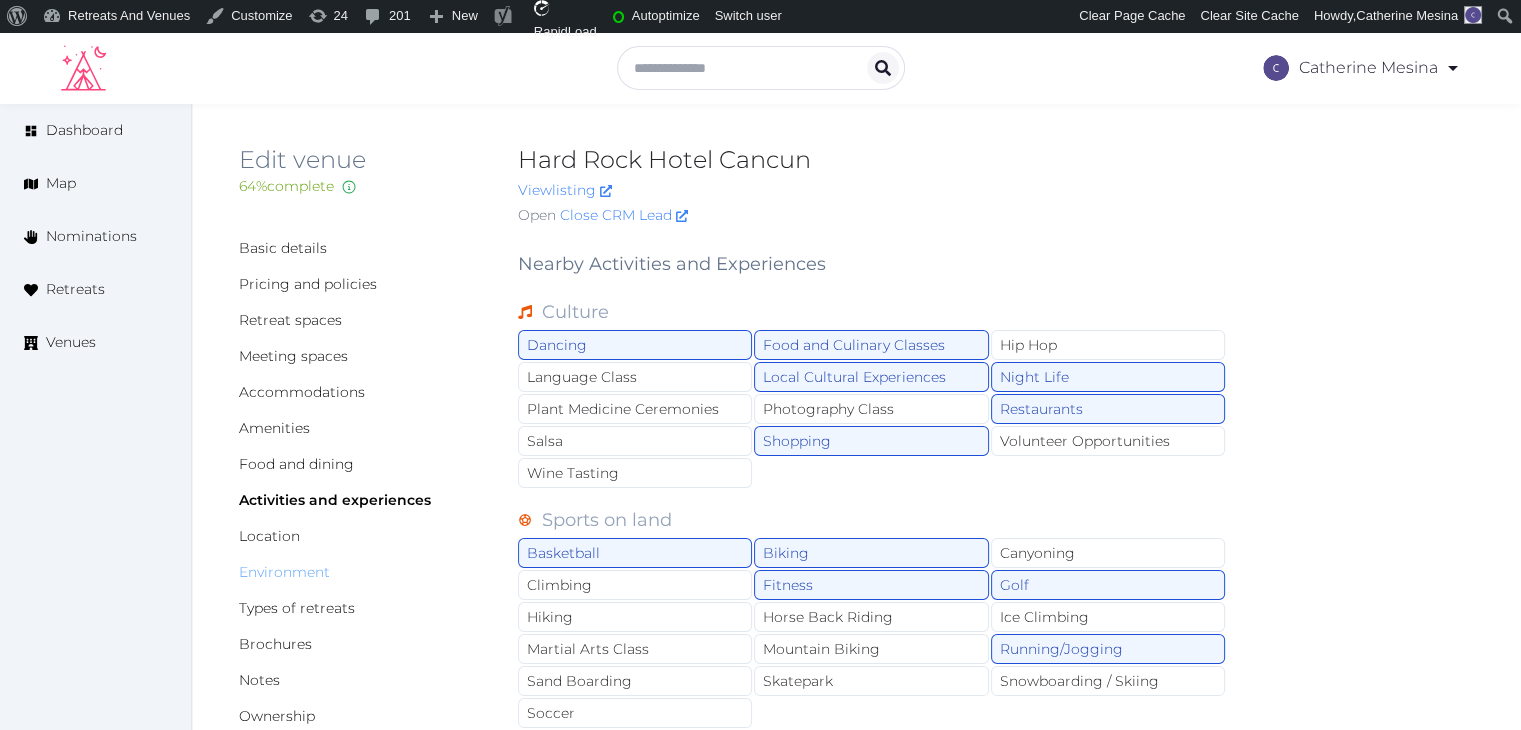 click on "Environment" at bounding box center (284, 572) 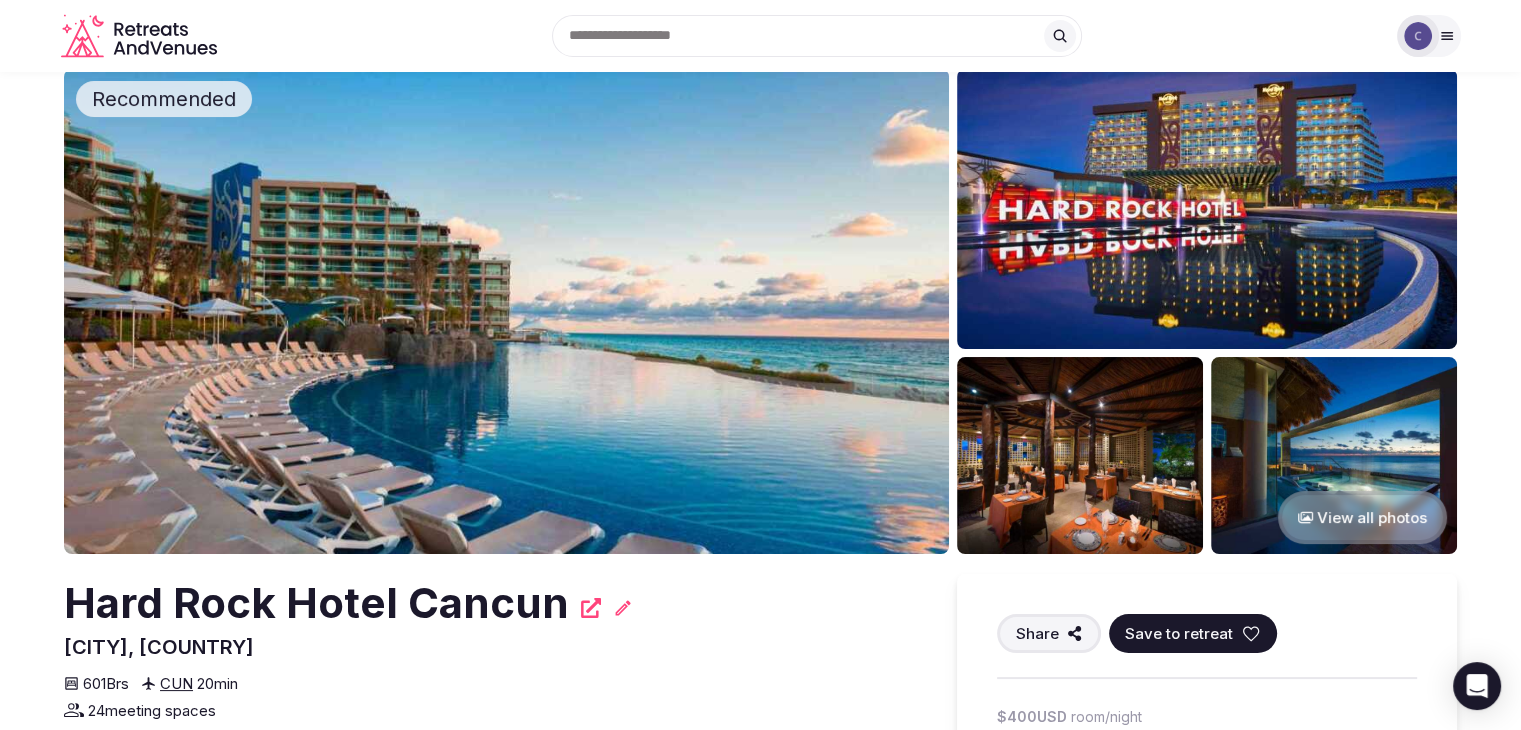 scroll, scrollTop: 0, scrollLeft: 0, axis: both 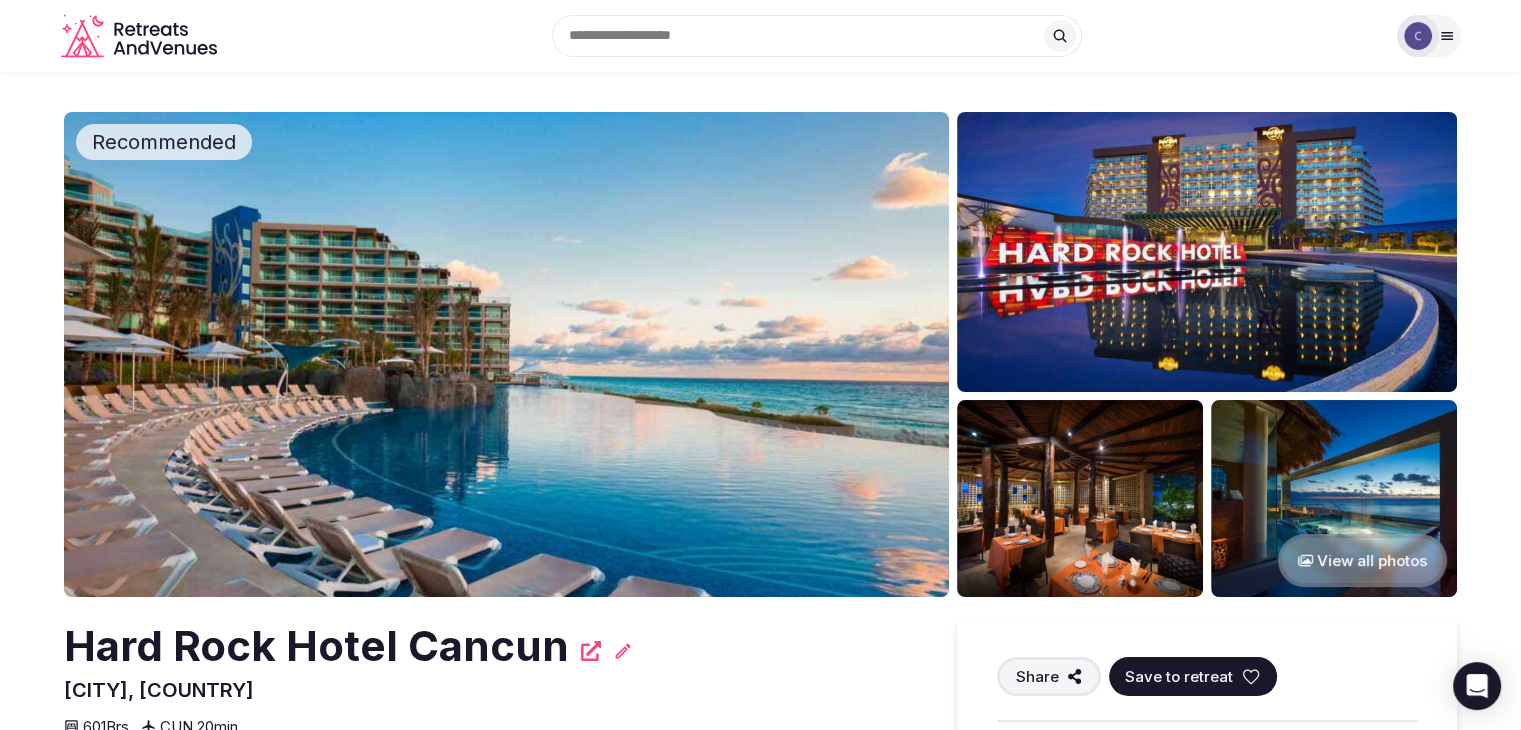 click on "Hard Rock Hotel Cancun" at bounding box center [316, 646] 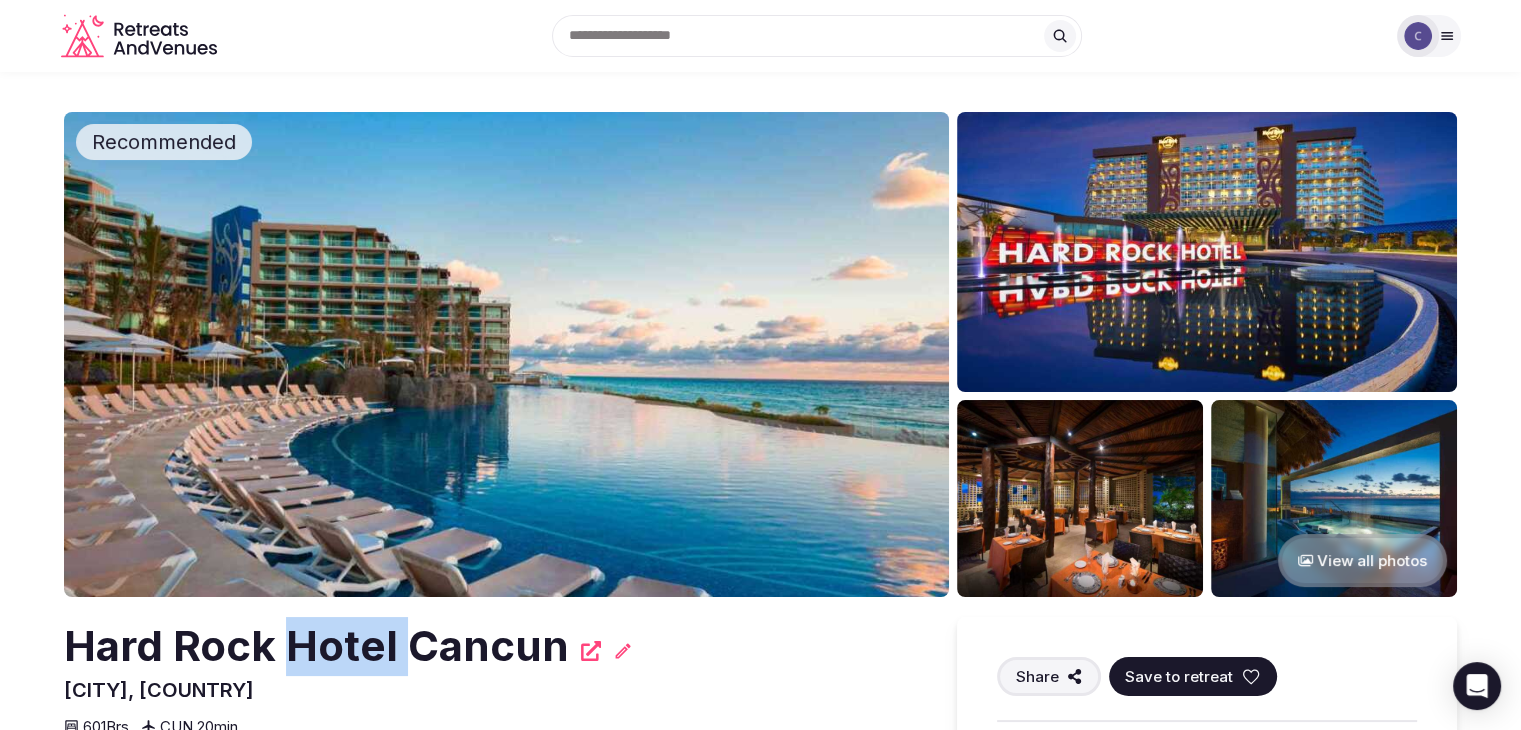 click on "Hard Rock Hotel Cancun" at bounding box center [316, 646] 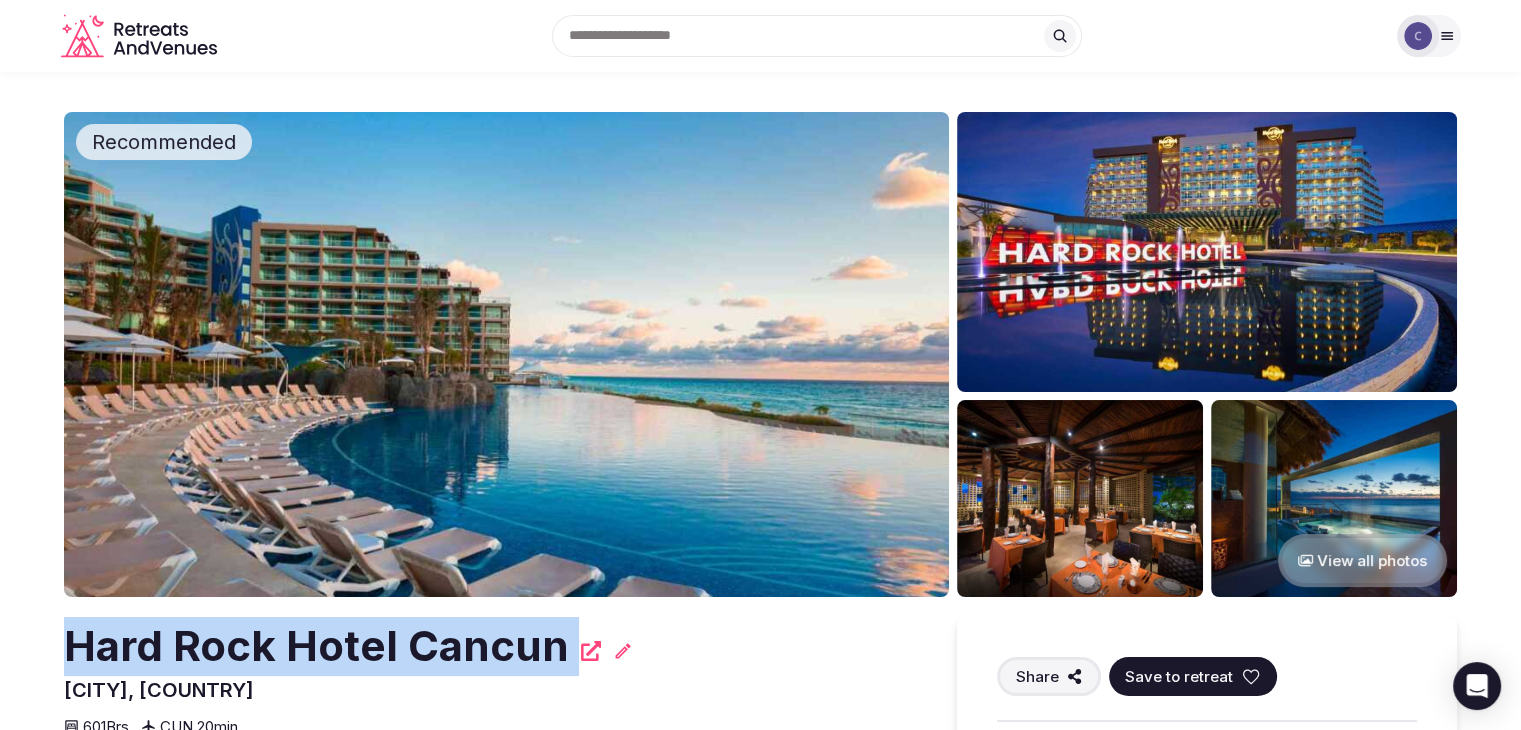 click on "Hard Rock Hotel Cancun" at bounding box center [316, 646] 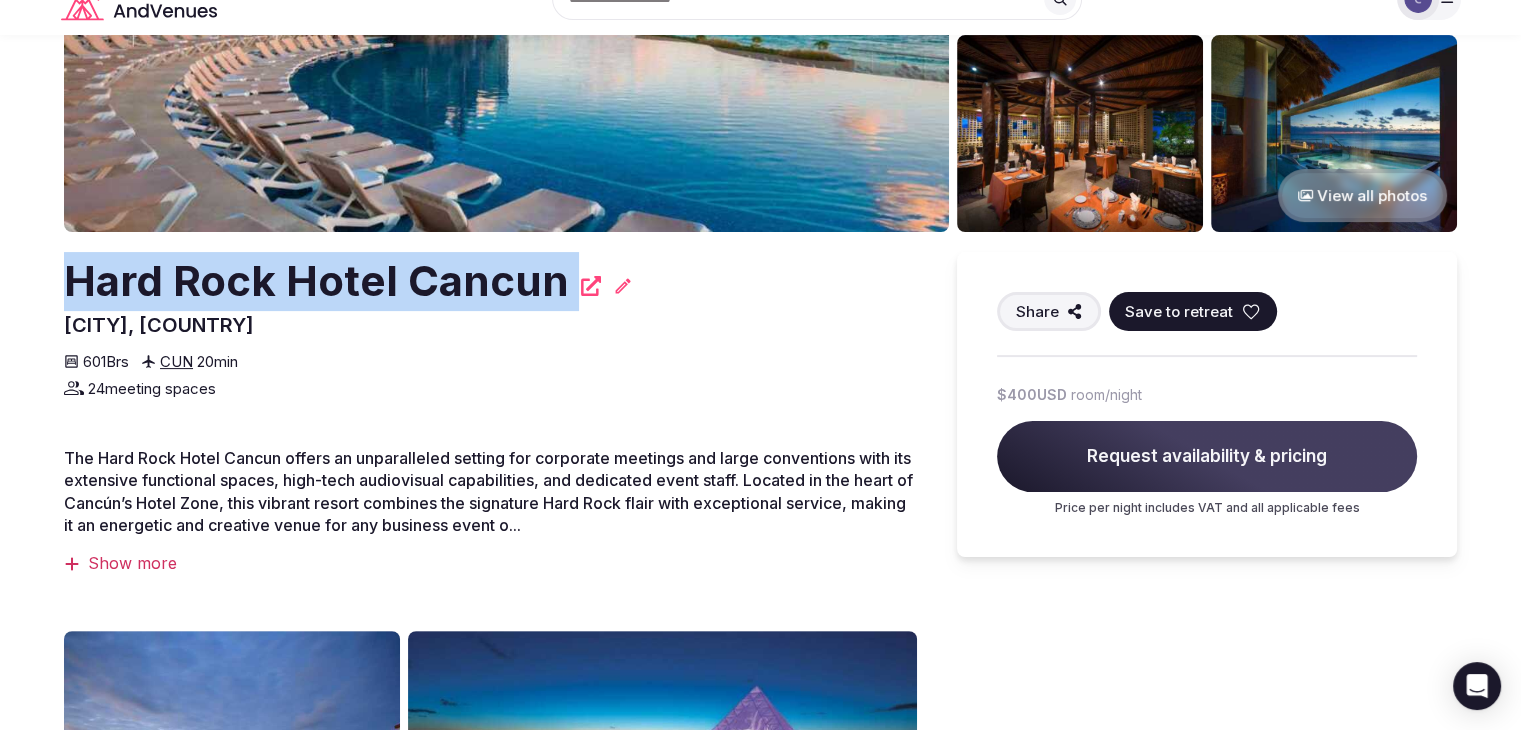 scroll, scrollTop: 400, scrollLeft: 0, axis: vertical 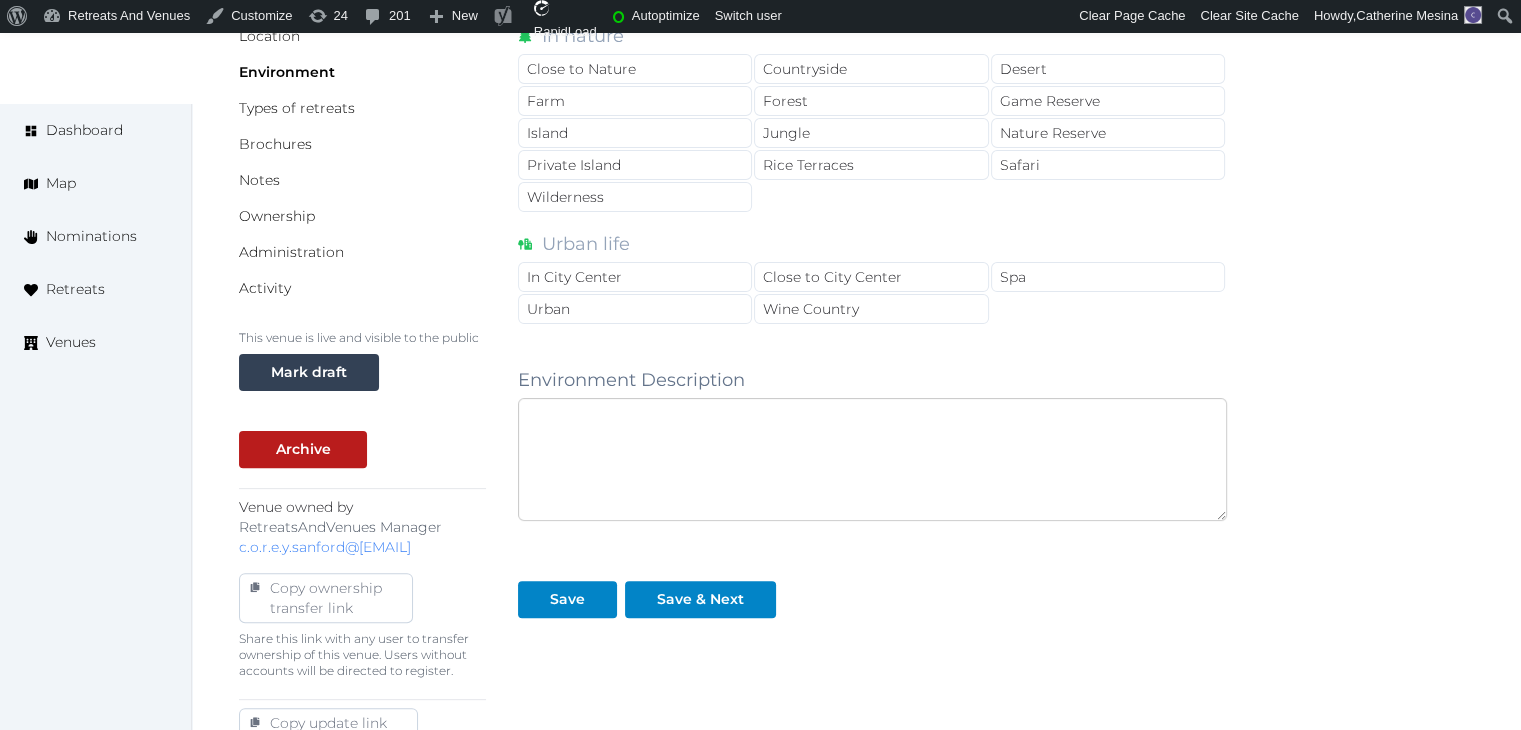 click at bounding box center (872, 459) 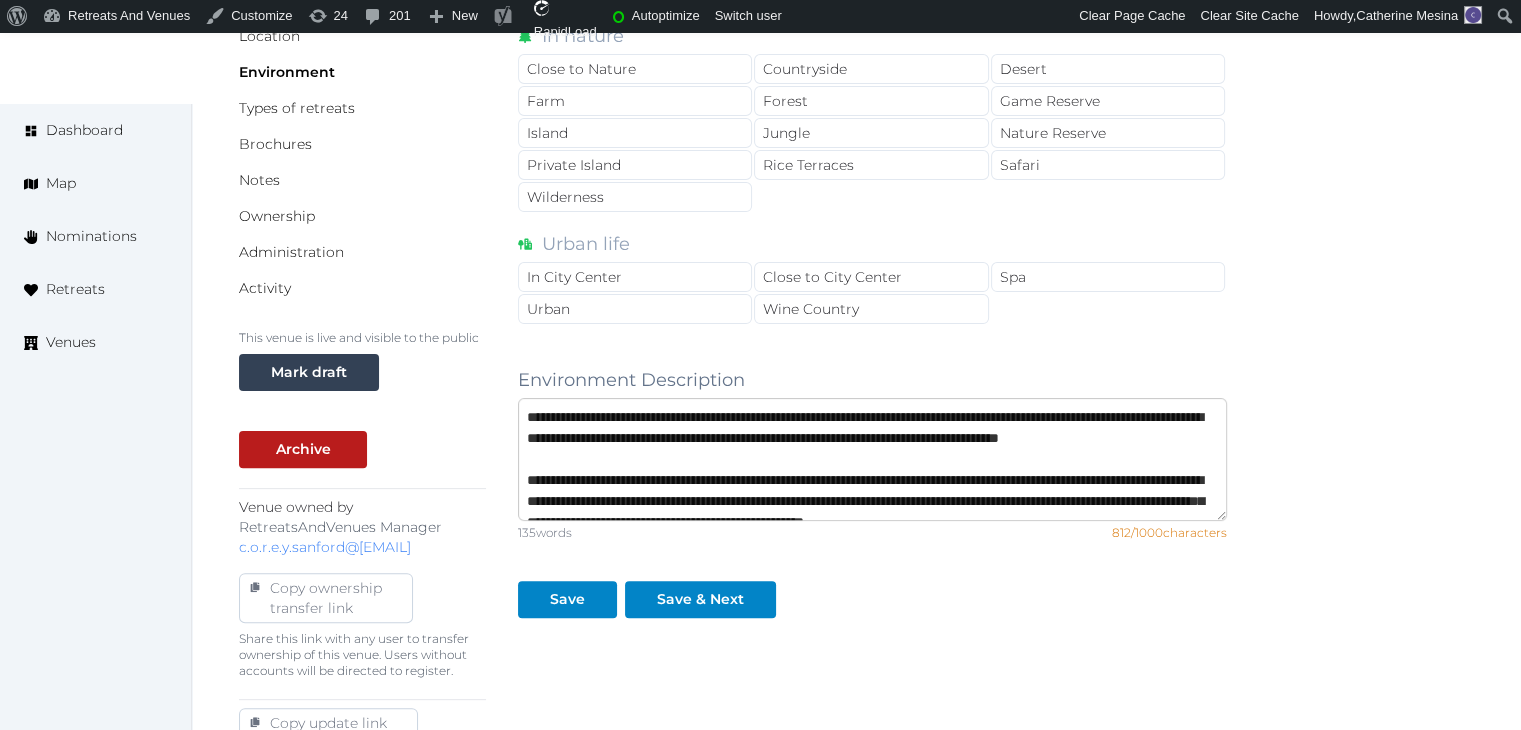 scroll, scrollTop: 0, scrollLeft: 0, axis: both 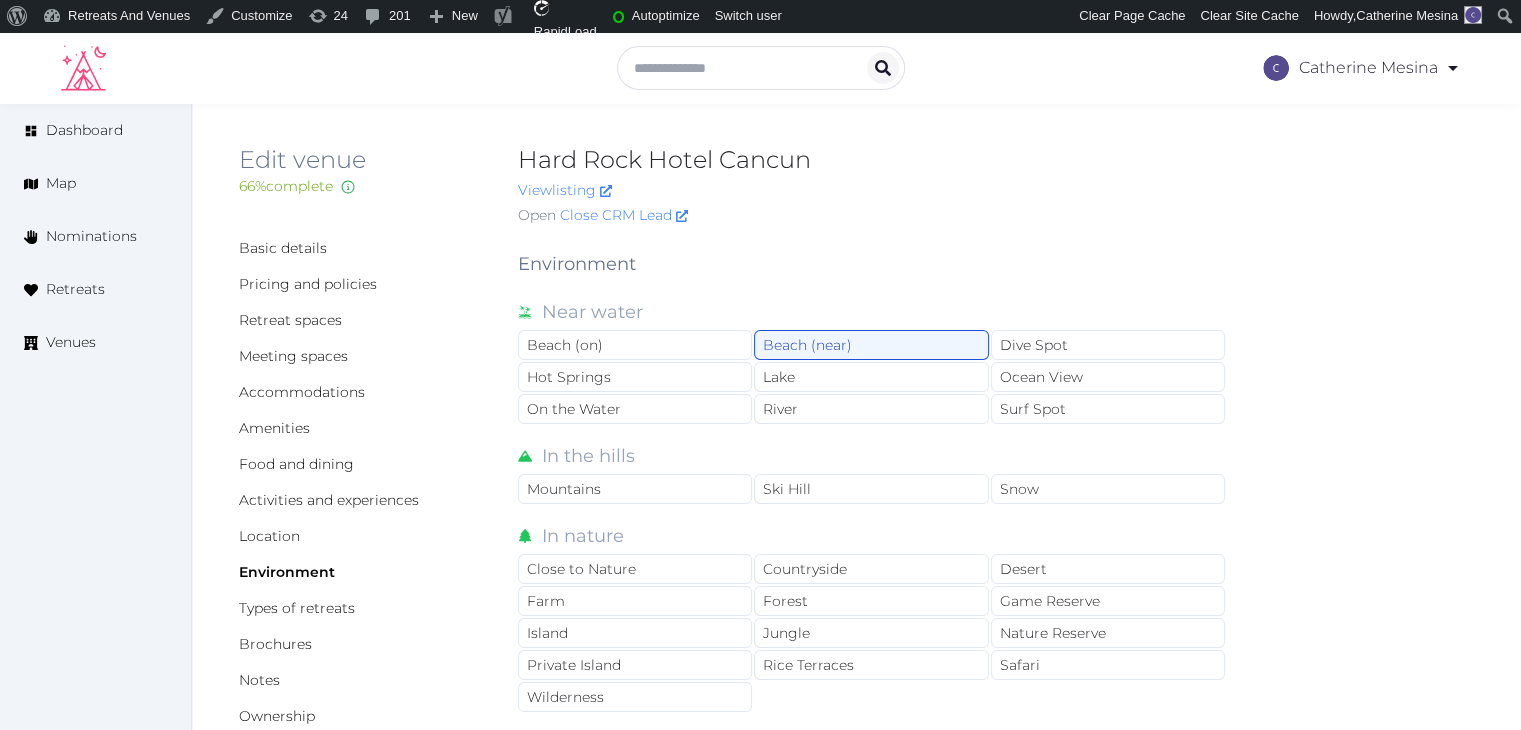 type on "**********" 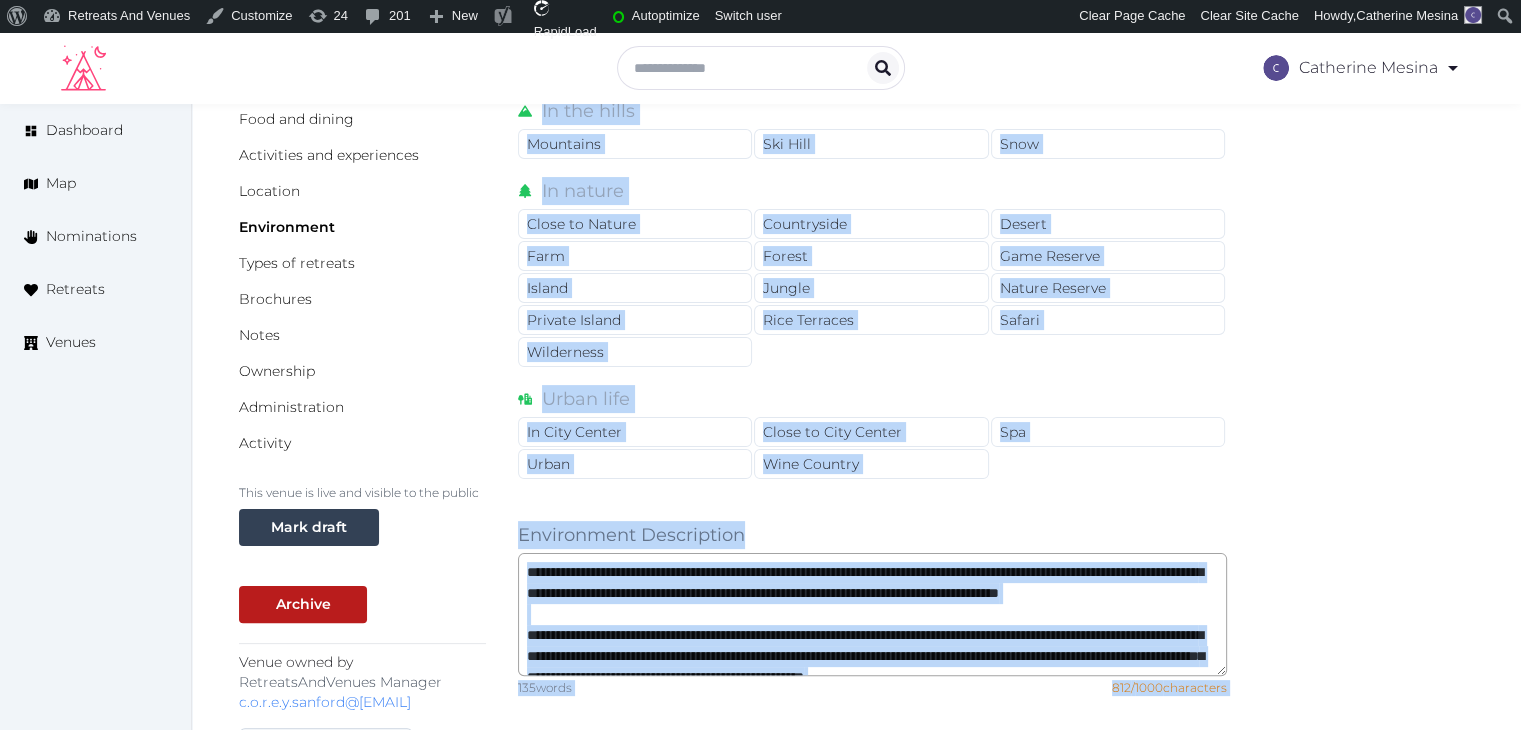 scroll, scrollTop: 352, scrollLeft: 0, axis: vertical 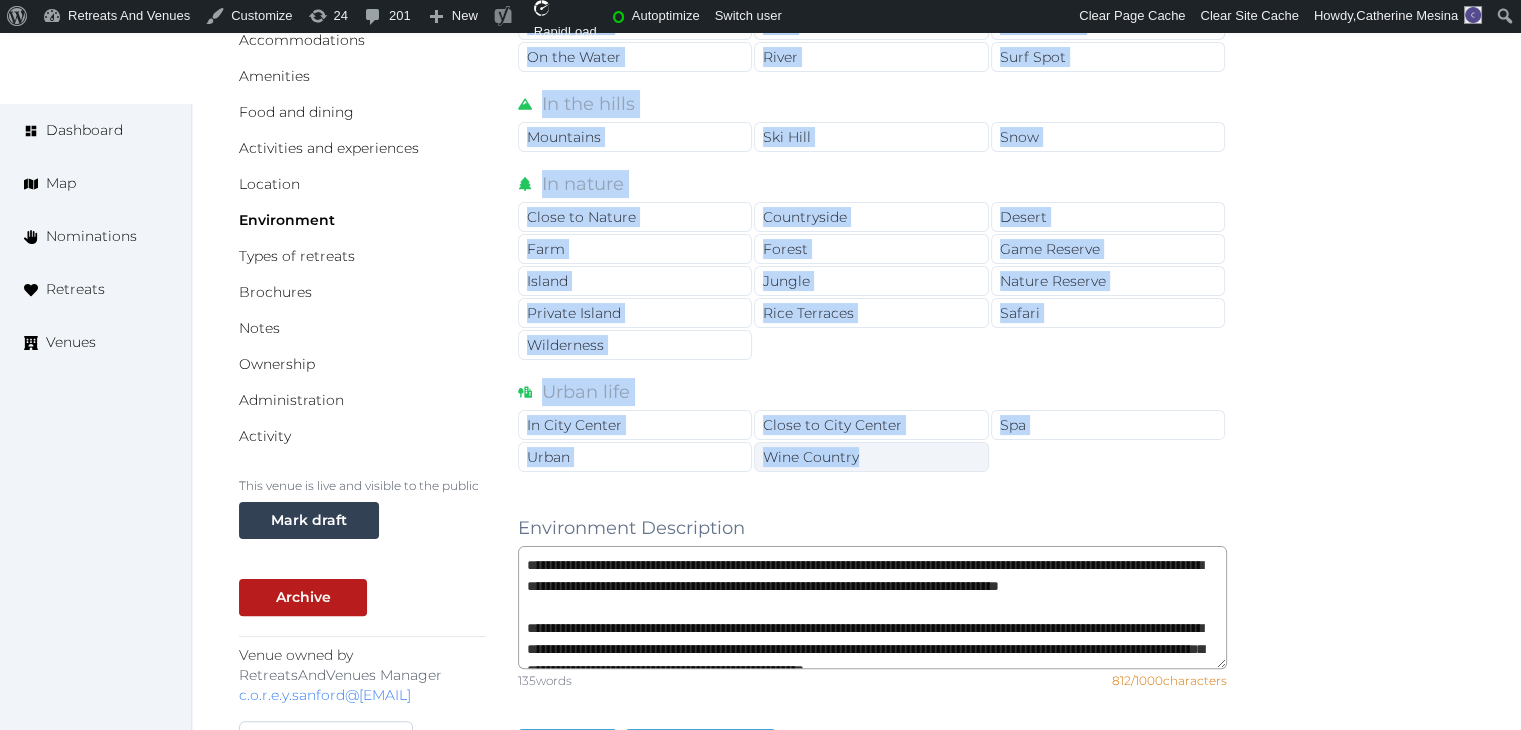drag, startPoint x: 516, startPoint y: 259, endPoint x: 890, endPoint y: 440, distance: 415.4961 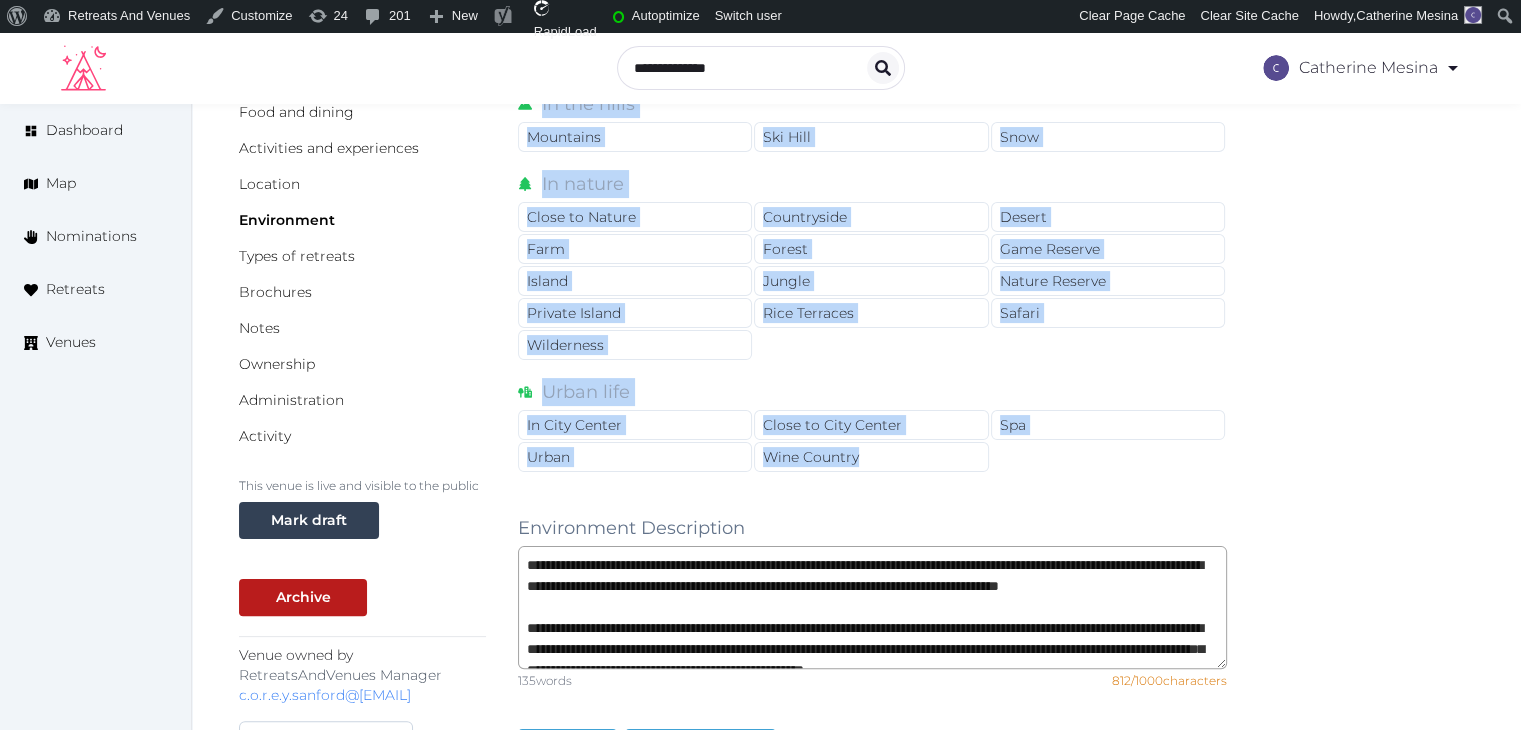 scroll, scrollTop: 0, scrollLeft: 0, axis: both 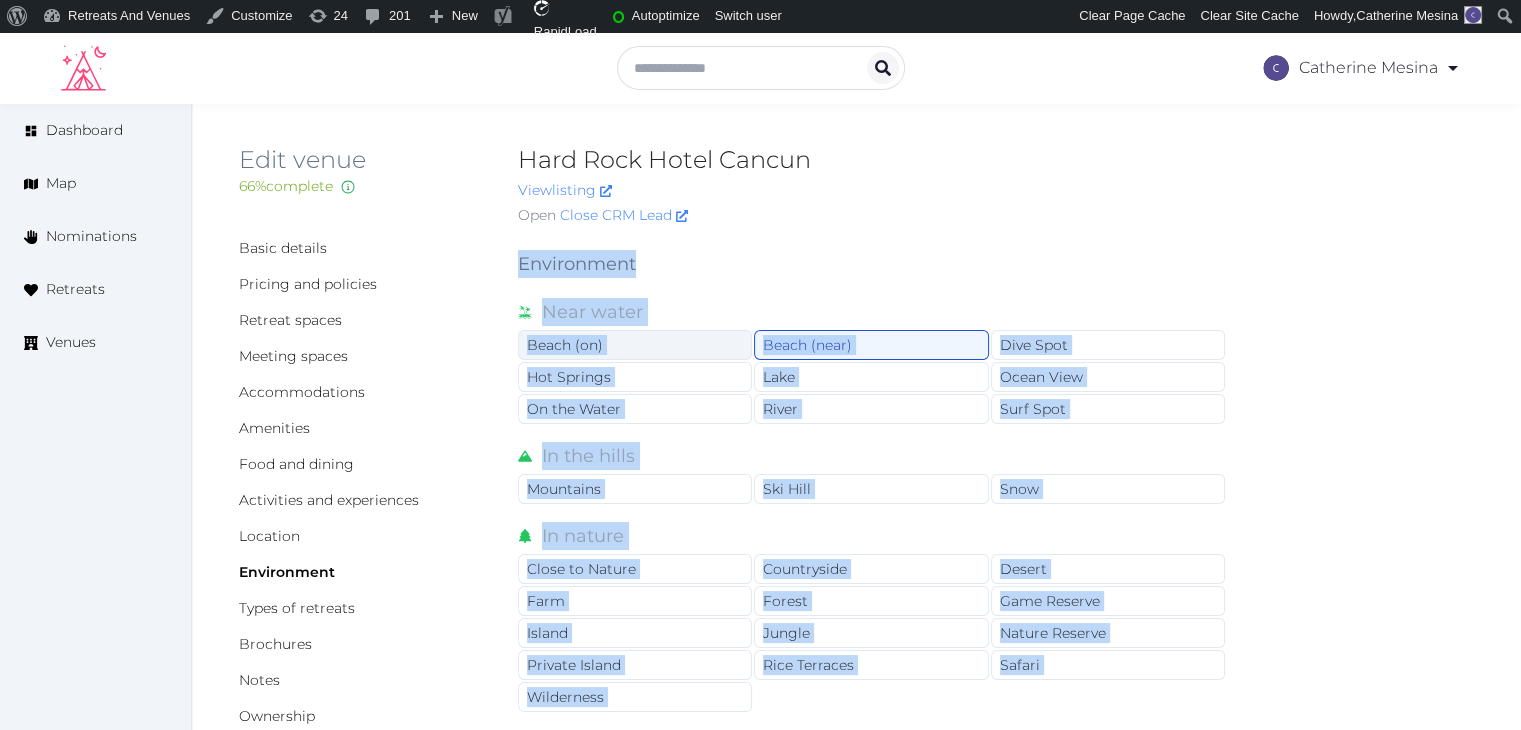 click on "Beach (on)" at bounding box center (635, 345) 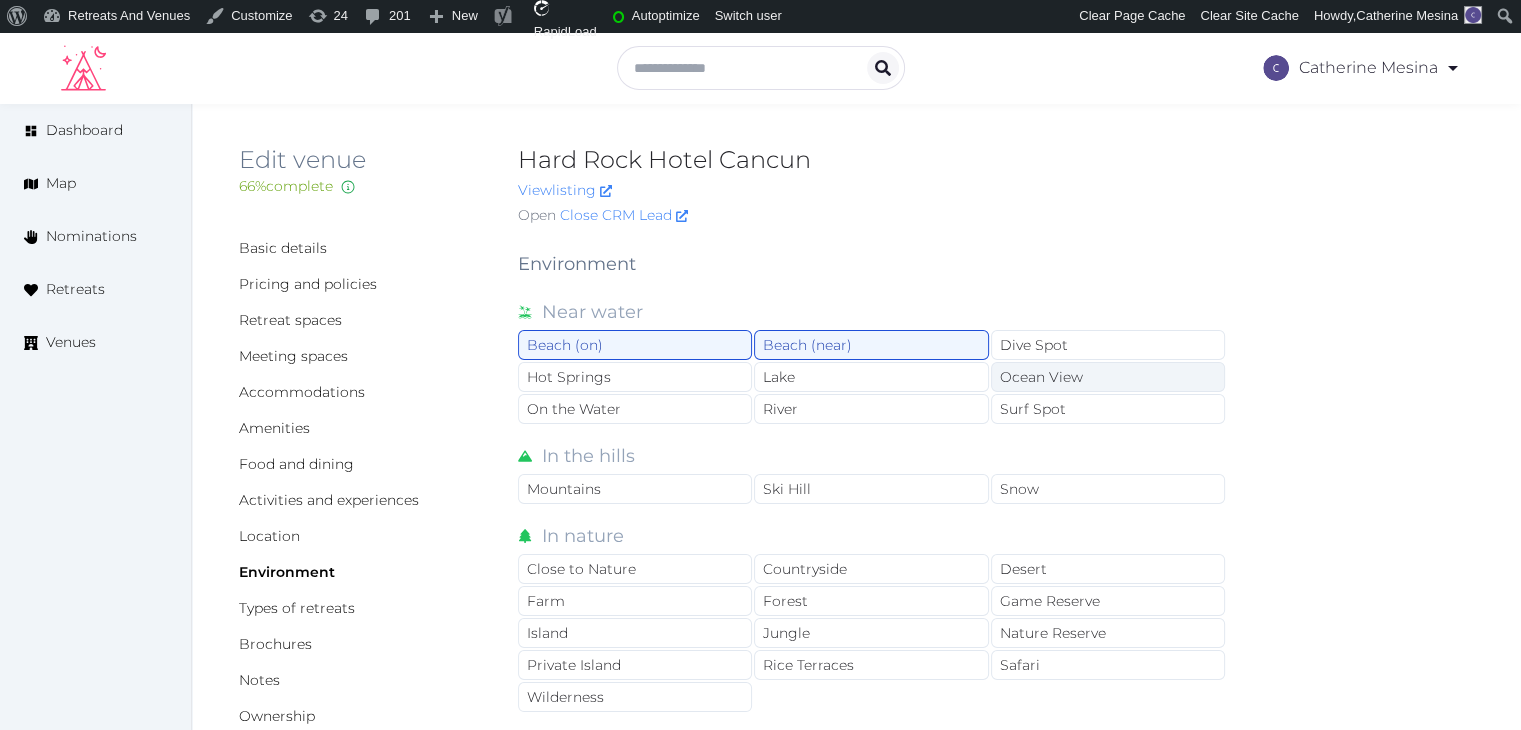 click on "Ocean View" at bounding box center (1108, 377) 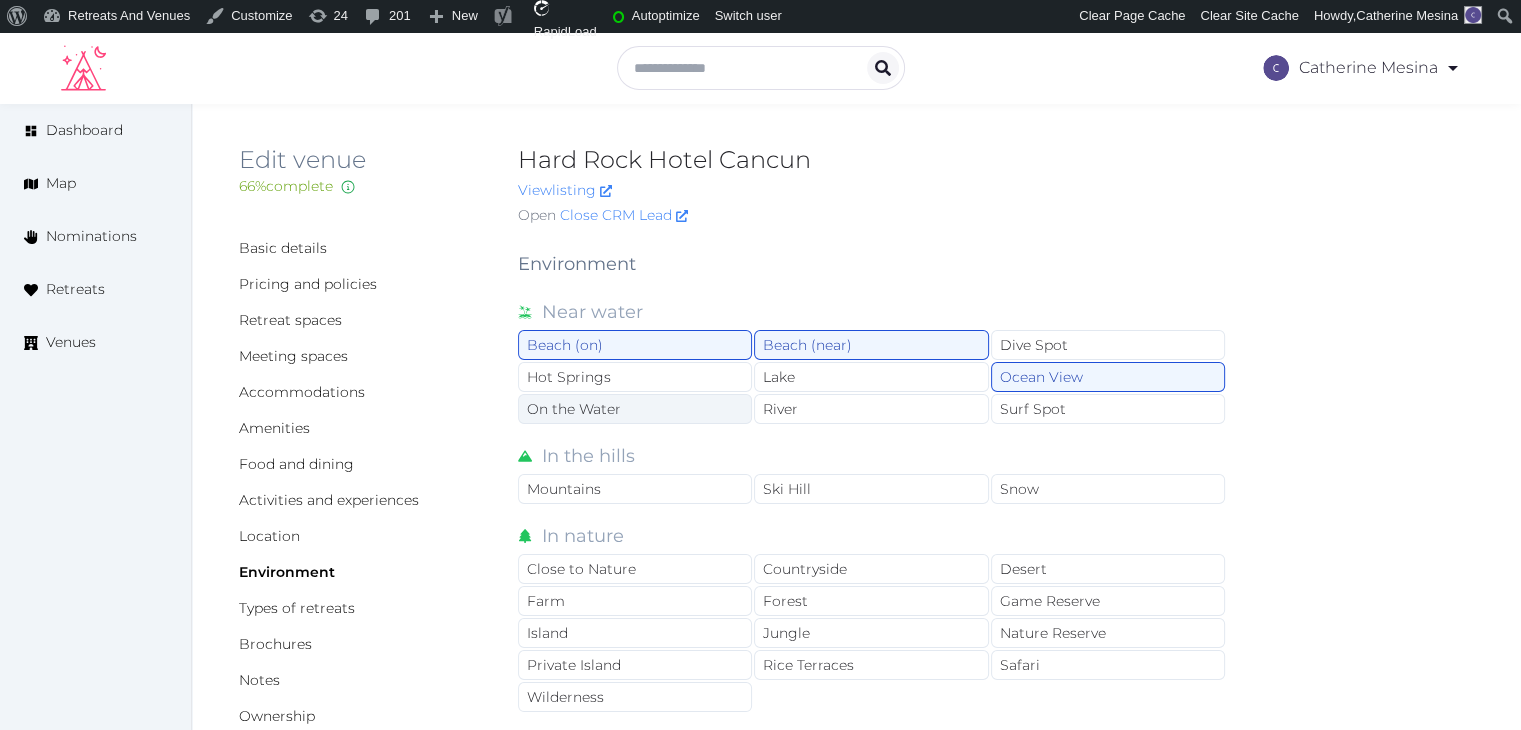 click on "On the Water" at bounding box center (635, 409) 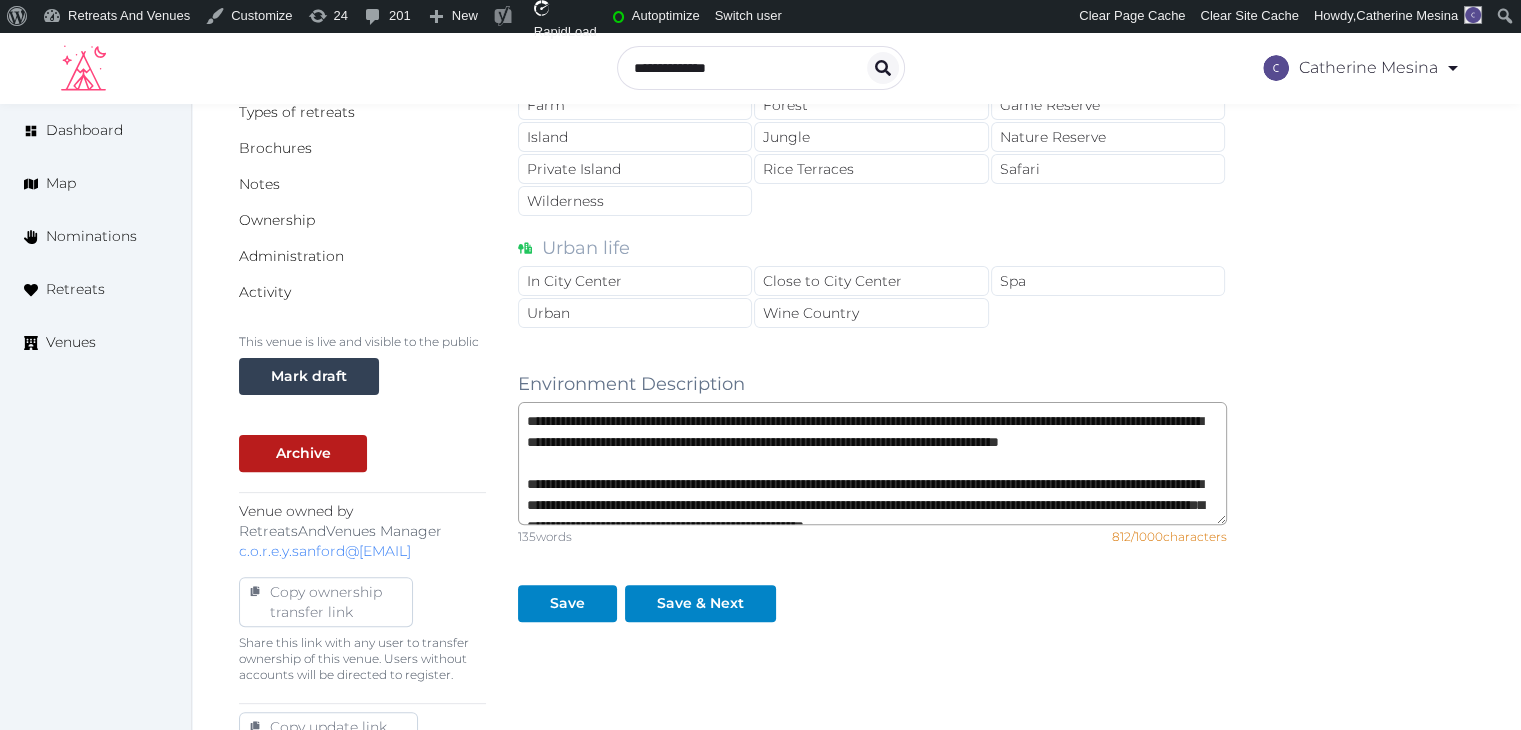 scroll, scrollTop: 500, scrollLeft: 0, axis: vertical 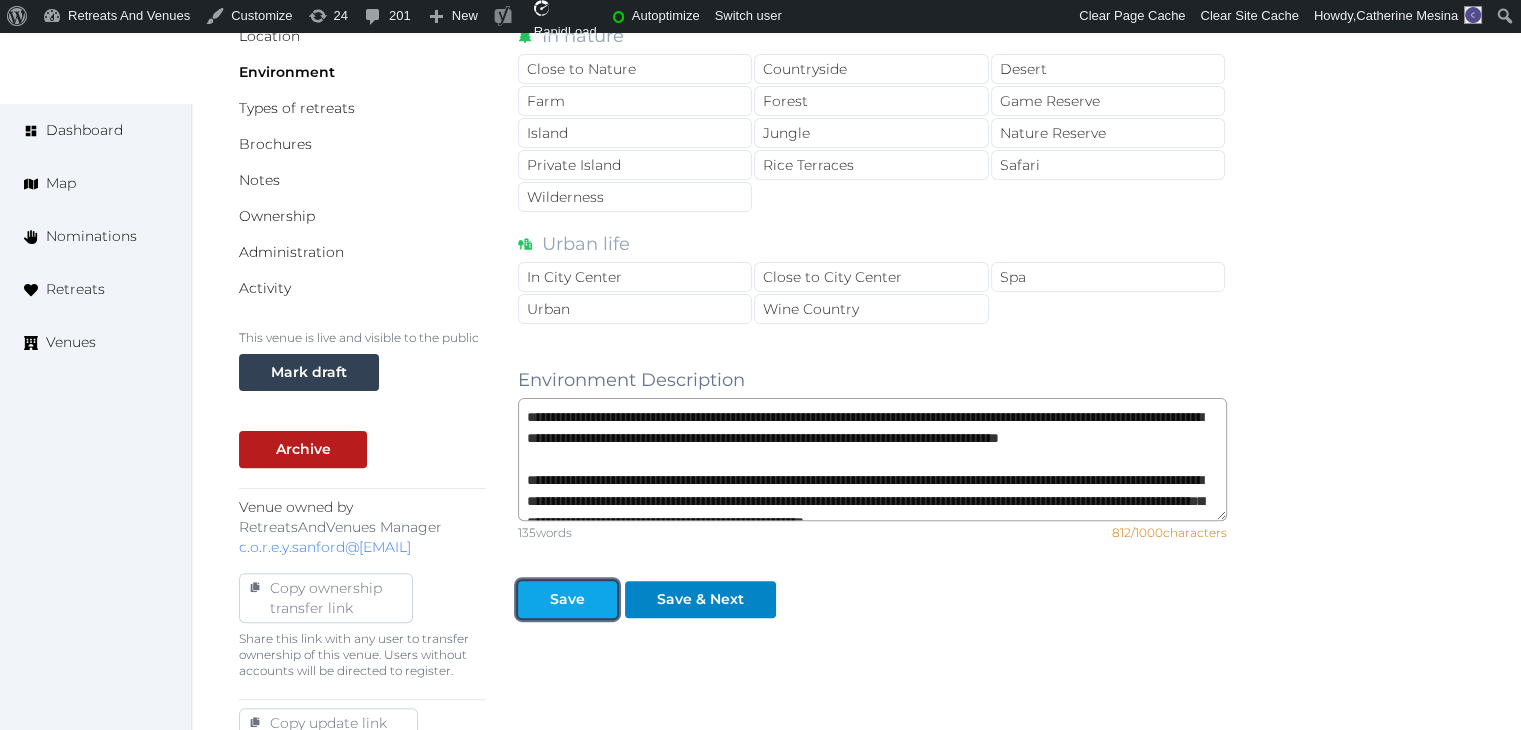 click on "Save" at bounding box center [567, 599] 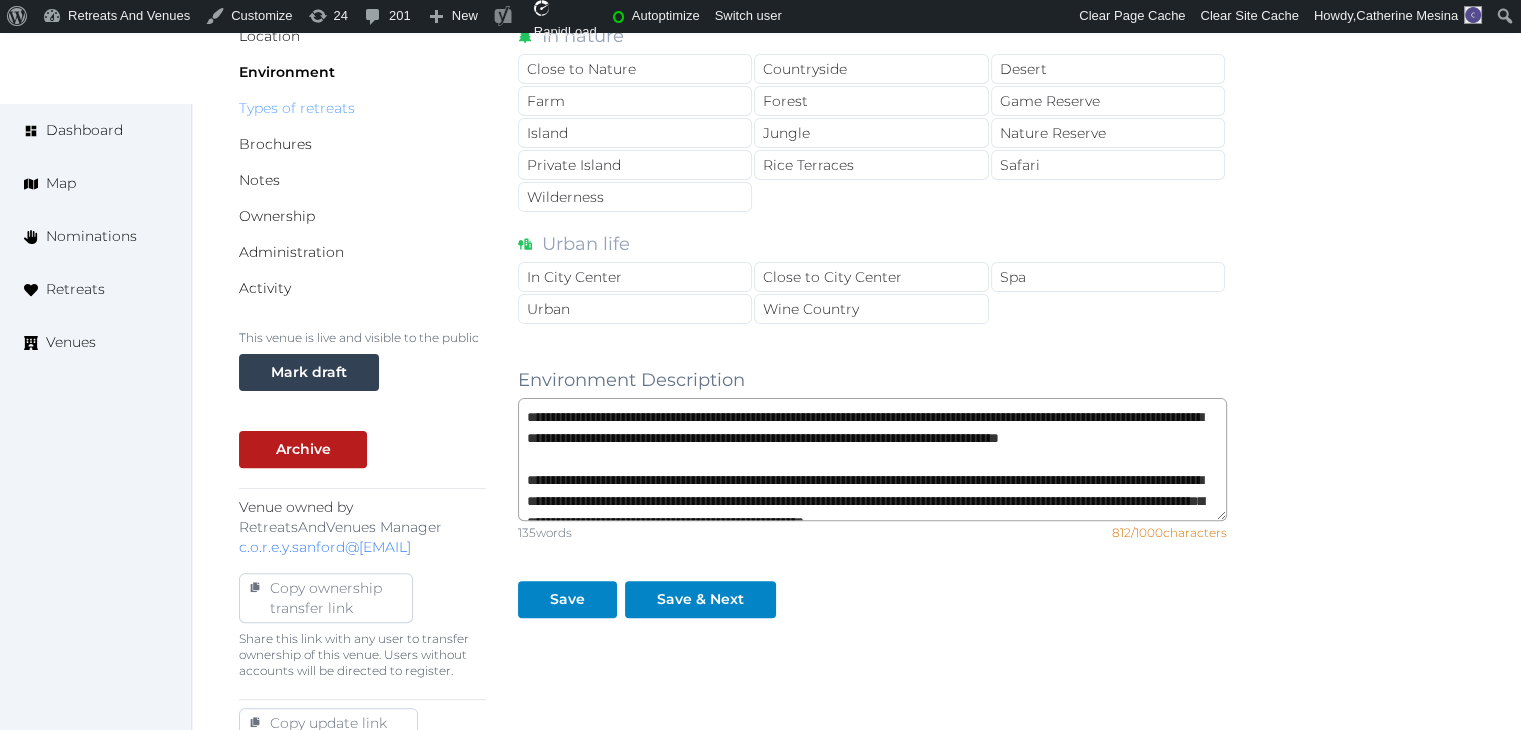 click on "Types of retreats" at bounding box center (297, 108) 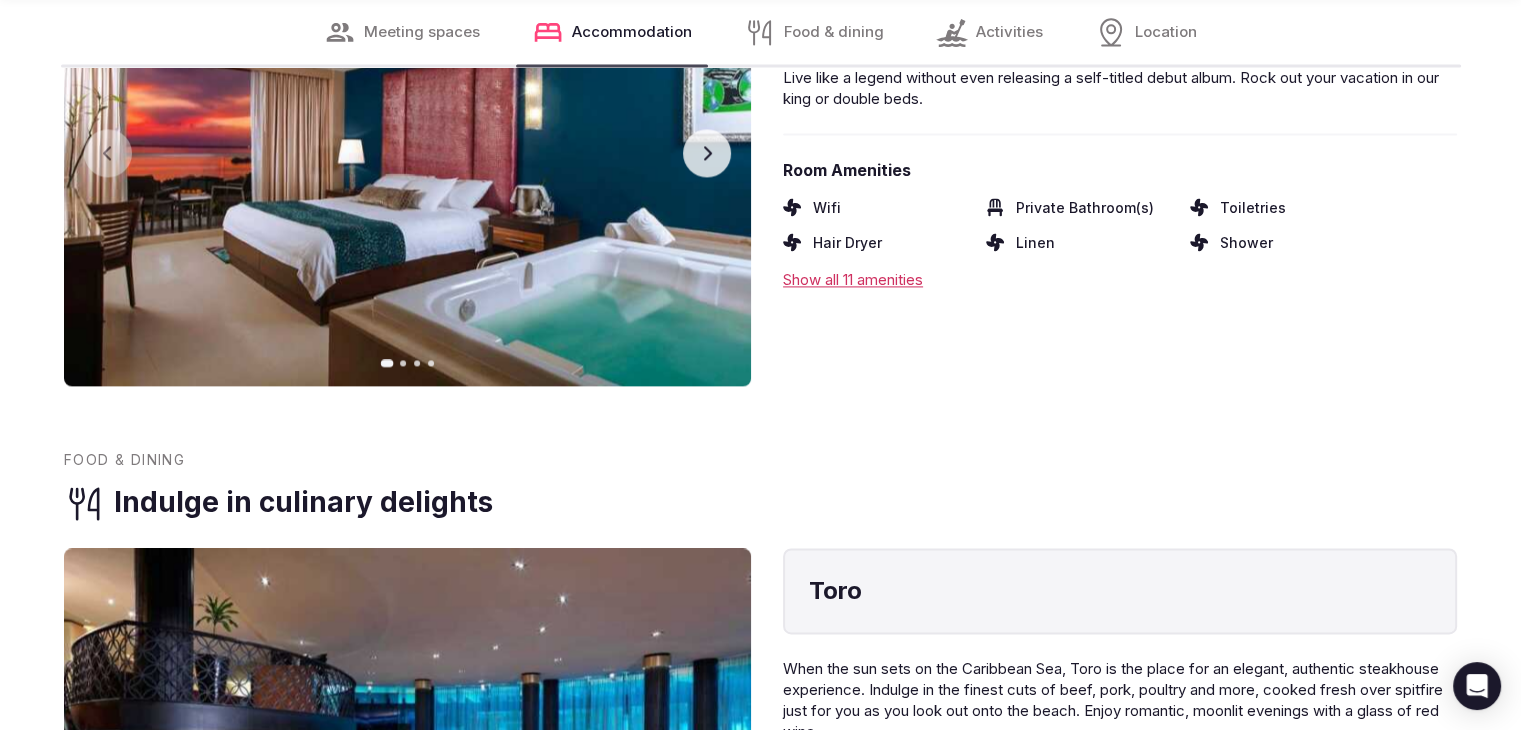 scroll, scrollTop: 2900, scrollLeft: 0, axis: vertical 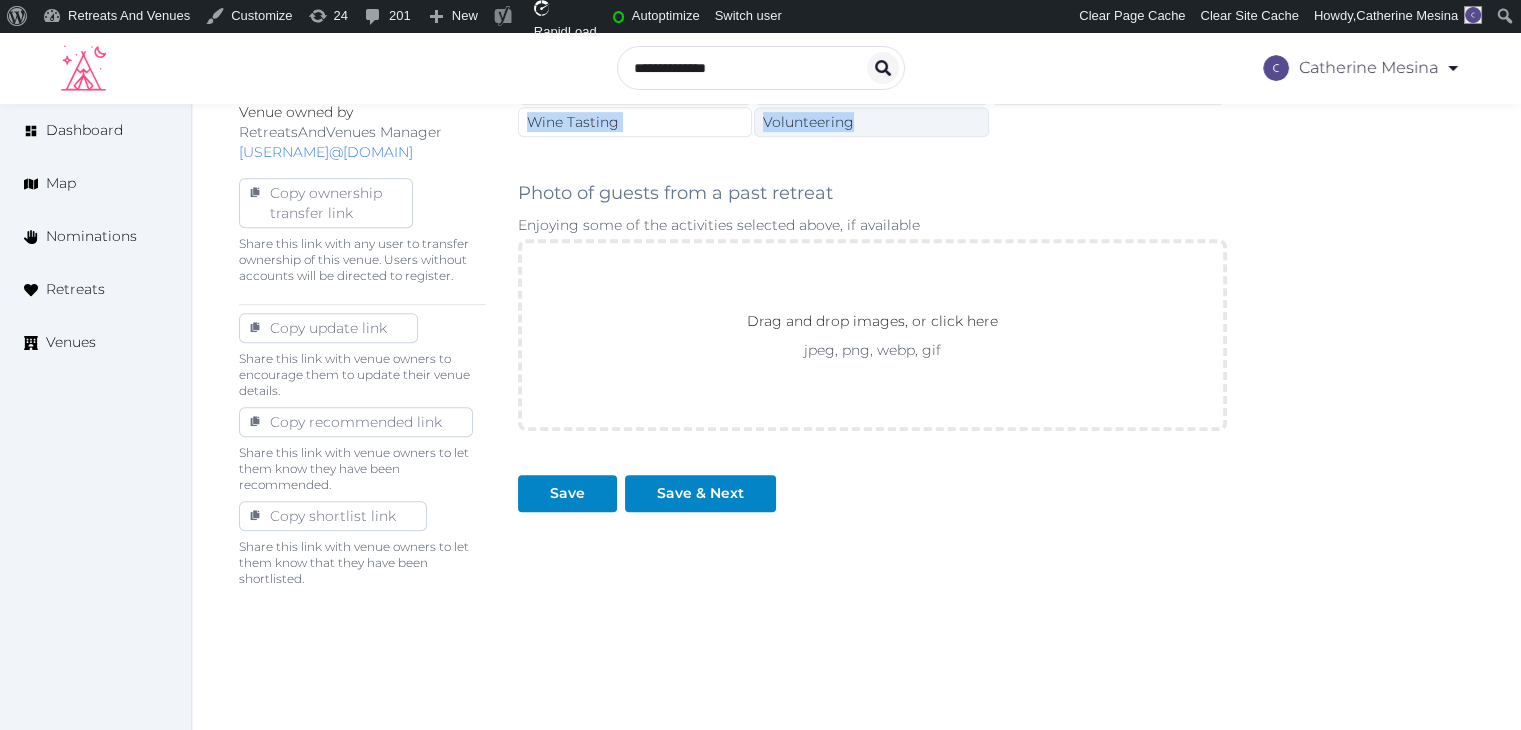 drag, startPoint x: 505, startPoint y: 265, endPoint x: 938, endPoint y: 121, distance: 456.31677 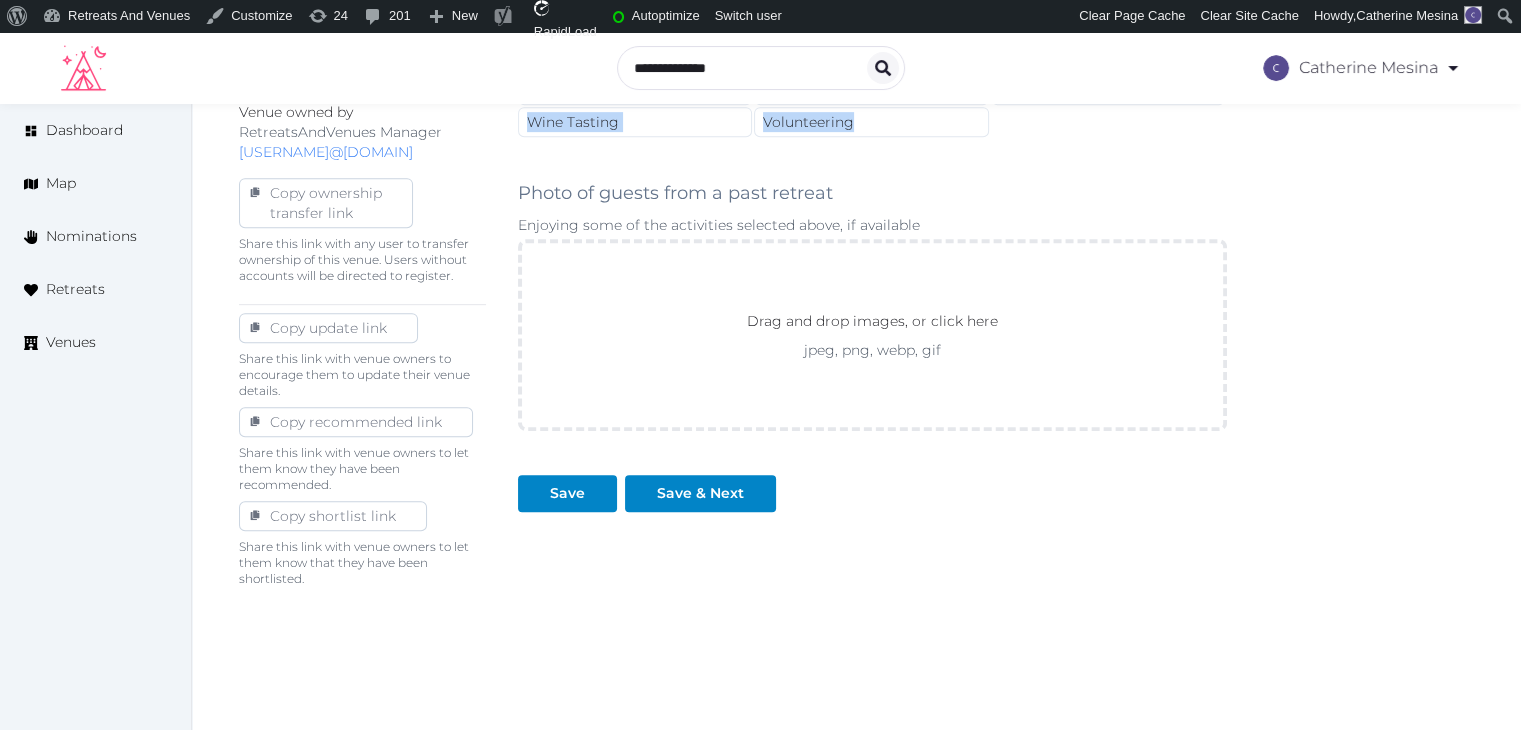 copy on "What types of retreats do you host? Active Adventure Cold Water Exposure Cycling Golf Hunting & Fishing Kiteboarding Martial Arts Nature Sports Surf Physical and mental health Ayurvedic Breathwork Health & Wellness Meditation Nutrition Personal Development Rejuvenation Relationship Silent Spiritual Yoga Yoga Teacher Training Arts Art & Creativity Creative Writing Culinary Dance Film Music Painting Photography Social and business Corporate Family Reunion Impact Mastermind Mens Only Weddings Womens Only Misc Culture & History Horticulture LGBTQ Wine Tasting Volunteering" 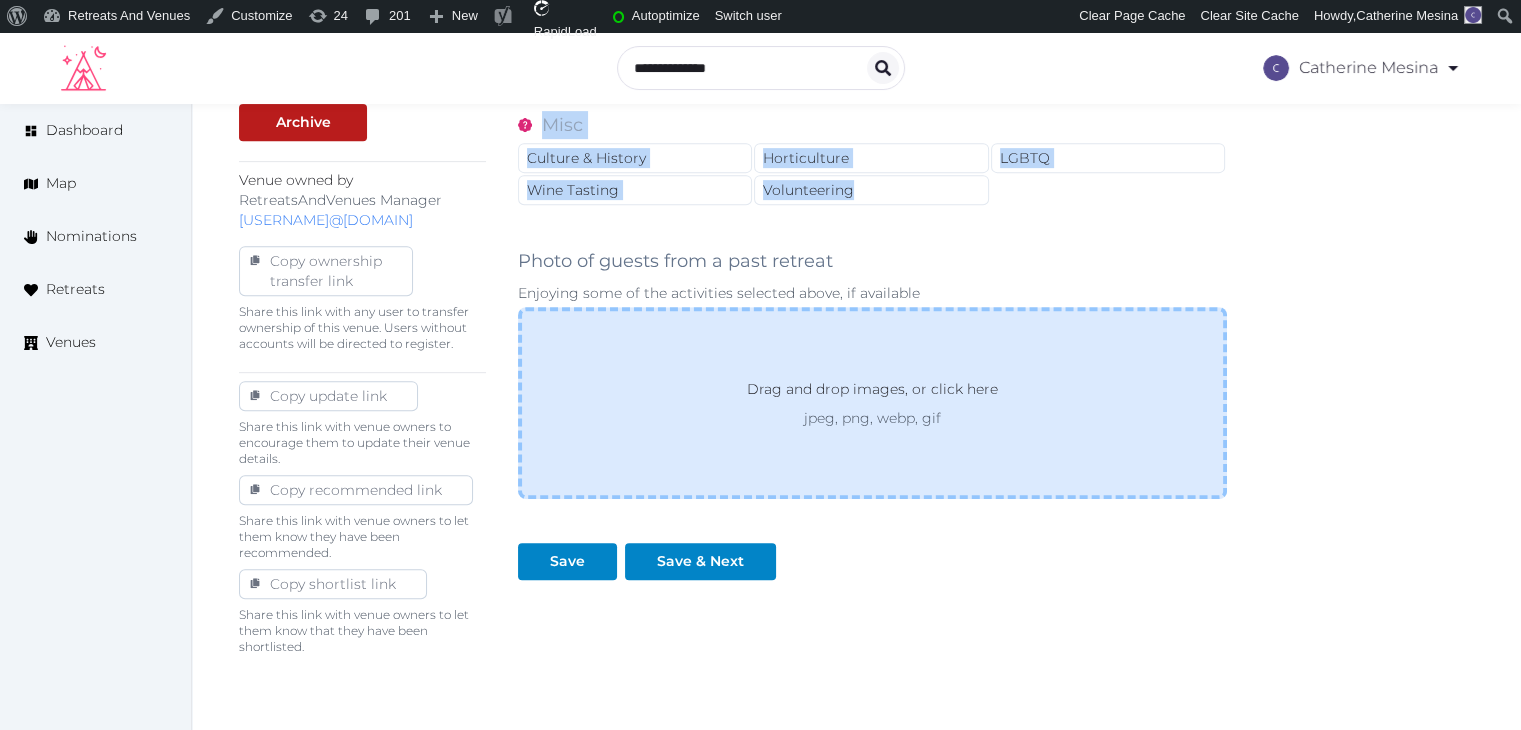 scroll, scrollTop: 795, scrollLeft: 0, axis: vertical 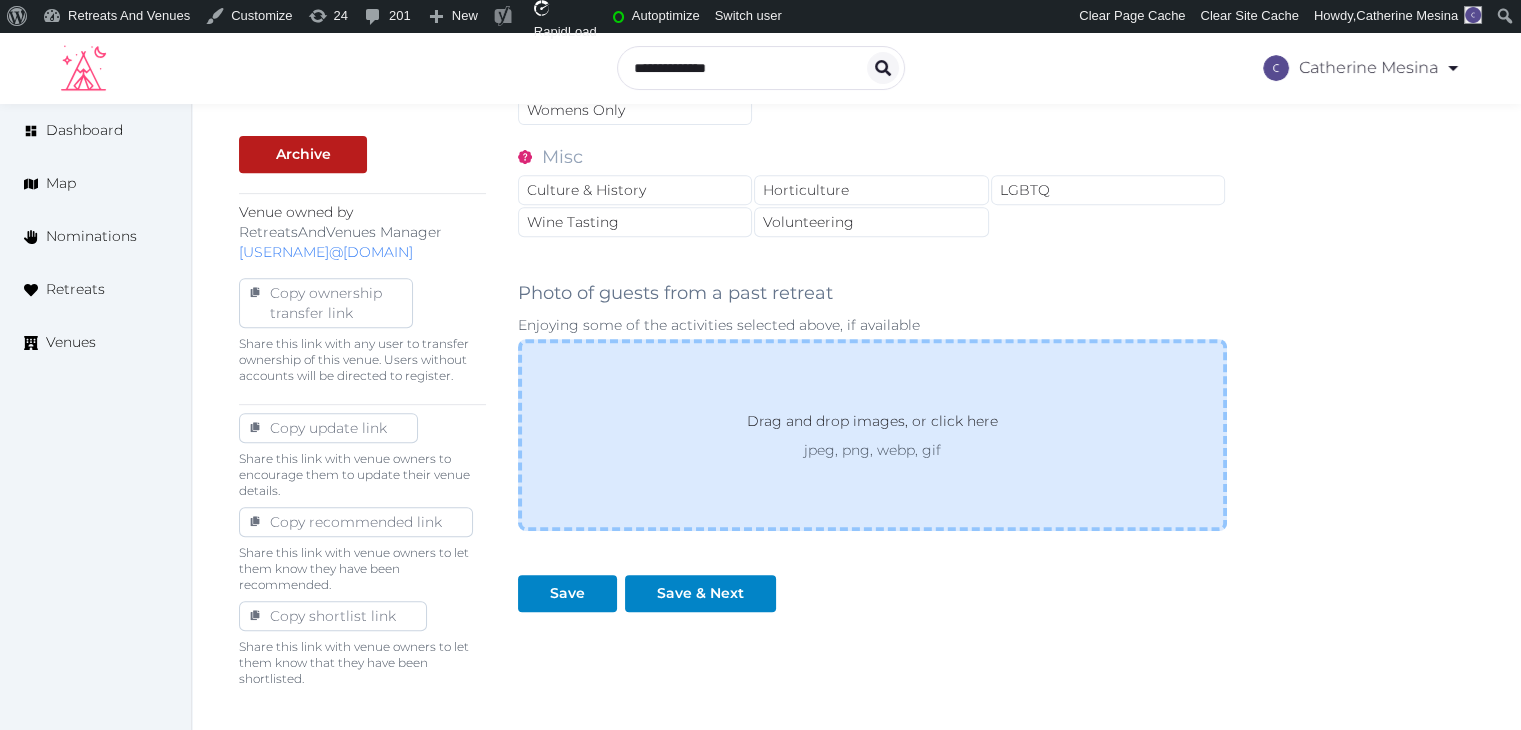 click on "Drag and drop images, or click here jpeg, png, webp, gif" at bounding box center (872, 435) 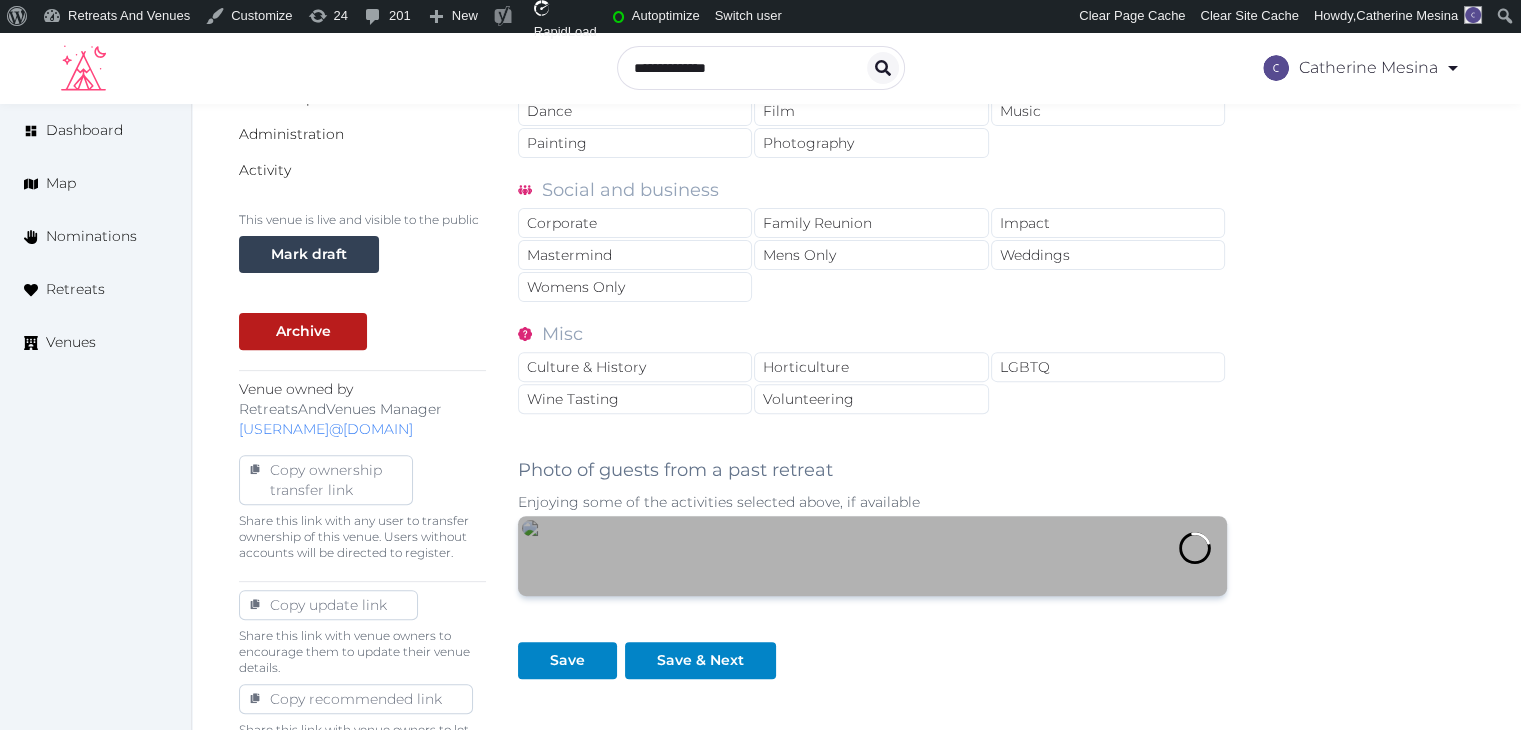 scroll, scrollTop: 295, scrollLeft: 0, axis: vertical 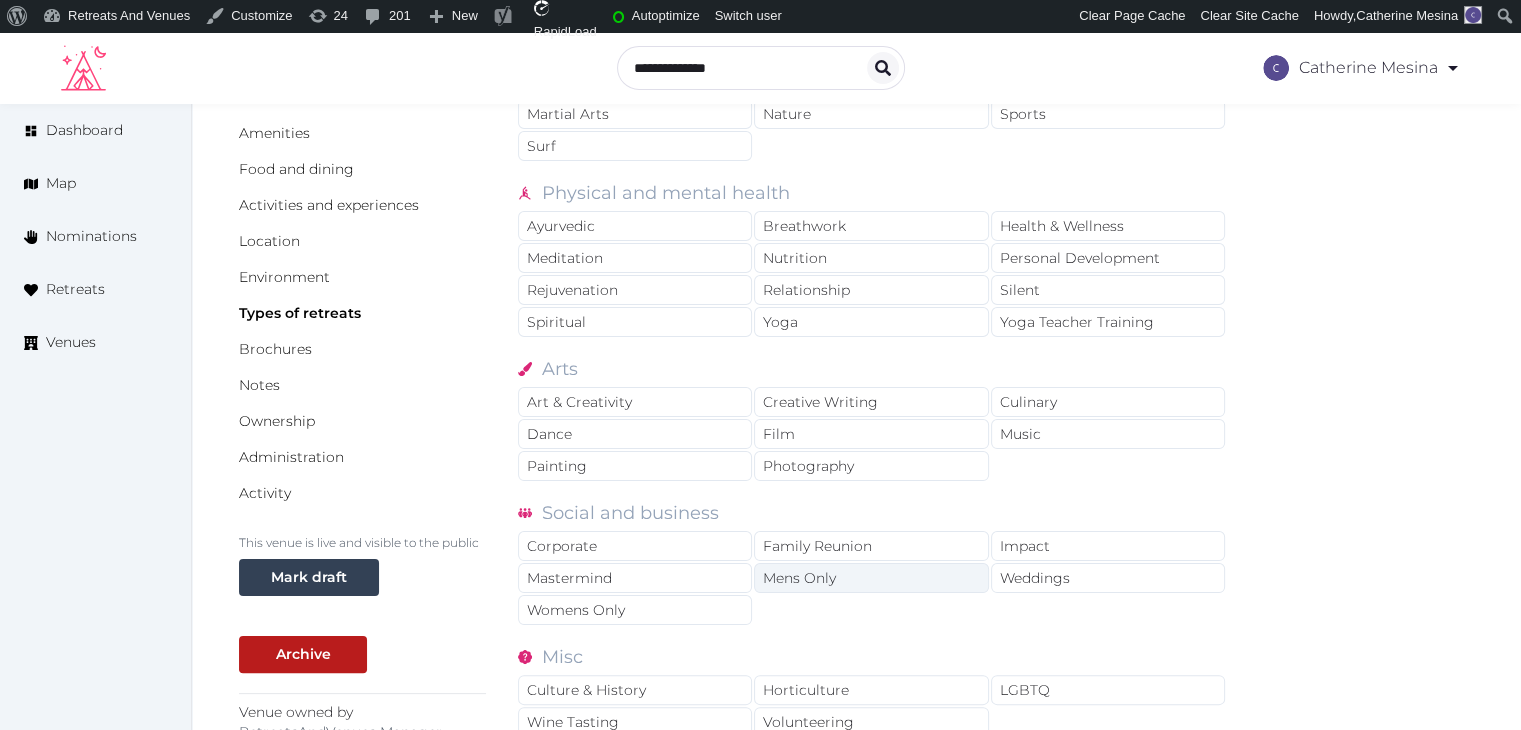 click on "Mens Only" at bounding box center (871, 578) 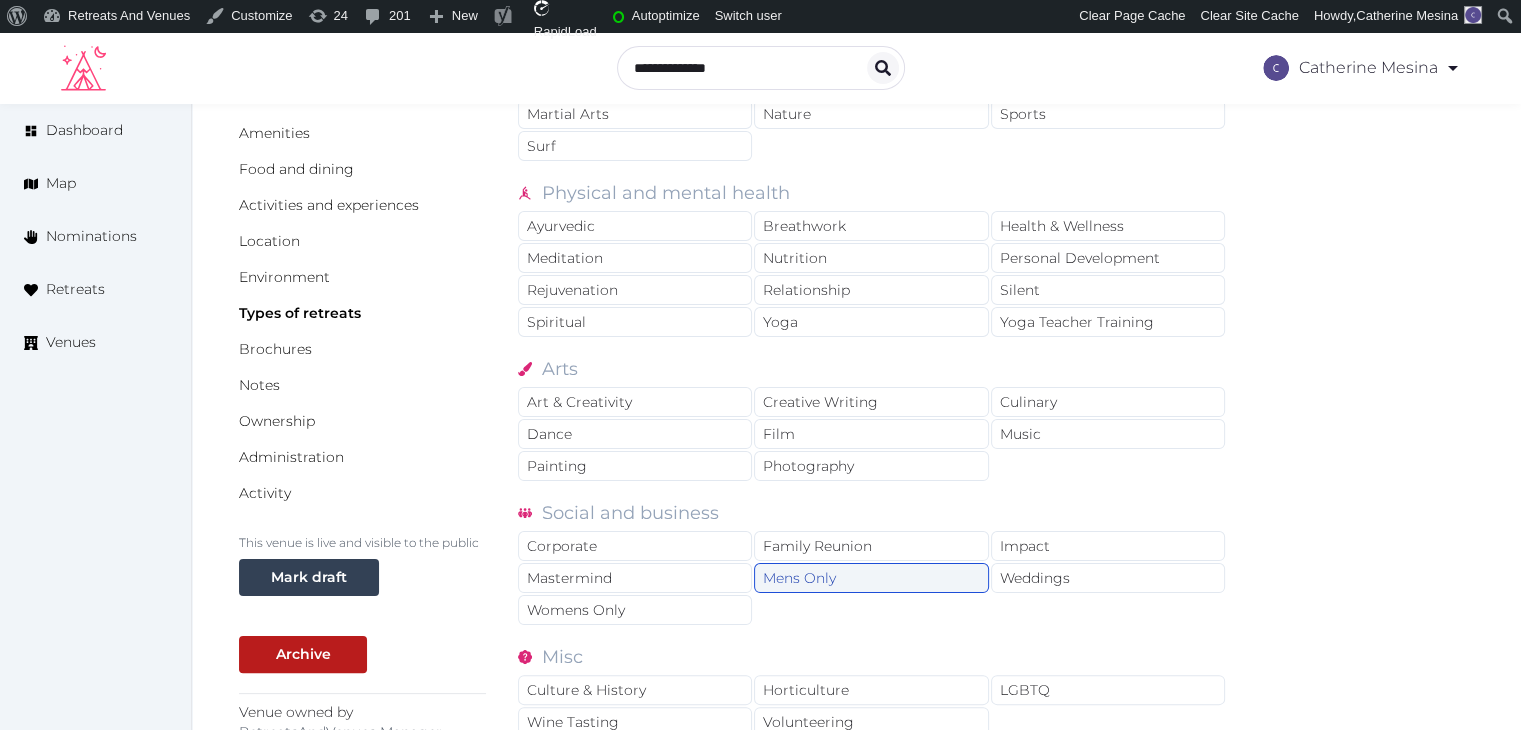 scroll, scrollTop: 395, scrollLeft: 0, axis: vertical 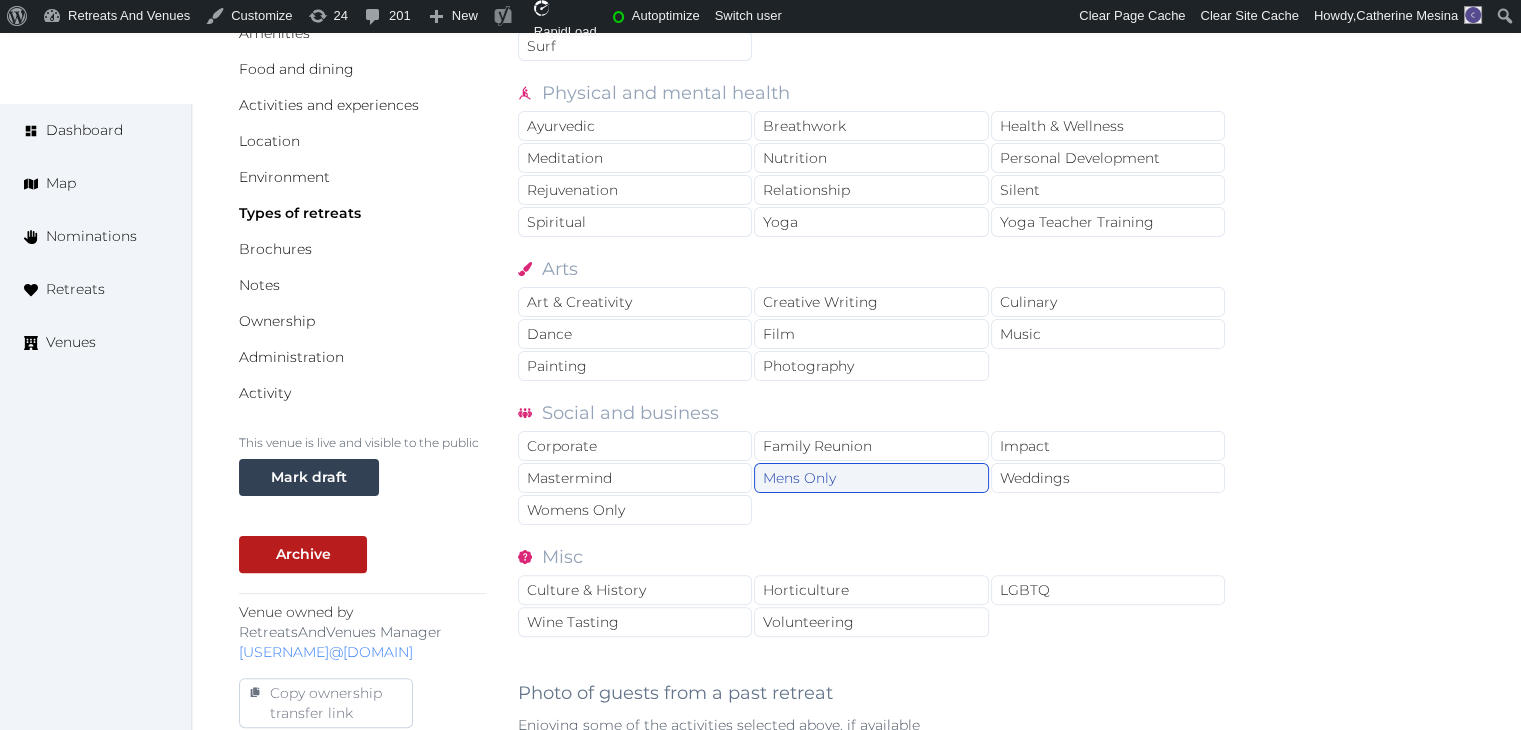 click on "Mens Only" at bounding box center (871, 478) 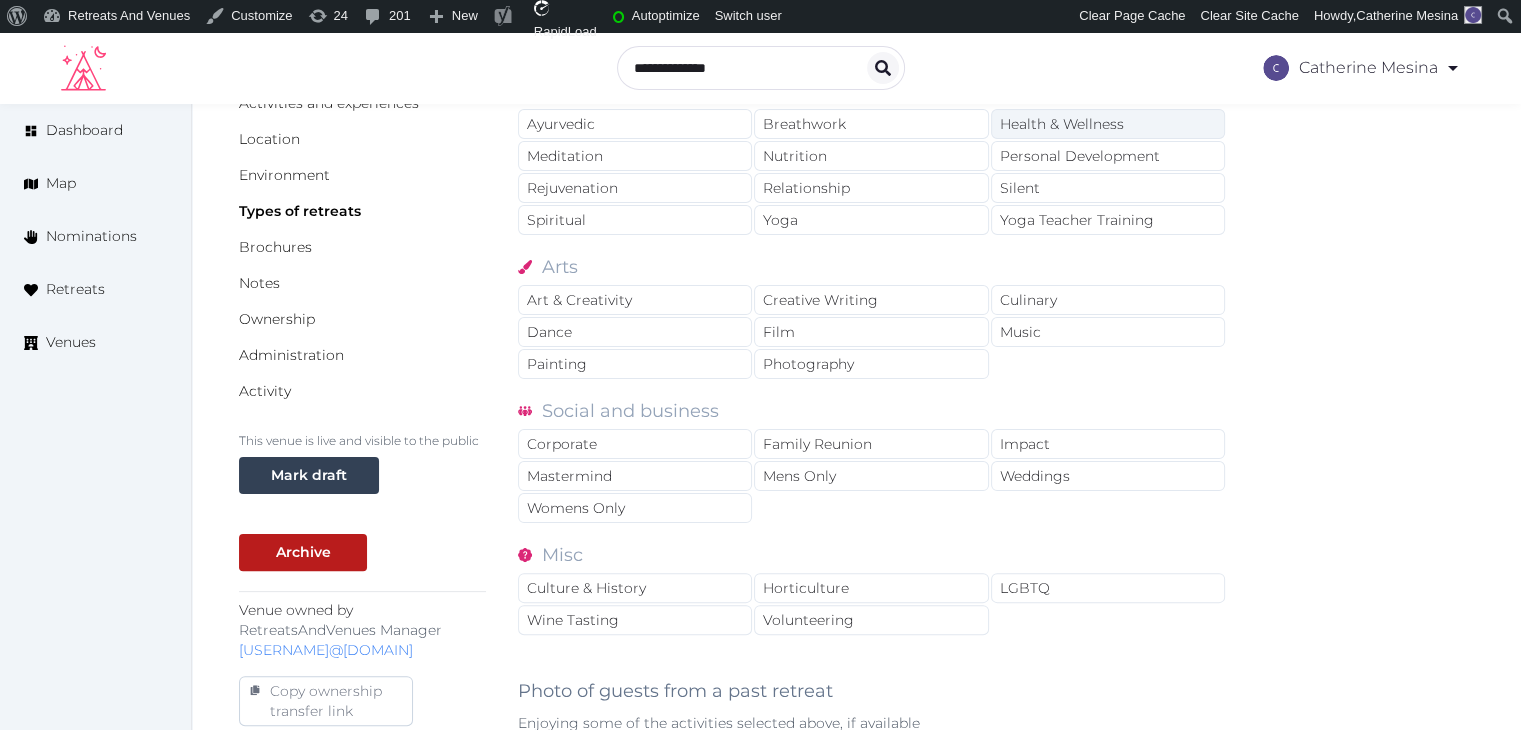 scroll, scrollTop: 395, scrollLeft: 0, axis: vertical 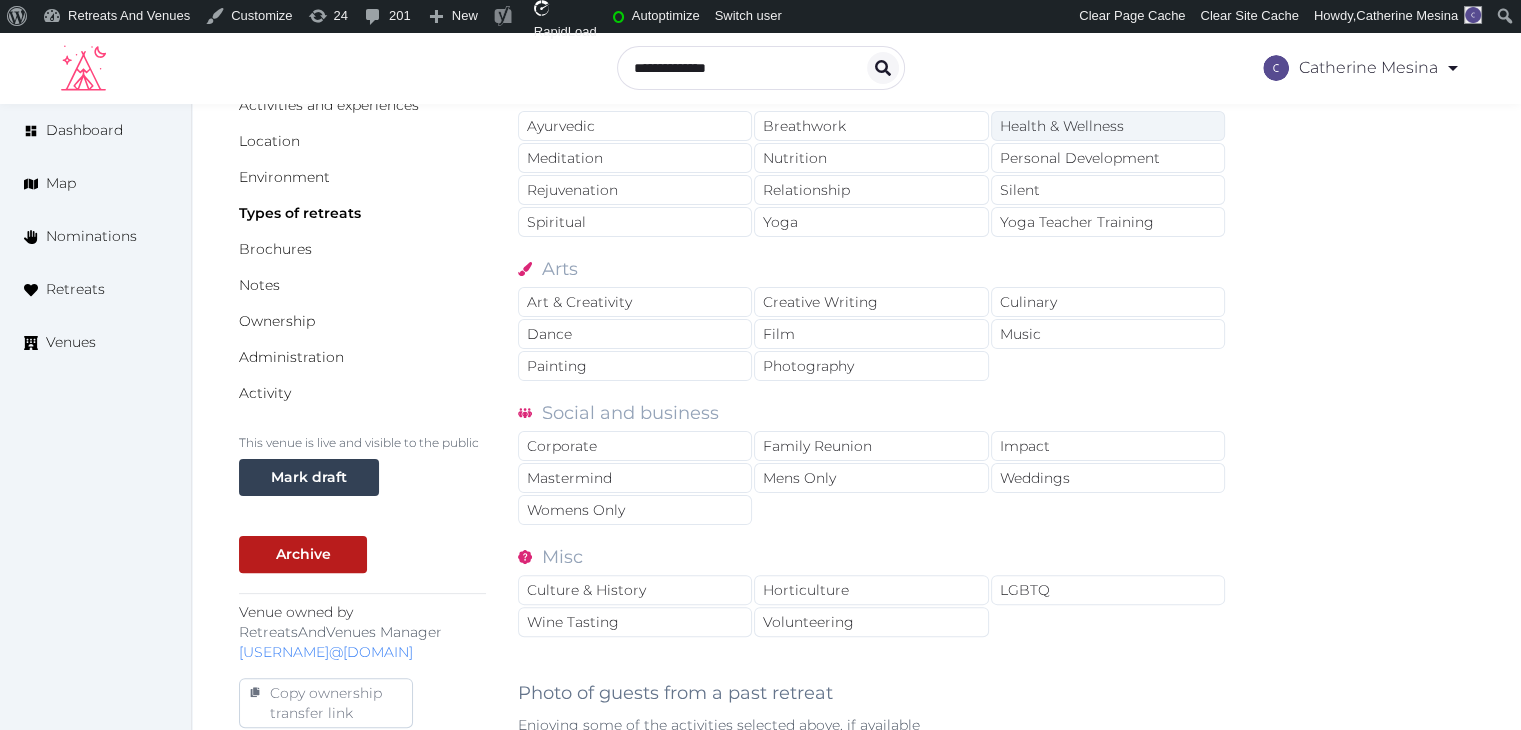 click on "Health & Wellness" at bounding box center (1108, 126) 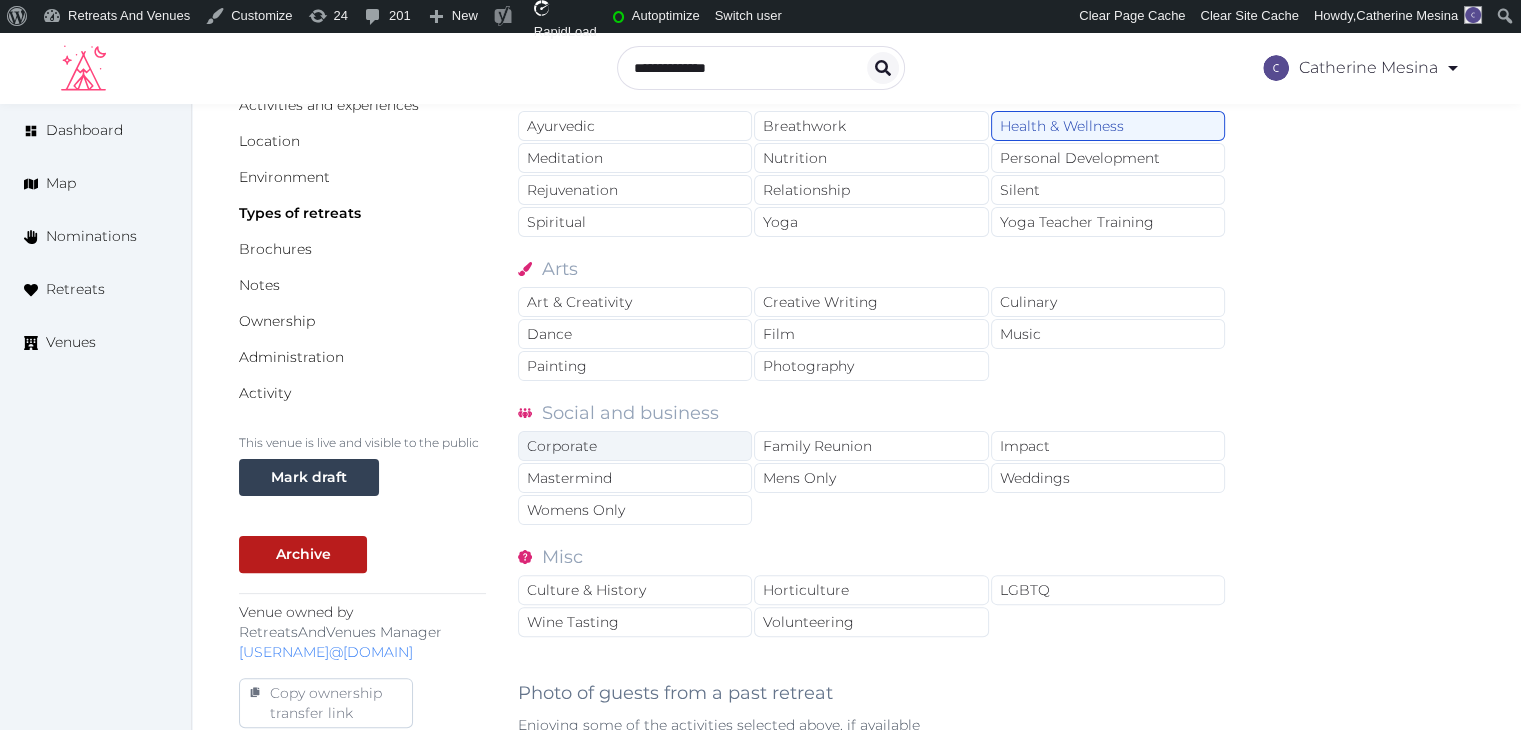 click on "Corporate" at bounding box center [635, 446] 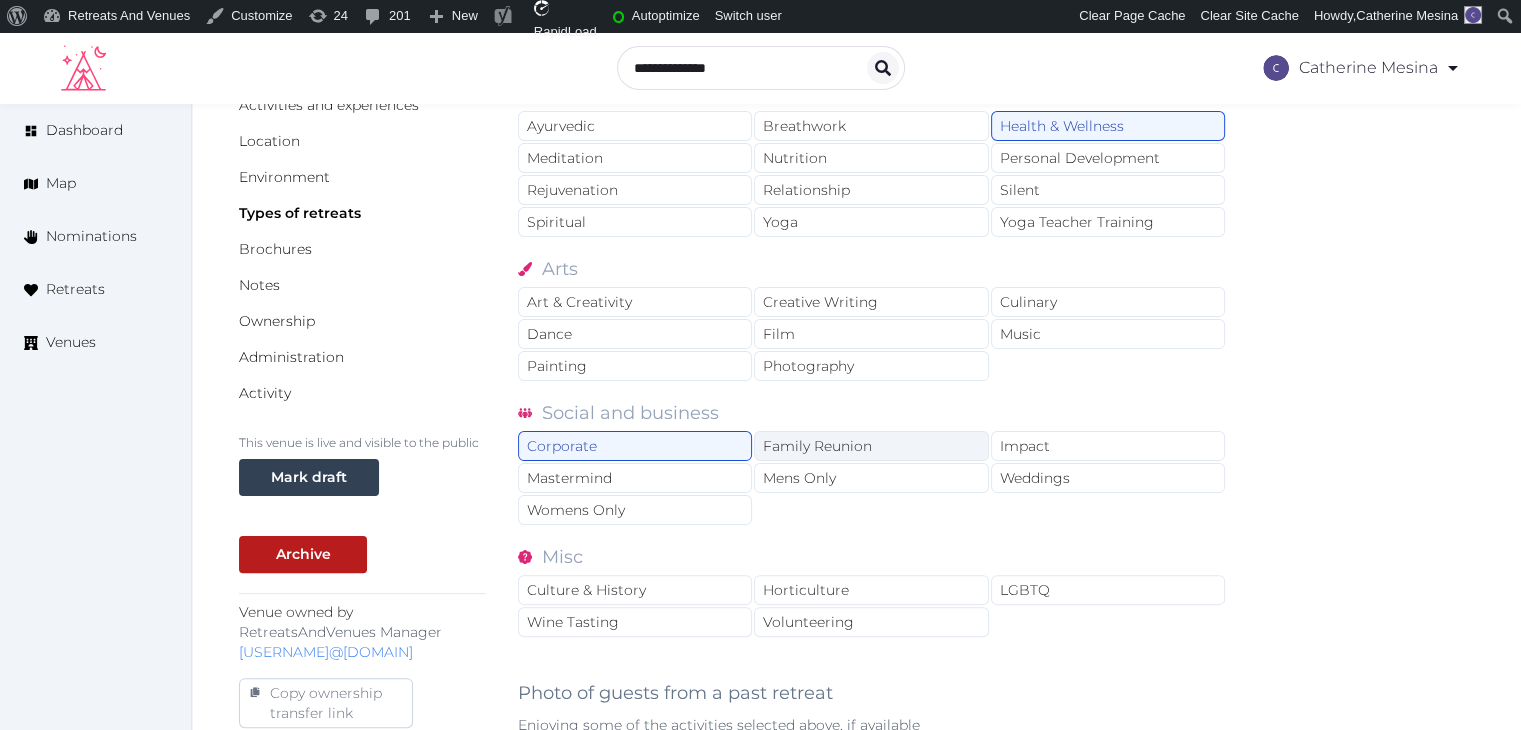 click on "Family Reunion" at bounding box center [871, 446] 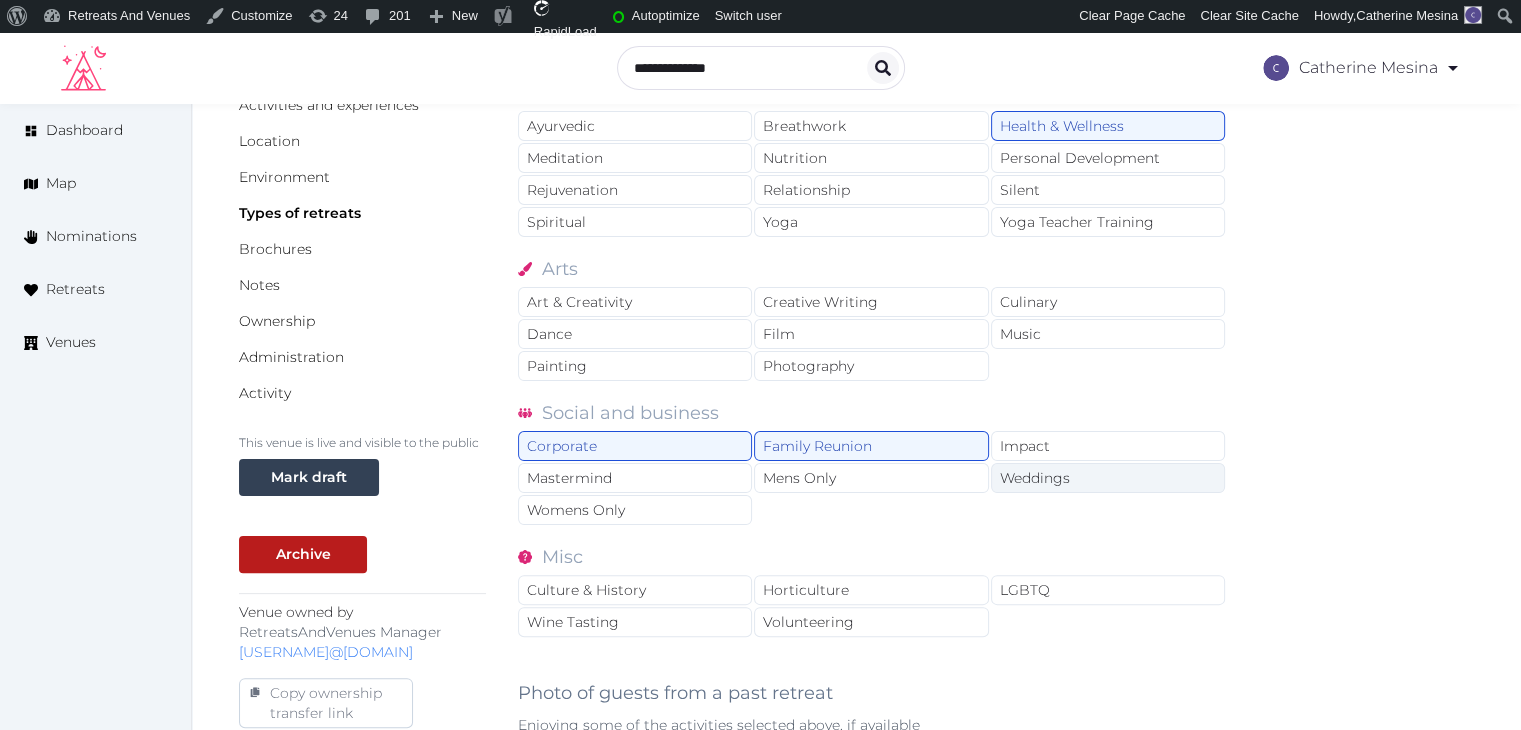 click on "Weddings" at bounding box center (1108, 478) 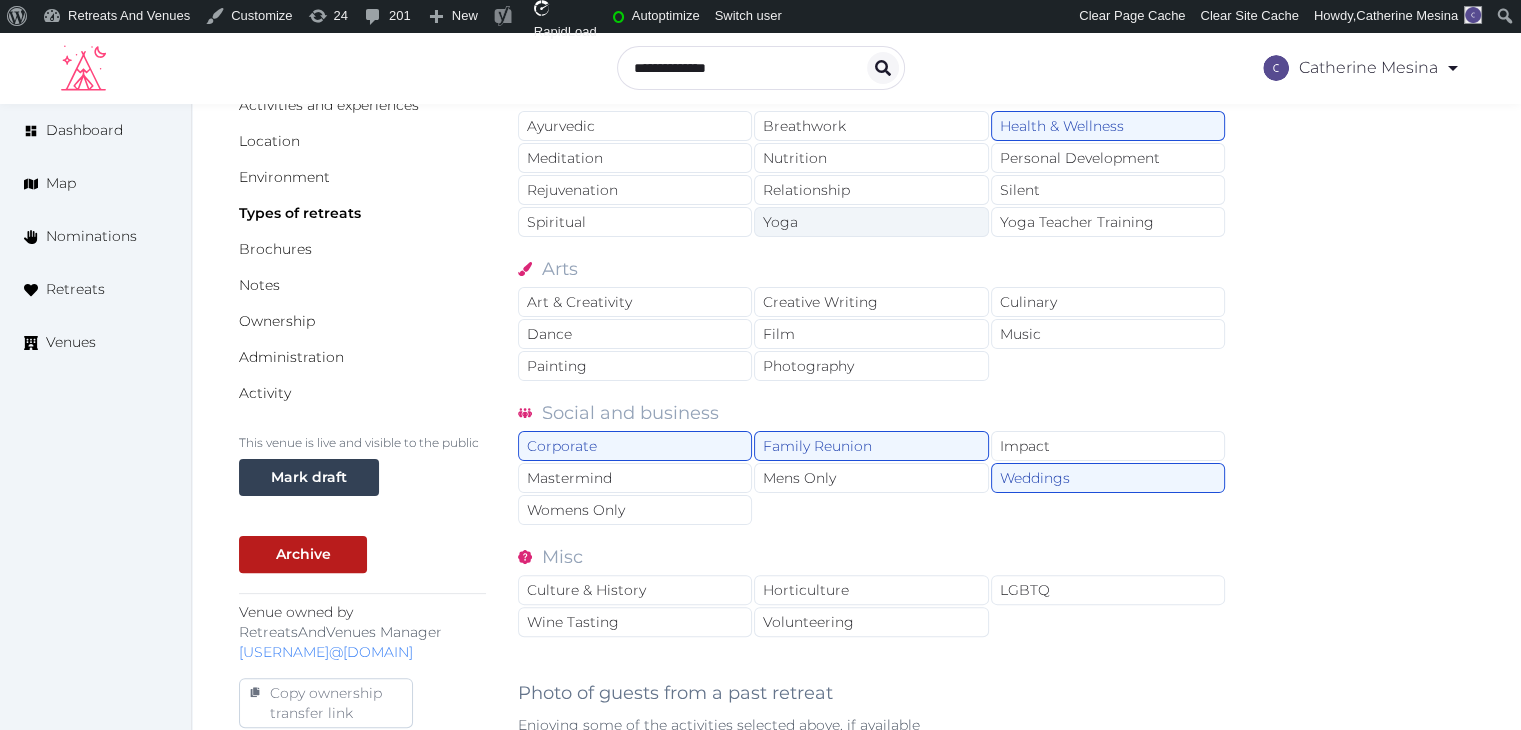 click on "Yoga" at bounding box center [871, 222] 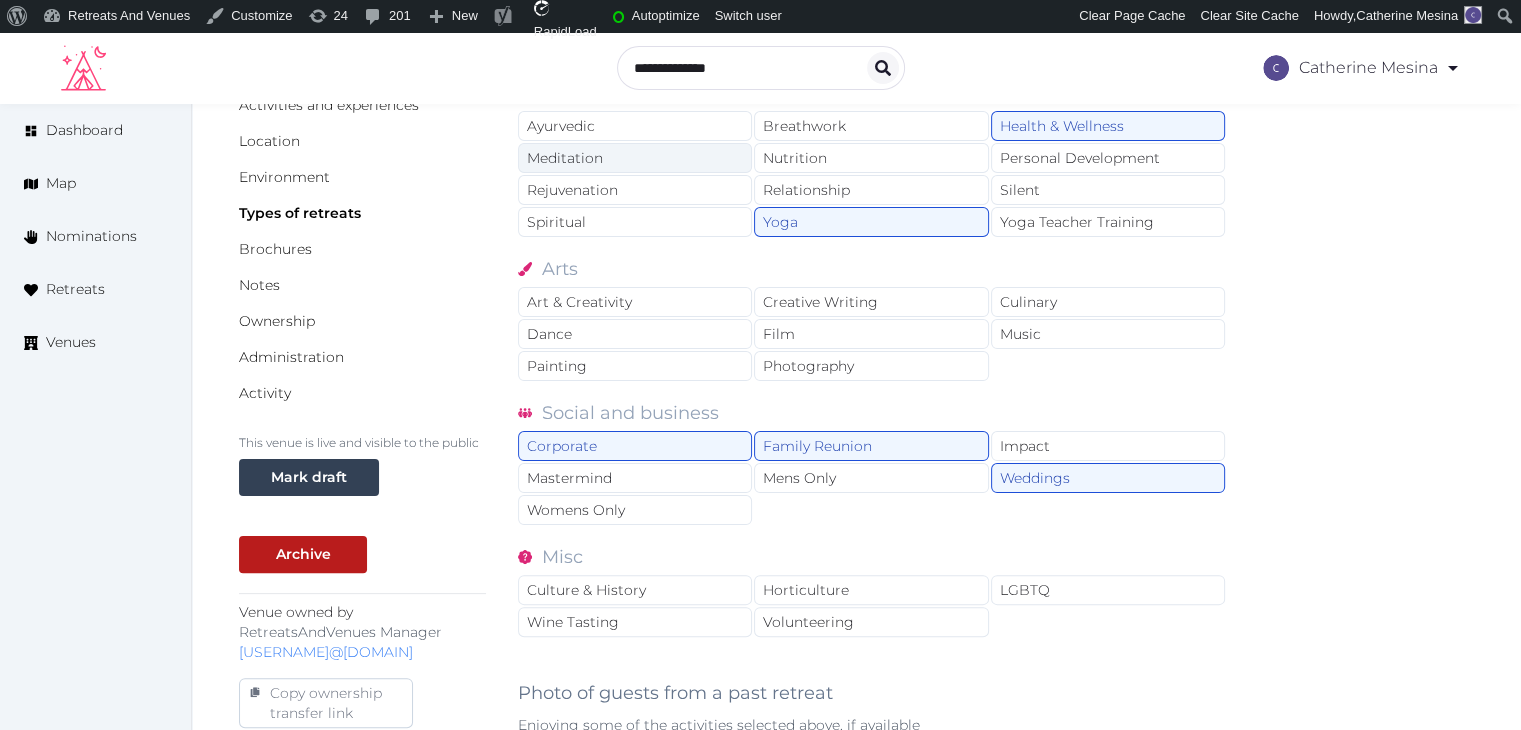 click on "Meditation" at bounding box center (635, 158) 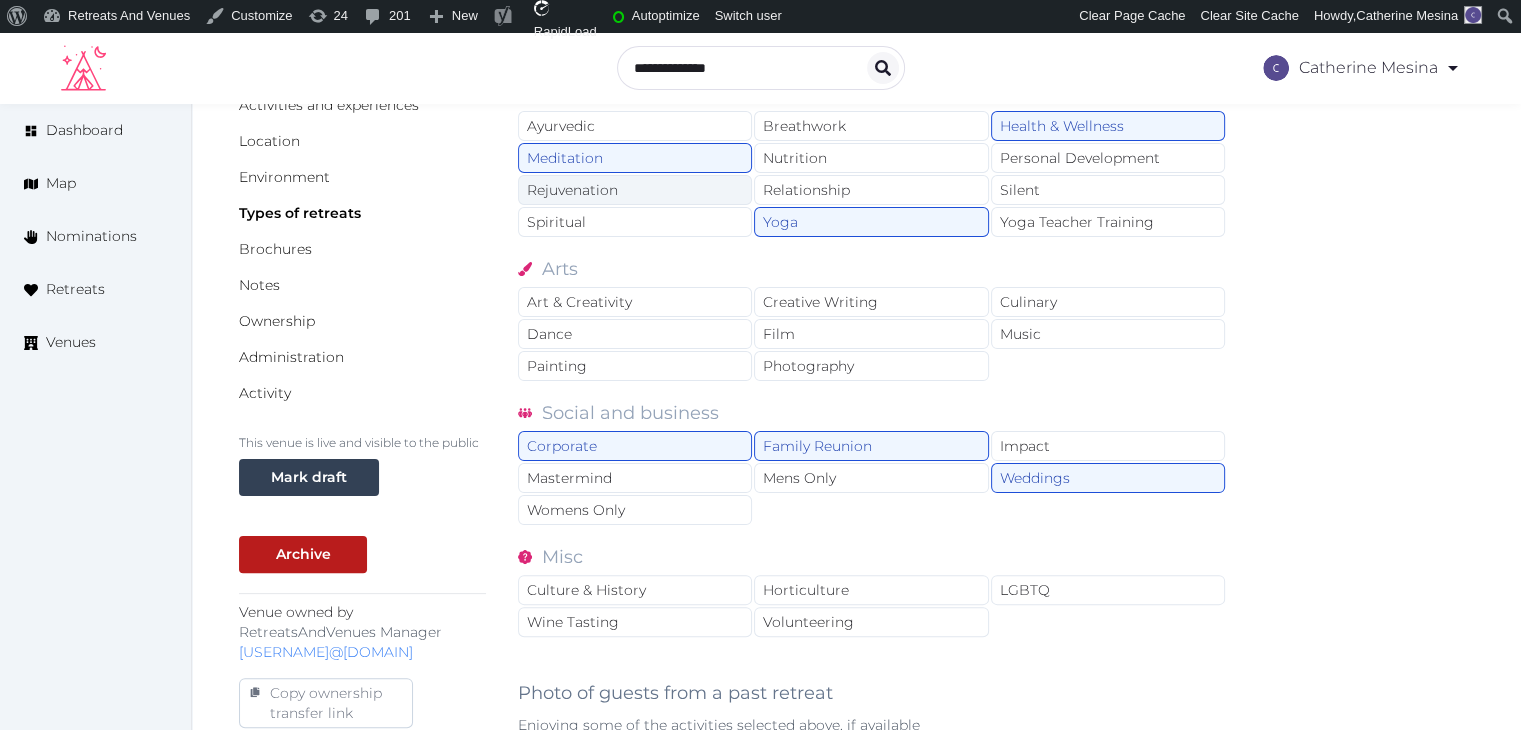 click on "Rejuvenation" at bounding box center [635, 190] 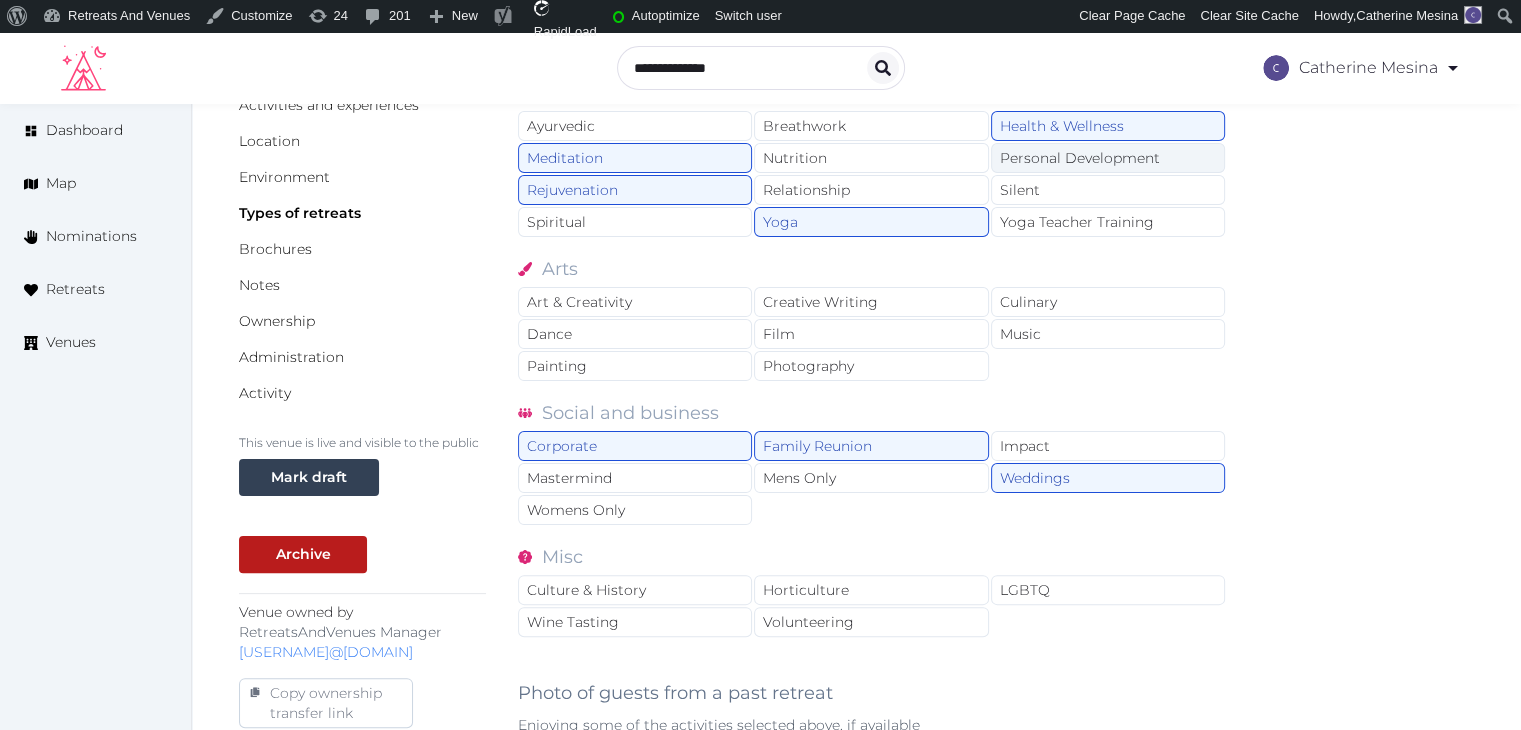 click on "Personal Development" at bounding box center (1108, 158) 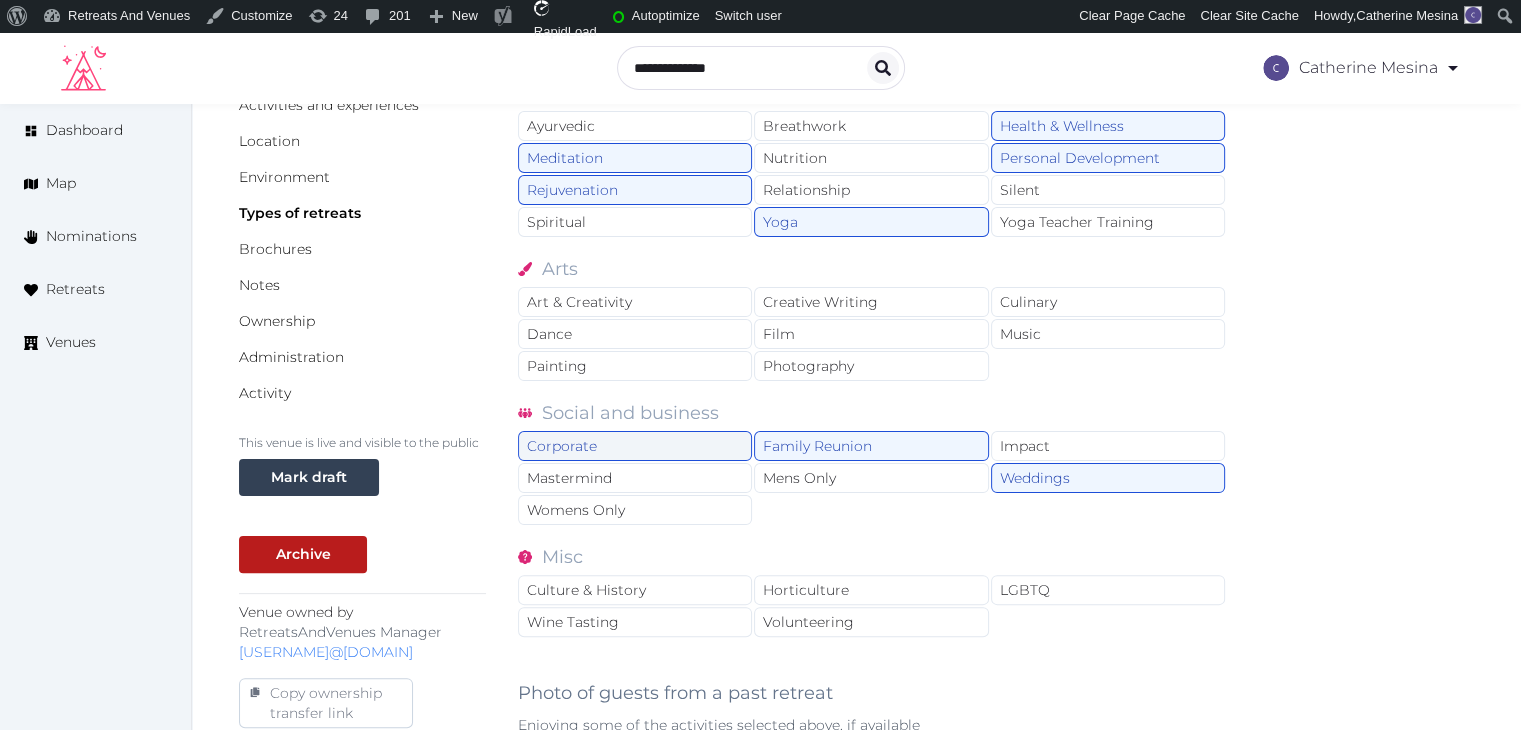 click on "Corporate" at bounding box center [635, 446] 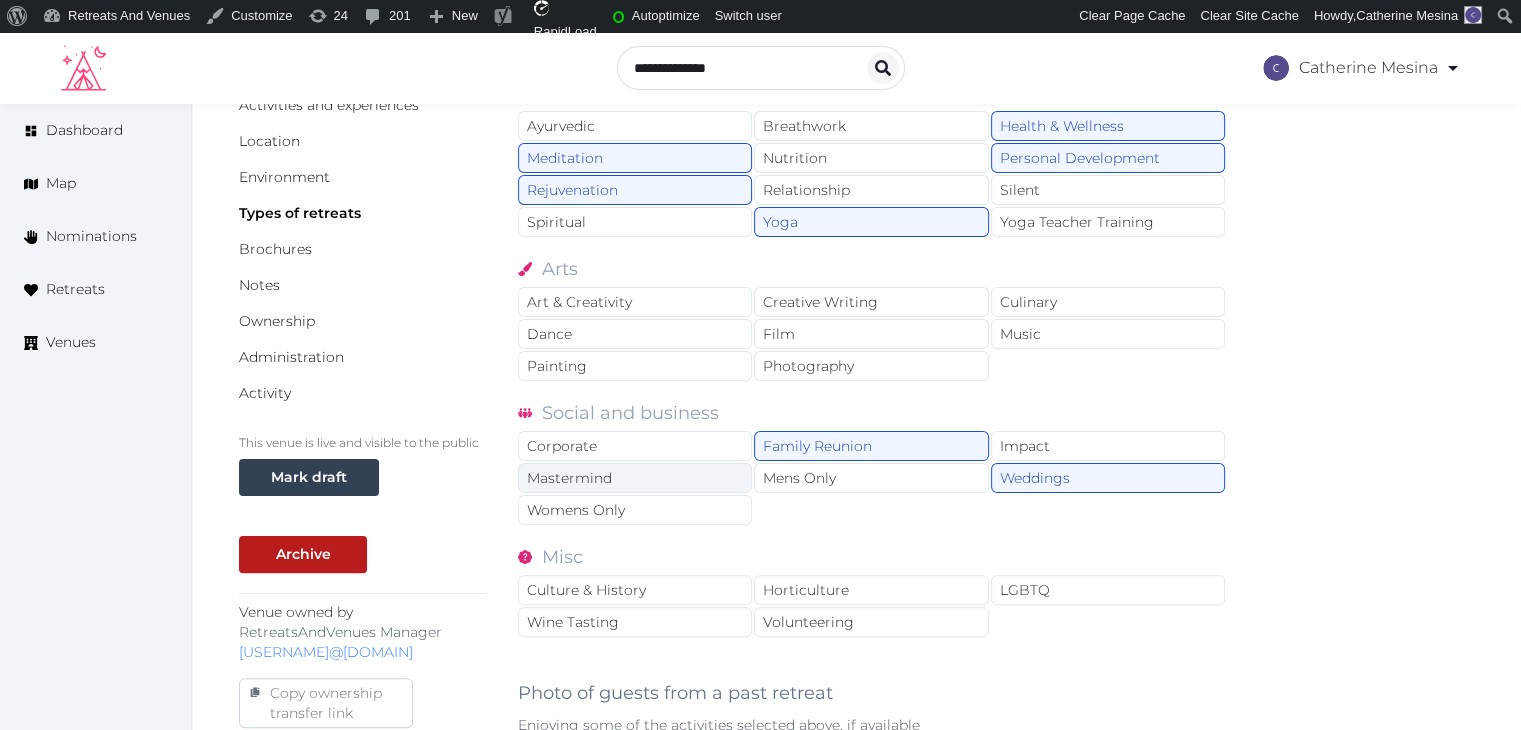click on "Mastermind" at bounding box center [635, 478] 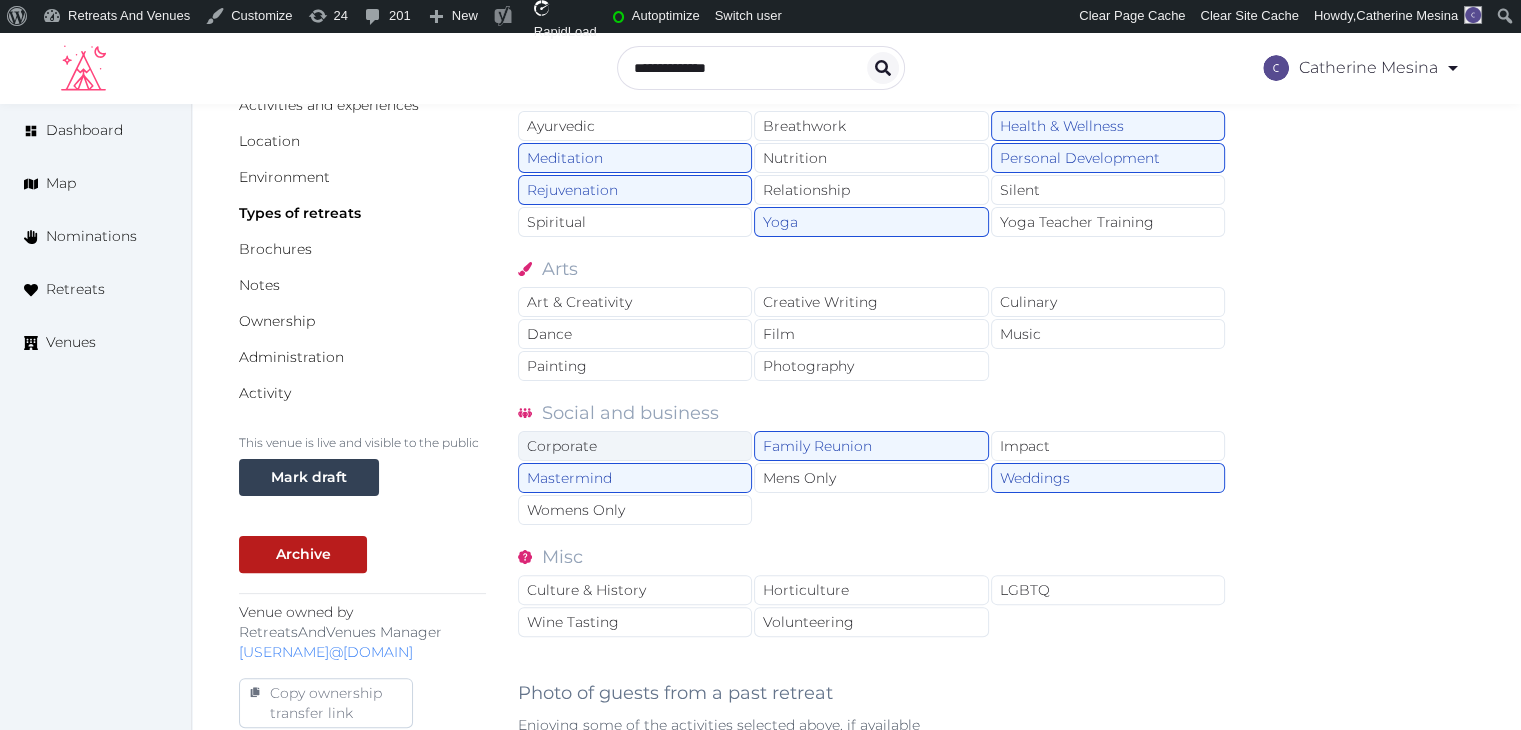click on "Corporate" at bounding box center [635, 446] 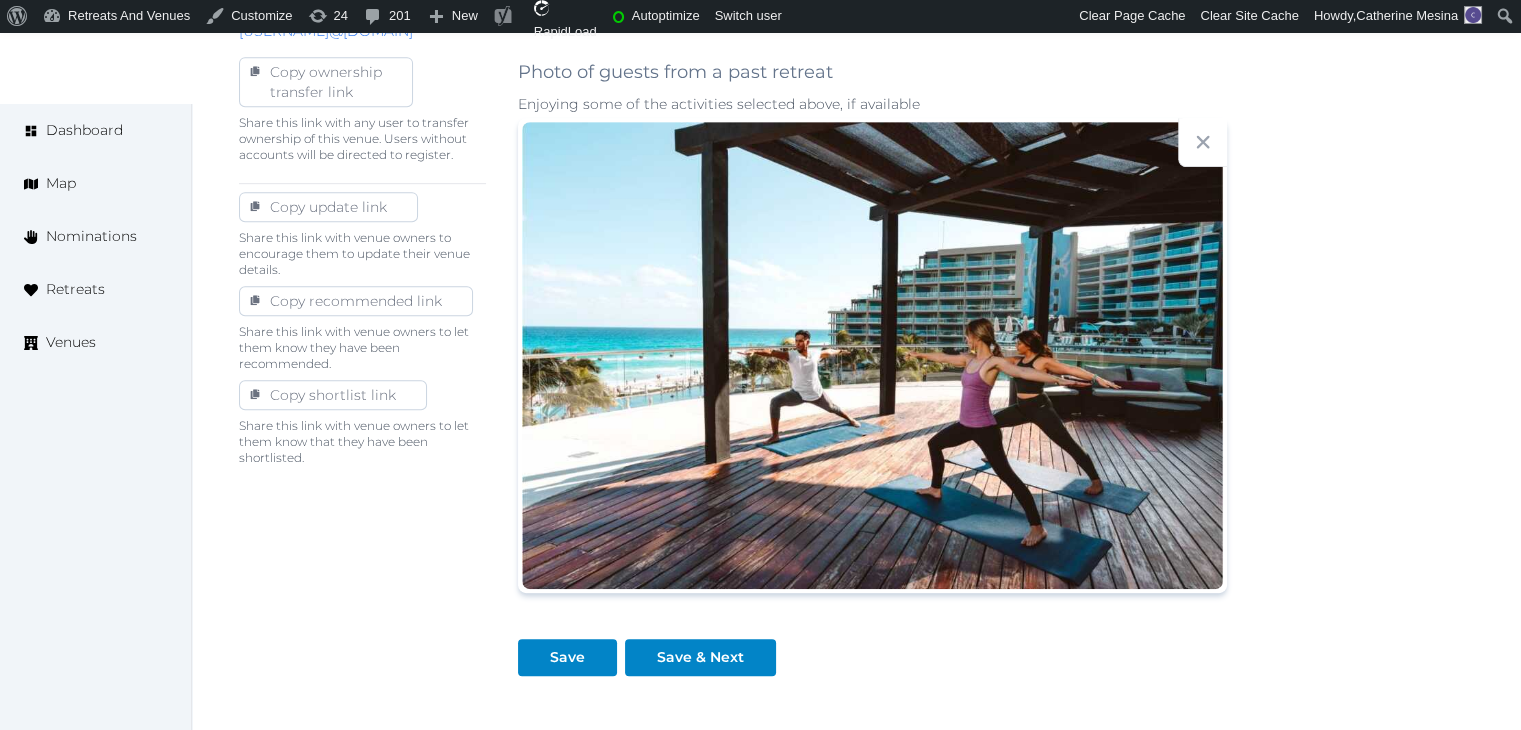 scroll, scrollTop: 1180, scrollLeft: 0, axis: vertical 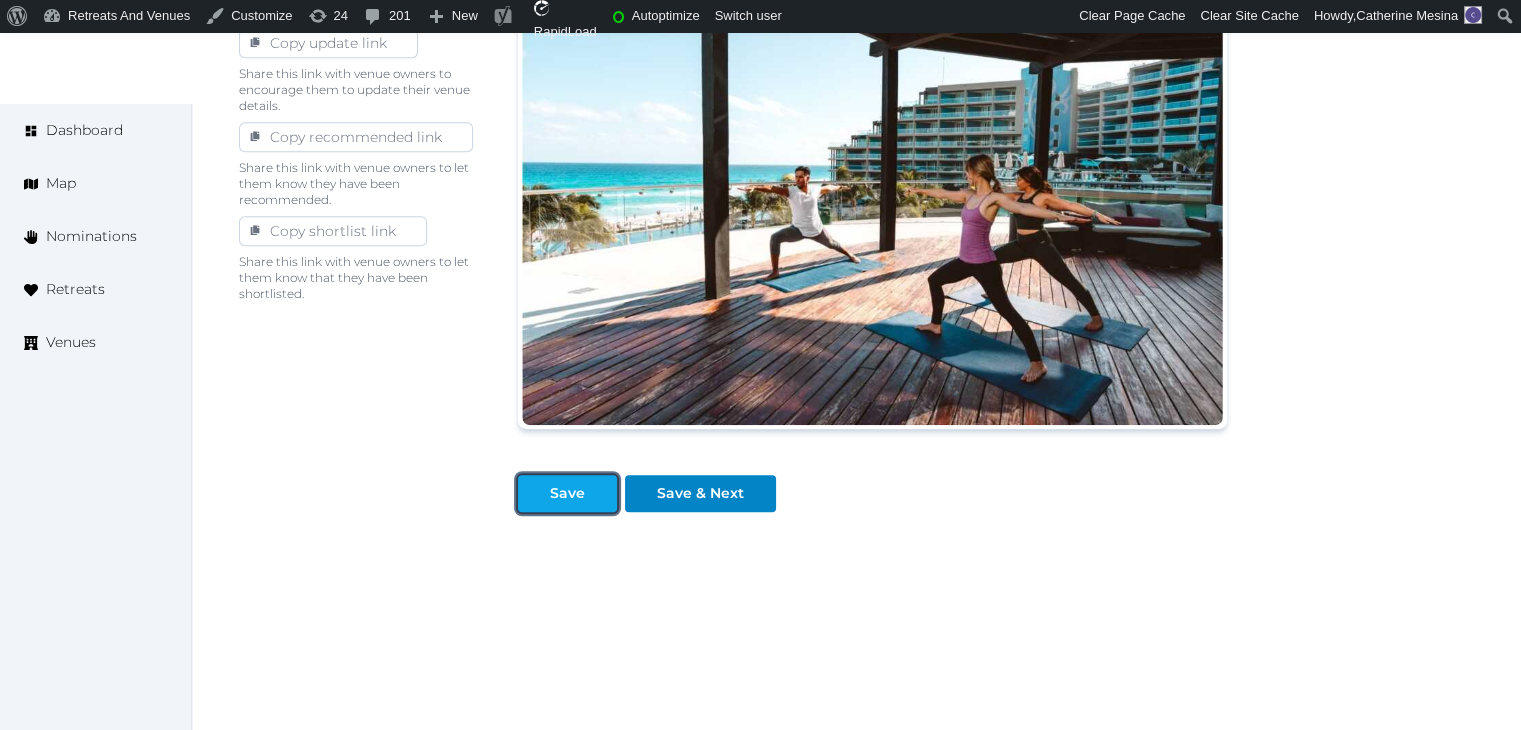 click at bounding box center [534, 493] 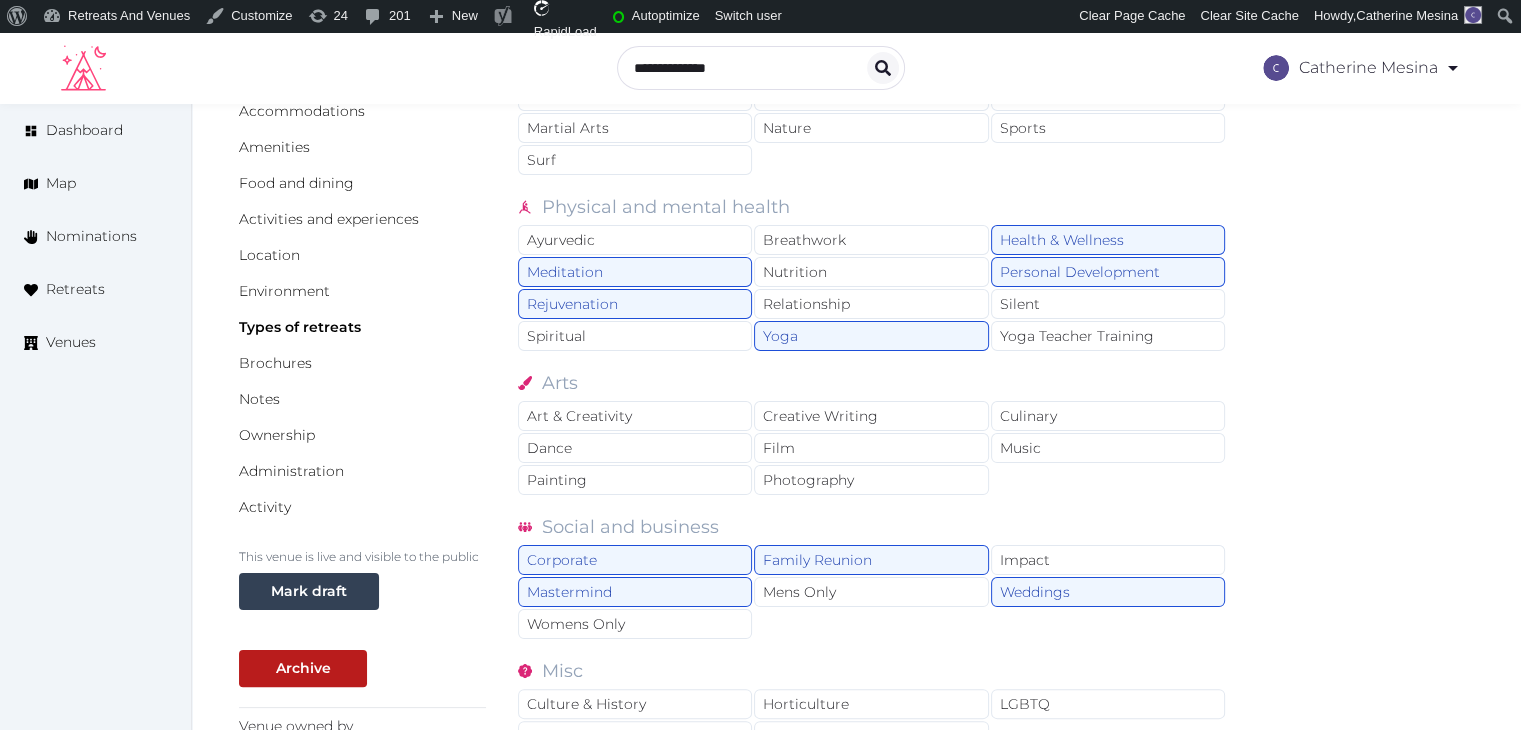 scroll, scrollTop: 80, scrollLeft: 0, axis: vertical 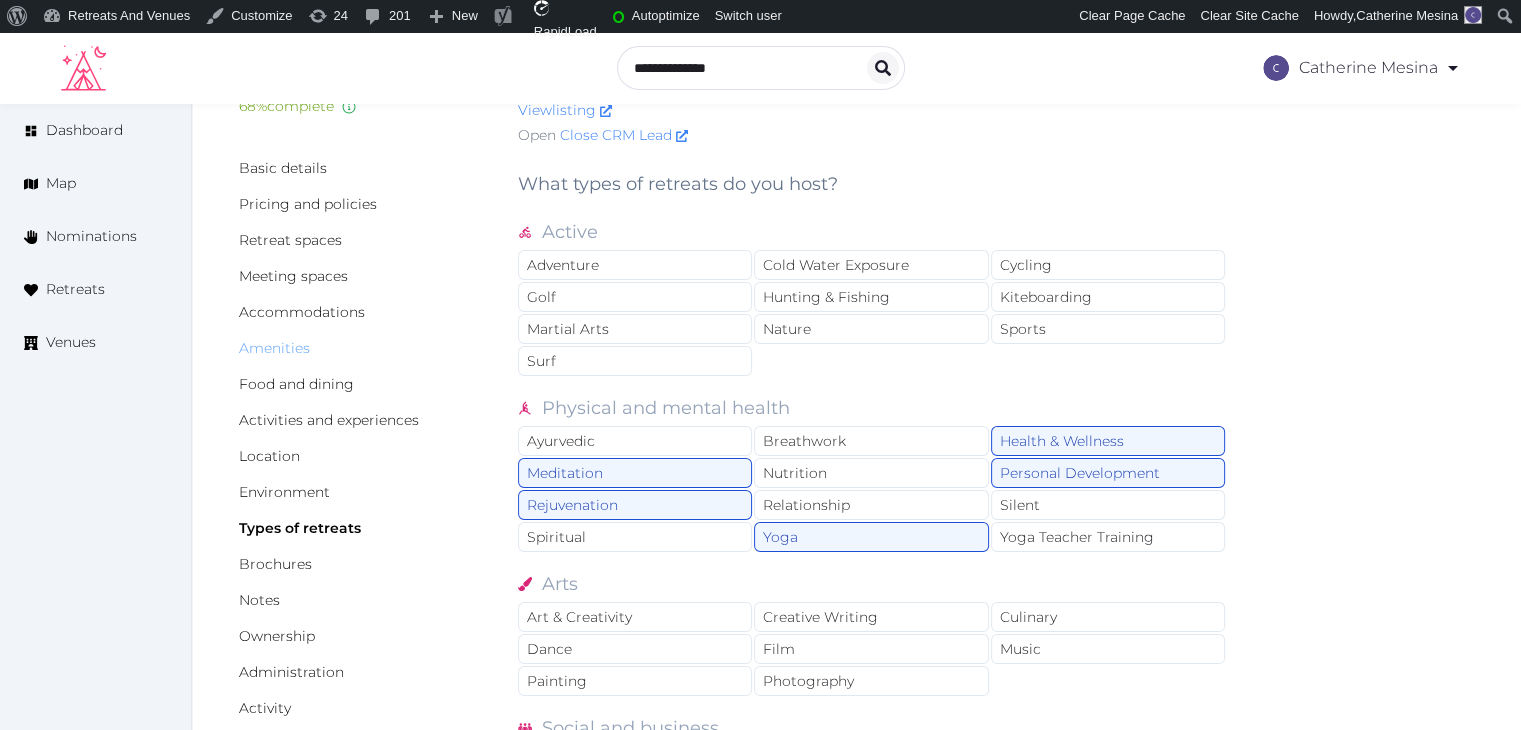 click on "Amenities" at bounding box center (274, 348) 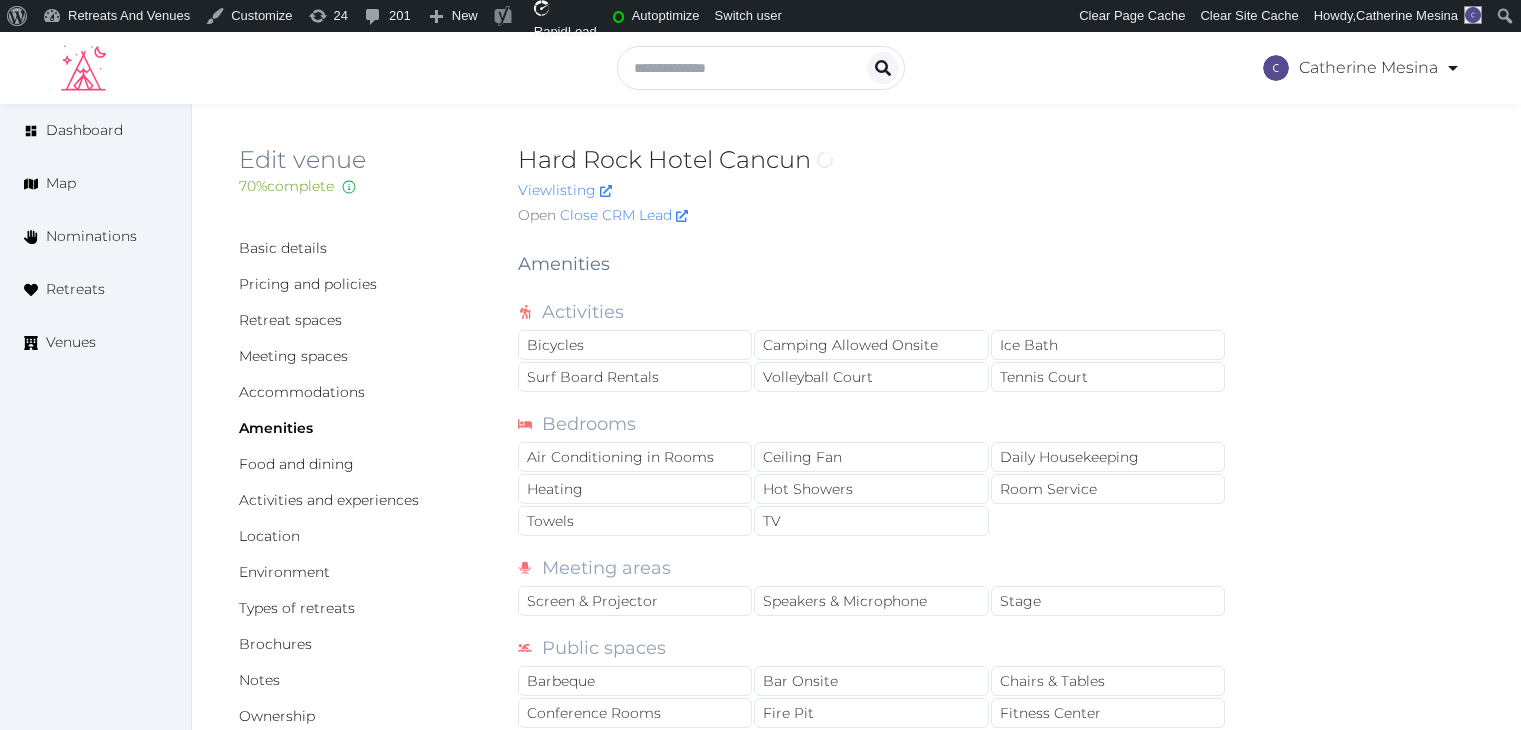 scroll, scrollTop: 0, scrollLeft: 0, axis: both 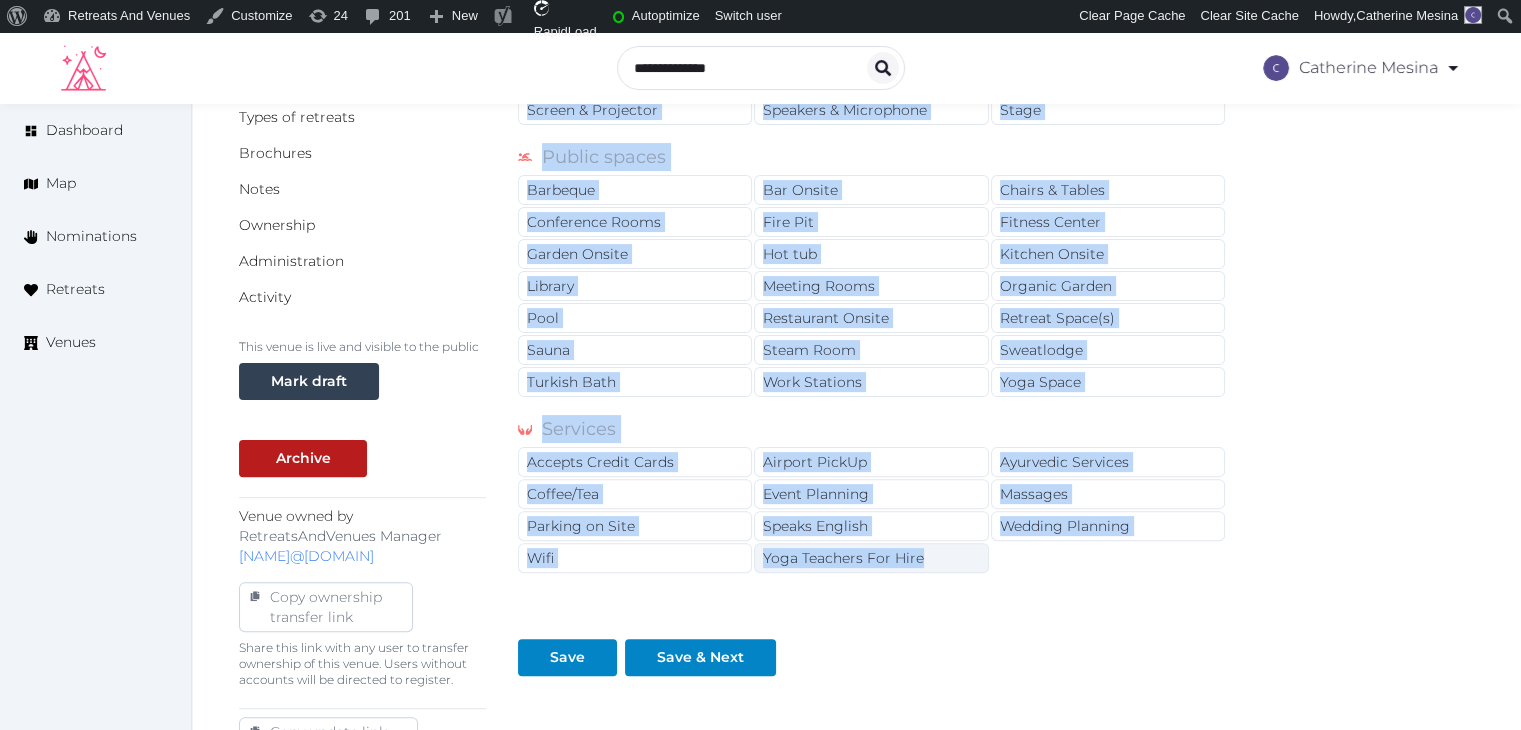drag, startPoint x: 520, startPoint y: 260, endPoint x: 964, endPoint y: 551, distance: 530.8644 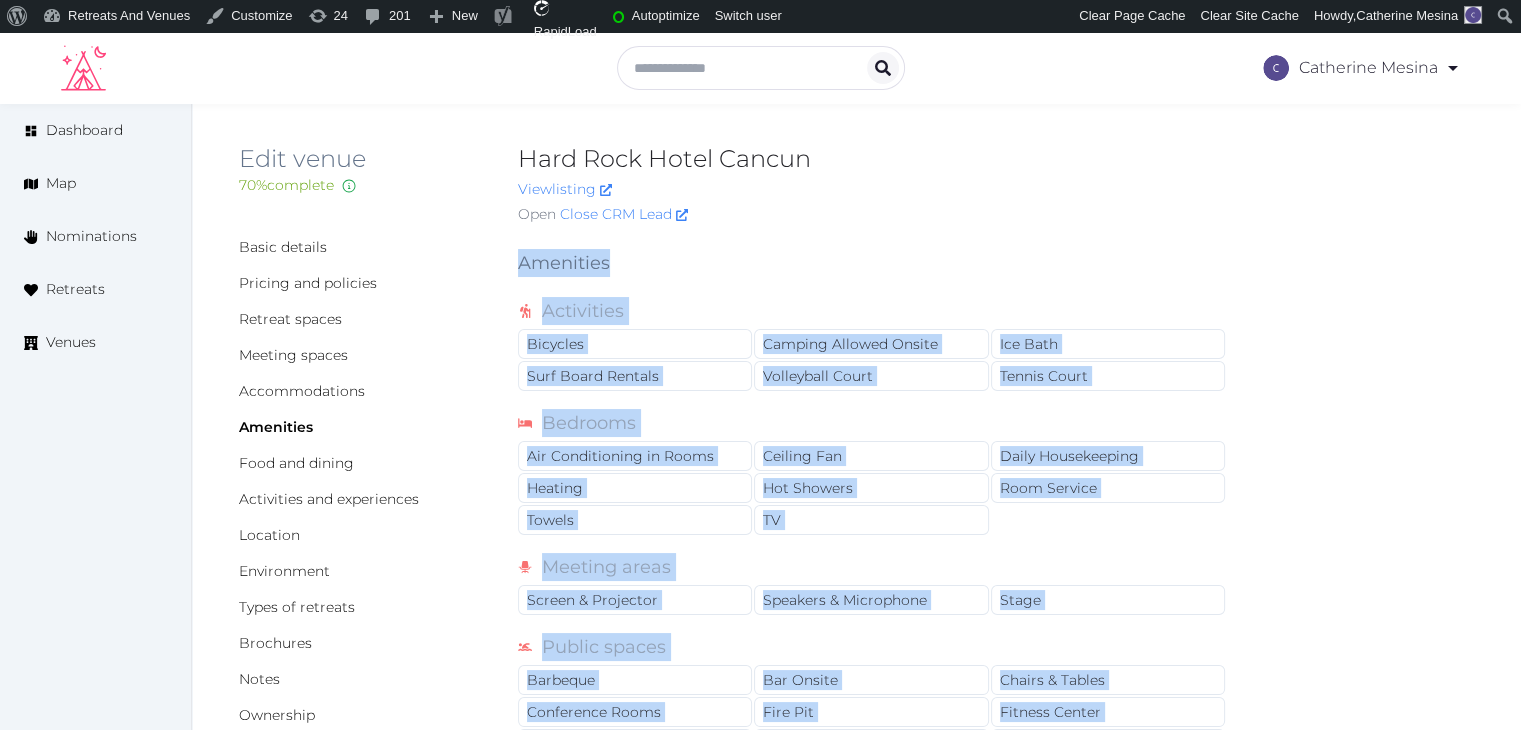 scroll, scrollTop: 0, scrollLeft: 0, axis: both 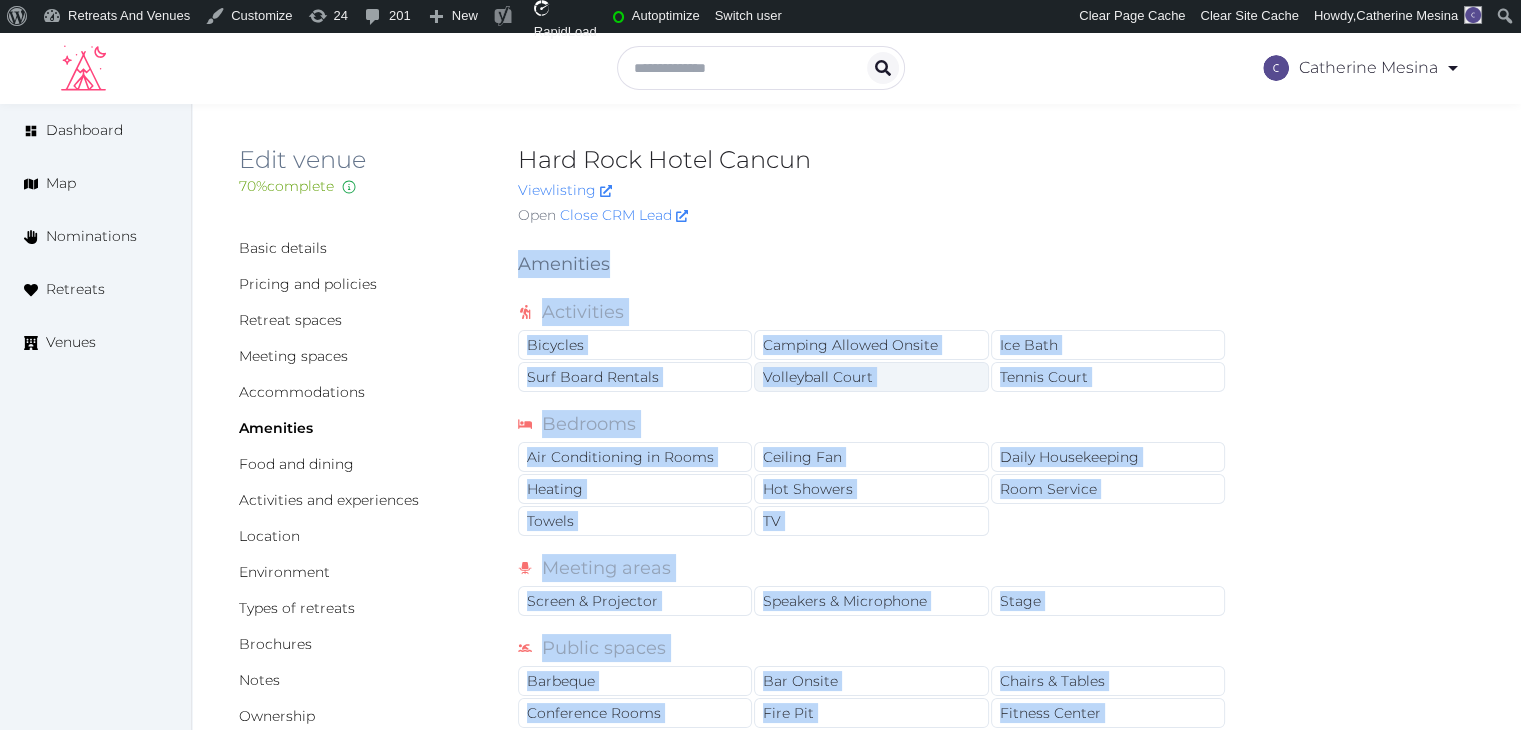 click on "Volleyball Court" at bounding box center (871, 377) 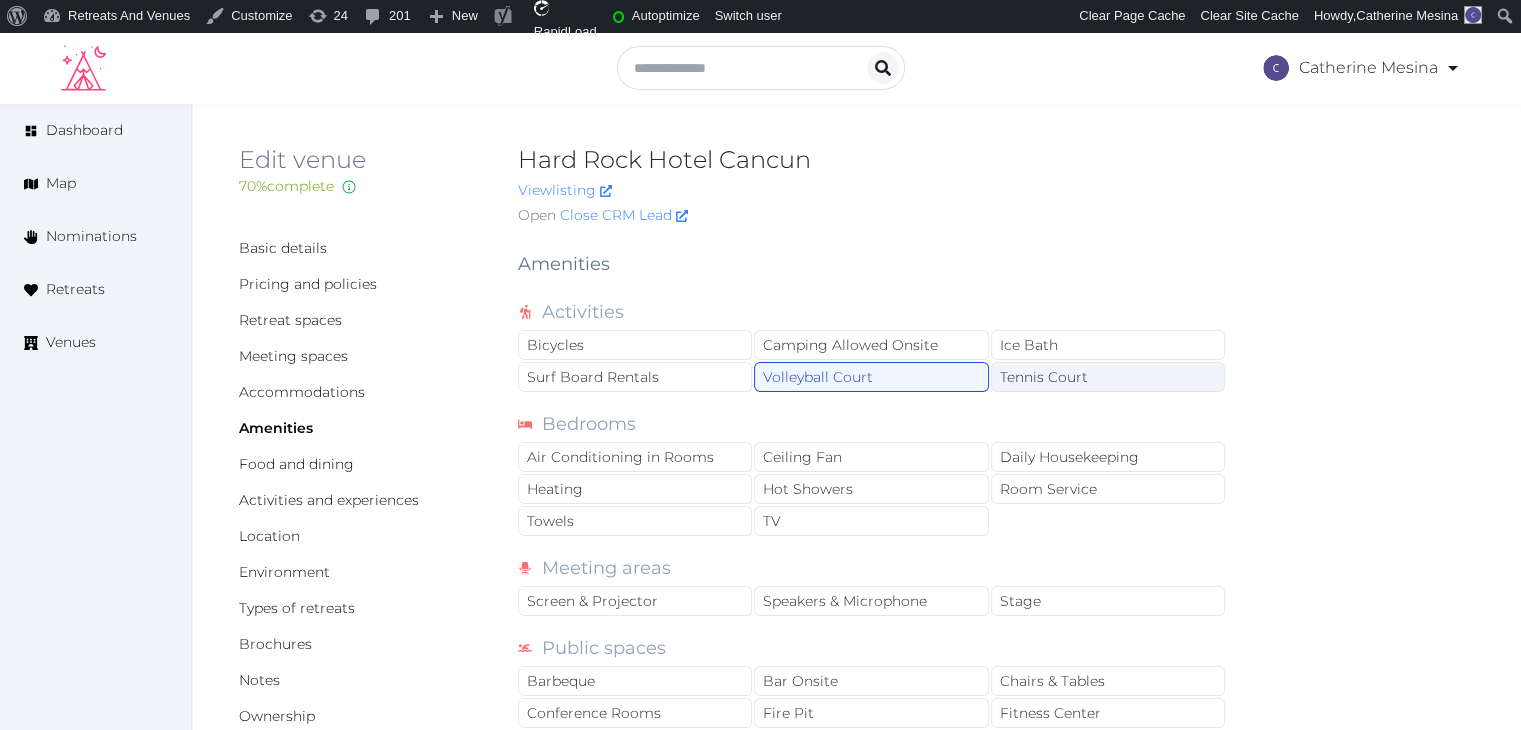 click on "Tennis Court" at bounding box center [1108, 377] 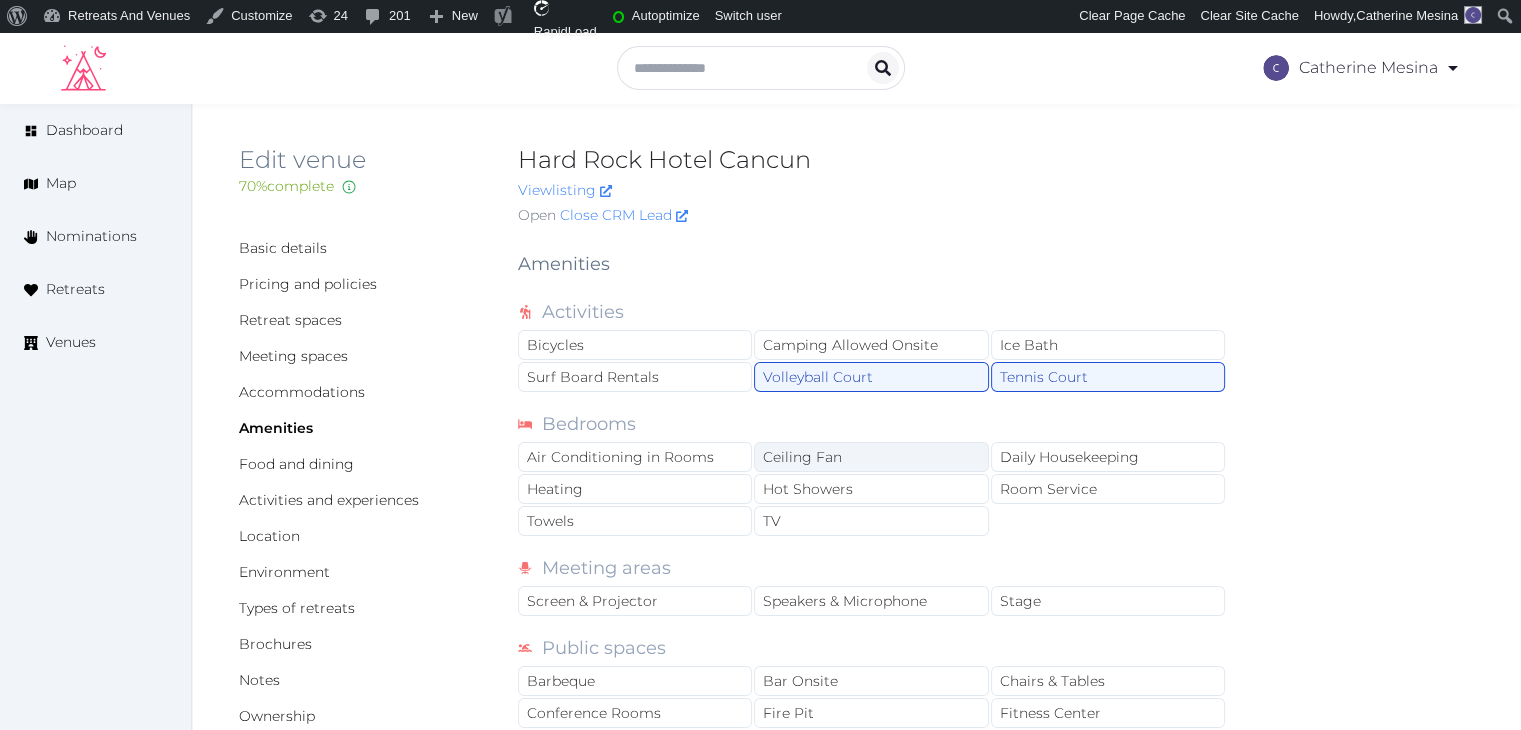 click on "Ceiling Fan" at bounding box center (871, 457) 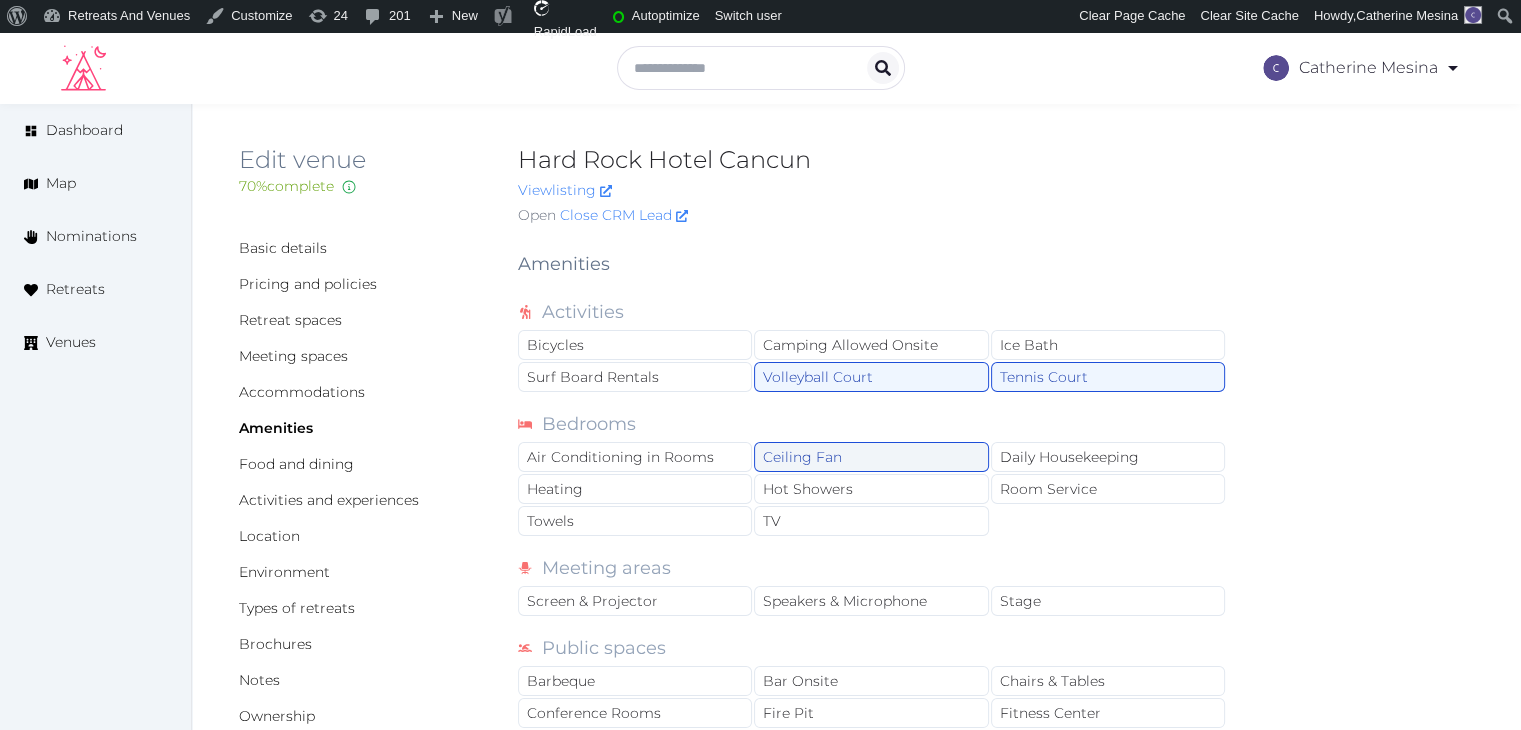 click on "Ceiling Fan" at bounding box center [871, 457] 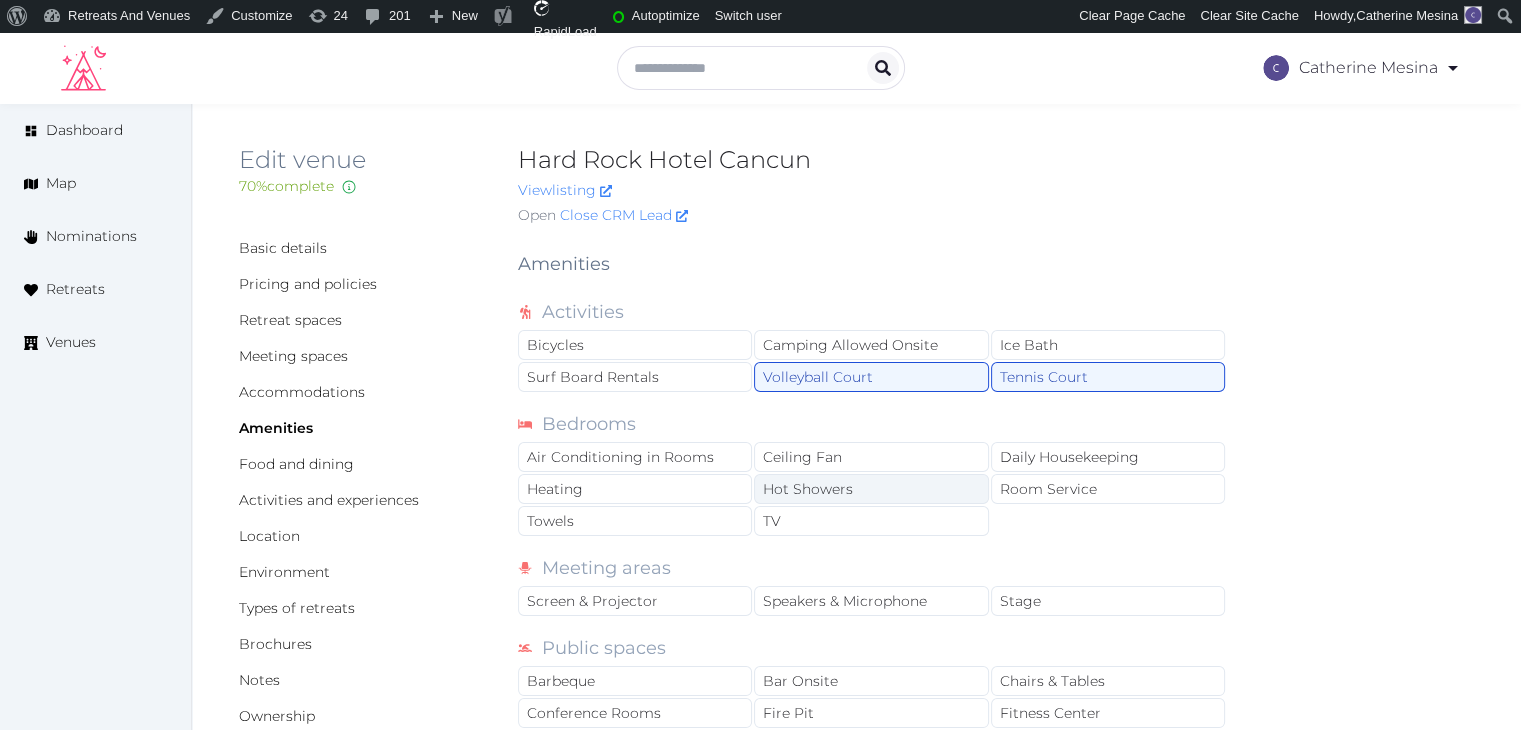 click on "Hot Showers" at bounding box center (871, 489) 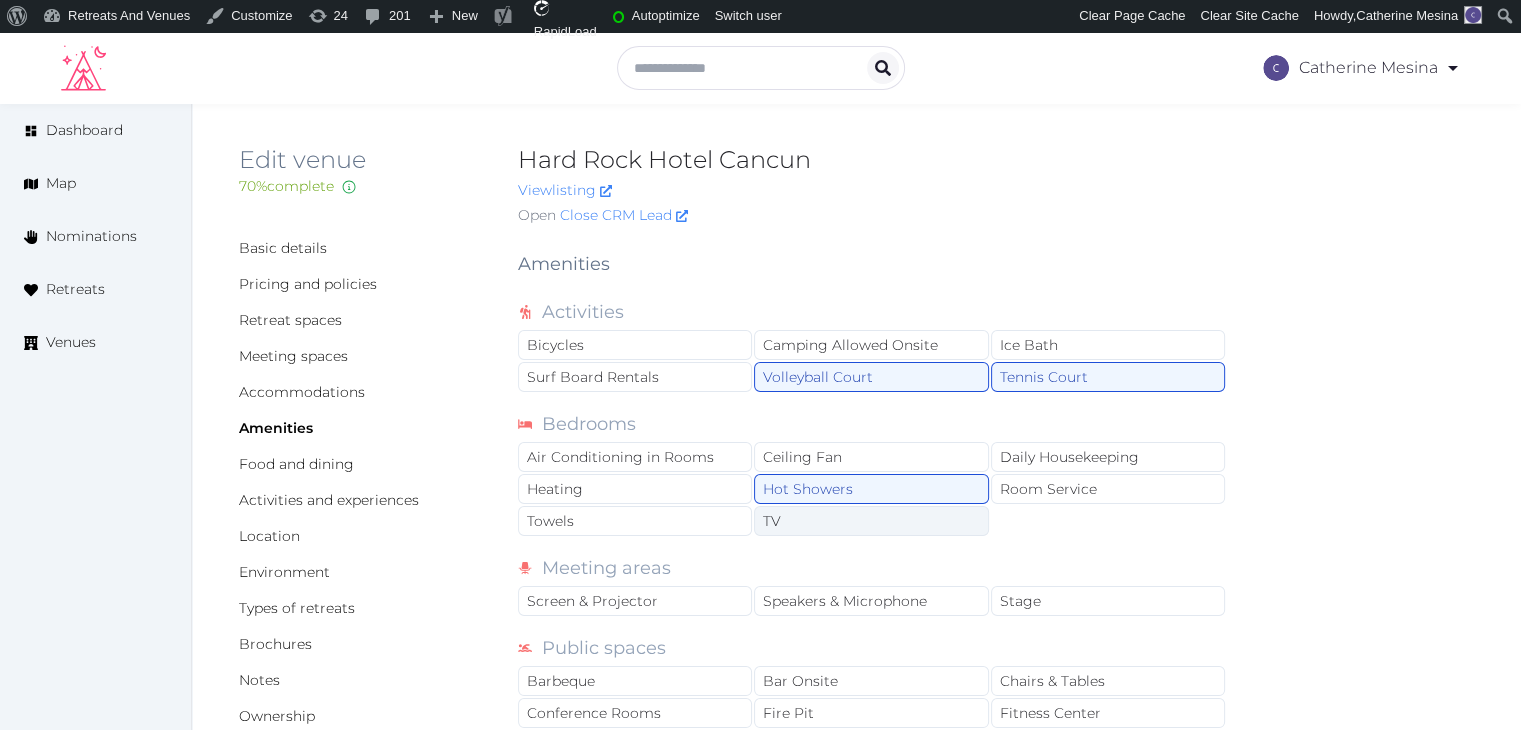 click on "TV" at bounding box center [871, 521] 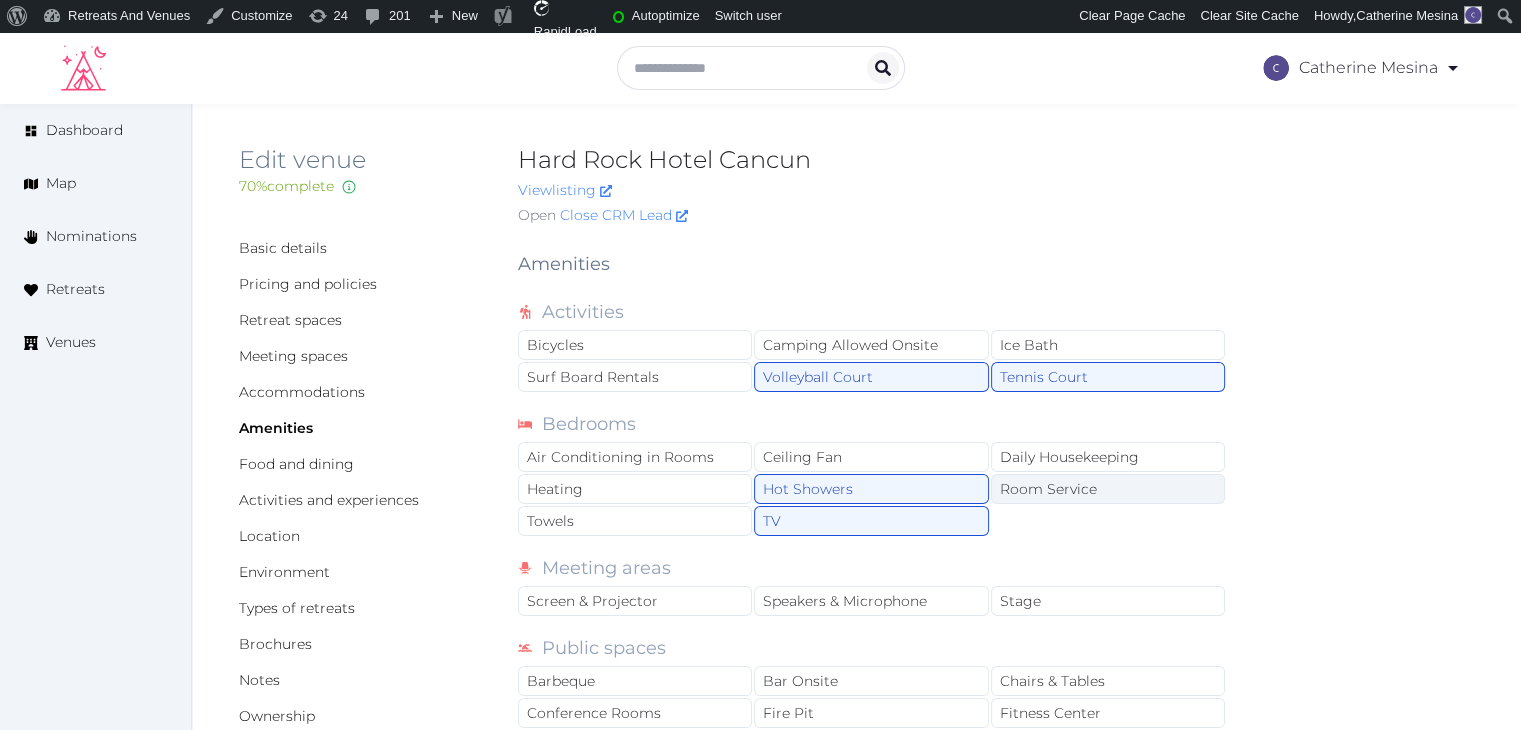 click on "Room Service" at bounding box center (1108, 489) 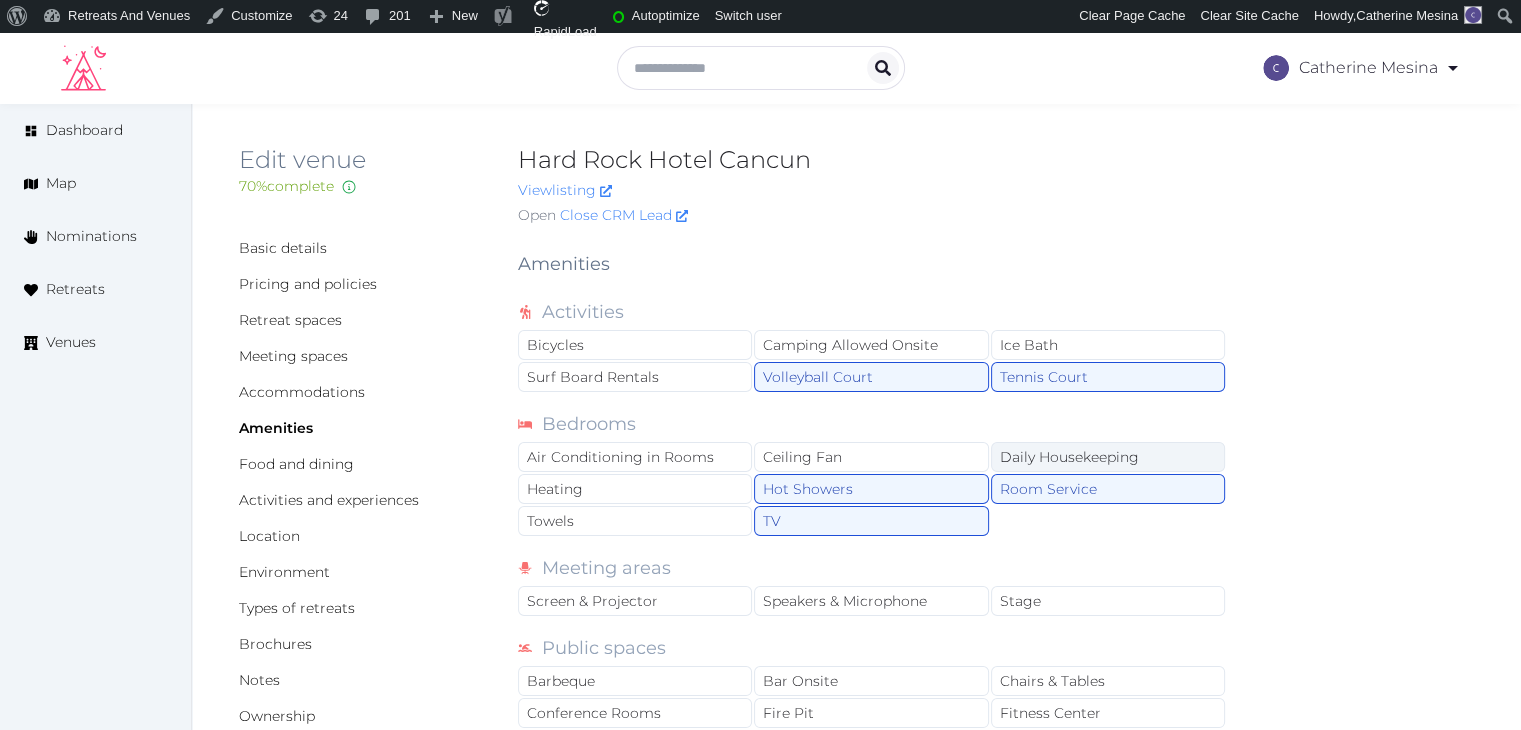click on "Daily Housekeeping" at bounding box center (1108, 457) 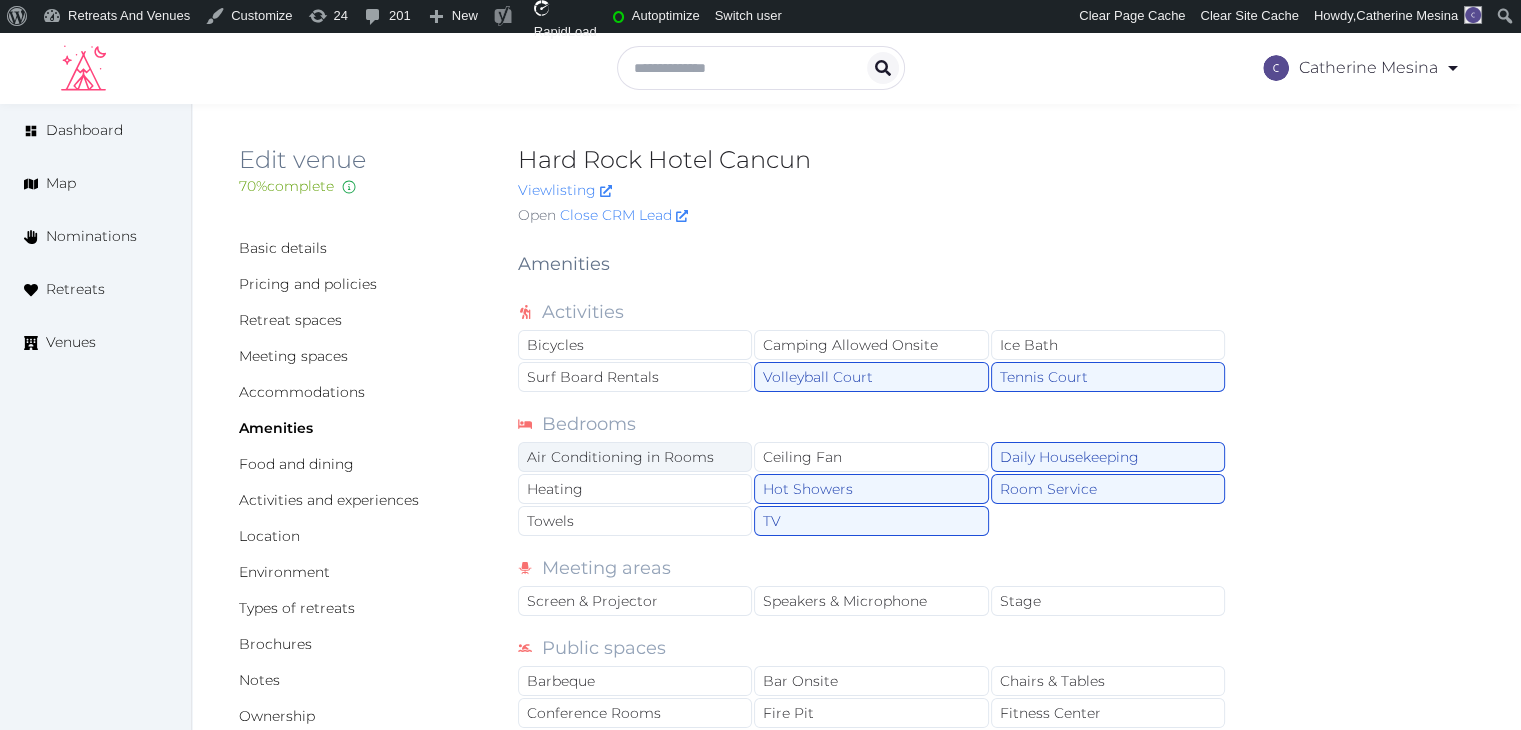 click on "Air Conditioning in Rooms" at bounding box center (635, 457) 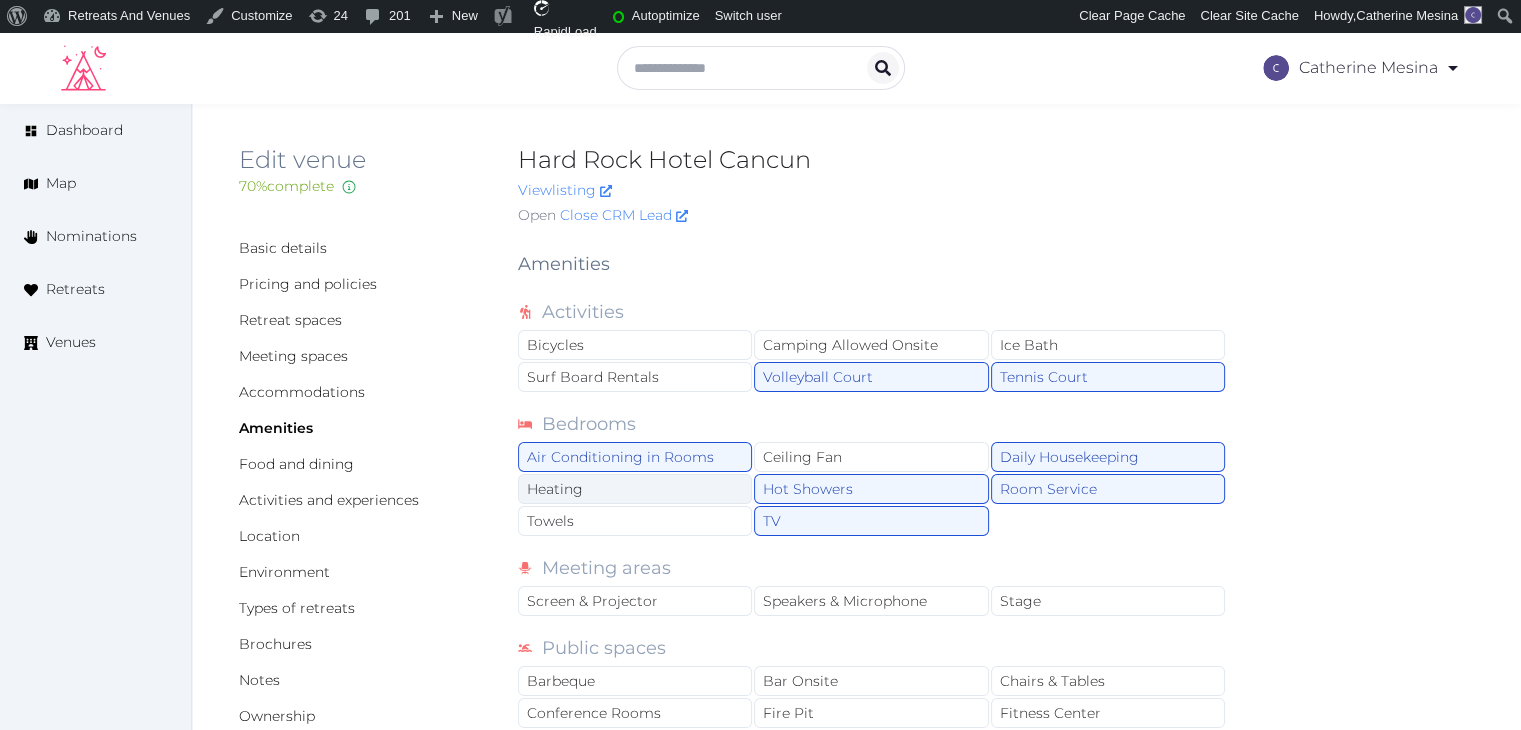 click on "Heating" at bounding box center (635, 489) 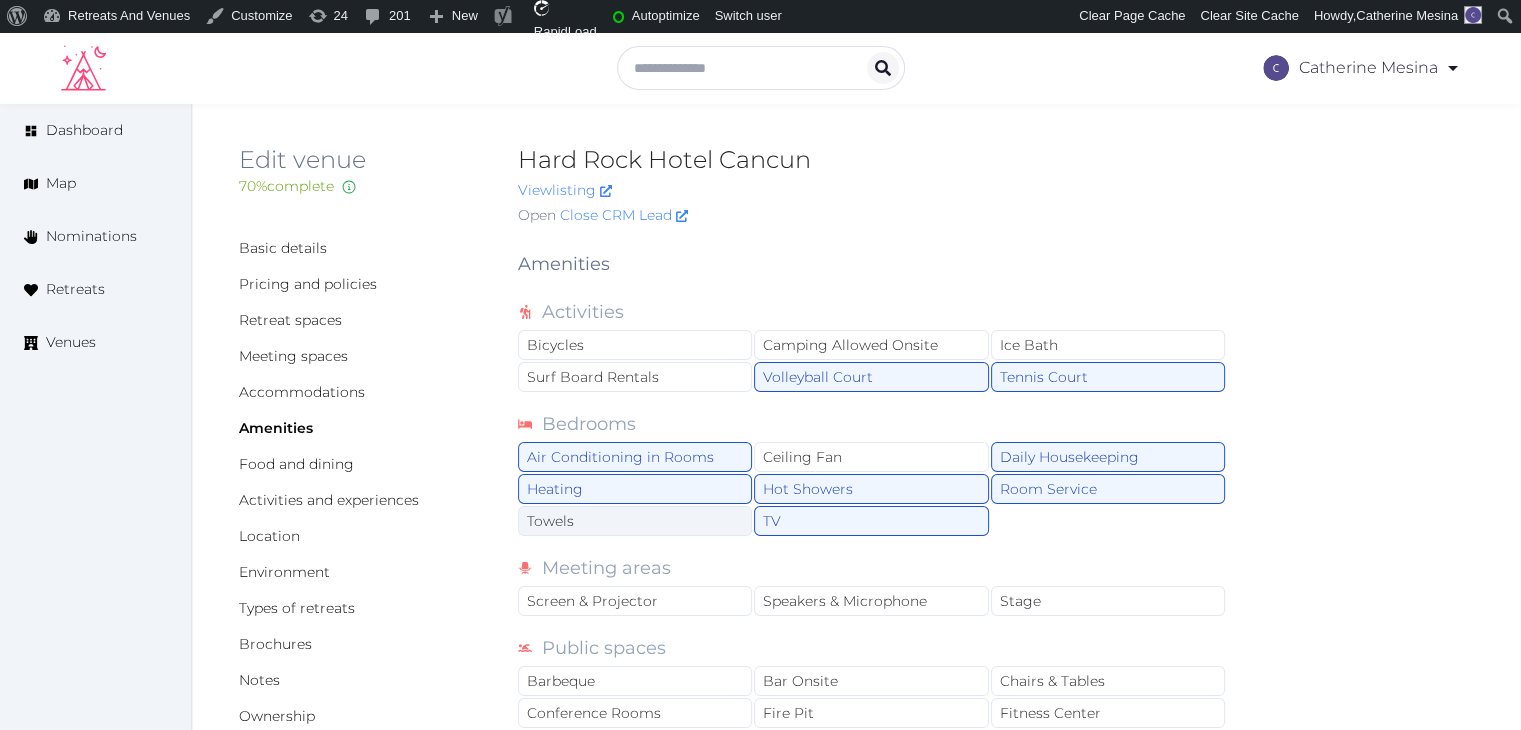 click on "Towels" at bounding box center [635, 521] 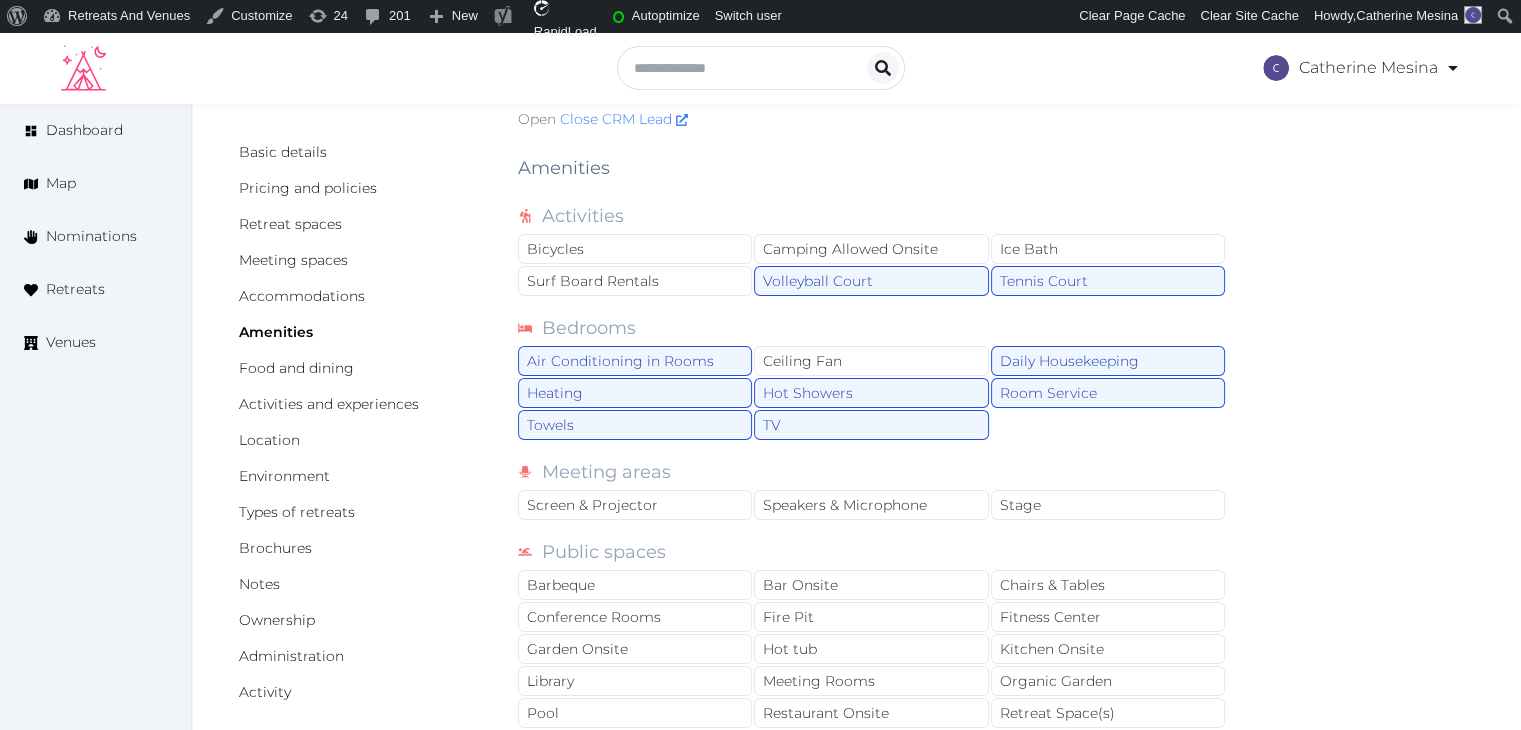 scroll, scrollTop: 100, scrollLeft: 0, axis: vertical 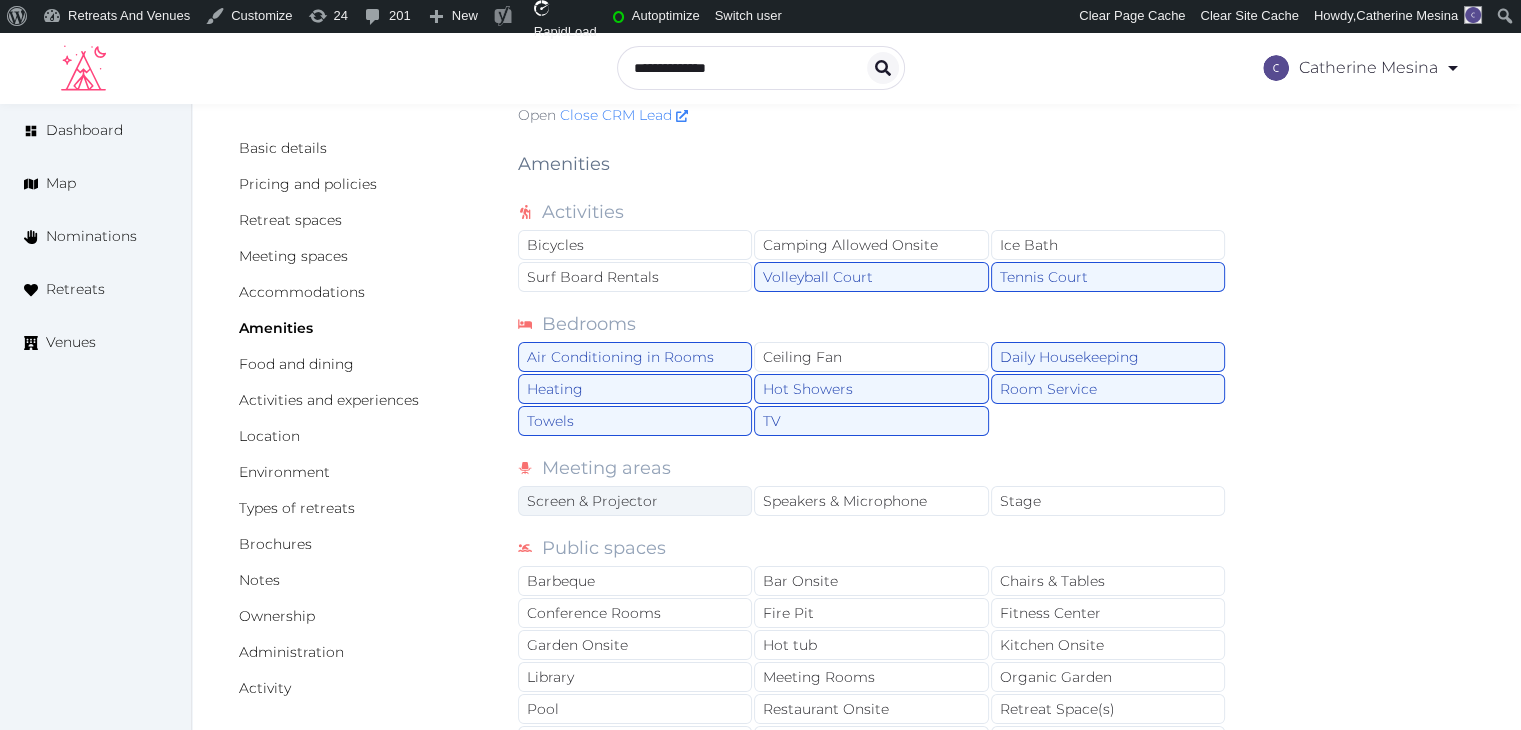 click on "Screen & Projector" at bounding box center (635, 501) 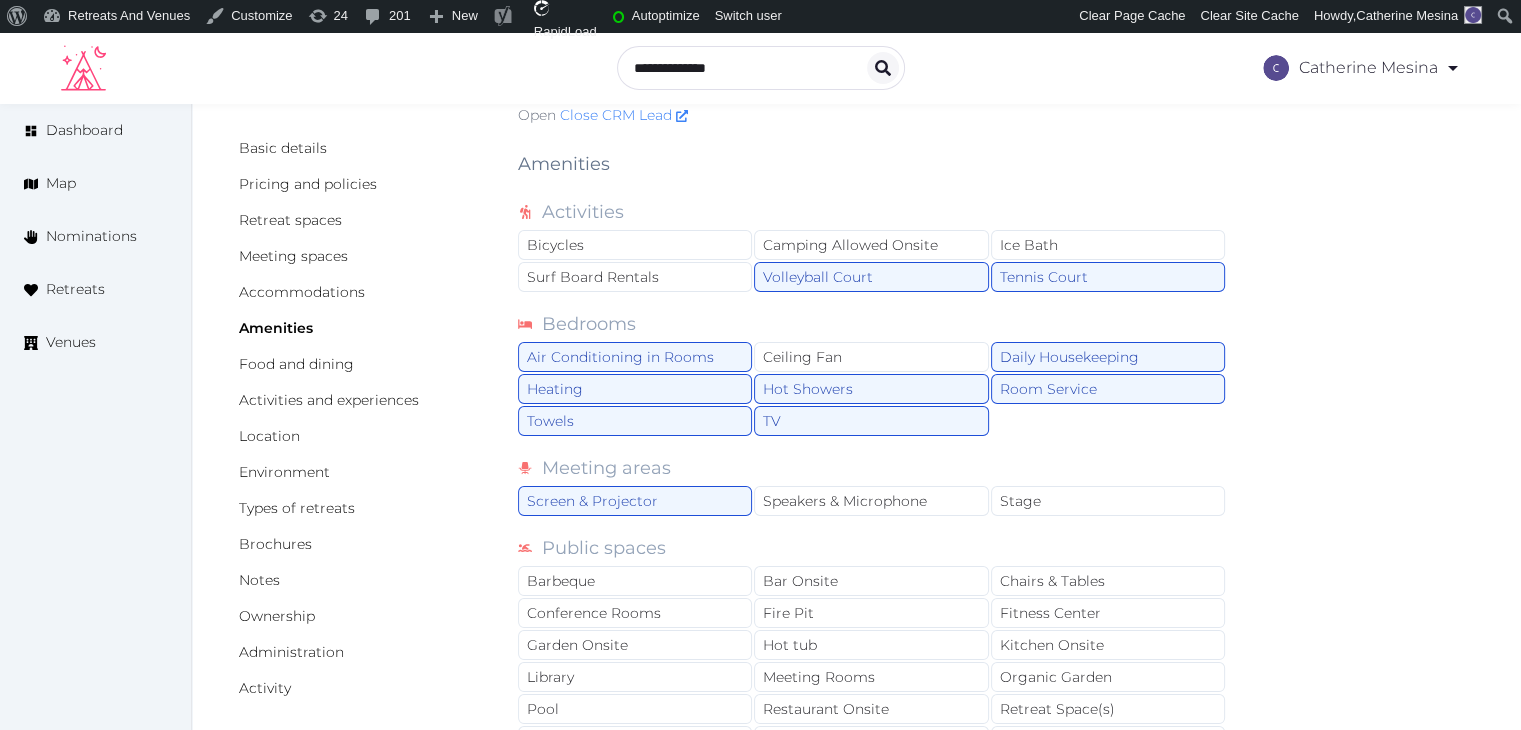 click on "Screen & Projector Speakers & Microphone Stage" at bounding box center (872, 502) 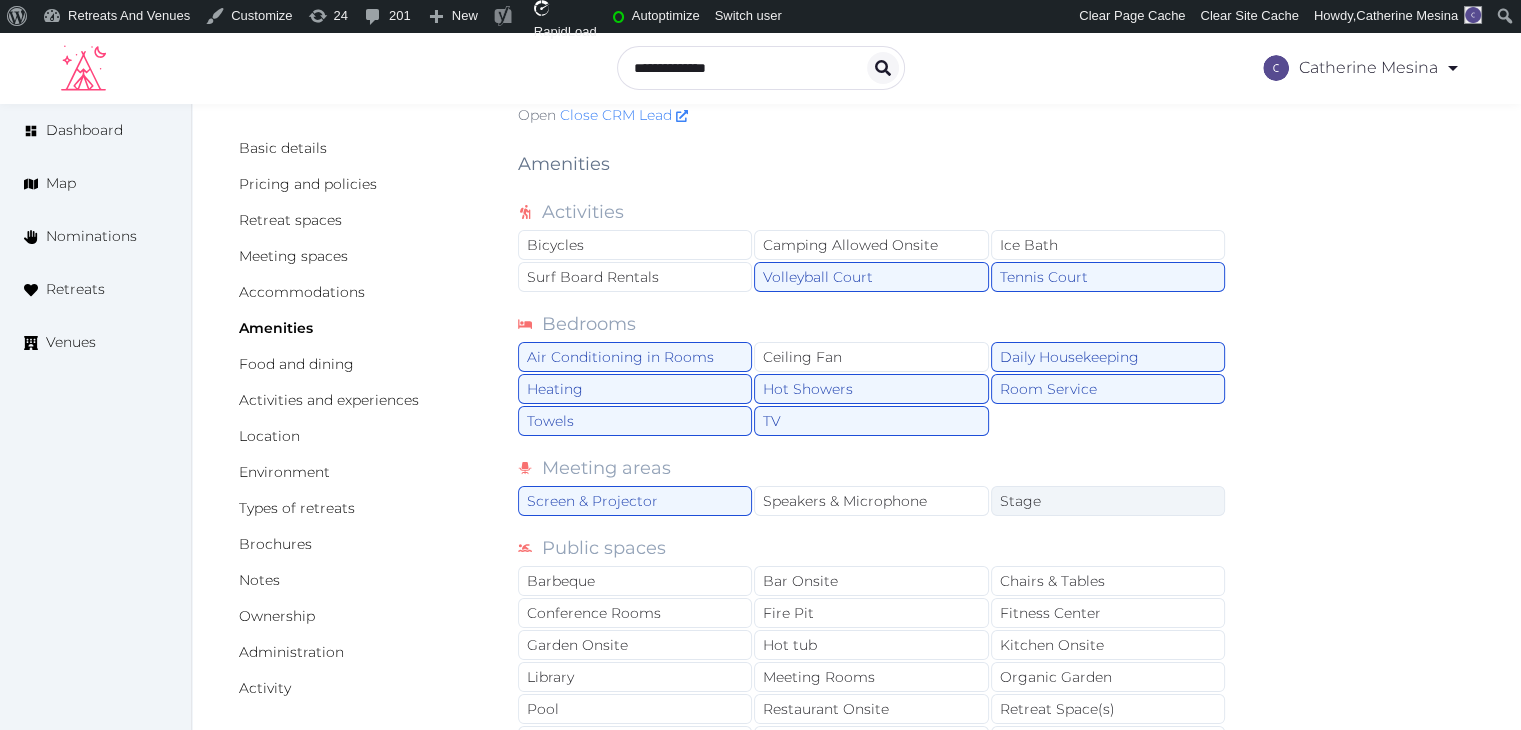 click on "Stage" at bounding box center [1108, 501] 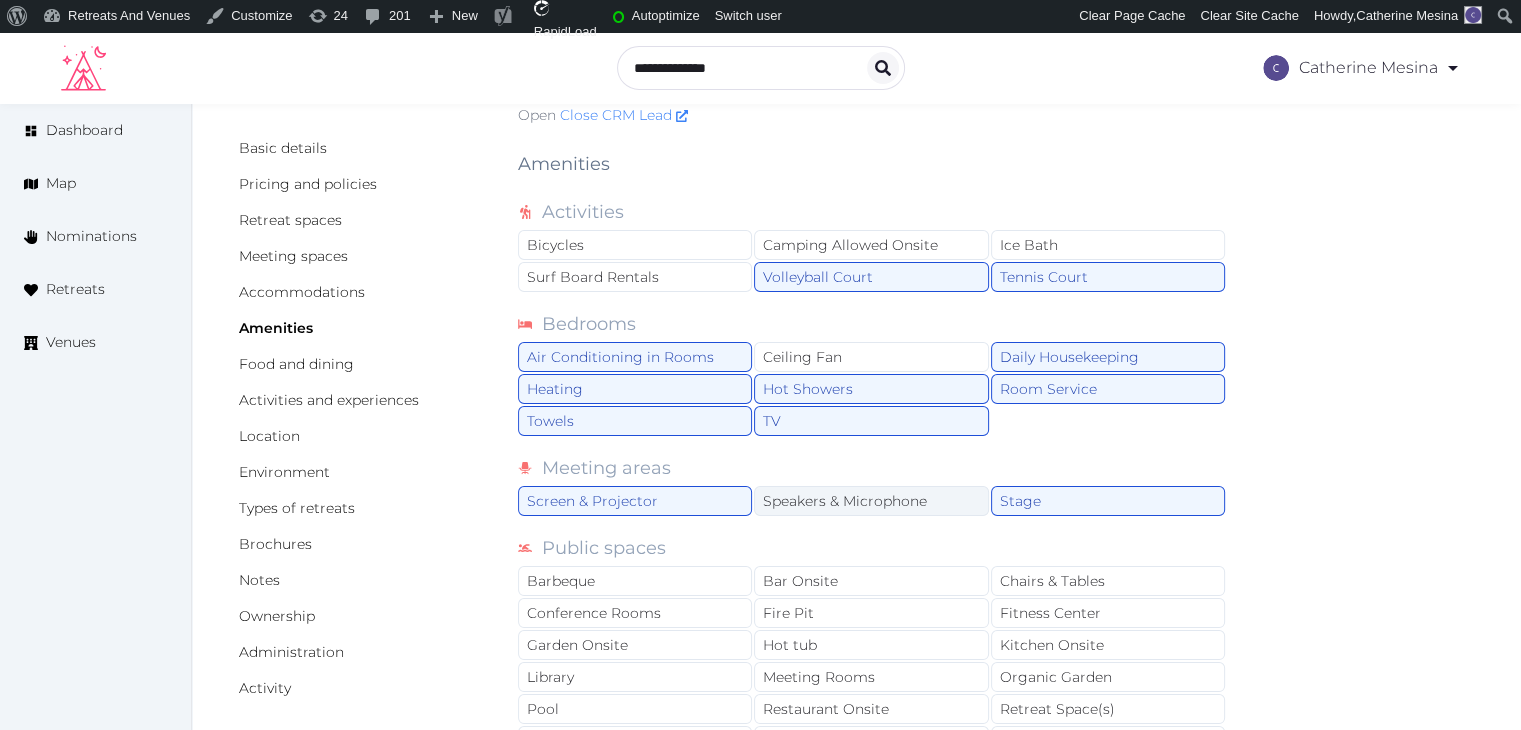 click on "Speakers & Microphone" at bounding box center [871, 501] 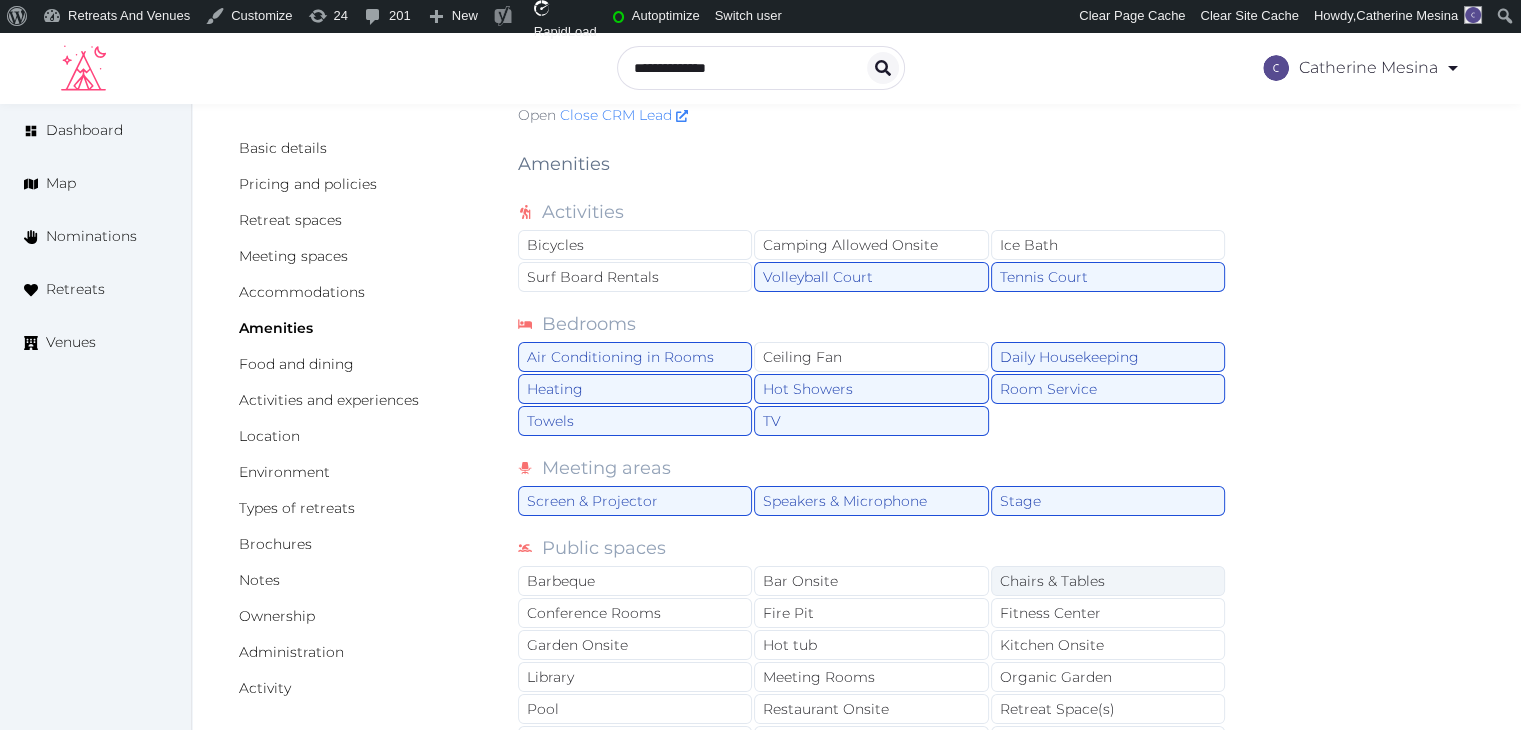 scroll, scrollTop: 400, scrollLeft: 0, axis: vertical 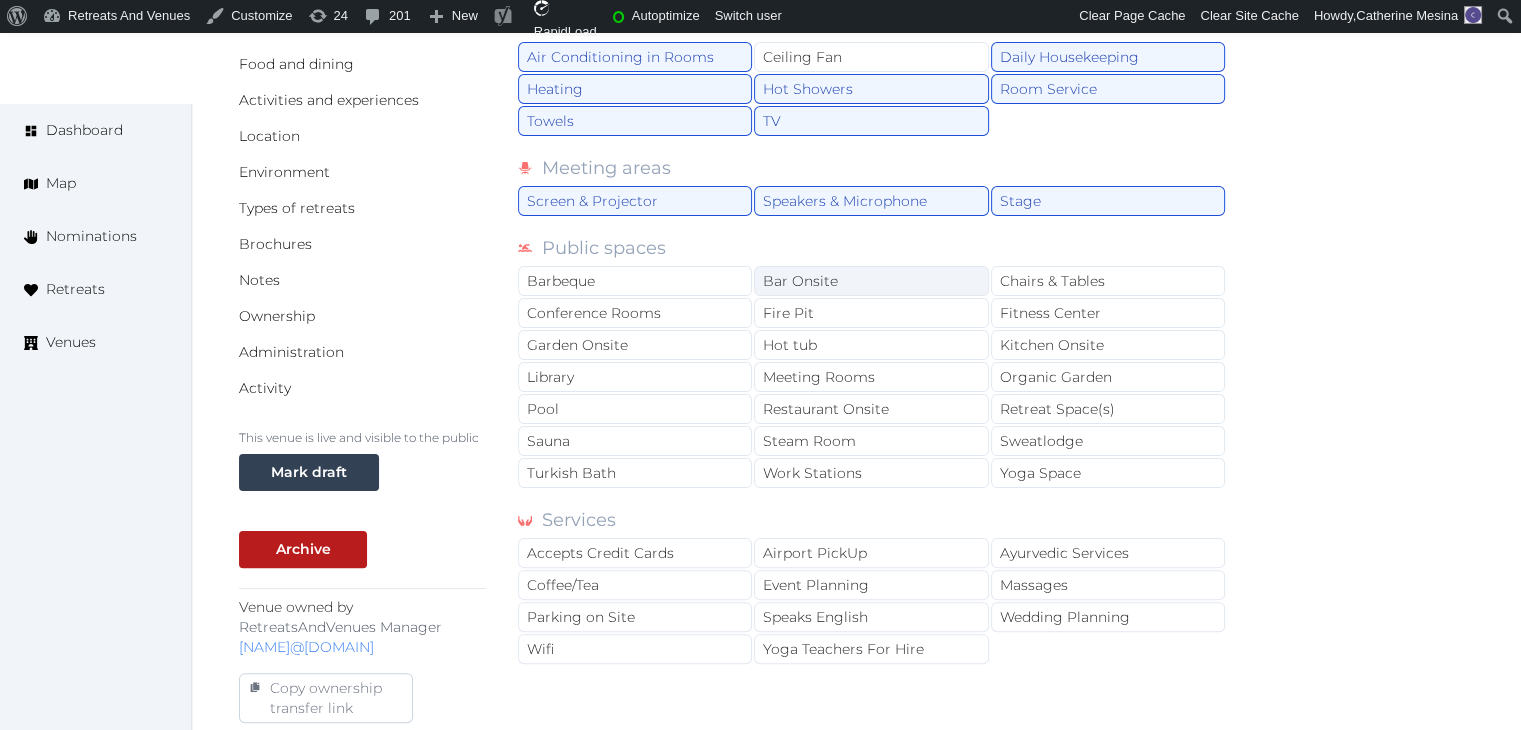 click on "Bar Onsite" at bounding box center [871, 281] 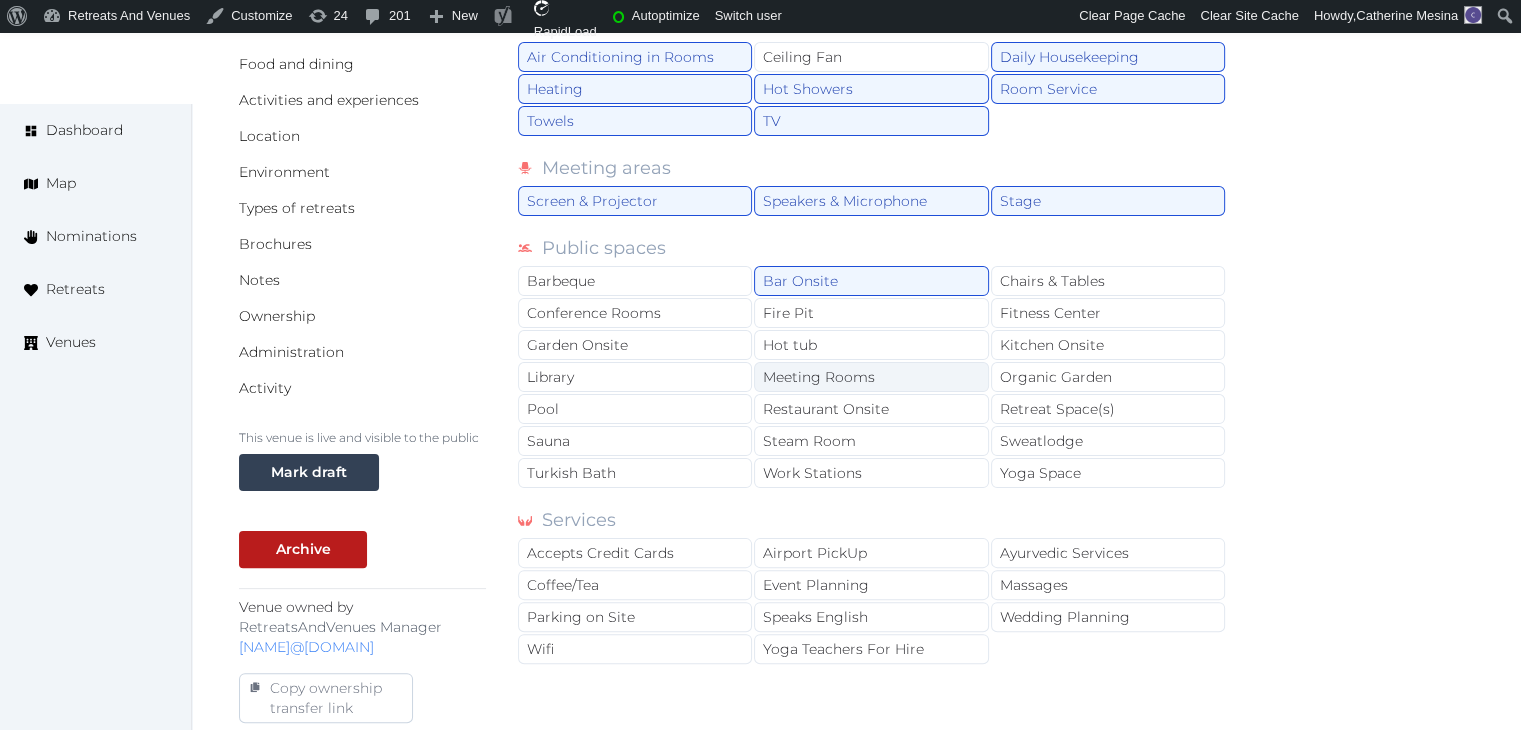 click on "Meeting Rooms" at bounding box center (871, 377) 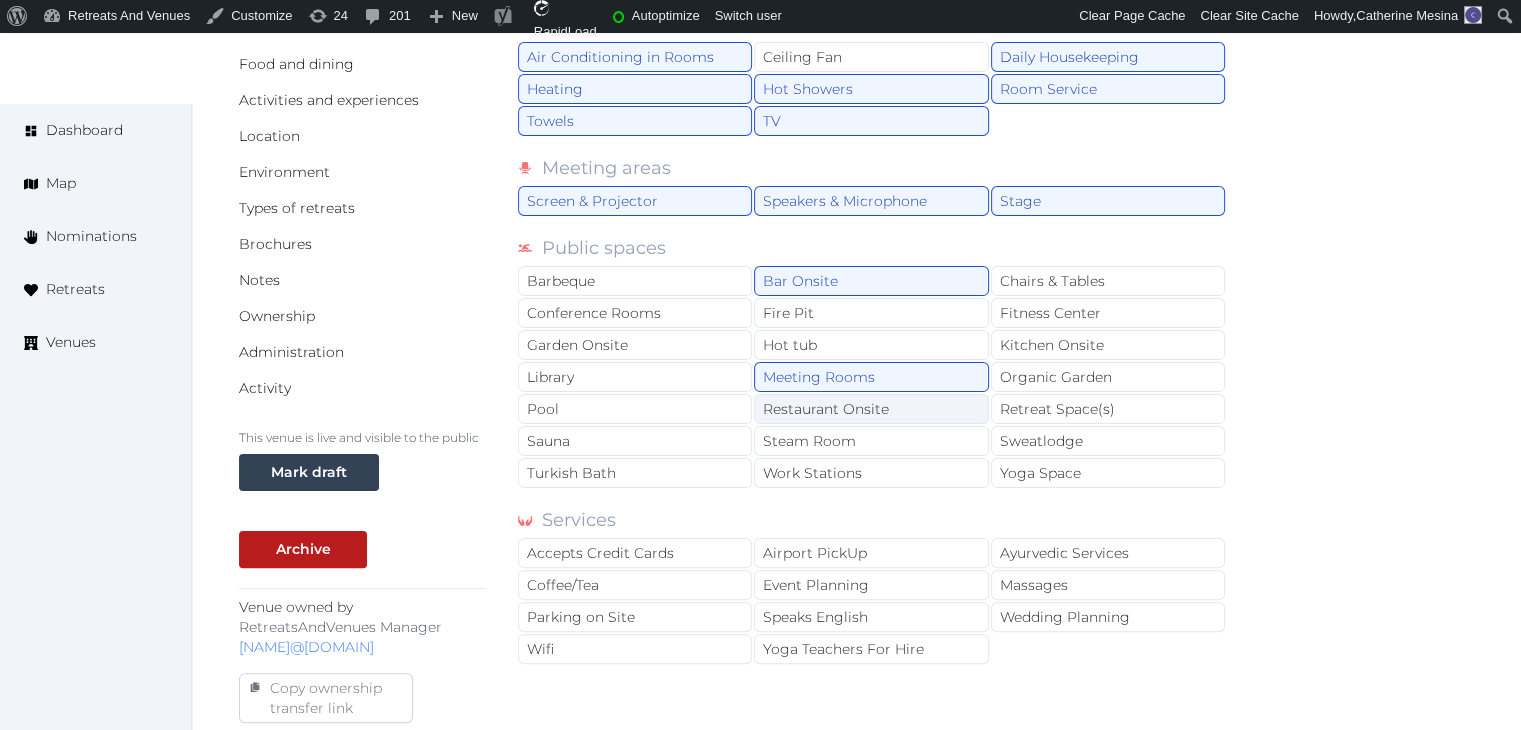 click on "Restaurant Onsite" at bounding box center (871, 409) 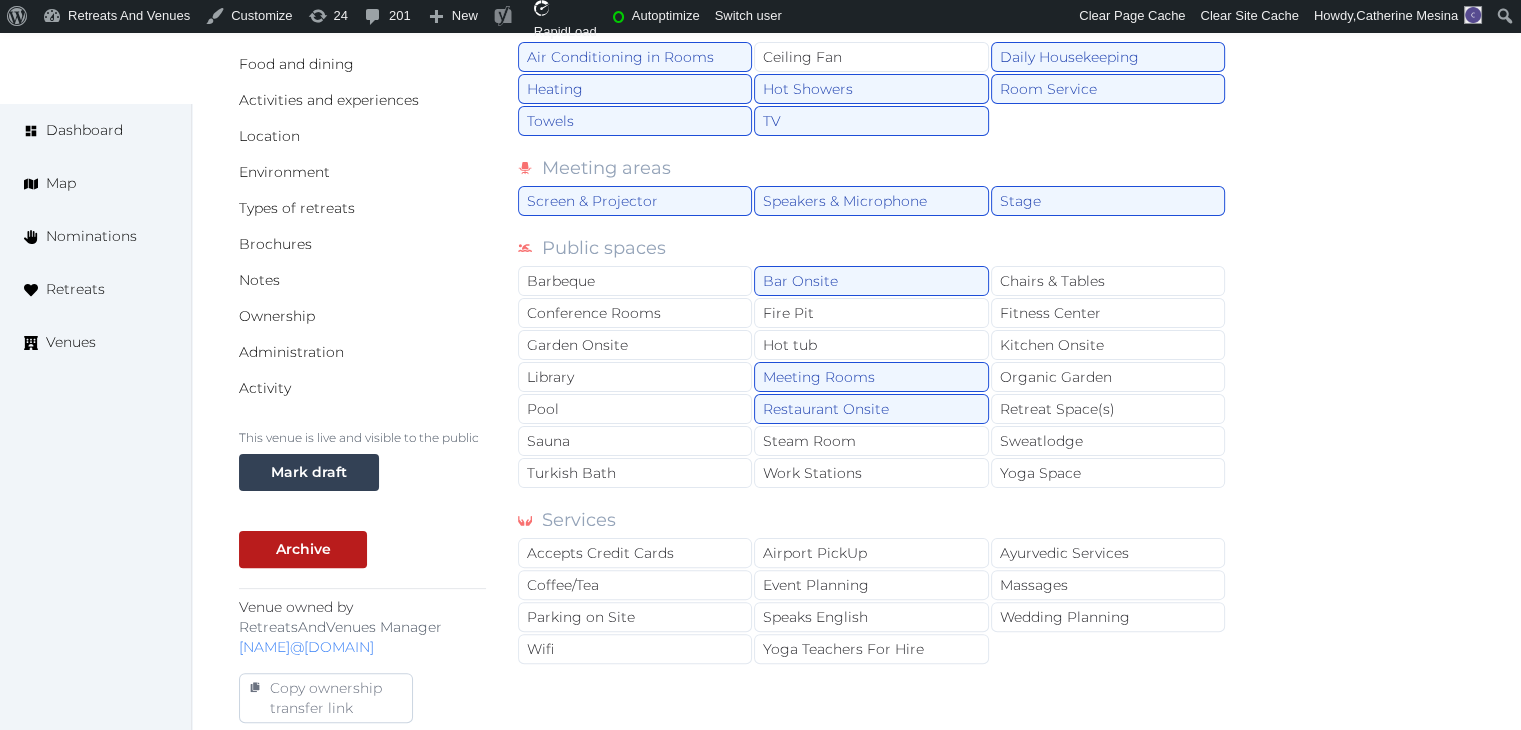 drag, startPoint x: 1132, startPoint y: 256, endPoint x: 1116, endPoint y: 301, distance: 47.759815 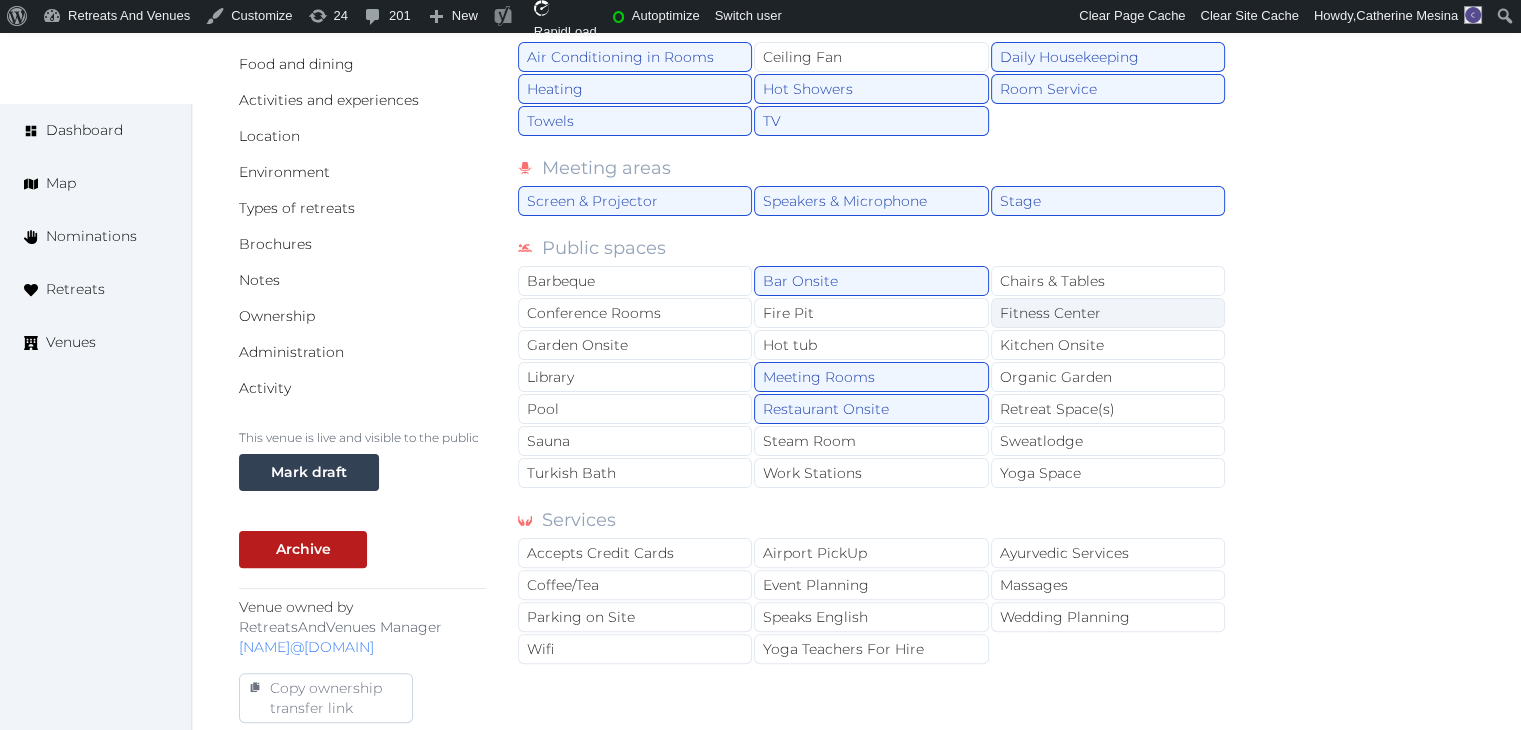 click on "Public spaces" at bounding box center [872, 248] 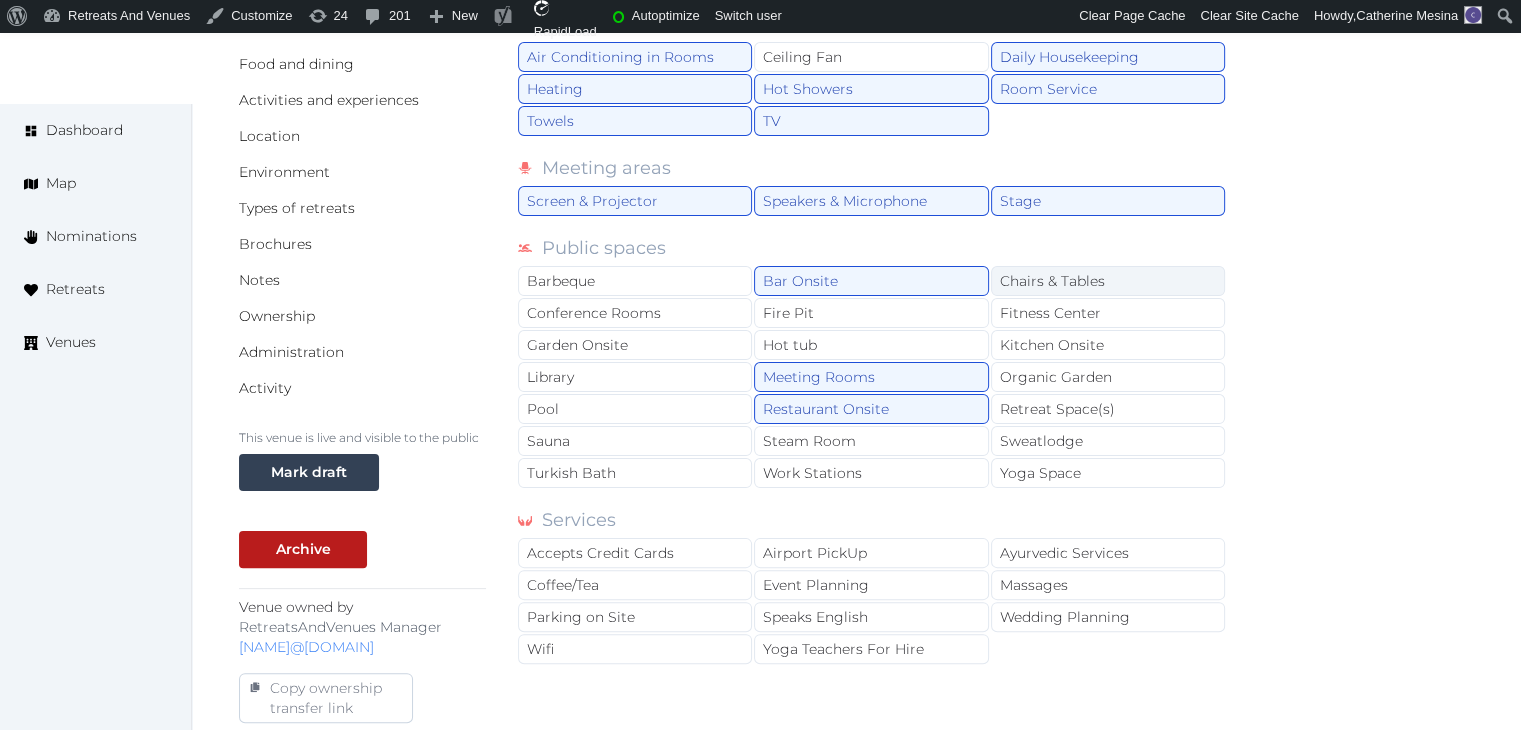click on "Chairs & Tables" at bounding box center [1108, 281] 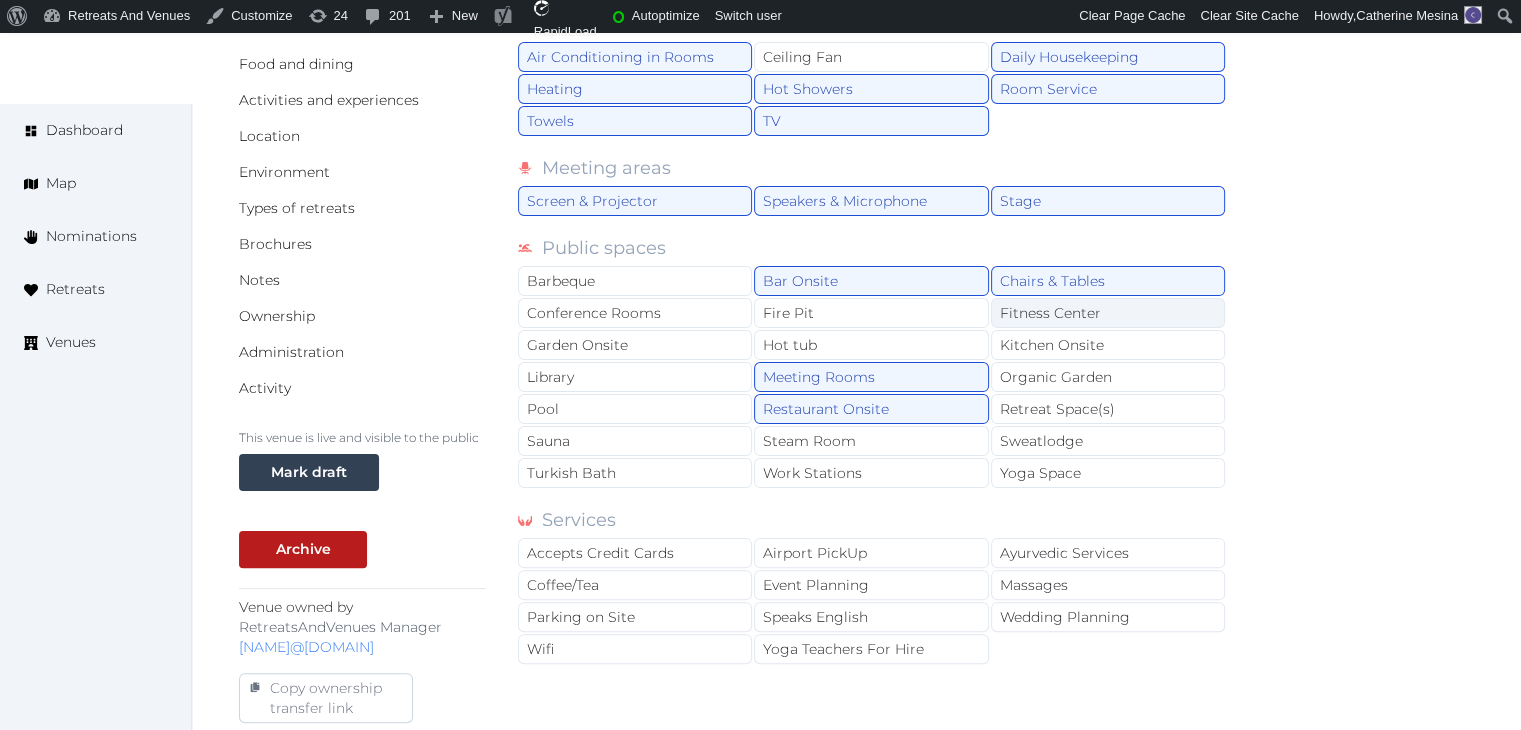 click on "Fitness Center" at bounding box center (1108, 313) 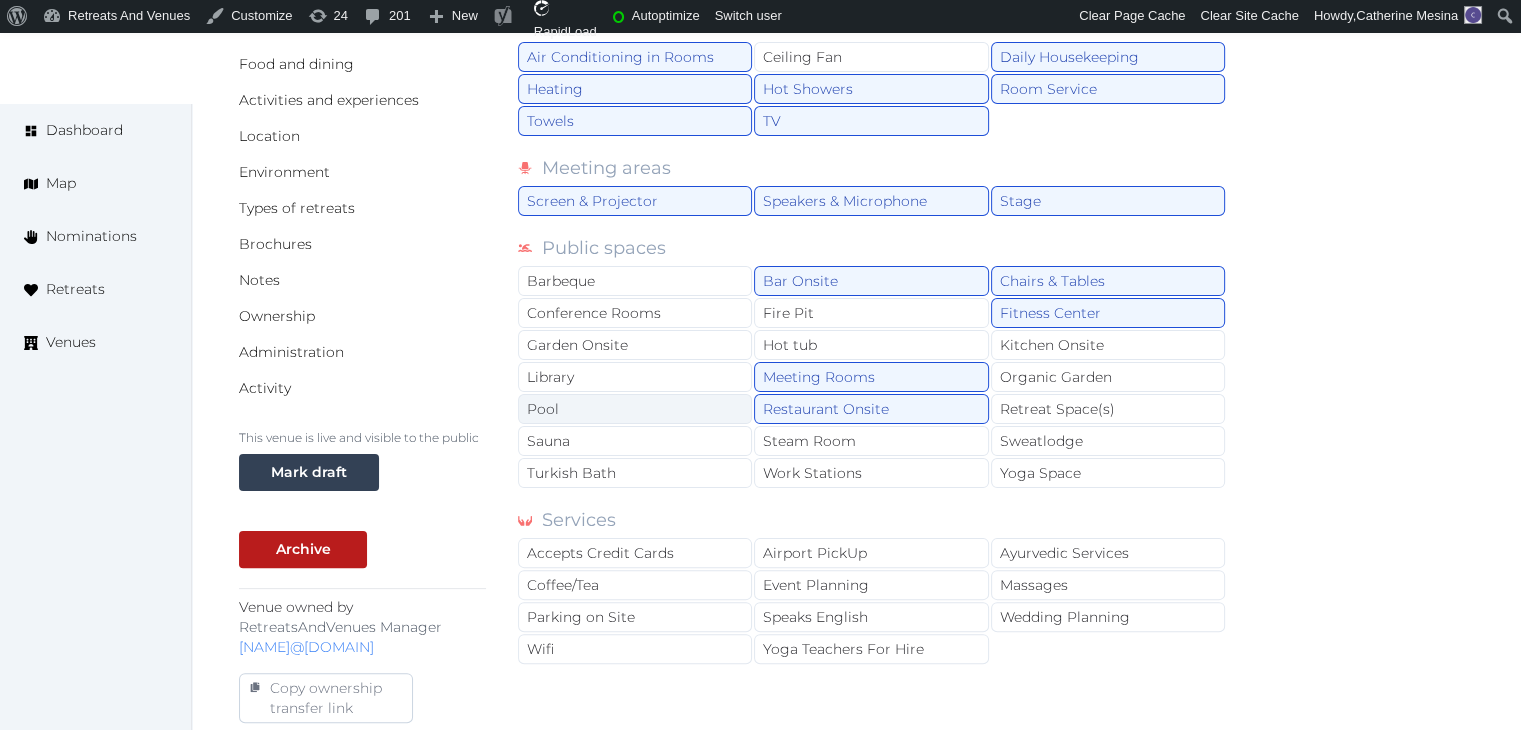 click on "Pool" at bounding box center [635, 409] 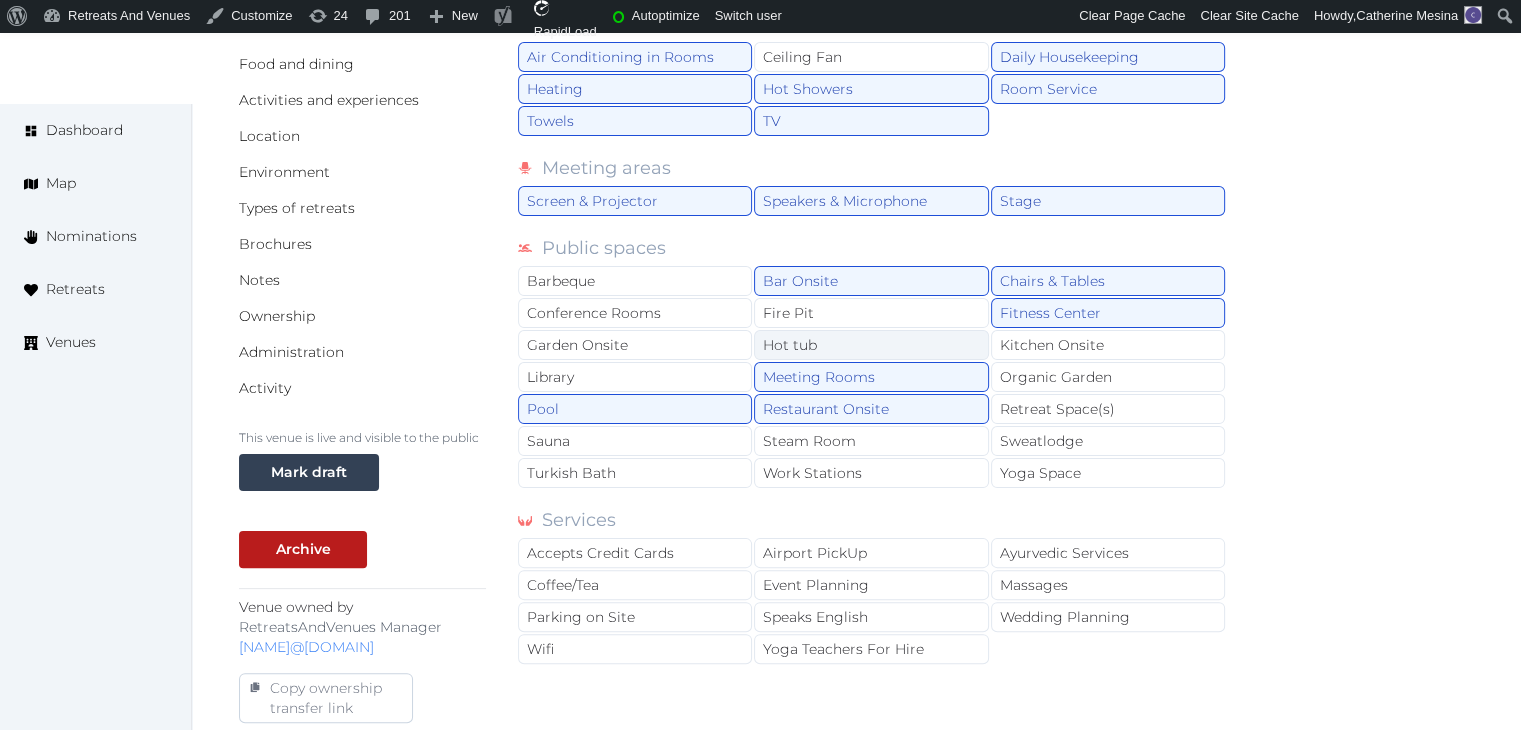 click on "Hot tub" at bounding box center [871, 345] 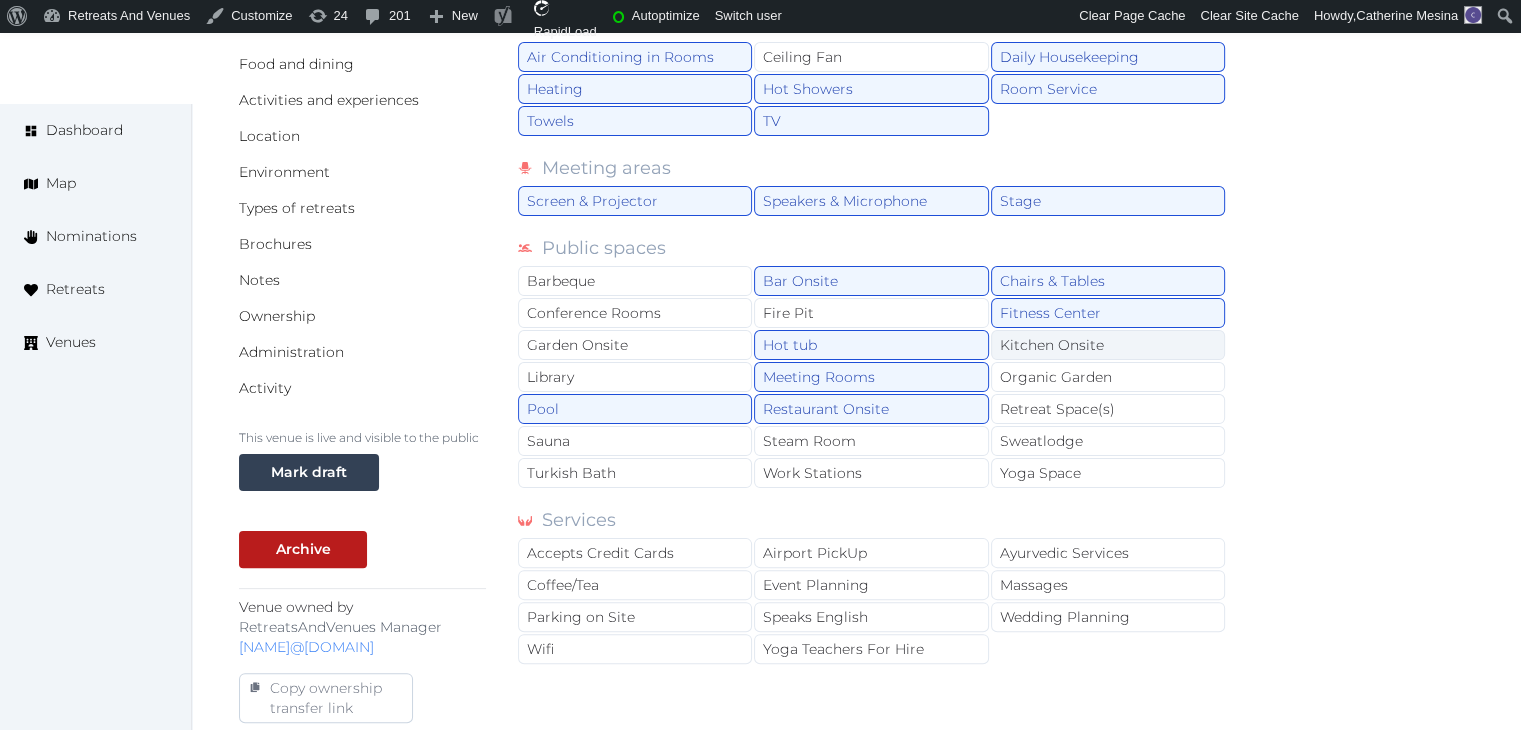 click on "Kitchen Onsite" at bounding box center (1108, 345) 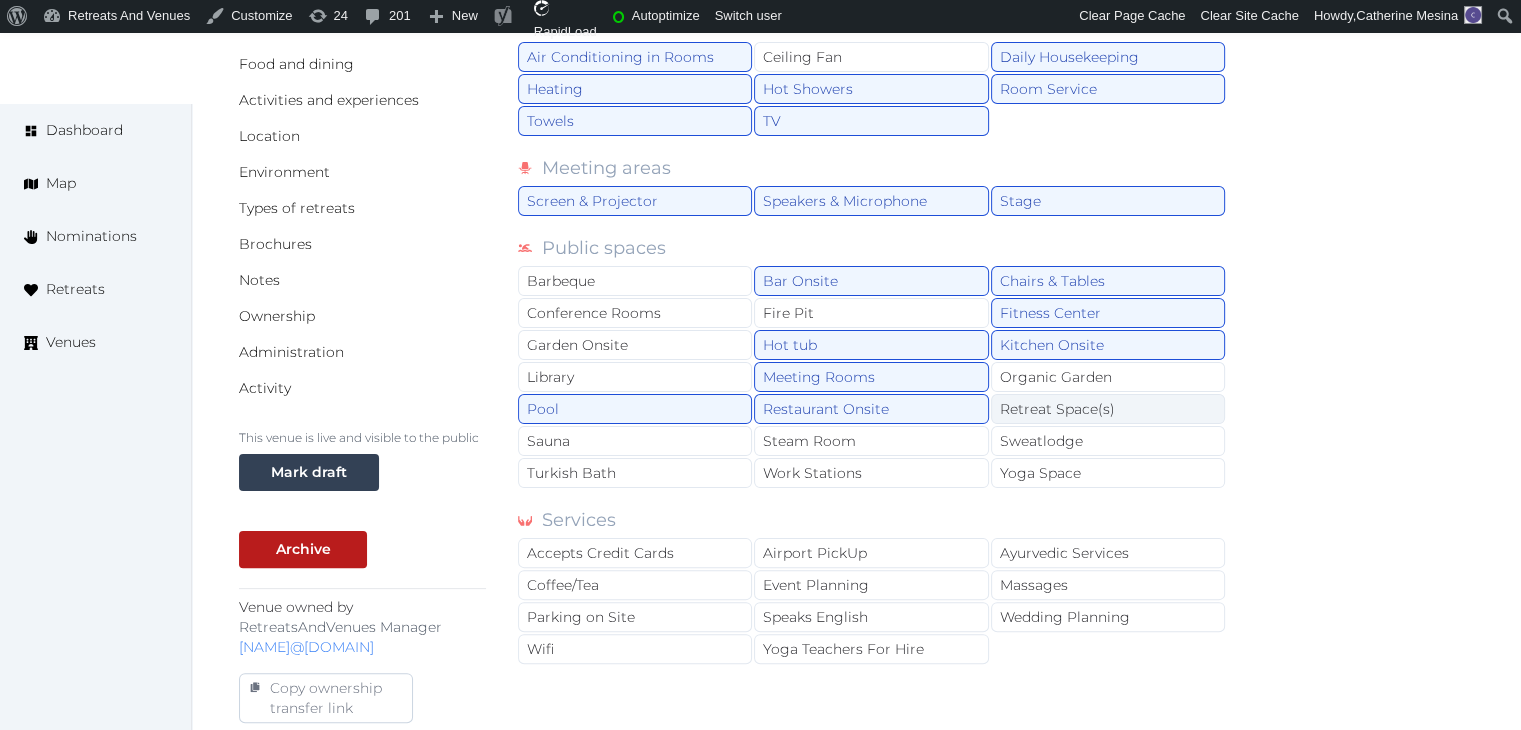 click on "Retreat Space(s)" at bounding box center (1108, 409) 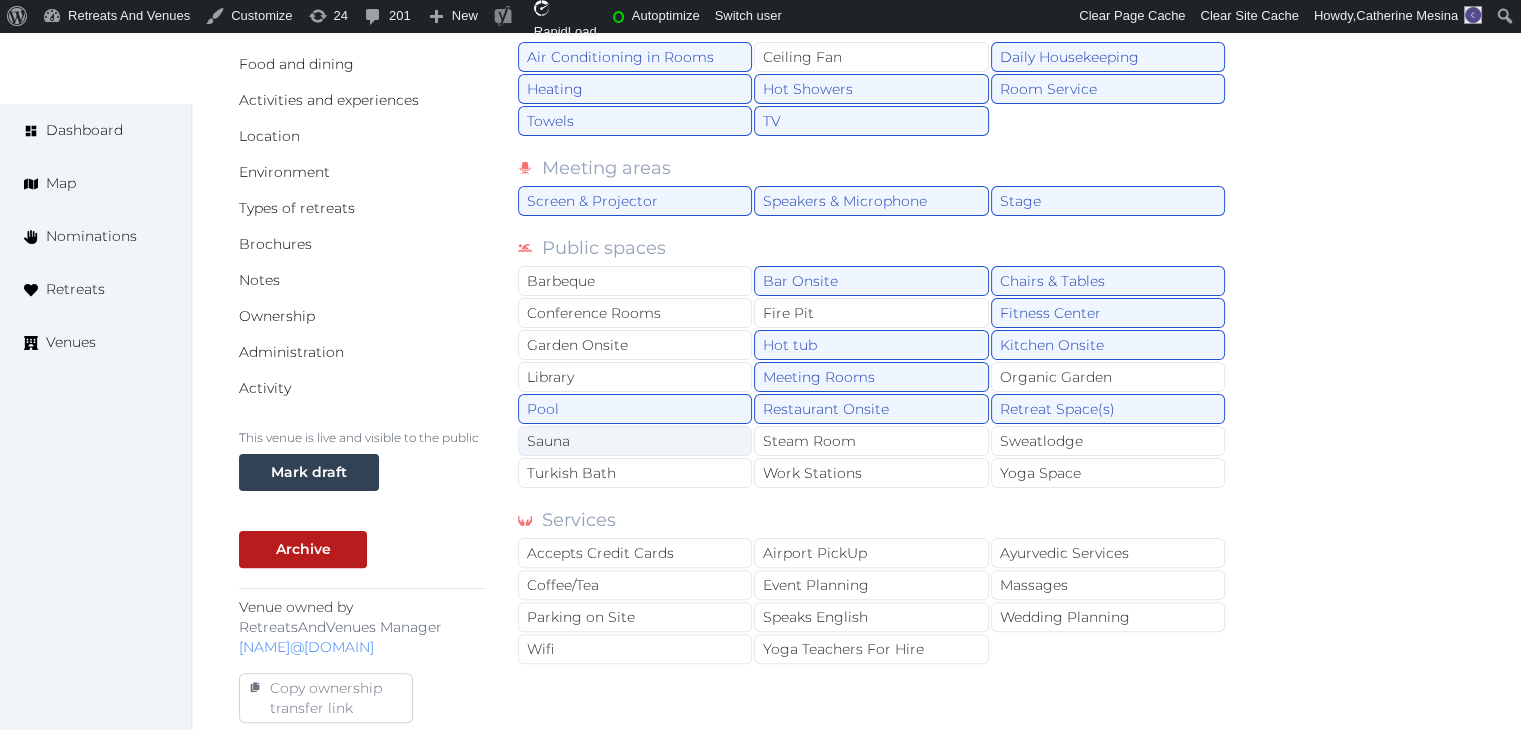 drag, startPoint x: 624, startPoint y: 438, endPoint x: 679, endPoint y: 430, distance: 55.578773 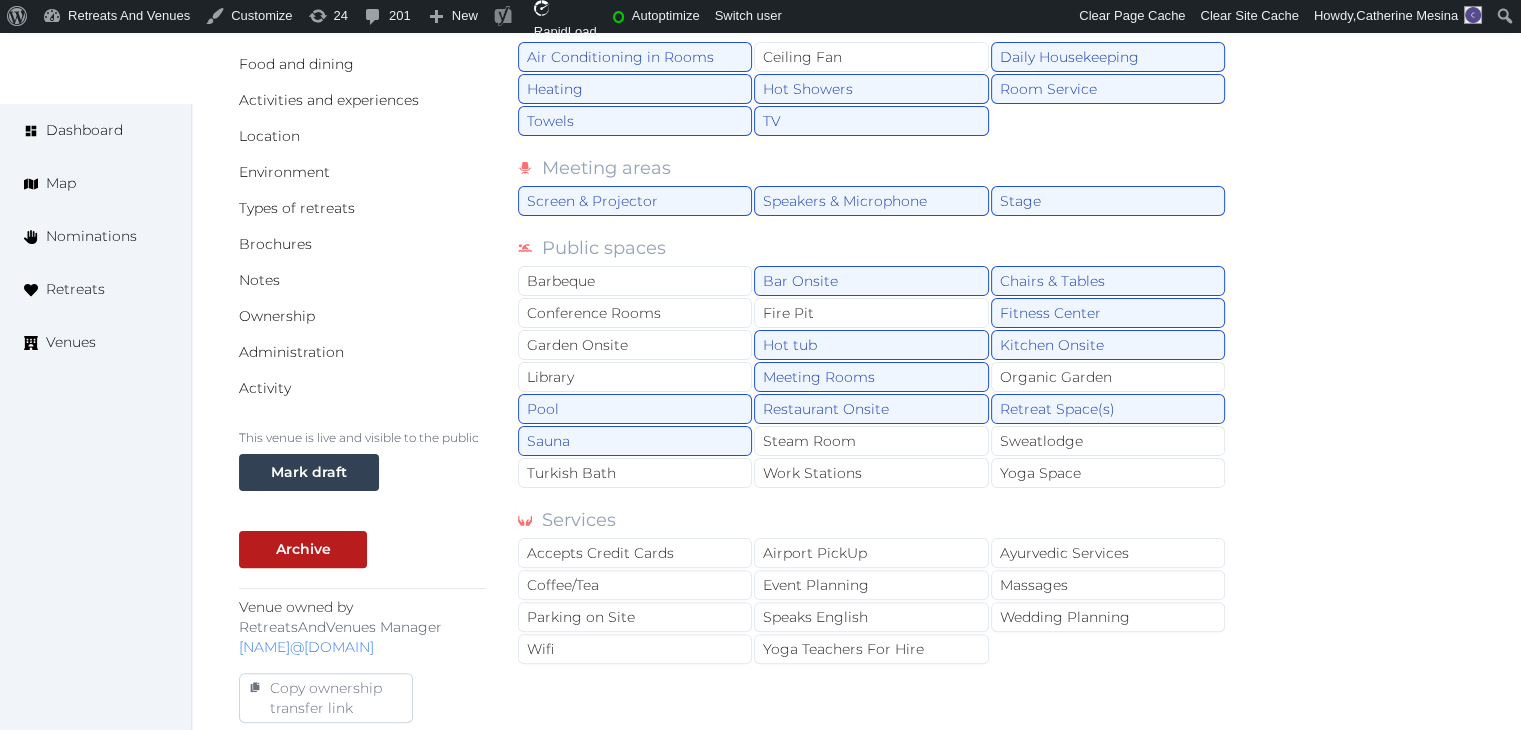 click on "Barbeque Bar Onsite Chairs & Tables Conference Rooms Fire Pit Fitness Center Garden Onsite Hot tub Kitchen Onsite Library Meeting Rooms Organic Garden Pool Restaurant Onsite Retreat Space(s) Sauna Steam Room Sweatlodge Turkish Bath Work Stations Yoga Space" at bounding box center [872, 378] 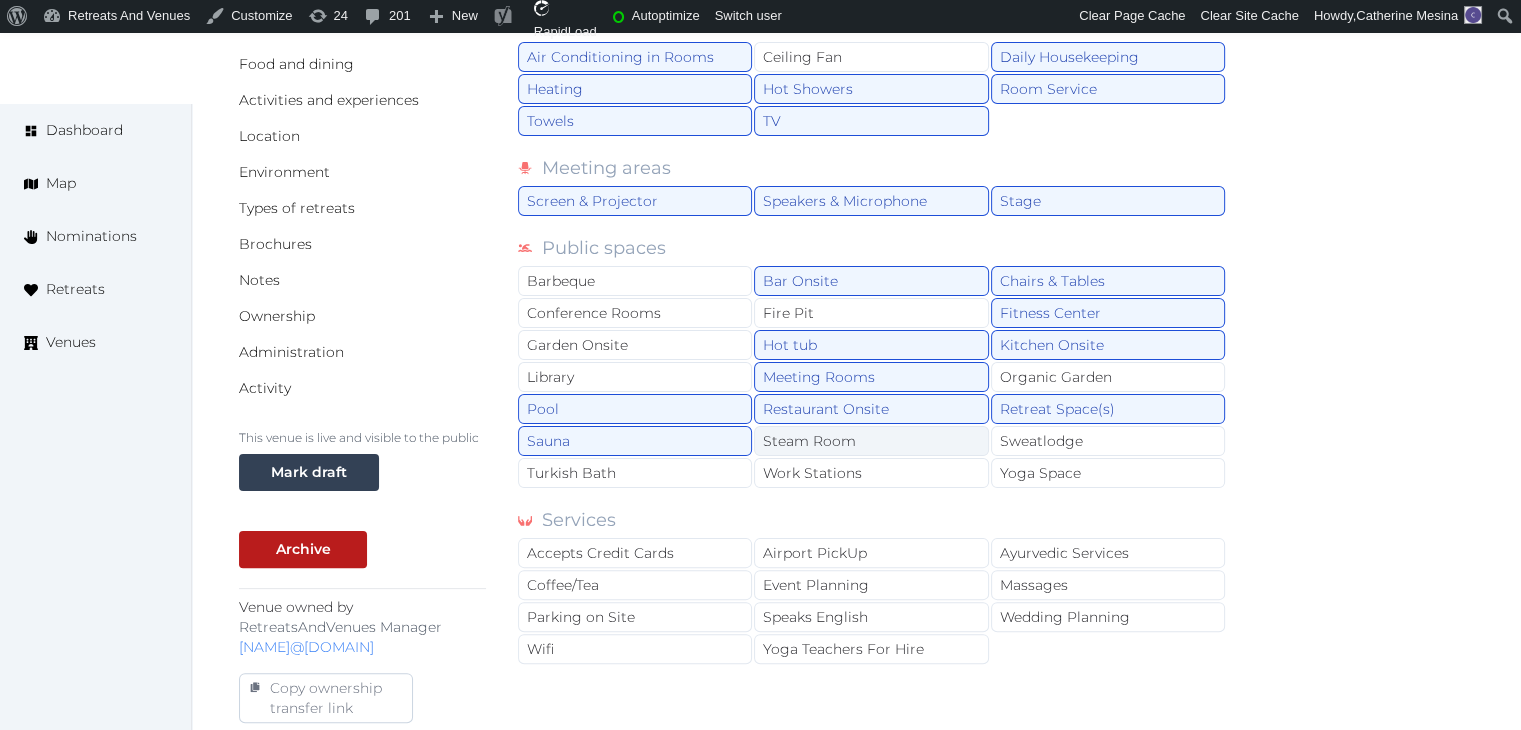click on "Steam Room" at bounding box center [871, 441] 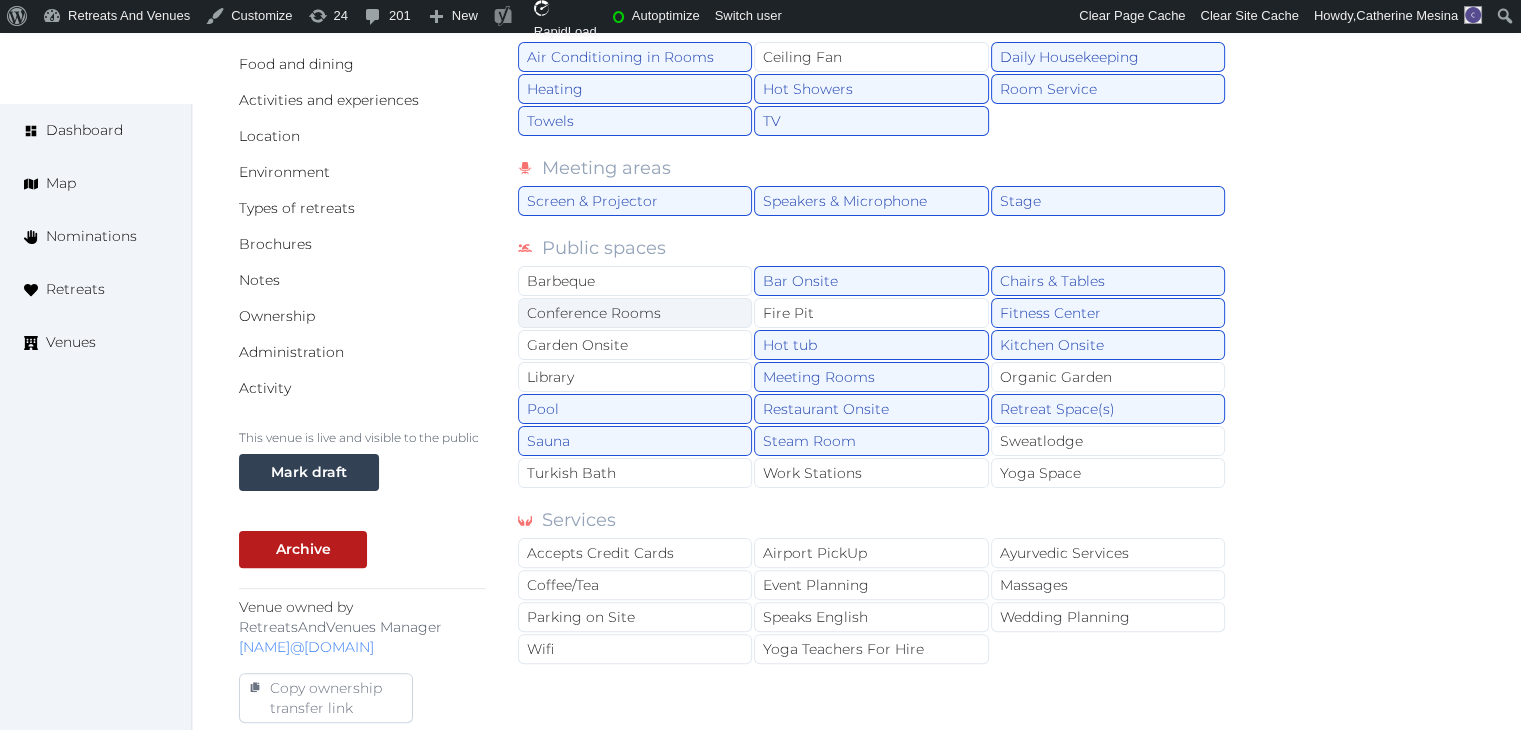 click on "Conference Rooms" at bounding box center (635, 313) 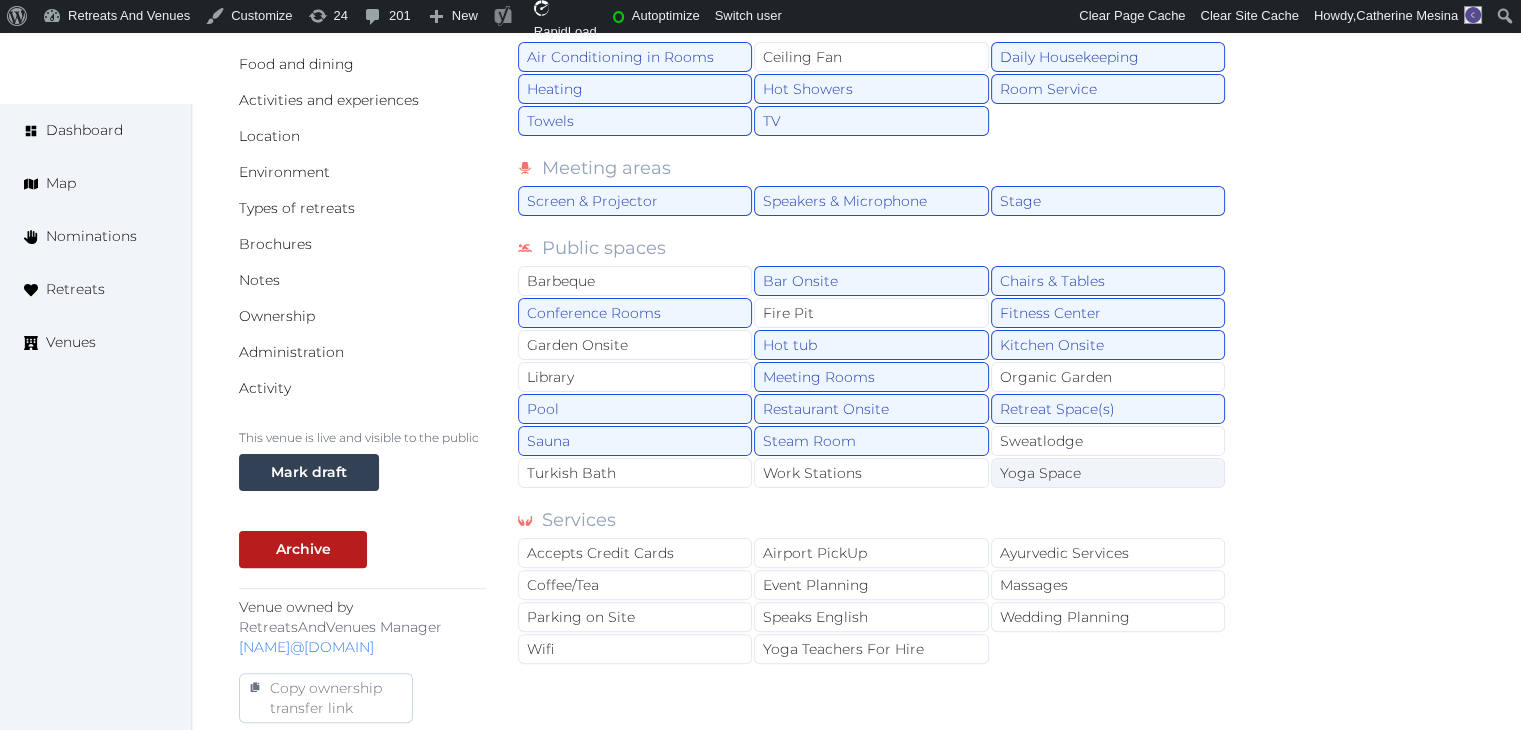 click on "Yoga Space" at bounding box center [1108, 473] 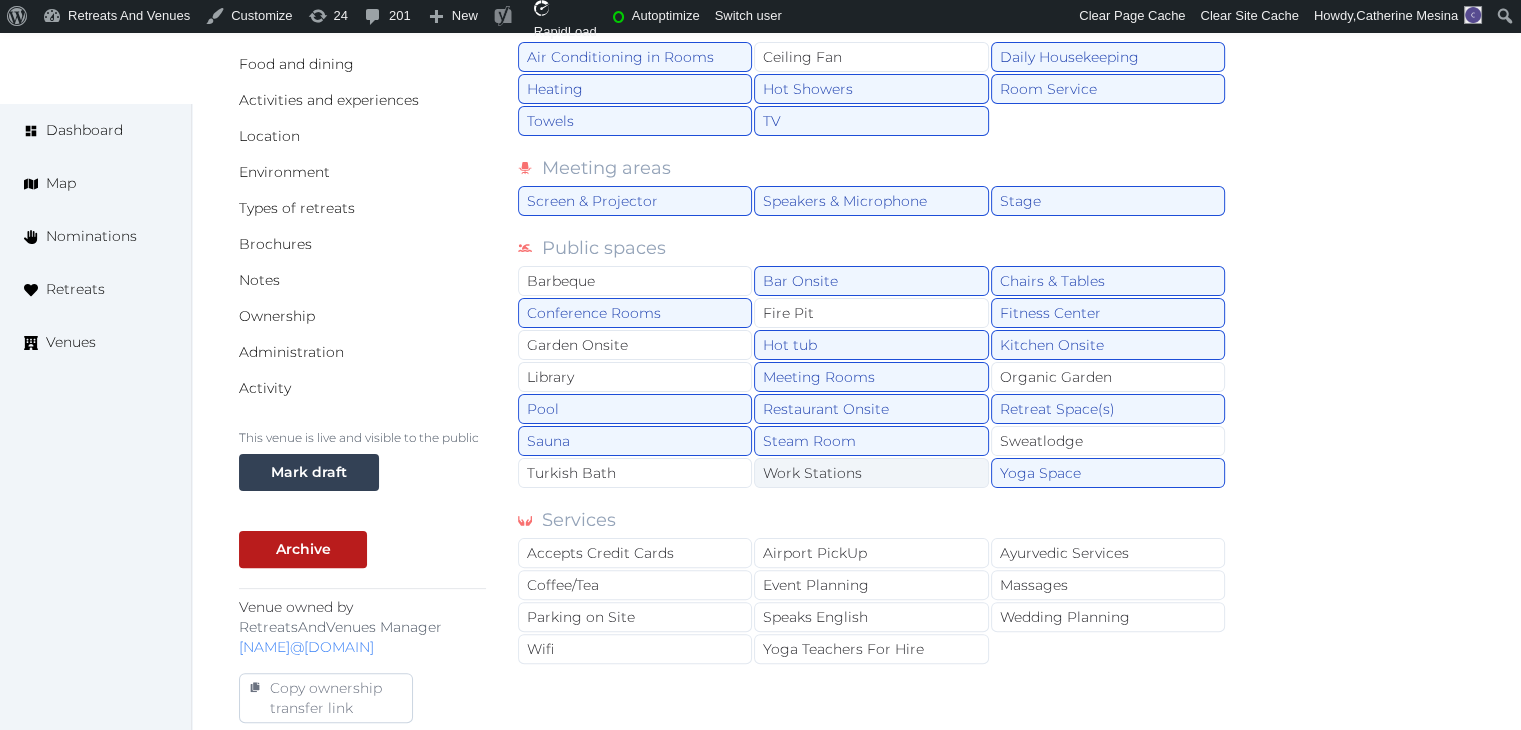 click on "Work Stations" at bounding box center (871, 473) 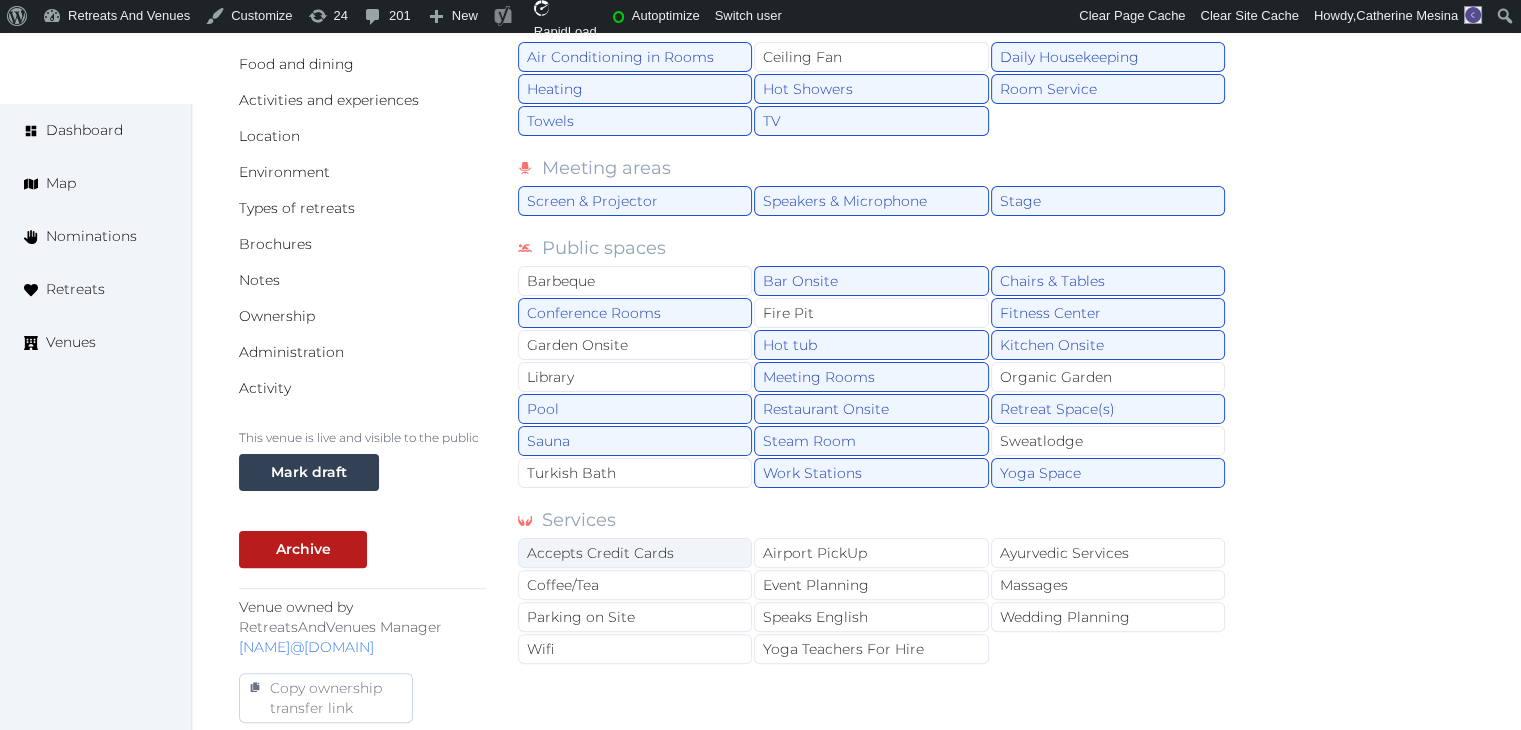 click on "Accepts Credit Cards" at bounding box center (635, 553) 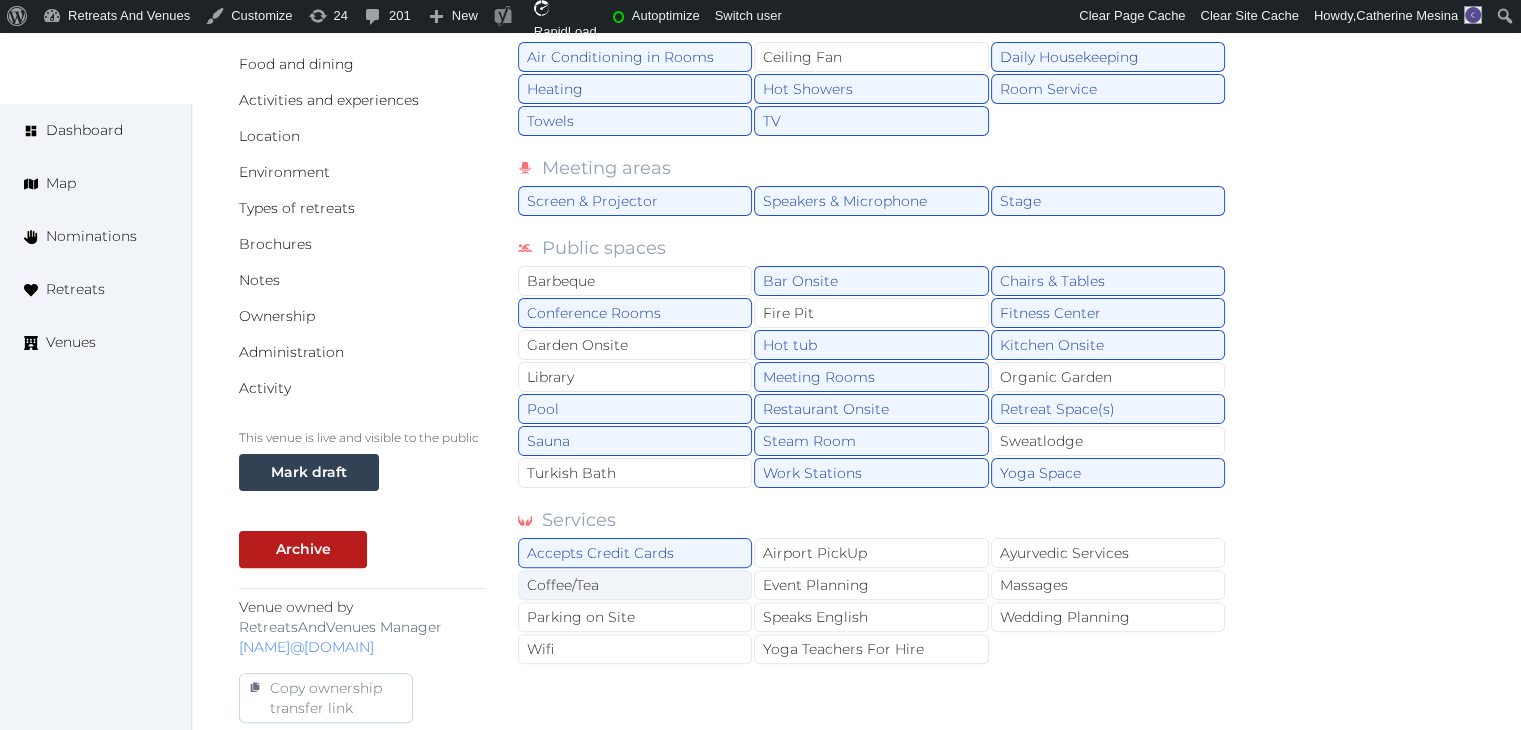 click on "Coffee/Tea" at bounding box center (635, 585) 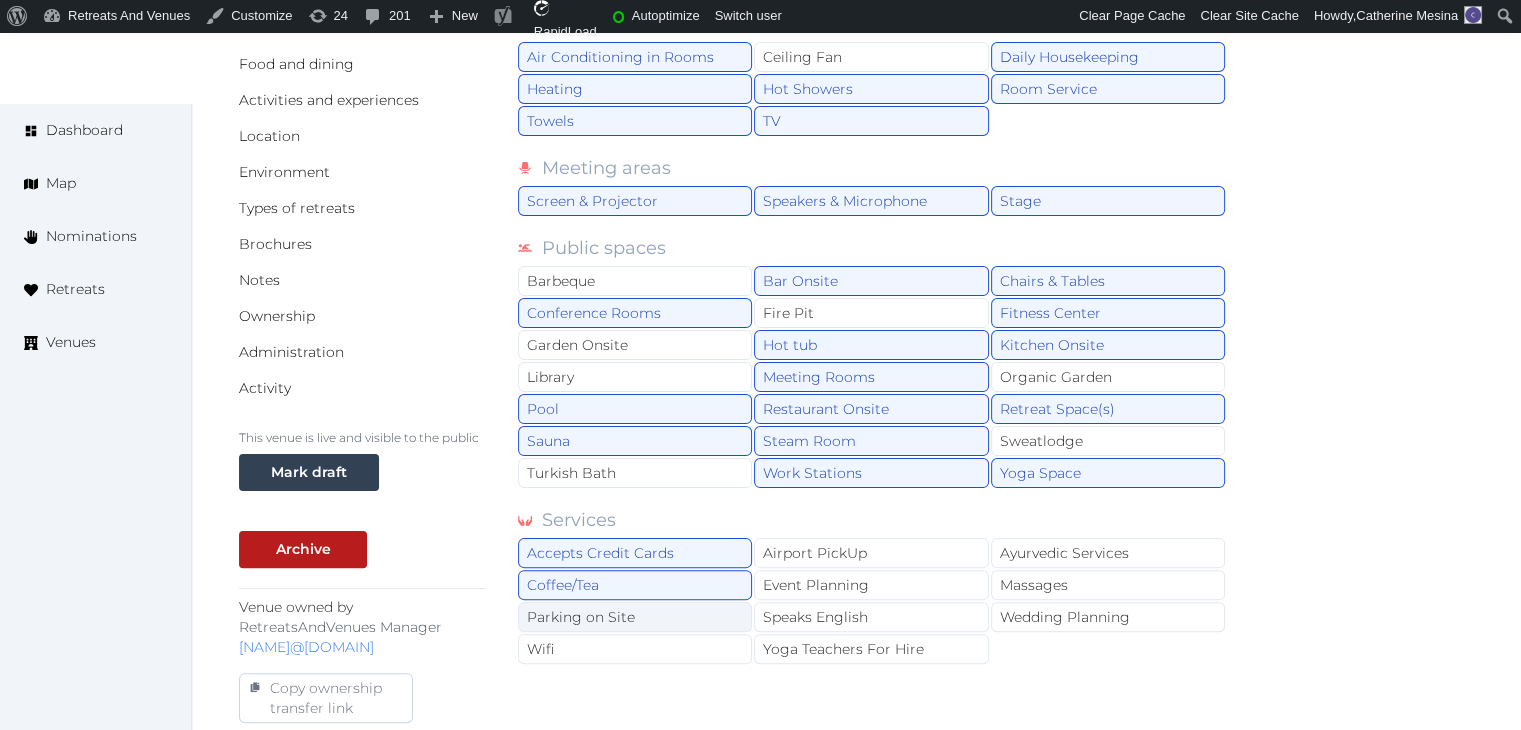 click on "Parking on Site" at bounding box center [635, 617] 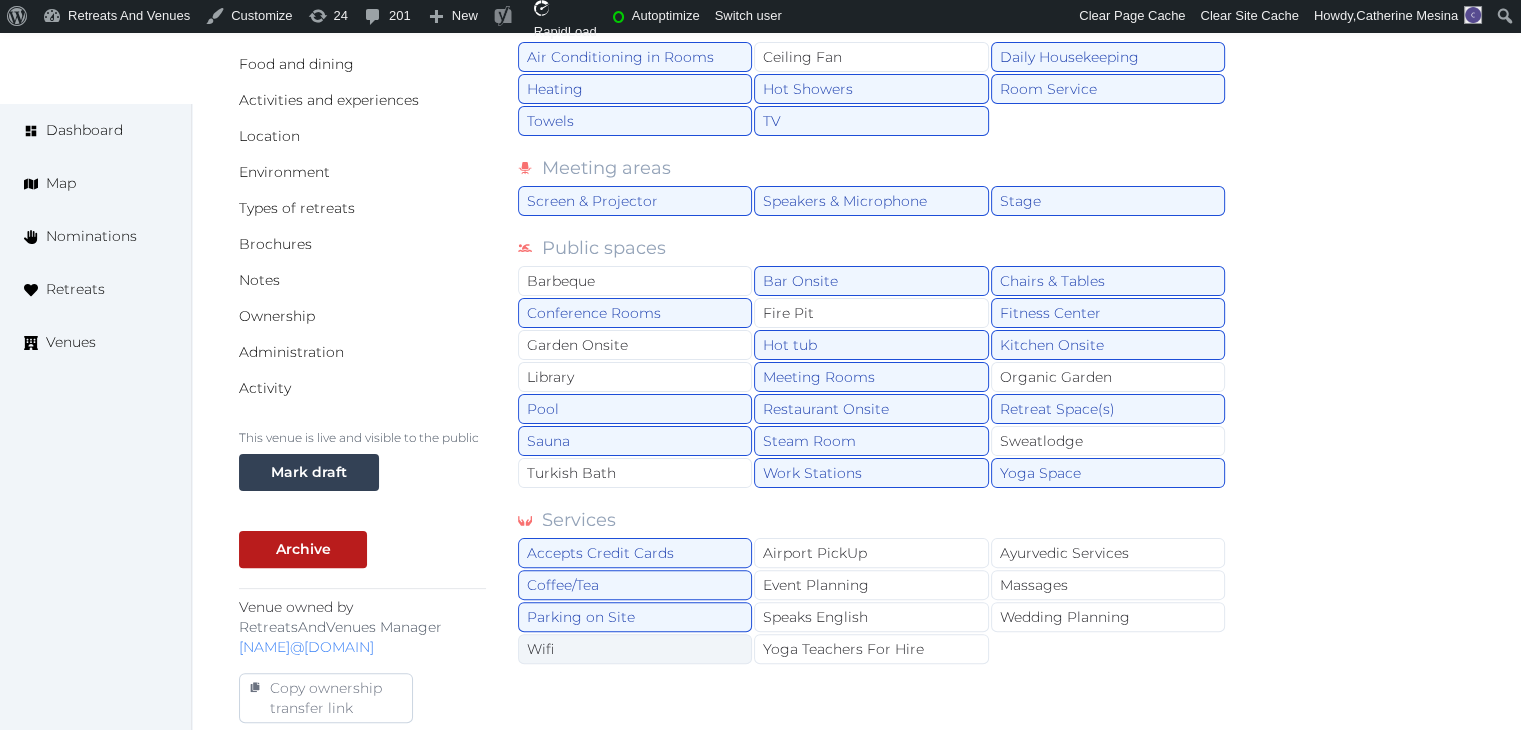 click on "Wifi" at bounding box center (635, 649) 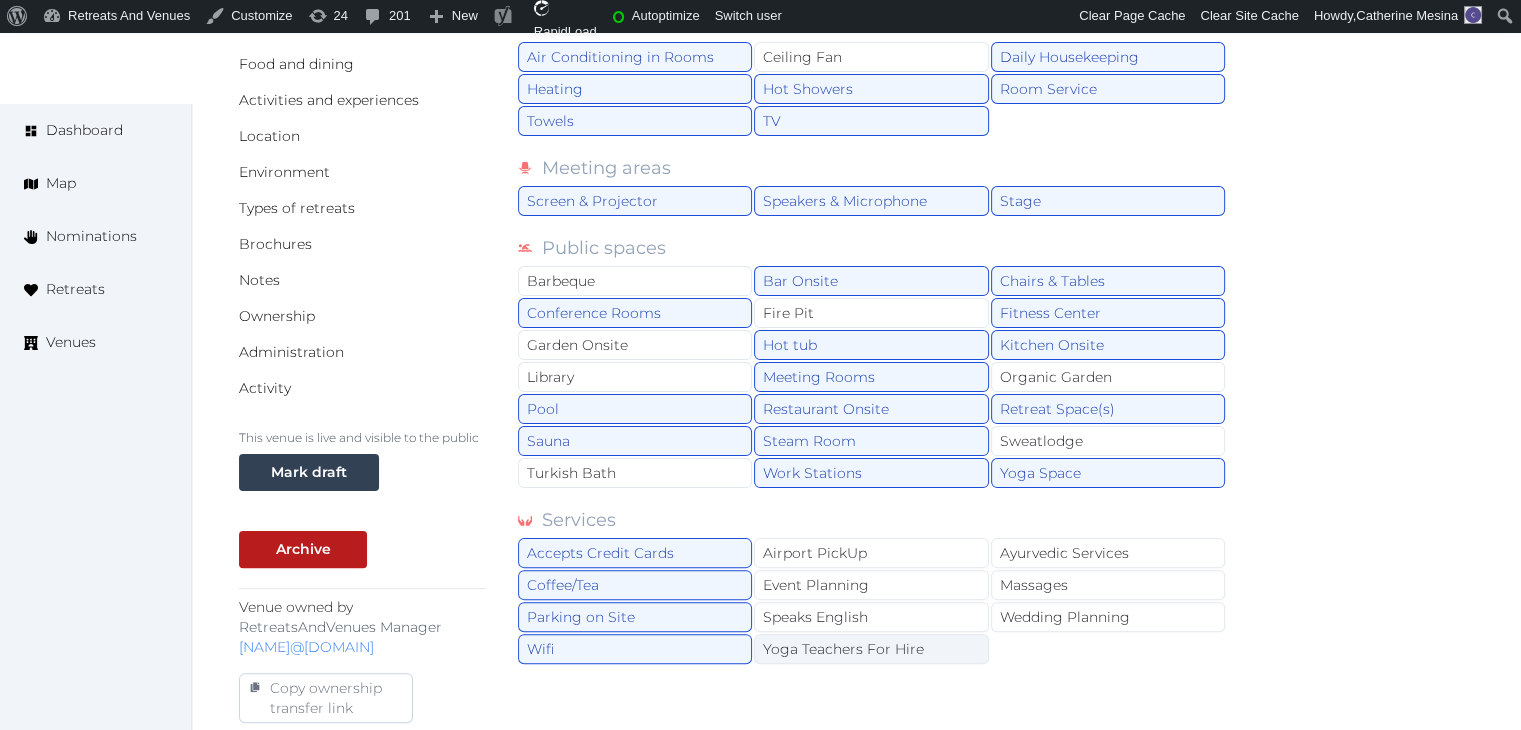 click on "Yoga Teachers For Hire" at bounding box center [871, 649] 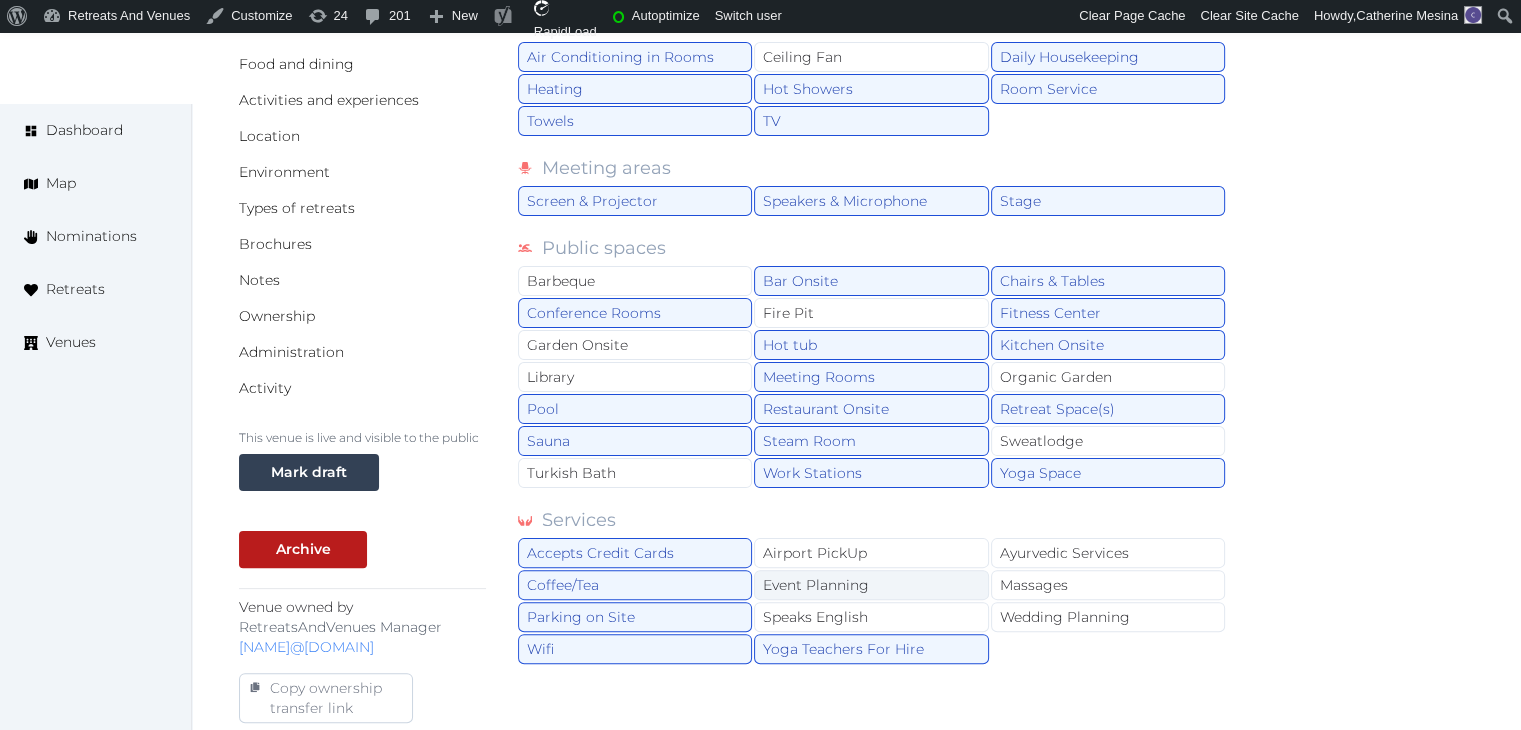 drag, startPoint x: 805, startPoint y: 618, endPoint x: 812, endPoint y: 588, distance: 30.805843 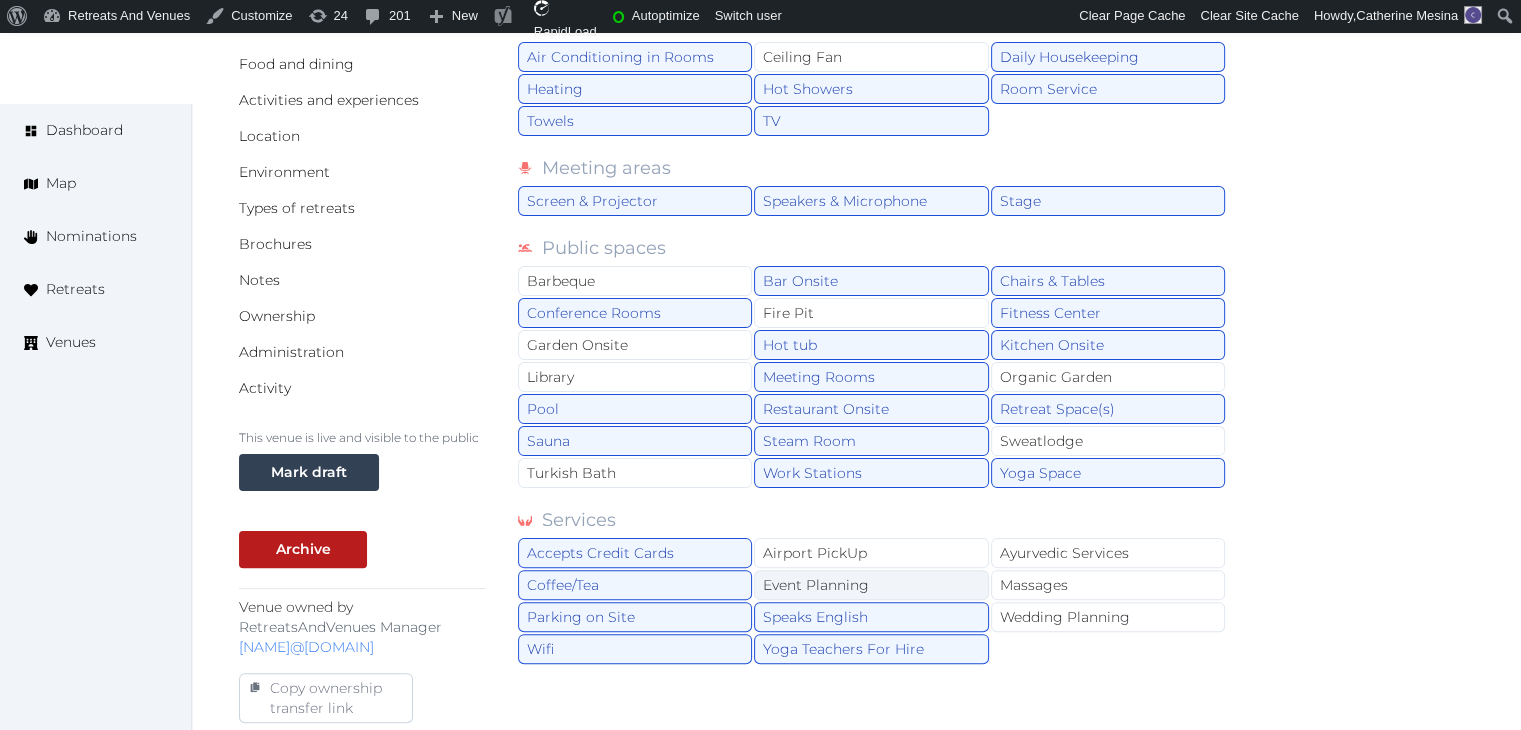 click on "Event Planning" at bounding box center [871, 585] 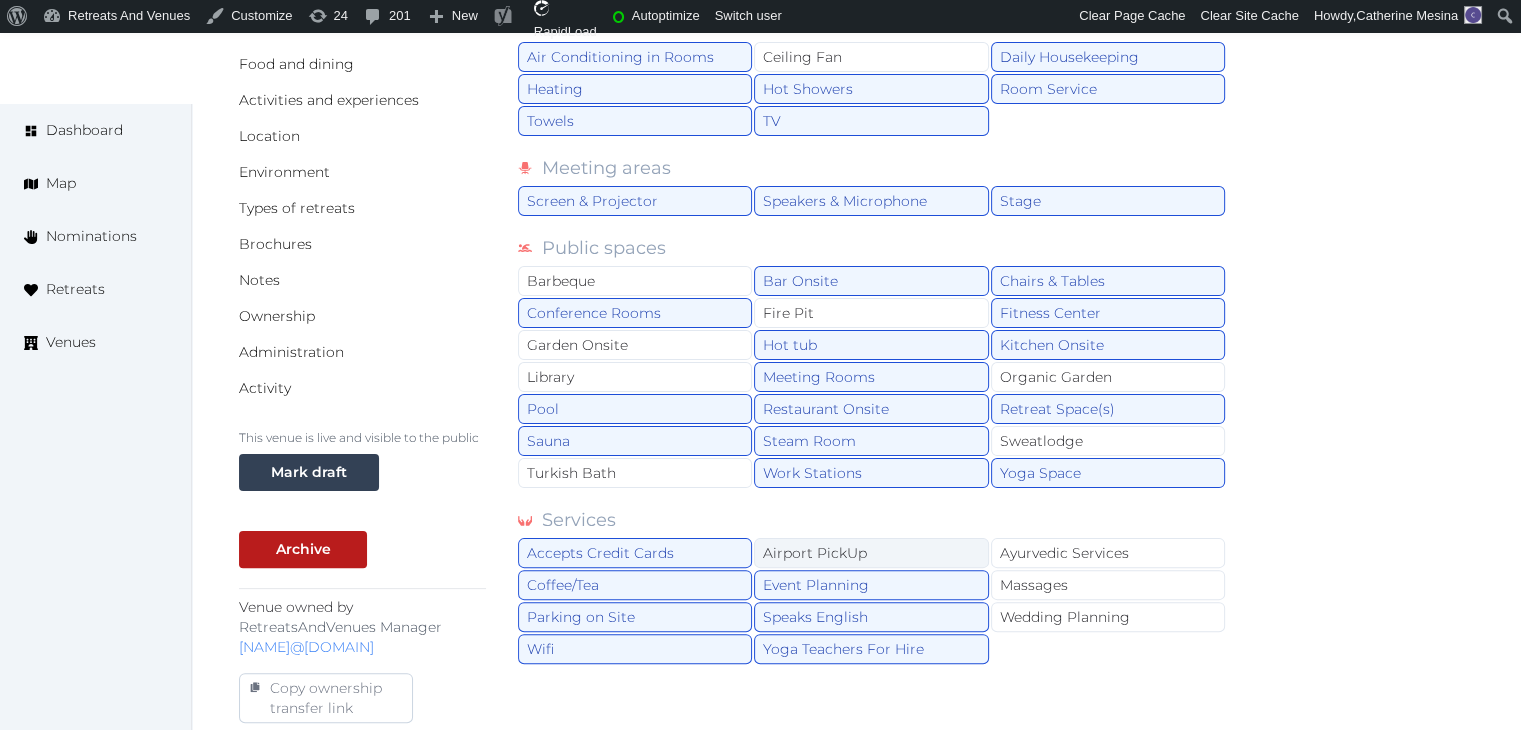 click on "Airport PickUp" at bounding box center (871, 553) 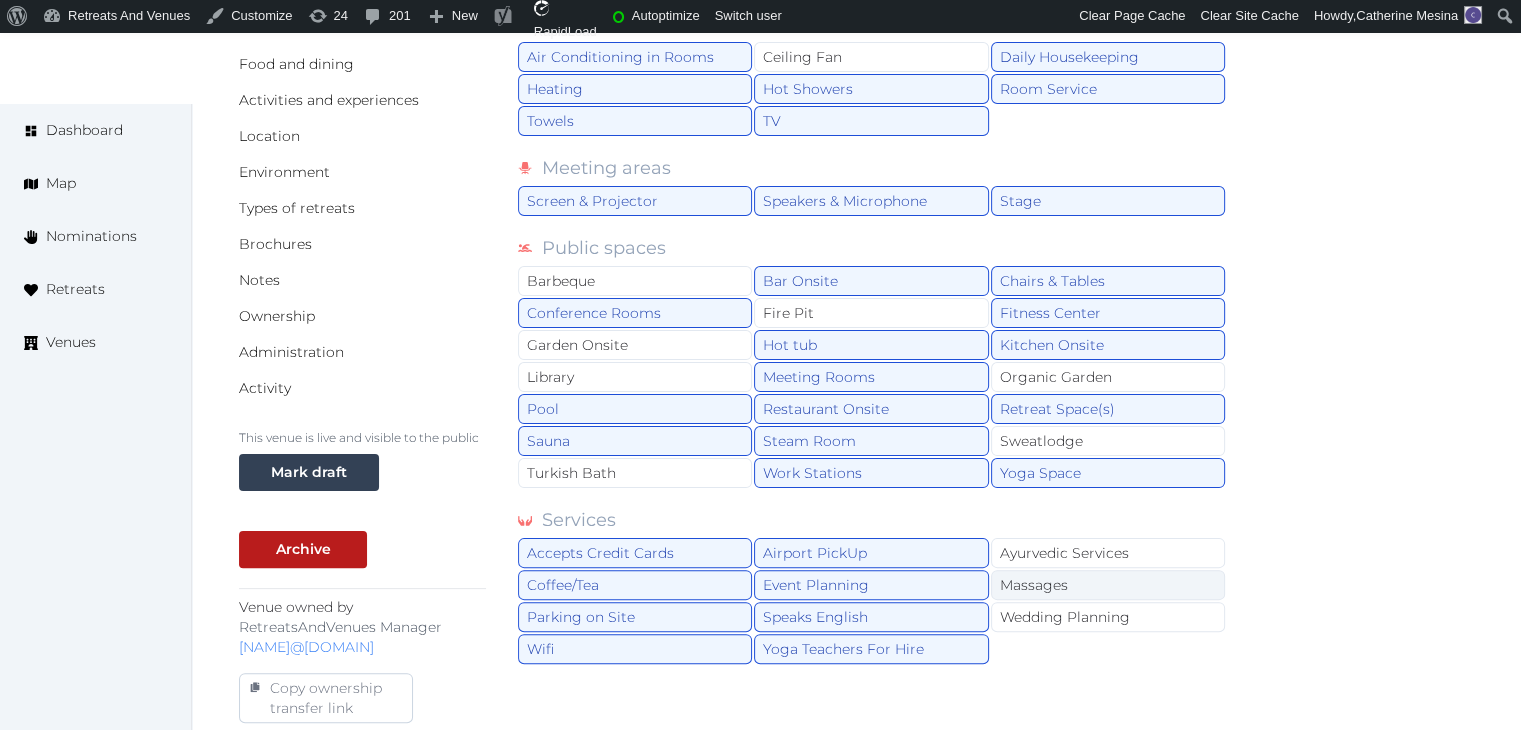 click on "Massages" at bounding box center [1108, 585] 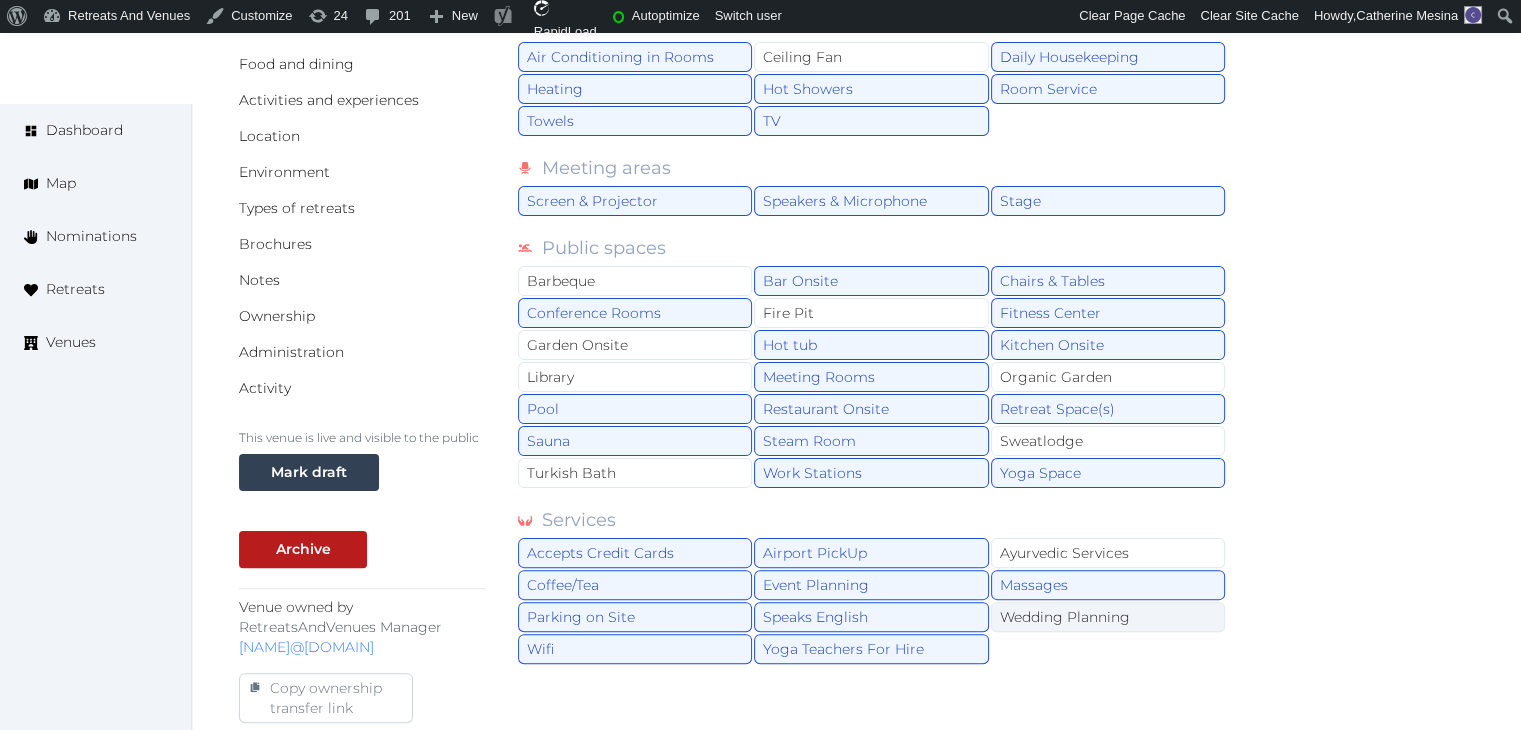 click on "Wedding Planning" at bounding box center [1108, 617] 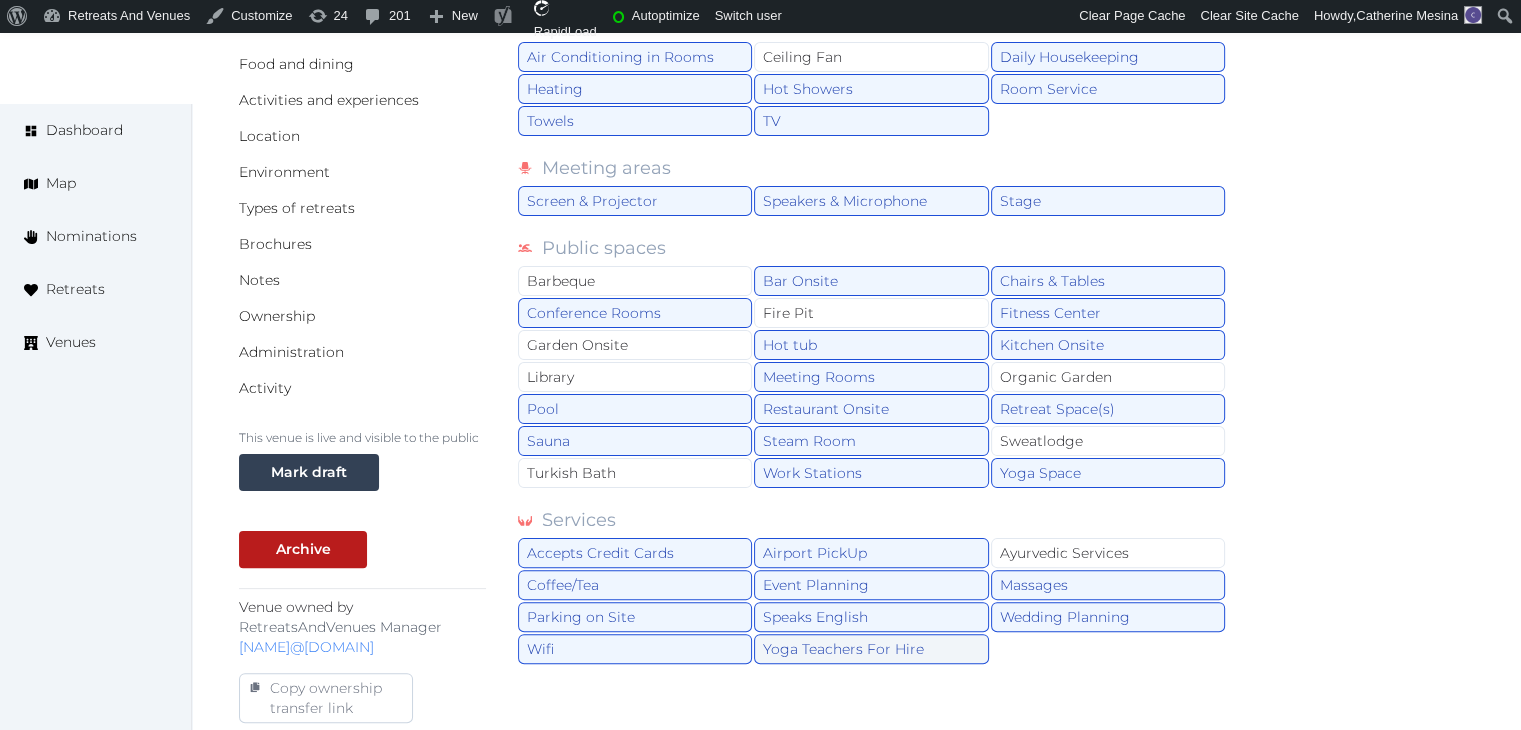click on "Yoga Teachers For Hire" at bounding box center [871, 649] 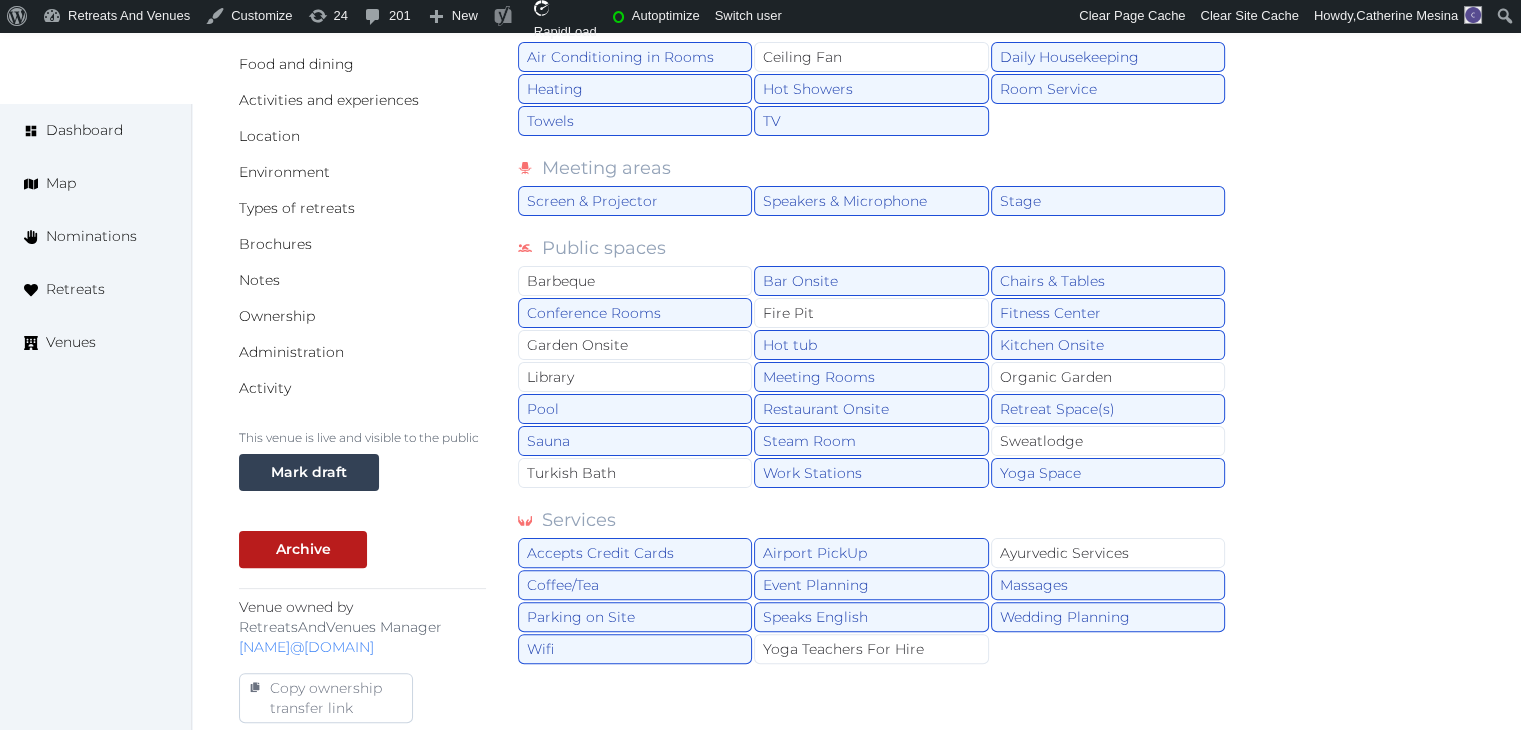 scroll, scrollTop: 700, scrollLeft: 0, axis: vertical 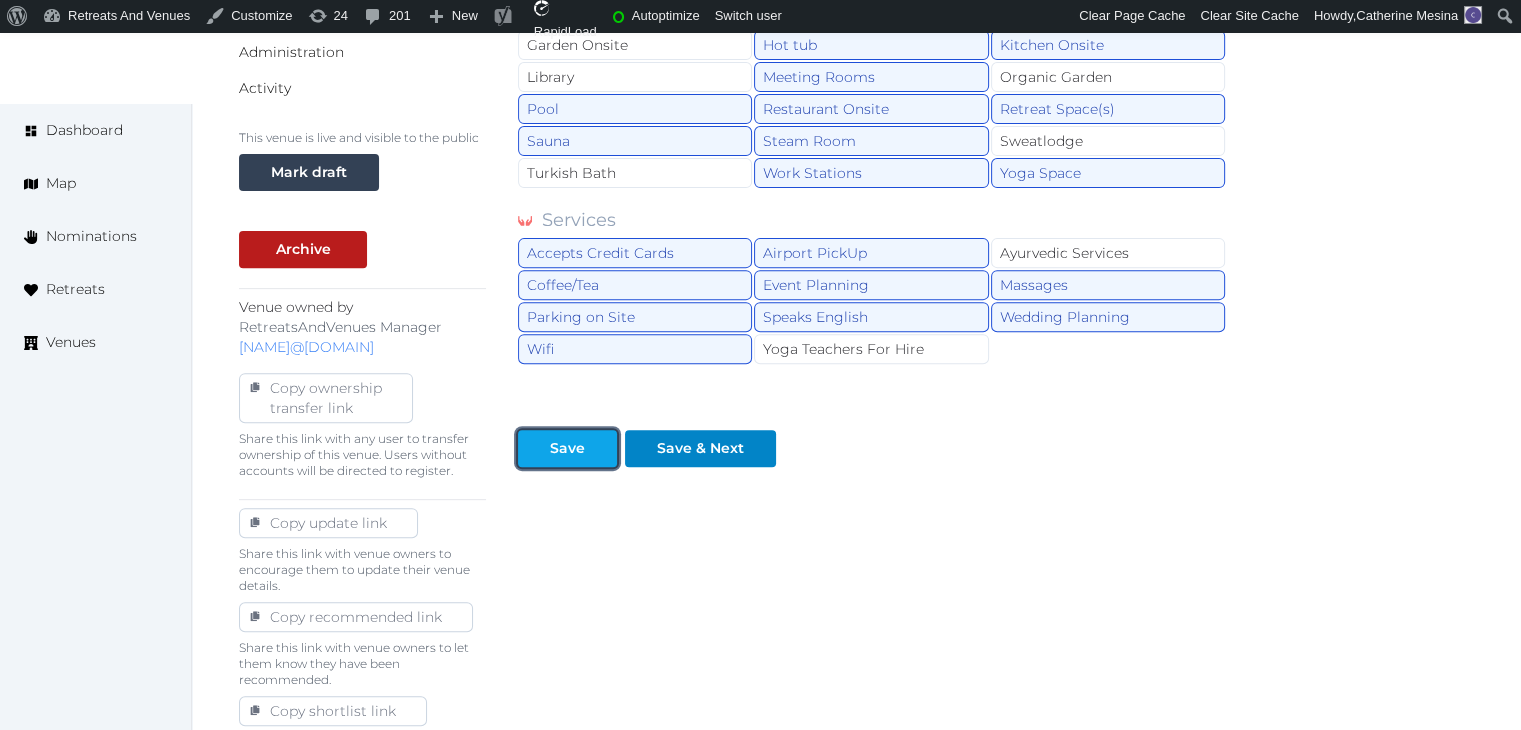 click on "Save" at bounding box center (567, 448) 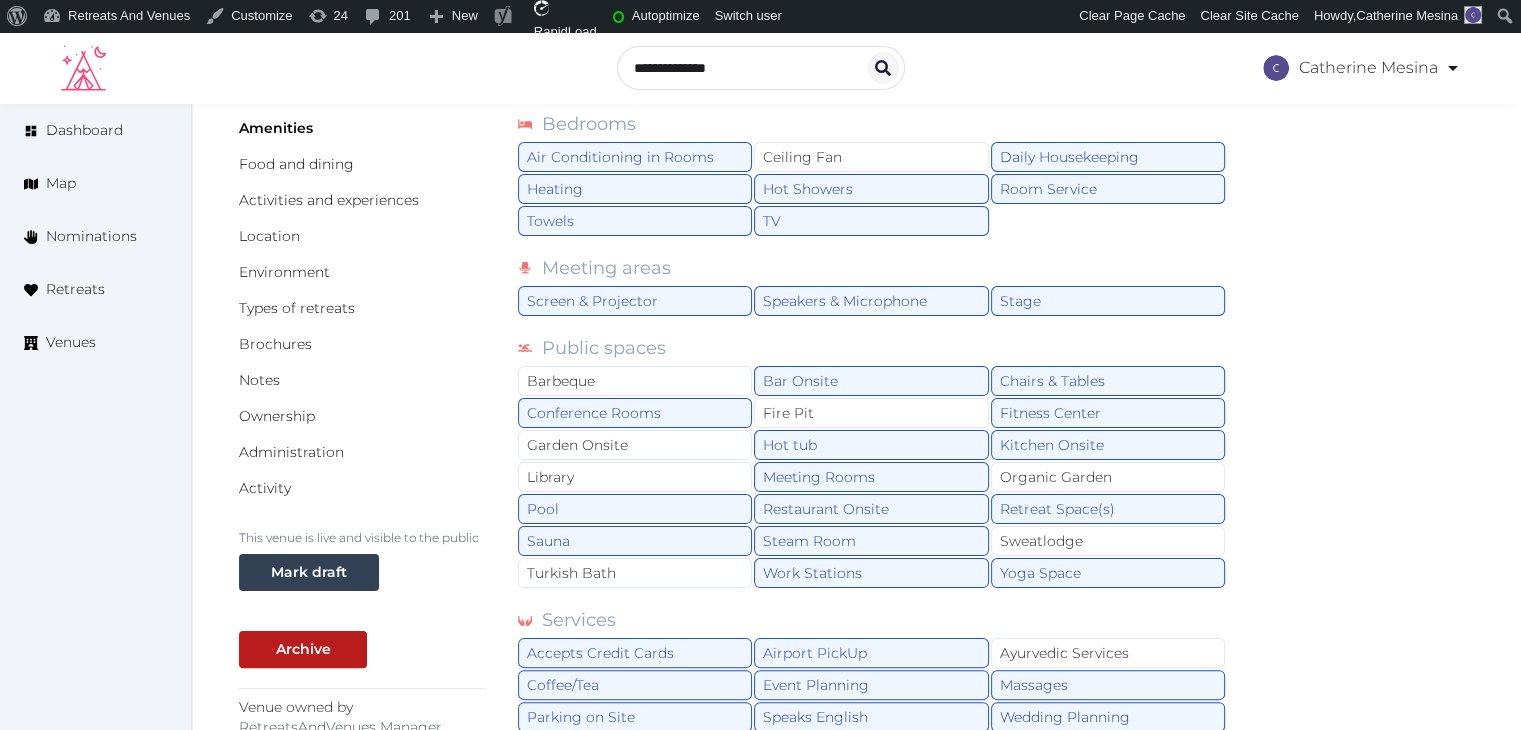 scroll, scrollTop: 0, scrollLeft: 0, axis: both 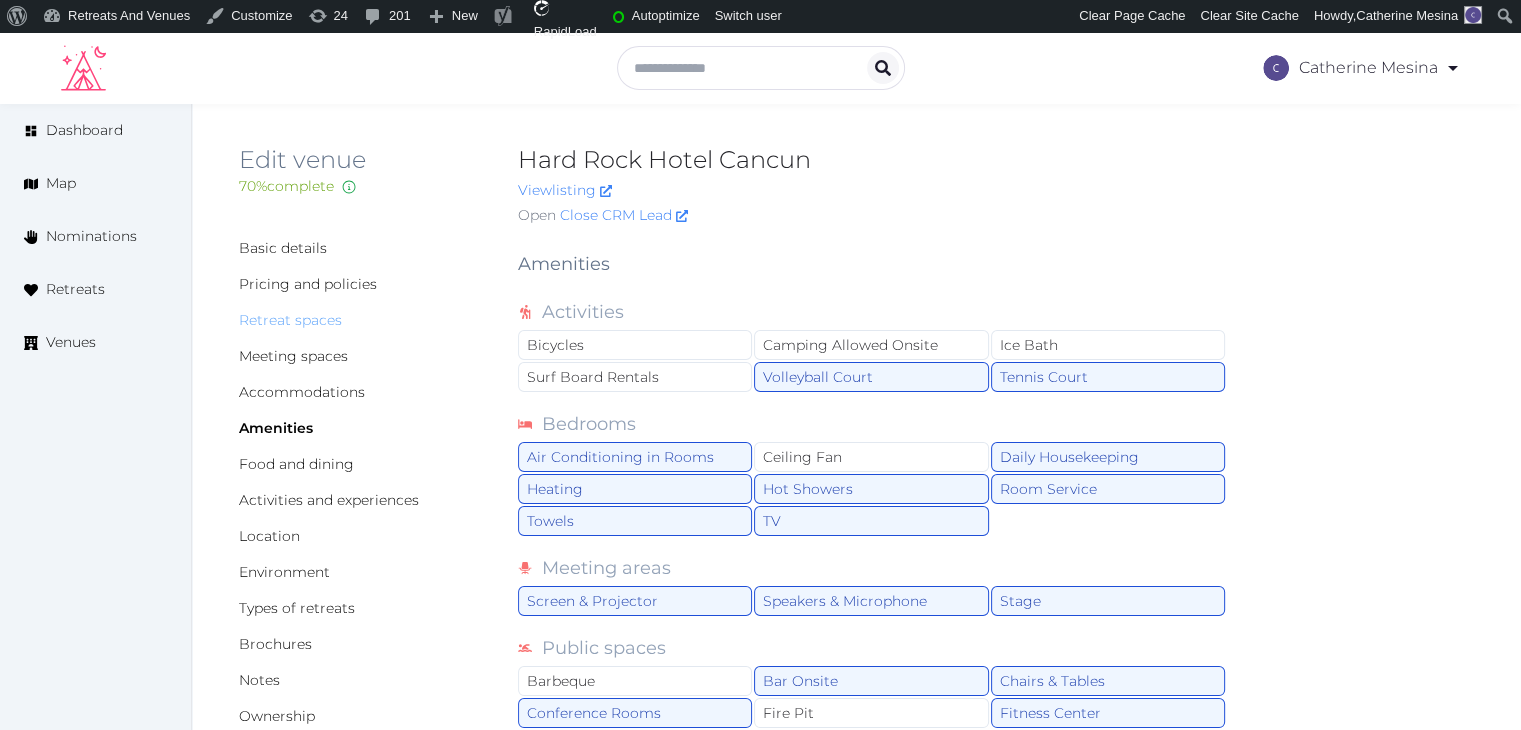 click on "Retreat spaces" at bounding box center (290, 320) 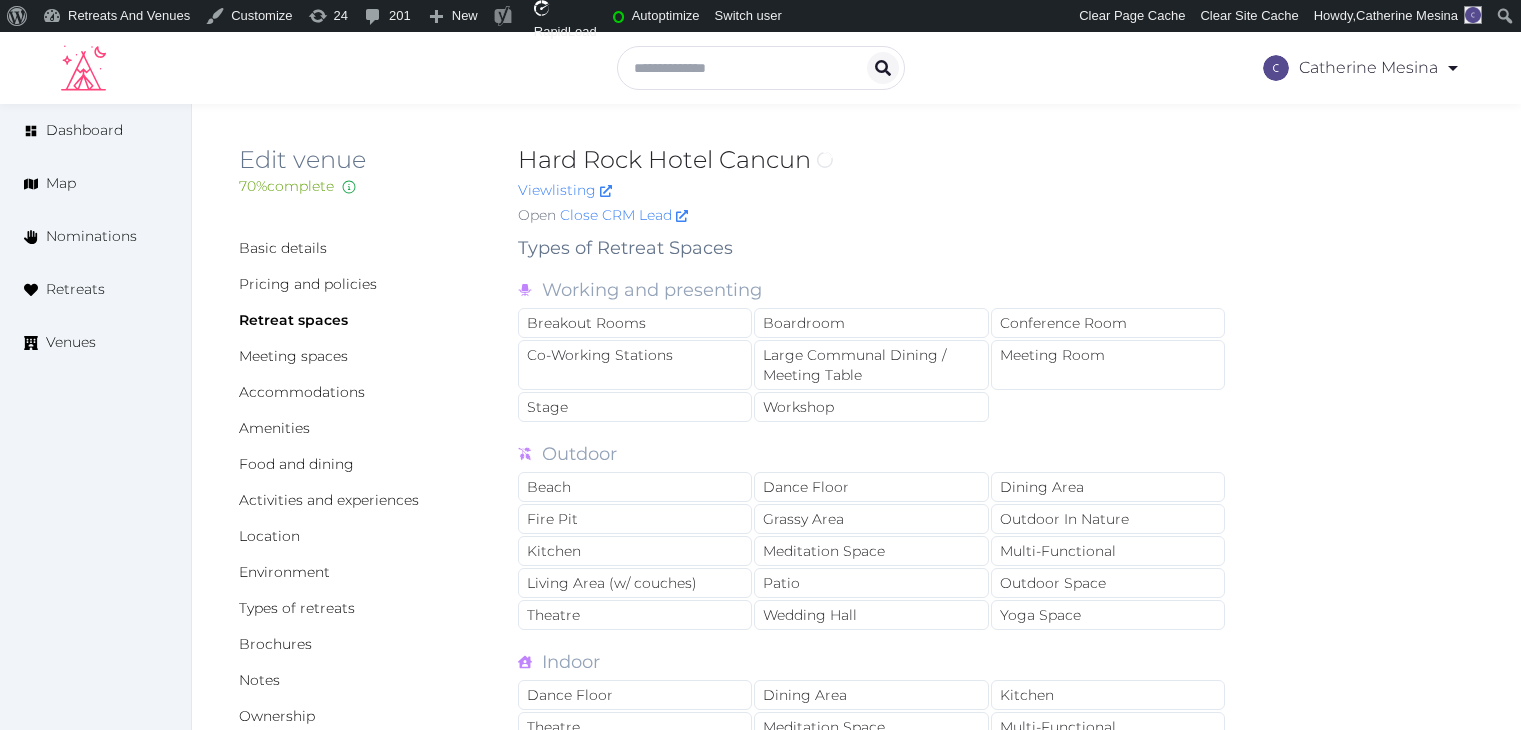 scroll, scrollTop: 0, scrollLeft: 0, axis: both 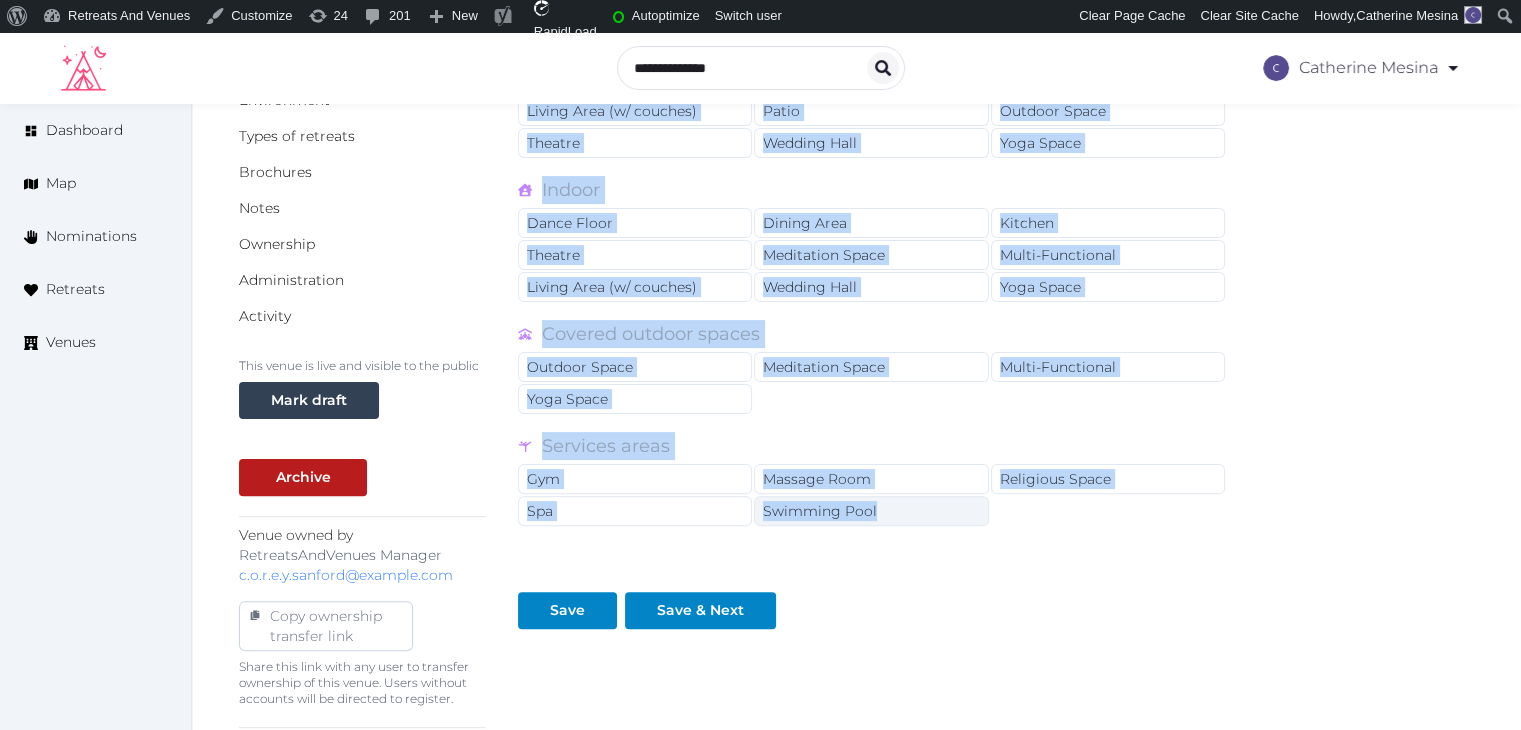 drag, startPoint x: 508, startPoint y: 253, endPoint x: 913, endPoint y: 505, distance: 477 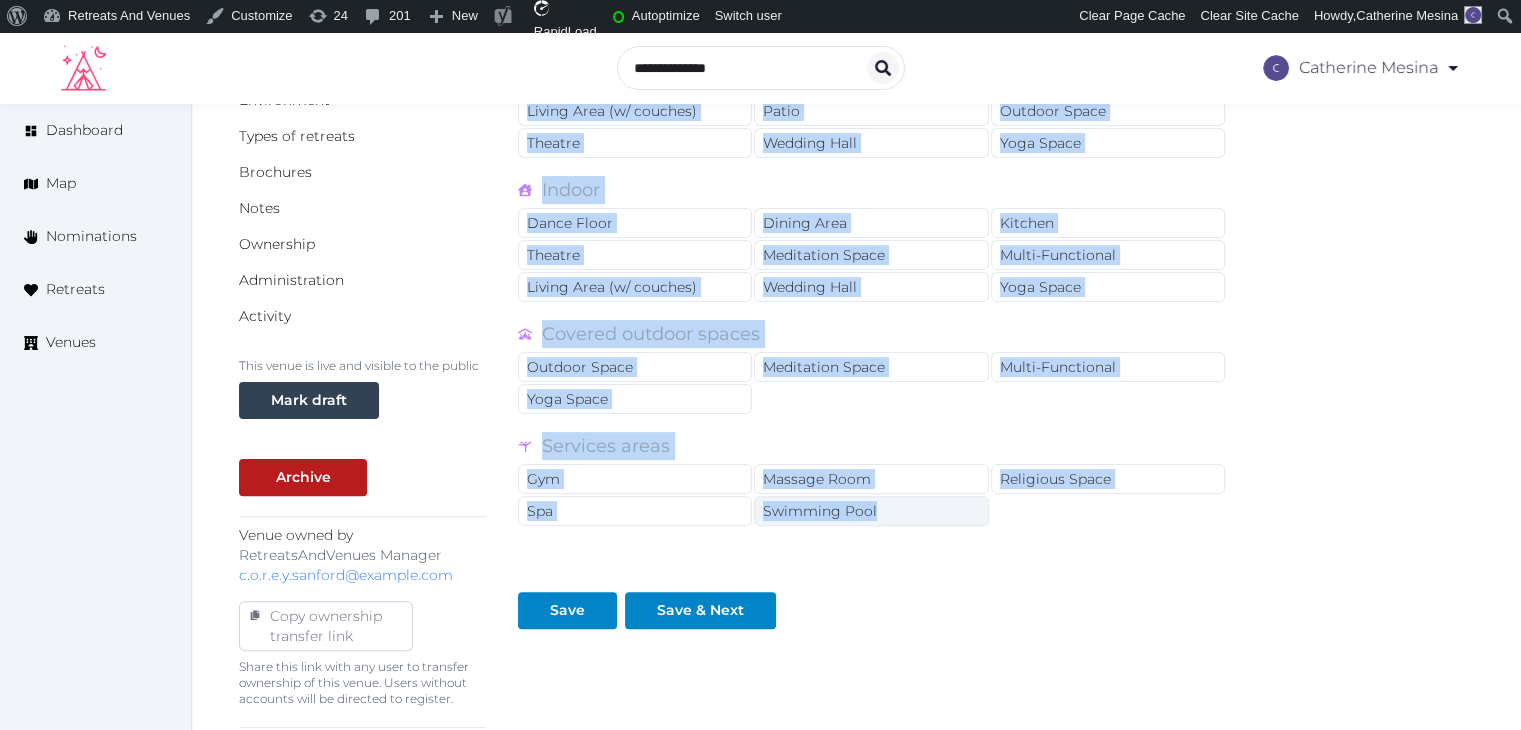copy on "Types of Retreat Spaces Working and presenting Breakout Rooms Boardroom Conference Room Co-Working Stations Large Communal Dining / Meeting Table Meeting Room Stage Workshop Outdoor Beach Dance Floor Dining Area Fire Pit Grassy Area Outdoor In Nature Kitchen Meditation Space Multi-Functional Living Area (w/ couches) Patio Outdoor Space Theatre Wedding Hall Yoga Space Indoor Dance Floor Dining Area Kitchen Theatre Meditation Space Multi-Functional Living Area (w/ couches) Wedding Hall Yoga Space Covered outdoor spaces Outdoor Space Meditation Space Multi-Functional Yoga Space Services areas Gym Massage Room Religious Space Spa Swimming Pool" 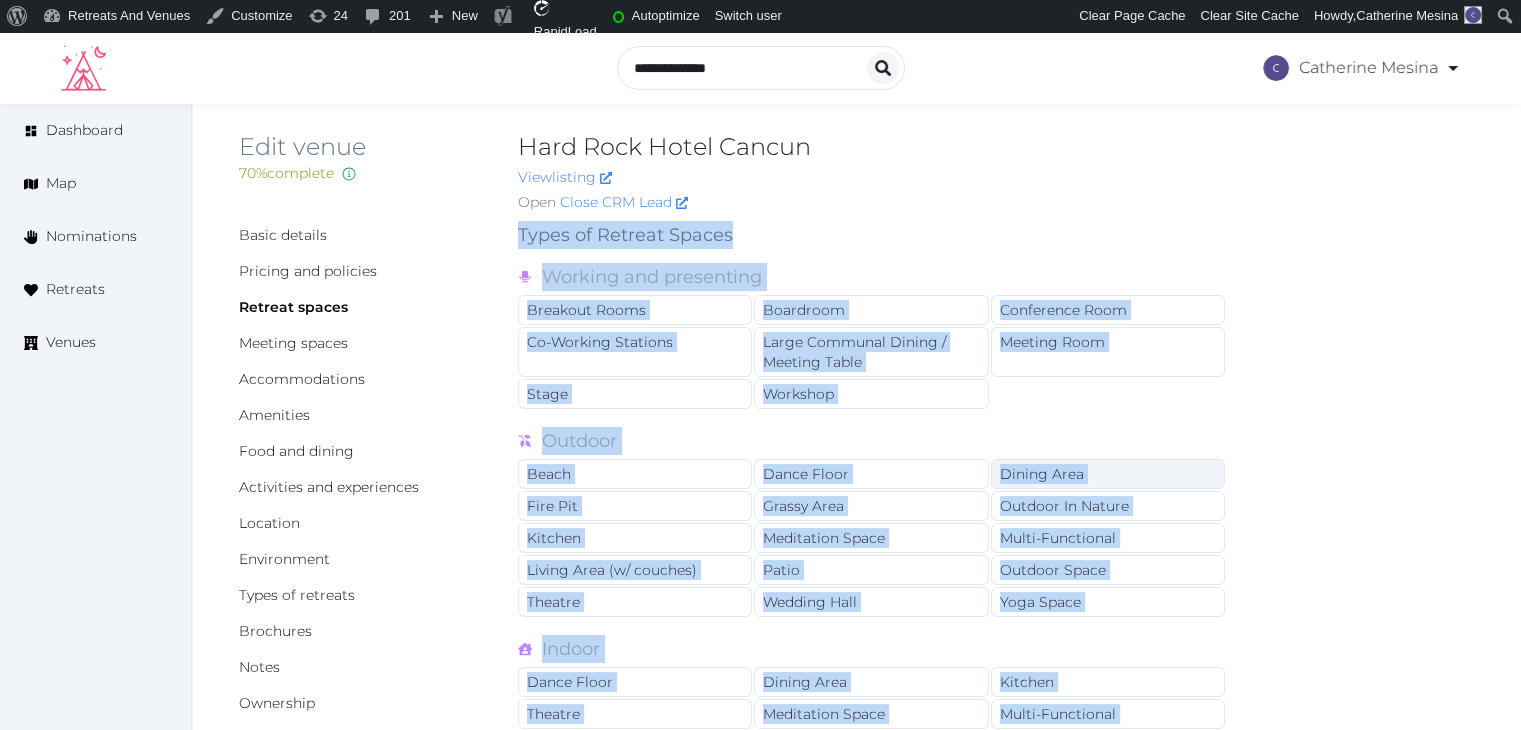 scroll, scrollTop: 0, scrollLeft: 0, axis: both 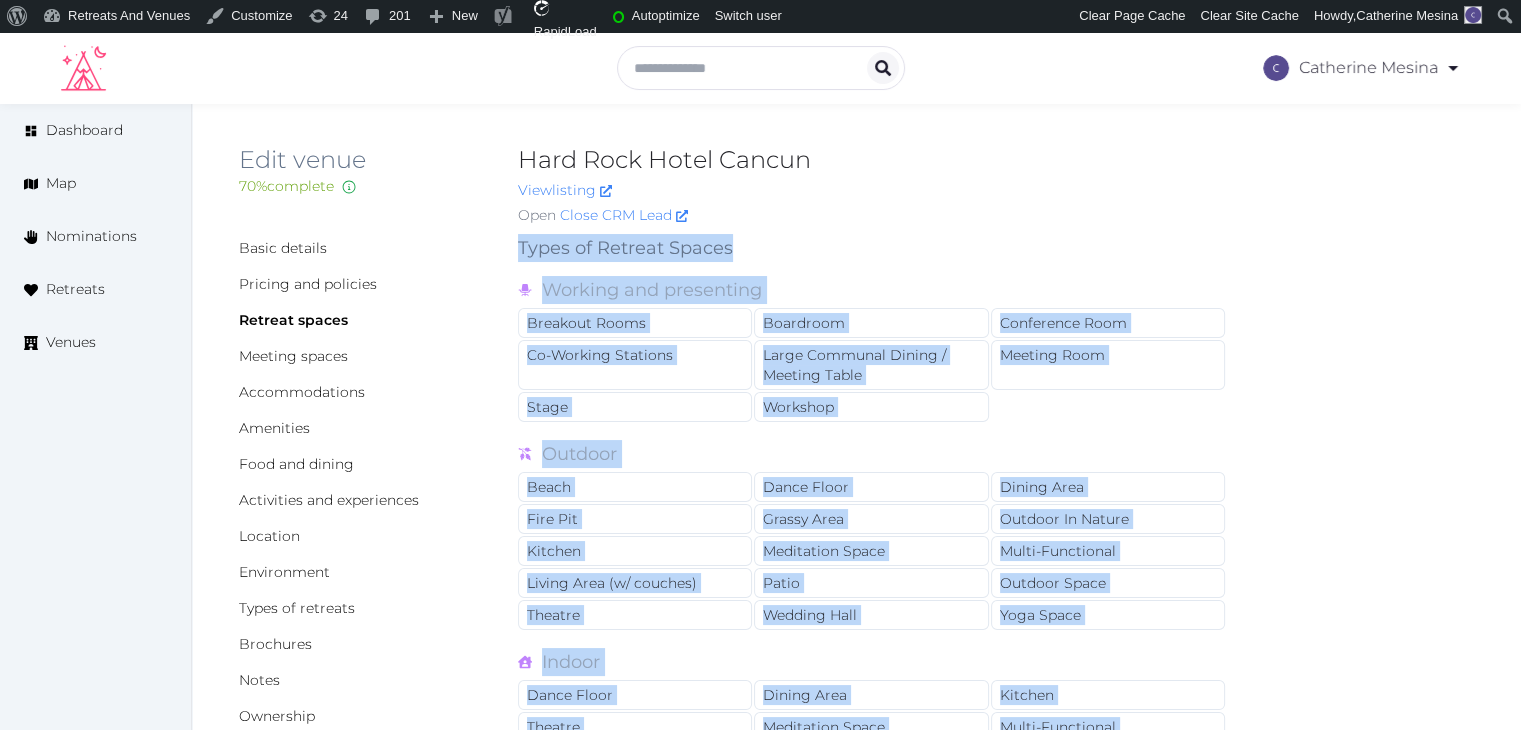 click on "Basic details Pricing and policies Retreat spaces Meeting spaces Accommodations Amenities Food and dining Activities and experiences Location Environment Types of retreats Brochures Notes Ownership Administration Activity This venue is live and visible to the public Mark draft Archive Venue owned by RetreatsAndVenues Manager c.o.r.e.y.sanford@example.com Copy ownership transfer link Share this link with any user to transfer ownership of this venue. Users without accounts will be directed to register. Copy update link Share this link with venue owners to encourage them to update their venue details. Copy recommended link Share this link with venue owners to let them know they have been recommended. Copy shortlist link Share this link with venue owners to let them know that they have been shortlisted. Types of Retreat Spaces Working and presenting Breakout Rooms Boardroom Conference Room Co-Working Stations Large Communal Dining / Meeting Table Meeting Room Stage Workshop Outdoor Beach Dance Floor Gym" at bounding box center [856, 858] 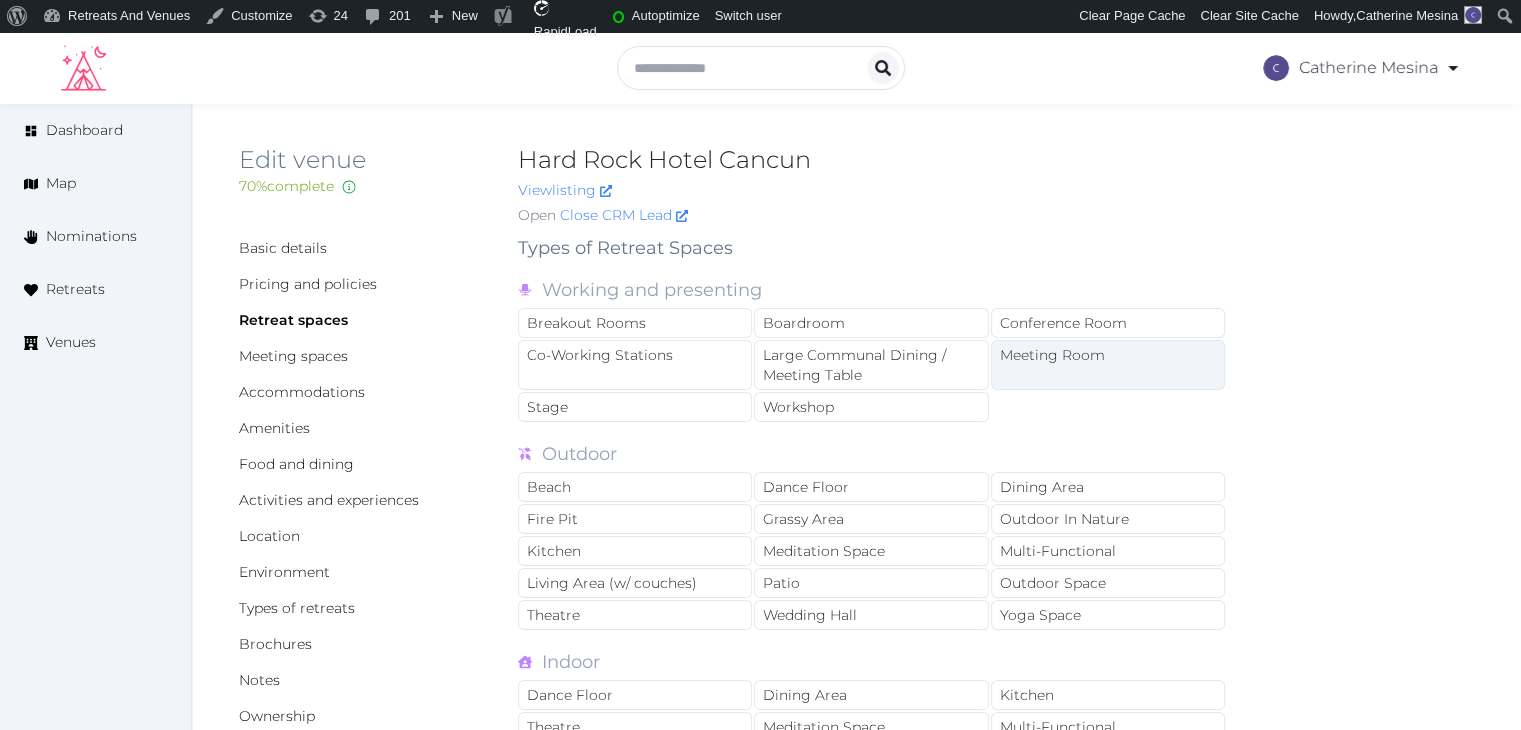 click on "Meeting Room" at bounding box center (1108, 365) 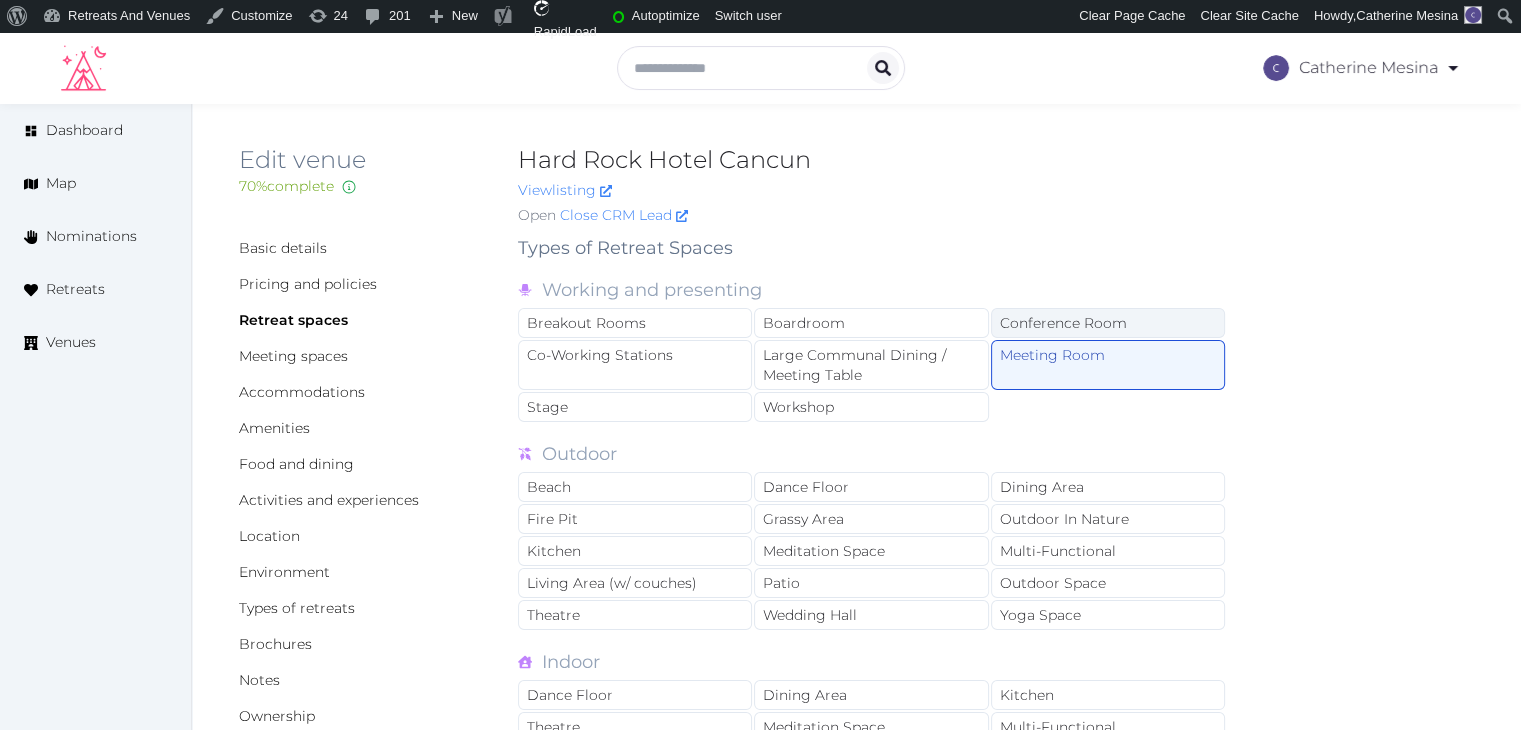 click on "Conference Room" at bounding box center (1108, 323) 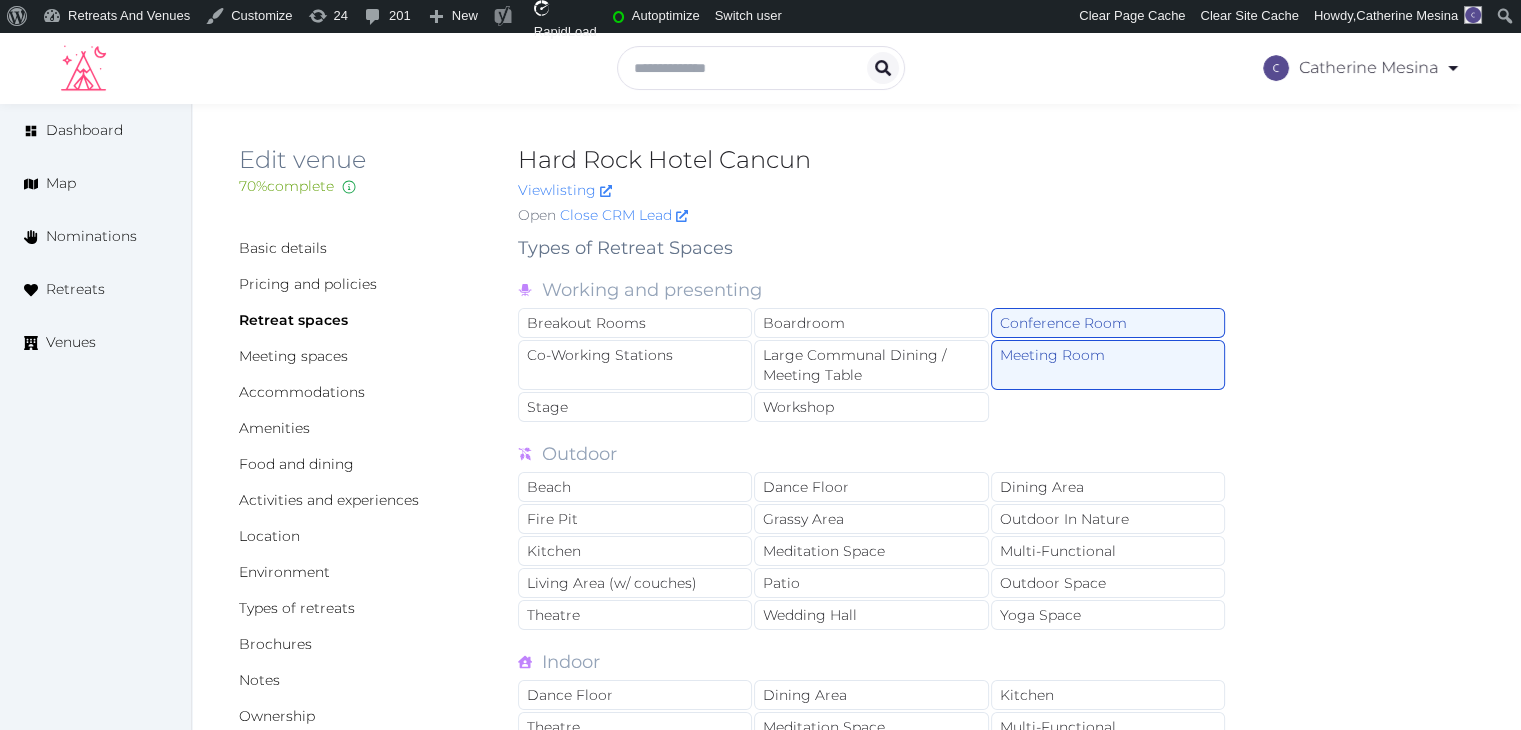 click on "Working and presenting" at bounding box center (652, 292) 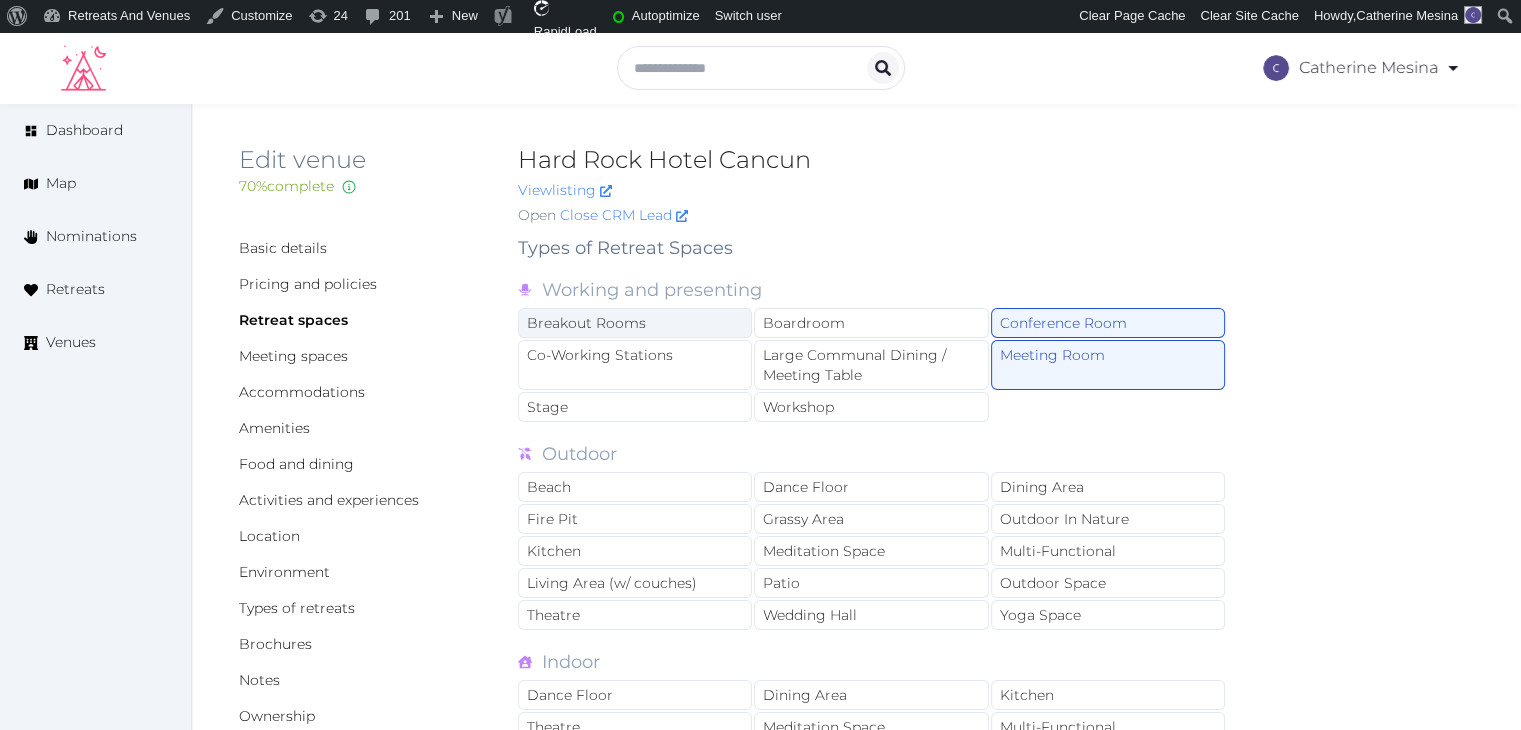 click on "Breakout Rooms" at bounding box center (635, 323) 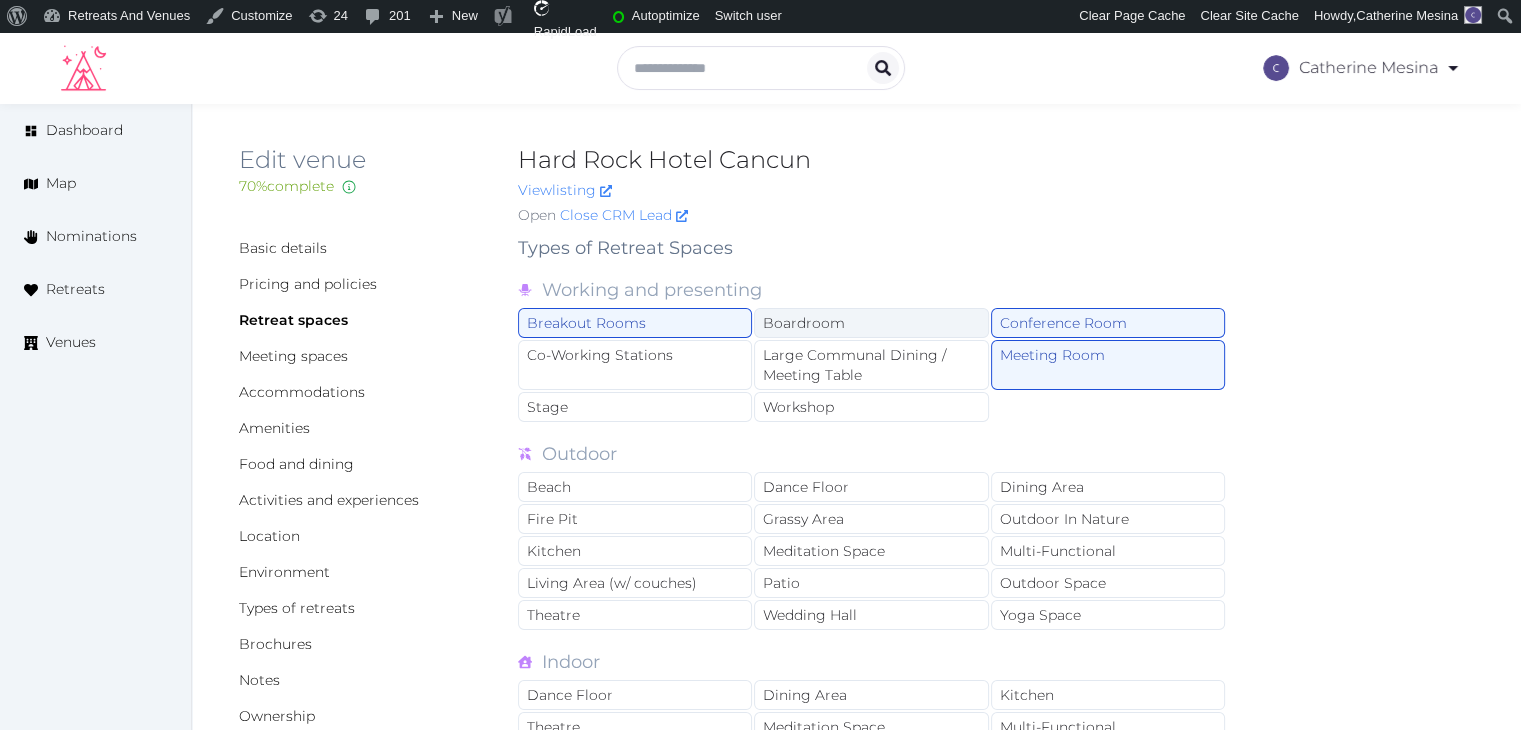 click on "Boardroom" at bounding box center (871, 323) 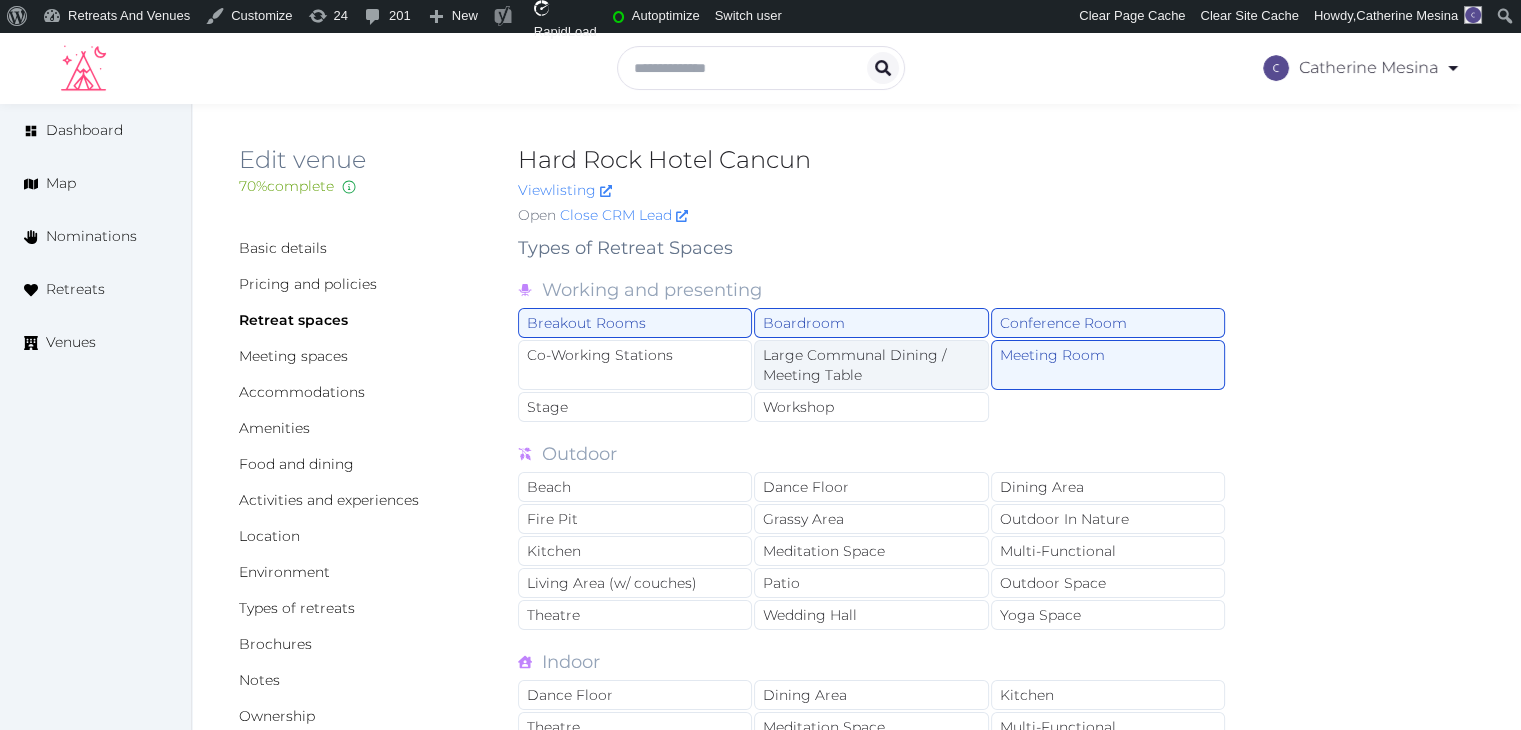 drag, startPoint x: 892, startPoint y: 376, endPoint x: 887, endPoint y: 397, distance: 21.587032 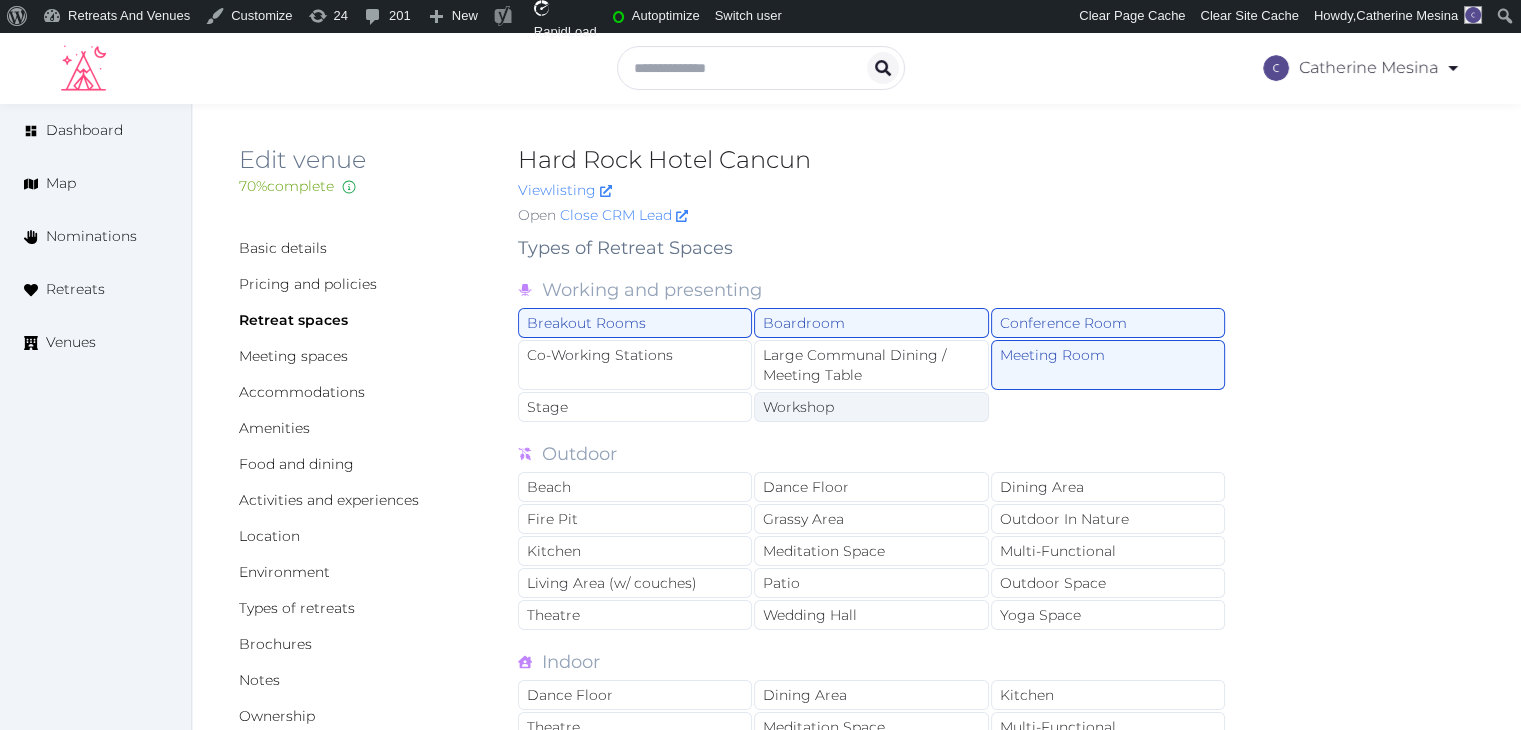 click on "Large Communal Dining / Meeting Table" at bounding box center (871, 365) 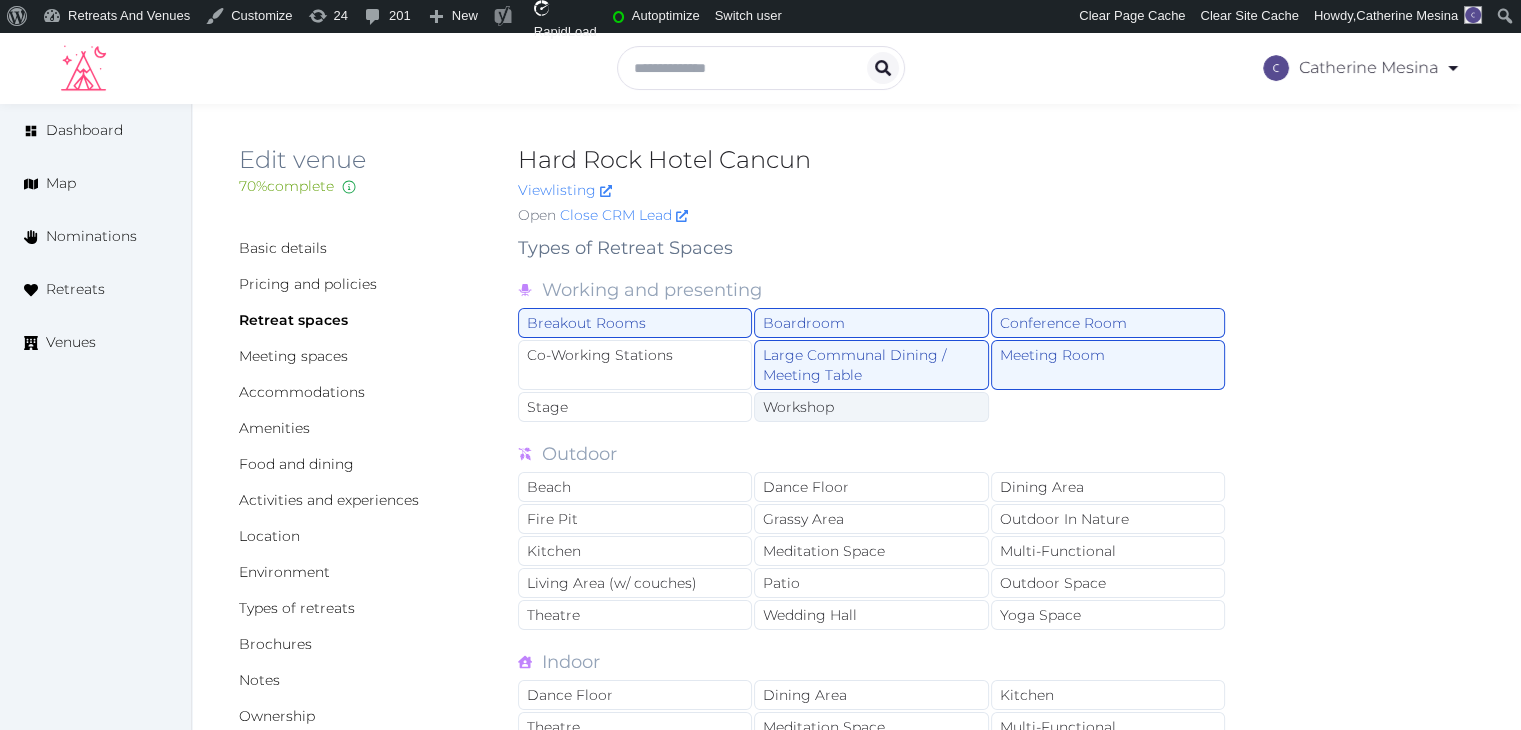 click on "Workshop" at bounding box center [871, 407] 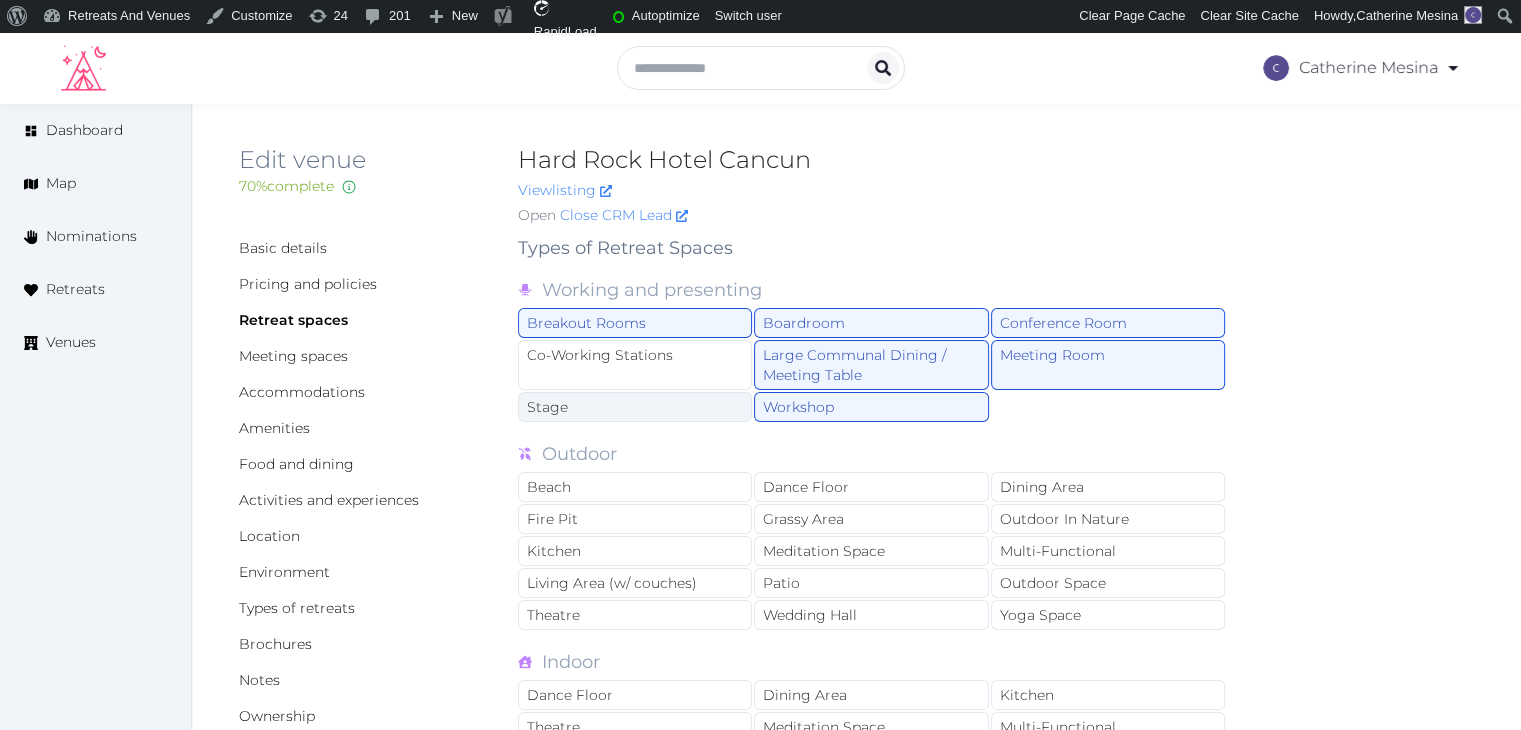 click on "Stage" at bounding box center (635, 407) 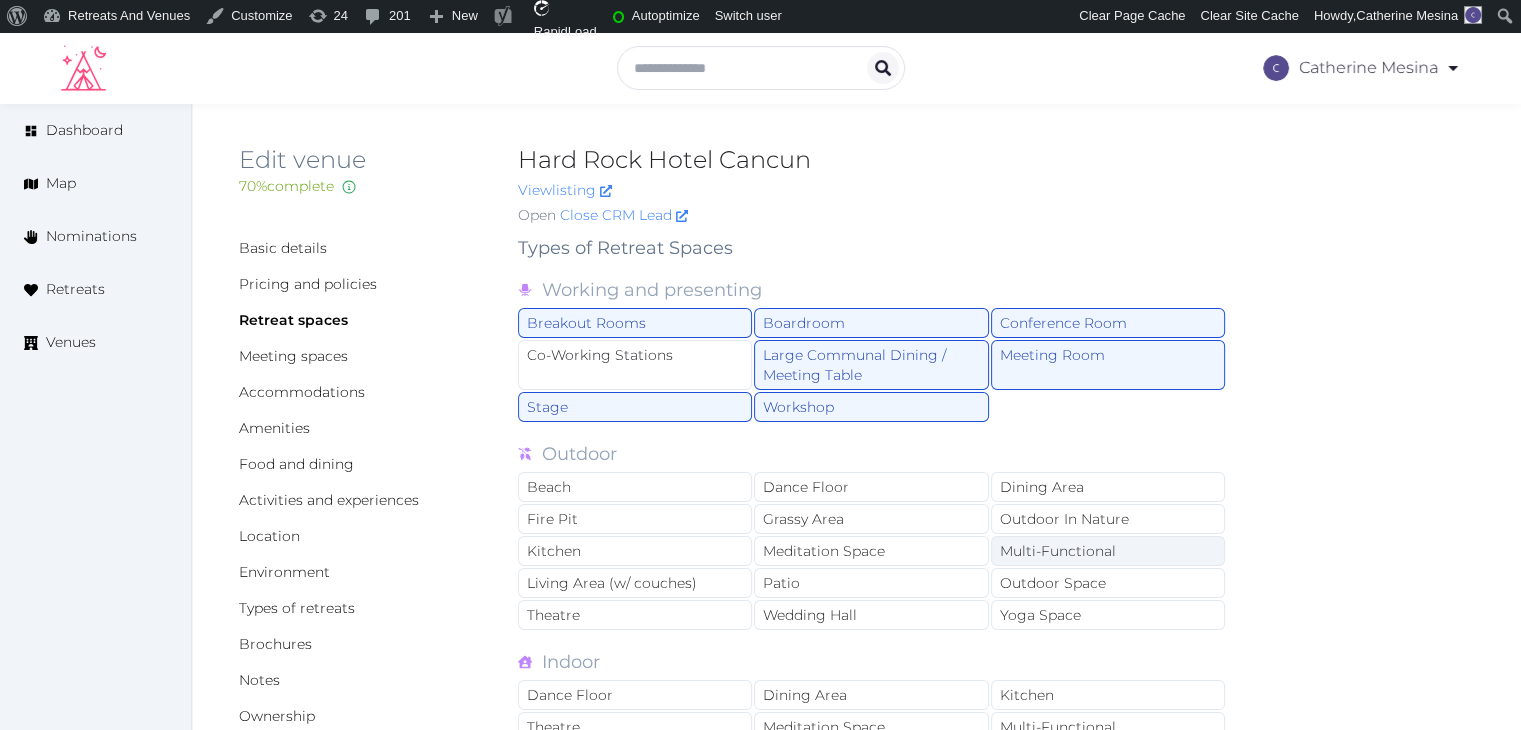 click on "Multi-Functional" at bounding box center [1108, 551] 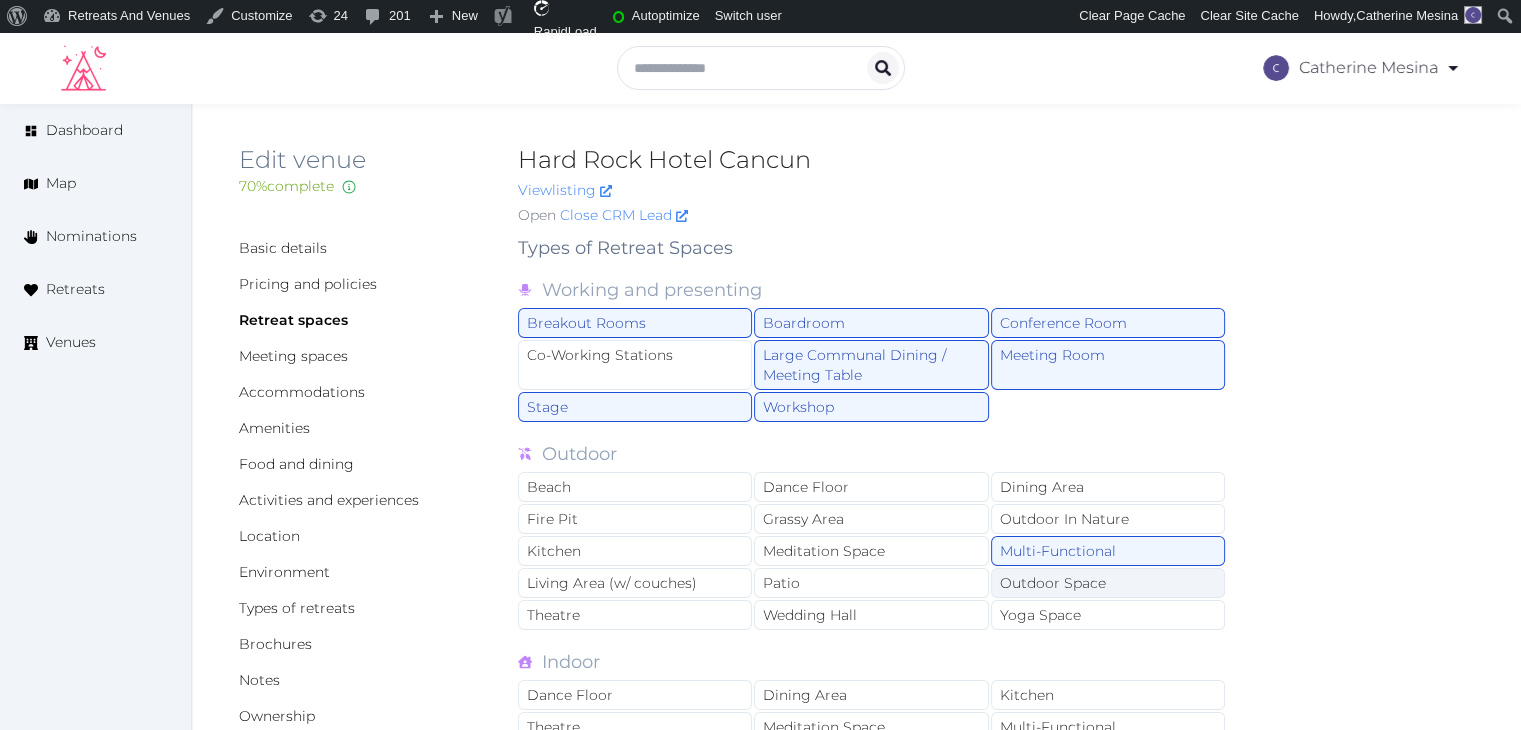 click on "Outdoor Space" at bounding box center [1108, 583] 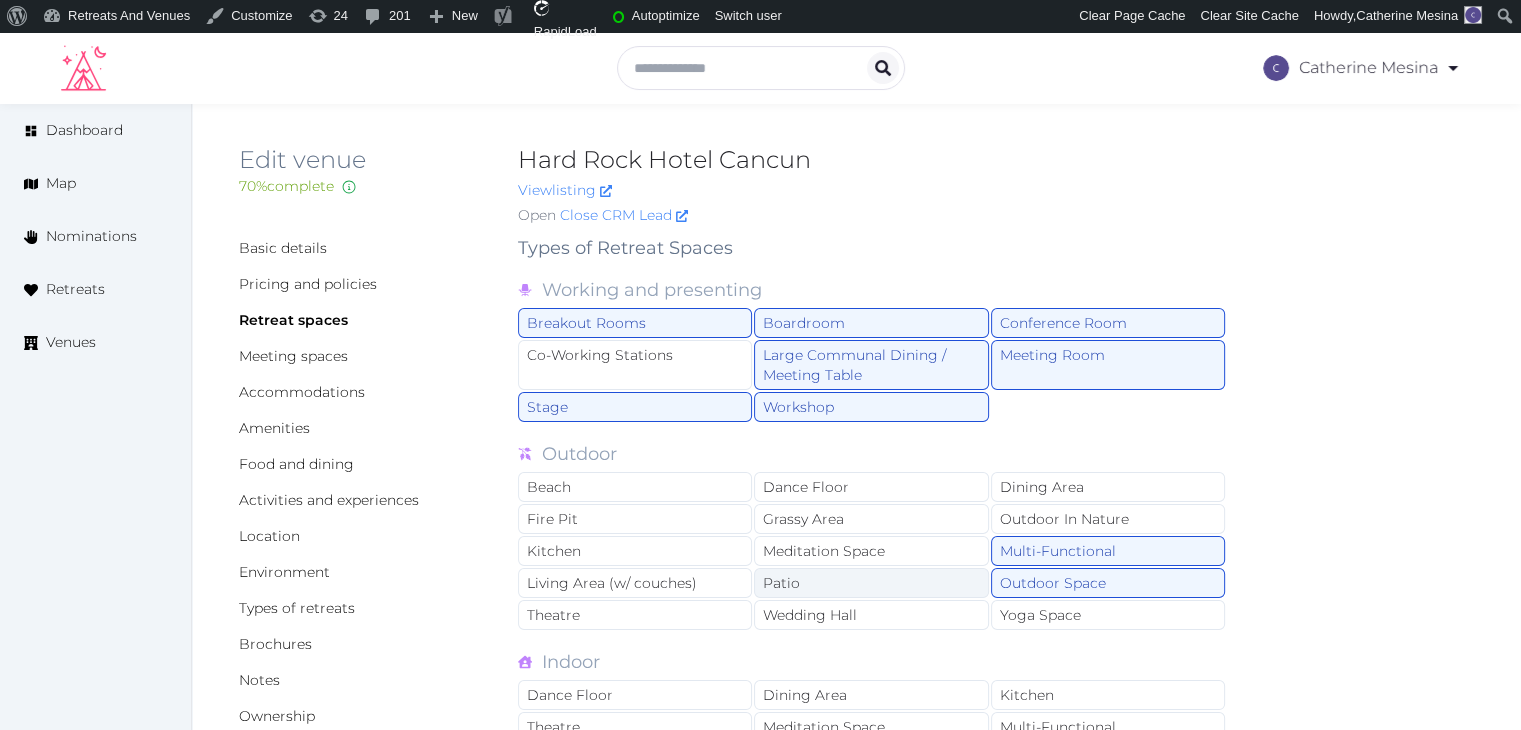 click on "Patio" at bounding box center (871, 583) 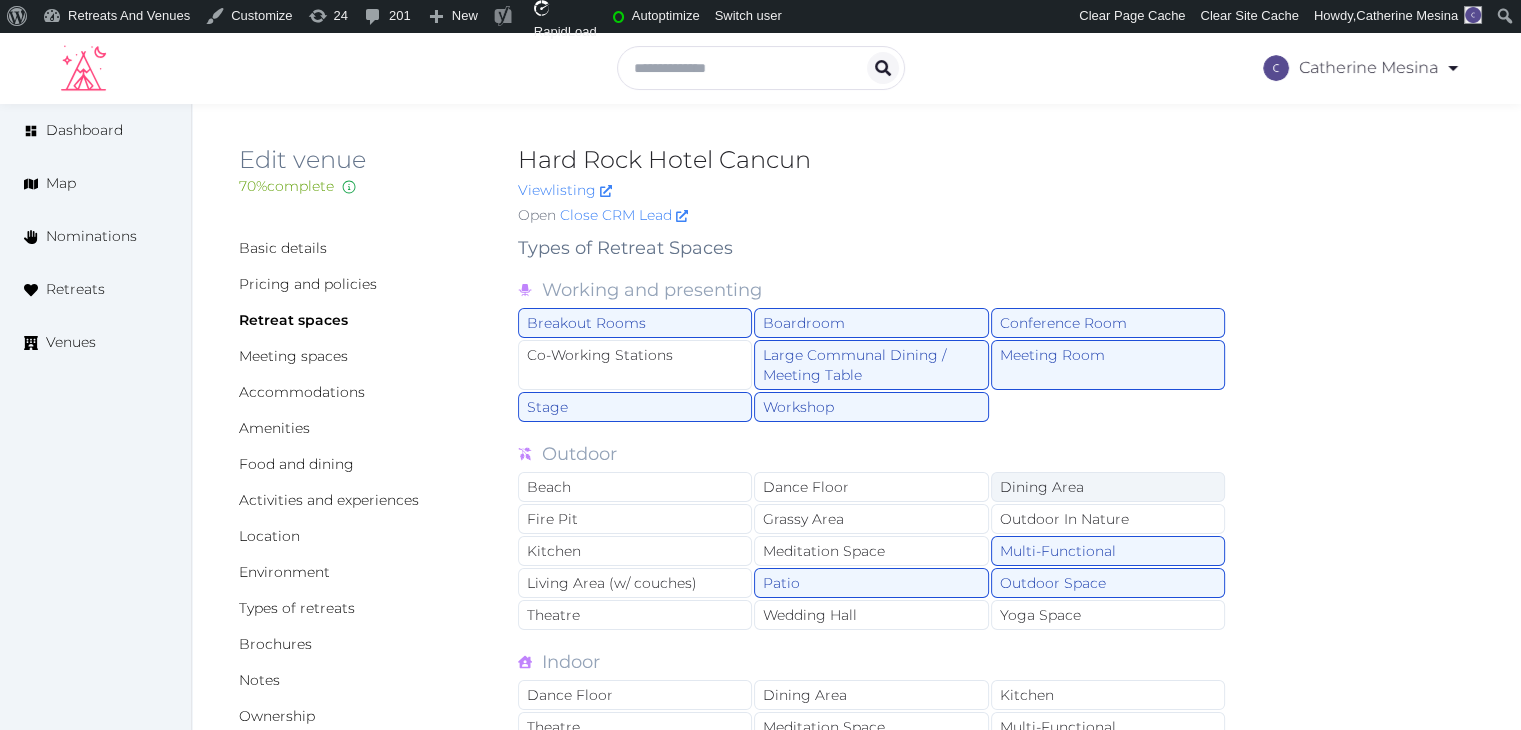 click on "Dining Area" at bounding box center [1108, 487] 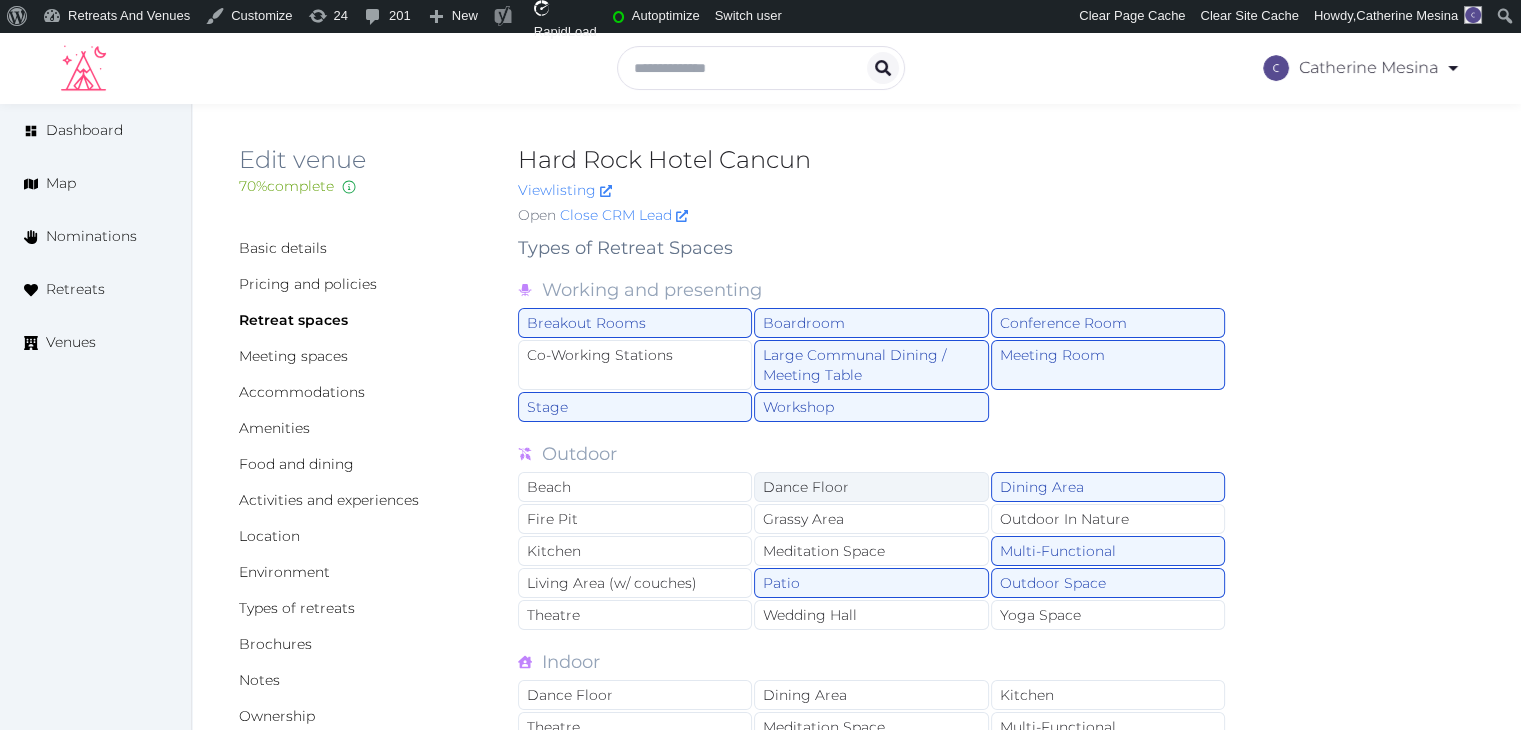 click on "Dance Floor" at bounding box center [871, 487] 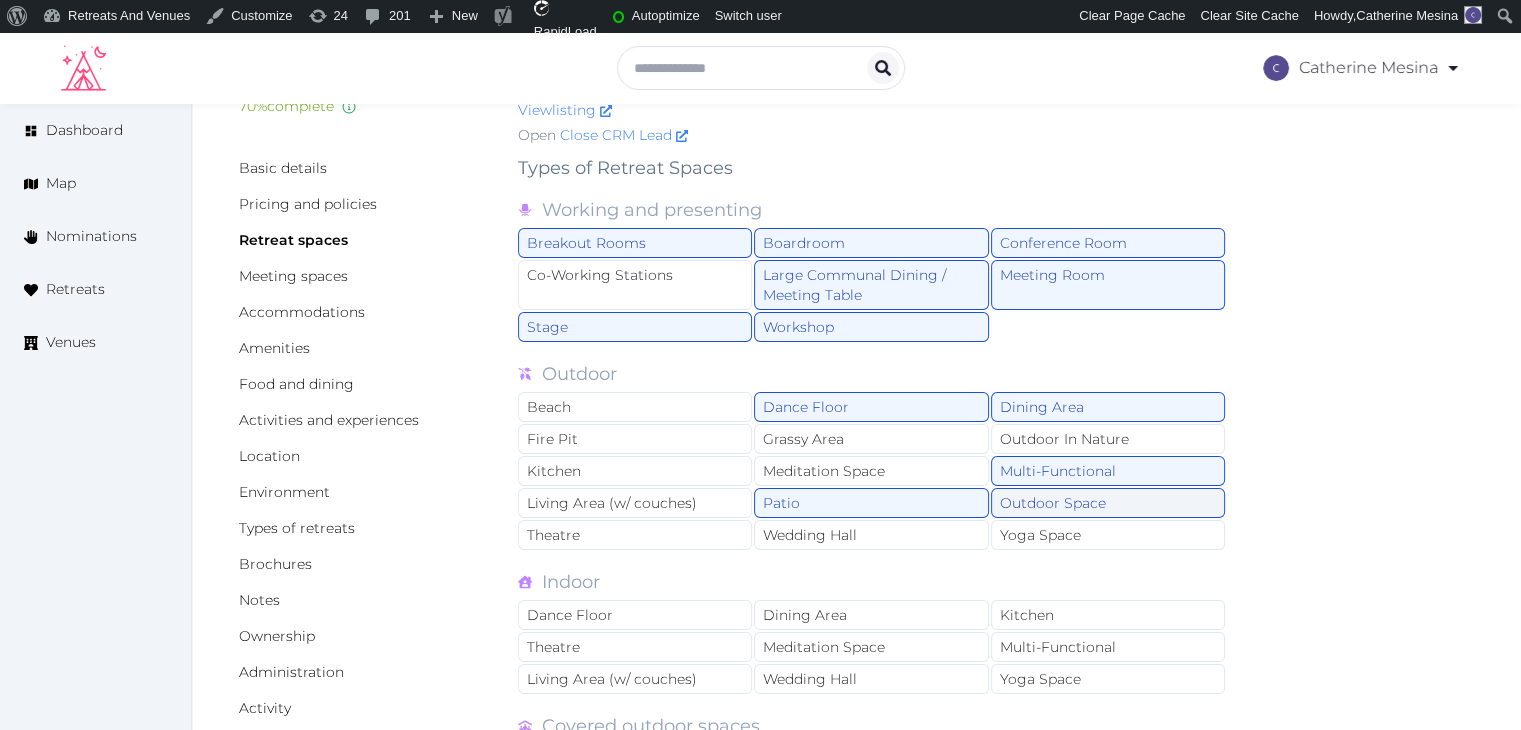 scroll, scrollTop: 200, scrollLeft: 0, axis: vertical 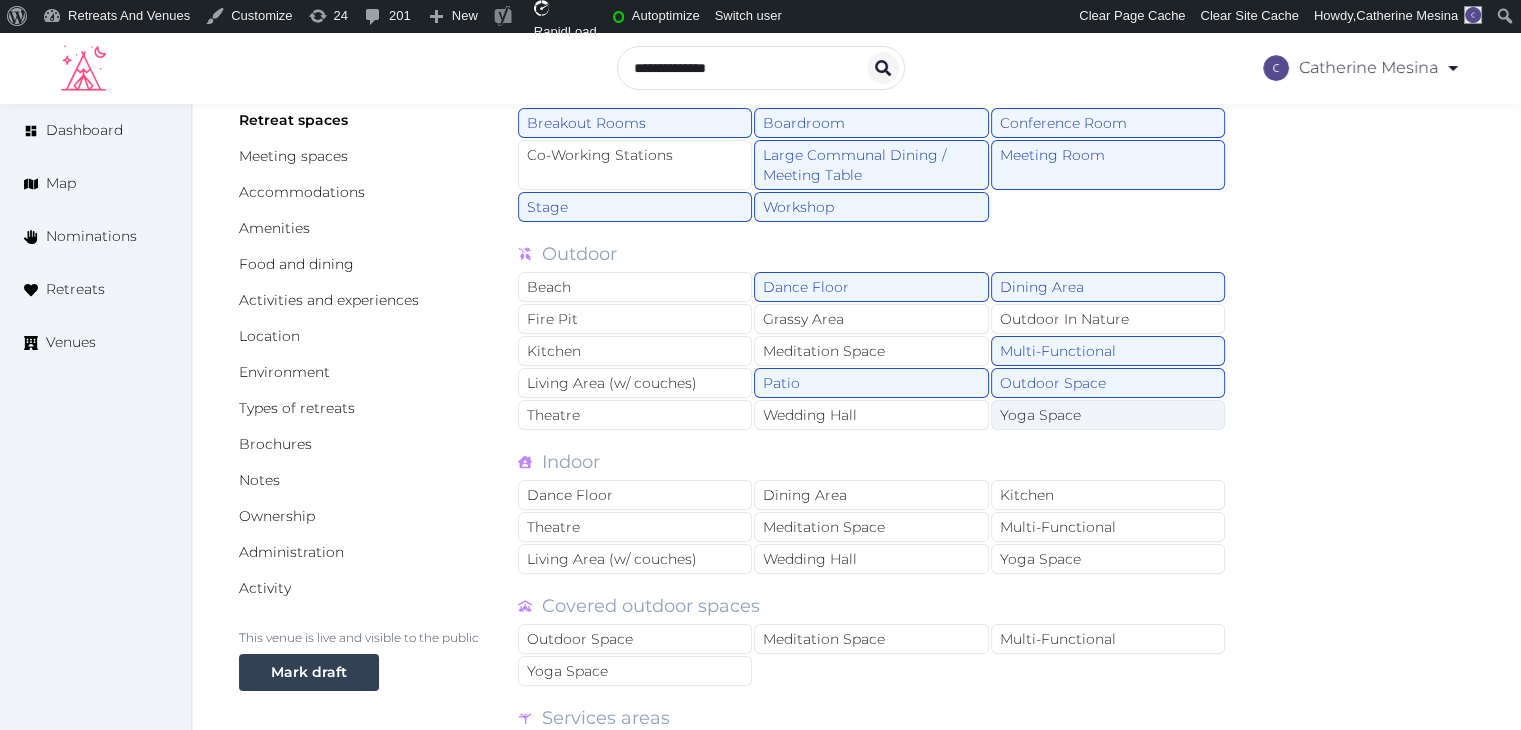 click on "Yoga Space" at bounding box center [1108, 415] 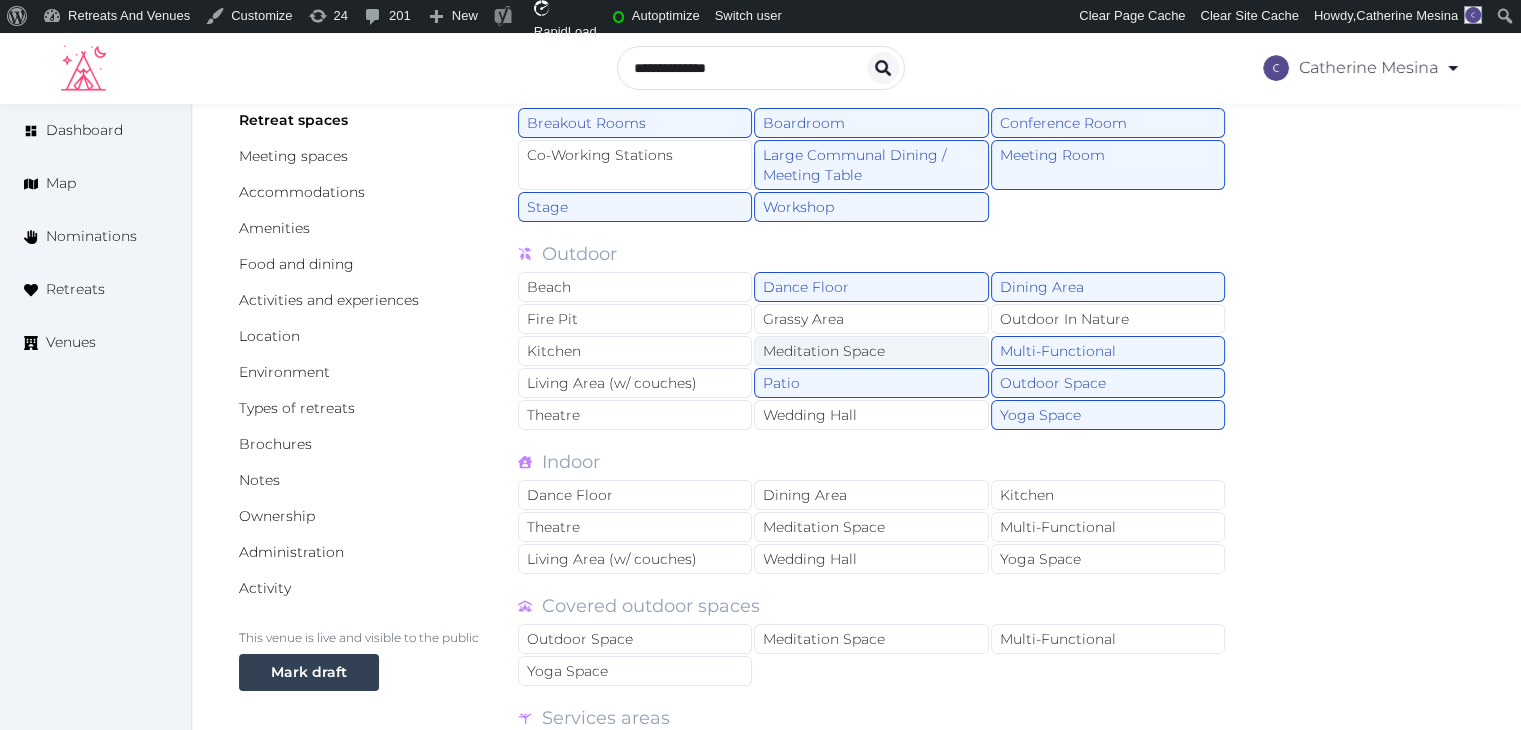 click on "Meditation Space" at bounding box center [871, 351] 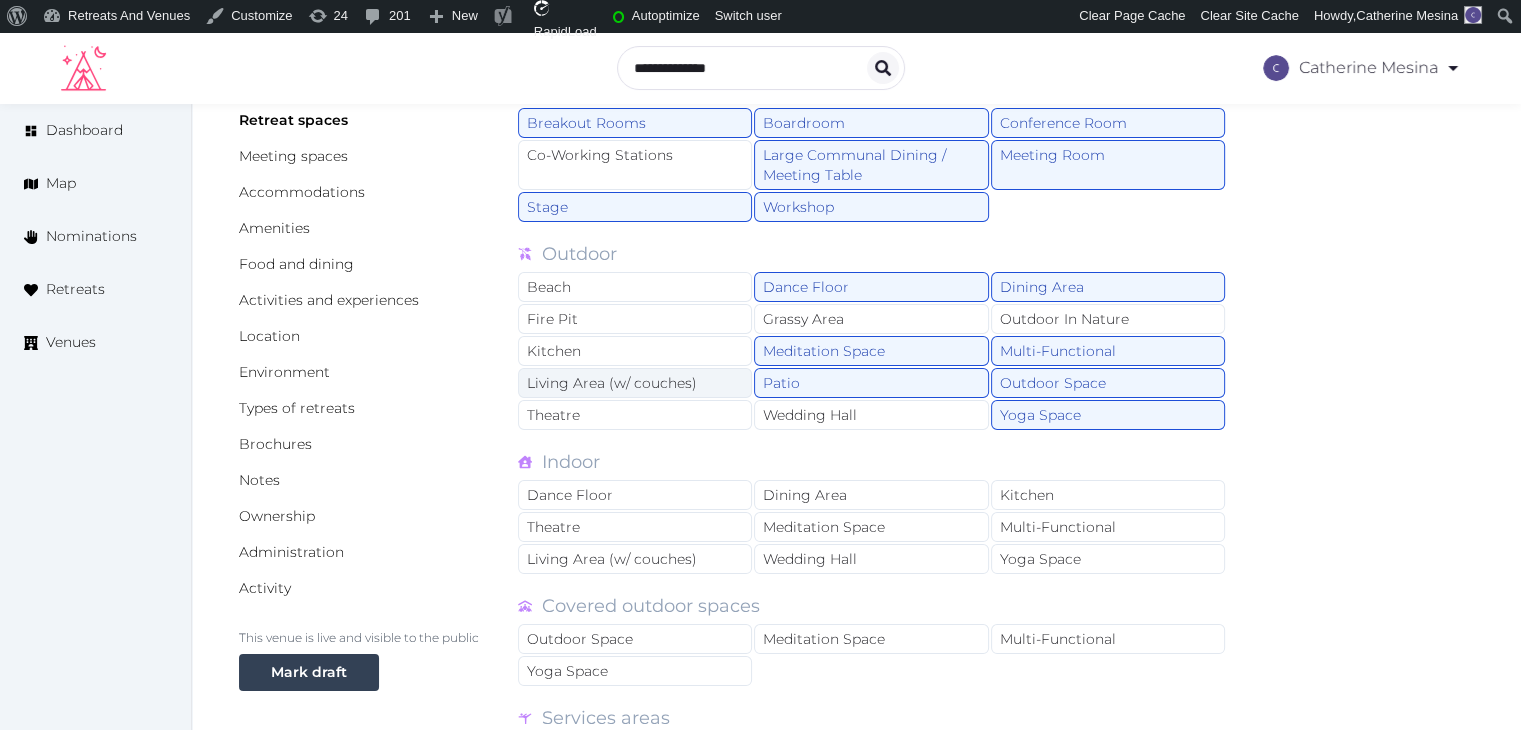 click on "Living Area (w/ couches)" at bounding box center [635, 383] 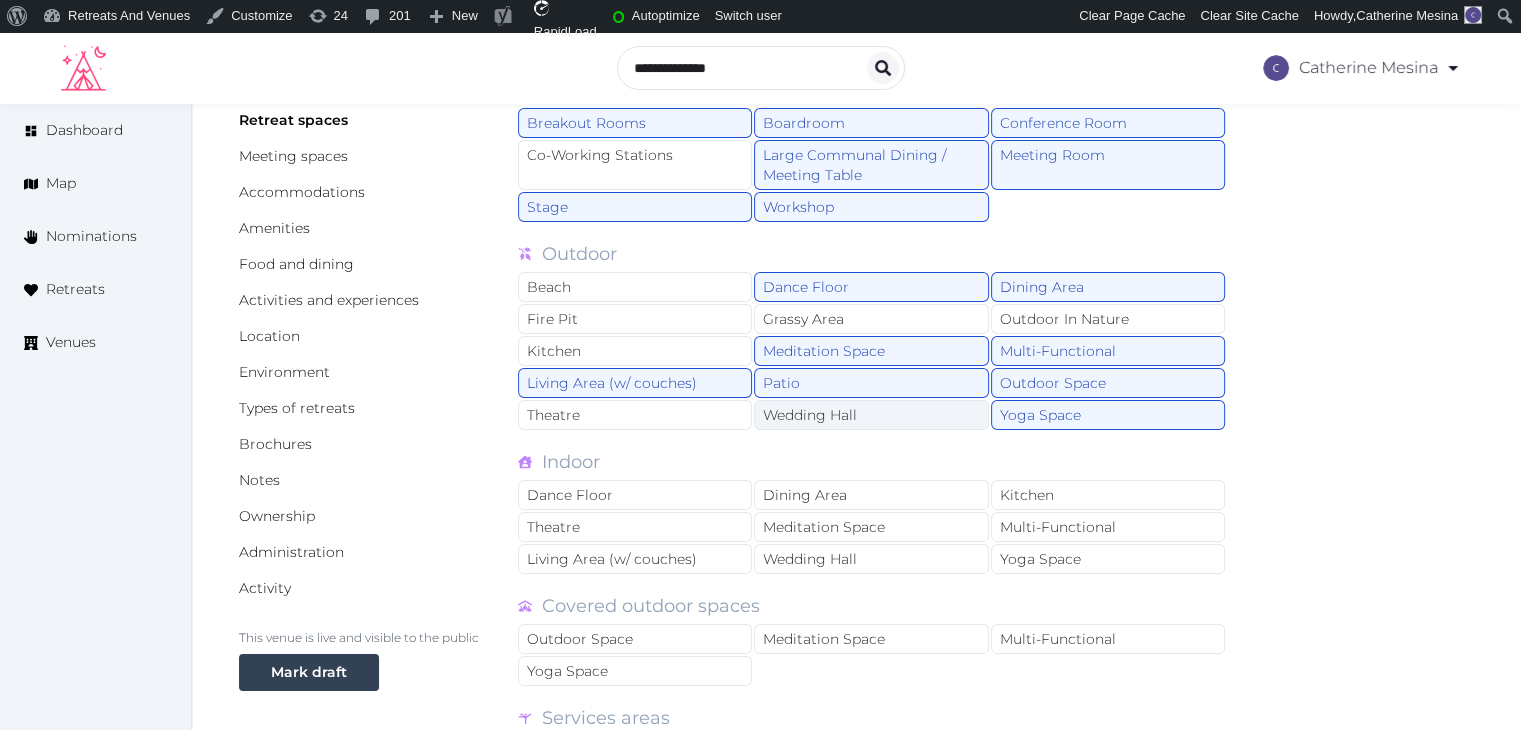 click on "Wedding Hall" at bounding box center [871, 415] 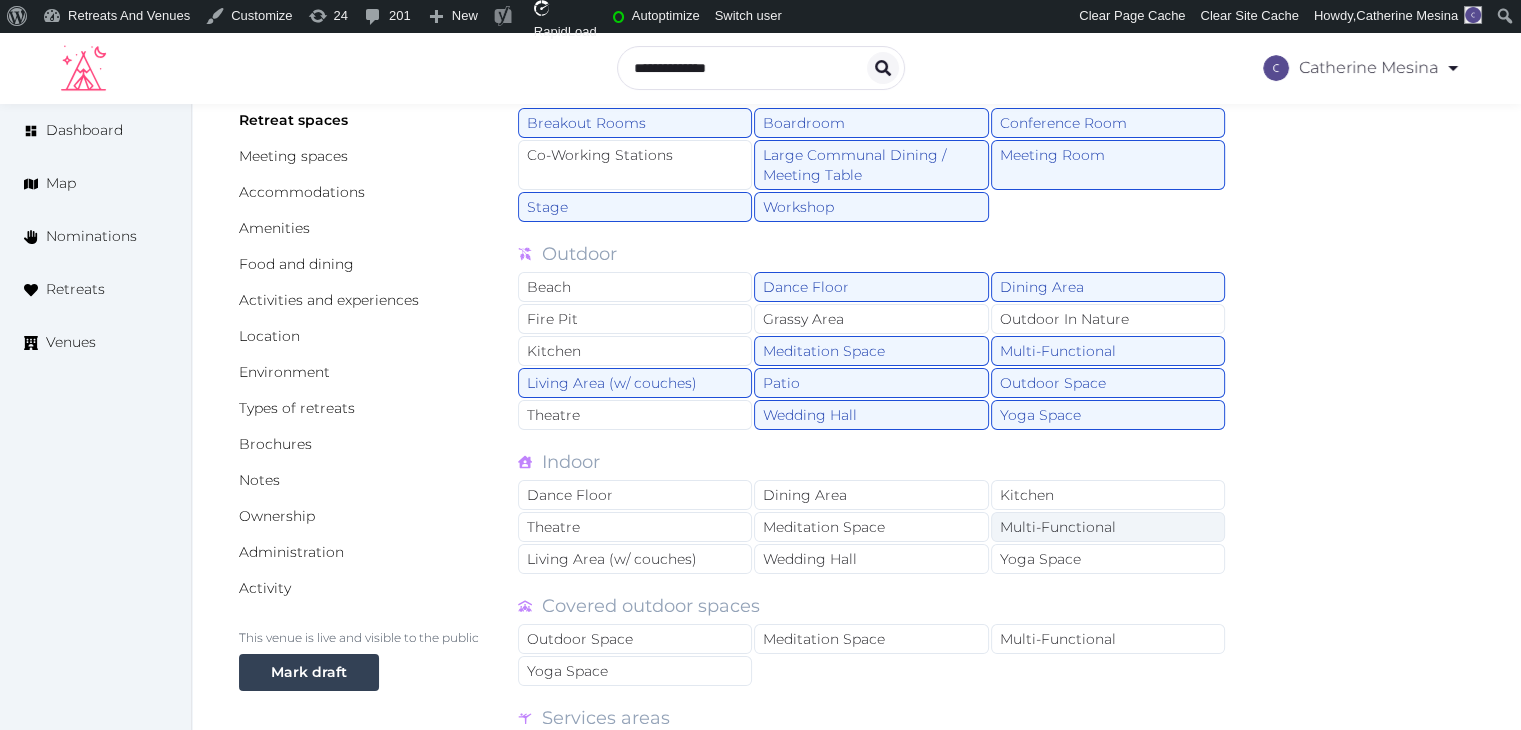 click on "Multi-Functional" at bounding box center (1108, 527) 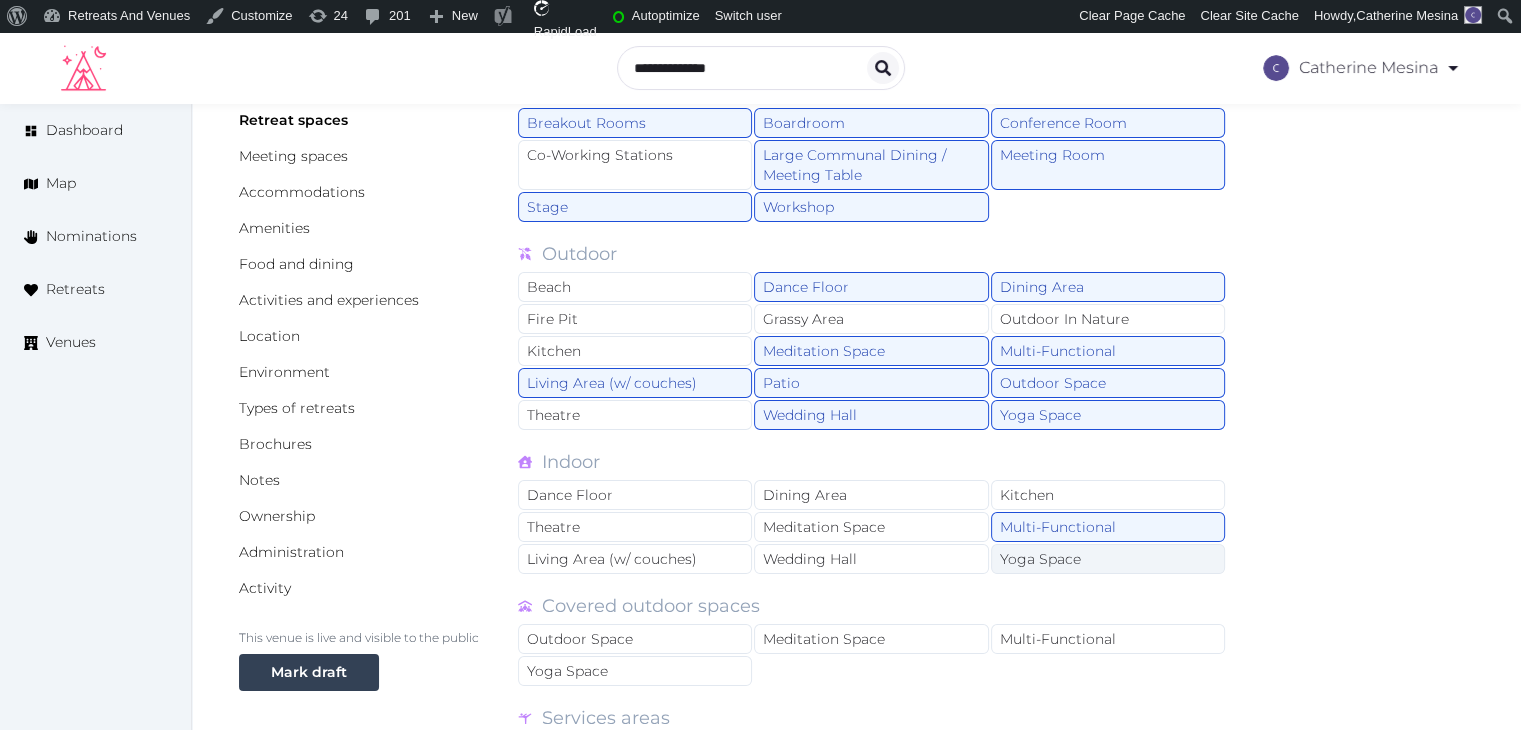 click on "Yoga Space" at bounding box center (1108, 559) 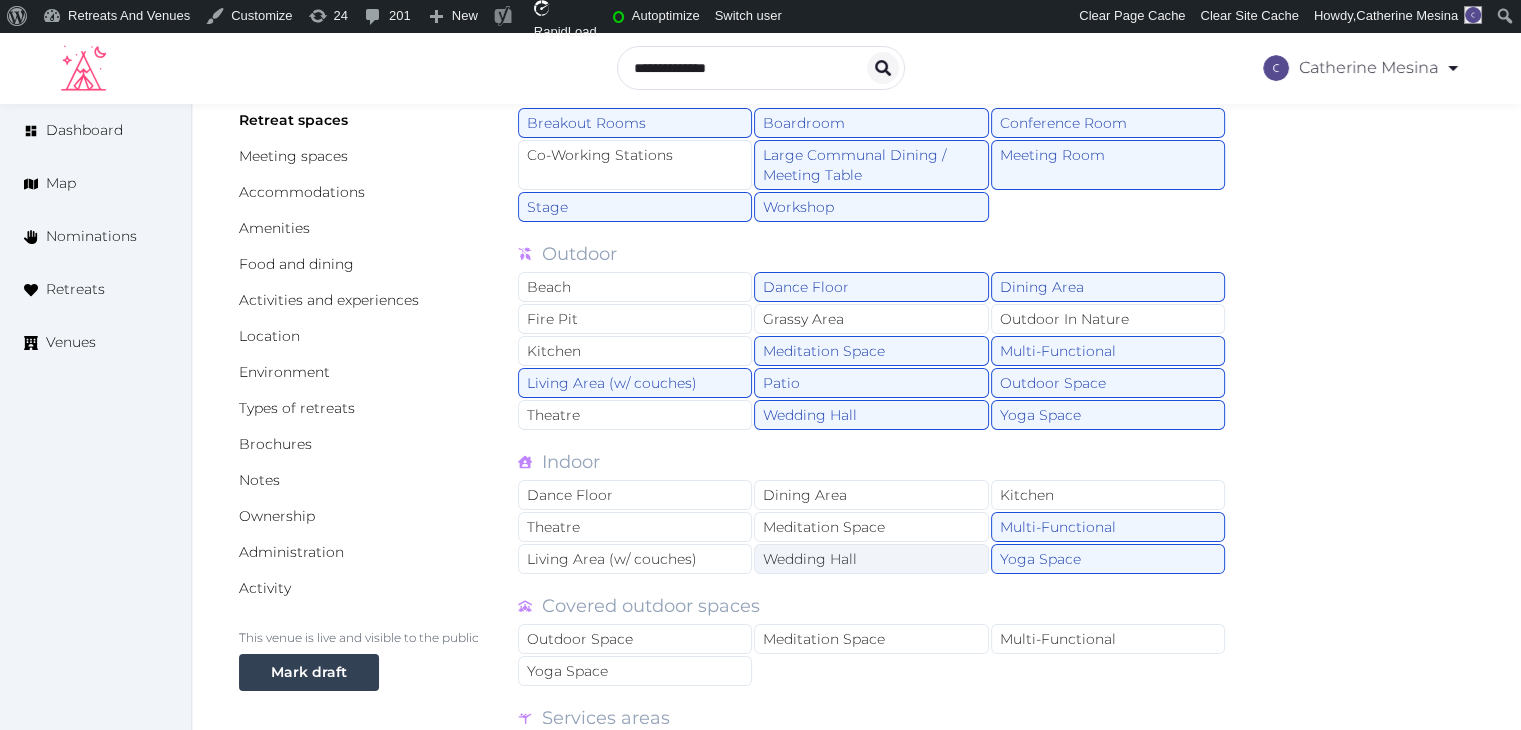 click on "Wedding Hall" at bounding box center (871, 559) 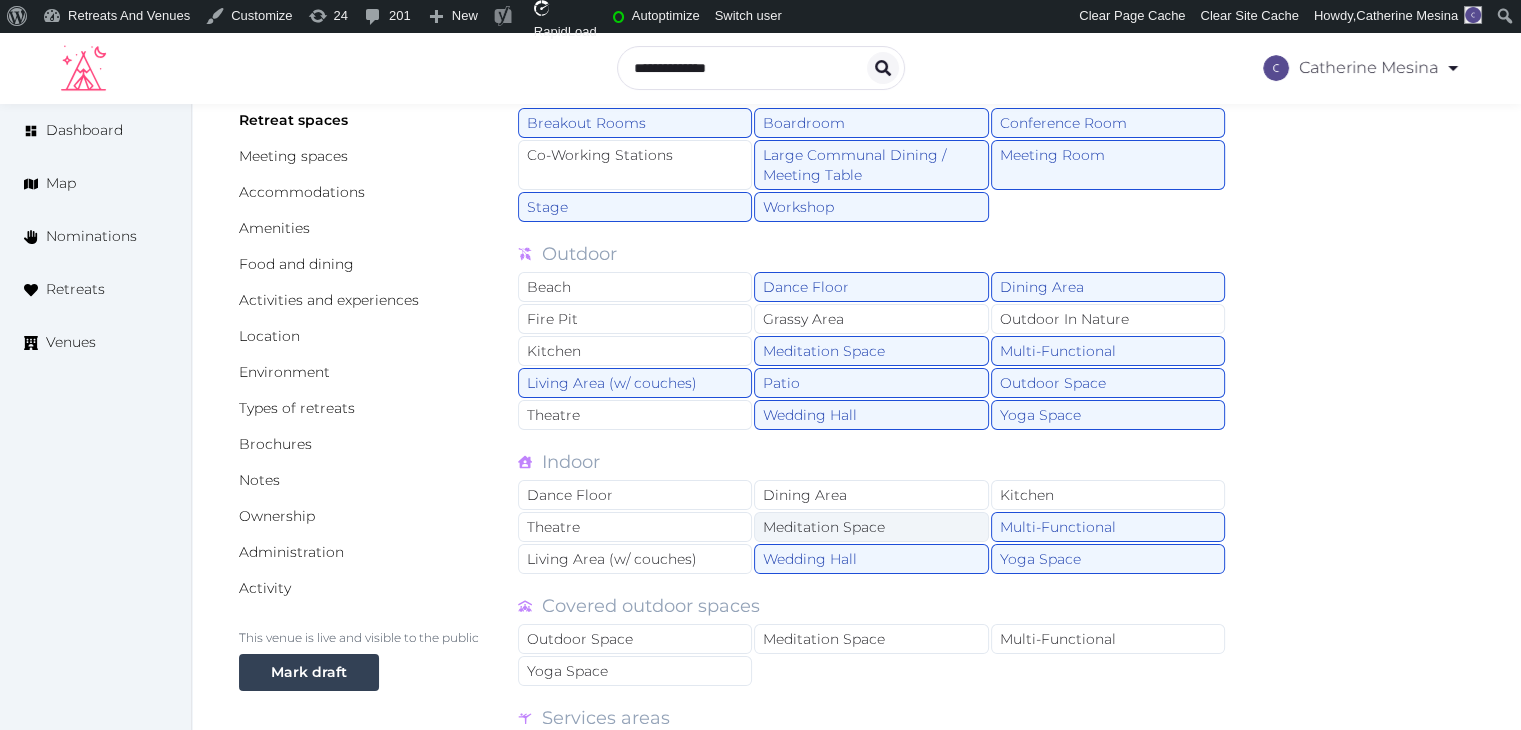 click on "Meditation Space" at bounding box center (871, 527) 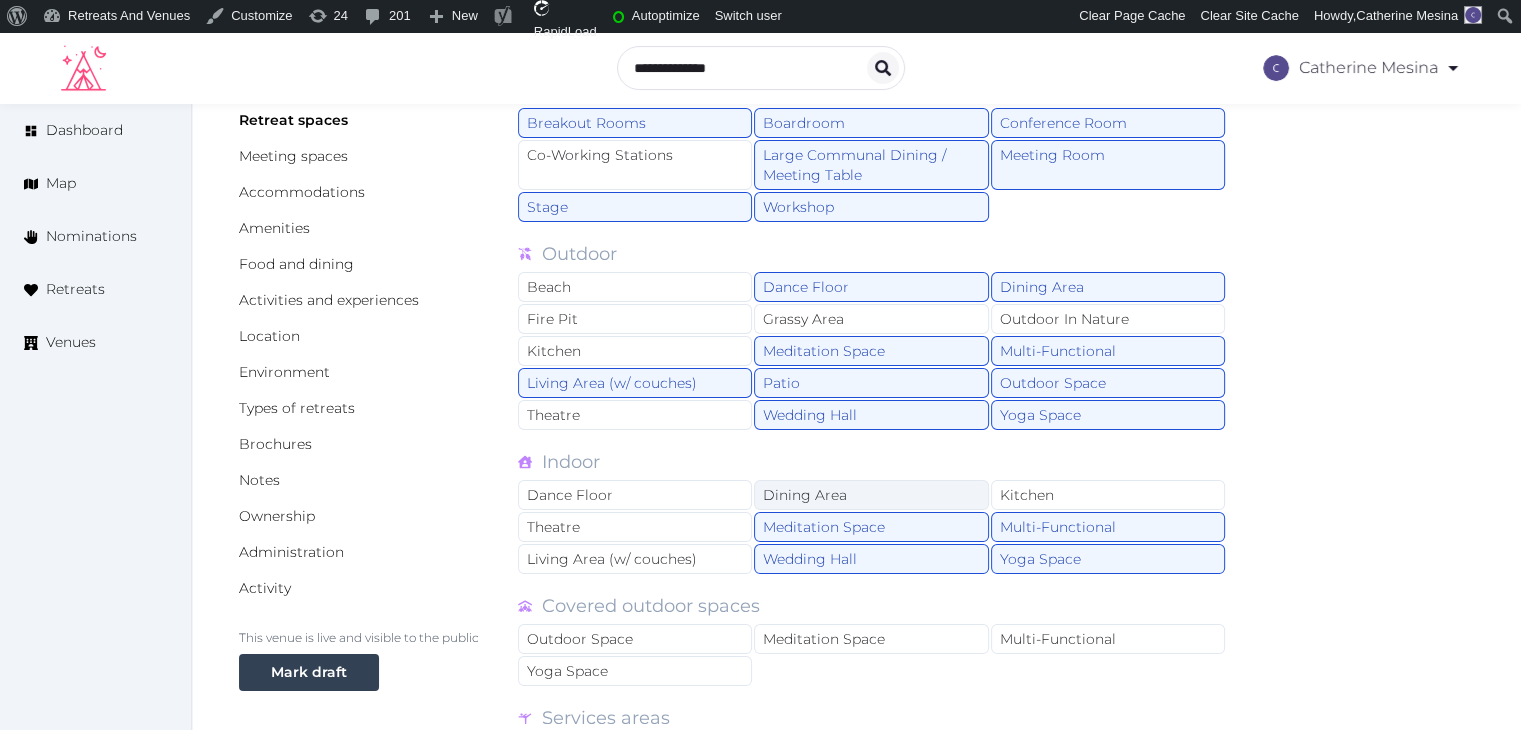 click on "Dining Area" at bounding box center (871, 495) 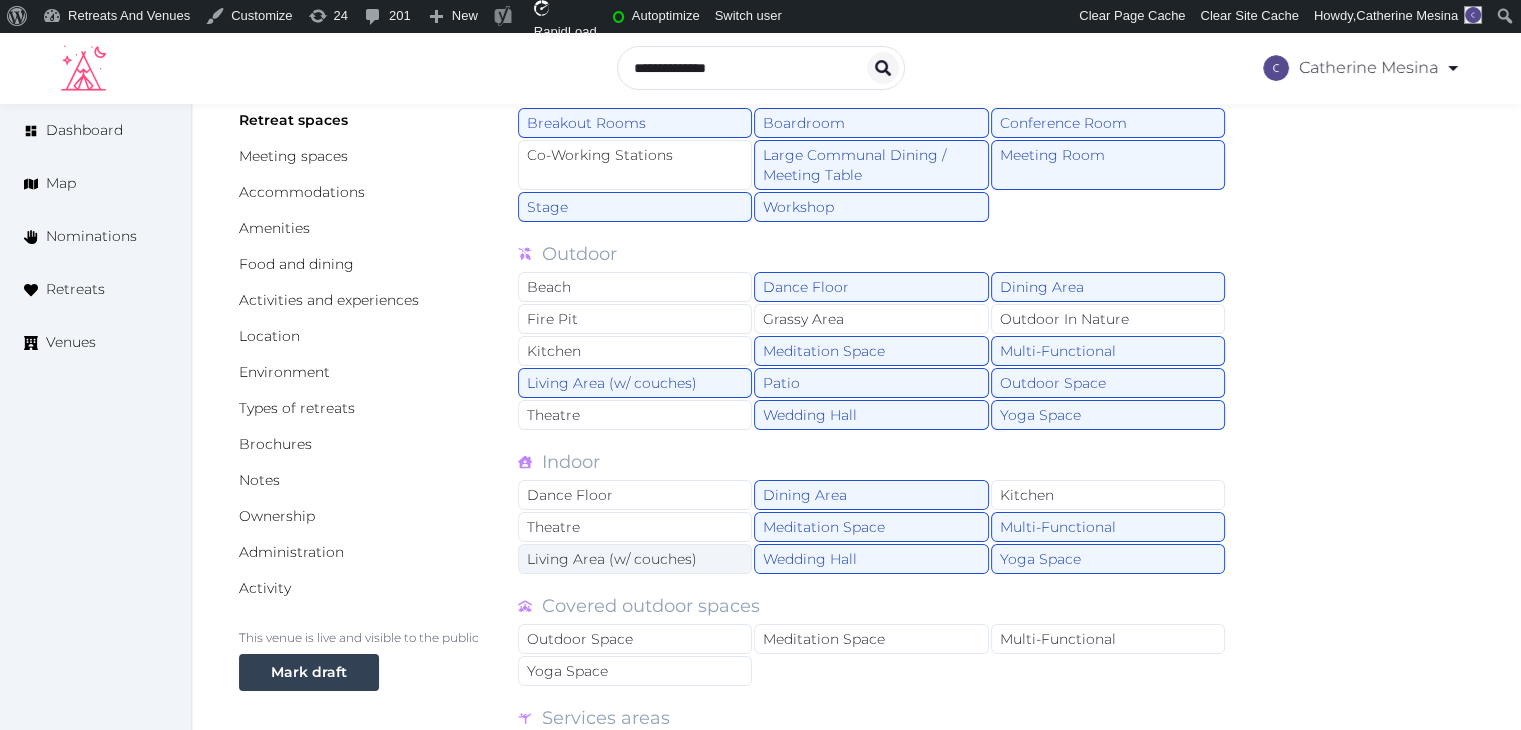 click on "Living Area (w/ couches)" at bounding box center (635, 559) 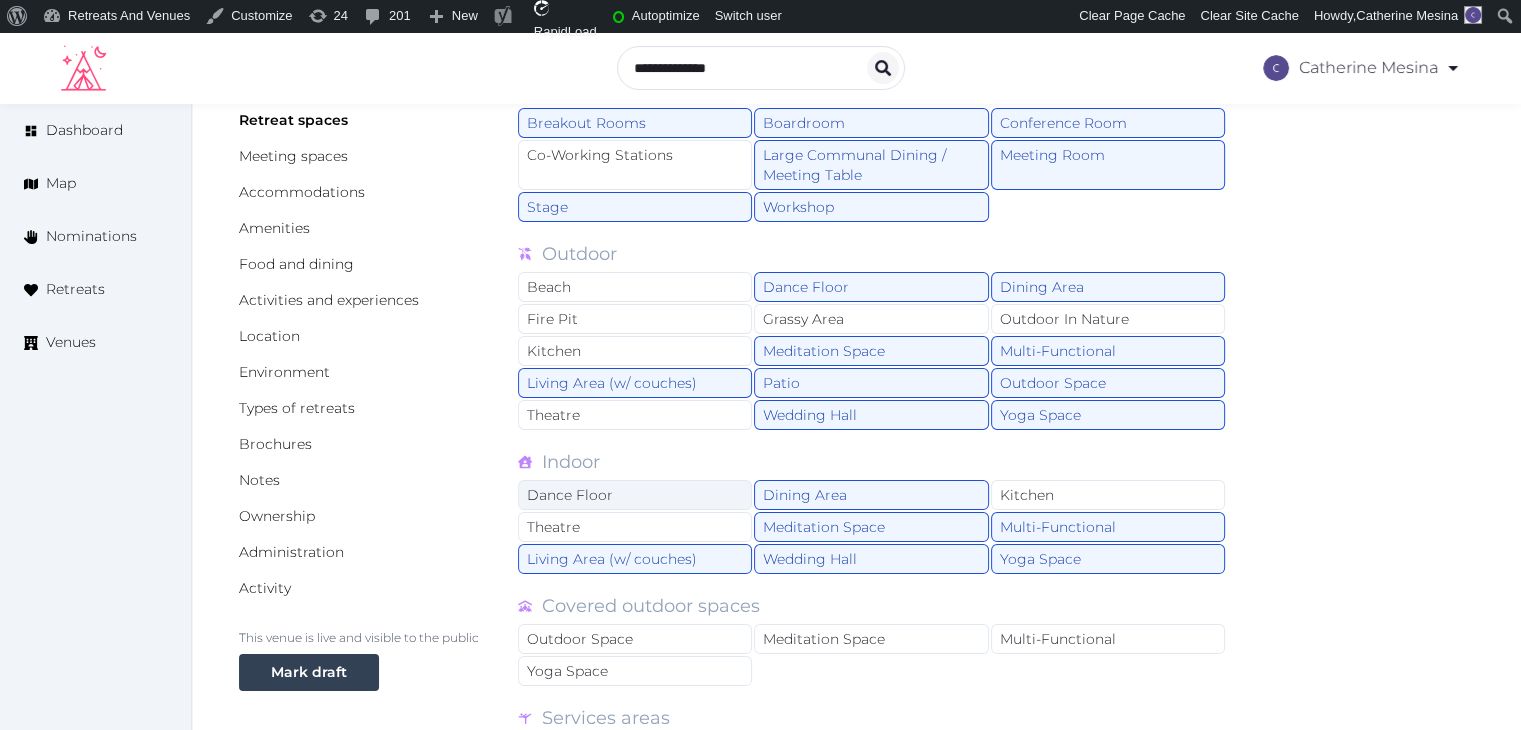 click on "Dance Floor" at bounding box center [635, 495] 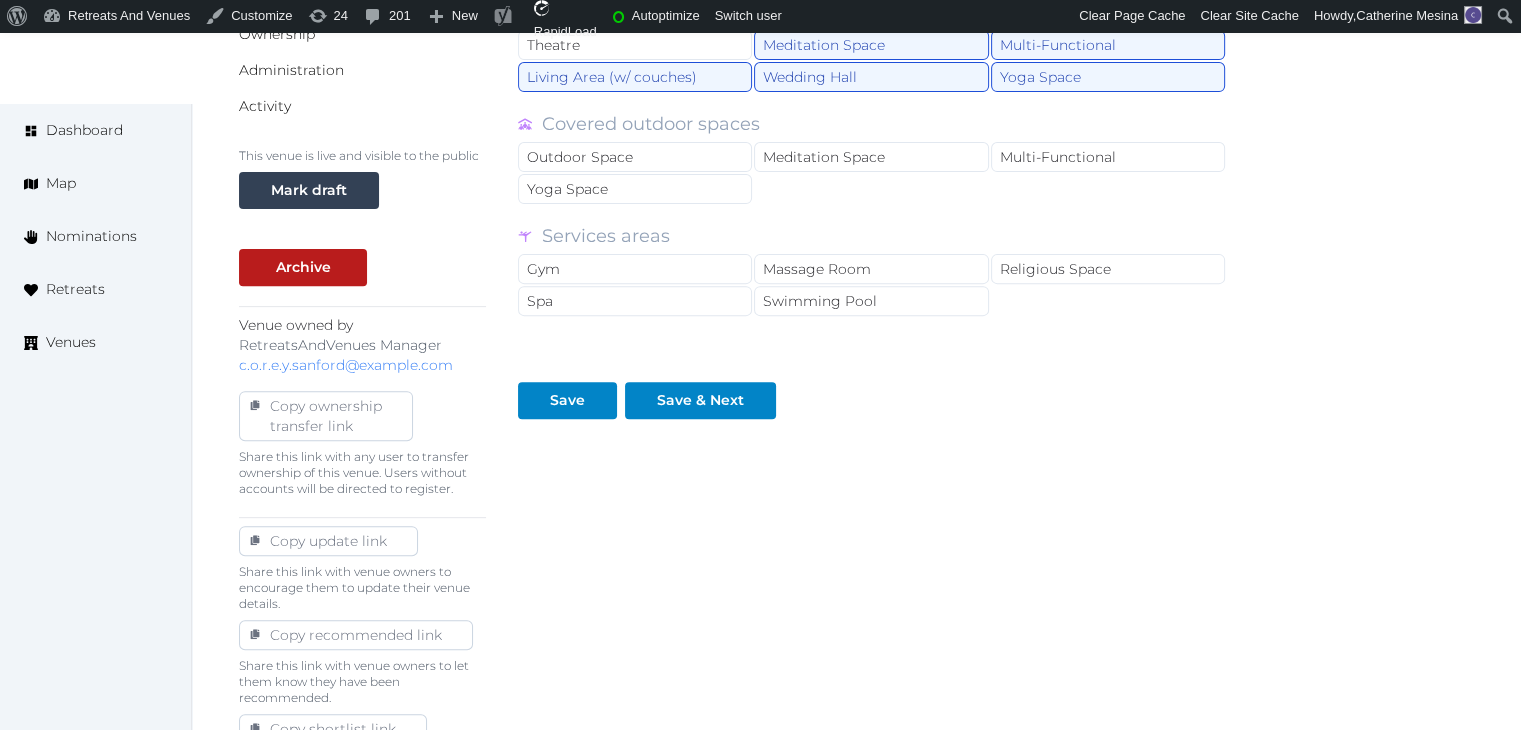 scroll, scrollTop: 400, scrollLeft: 0, axis: vertical 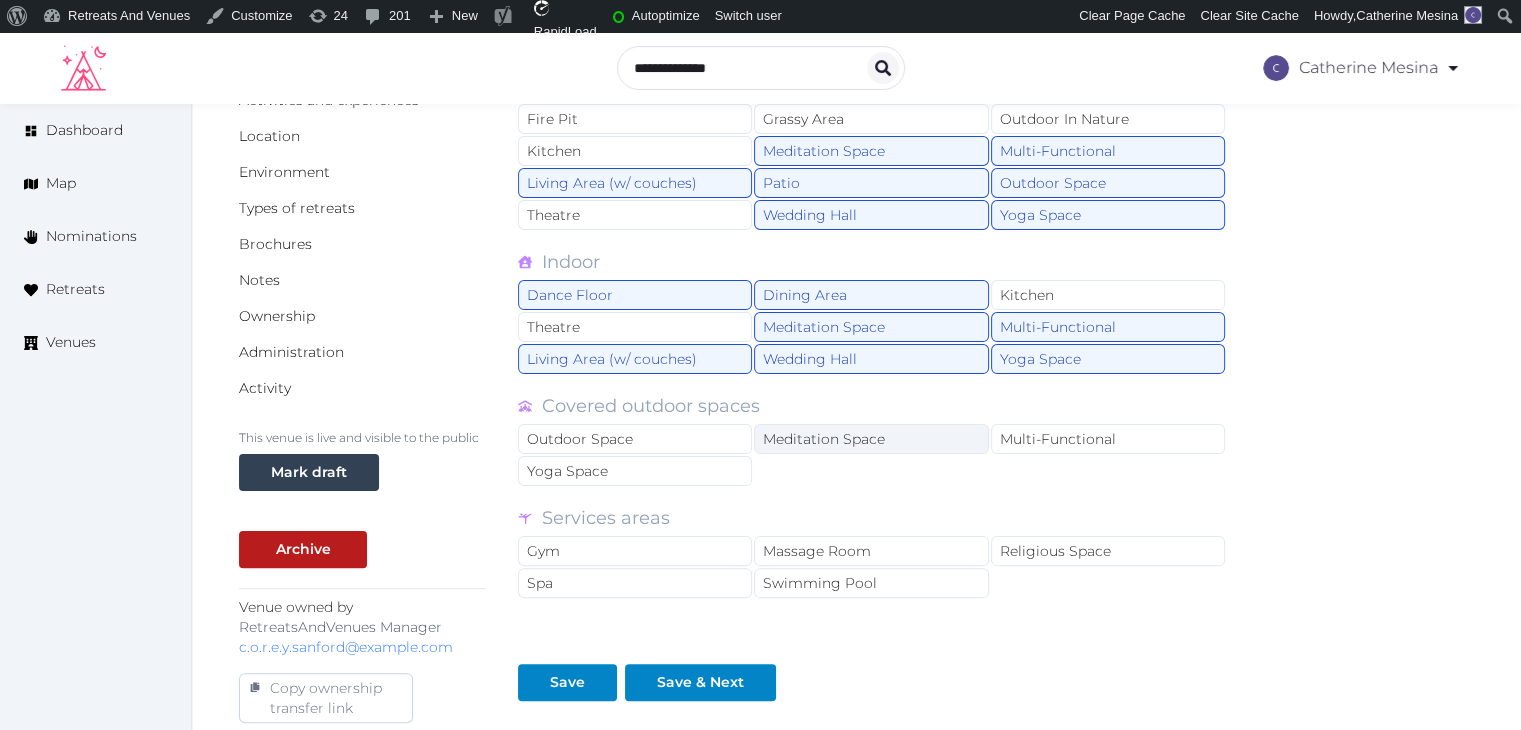 click on "Meditation Space" at bounding box center (871, 439) 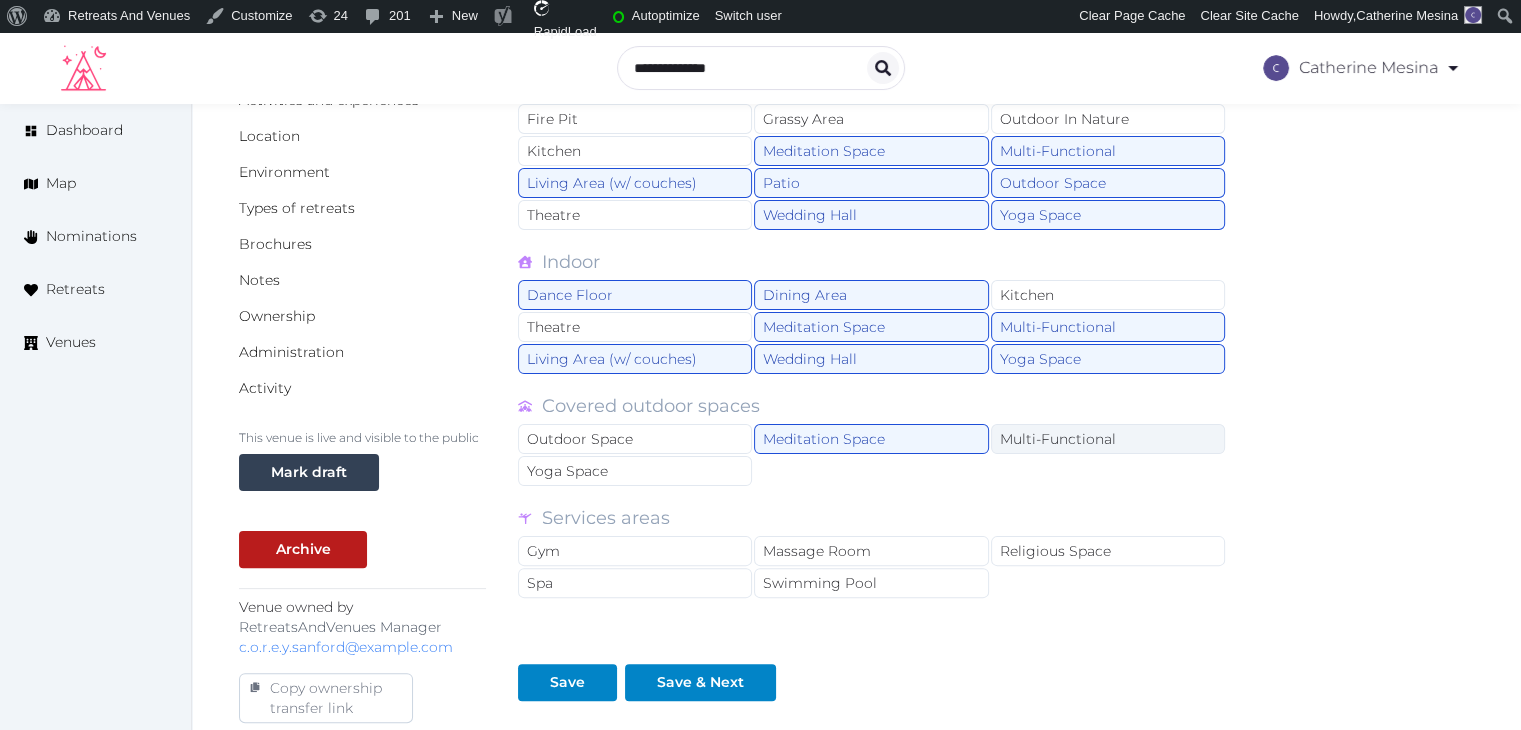 click on "Multi-Functional" at bounding box center [1108, 439] 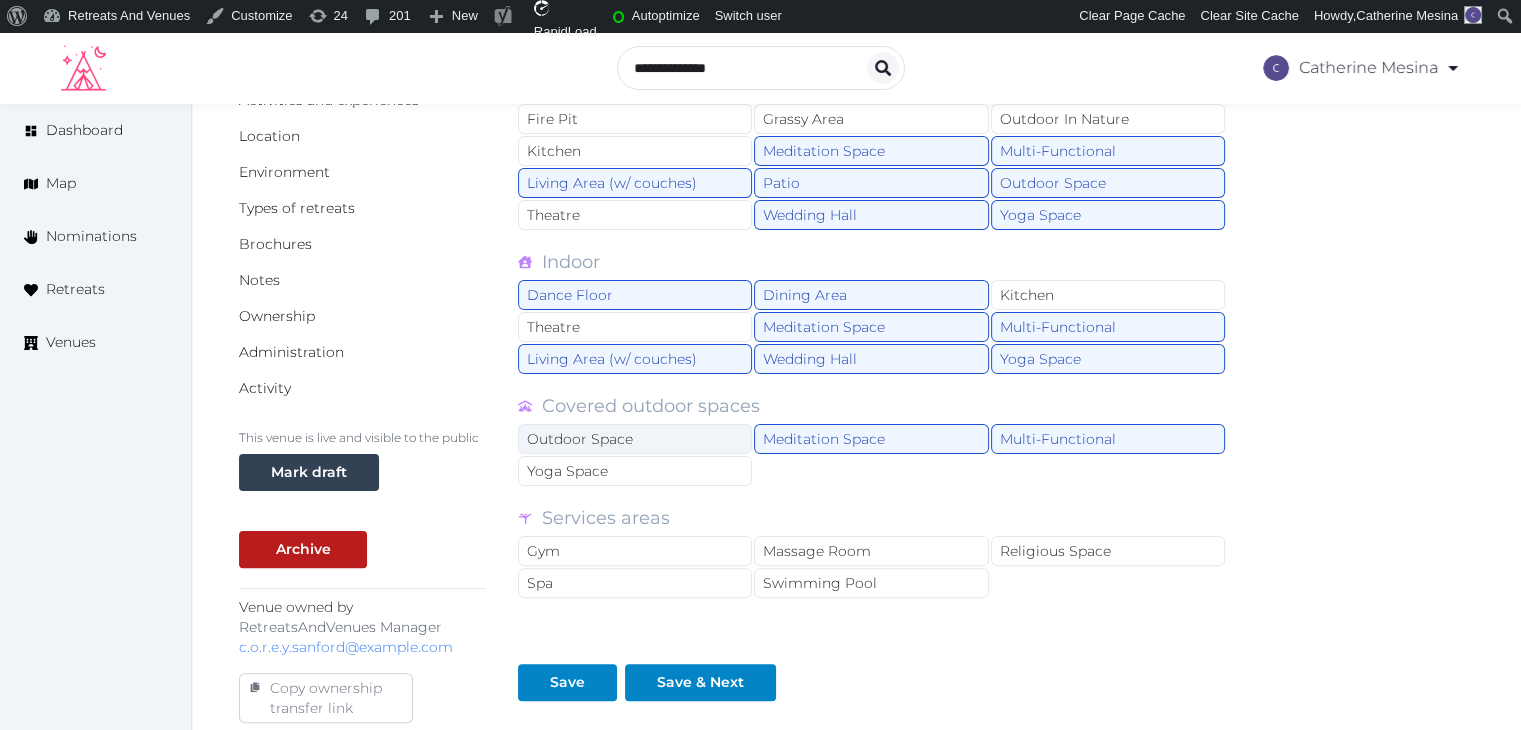 click on "Outdoor Space" at bounding box center [635, 439] 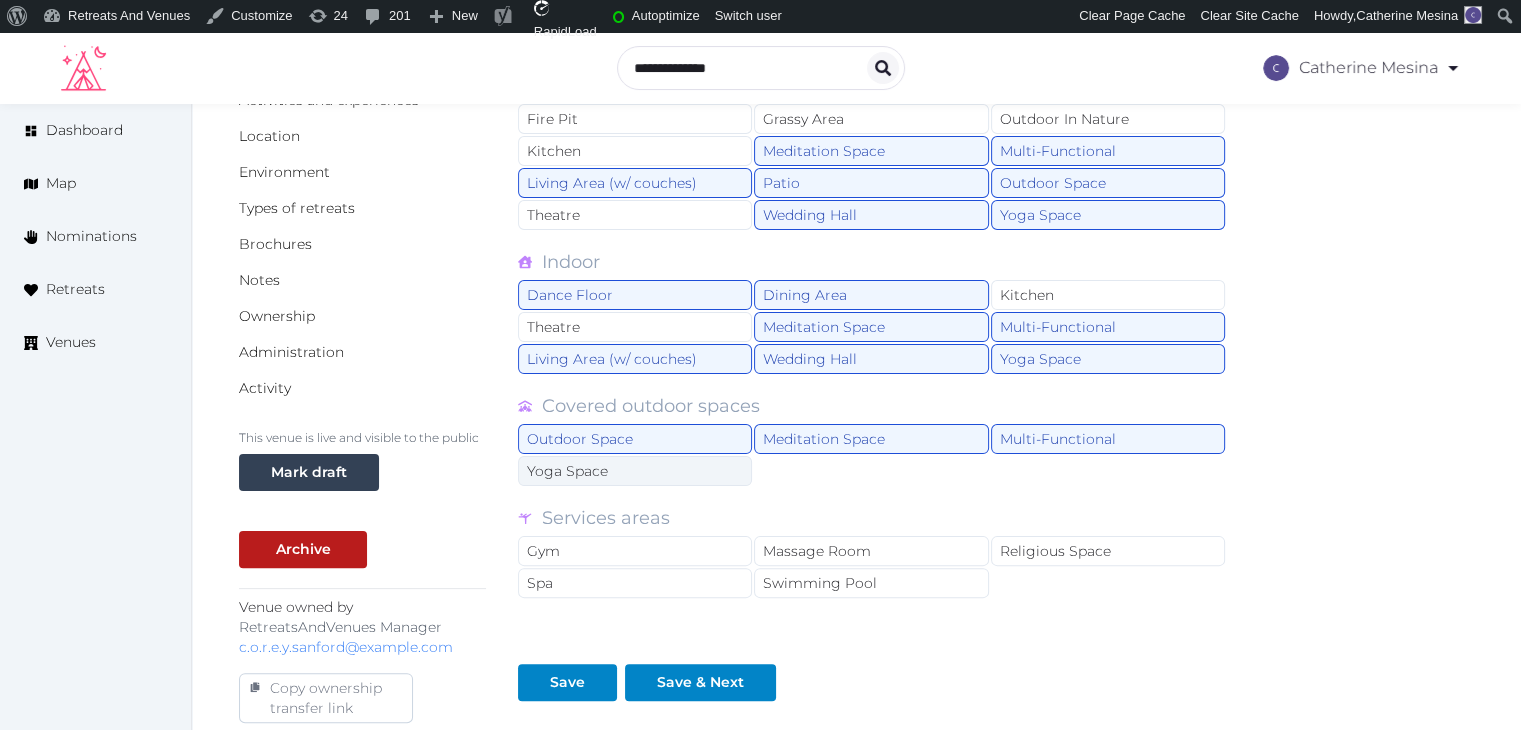 click on "Yoga Space" at bounding box center (635, 471) 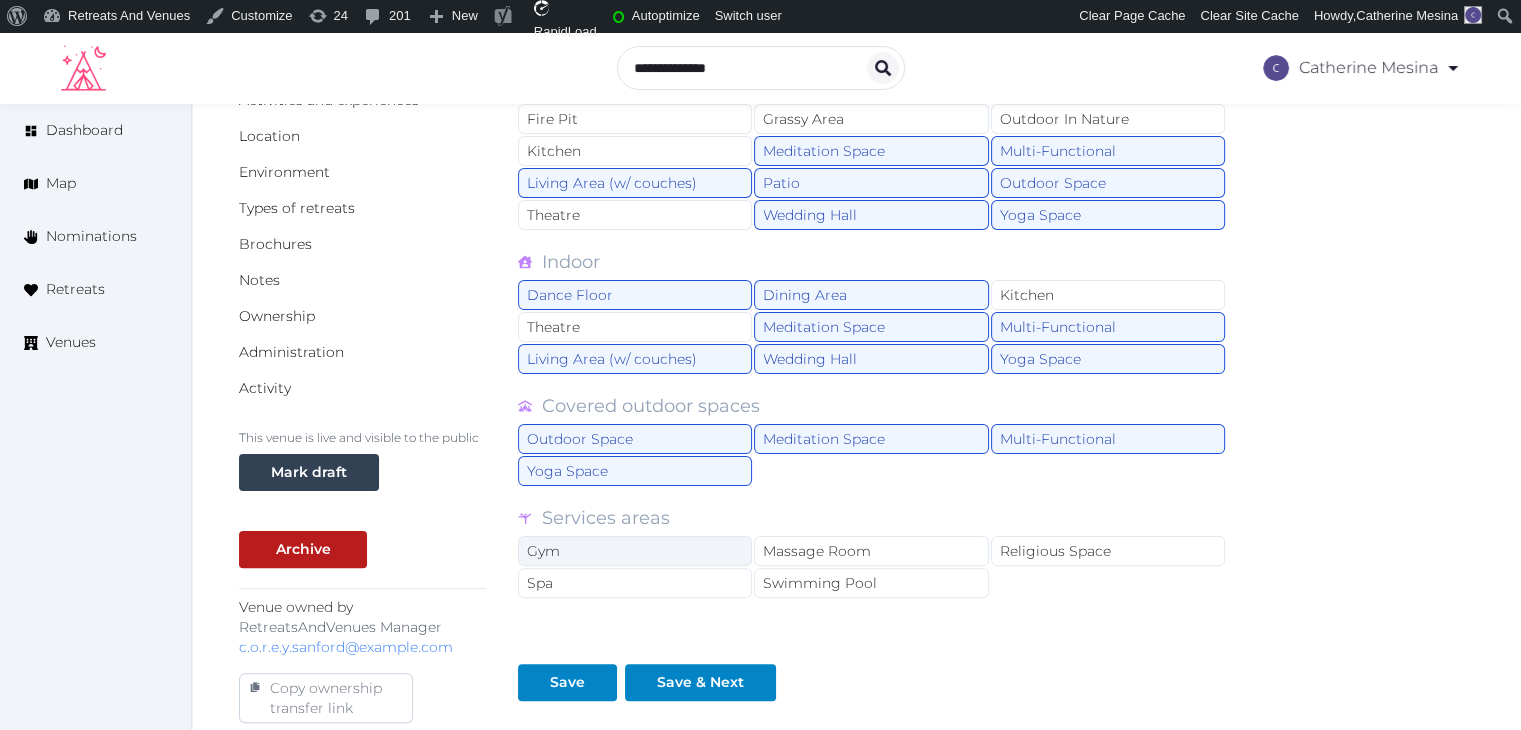 click on "Gym" at bounding box center (635, 551) 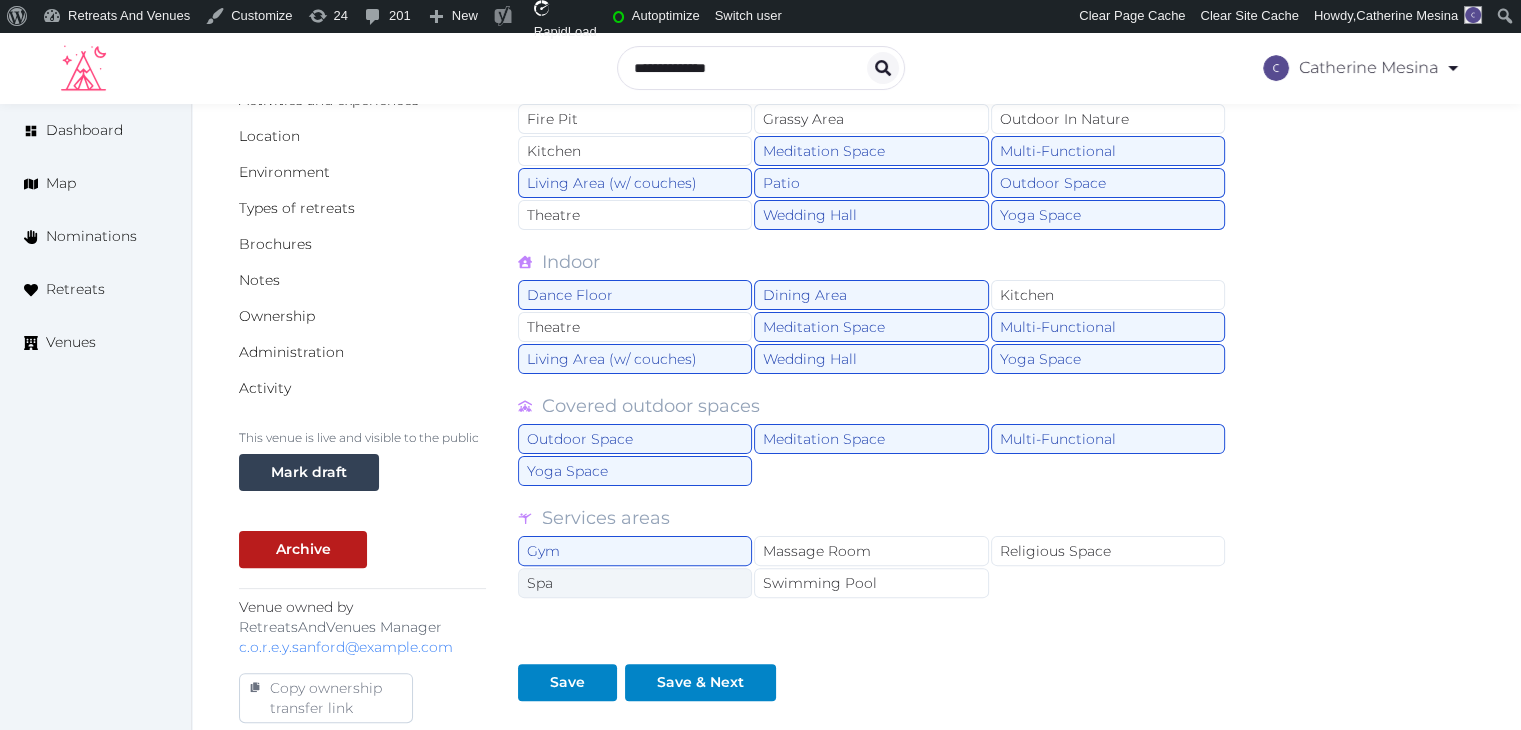 click on "Spa" at bounding box center [635, 583] 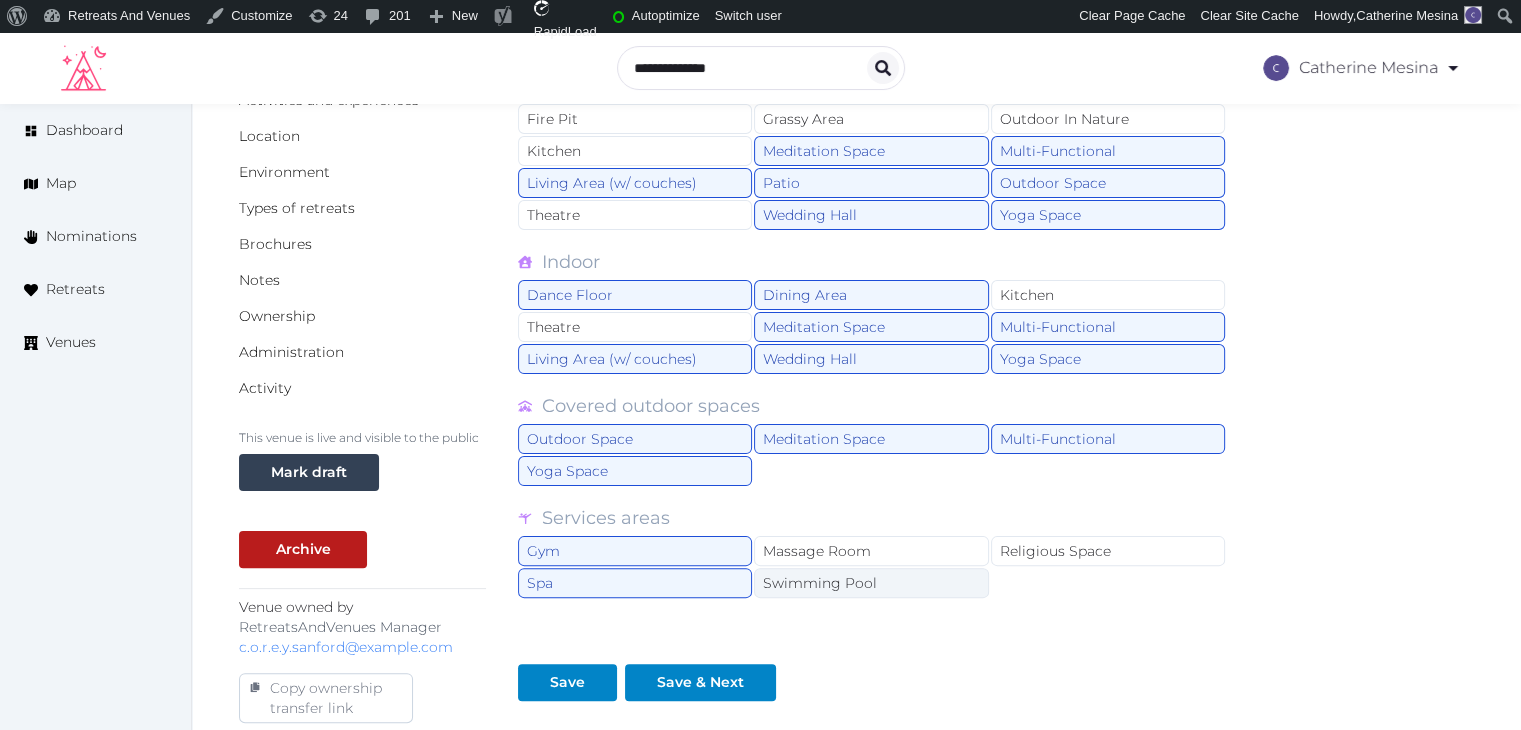 click on "Swimming Pool" at bounding box center [871, 583] 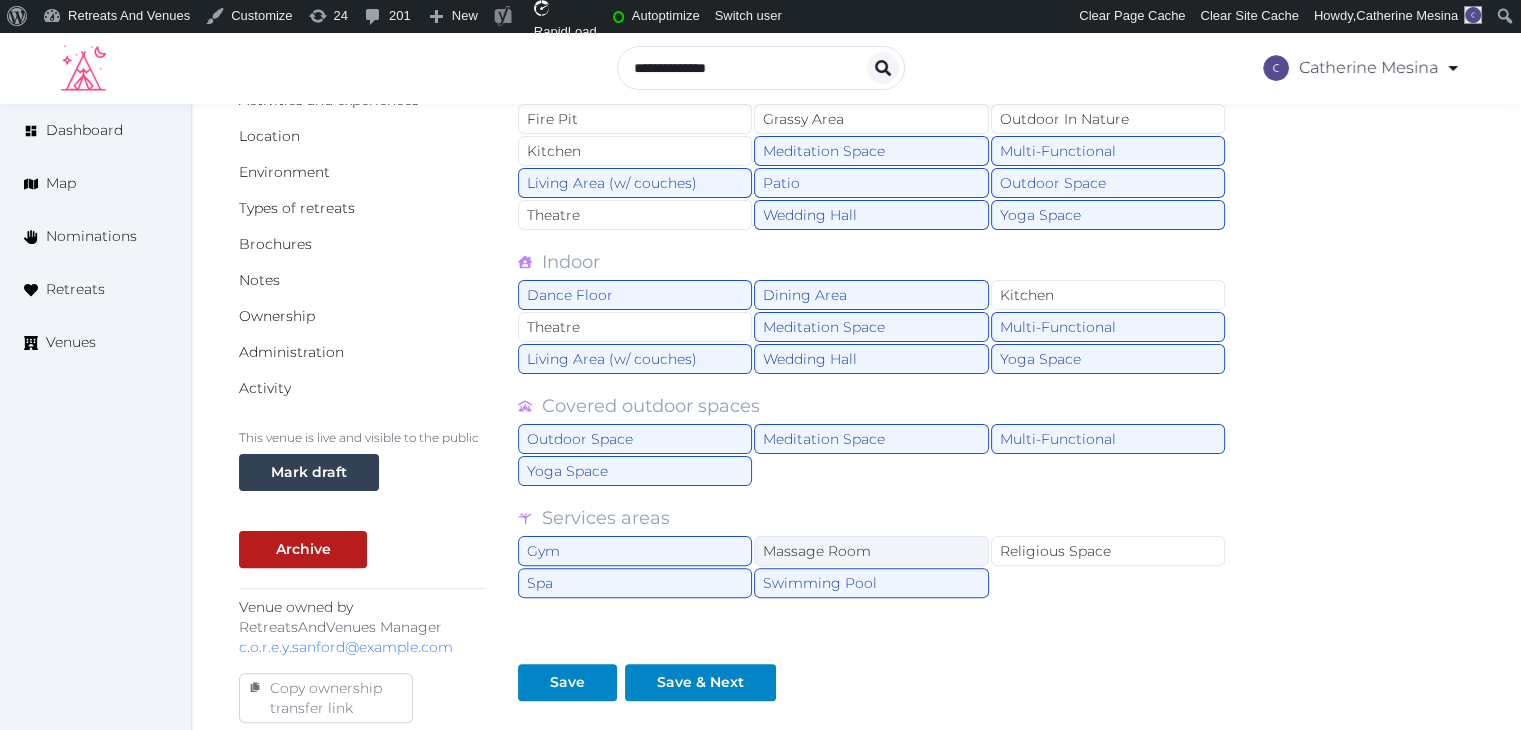 click on "Massage Room" at bounding box center [871, 551] 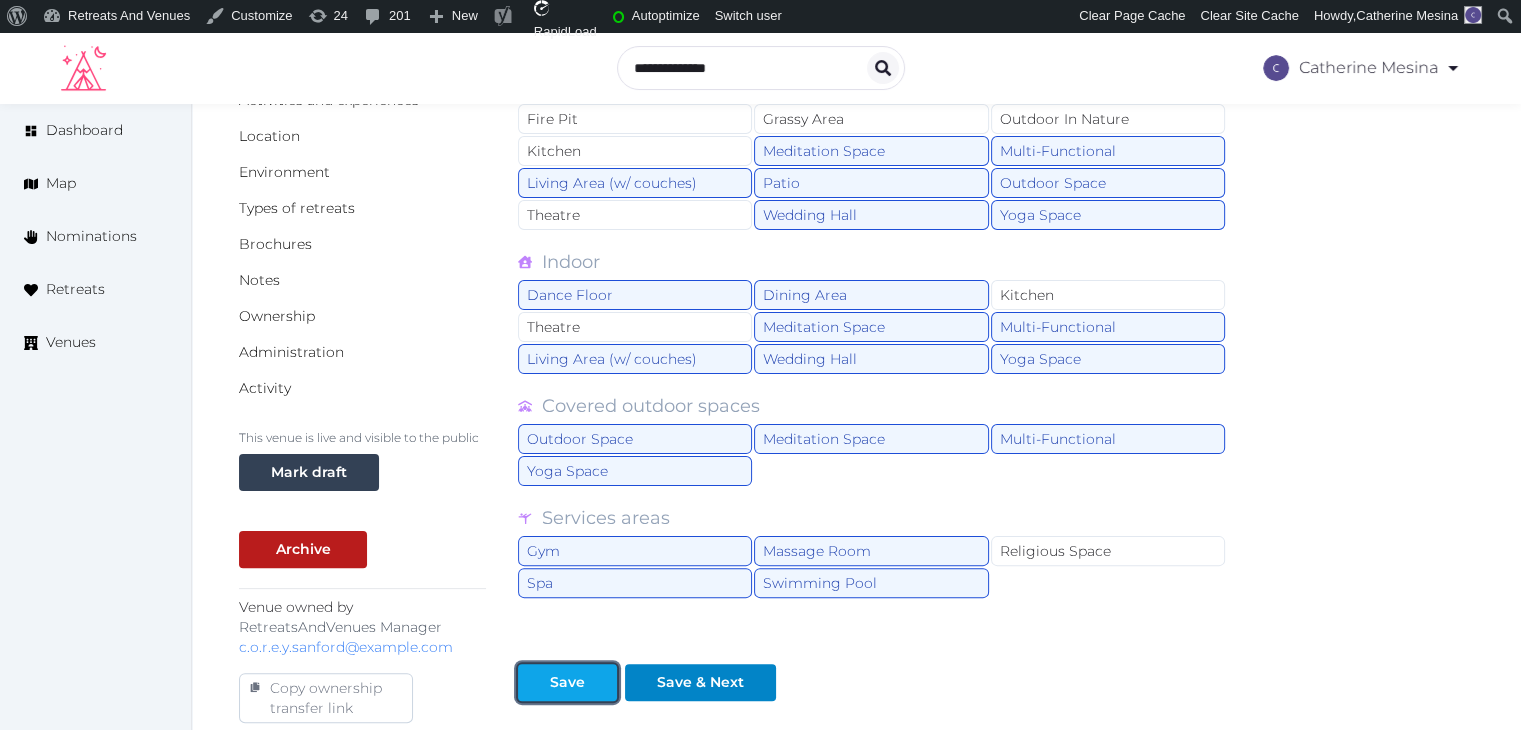 click on "Save" at bounding box center (567, 682) 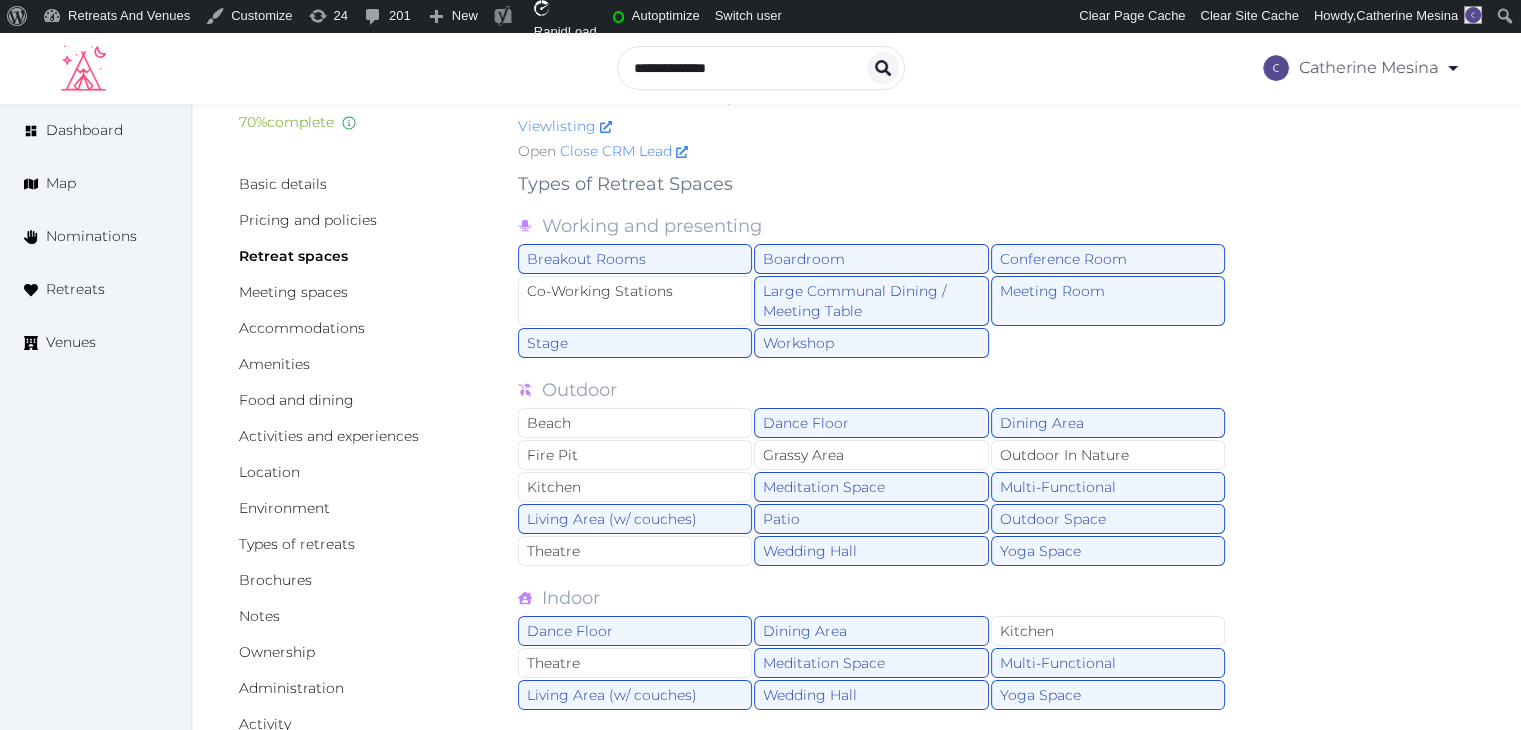 scroll, scrollTop: 0, scrollLeft: 0, axis: both 